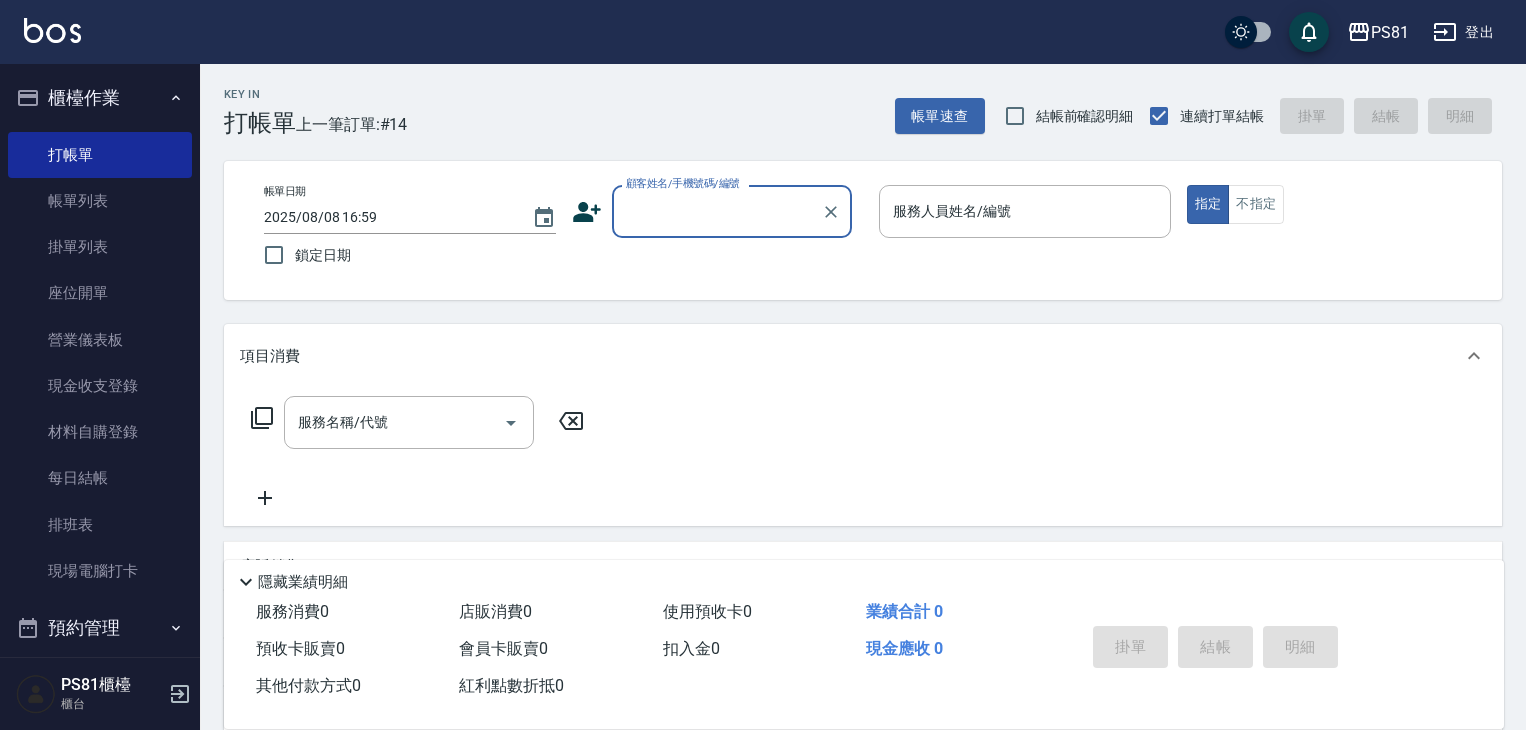 scroll, scrollTop: 0, scrollLeft: 0, axis: both 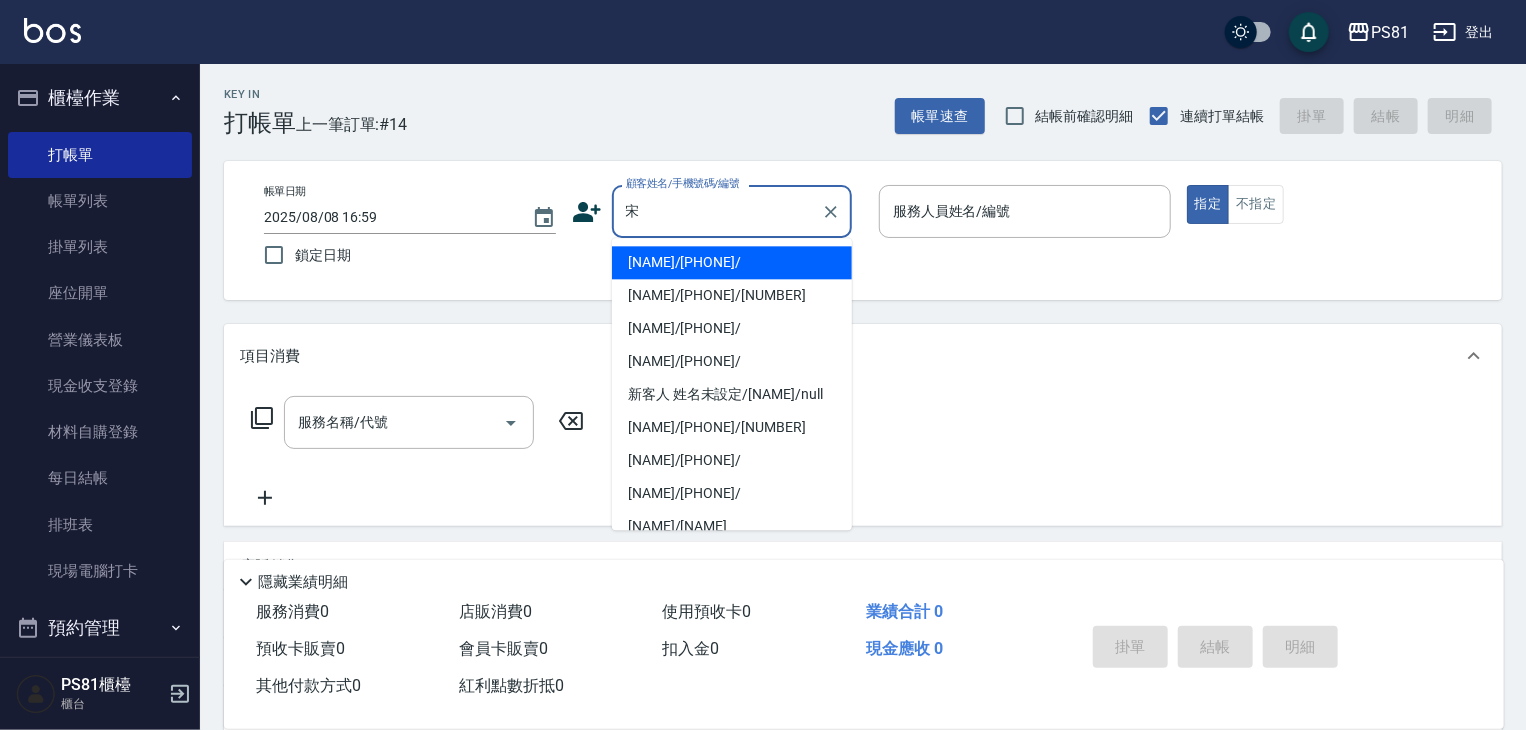 click on "宋佩觐/0976025353/" at bounding box center [732, 262] 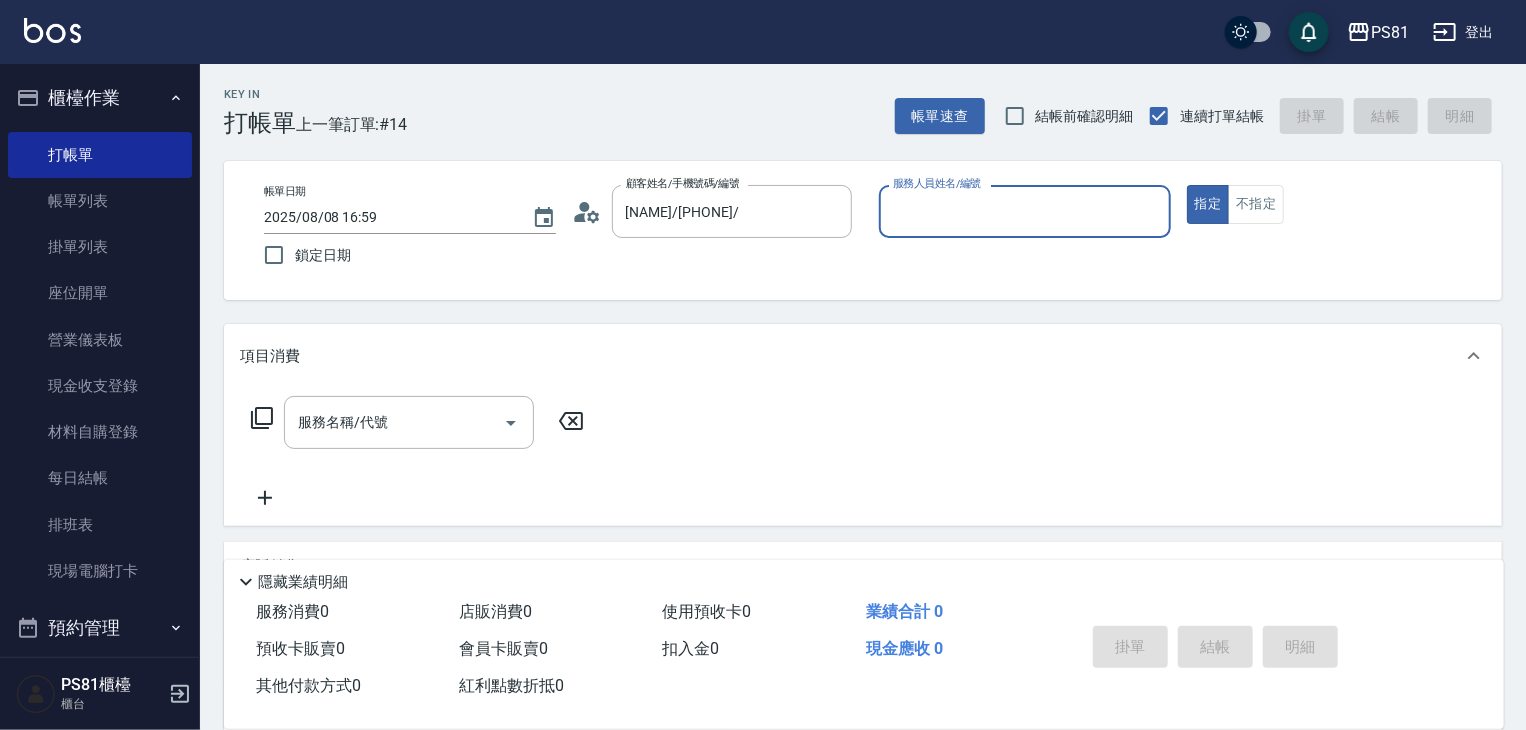 type on "小芸-8" 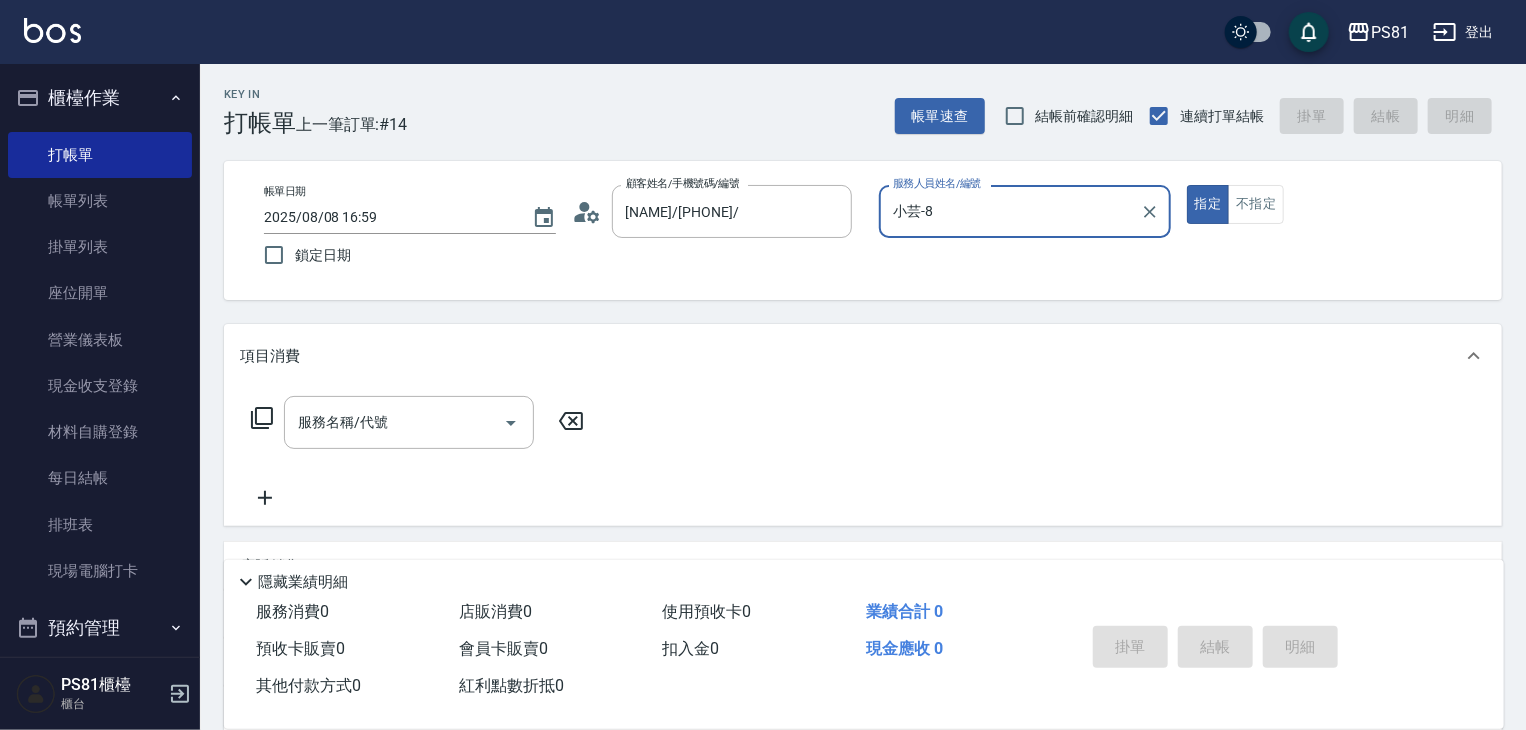 drag, startPoint x: 1260, startPoint y: 205, endPoint x: 1092, endPoint y: 200, distance: 168.07439 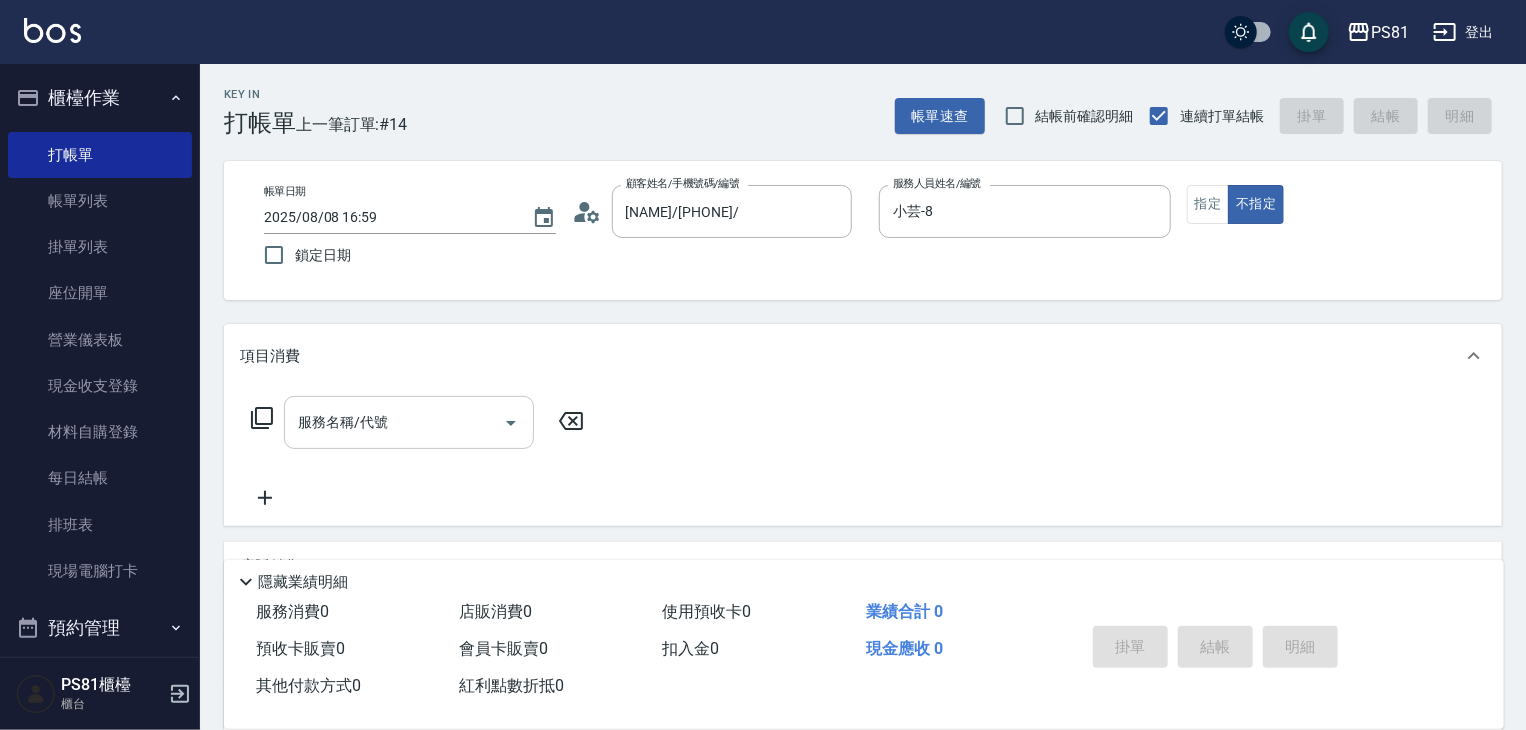 click on "服務名稱/代號" at bounding box center [409, 422] 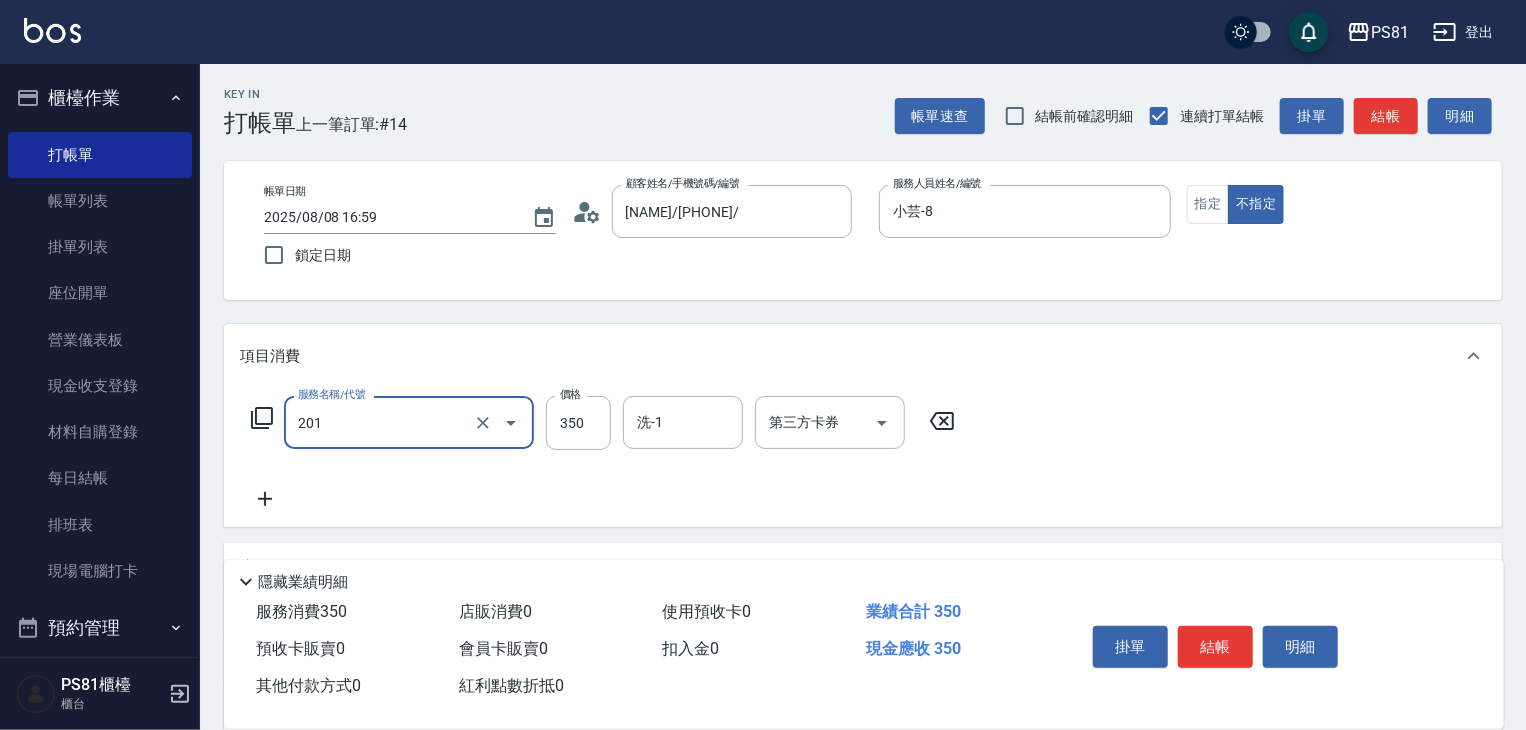 type on "洗剪350(201)" 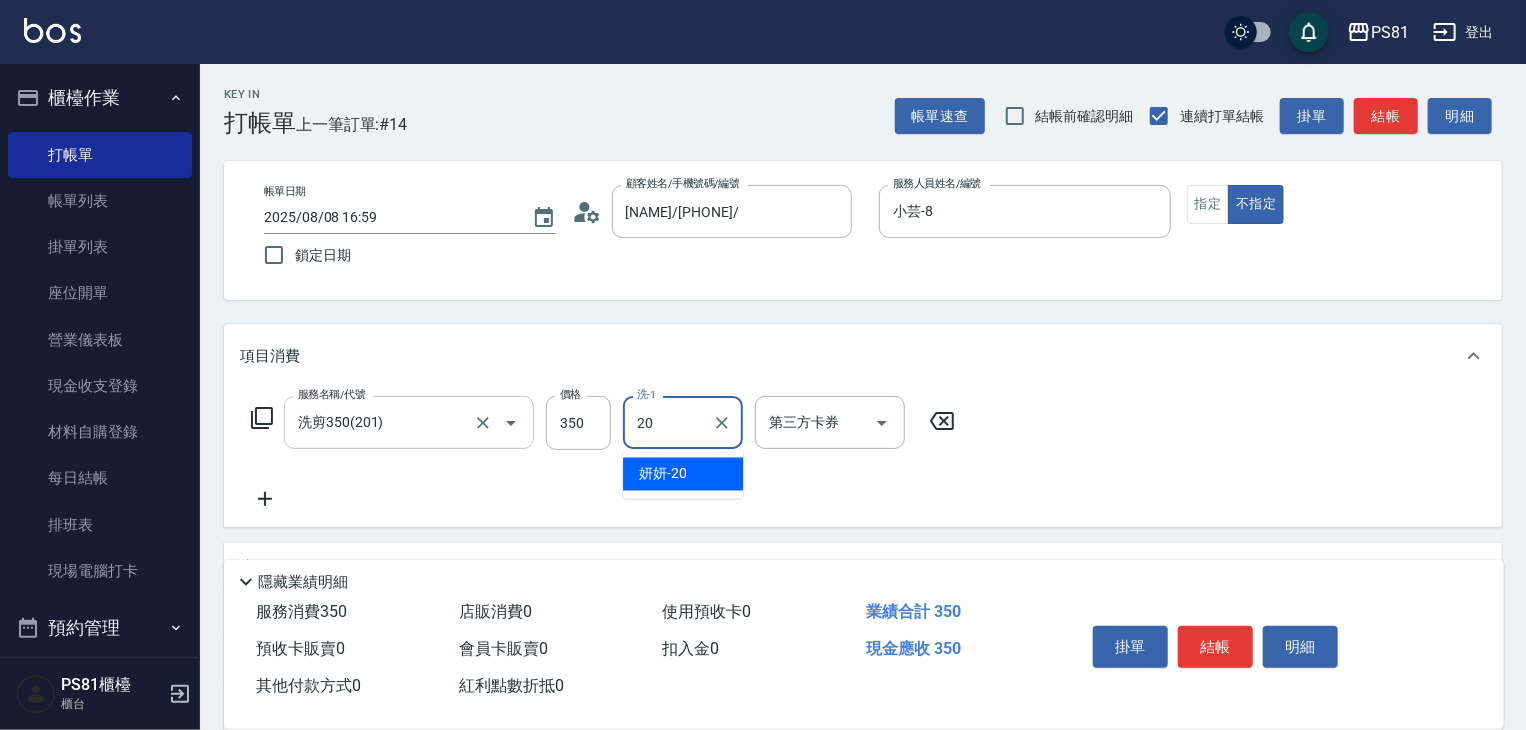 type on "妍妍-20" 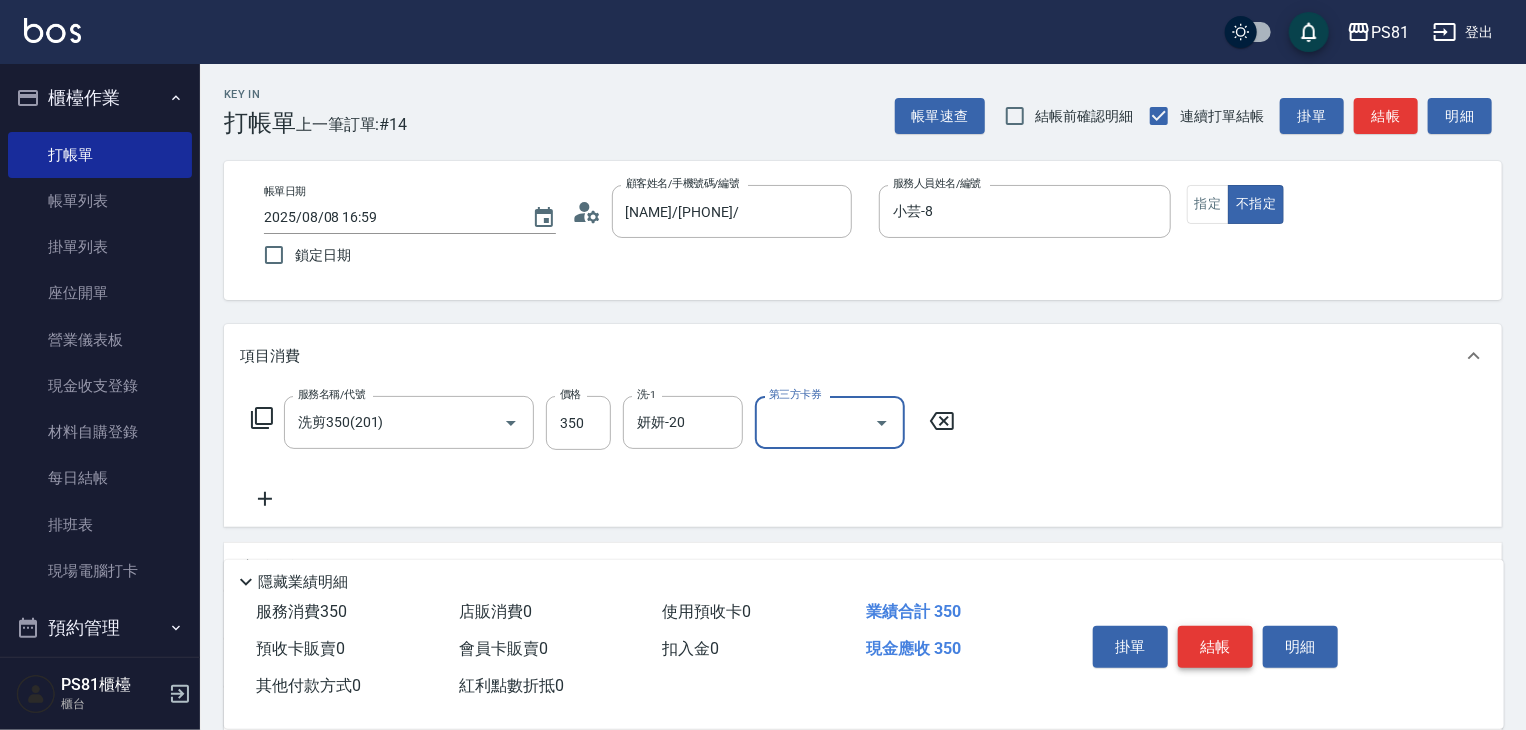 click on "結帳" at bounding box center (1215, 647) 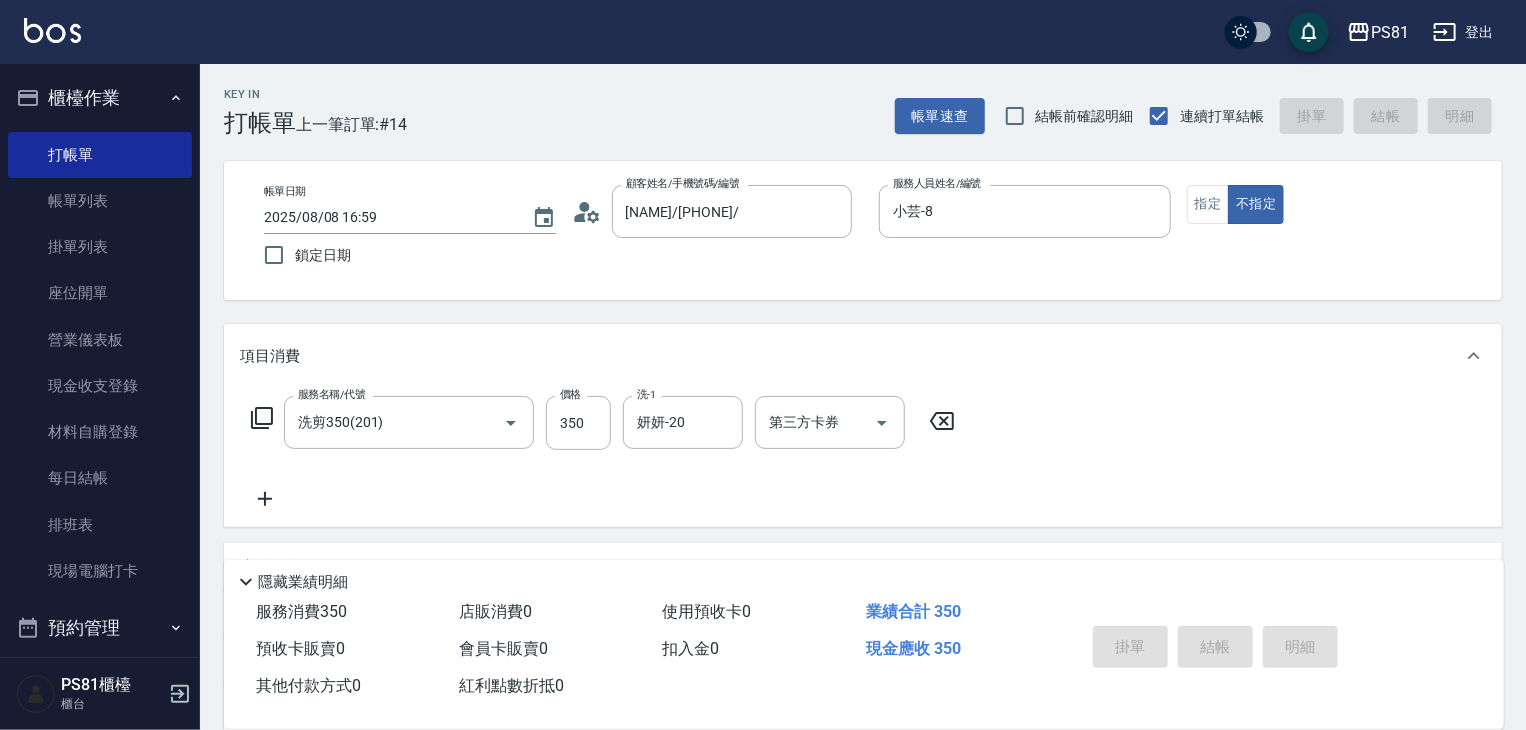 type on "2025/08/08 17:34" 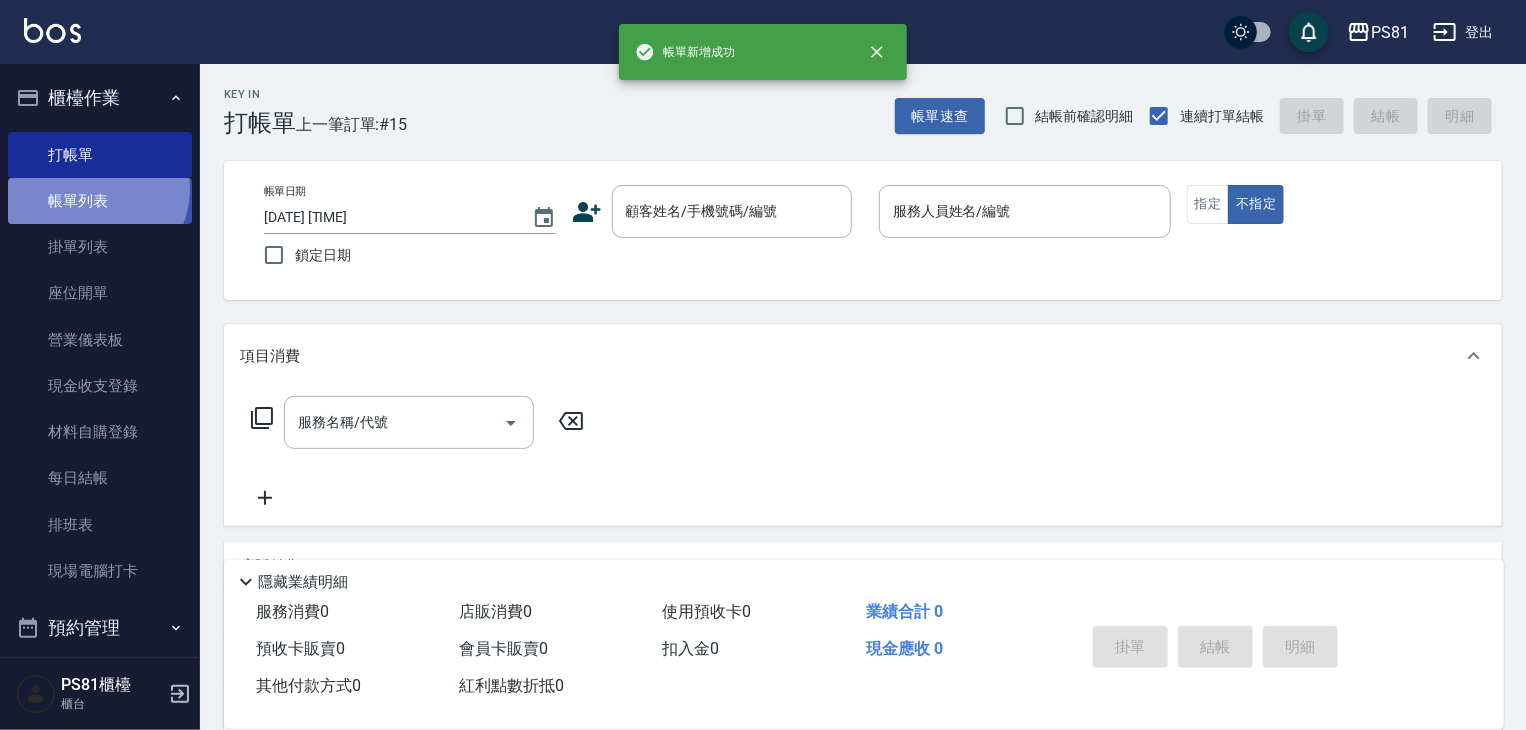 click on "帳單列表" at bounding box center [100, 201] 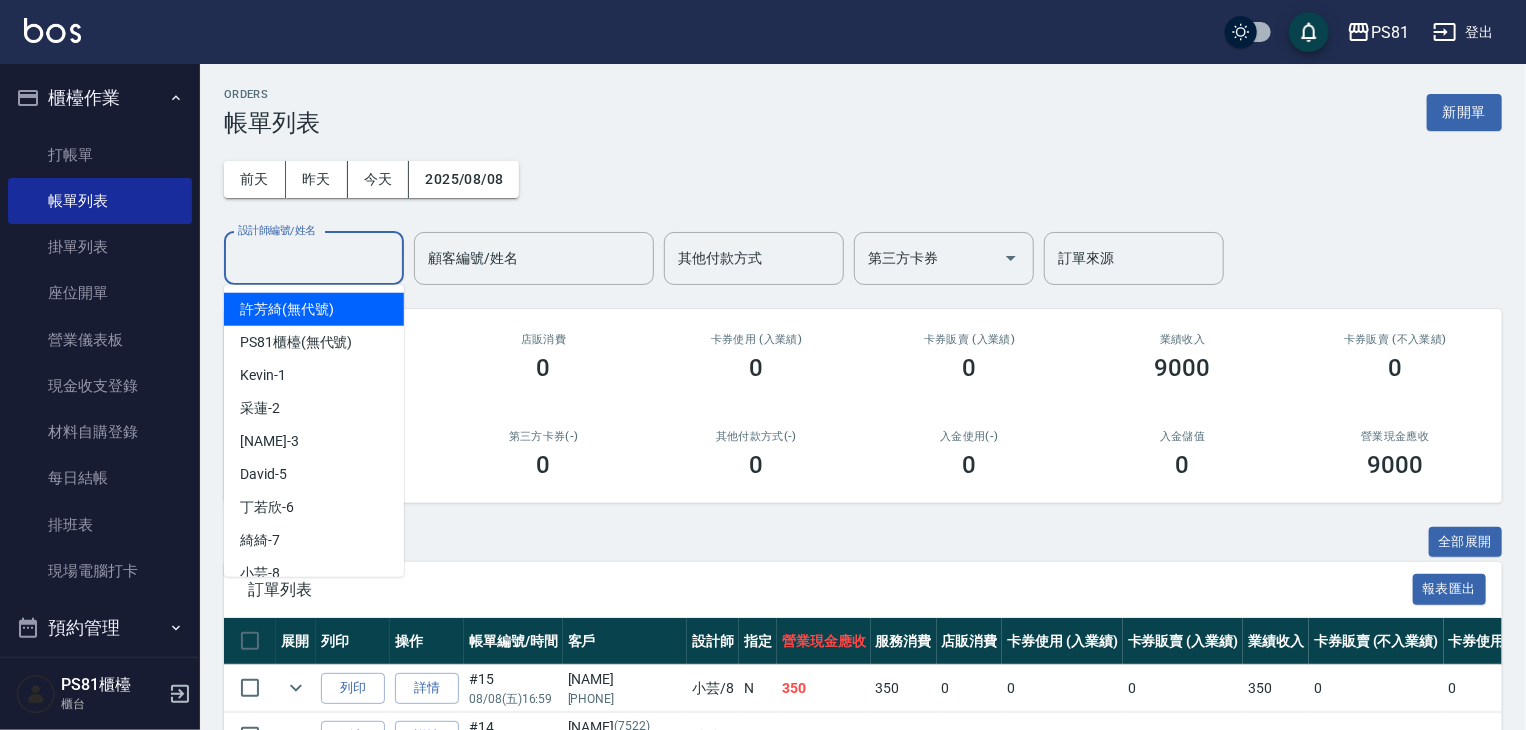 click on "設計師編號/姓名" at bounding box center (314, 258) 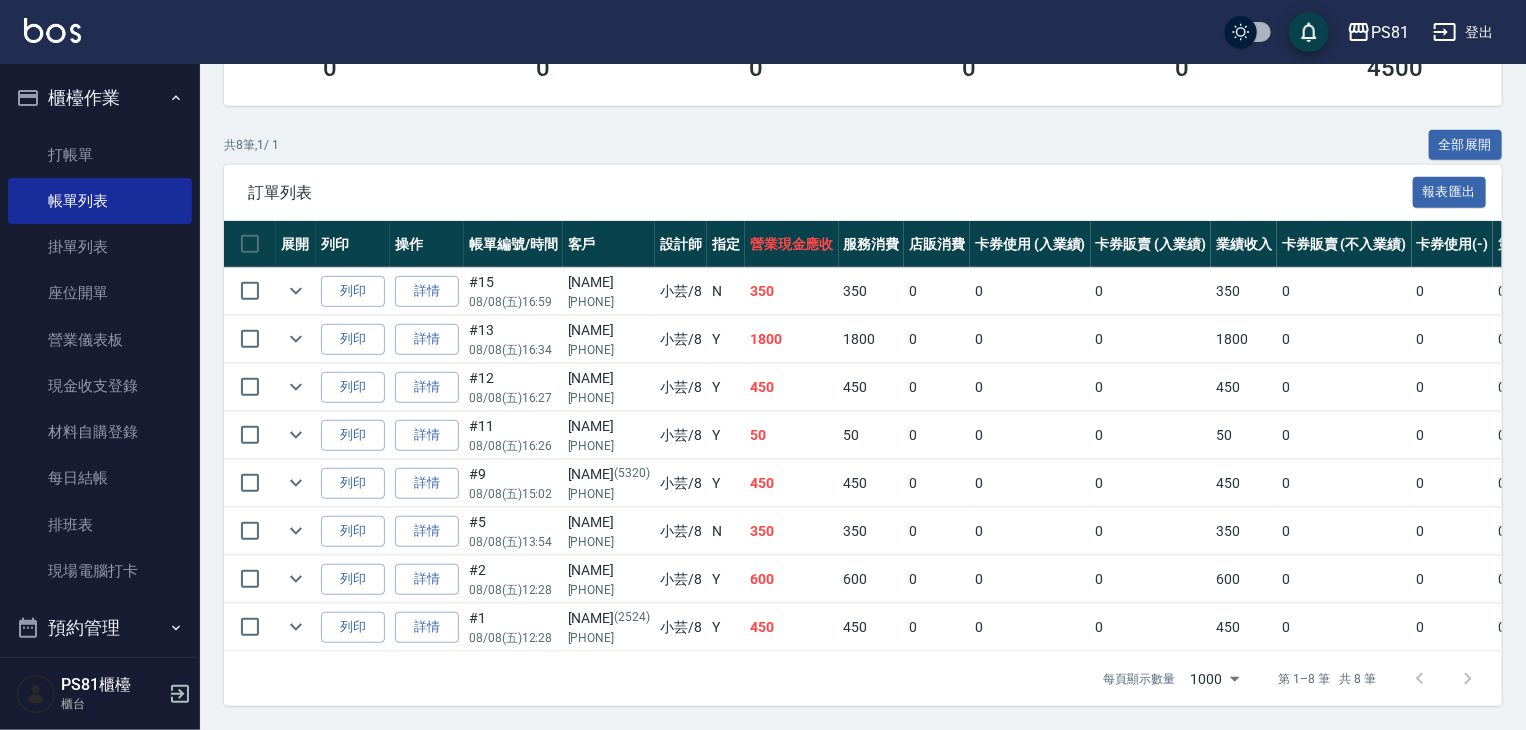 scroll, scrollTop: 409, scrollLeft: 0, axis: vertical 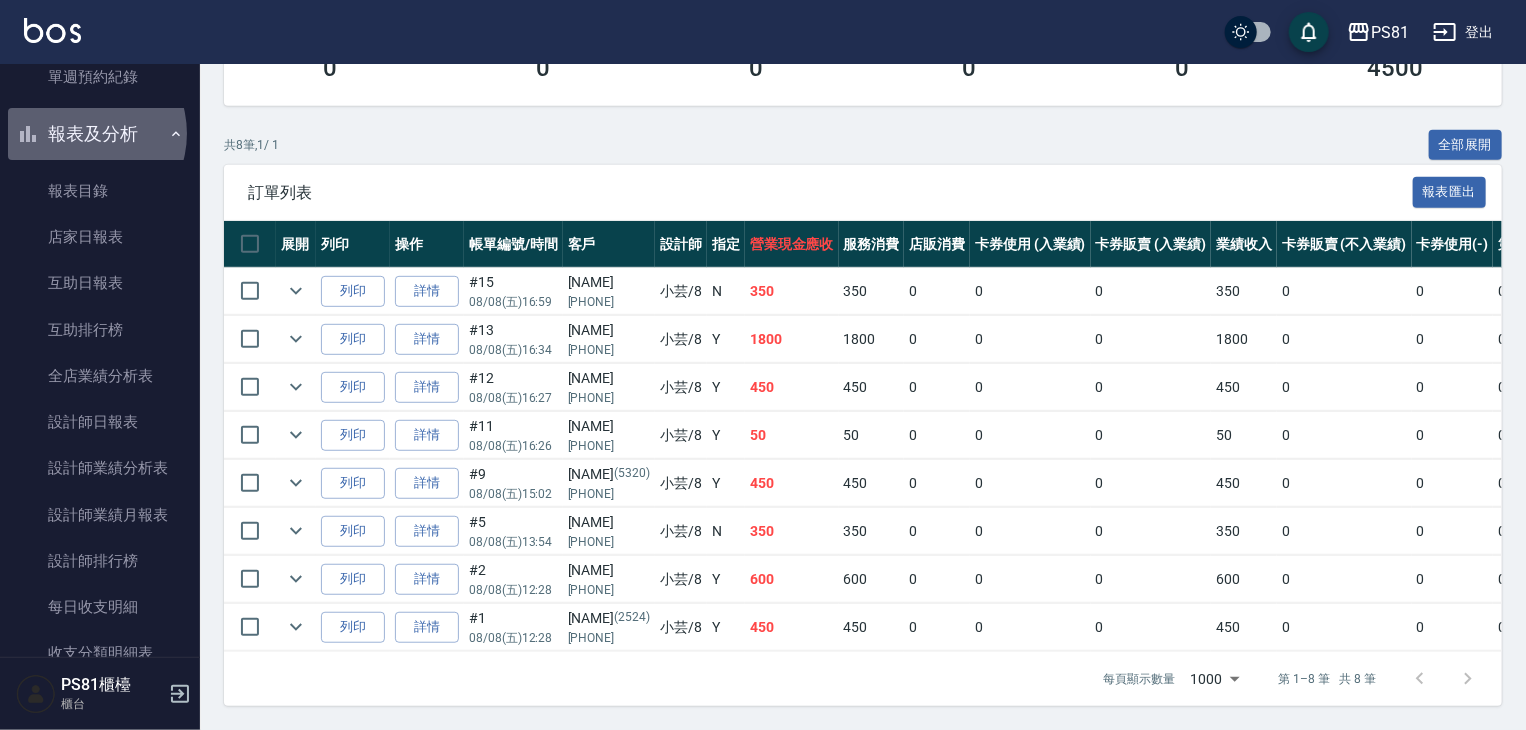 click on "報表及分析" at bounding box center (100, 134) 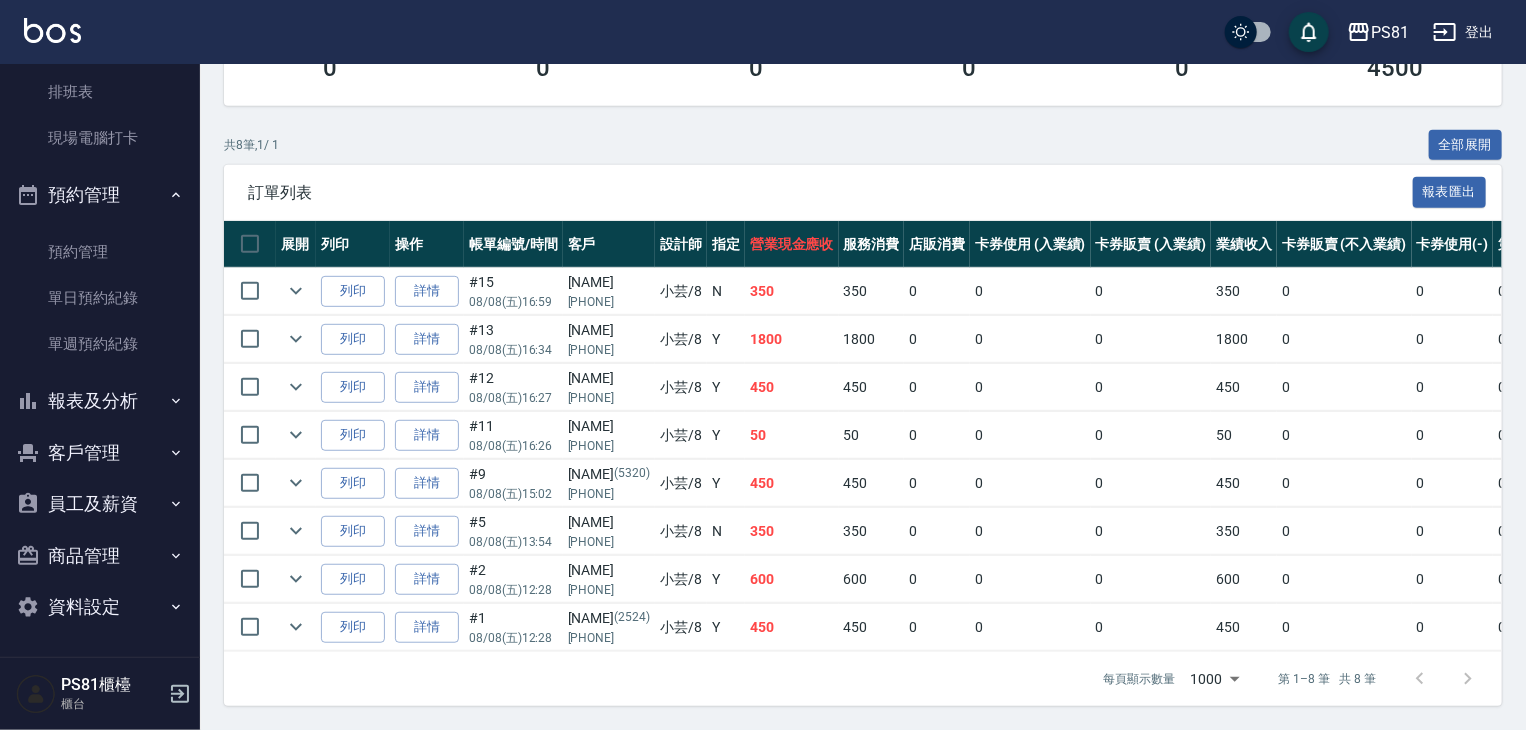 scroll, scrollTop: 432, scrollLeft: 0, axis: vertical 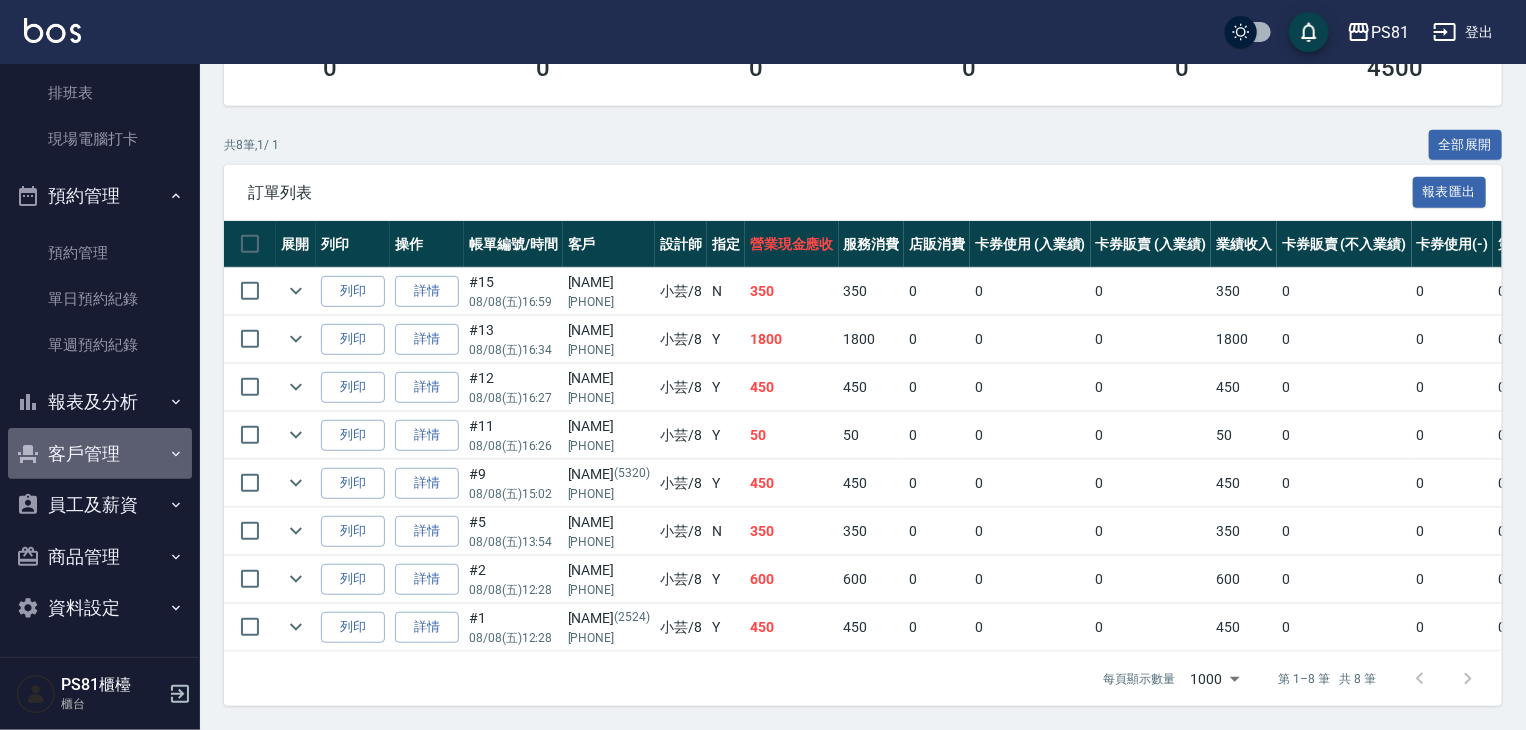 click on "客戶管理" at bounding box center (100, 454) 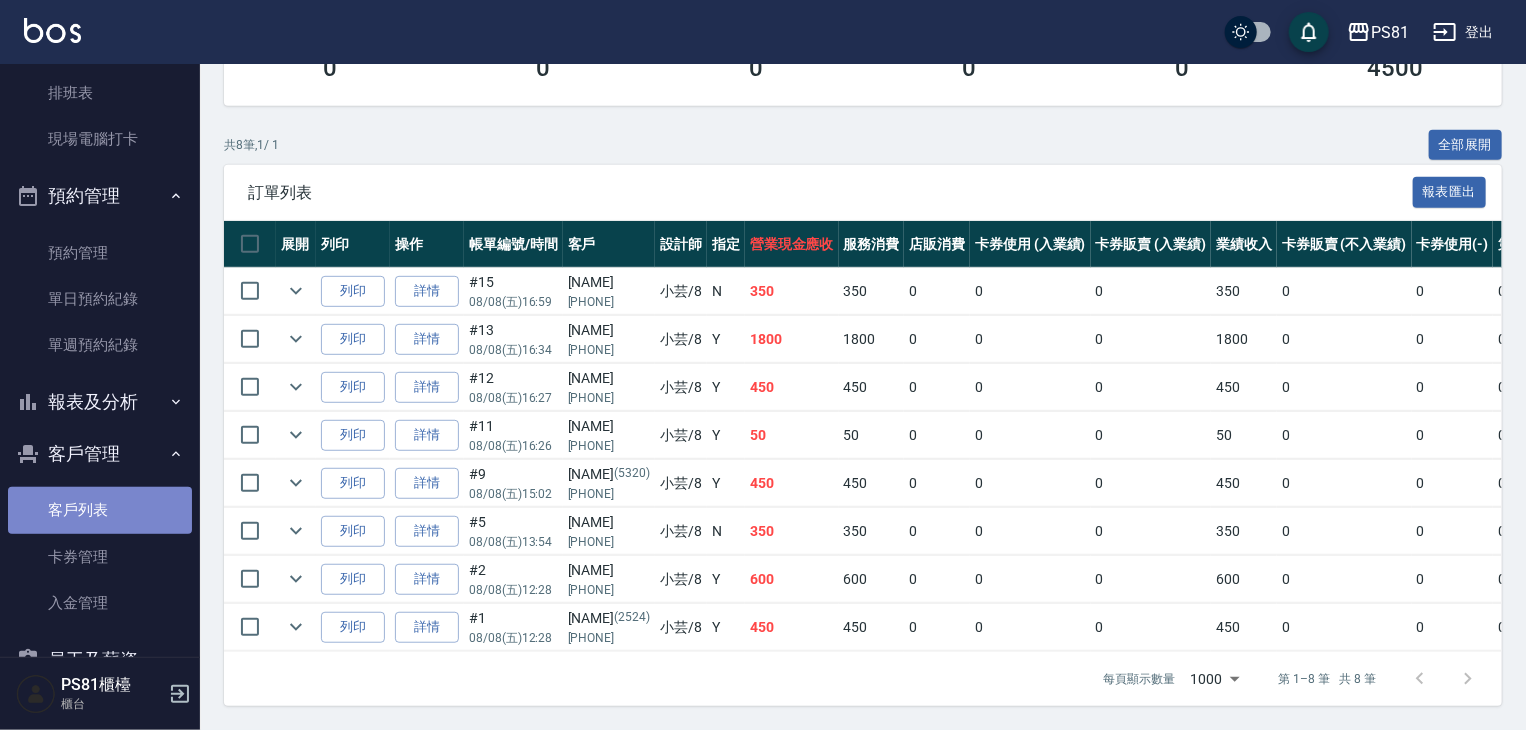 click on "客戶列表" at bounding box center (100, 510) 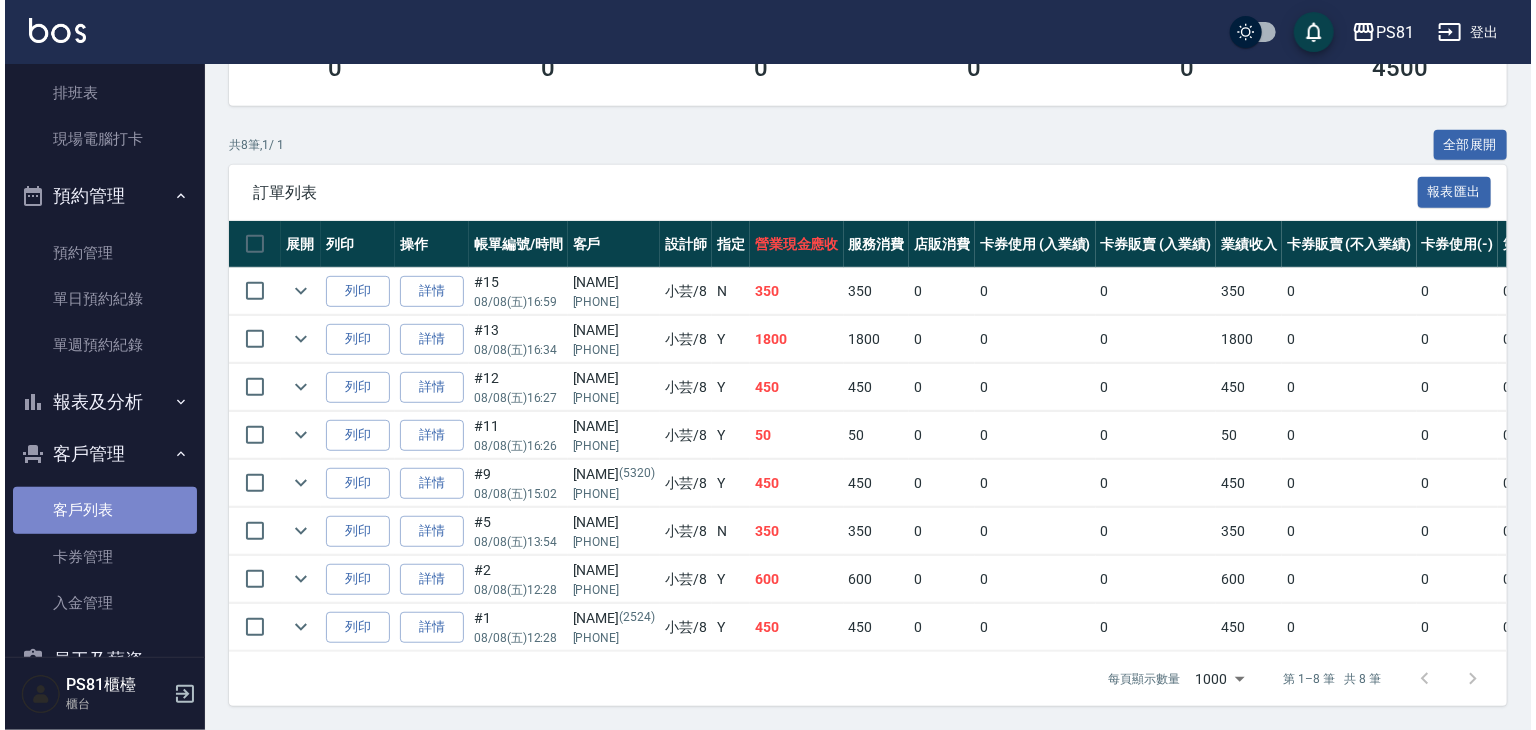 scroll, scrollTop: 0, scrollLeft: 0, axis: both 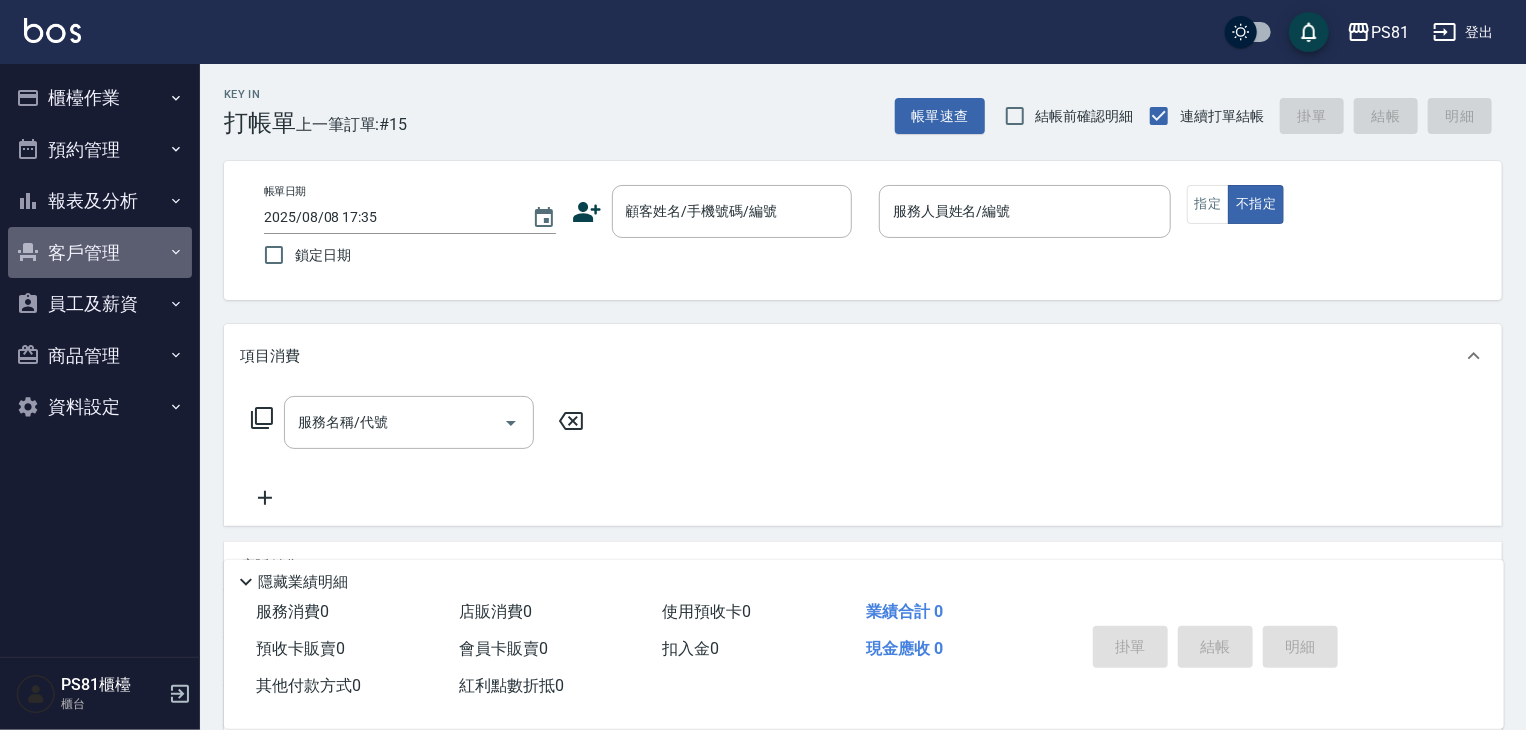 click on "客戶管理" at bounding box center (100, 253) 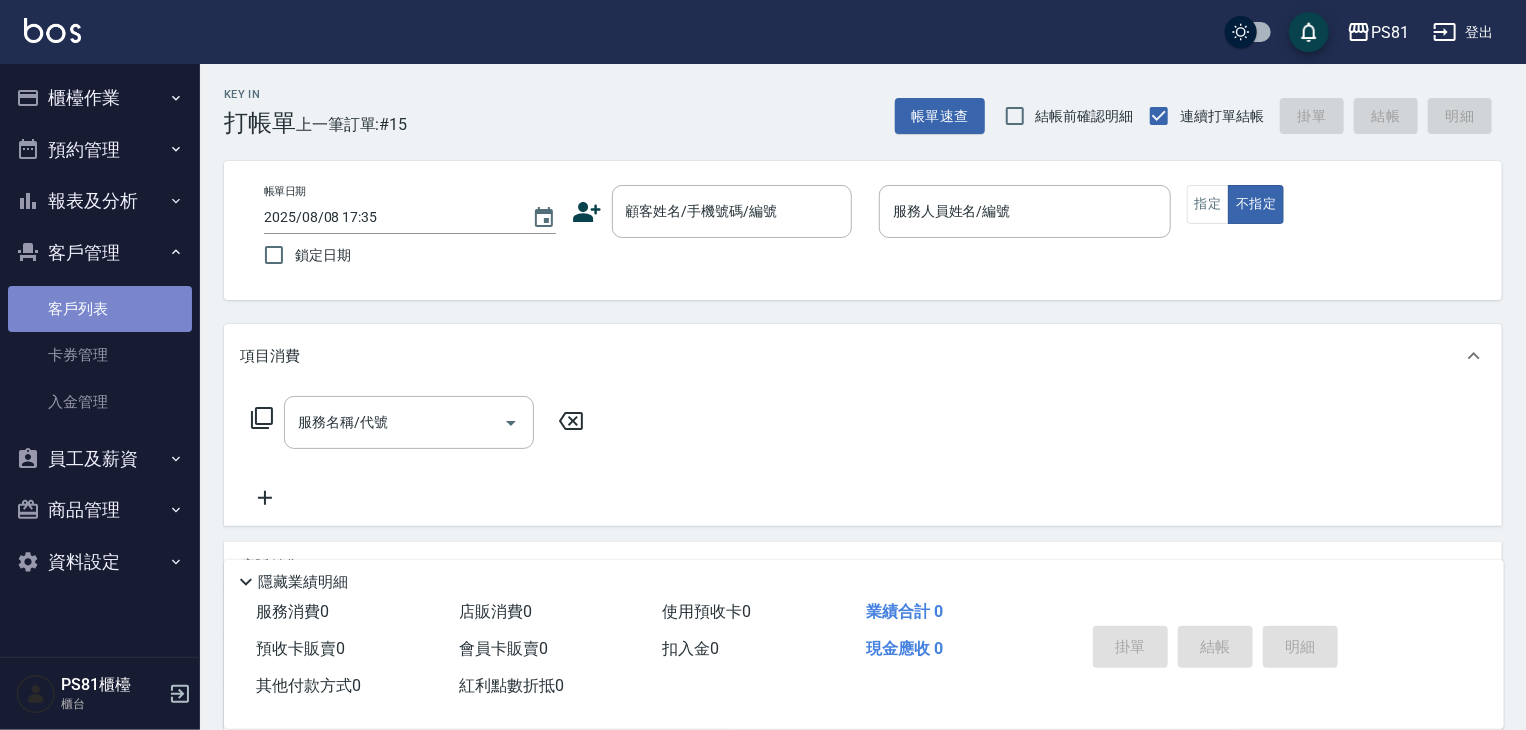 click on "客戶列表" at bounding box center (100, 309) 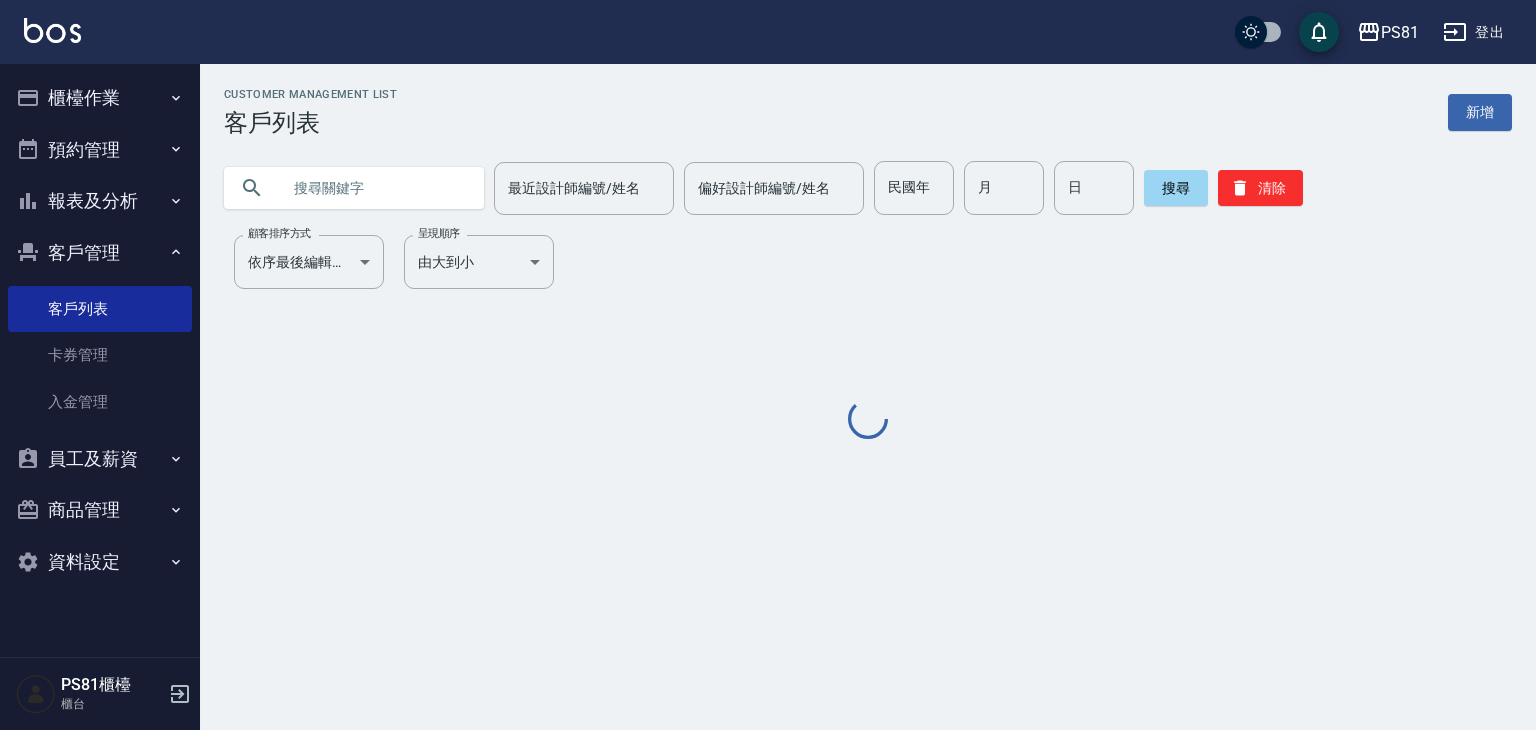 click at bounding box center [374, 188] 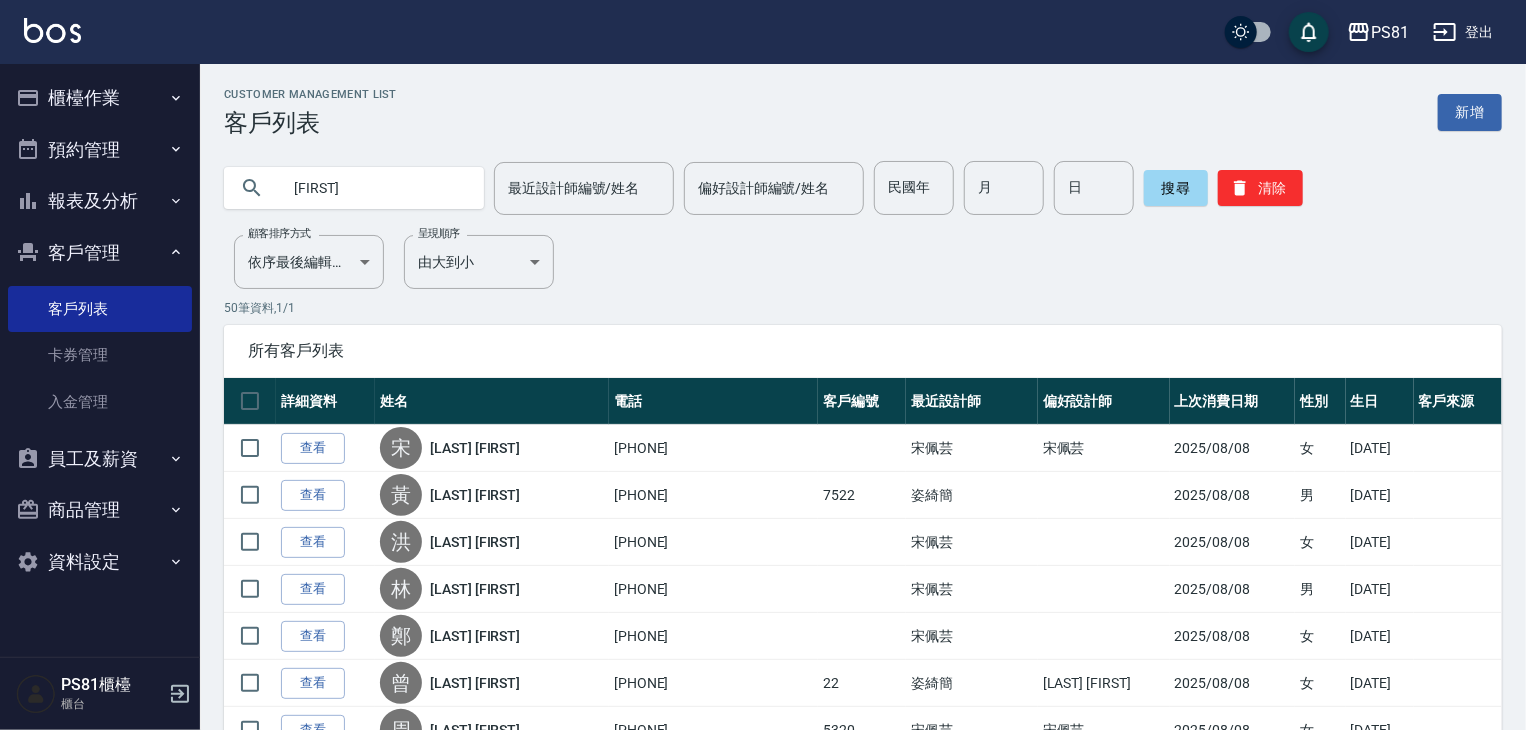 type on "[FIRST]" 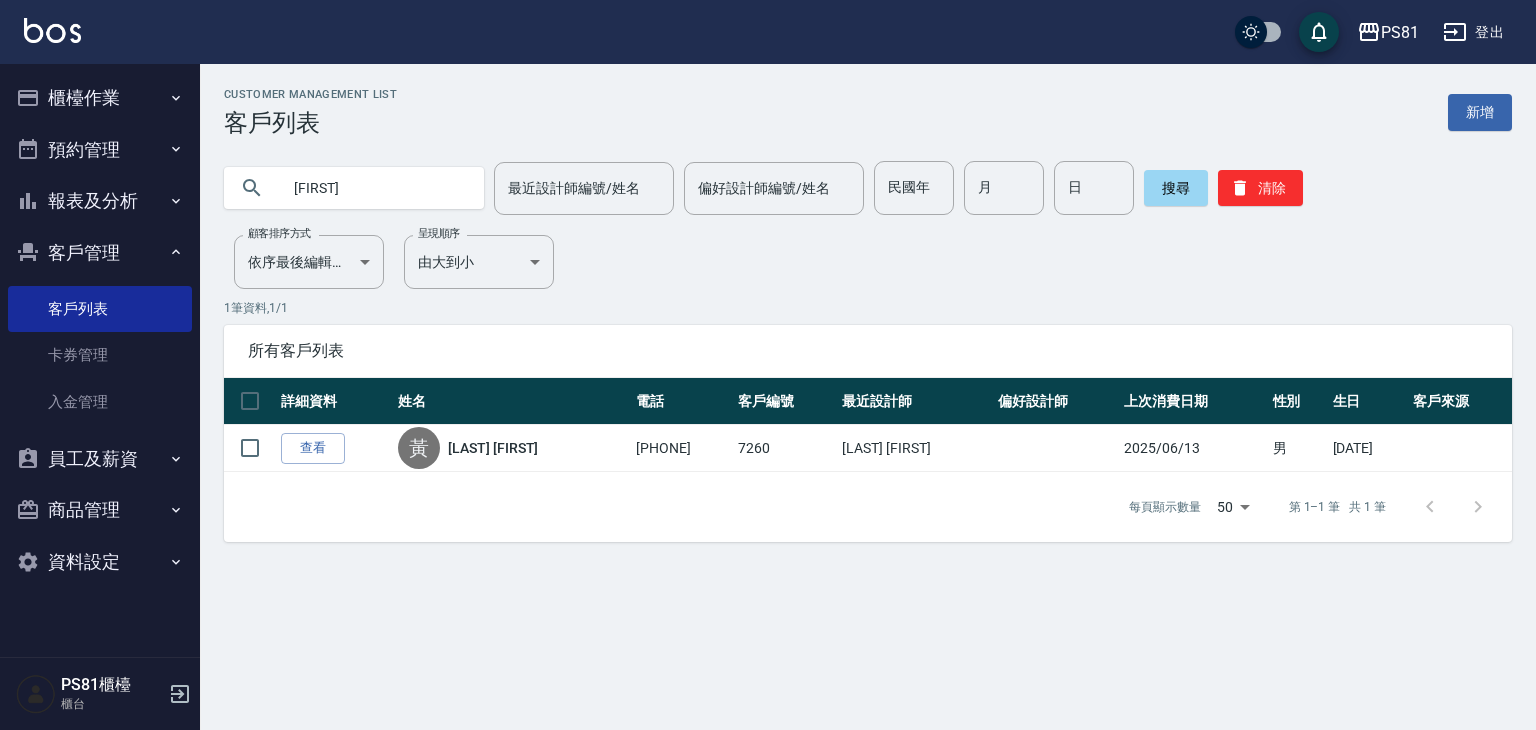 click on "查看" at bounding box center [313, 448] 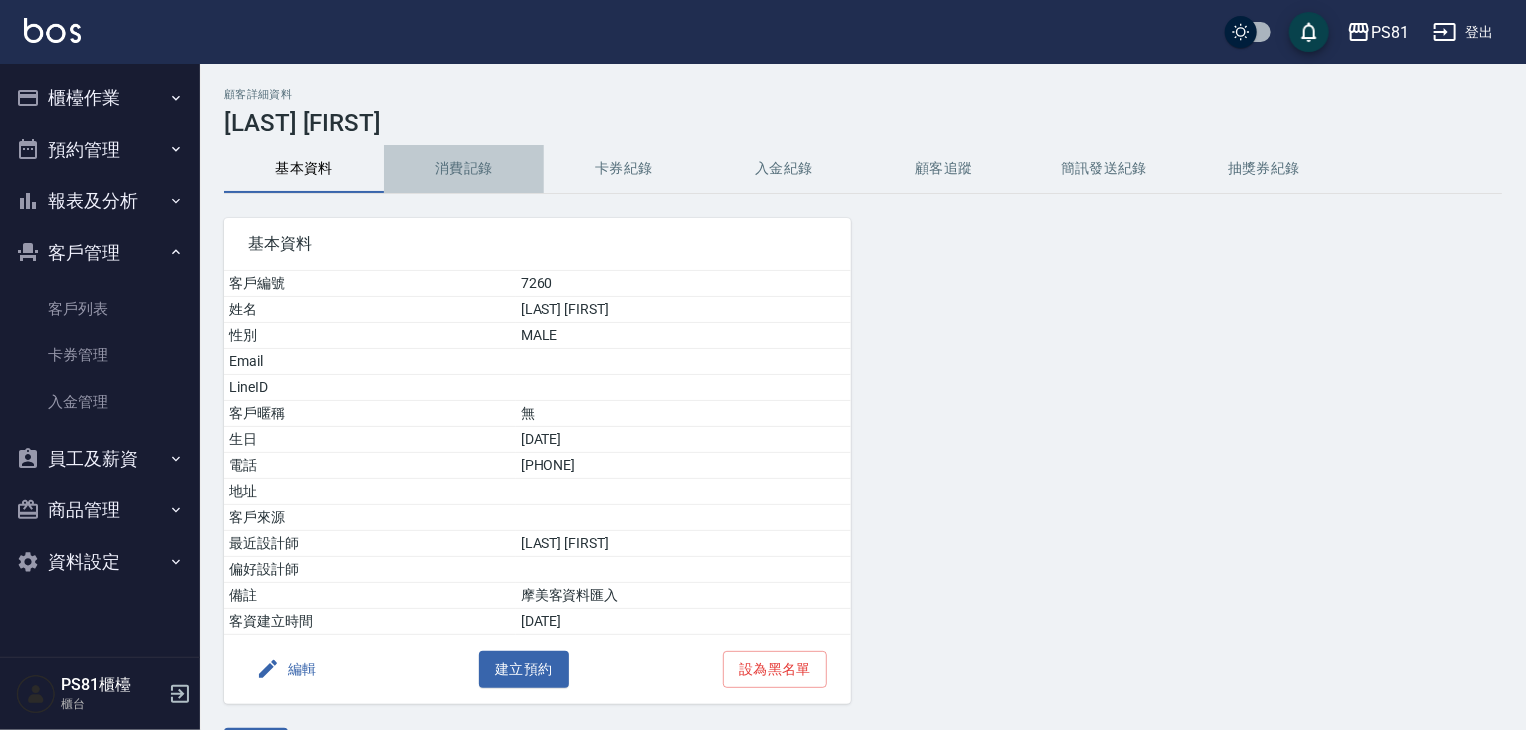click on "消費記錄" at bounding box center [464, 169] 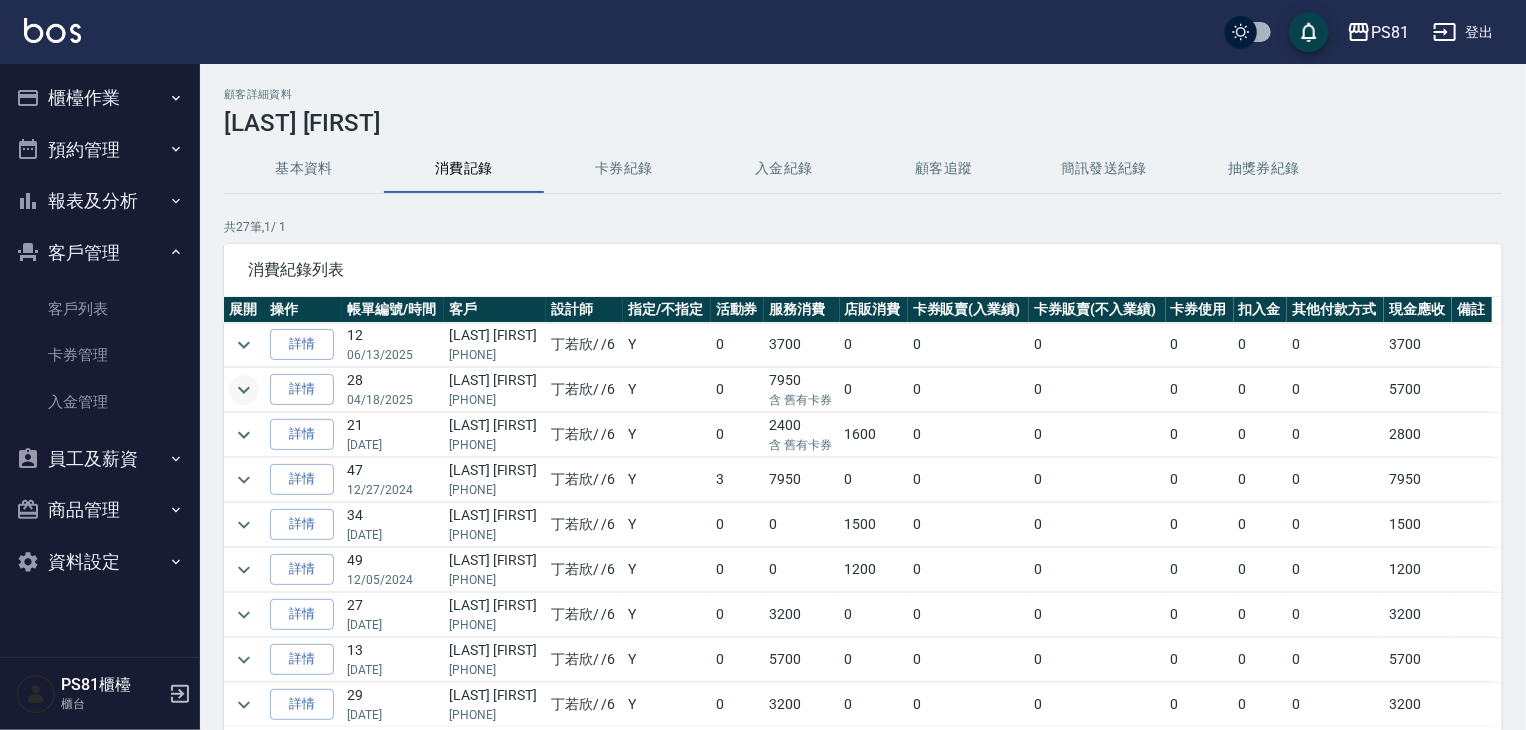 click 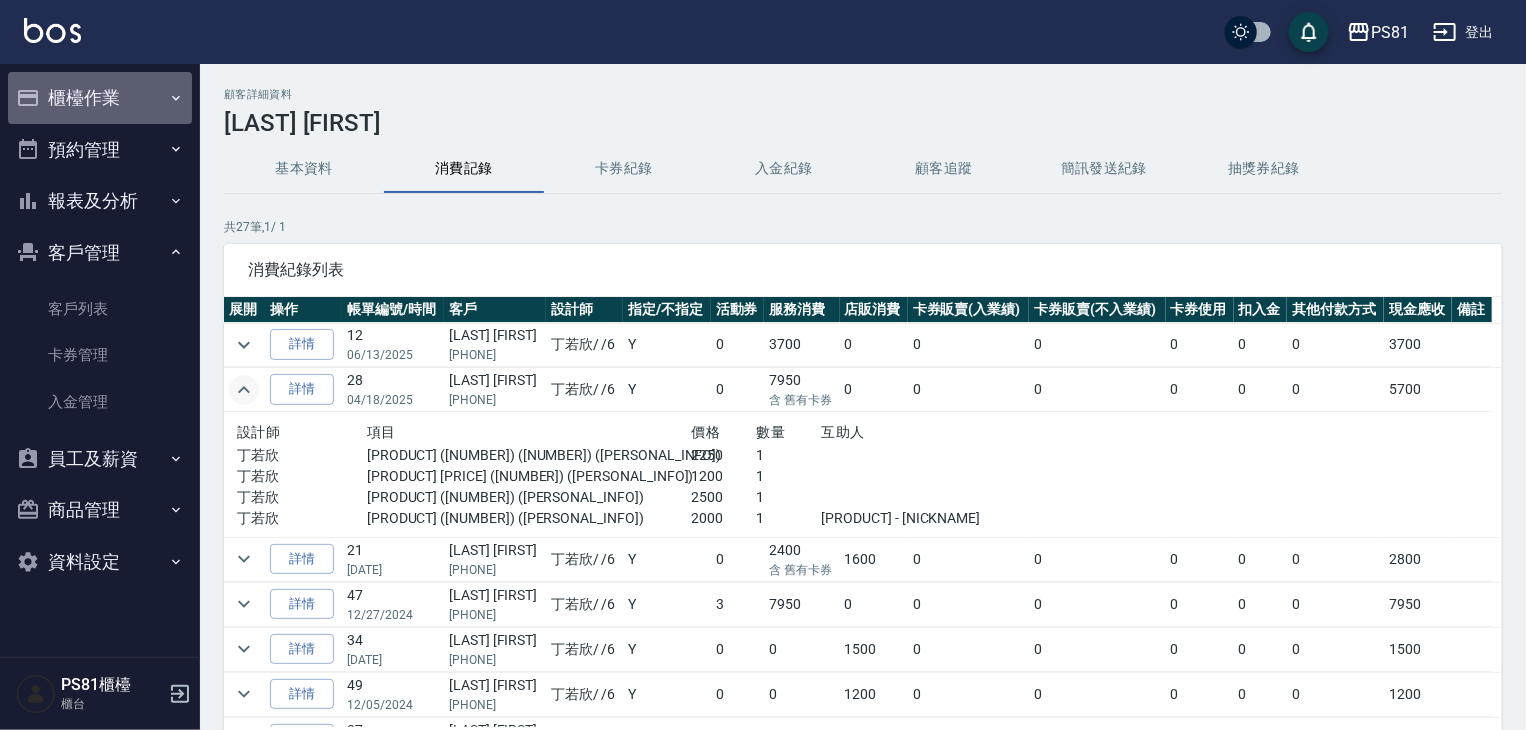 click on "櫃檯作業" at bounding box center [100, 98] 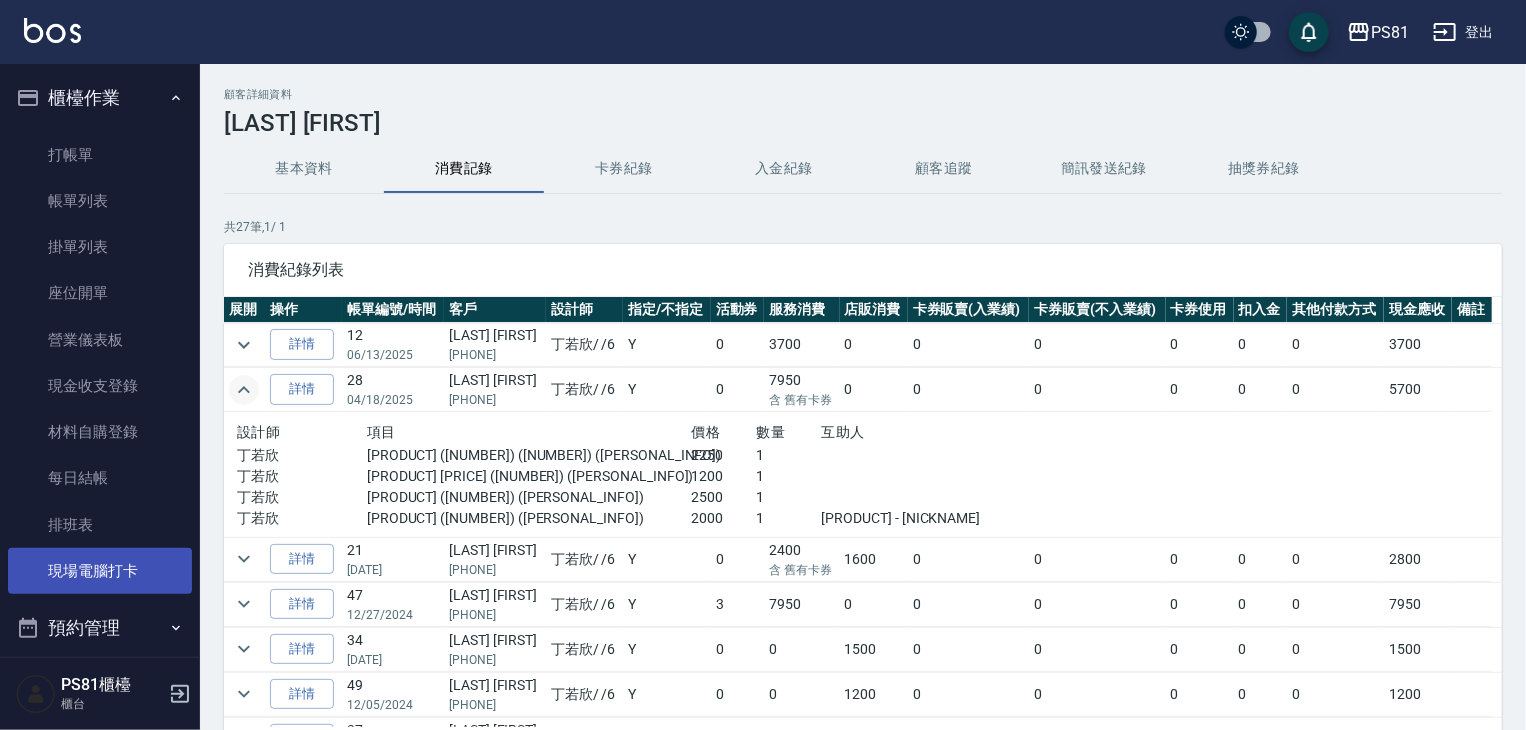 click on "現場電腦打卡" at bounding box center (100, 571) 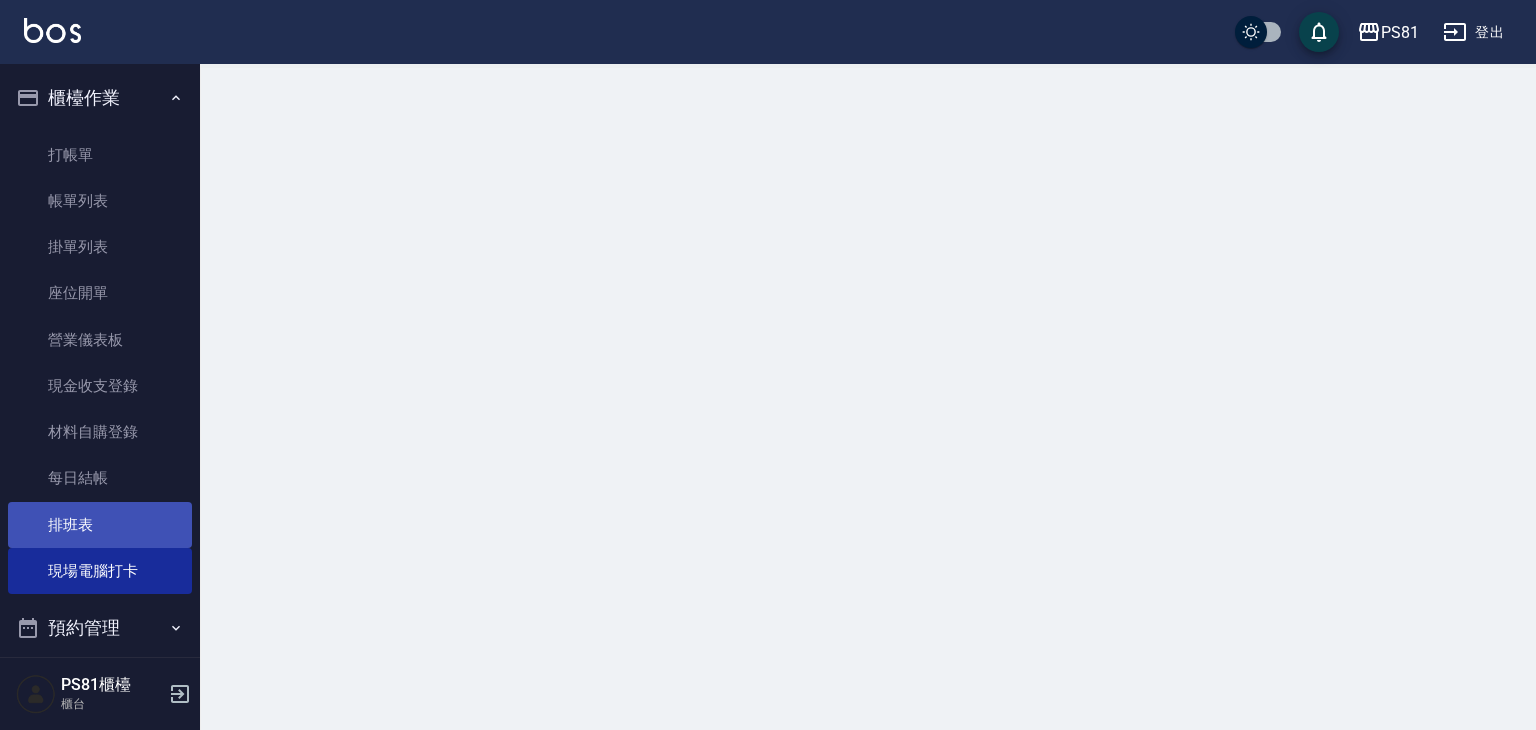 click on "排班表" at bounding box center (100, 525) 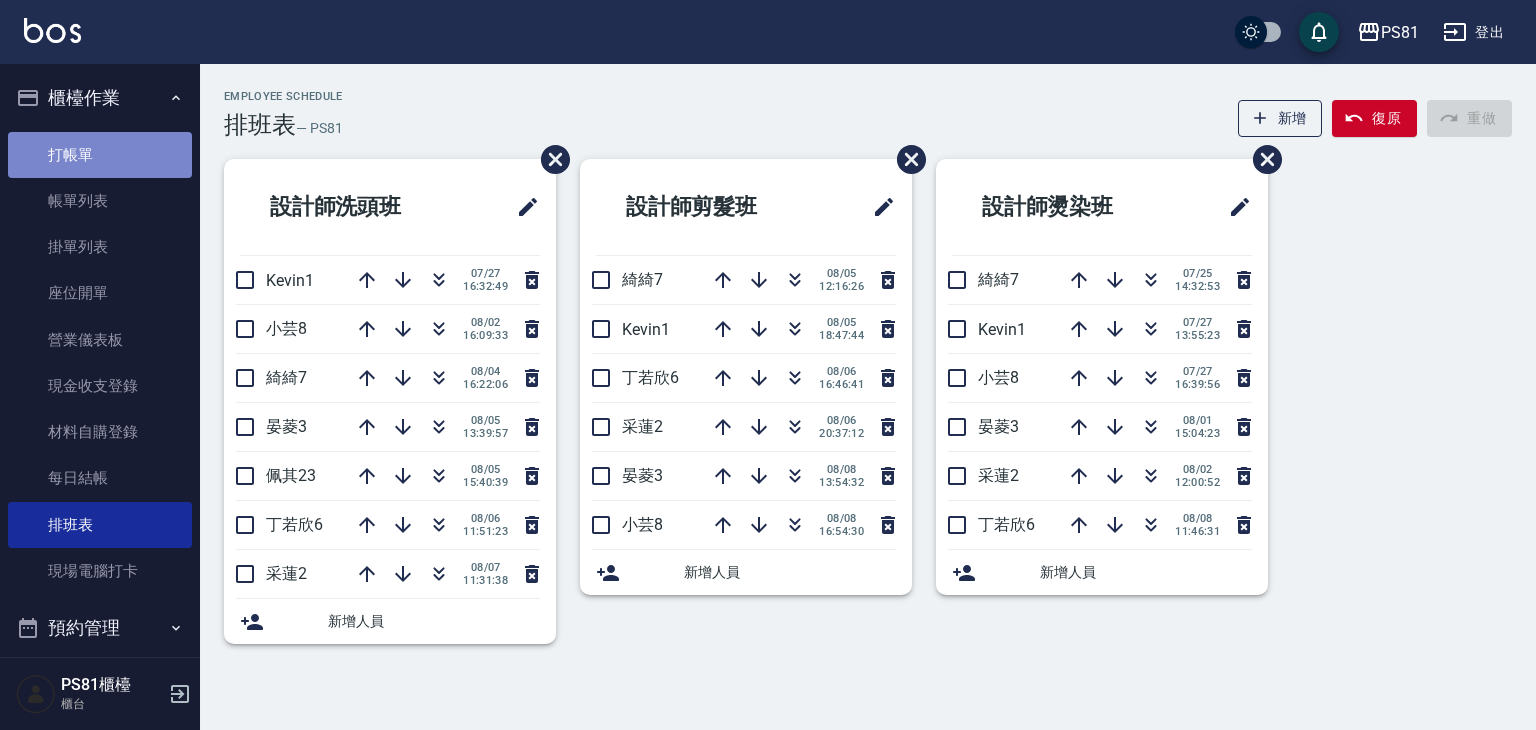 click on "打帳單" at bounding box center (100, 155) 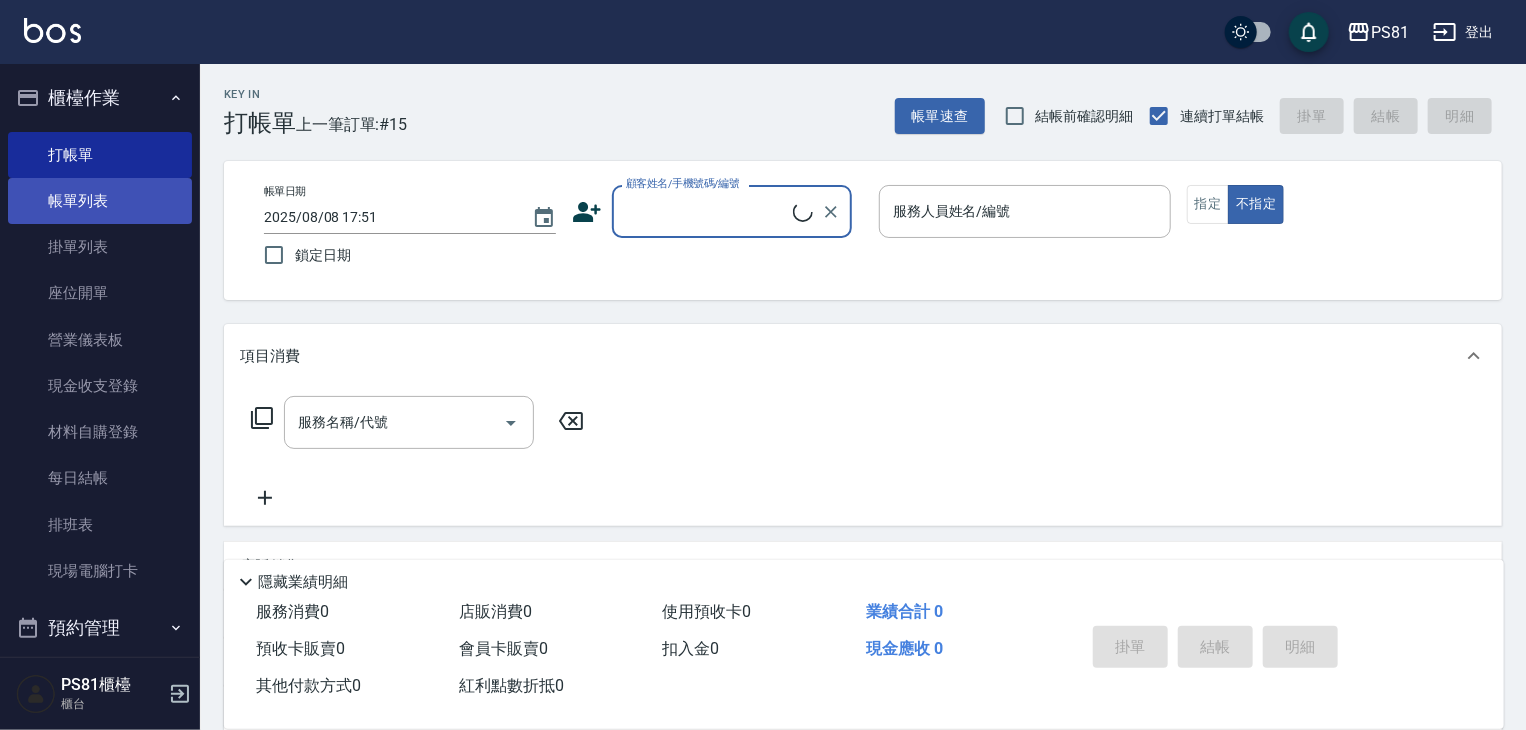 click on "帳單列表" at bounding box center (100, 201) 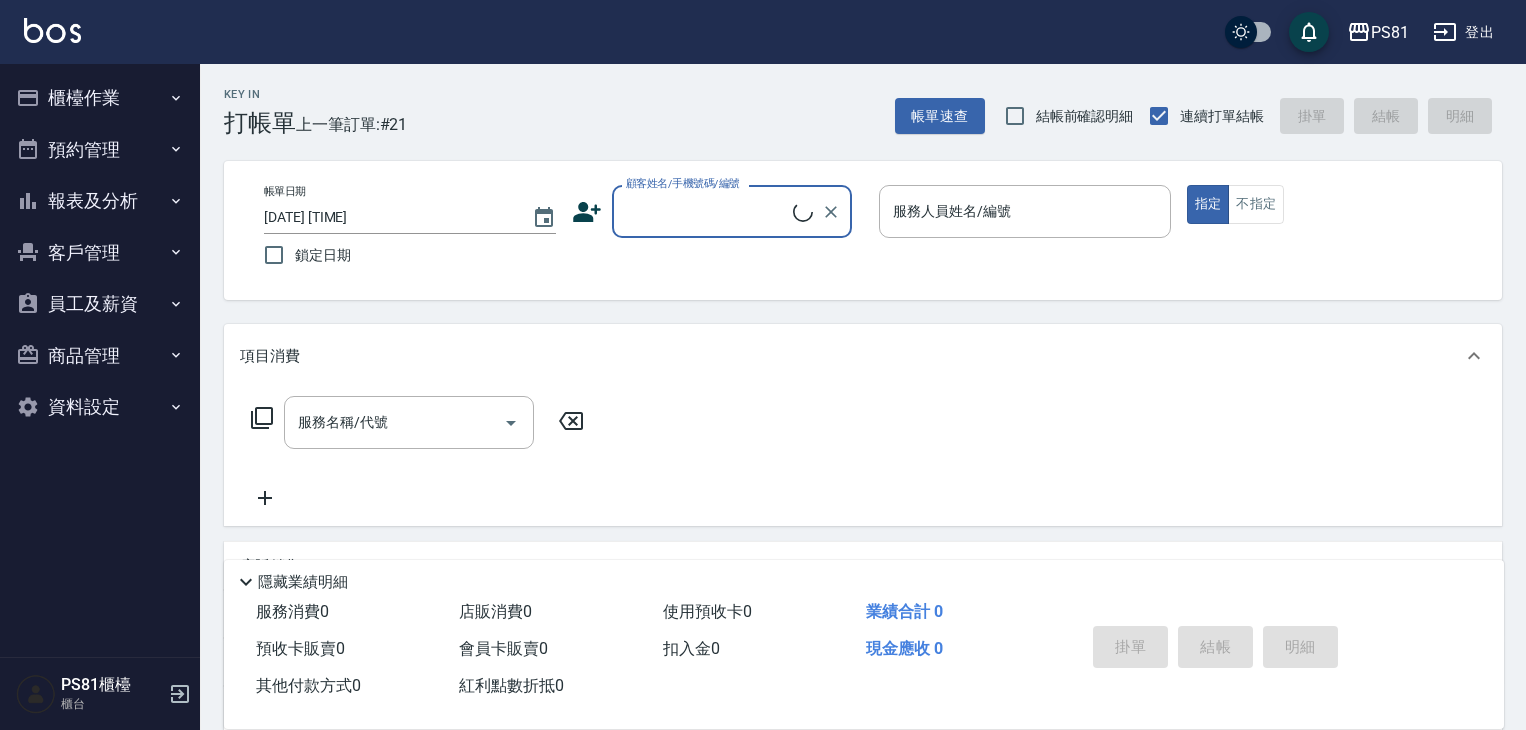 scroll, scrollTop: 0, scrollLeft: 0, axis: both 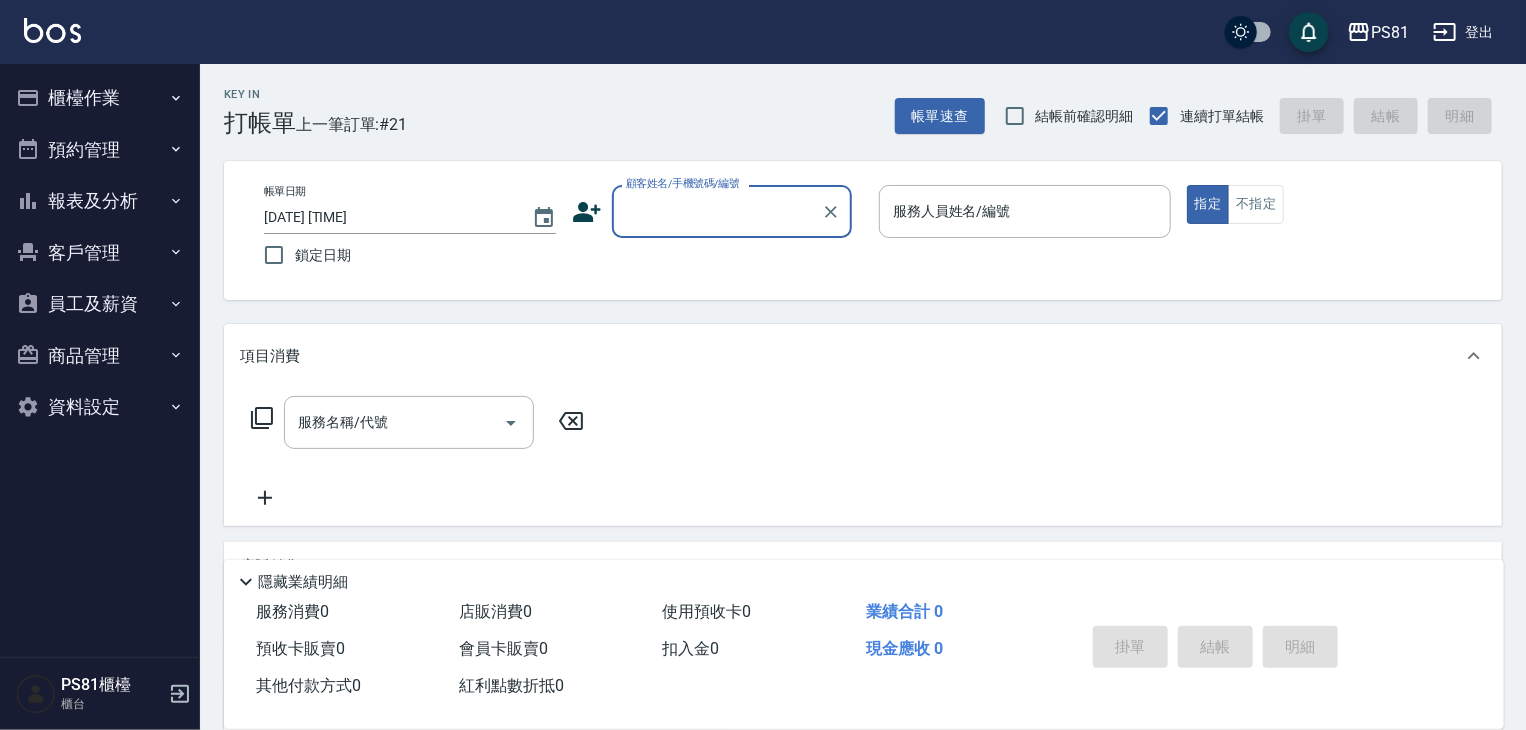 type on "ㄋ" 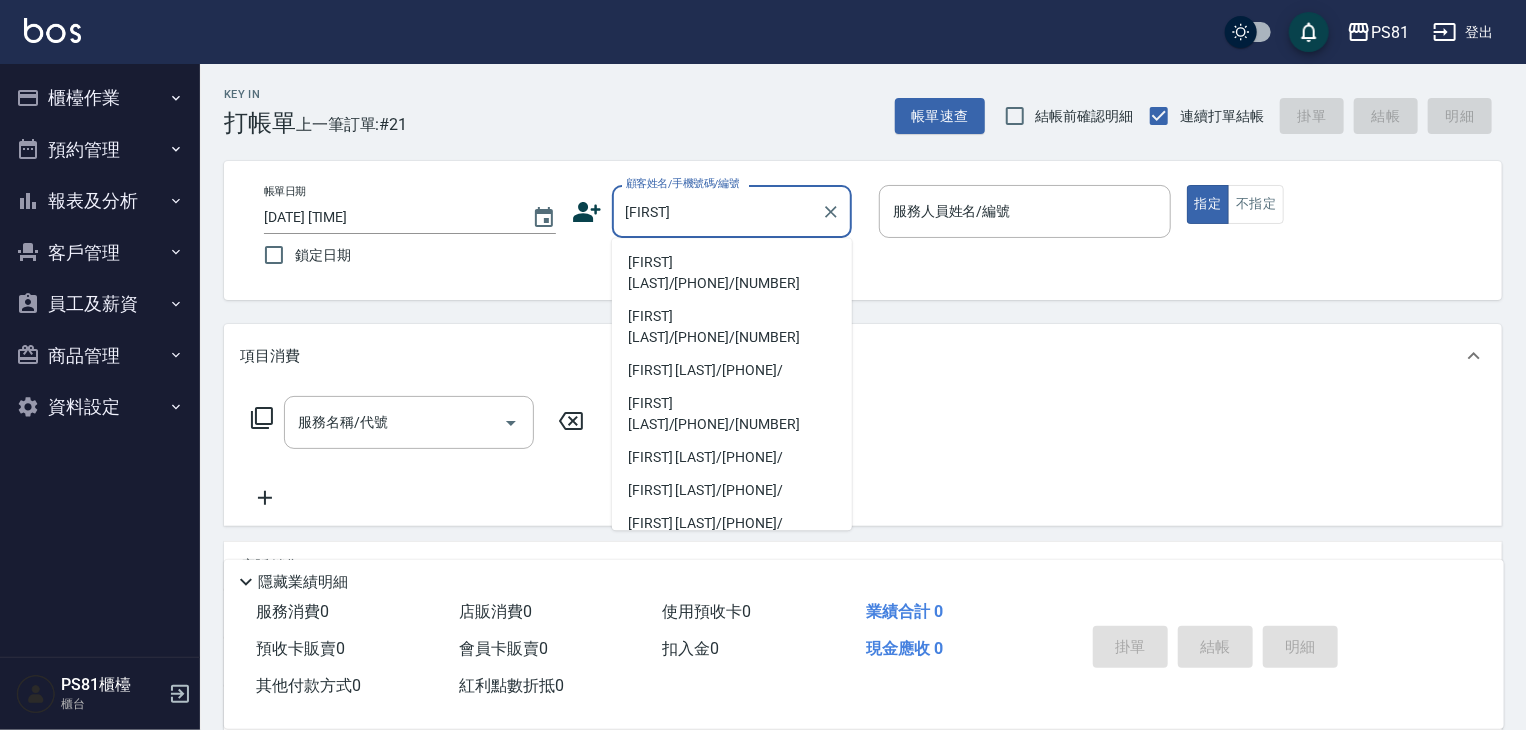 click on "[FIRST] [LAST]/[PHONE]/[NUMBER]" at bounding box center (732, 273) 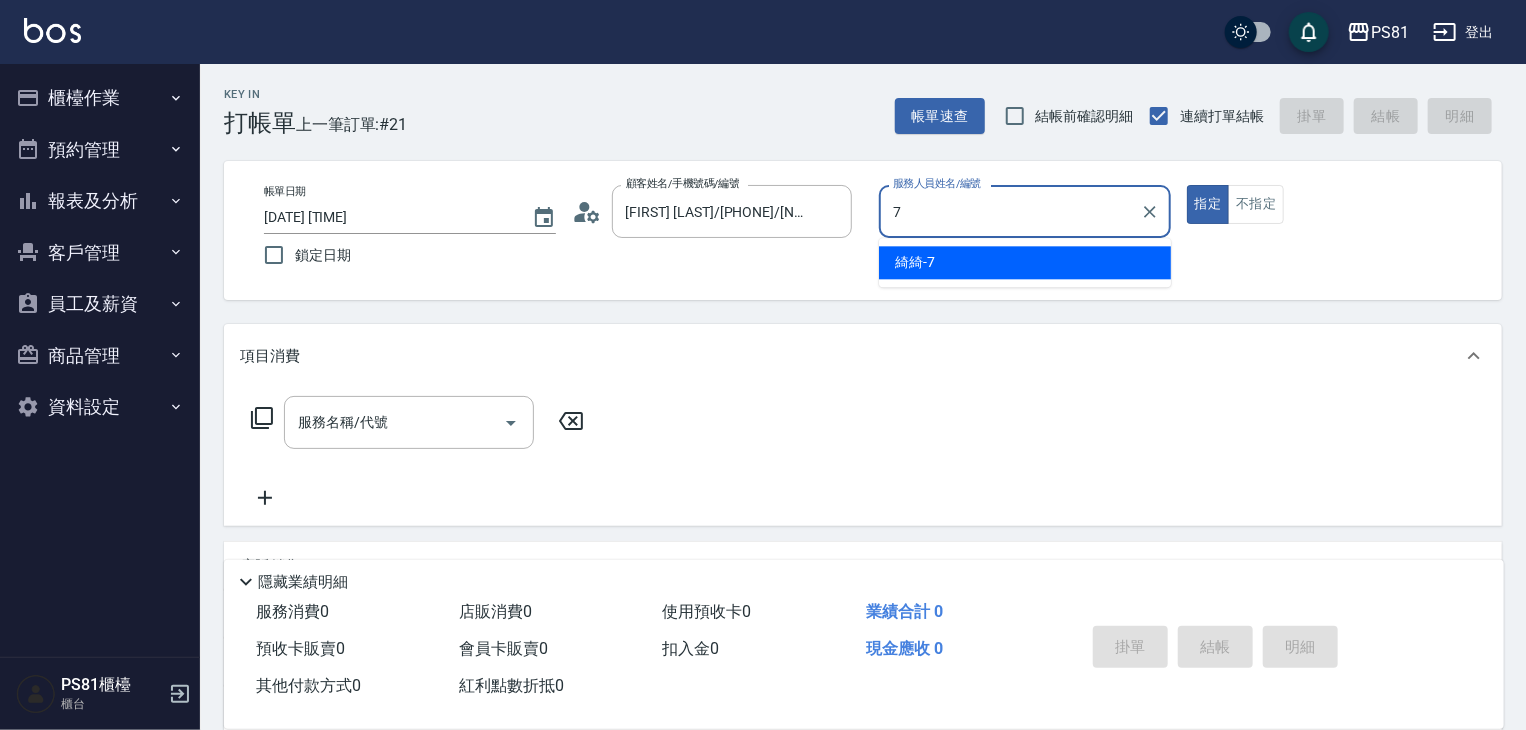 click on "[LAST] -7" at bounding box center [915, 262] 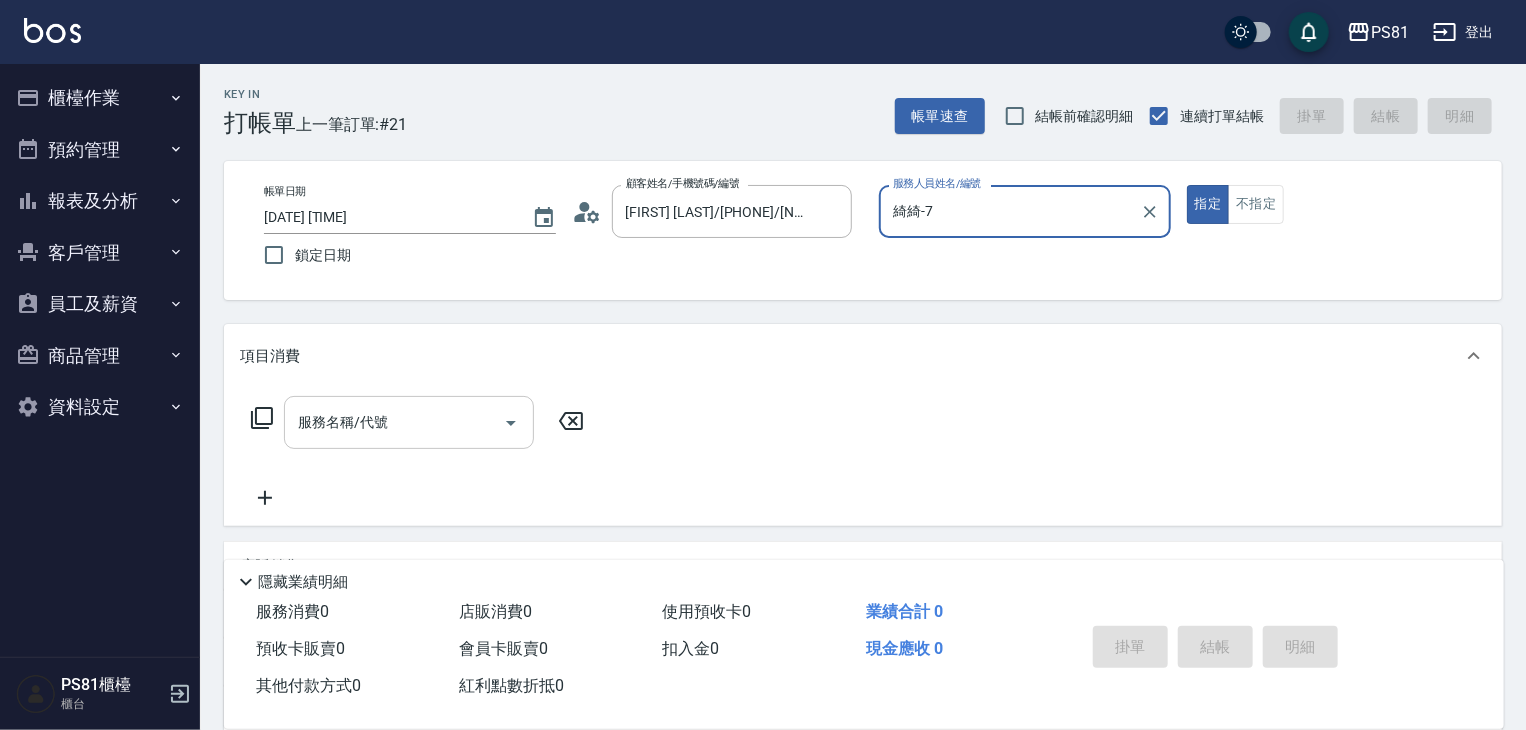 type on "綺綺-7" 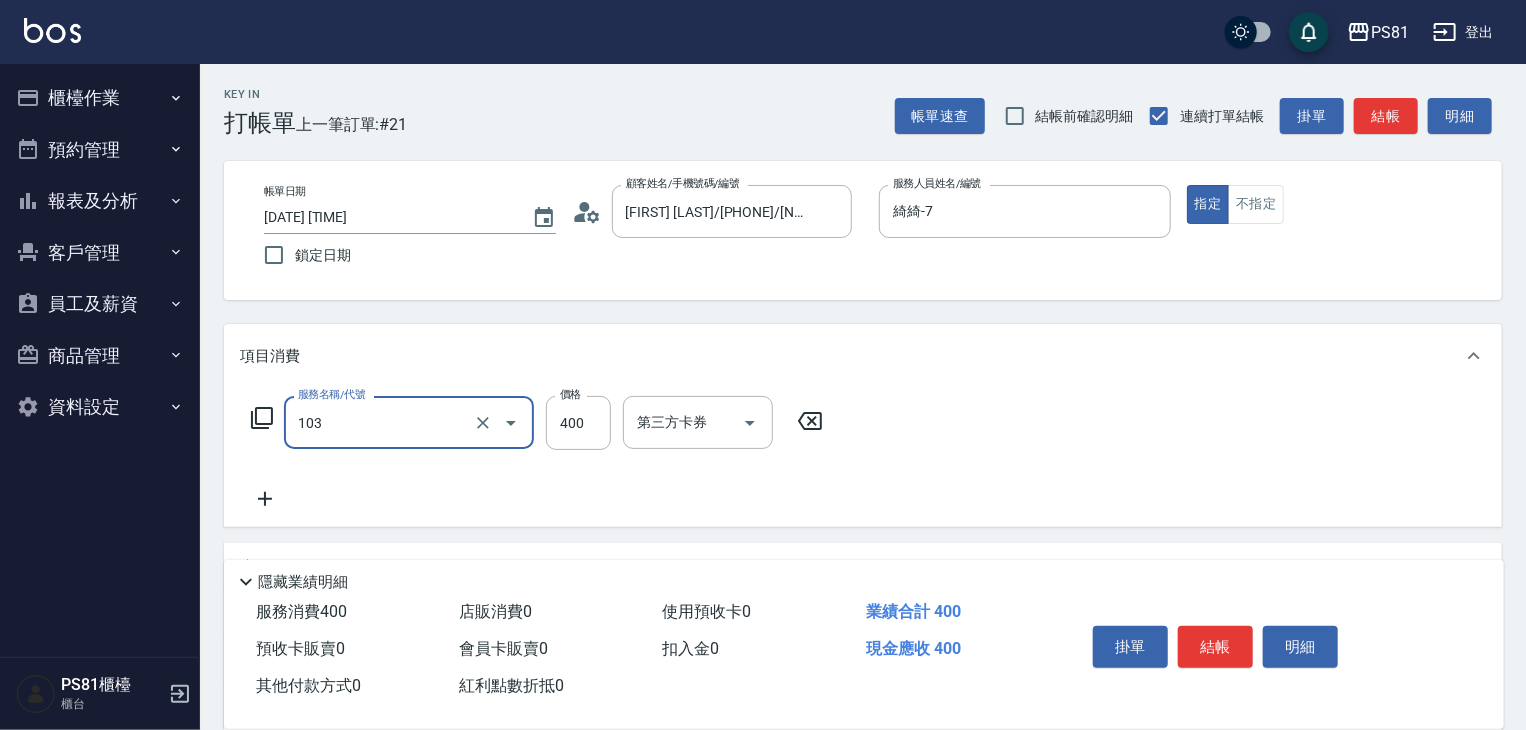 type on "C級洗剪400(103)" 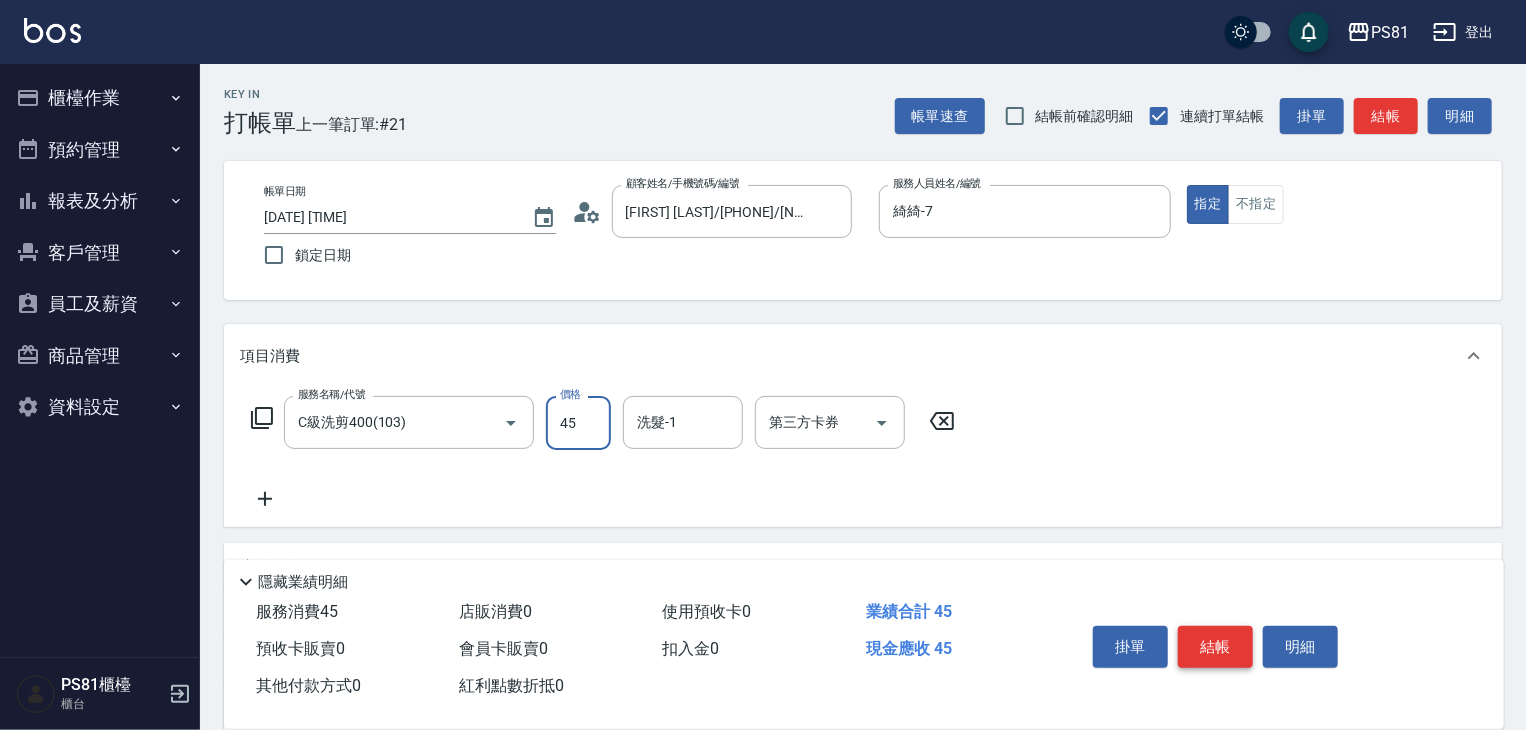 type on "45" 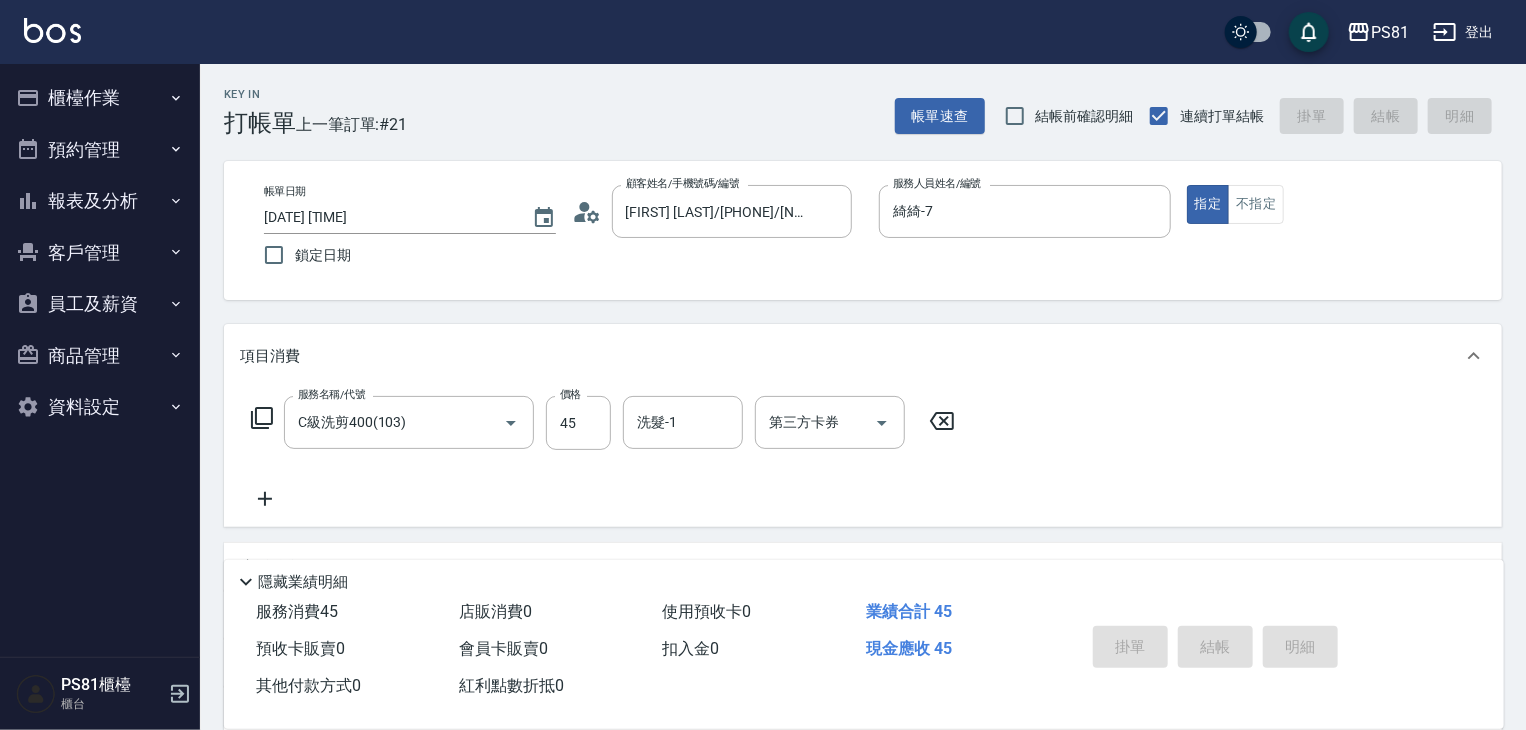type on "2025/08/08 17:57" 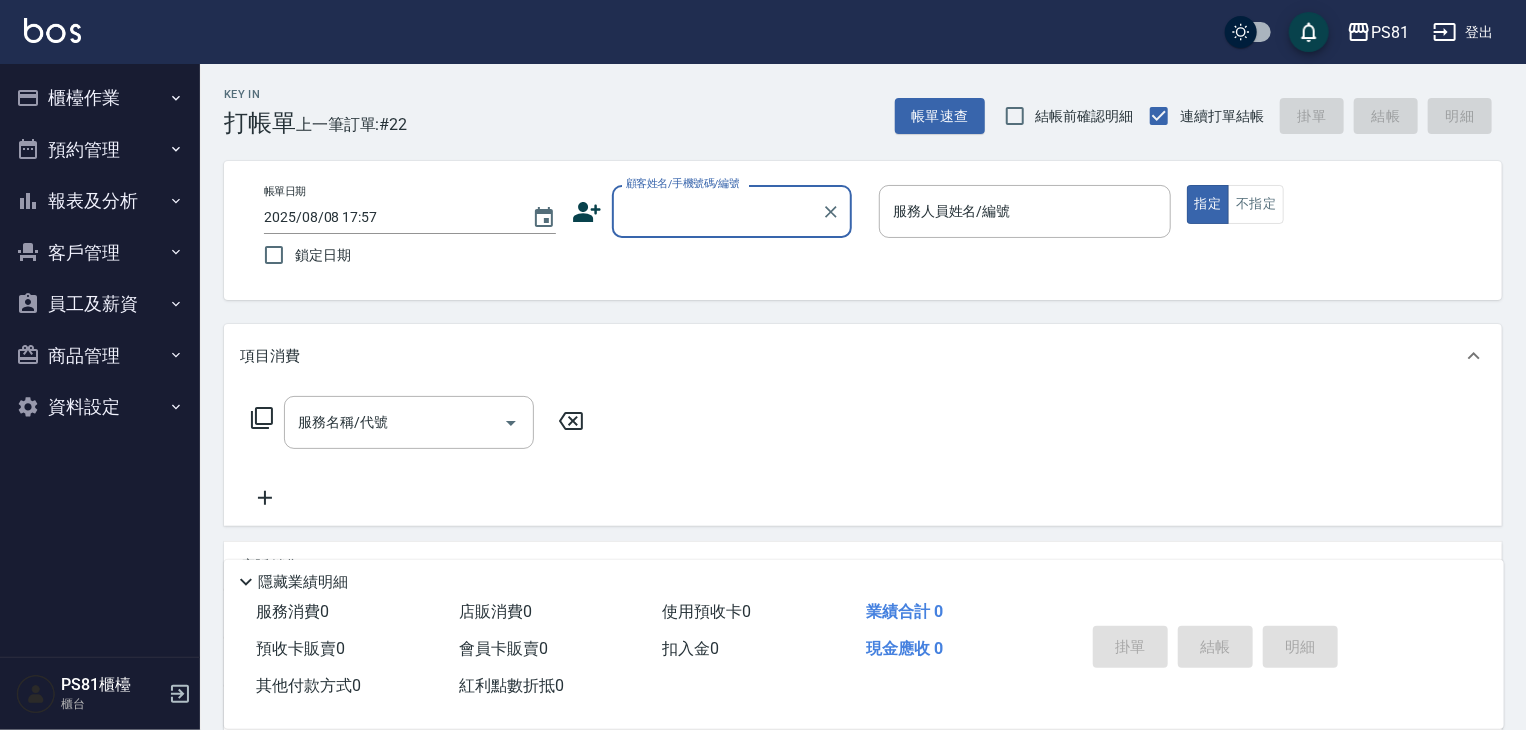 click on "櫃檯作業" at bounding box center [100, 98] 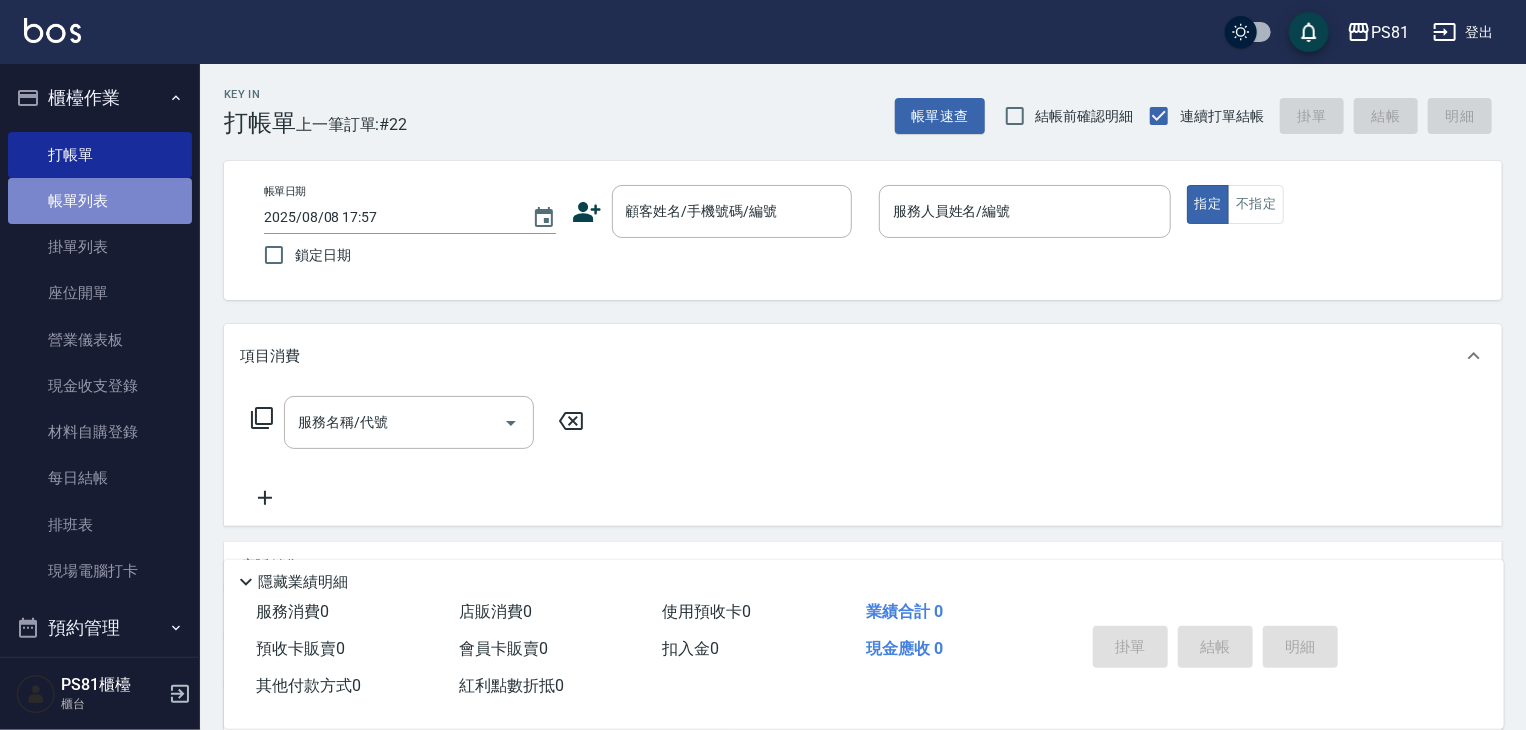 click on "帳單列表" at bounding box center (100, 201) 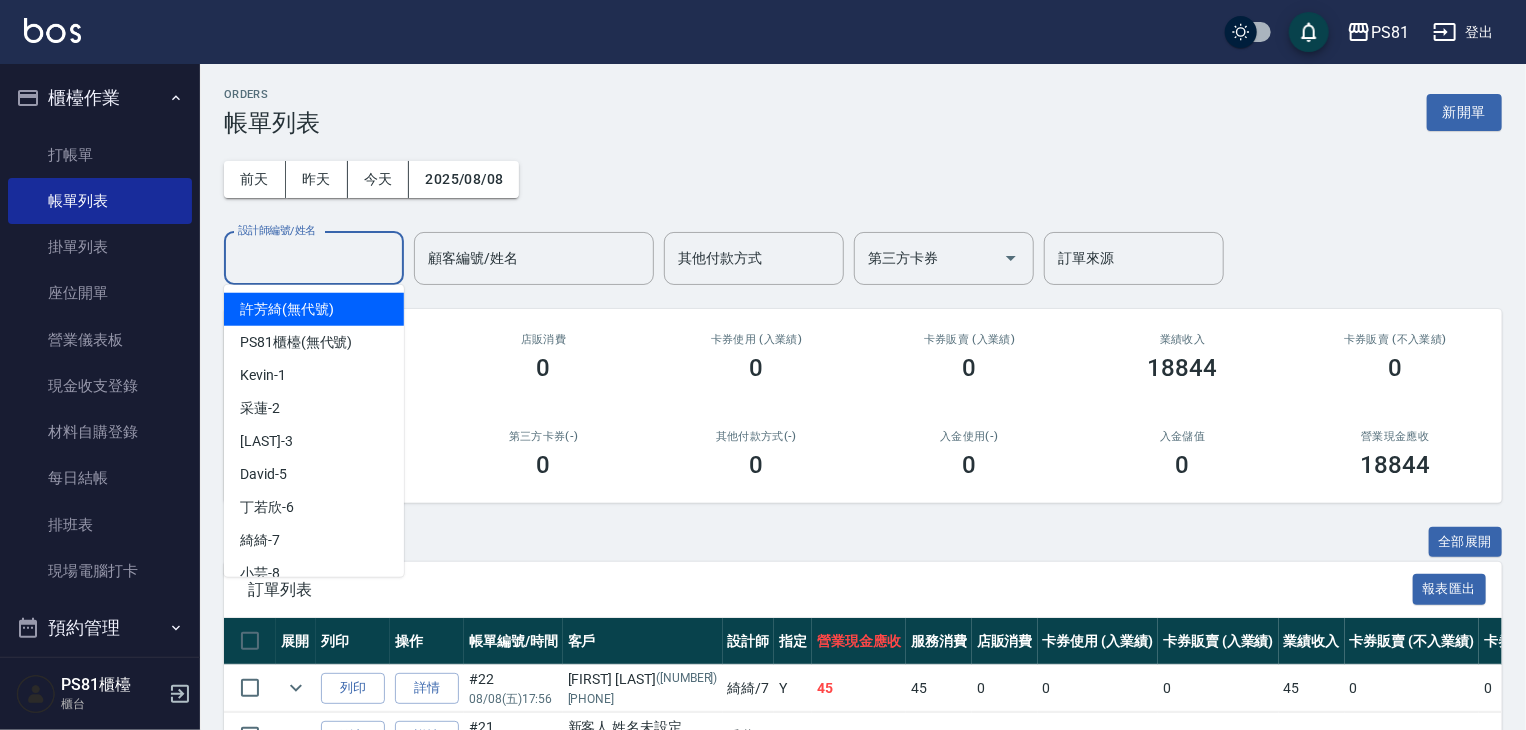 click on "設計師編號/姓名" at bounding box center [314, 258] 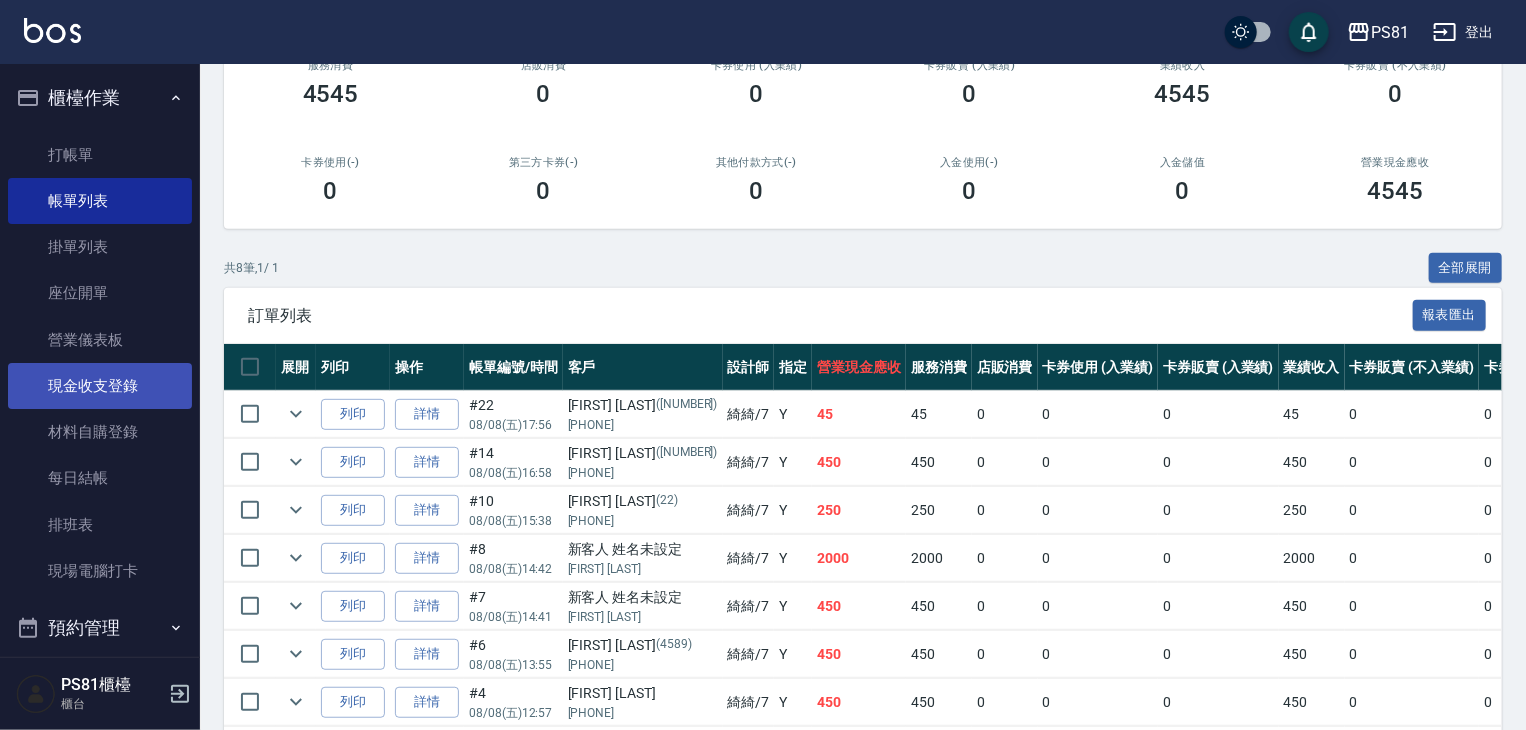 scroll, scrollTop: 300, scrollLeft: 0, axis: vertical 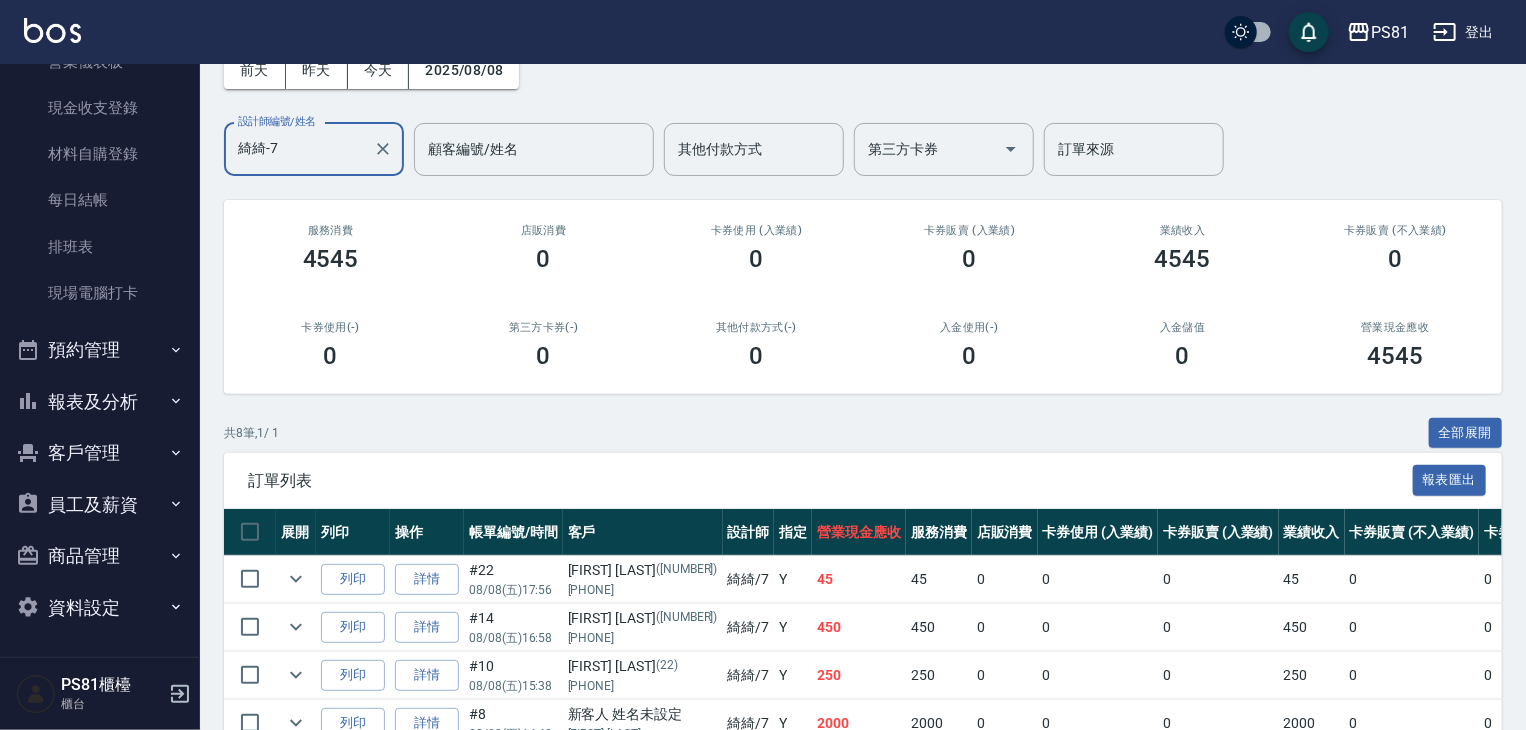 type on "綺綺-7" 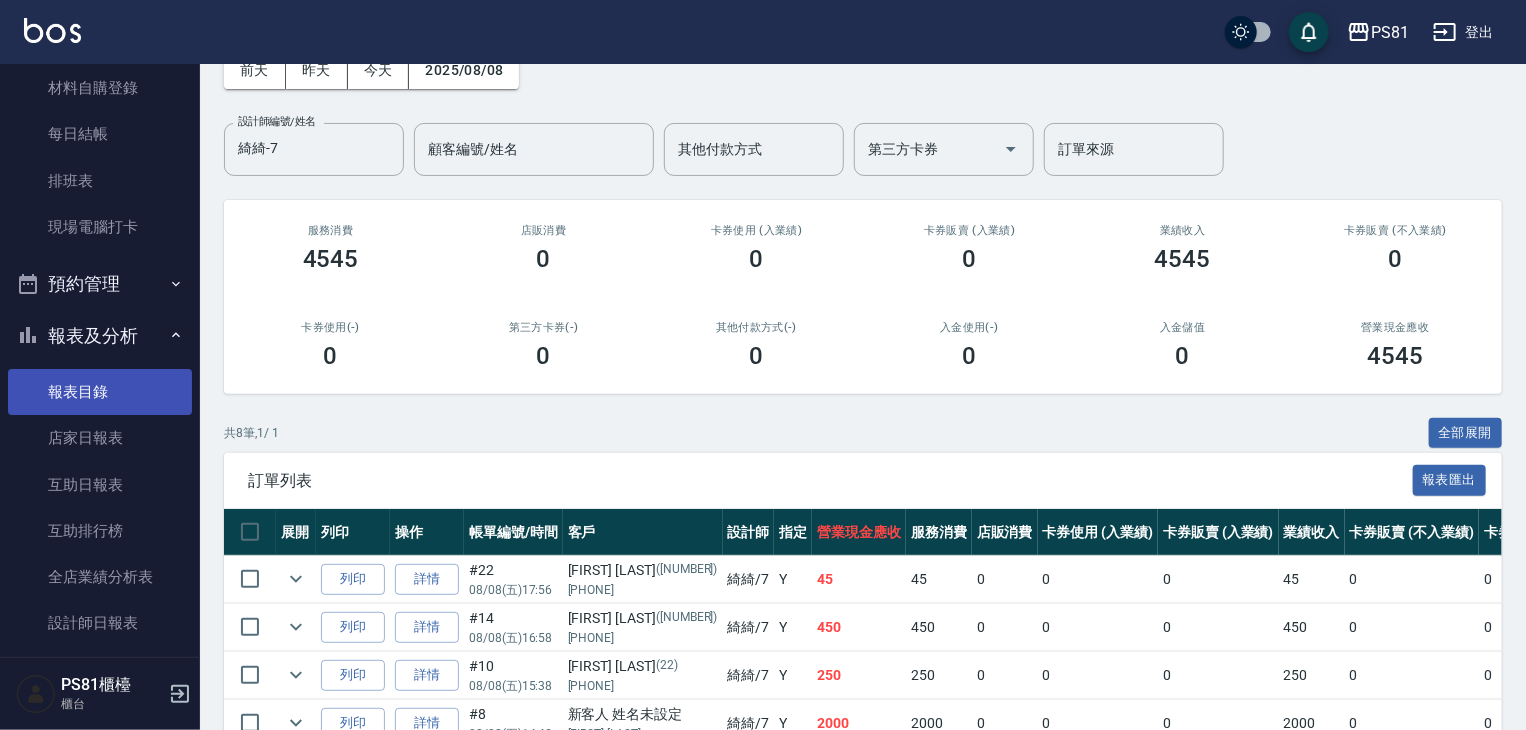 scroll, scrollTop: 378, scrollLeft: 0, axis: vertical 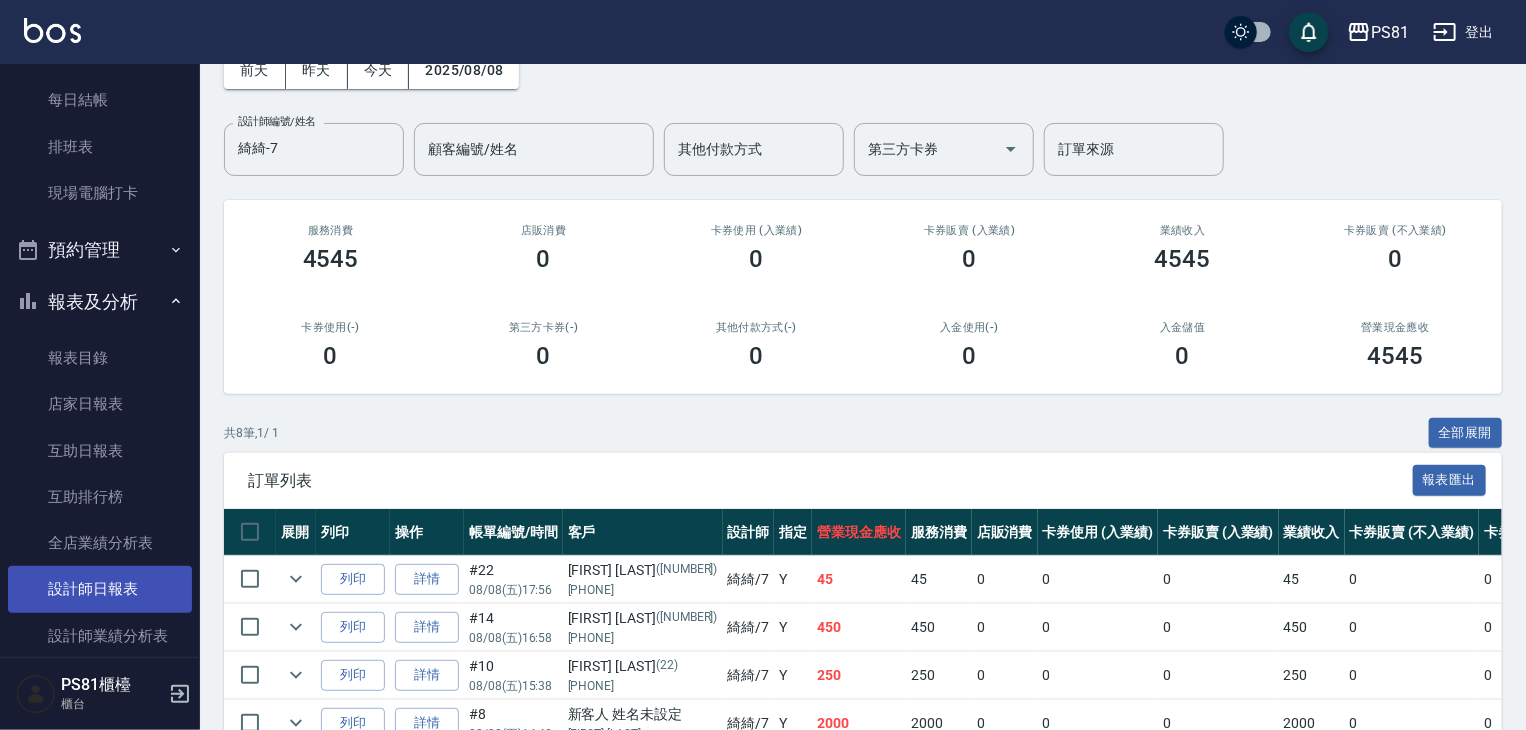 click on "設計師日報表" at bounding box center (100, 589) 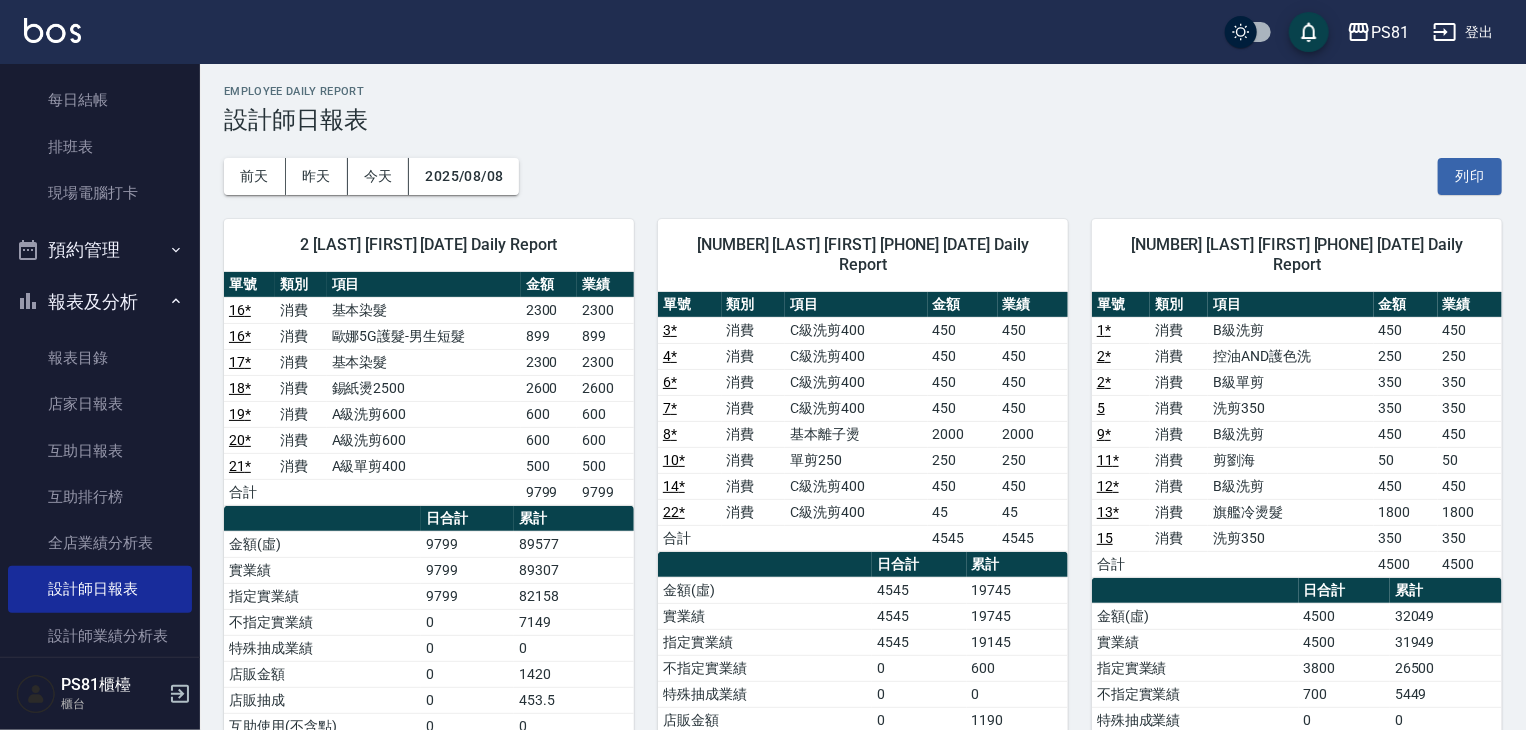 scroll, scrollTop: 0, scrollLeft: 0, axis: both 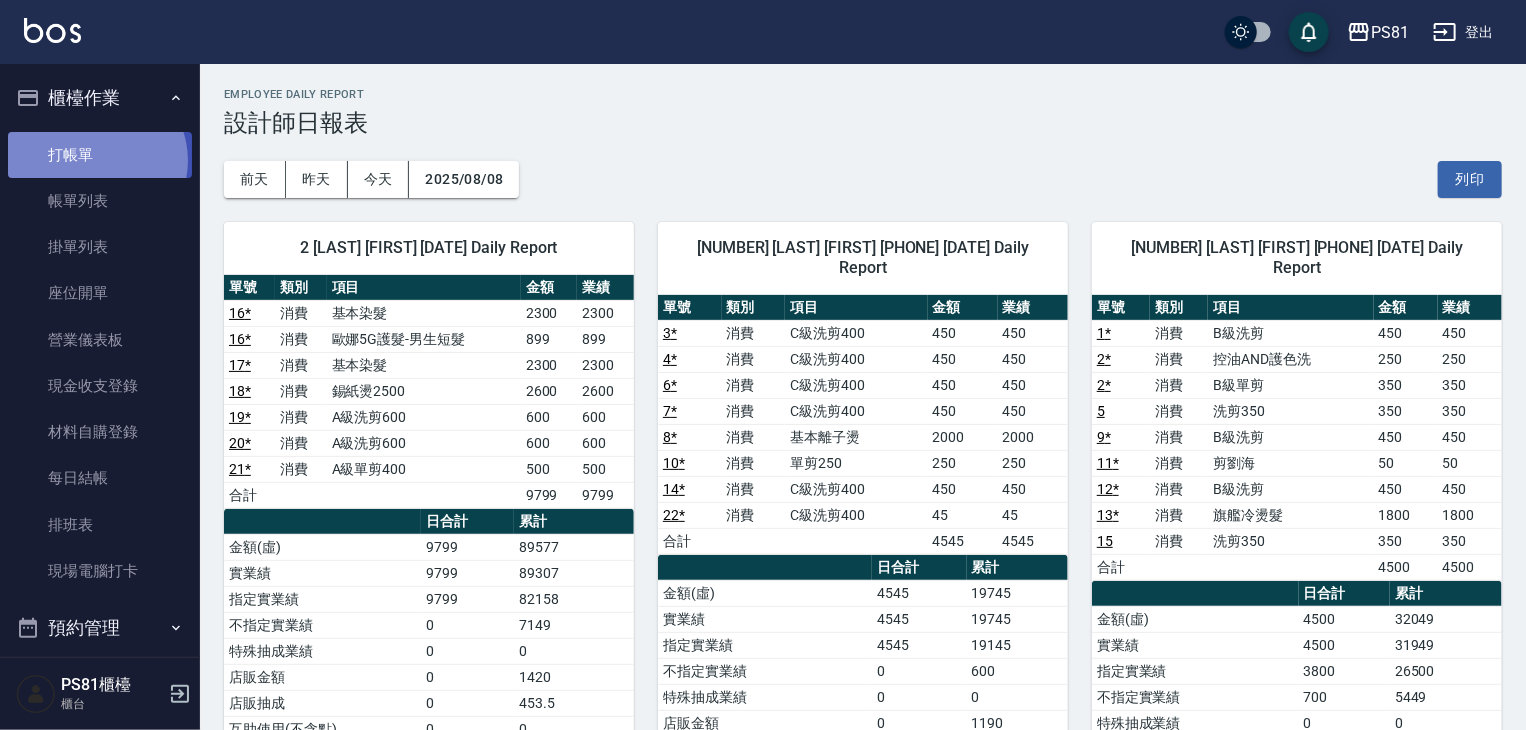 click on "打帳單" at bounding box center (100, 155) 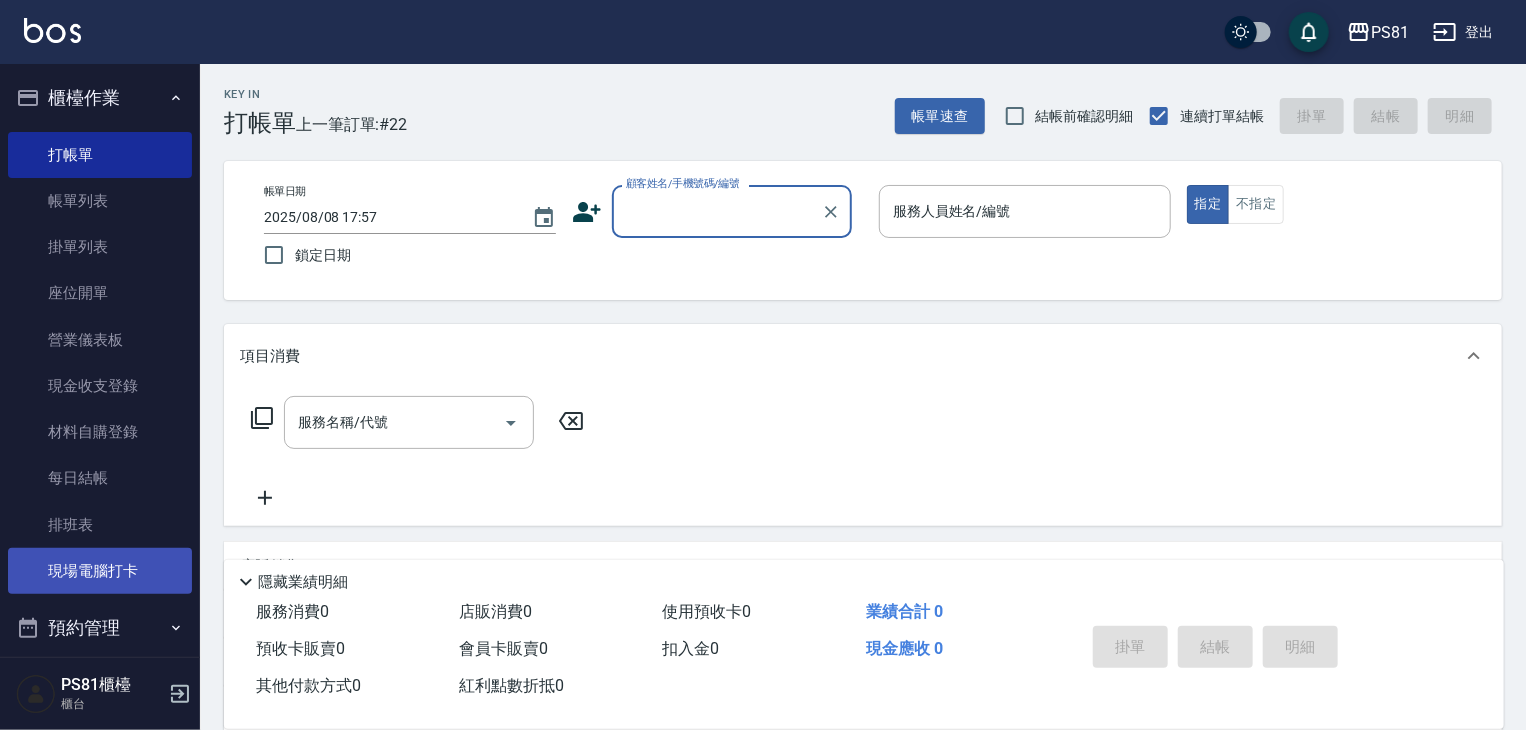 click on "現場電腦打卡" at bounding box center (100, 571) 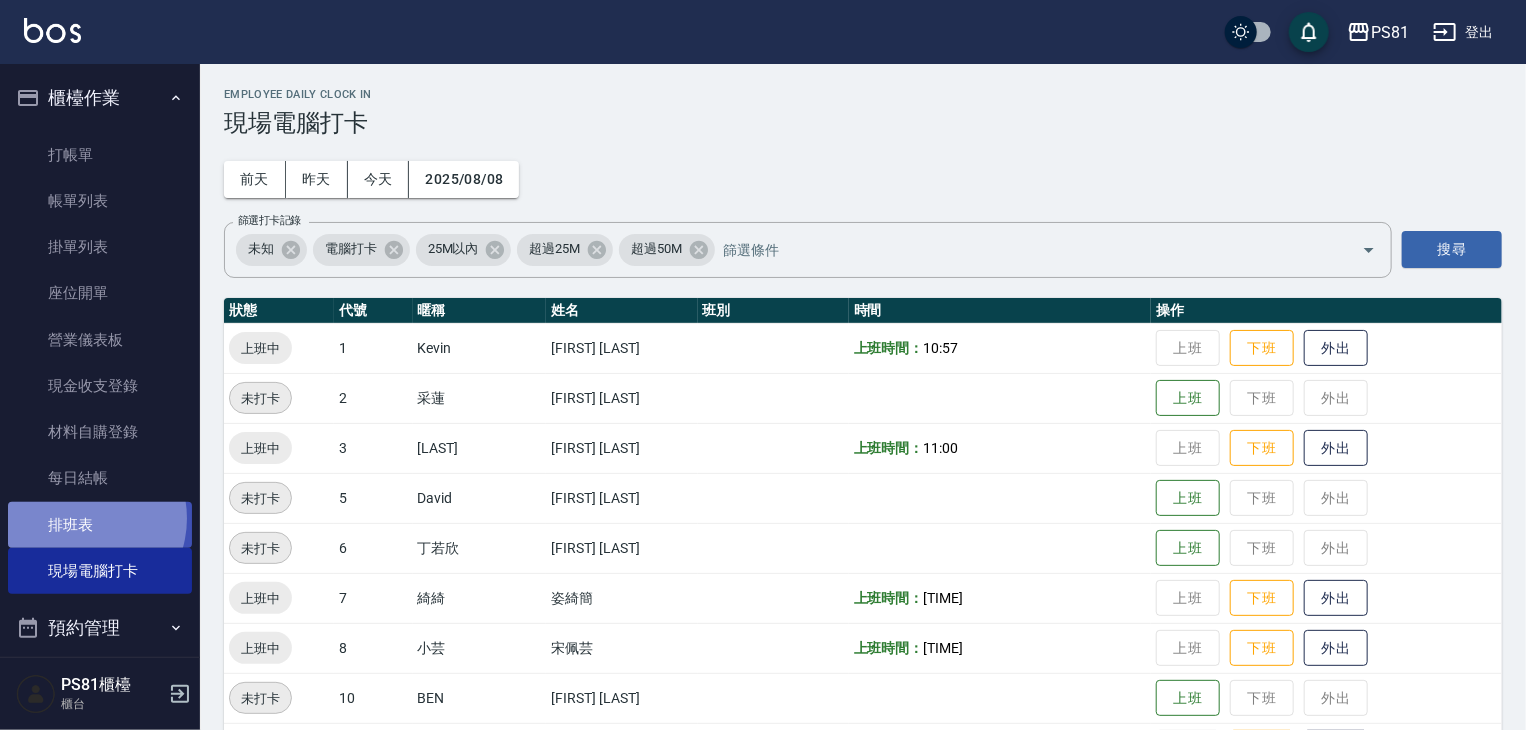 click on "排班表" at bounding box center (100, 525) 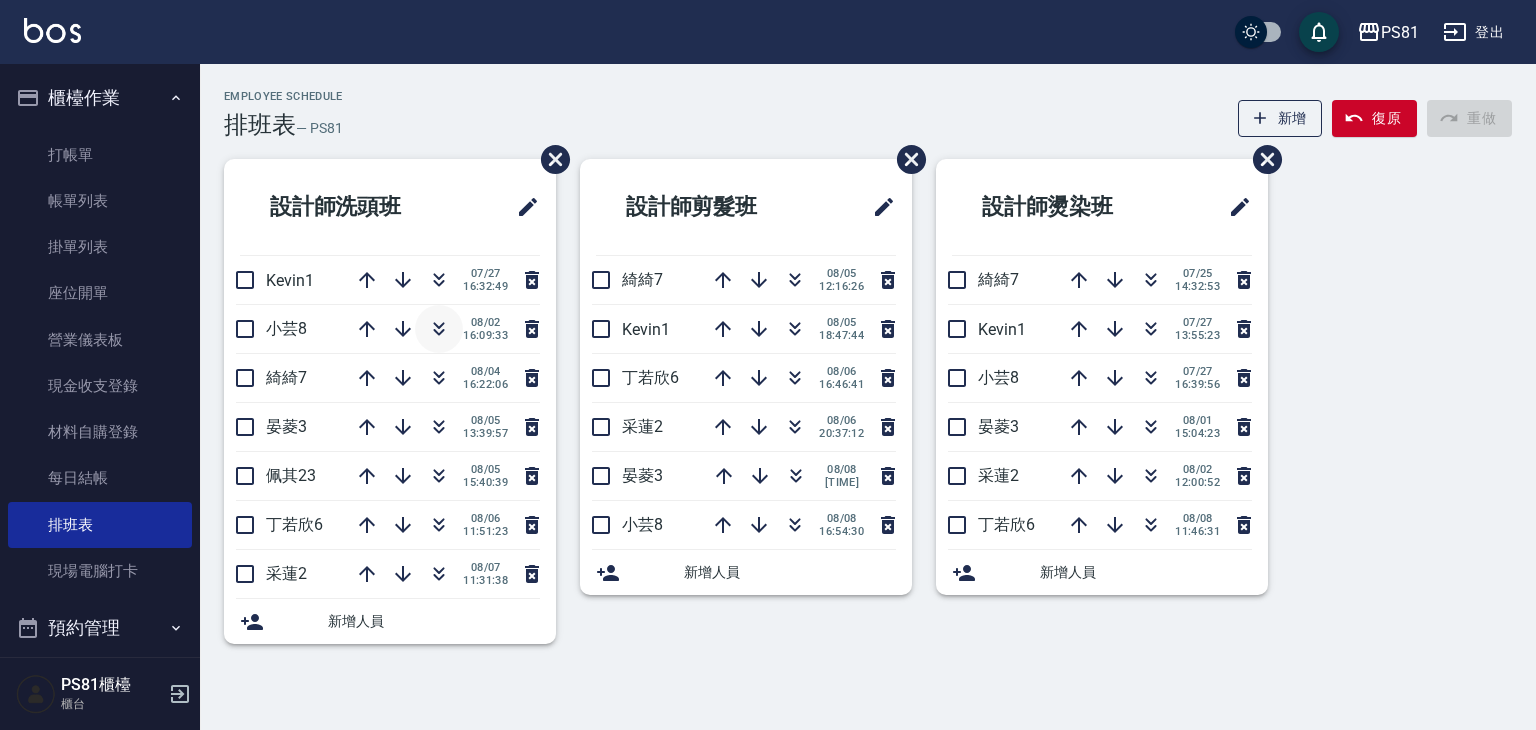 click 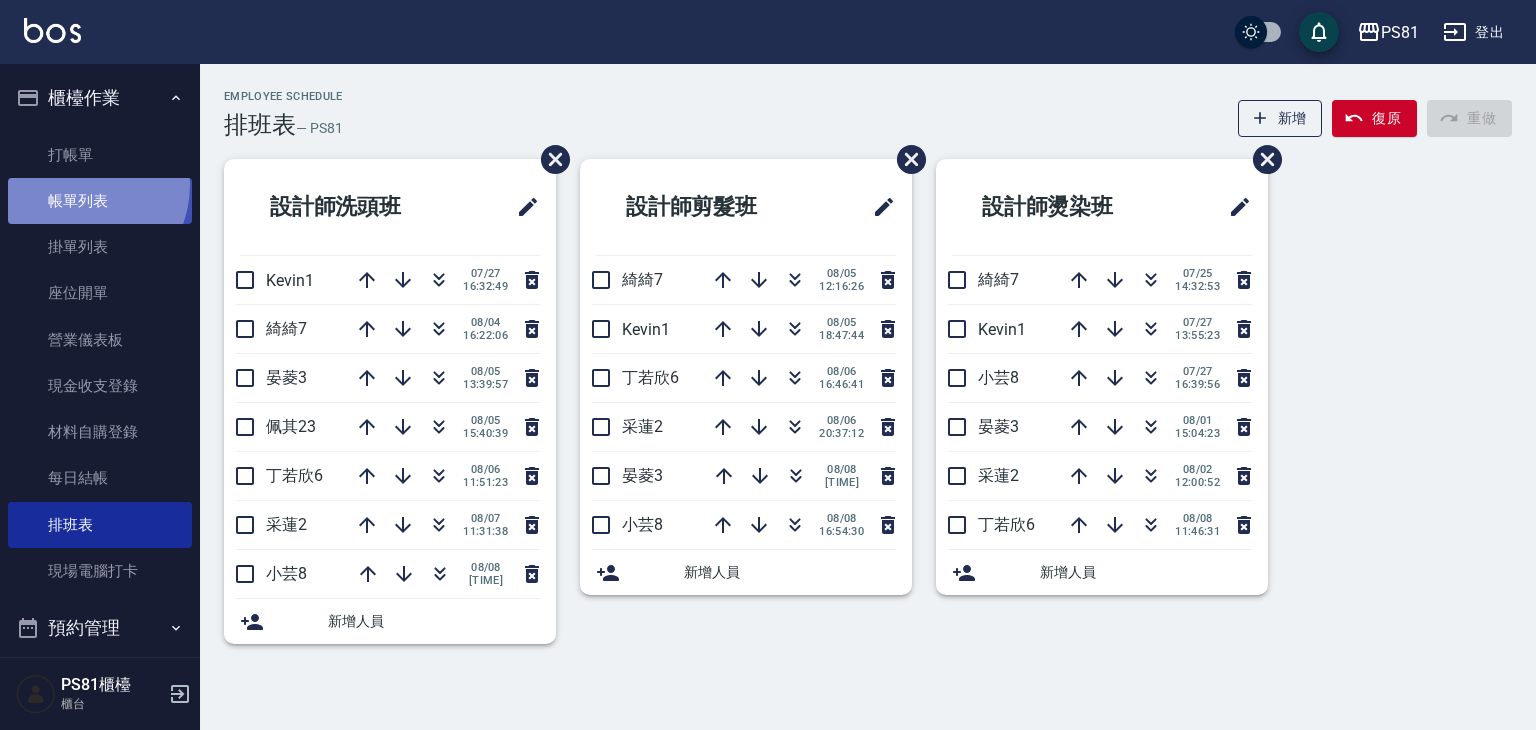 click on "帳單列表" at bounding box center [100, 201] 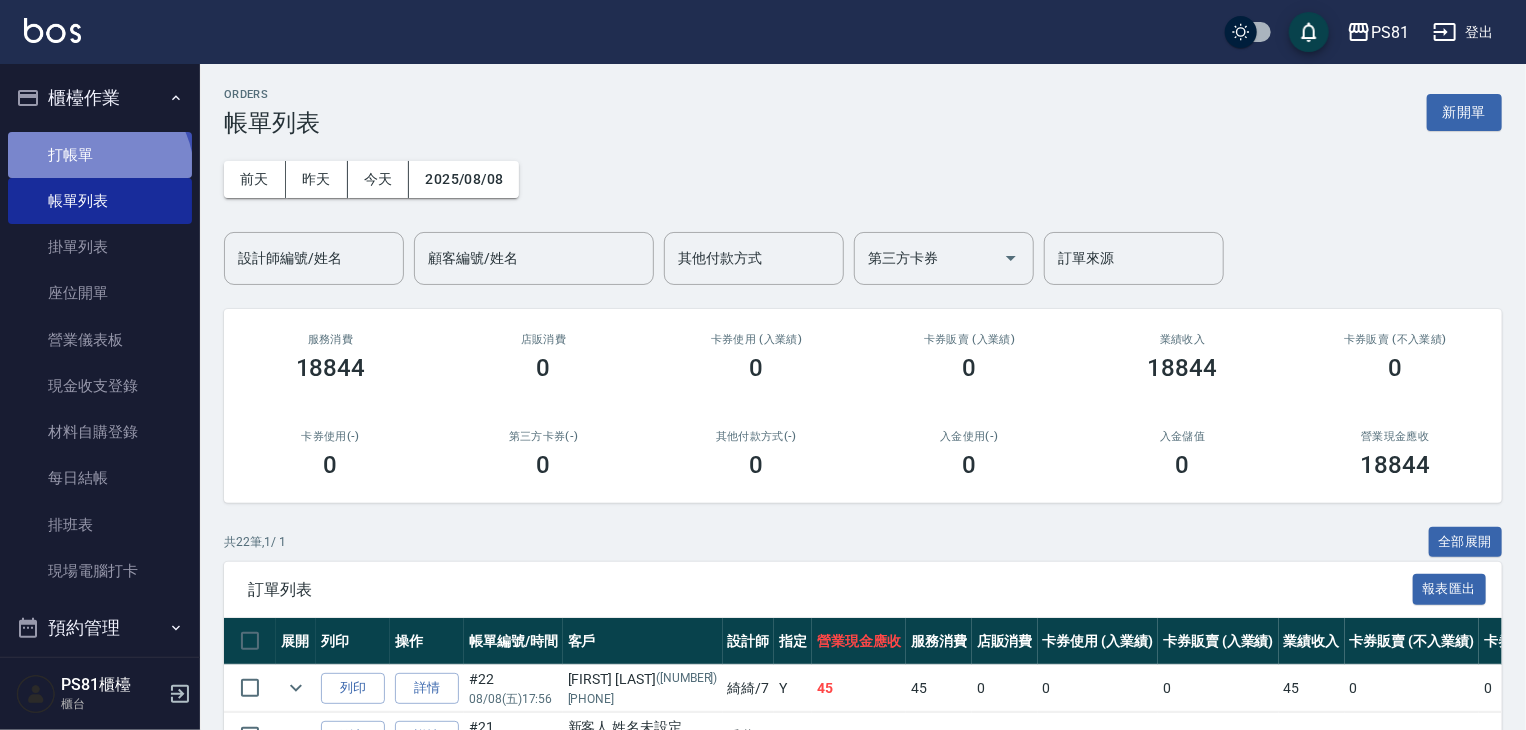 click on "打帳單" at bounding box center (100, 155) 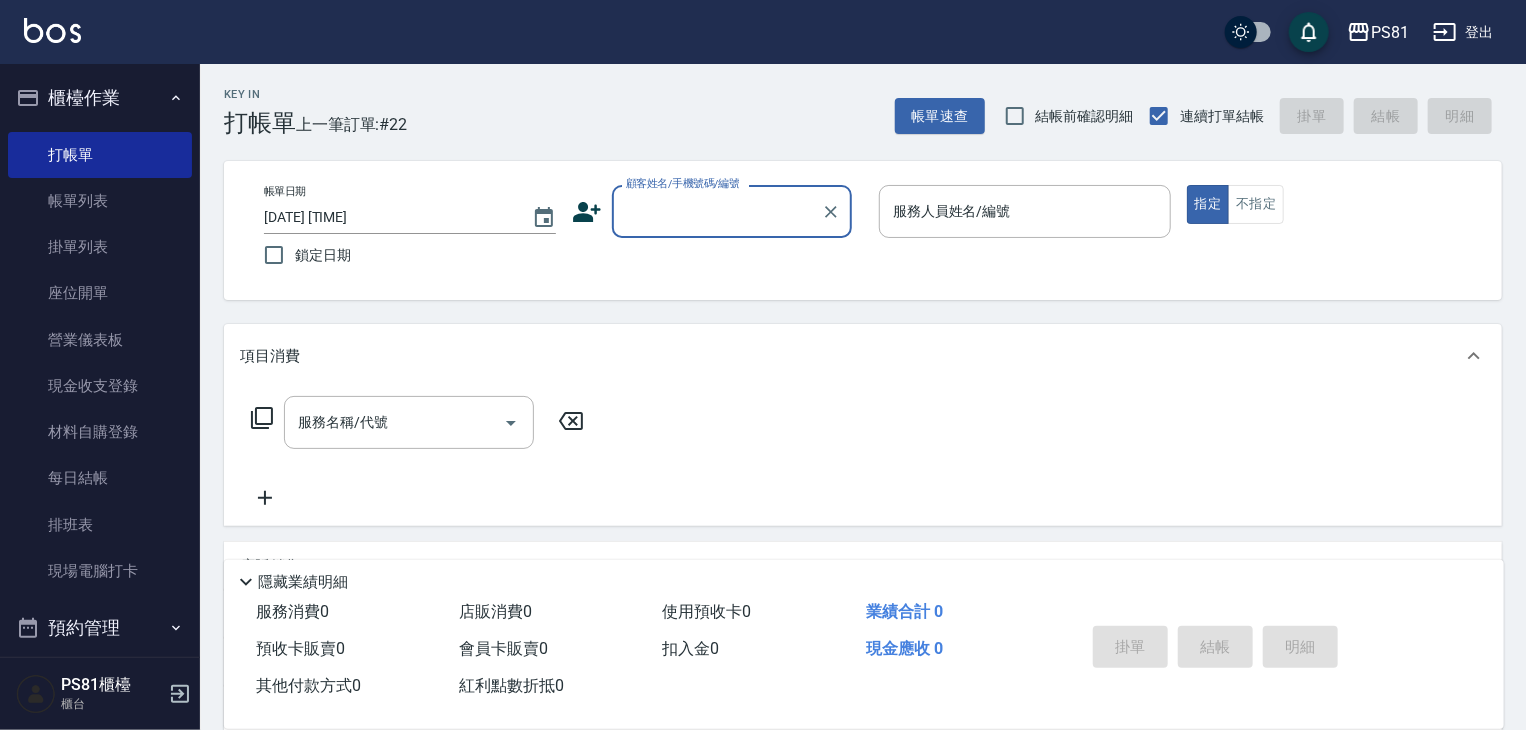 click on "顧客姓名/手機號碼/編號" at bounding box center (717, 211) 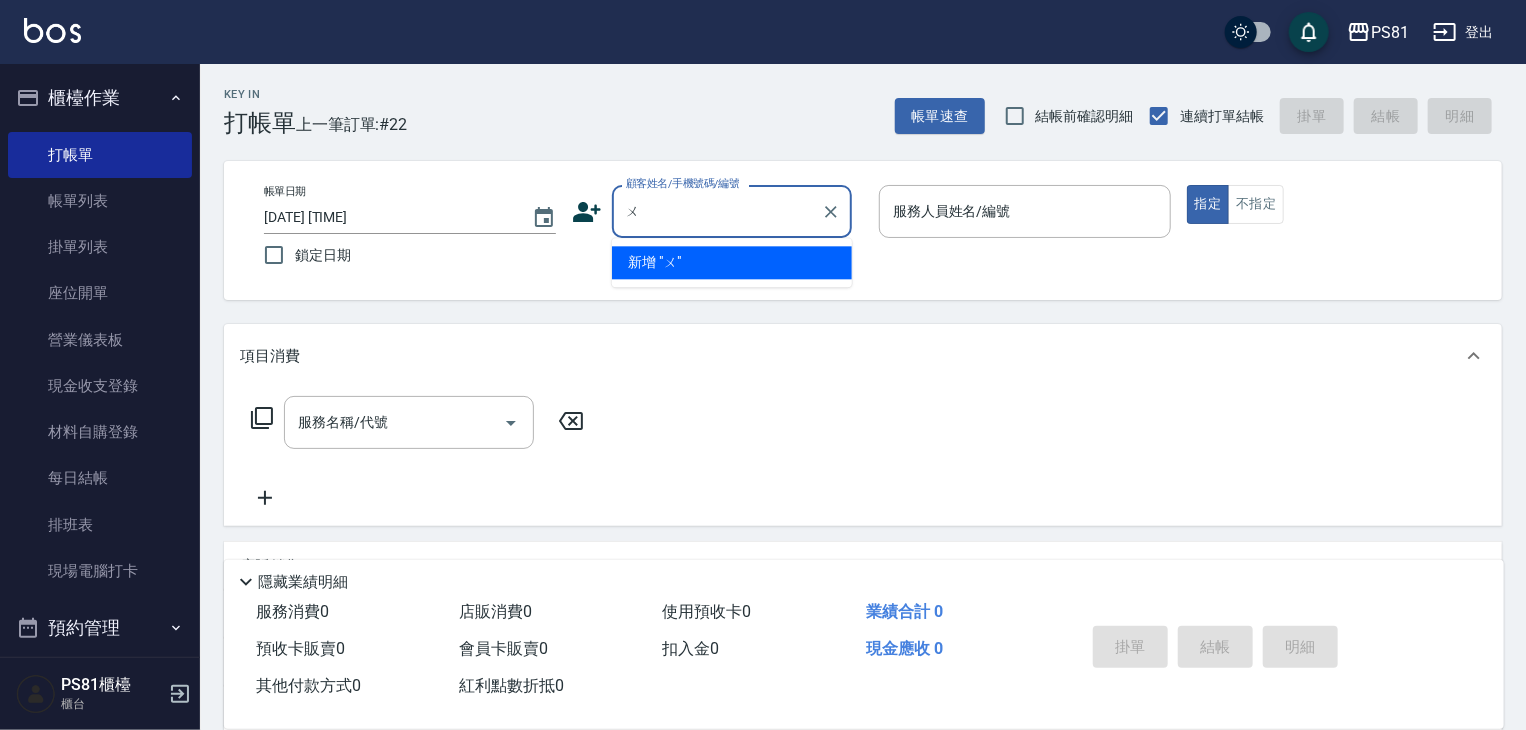 type on "ㄨㄥ" 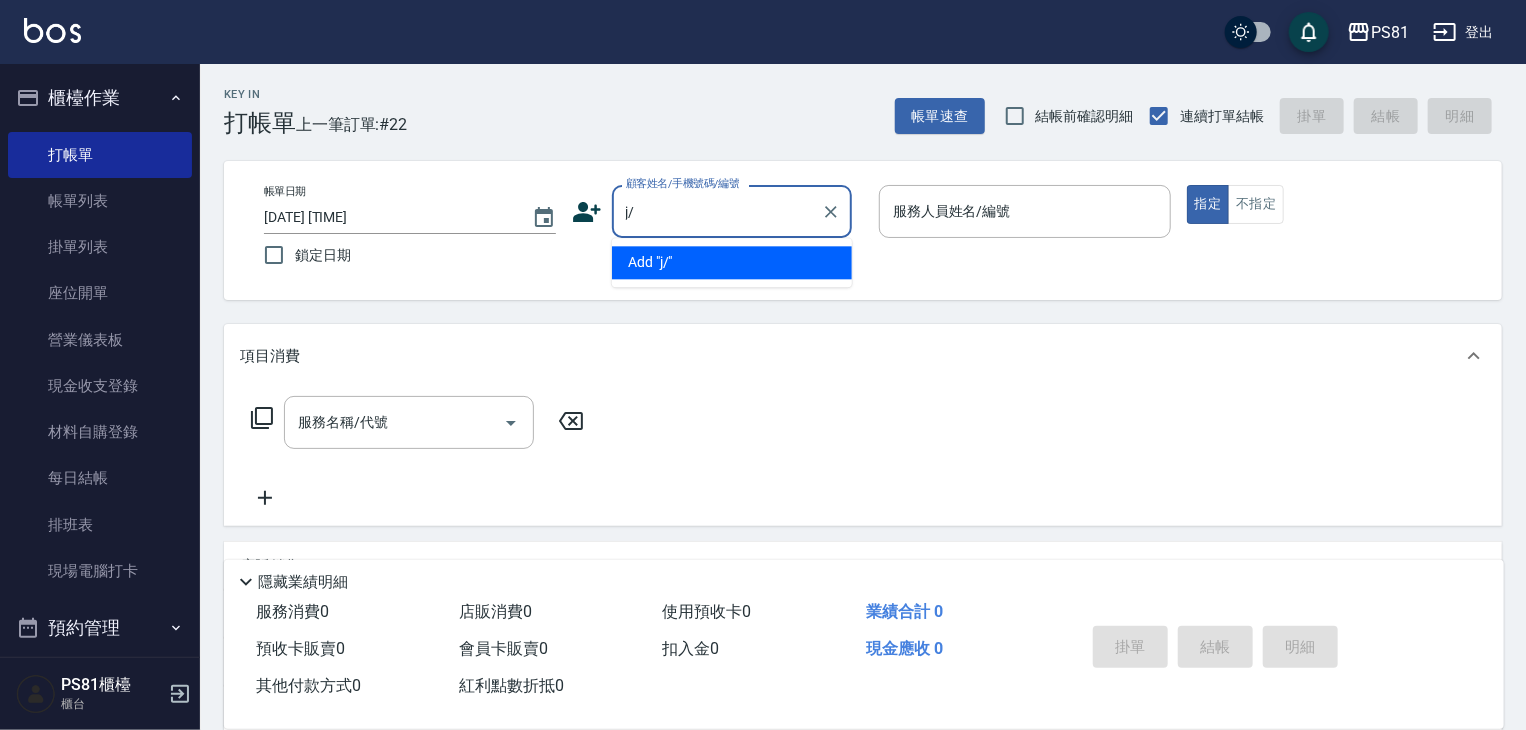 type on "j" 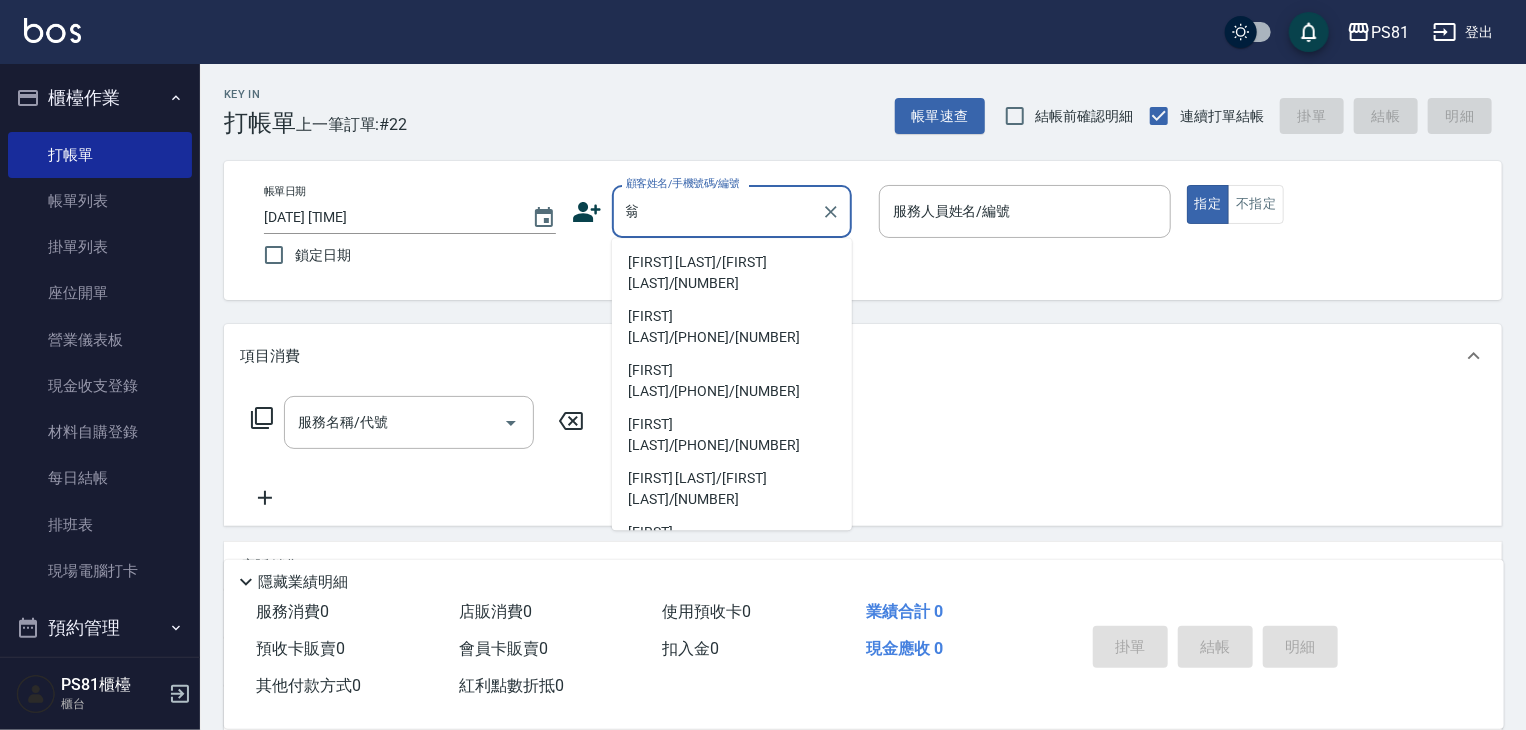 click on "[LAST]/[PHONE]/" at bounding box center [732, 273] 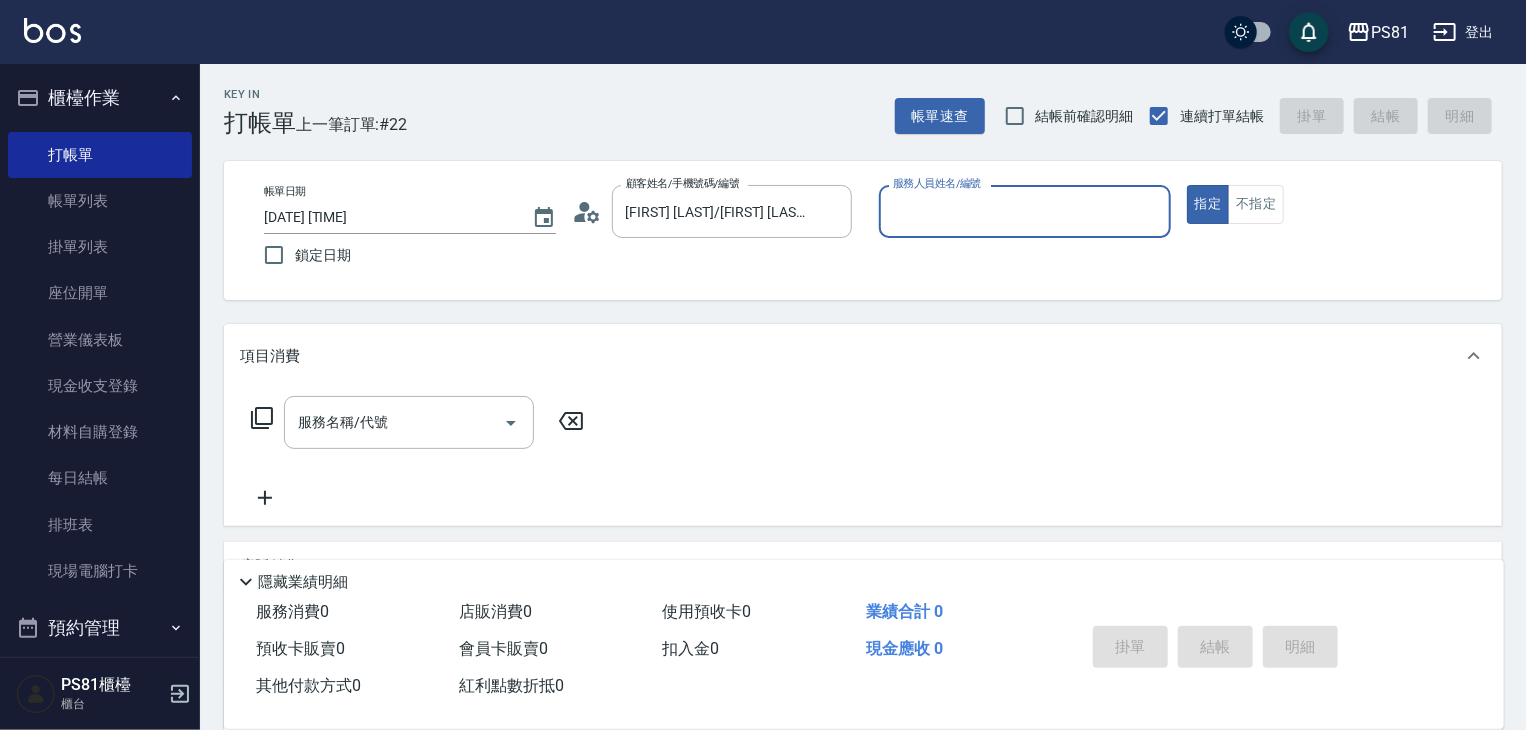type on "小芸-8" 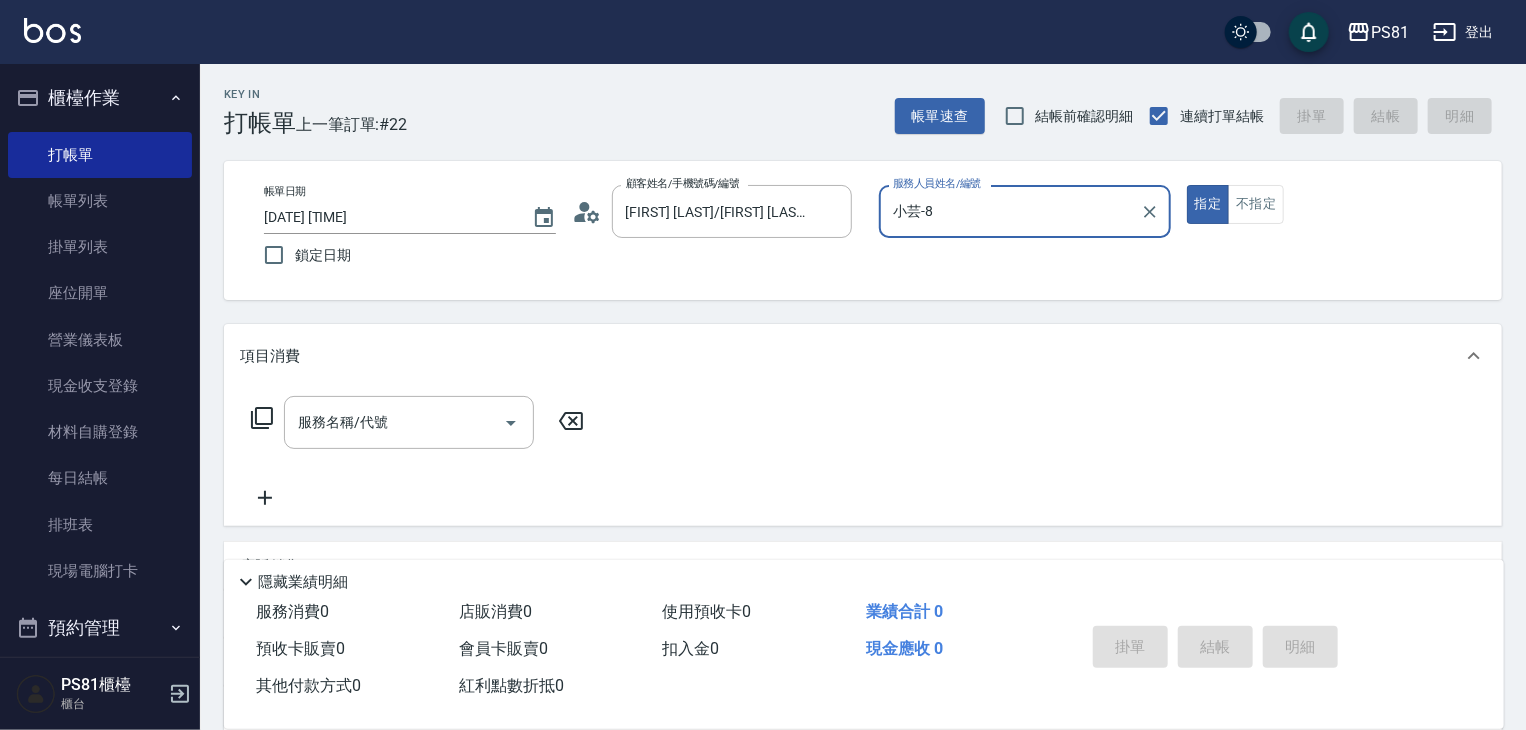 drag, startPoint x: 714, startPoint y: 253, endPoint x: 1122, endPoint y: 216, distance: 409.67426 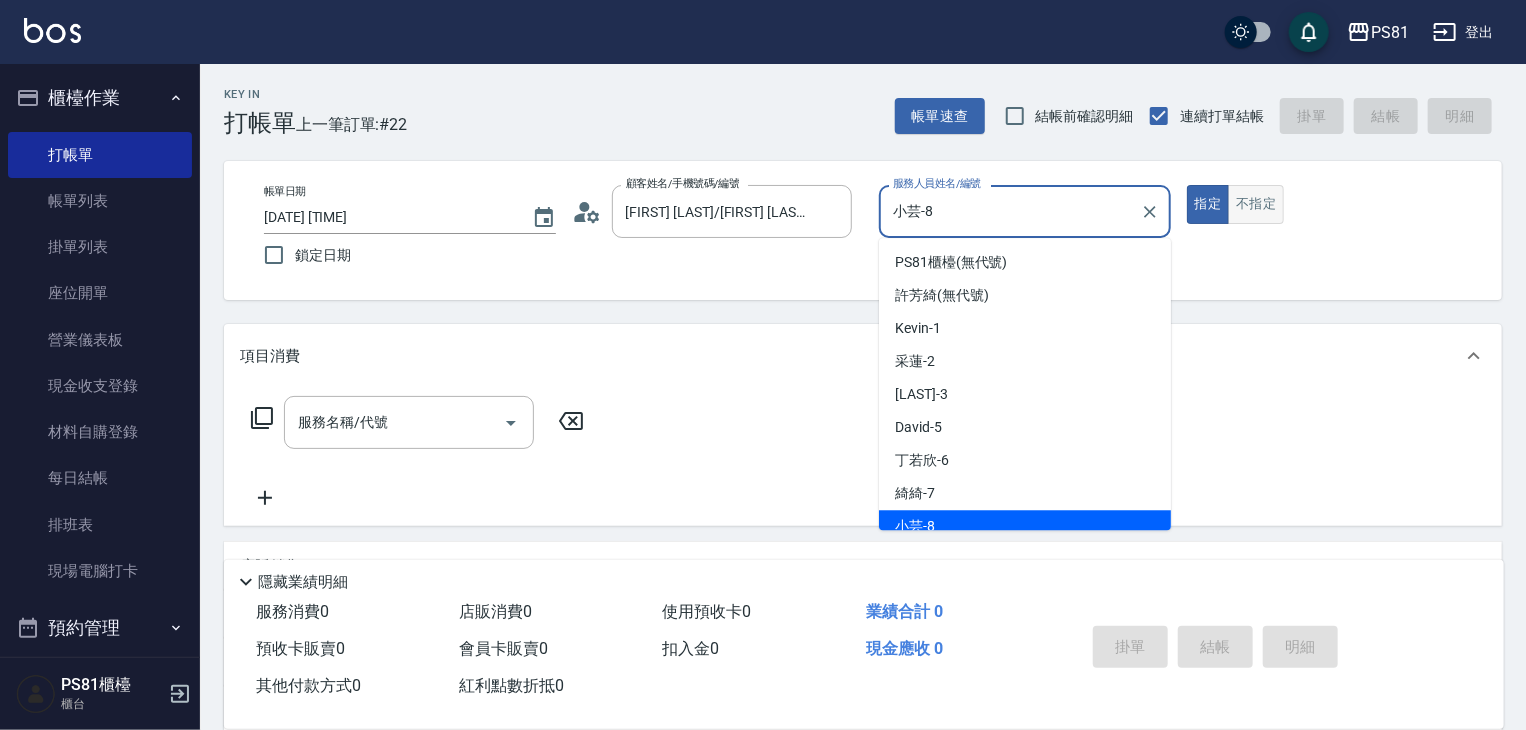 scroll, scrollTop: 12, scrollLeft: 0, axis: vertical 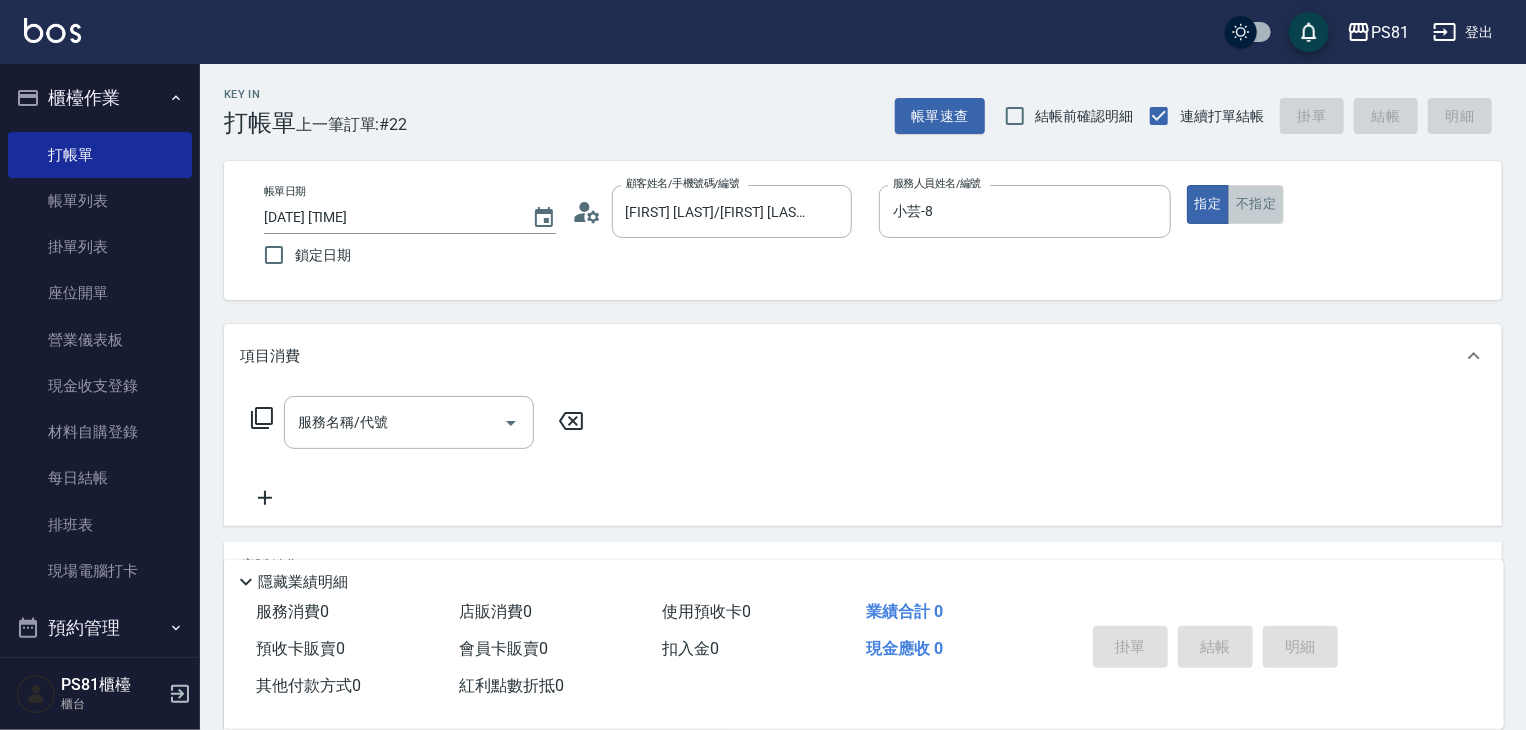 click on "不指定" at bounding box center [1256, 204] 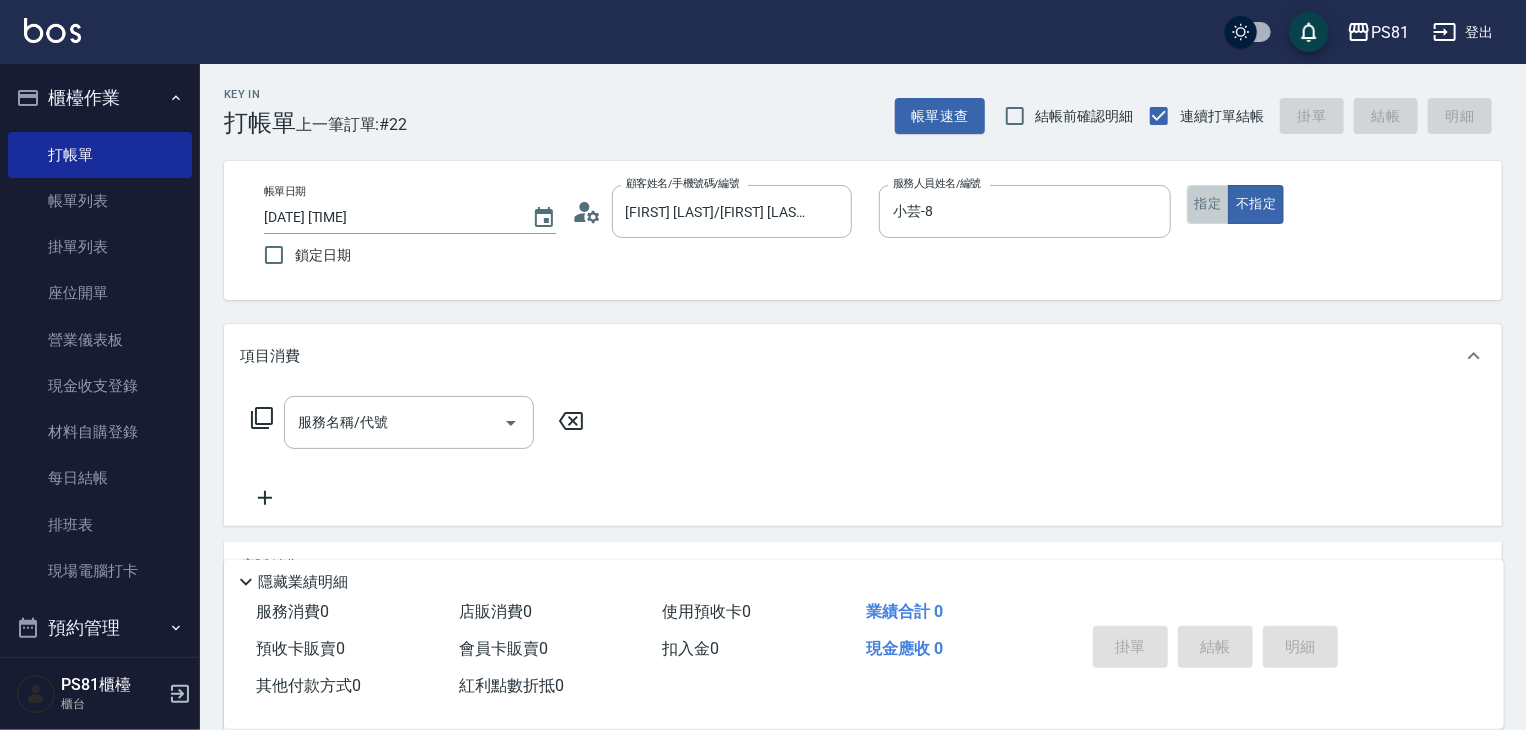 click on "指定" at bounding box center (1208, 204) 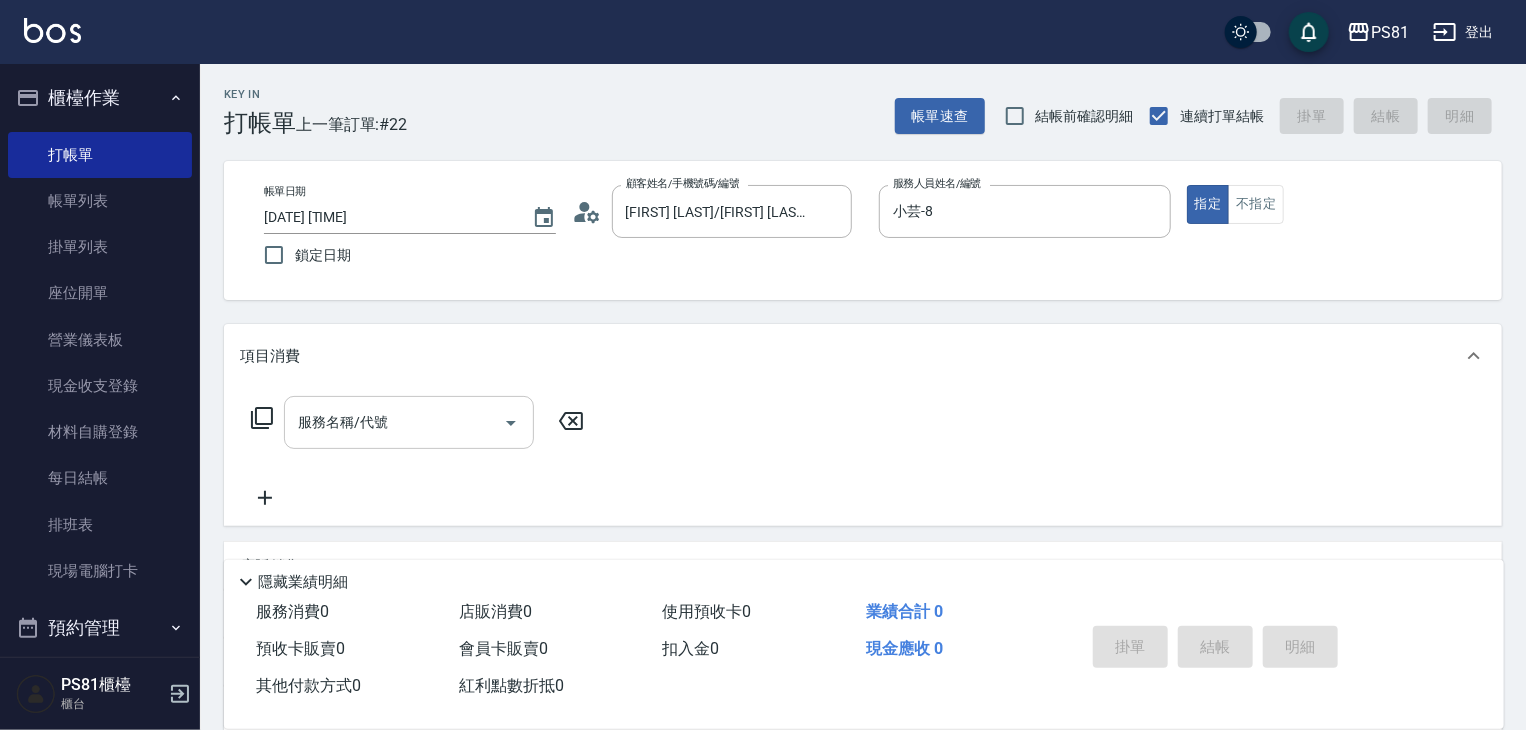 click on "服務名稱/代號" at bounding box center [394, 422] 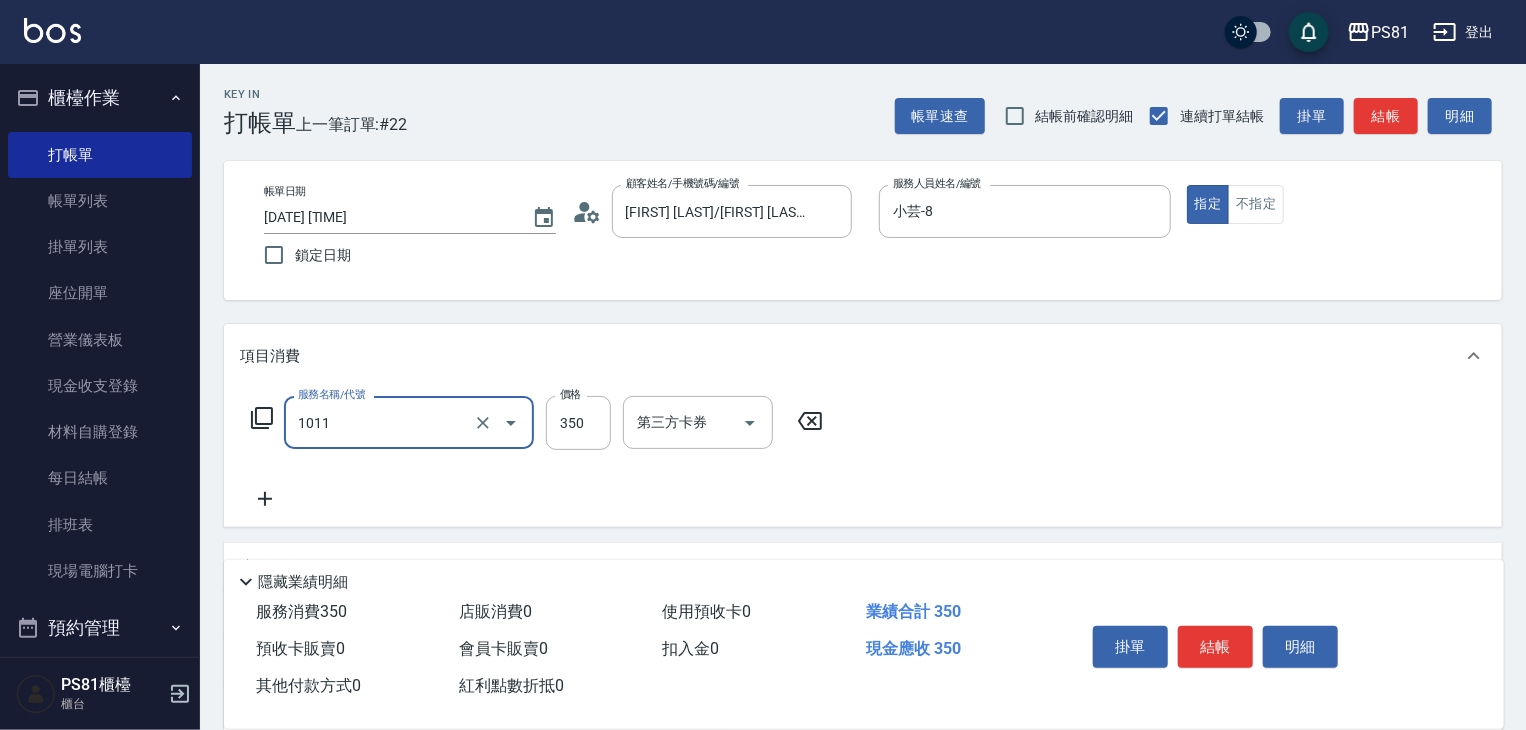 type on "B級單剪(1011)" 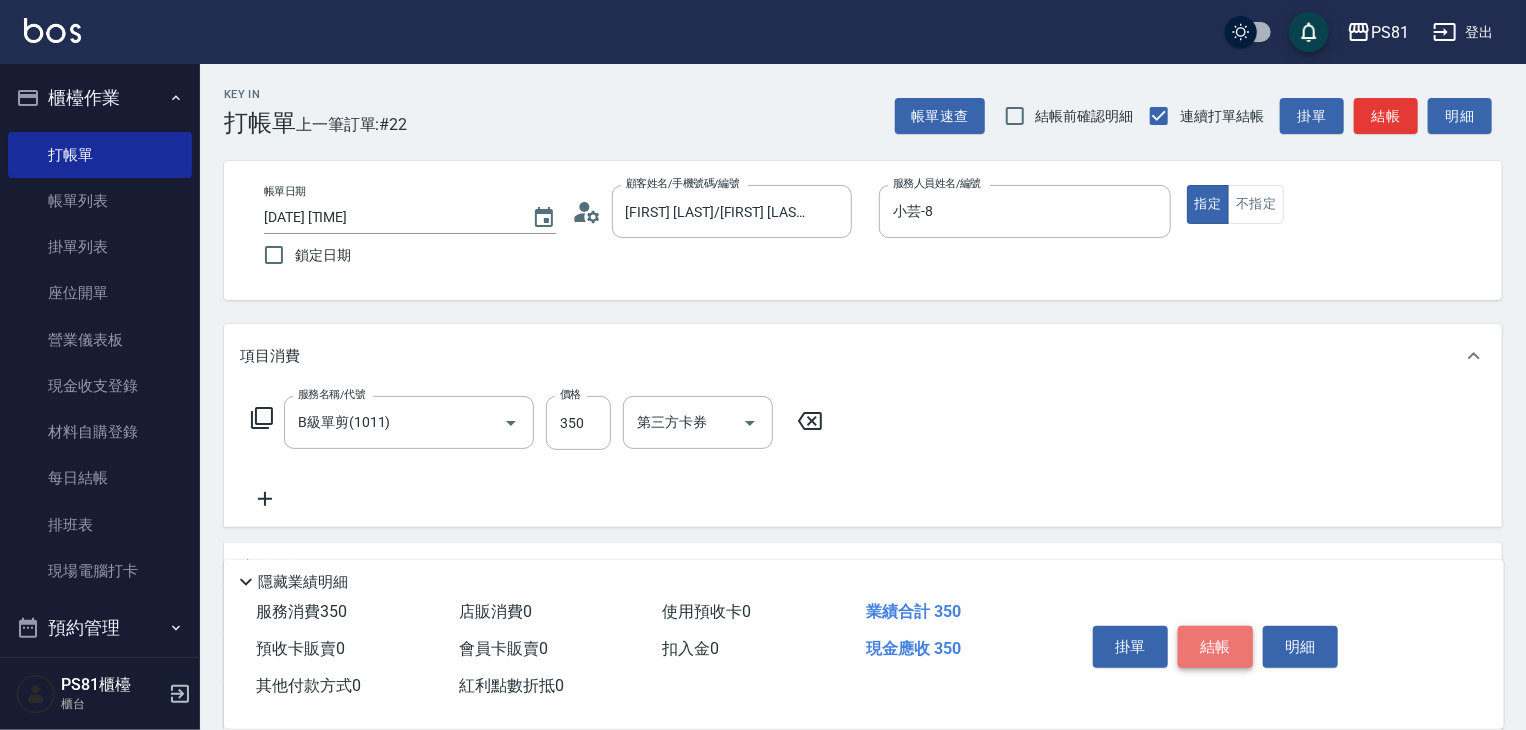 click on "結帳" at bounding box center (1215, 647) 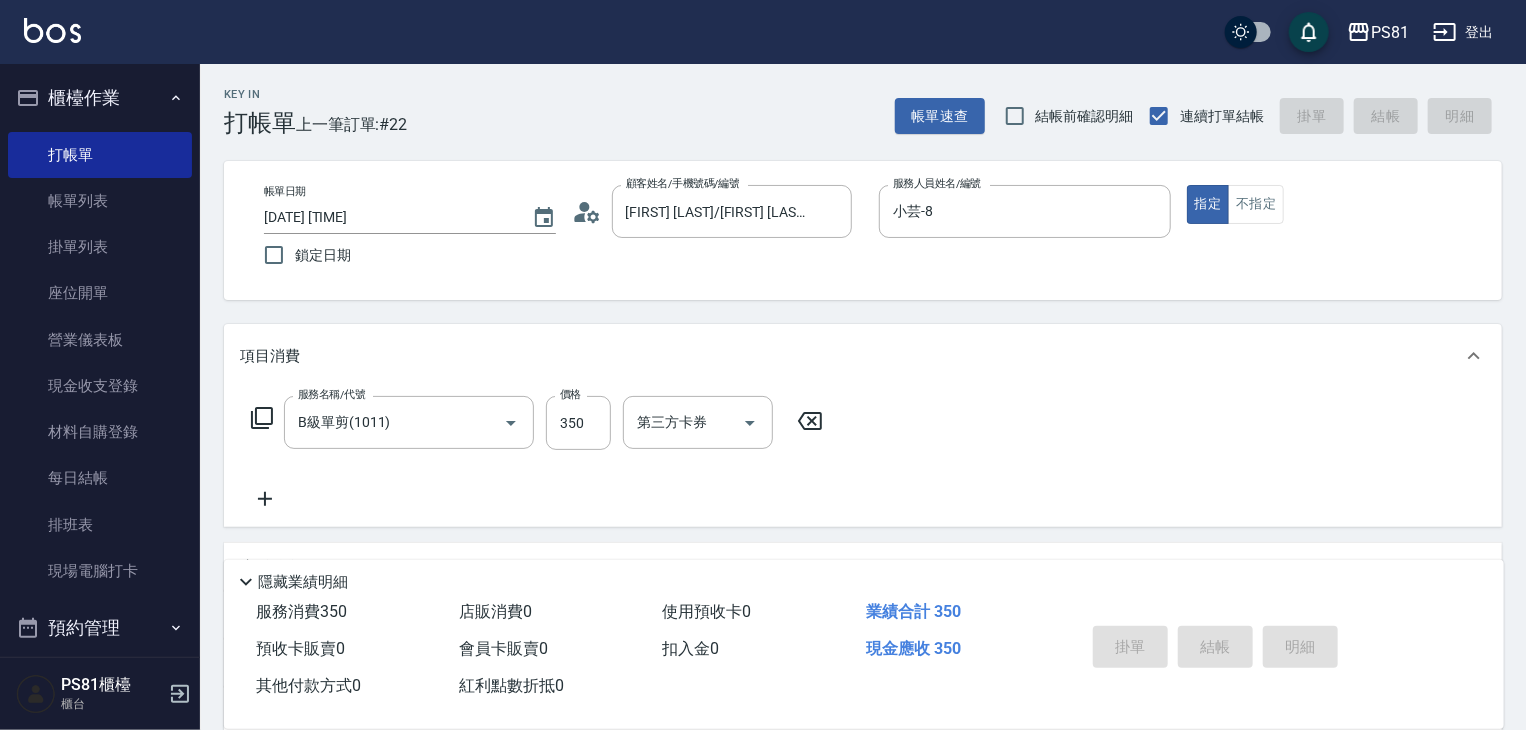 type on "2025/08/08 18:06" 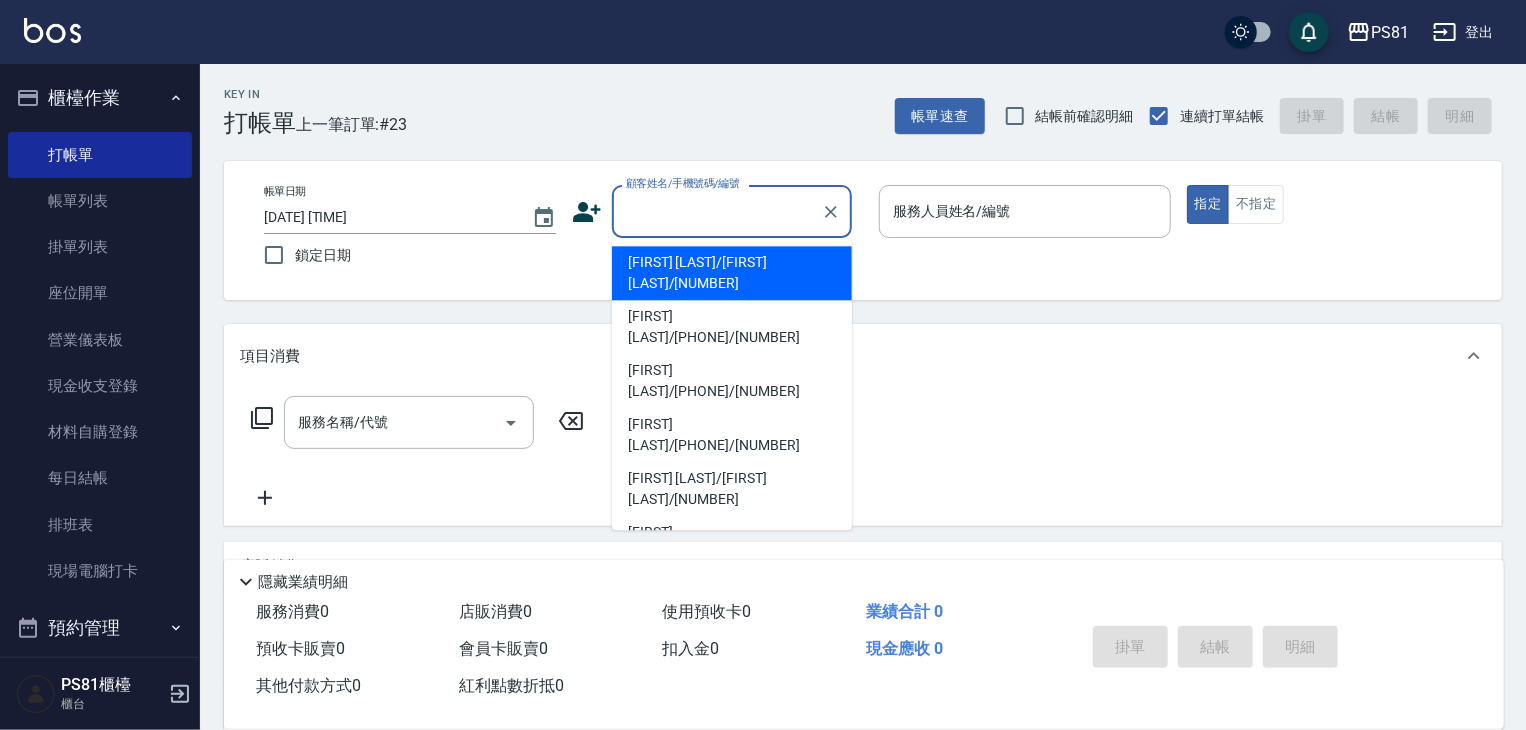 click on "顧客姓名/手機號碼/編號" at bounding box center (717, 211) 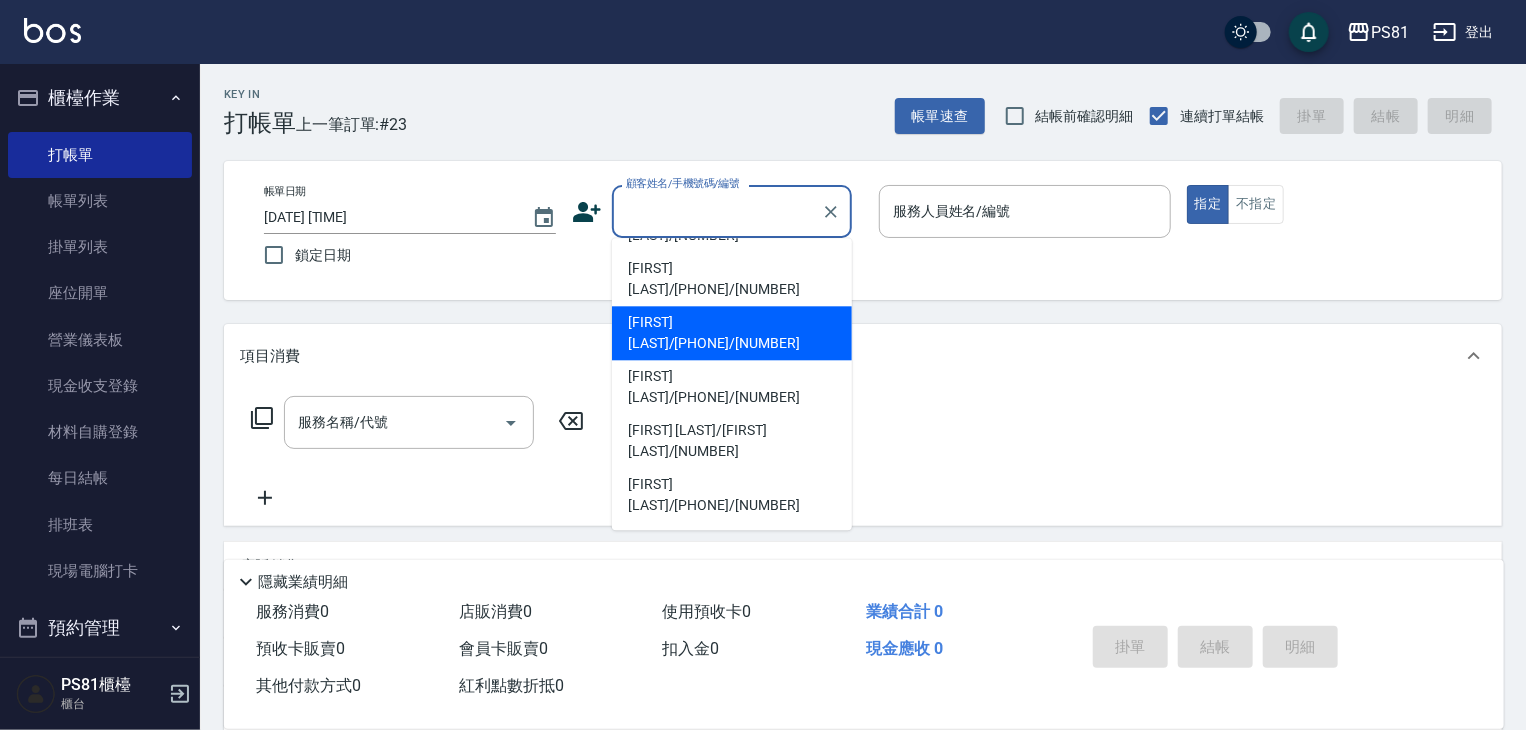 scroll, scrollTop: 0, scrollLeft: 0, axis: both 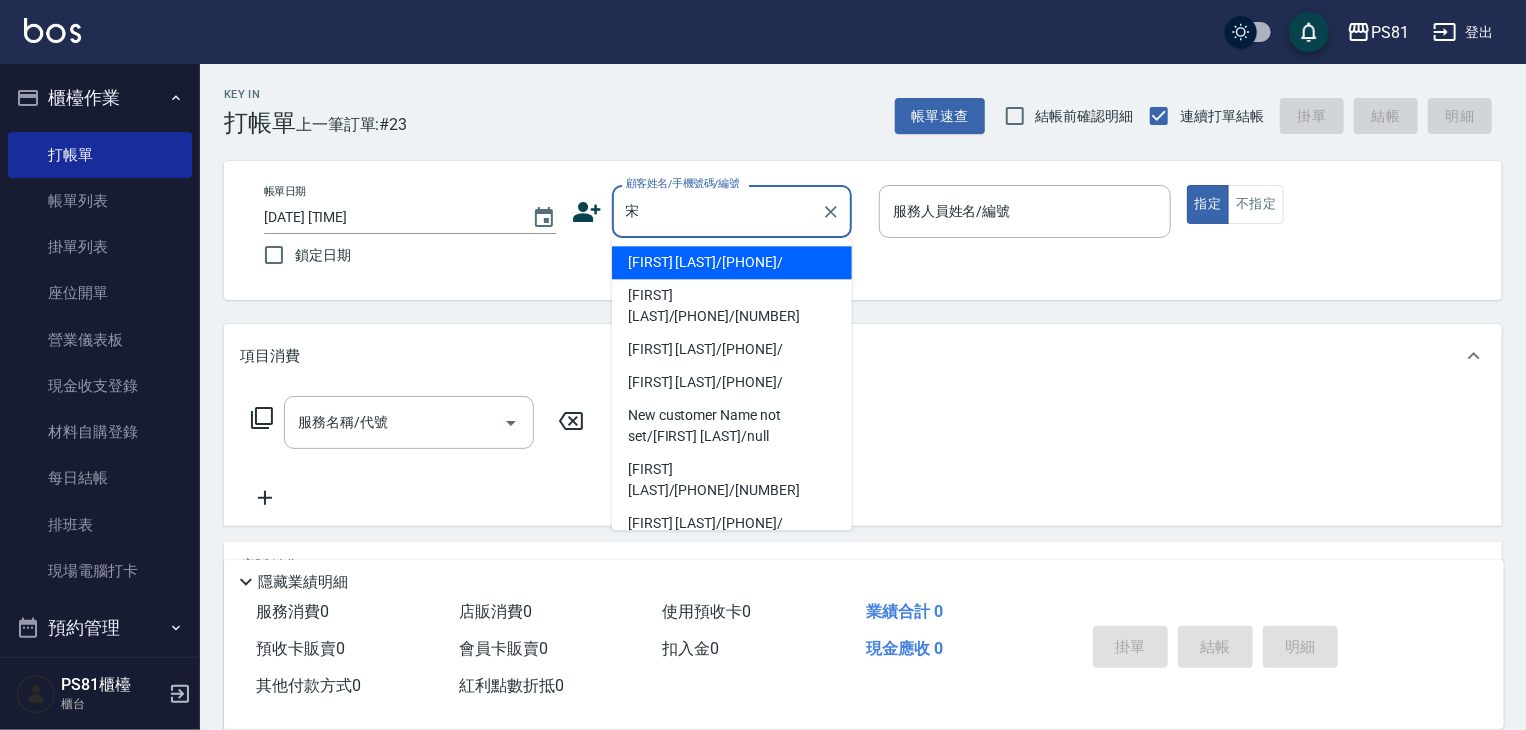 click on "[LAST]/[PHONE]/" at bounding box center [732, 262] 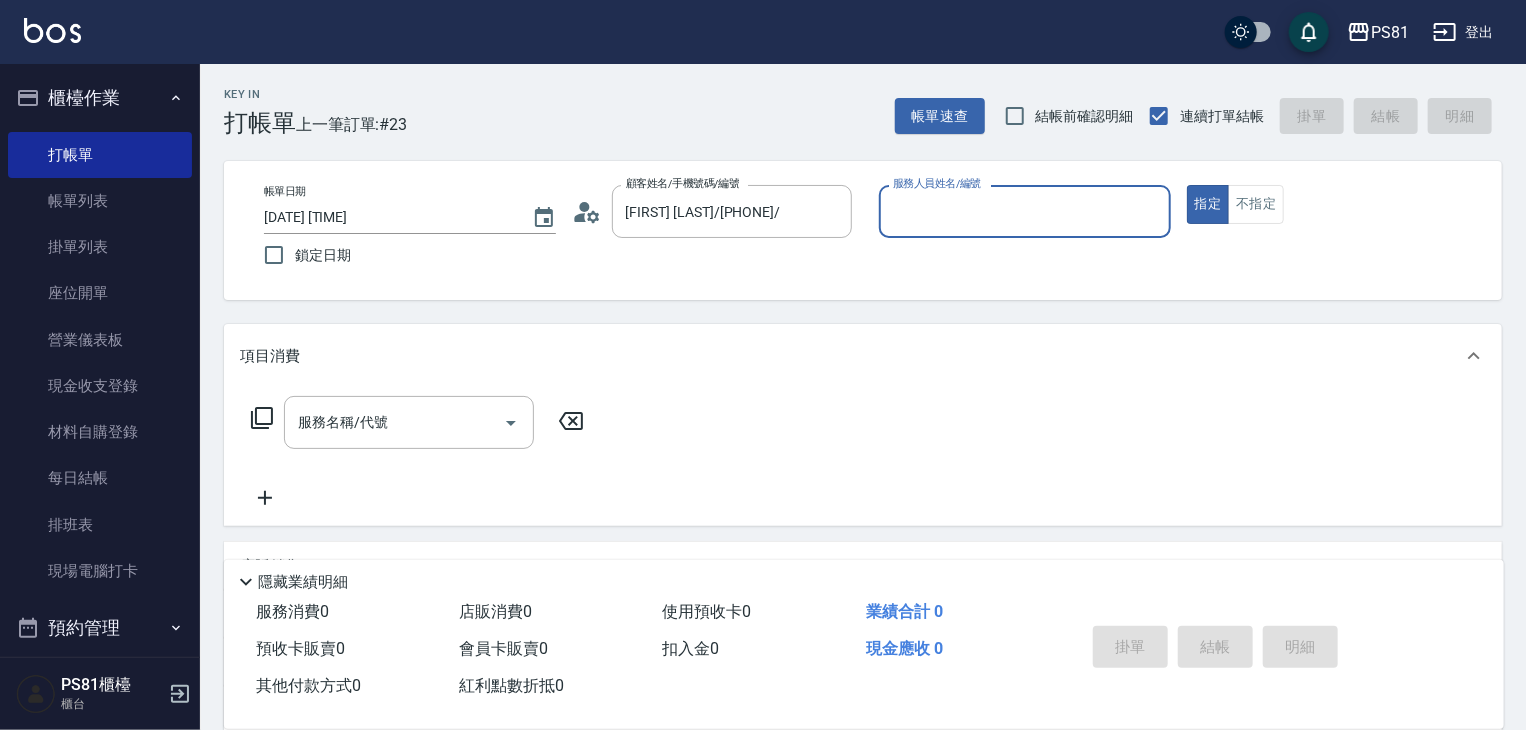 type on "小芸-8" 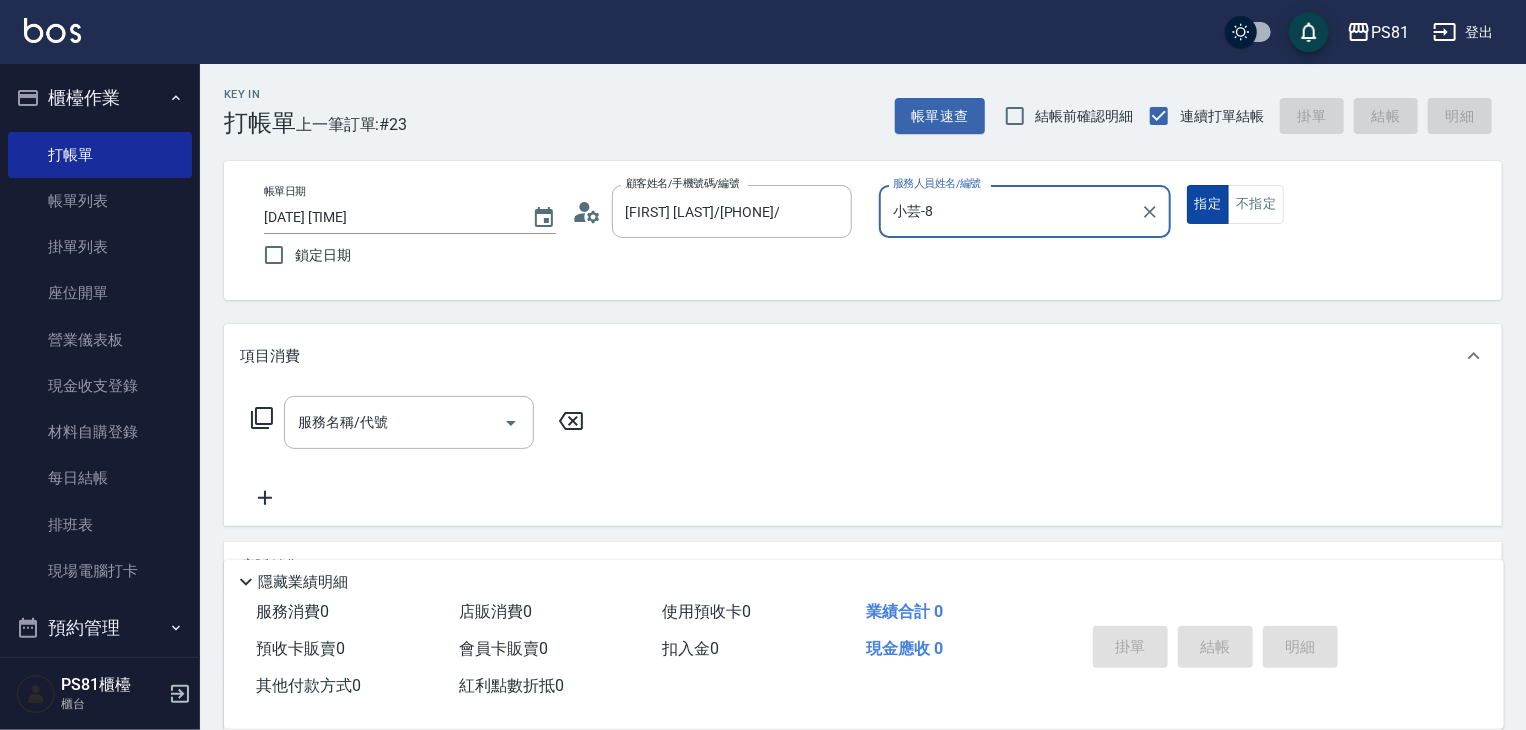 drag, startPoint x: 1270, startPoint y: 211, endPoint x: 1217, endPoint y: 215, distance: 53.15073 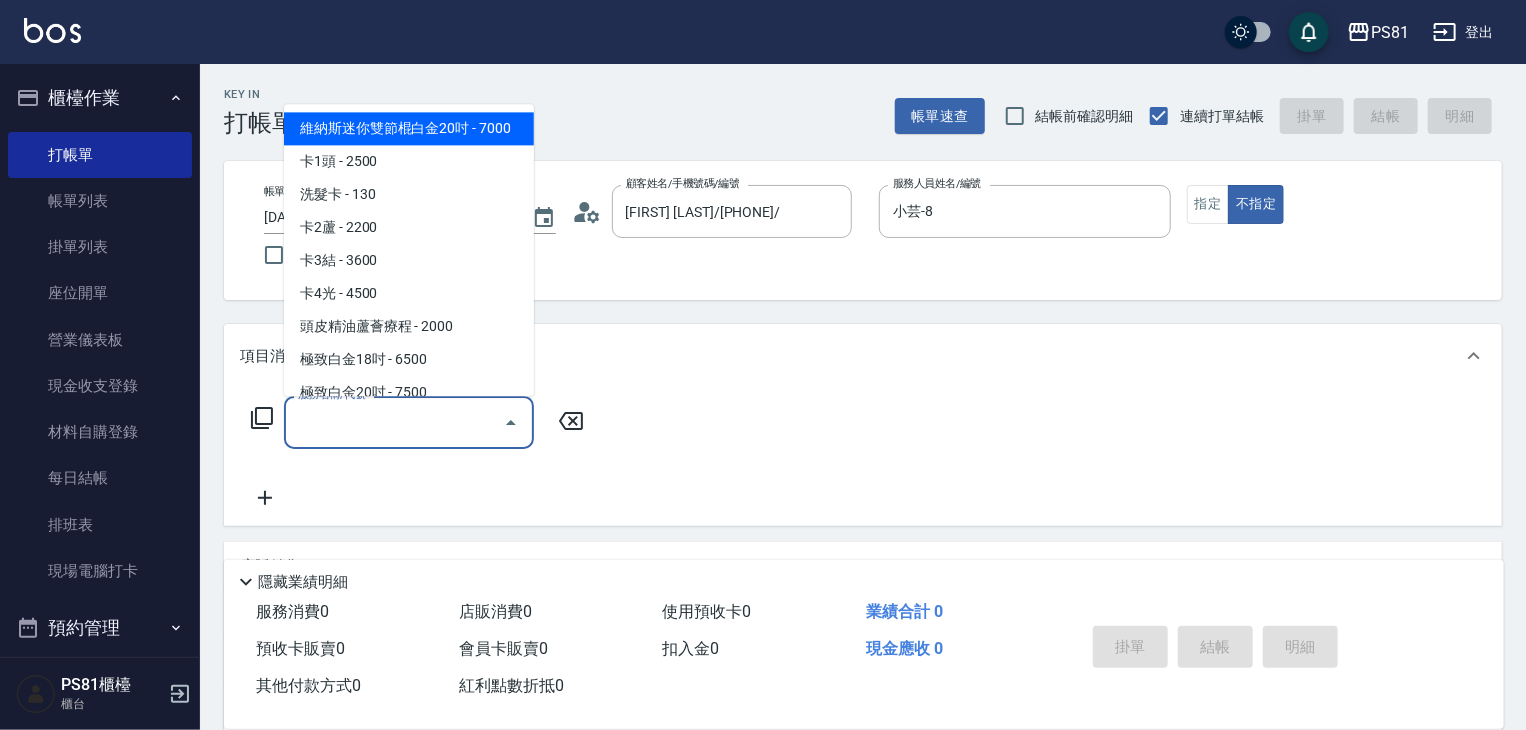 click on "服務名稱/代號" at bounding box center (394, 422) 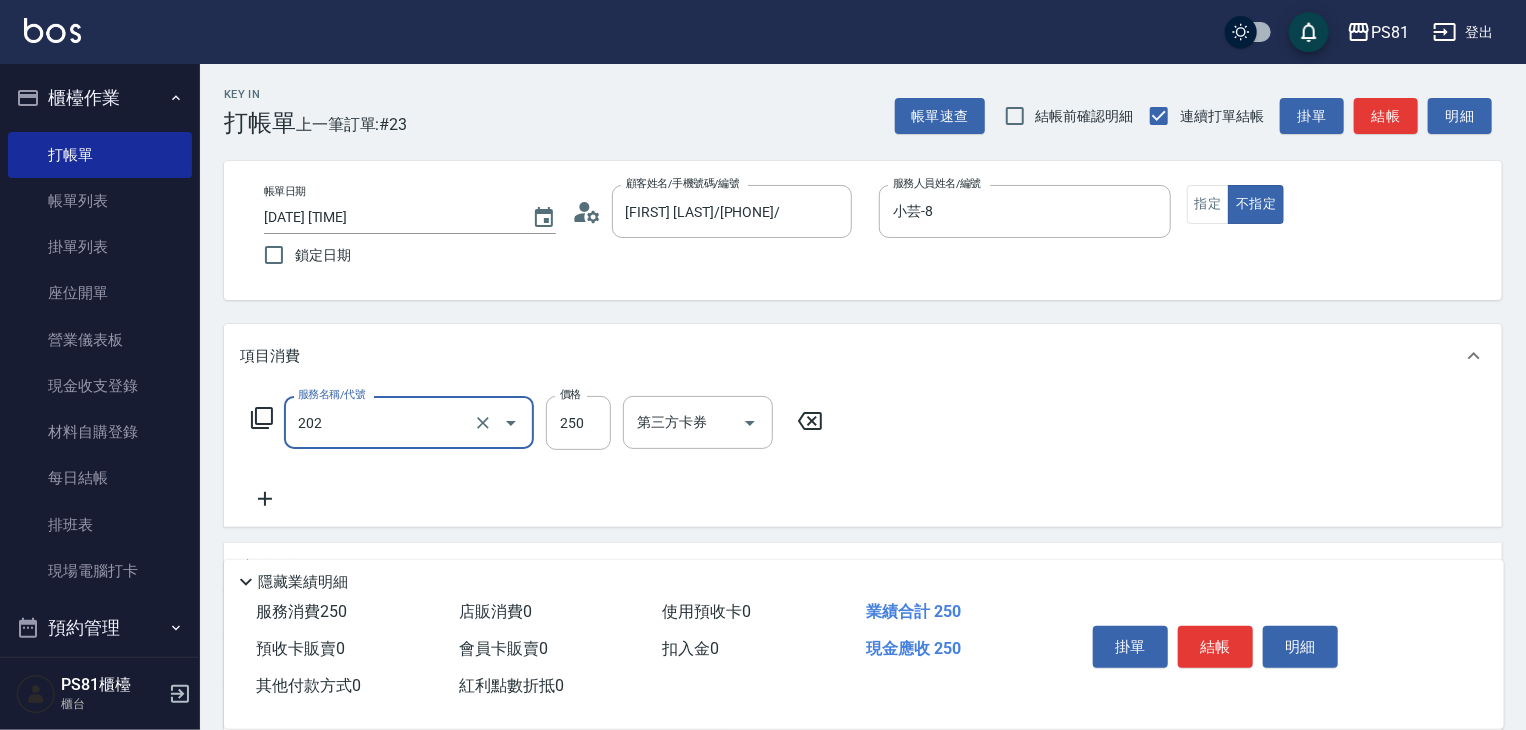 type on "單剪250(202)" 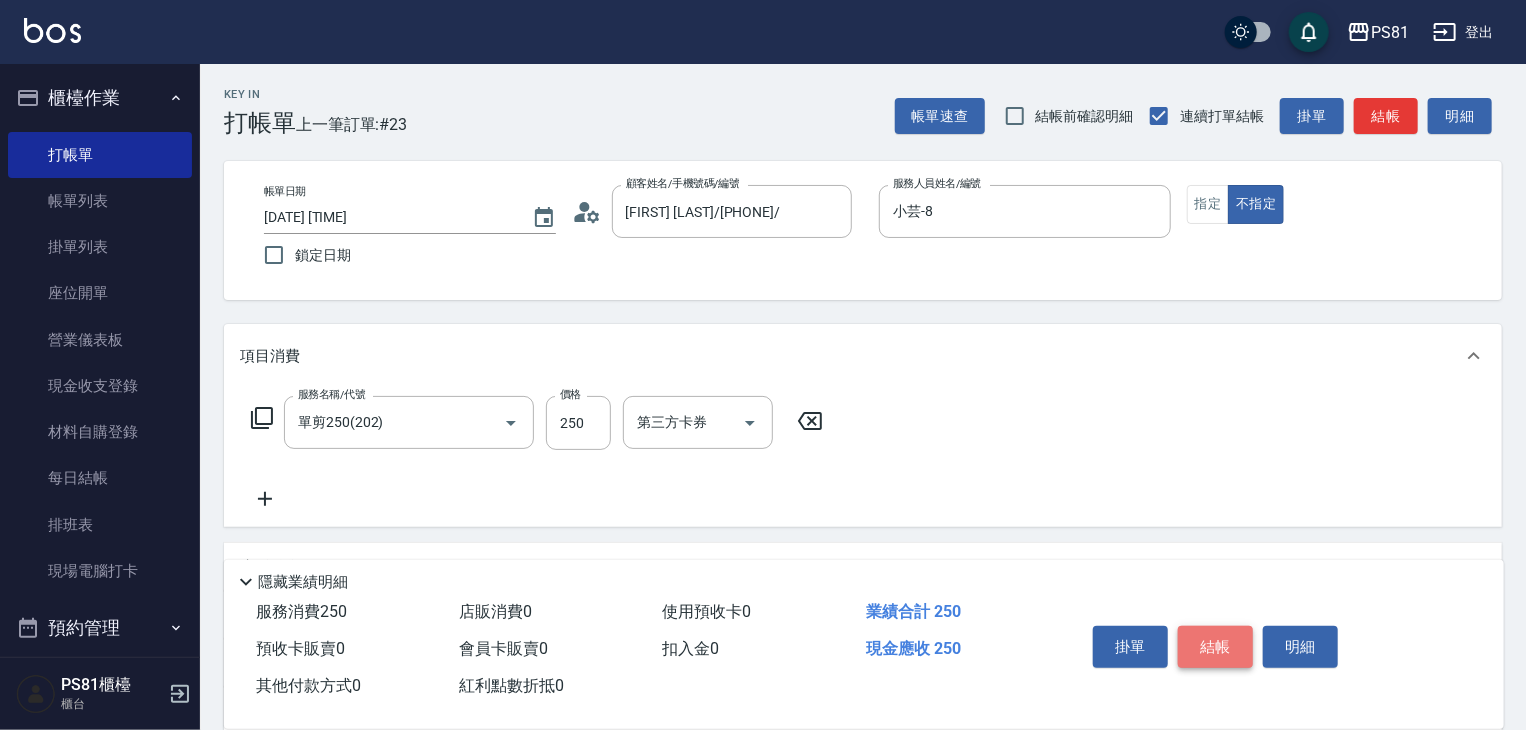 click on "結帳" at bounding box center (1215, 647) 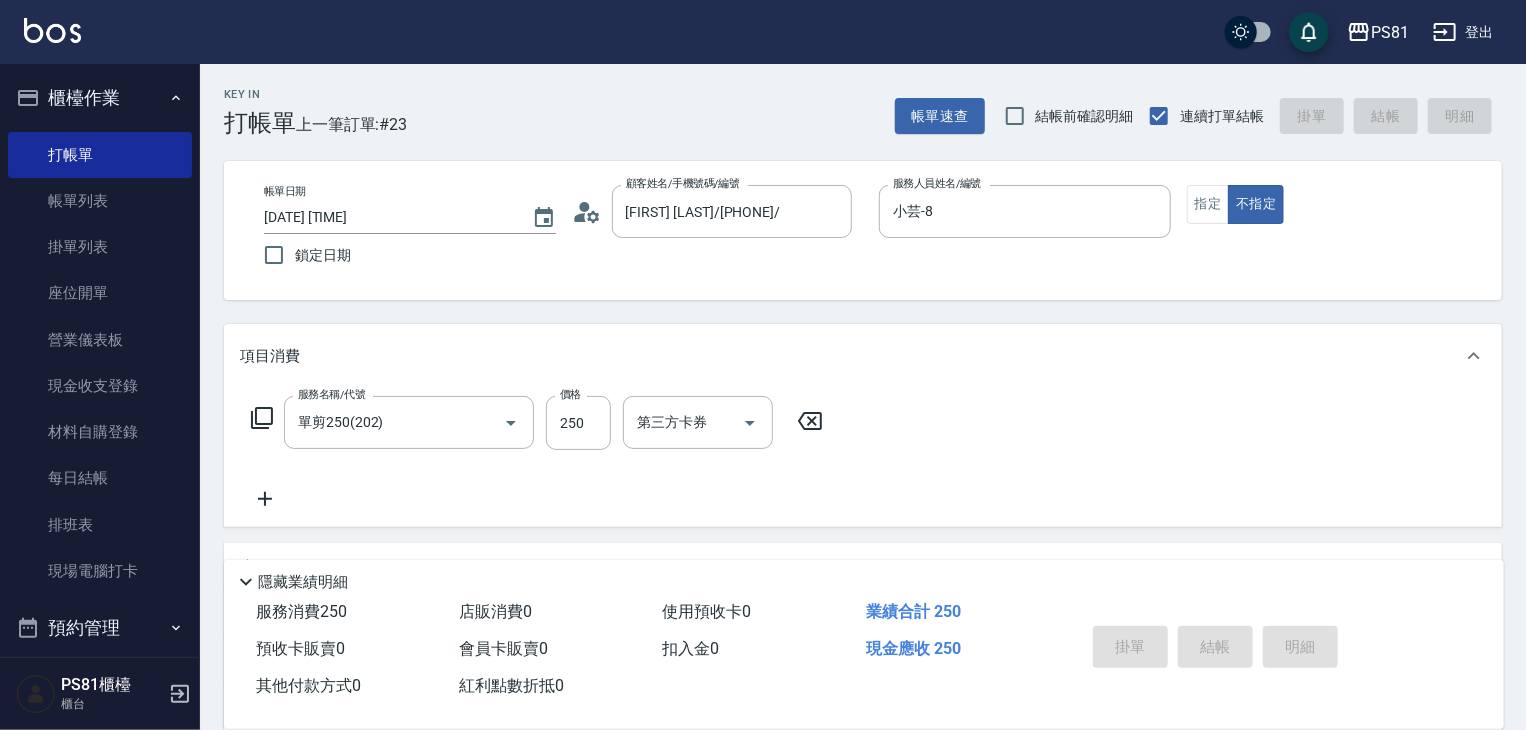 type on "2025/08/08 18:18" 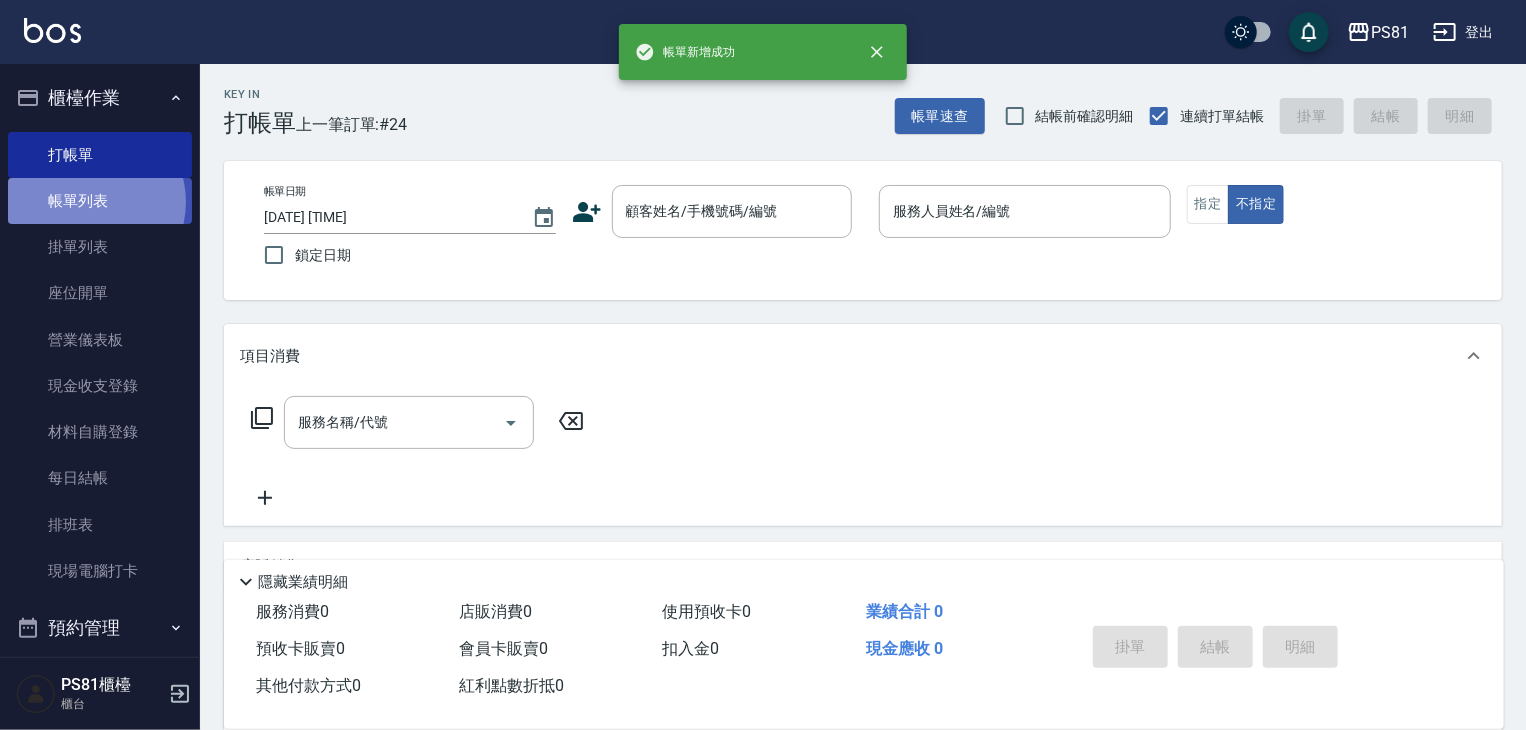 click on "帳單列表" at bounding box center (100, 201) 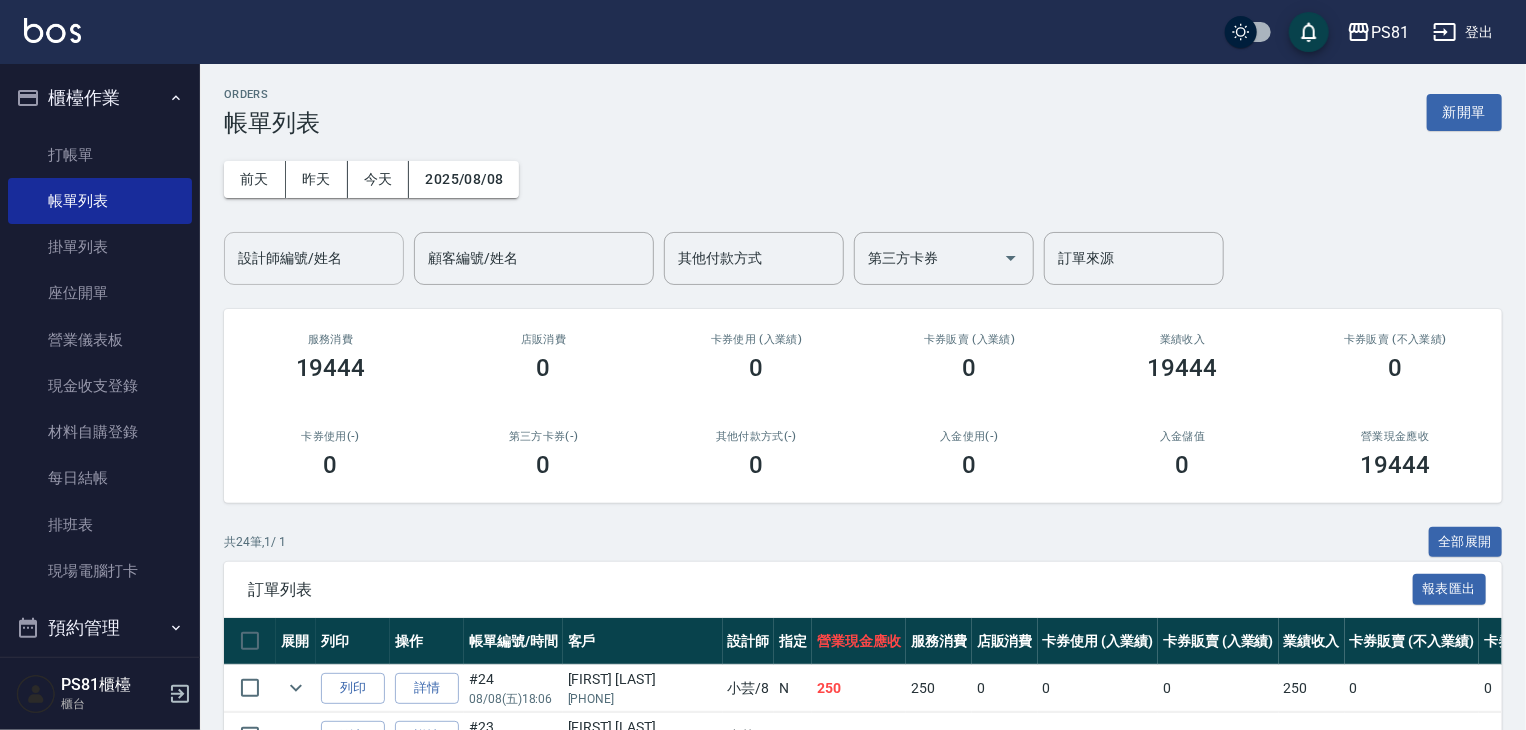 click on "設計師編號/姓名" at bounding box center [314, 258] 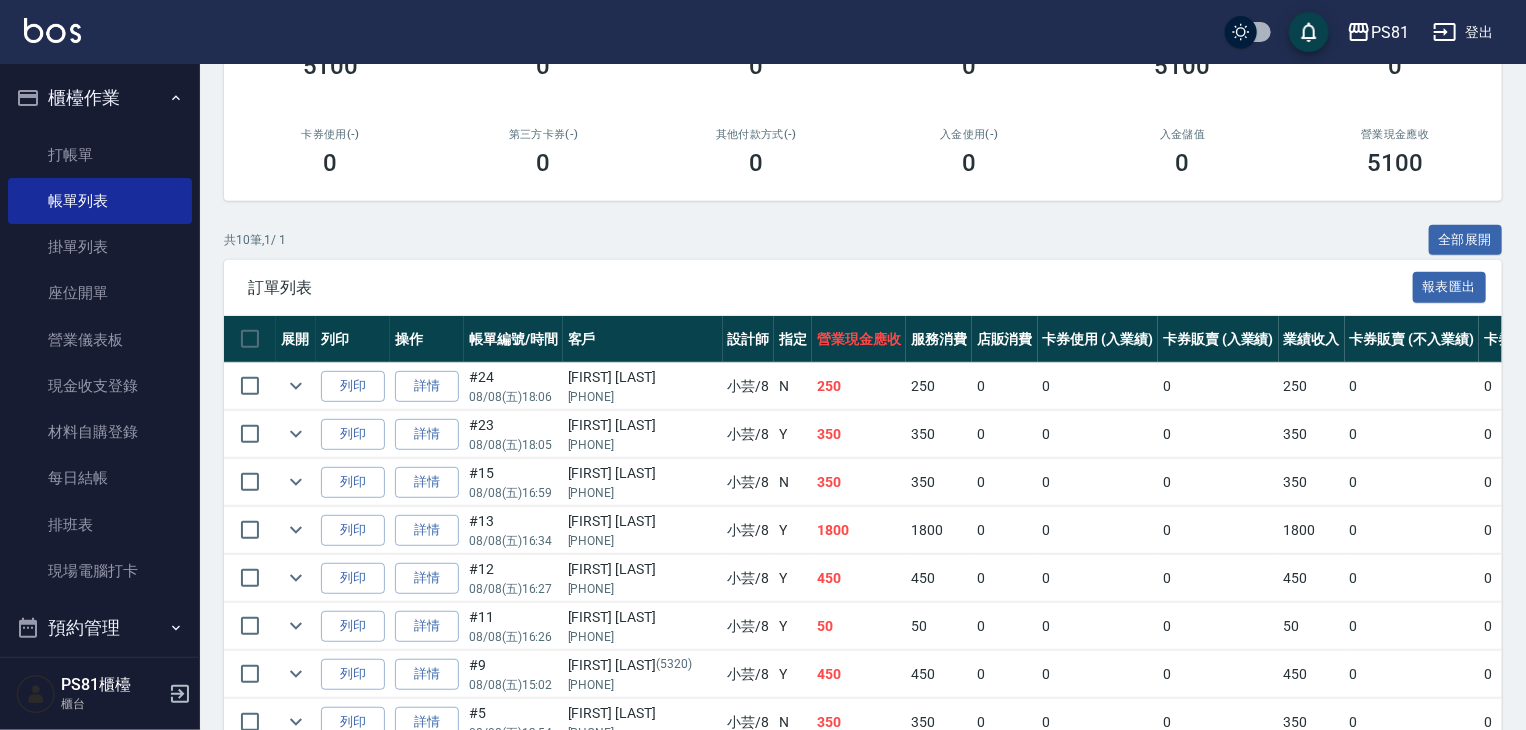 scroll, scrollTop: 504, scrollLeft: 0, axis: vertical 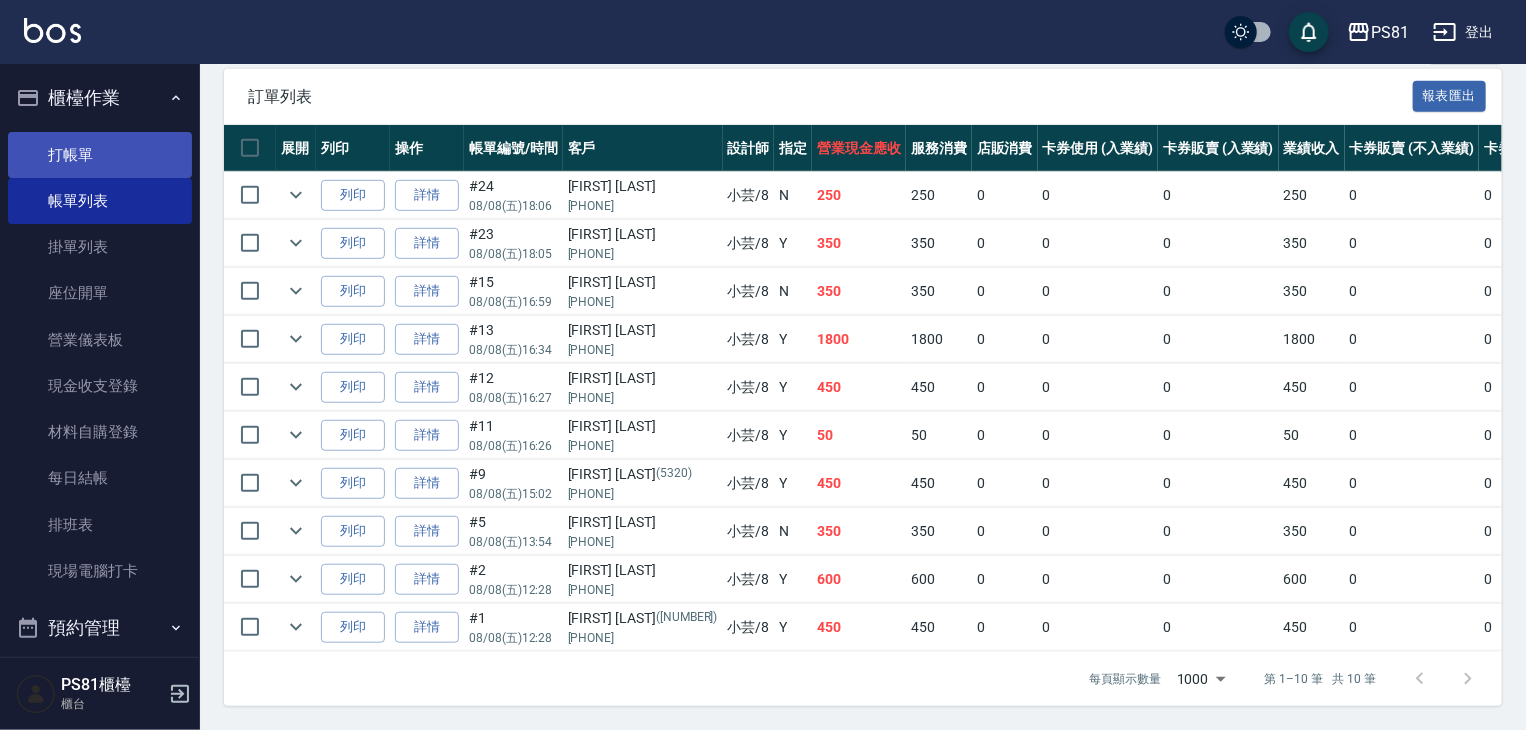 type on "小芸-8" 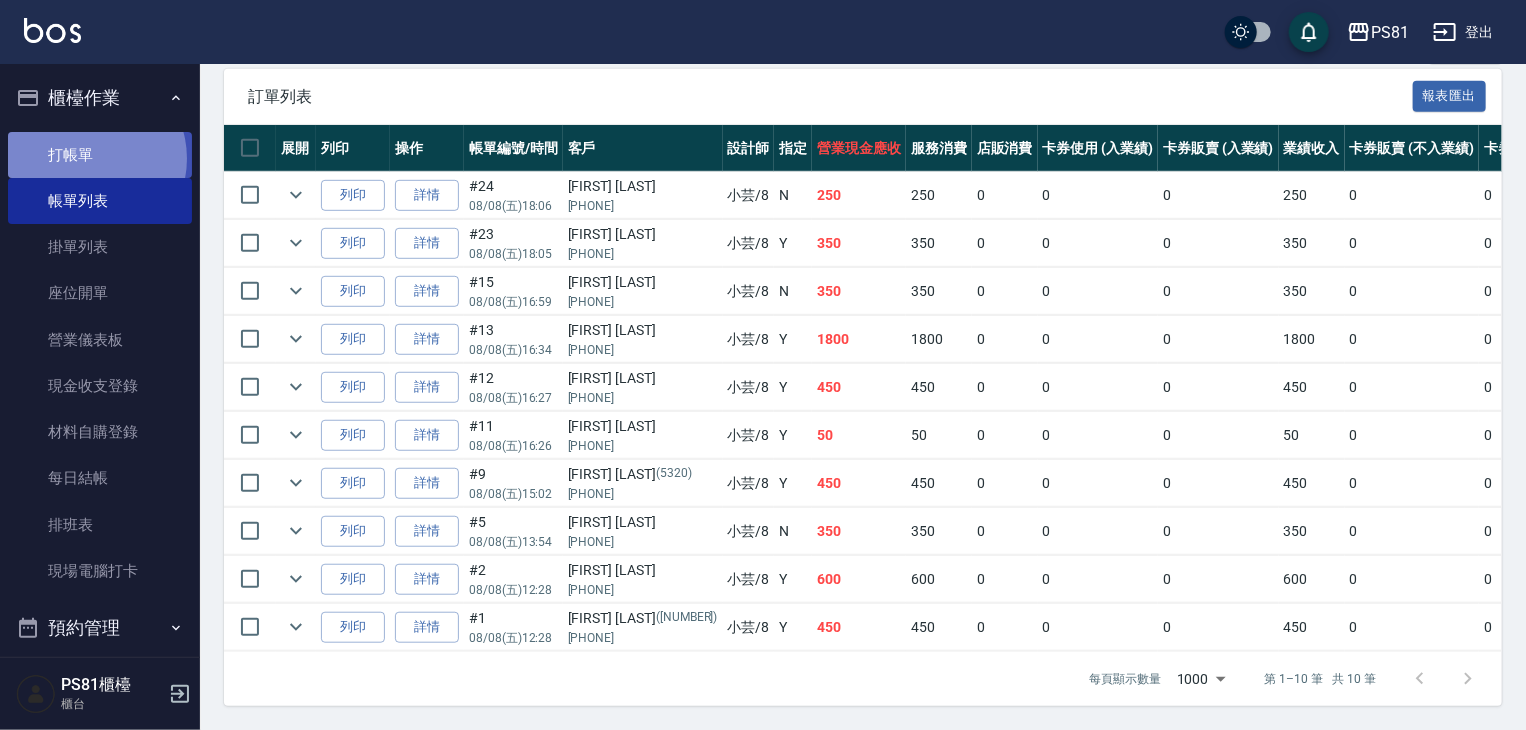 click on "打帳單" at bounding box center (100, 155) 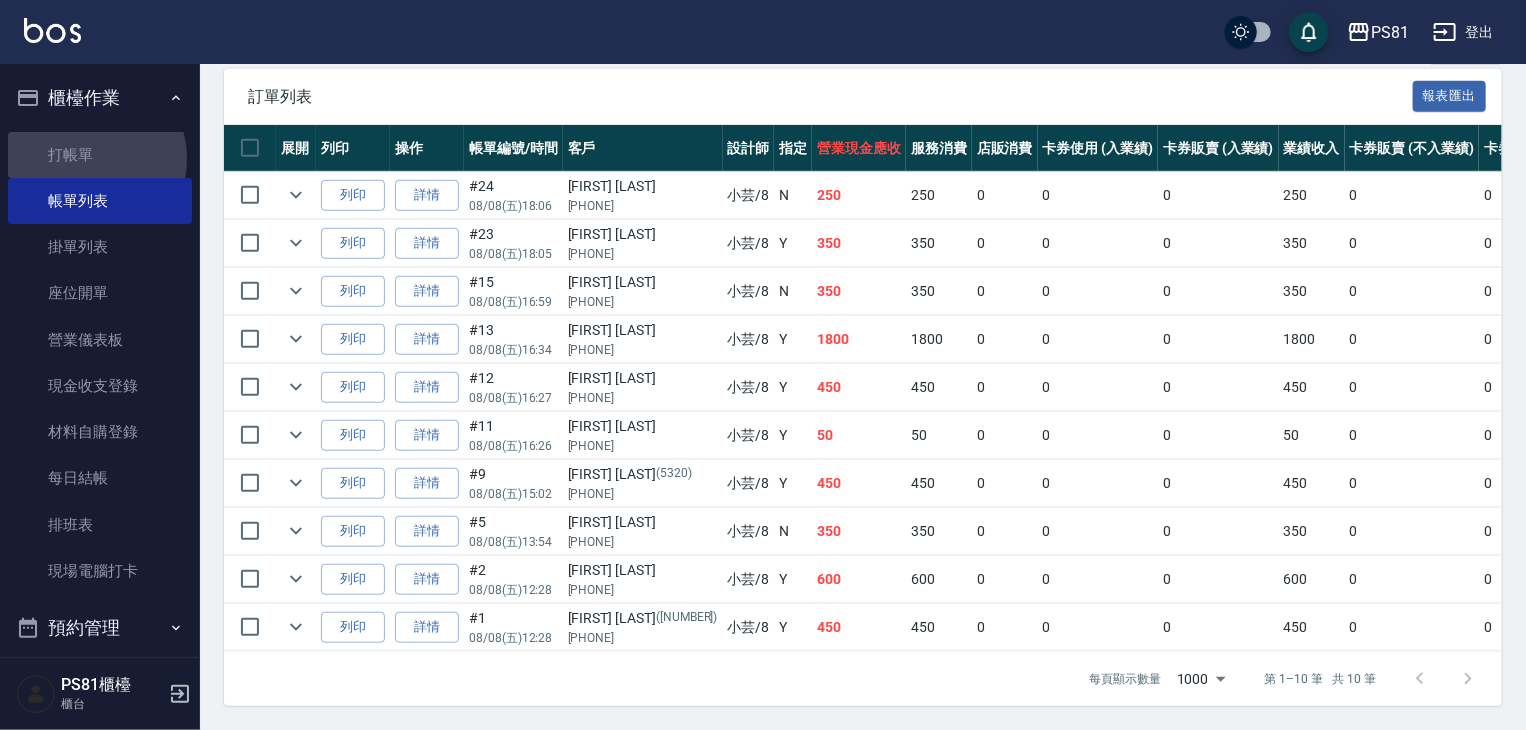 scroll, scrollTop: 0, scrollLeft: 0, axis: both 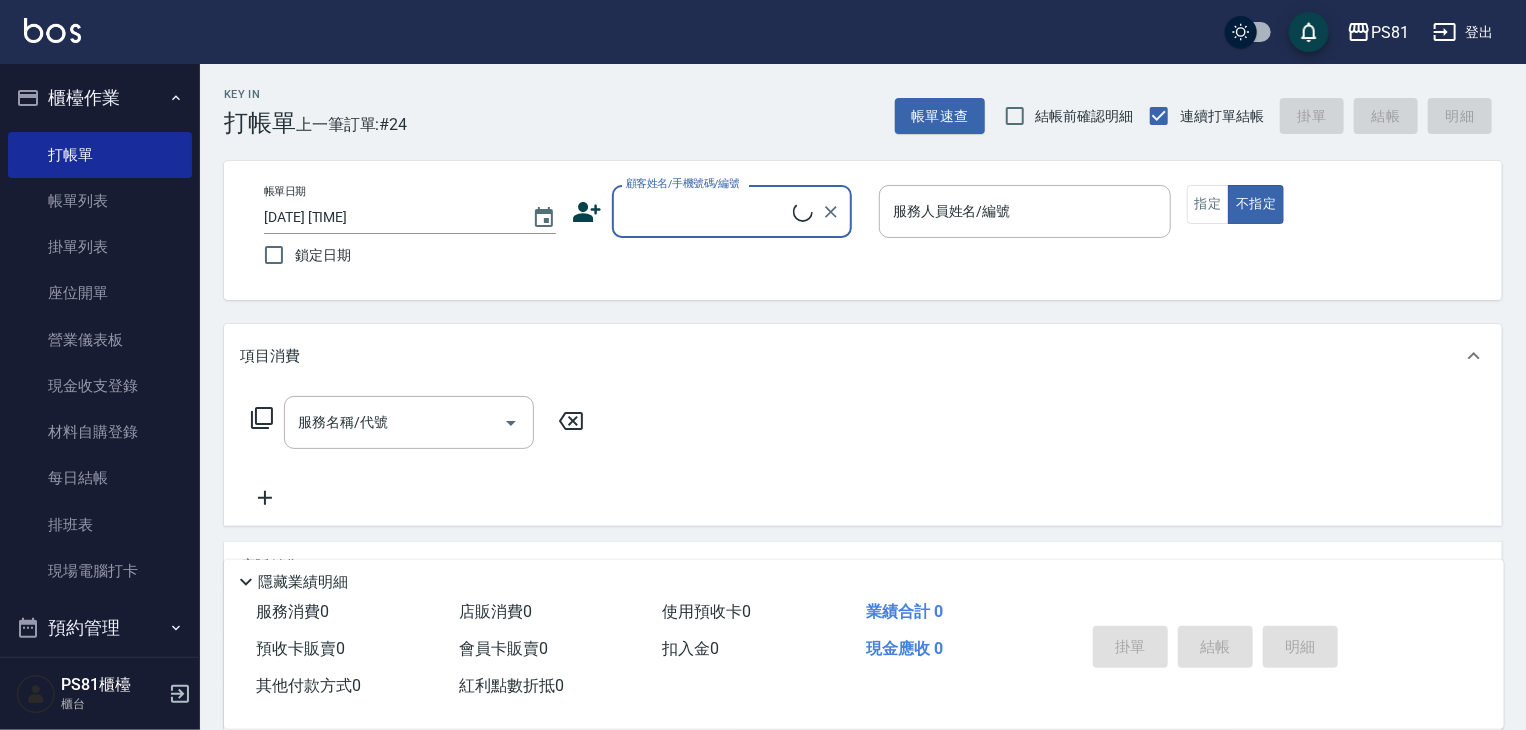 click on "上一筆訂單:#24" at bounding box center (352, 124) 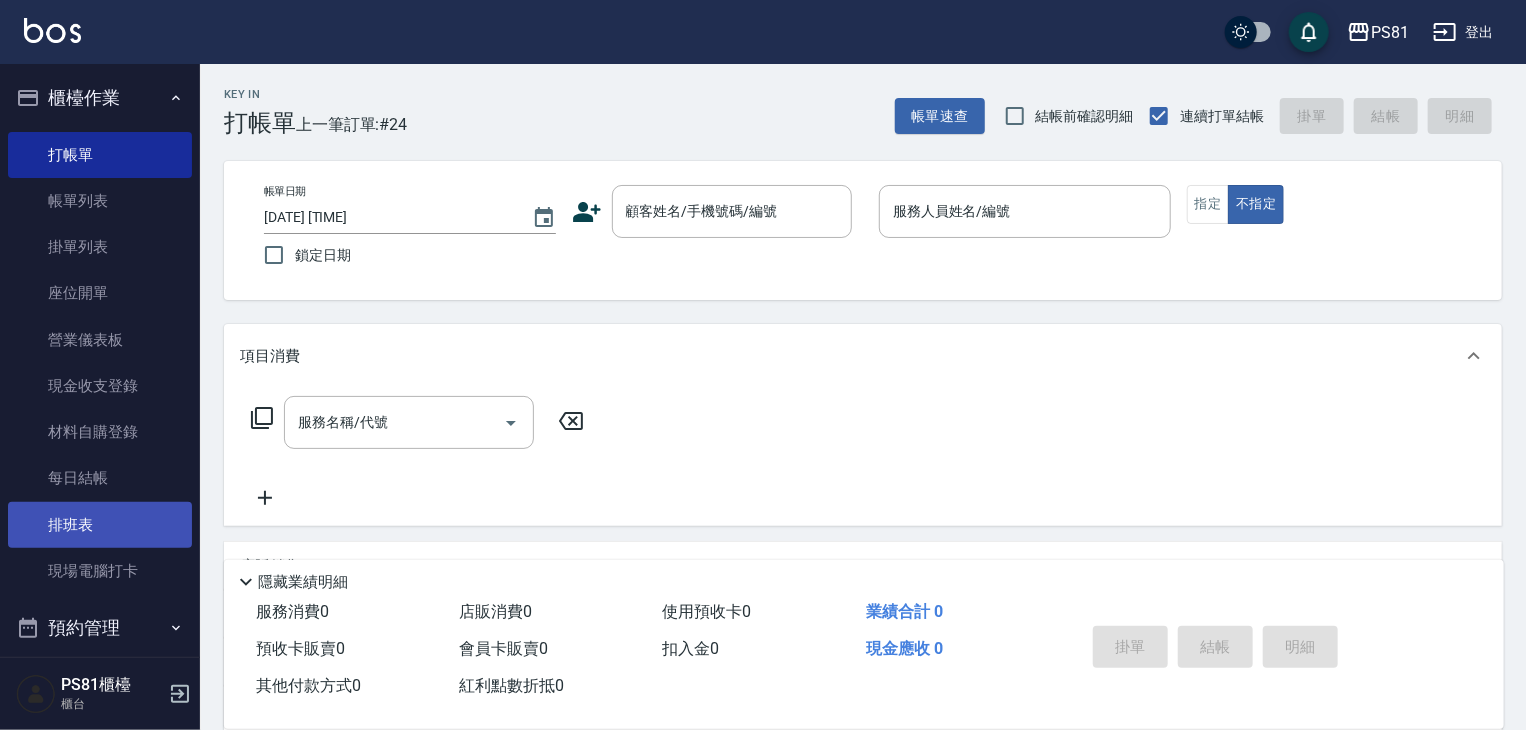 click on "排班表" at bounding box center (100, 525) 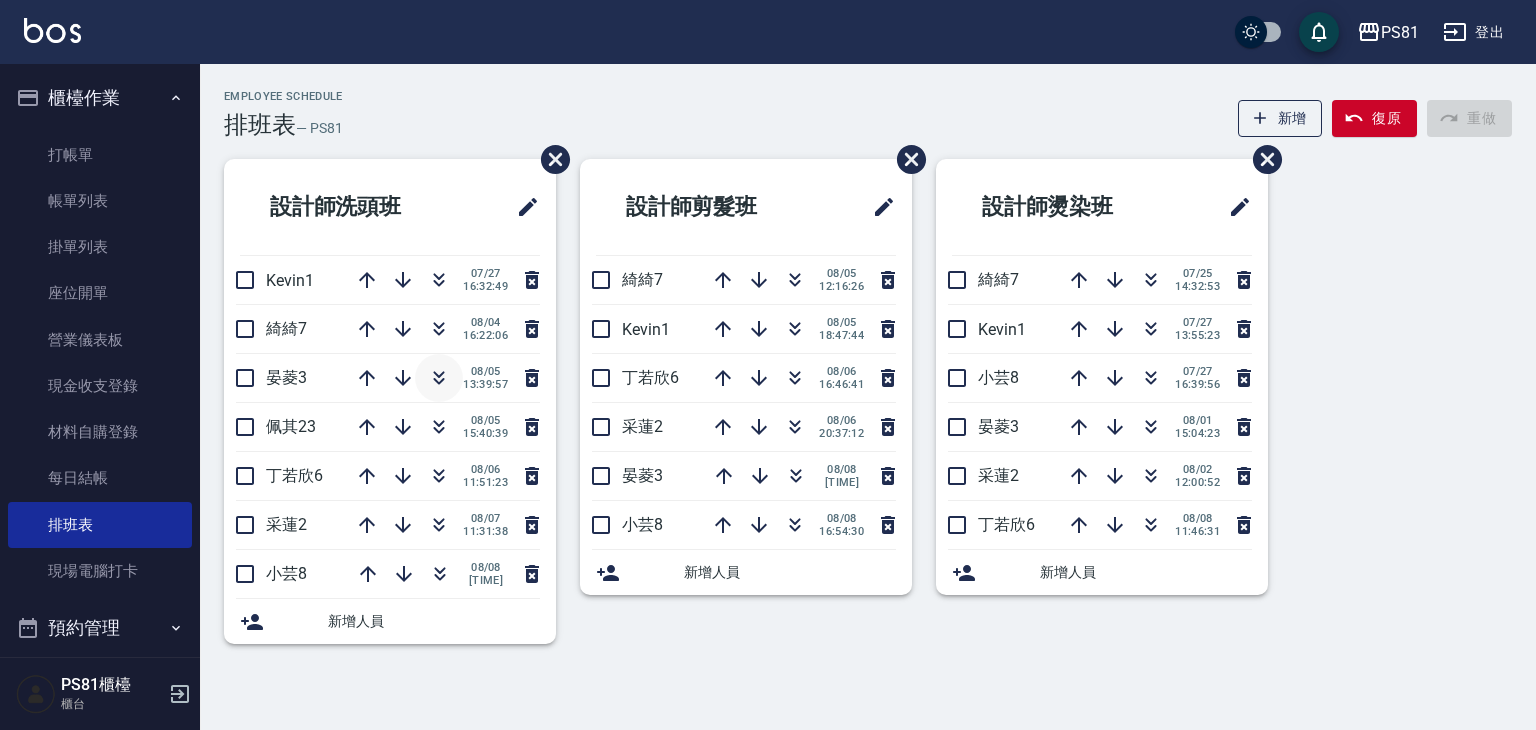 click 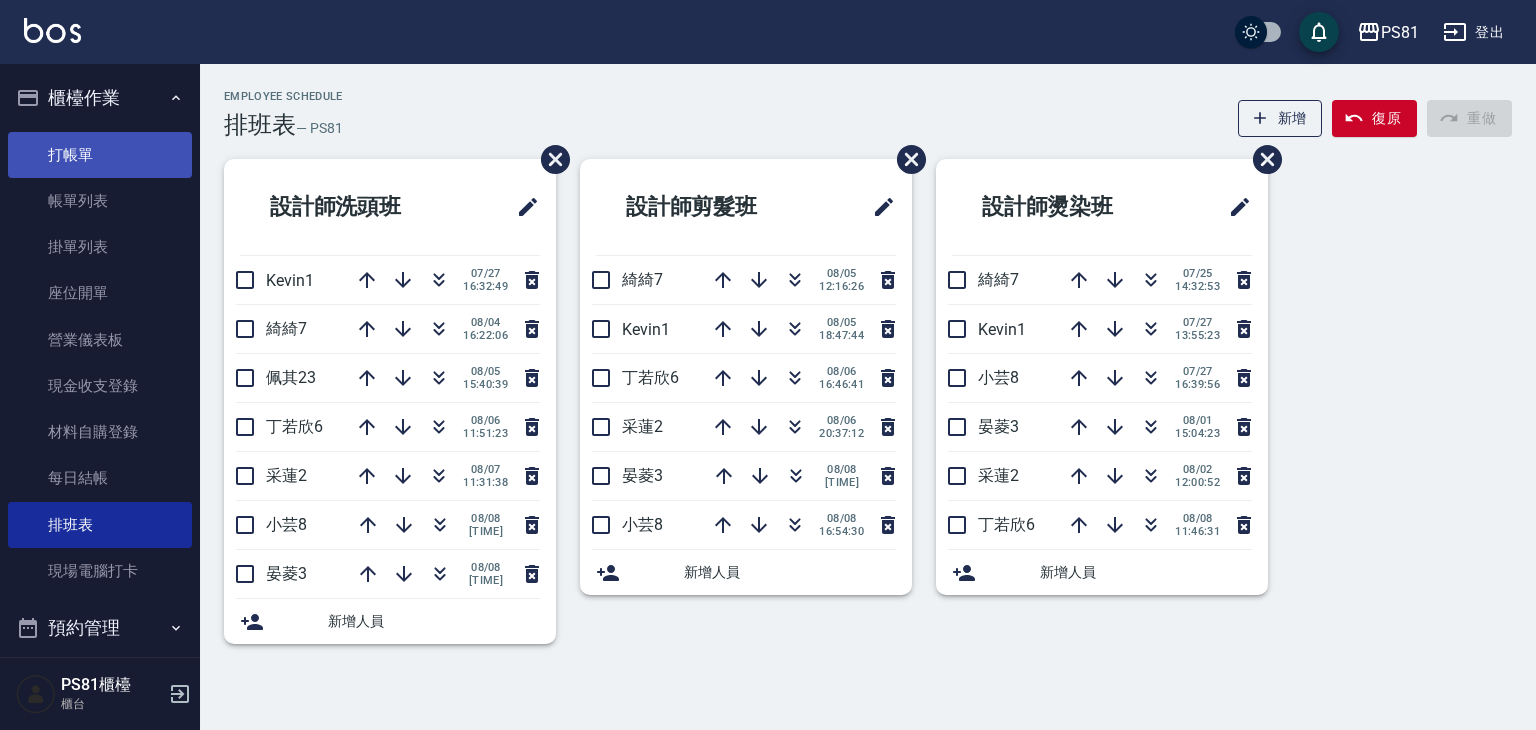 click on "打帳單" at bounding box center [100, 155] 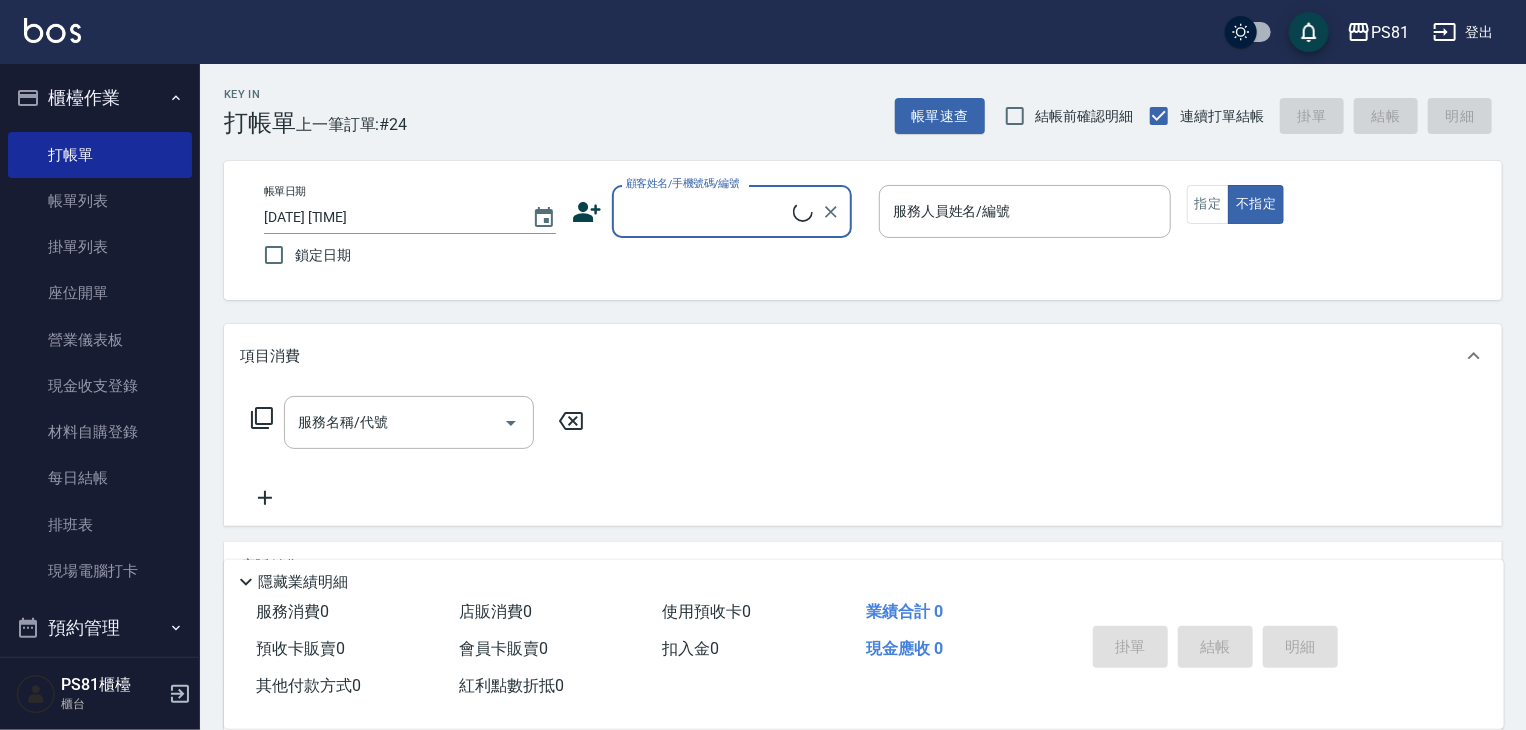 click on "顧客姓名/手機號碼/編號" at bounding box center [707, 211] 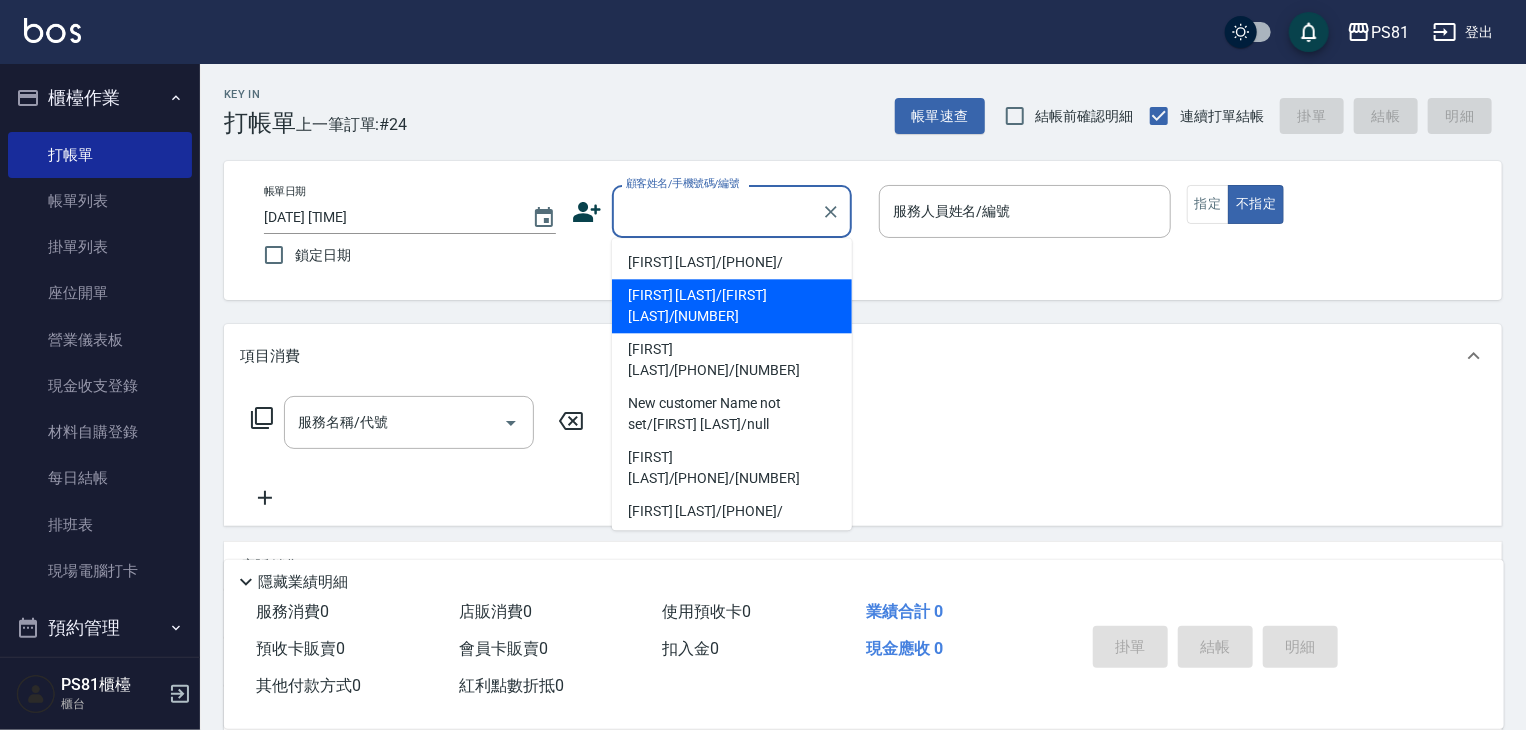 click on "[LAST]/[PHONE]/" at bounding box center [732, 306] 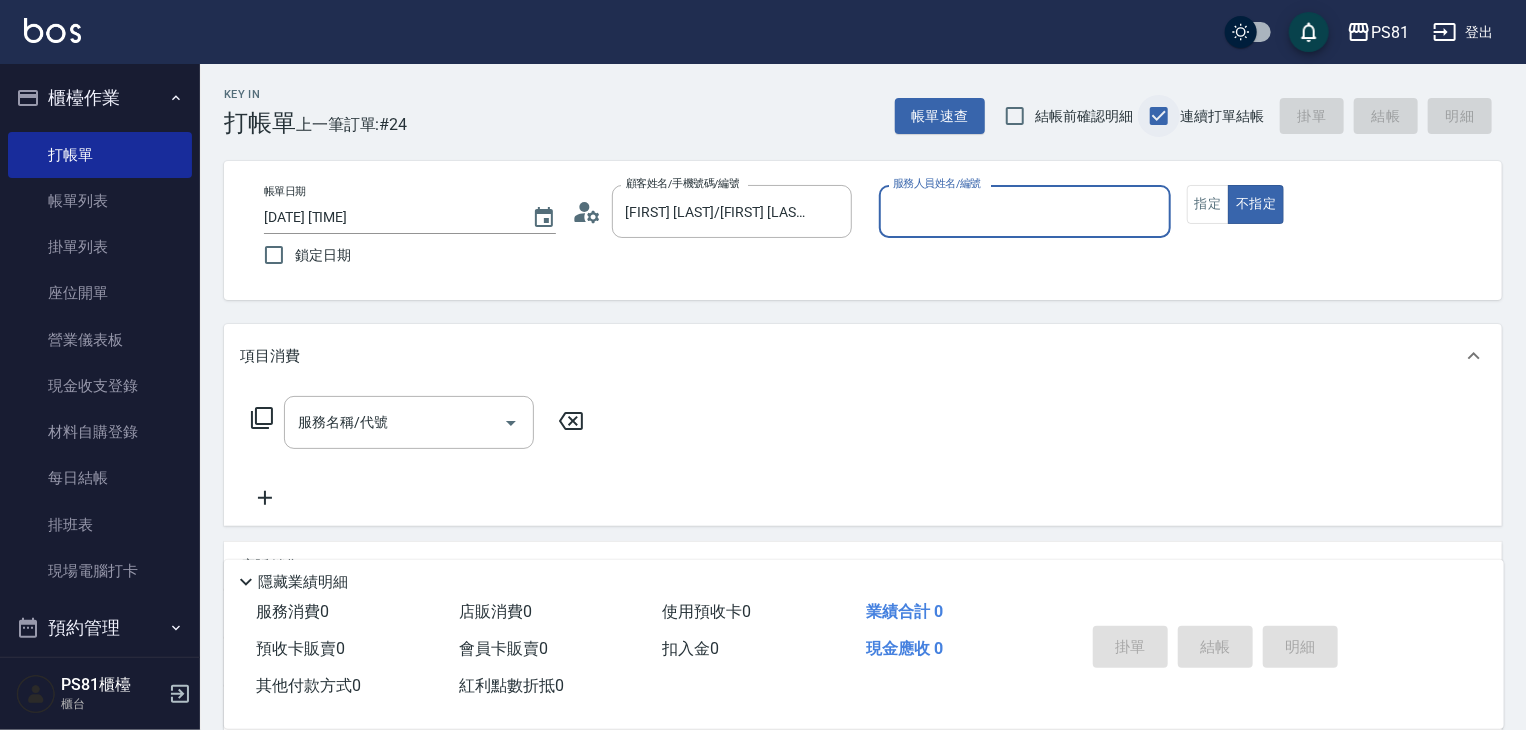 type on "小芸-8" 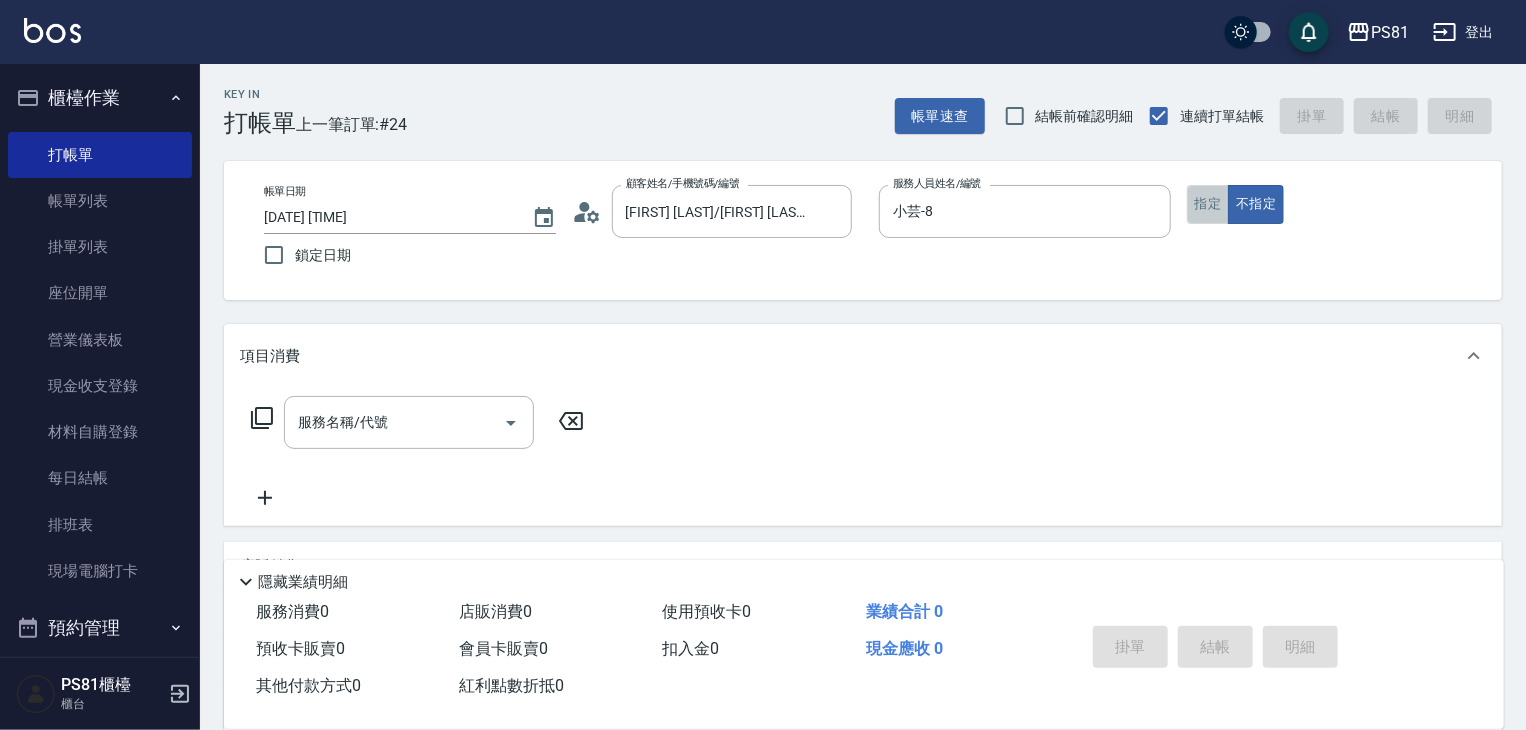 click on "指定" at bounding box center (1208, 204) 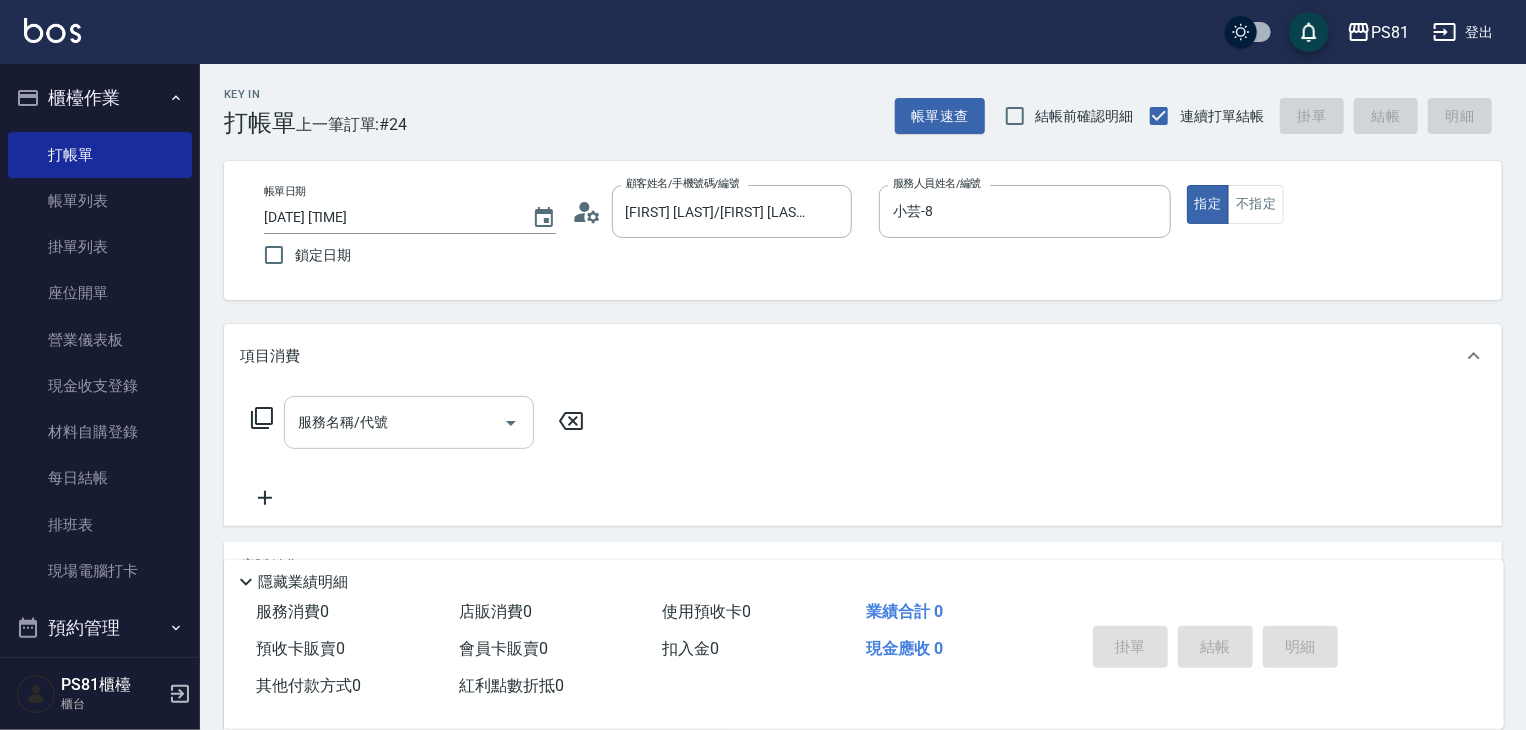 click on "服務名稱/代號" at bounding box center [394, 422] 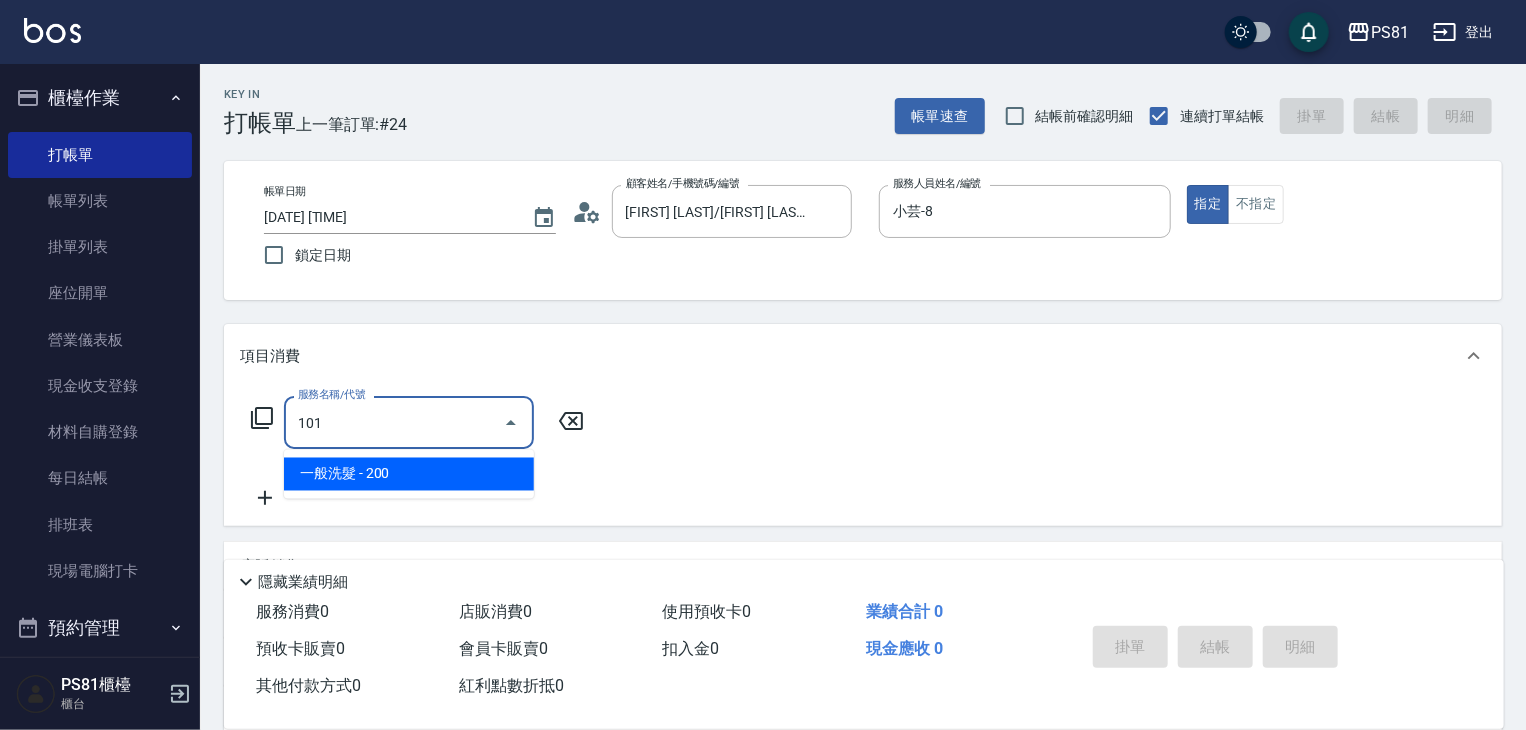 type on "一般洗髮(101)" 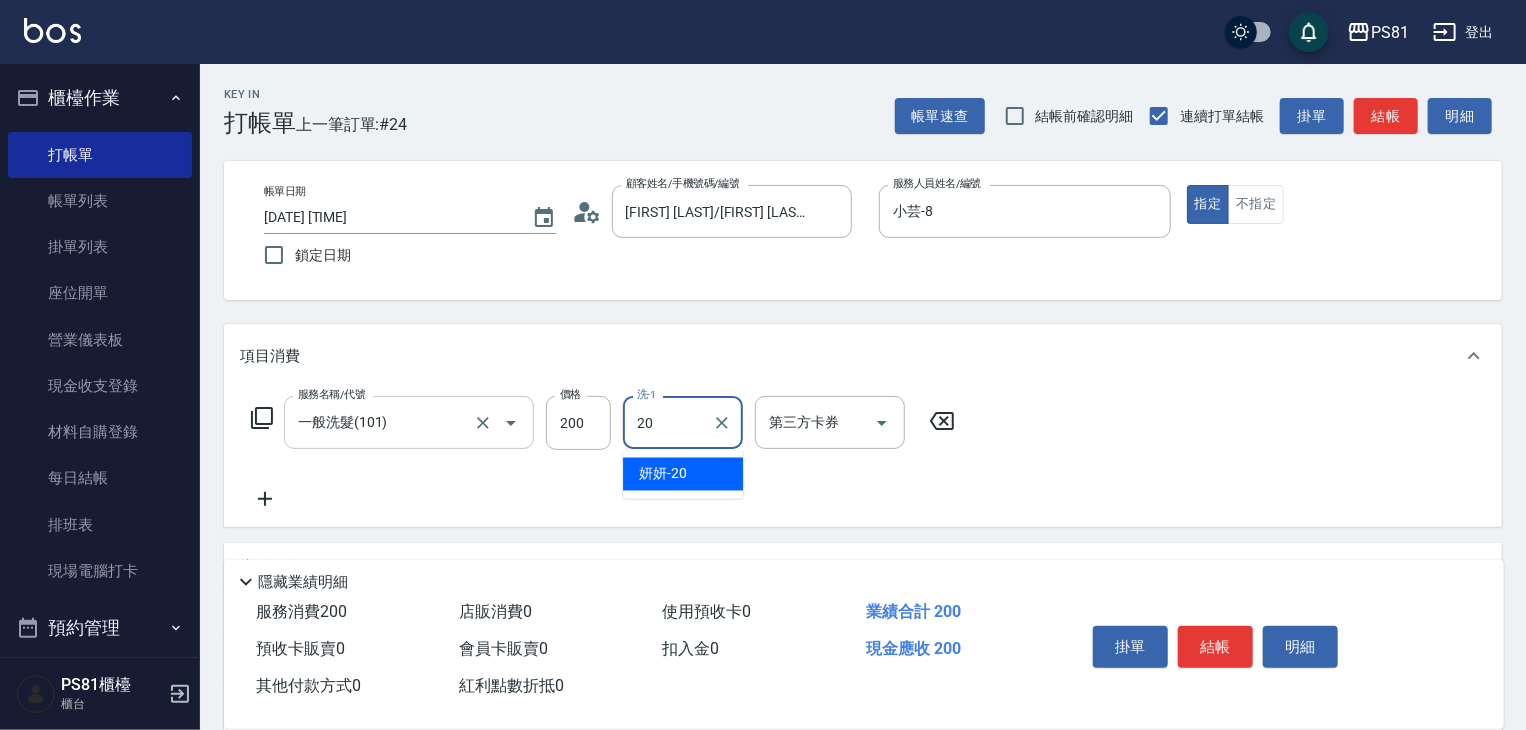 type on "妍妍-20" 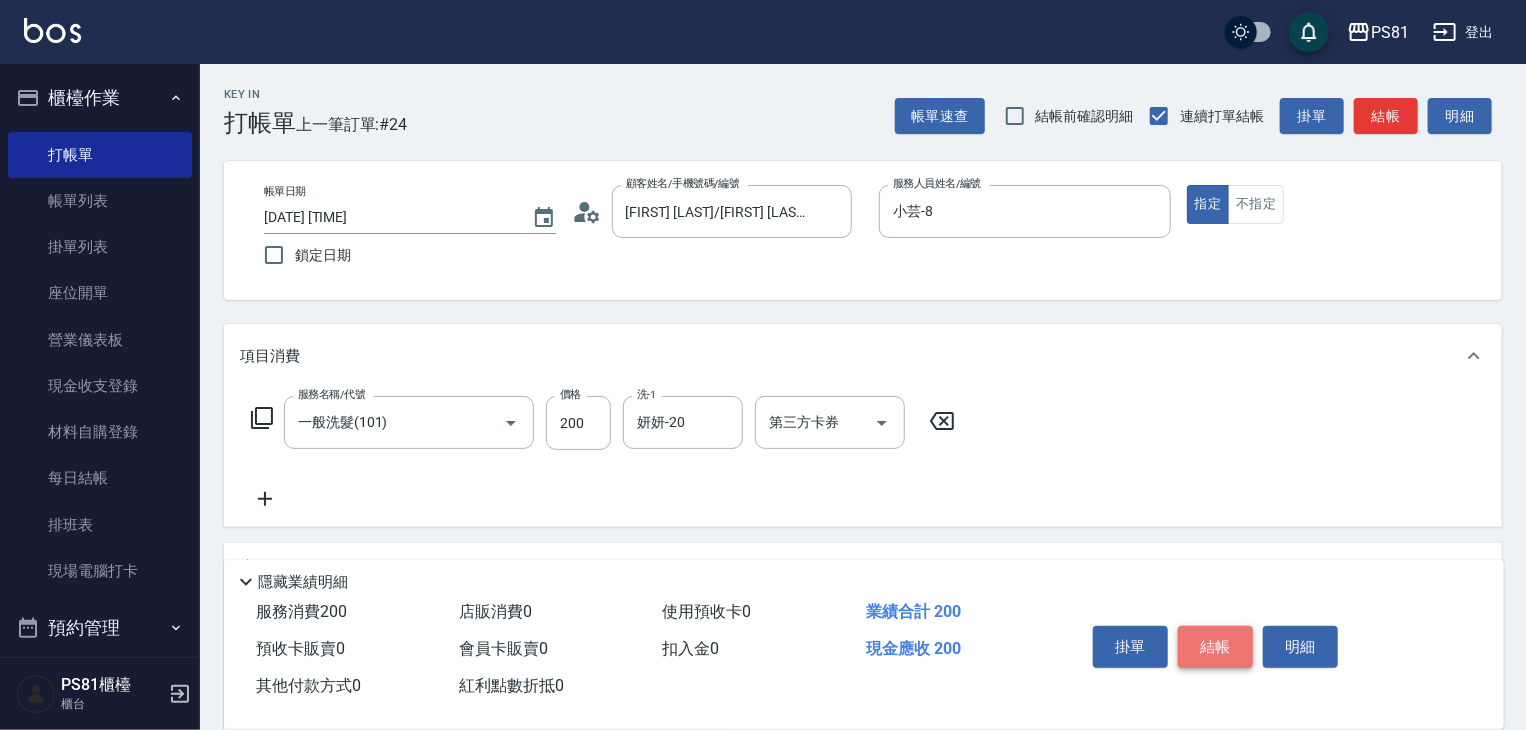 click on "結帳" at bounding box center (1215, 647) 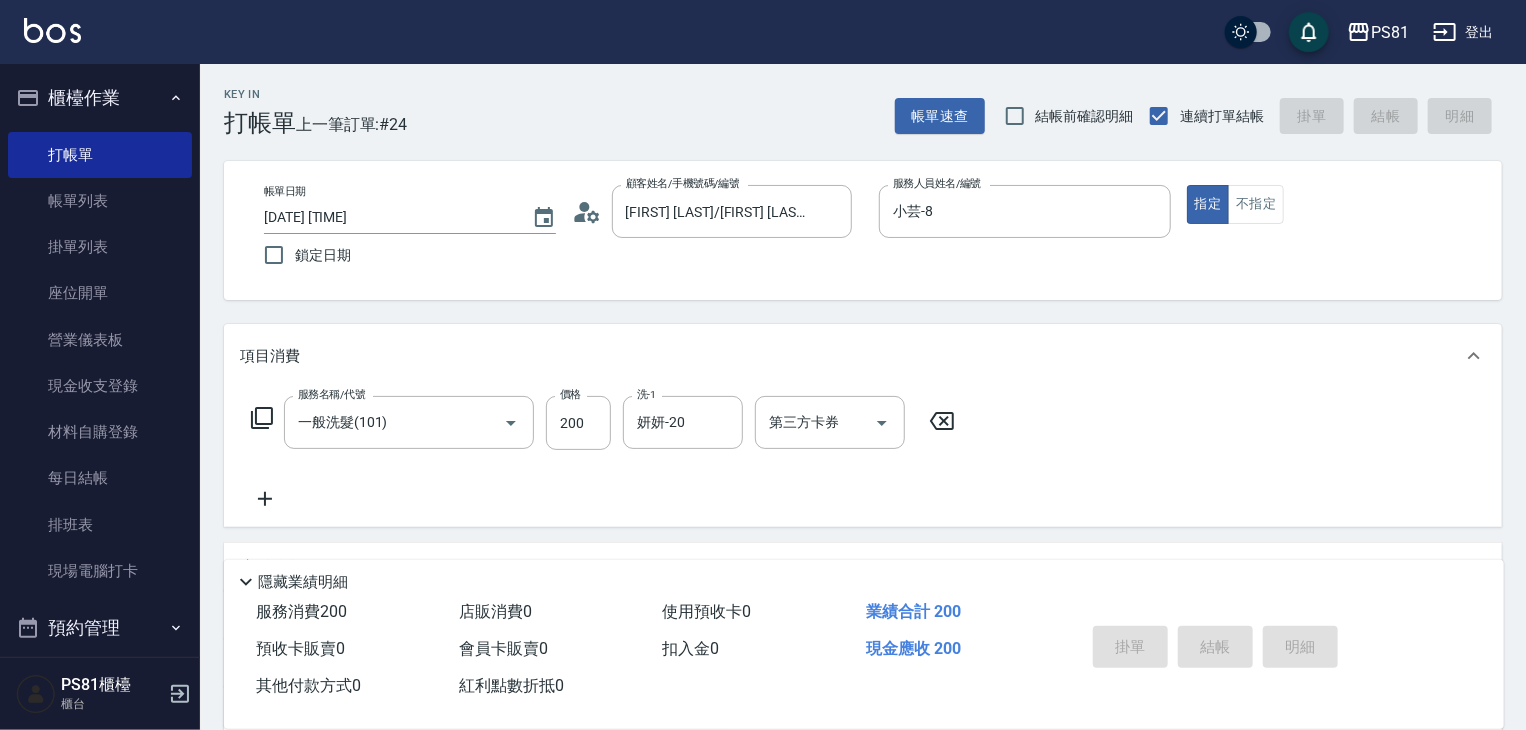 type on "2025/08/08 18:22" 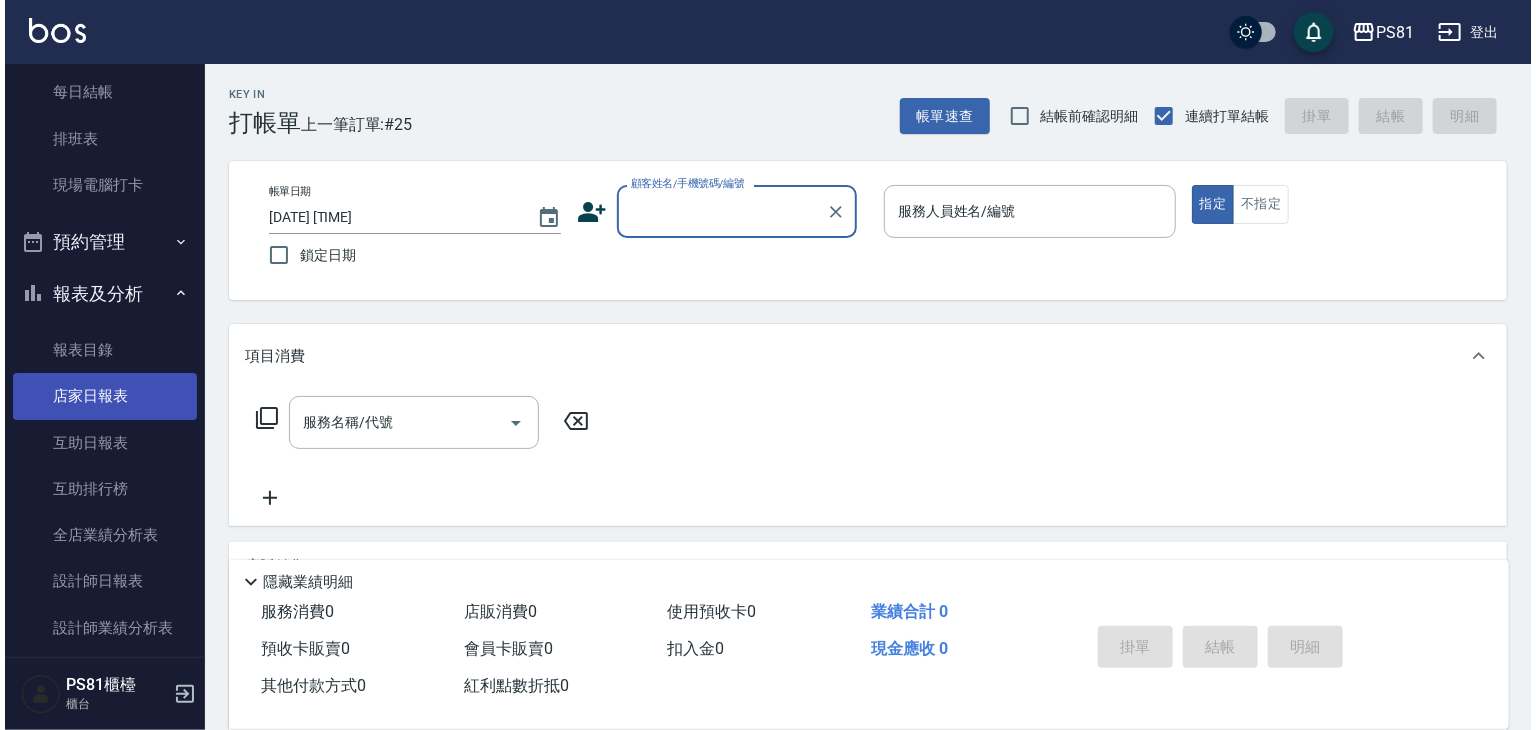 scroll, scrollTop: 400, scrollLeft: 0, axis: vertical 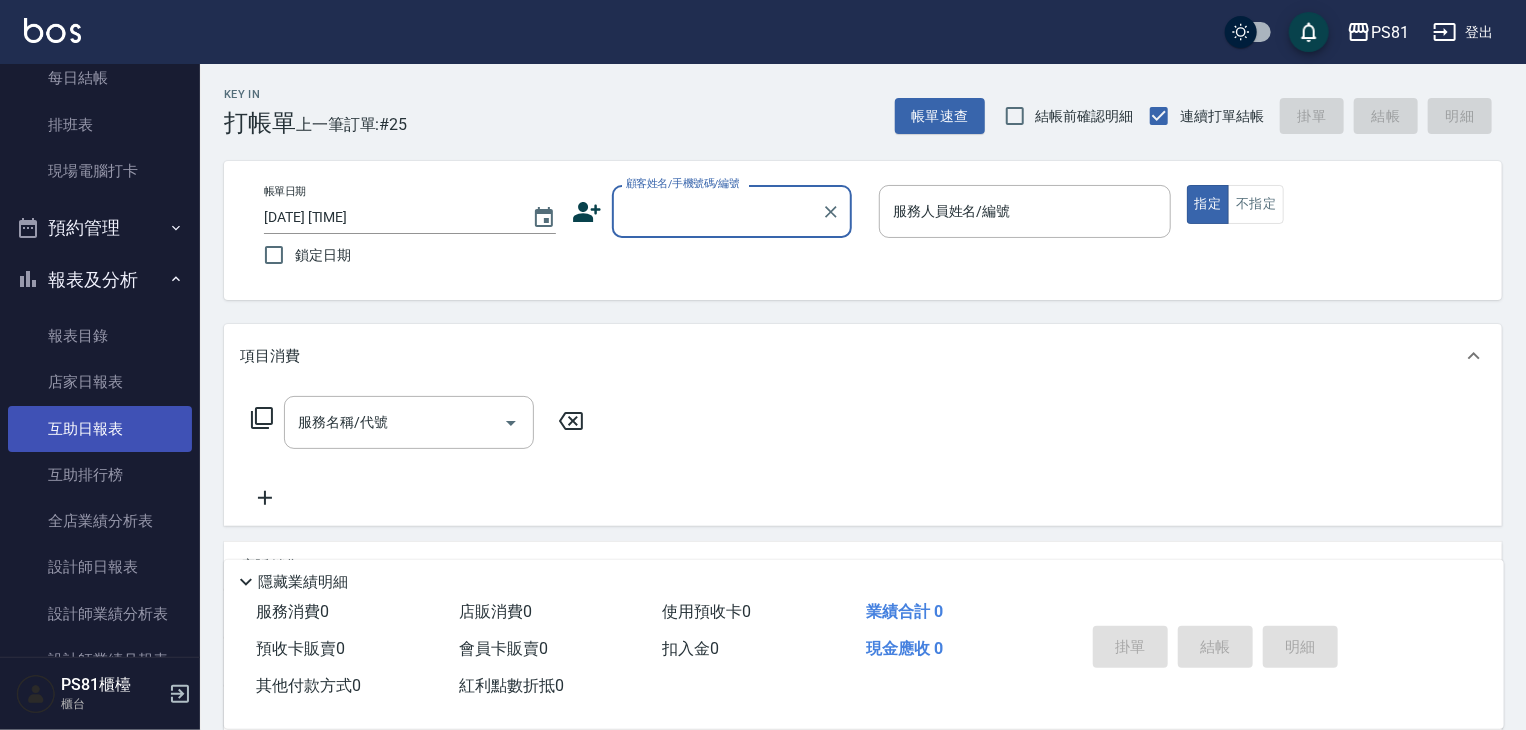 click on "互助日報表" at bounding box center (100, 429) 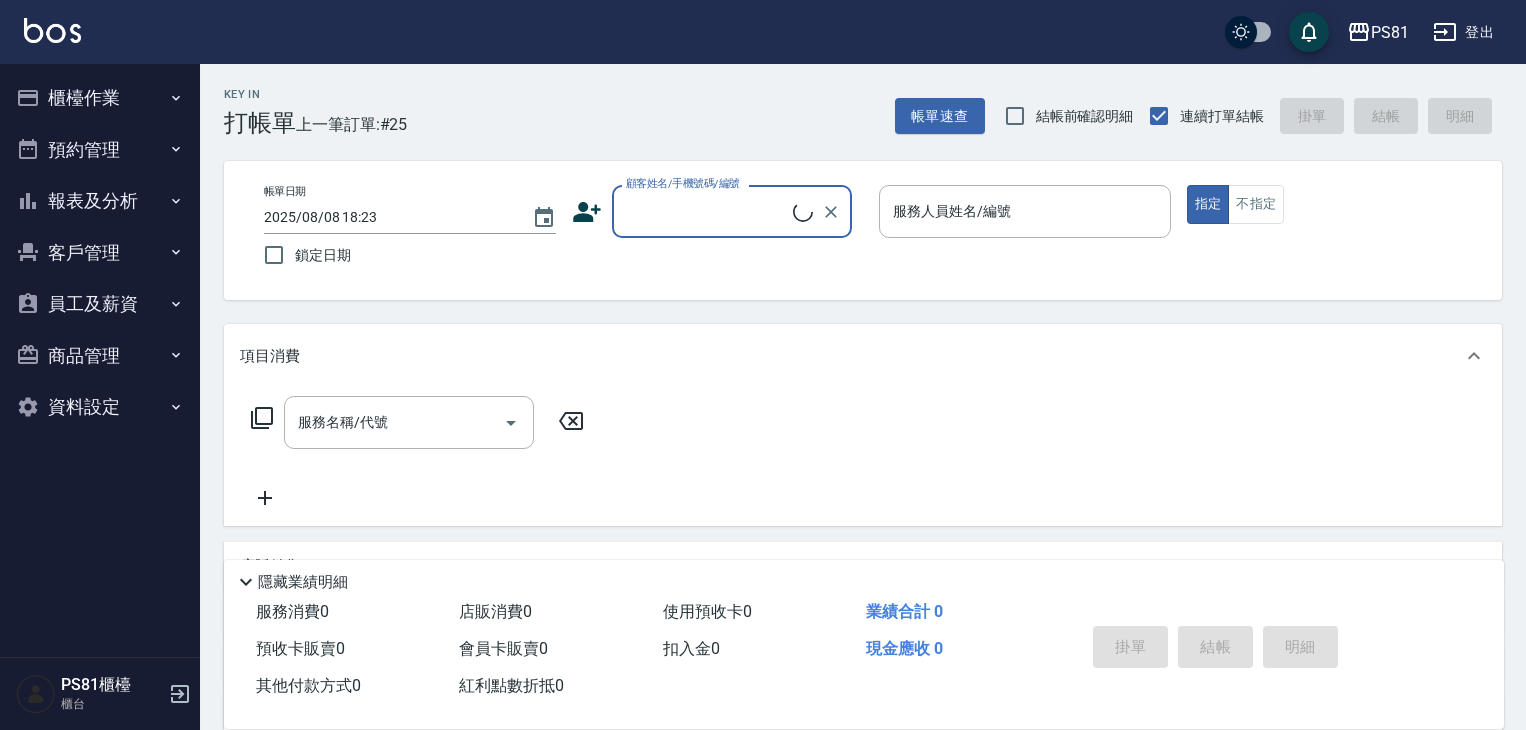 scroll, scrollTop: 0, scrollLeft: 0, axis: both 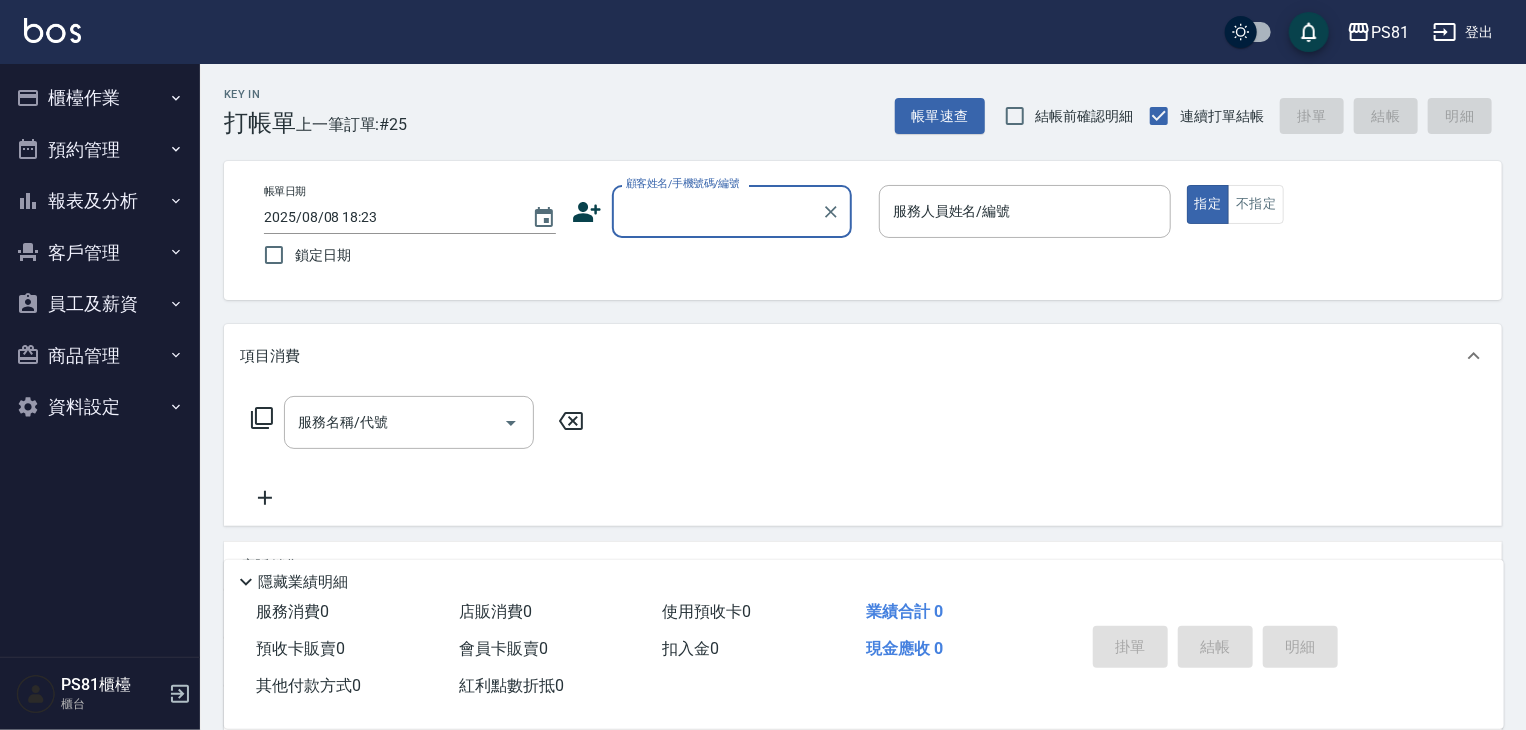 click on "櫃檯作業" at bounding box center (100, 98) 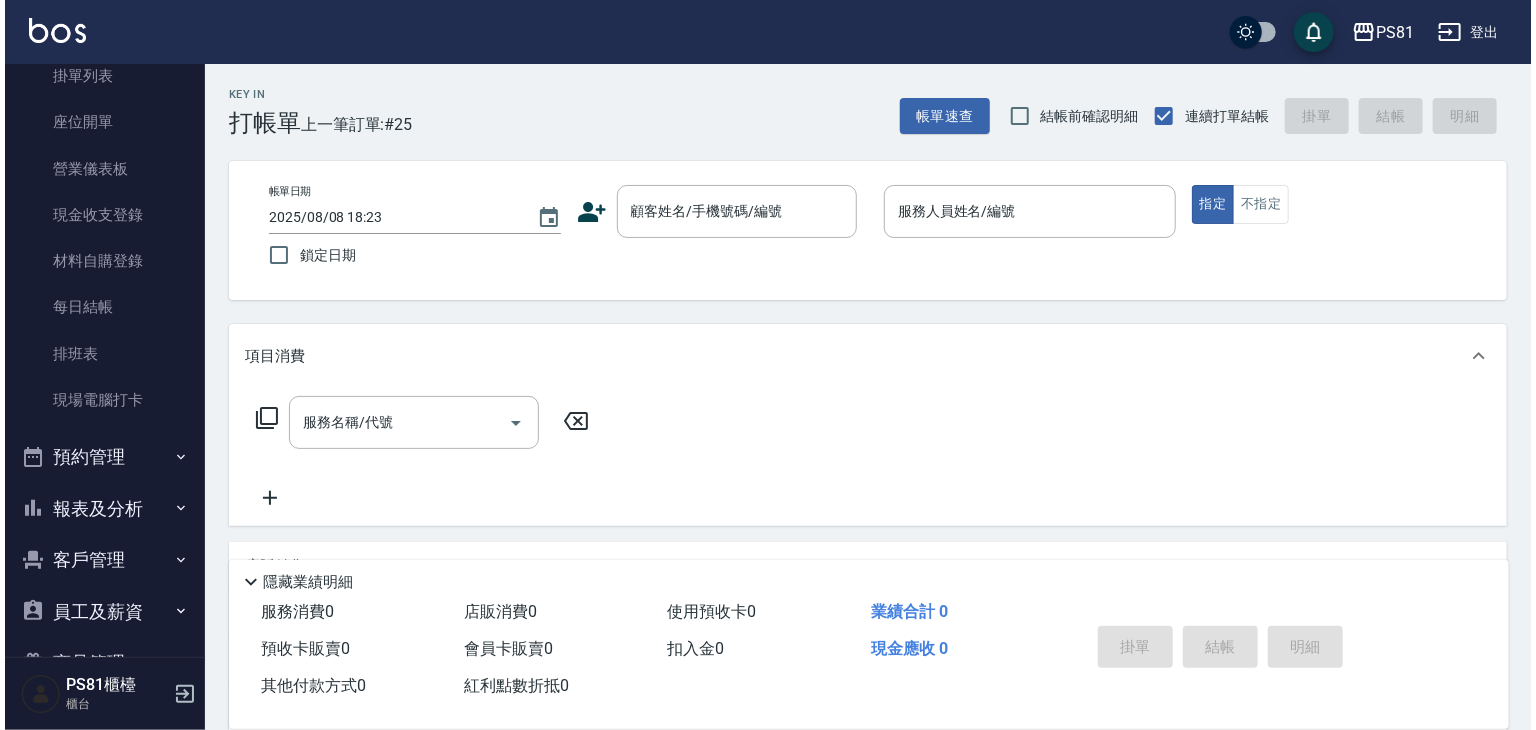 scroll, scrollTop: 200, scrollLeft: 0, axis: vertical 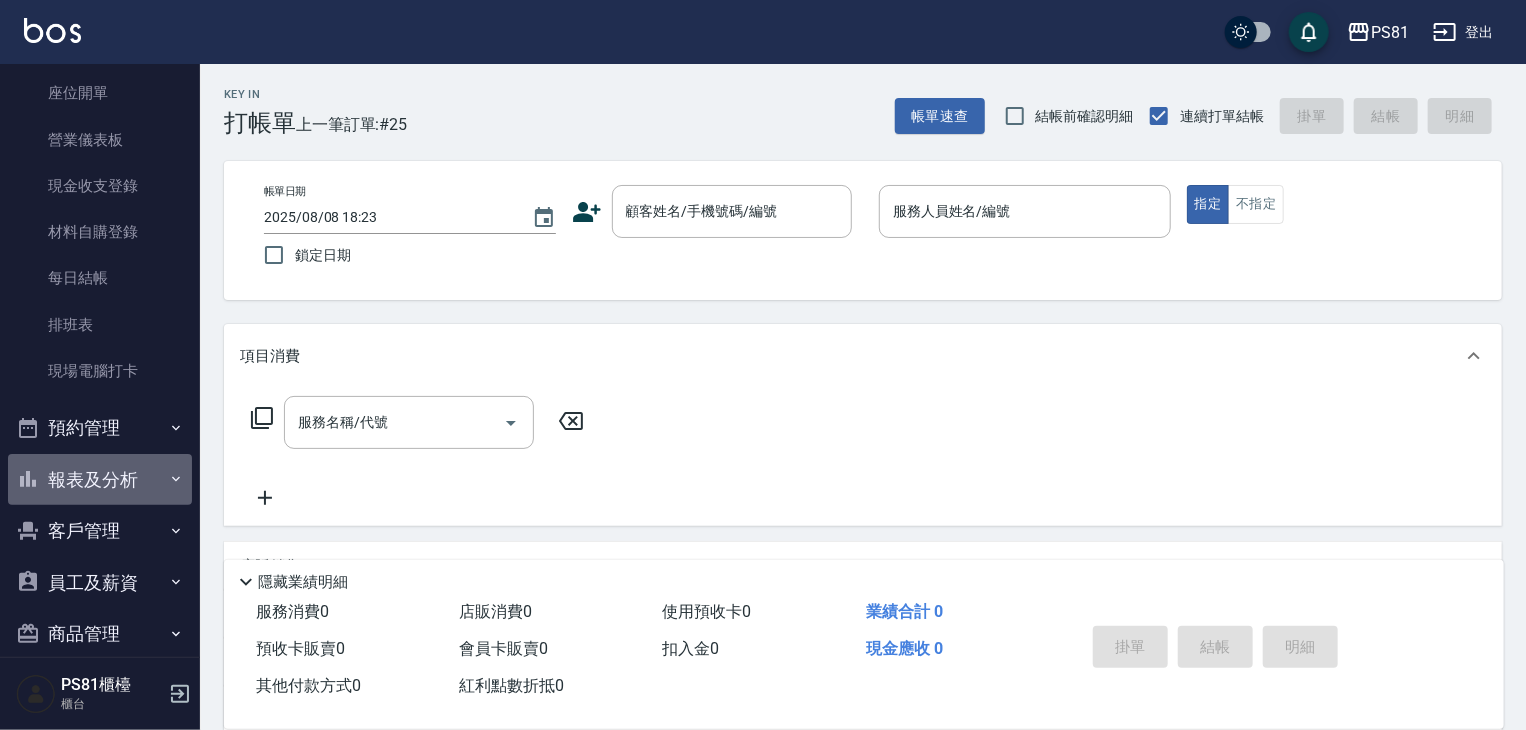 click on "報表及分析" at bounding box center (100, 480) 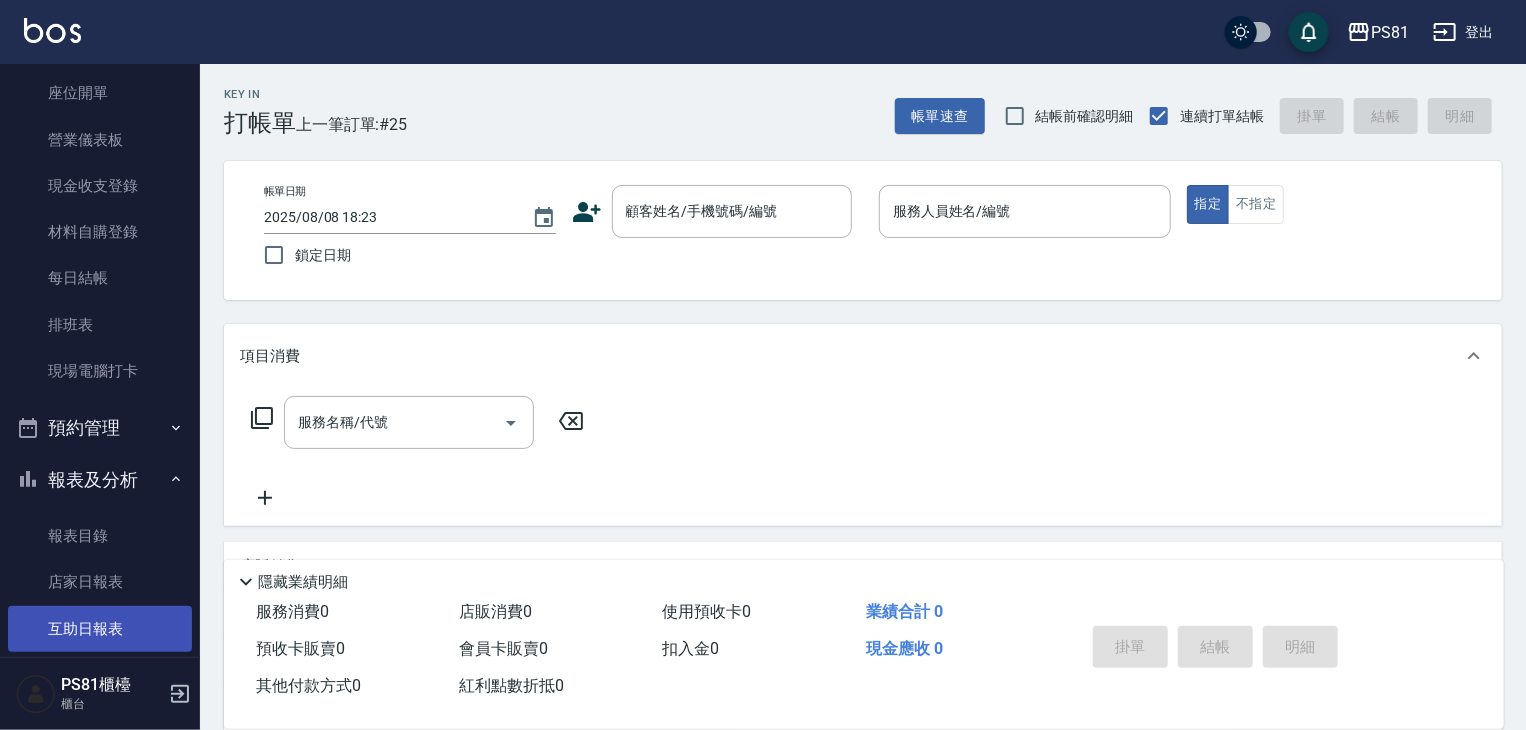 click on "互助日報表" at bounding box center [100, 629] 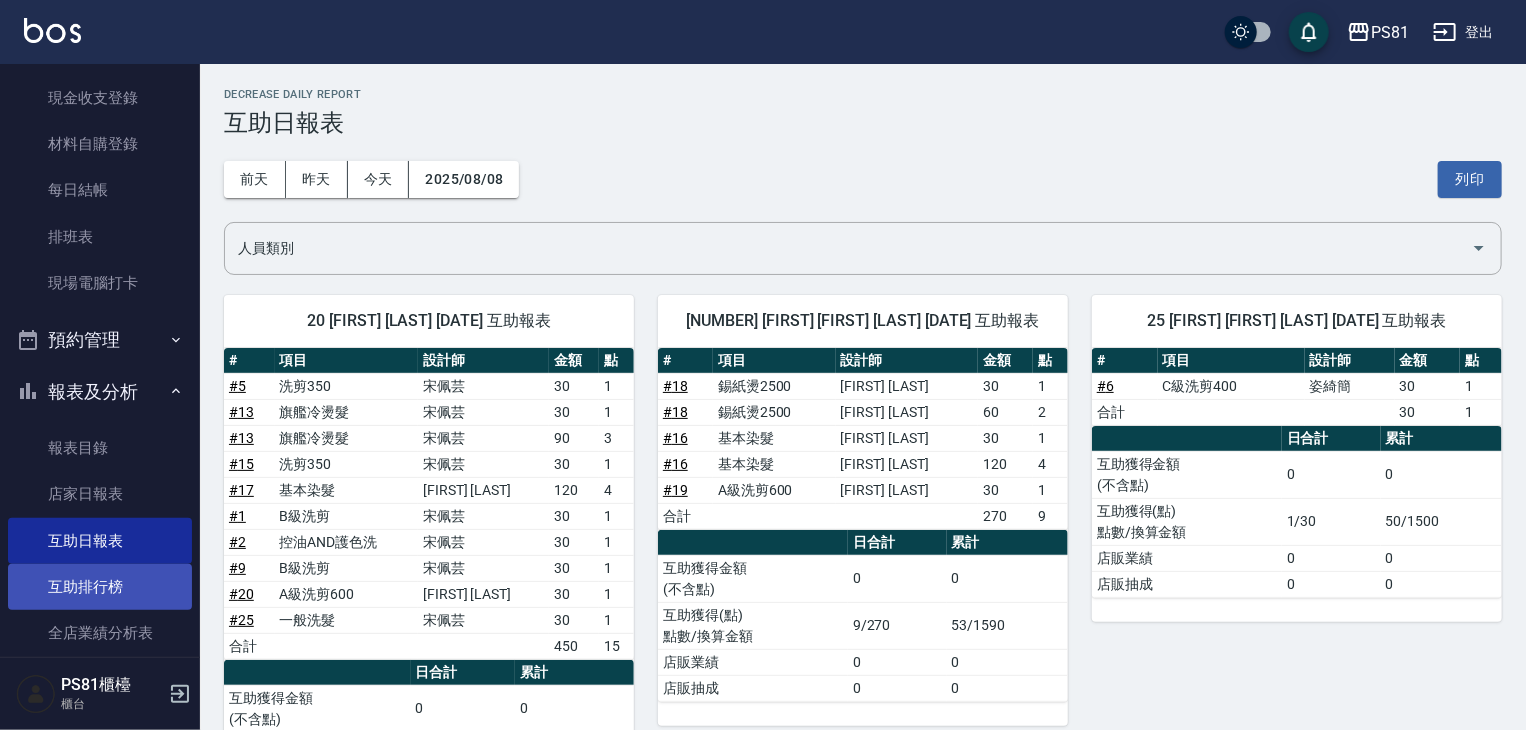 scroll, scrollTop: 300, scrollLeft: 0, axis: vertical 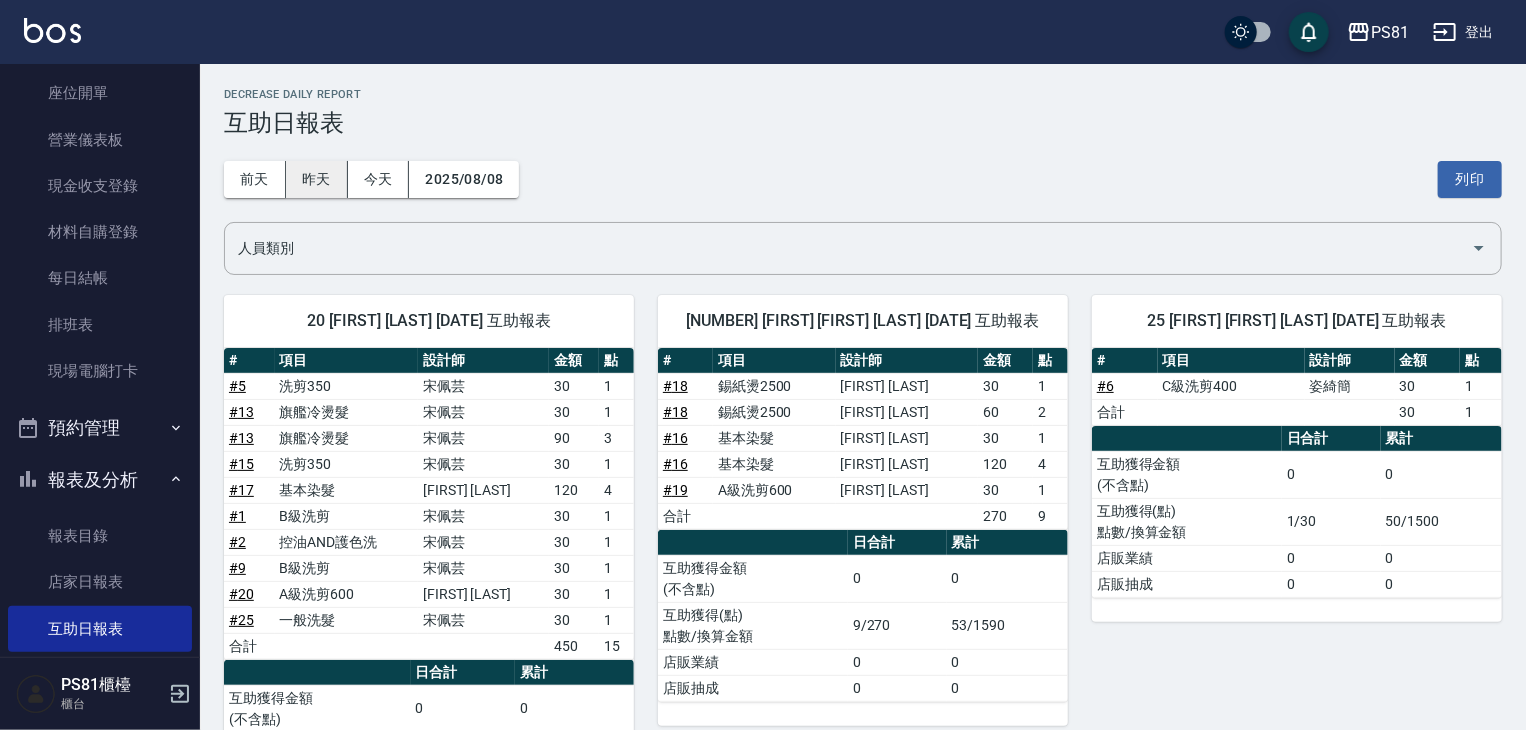 click on "昨天" at bounding box center (317, 179) 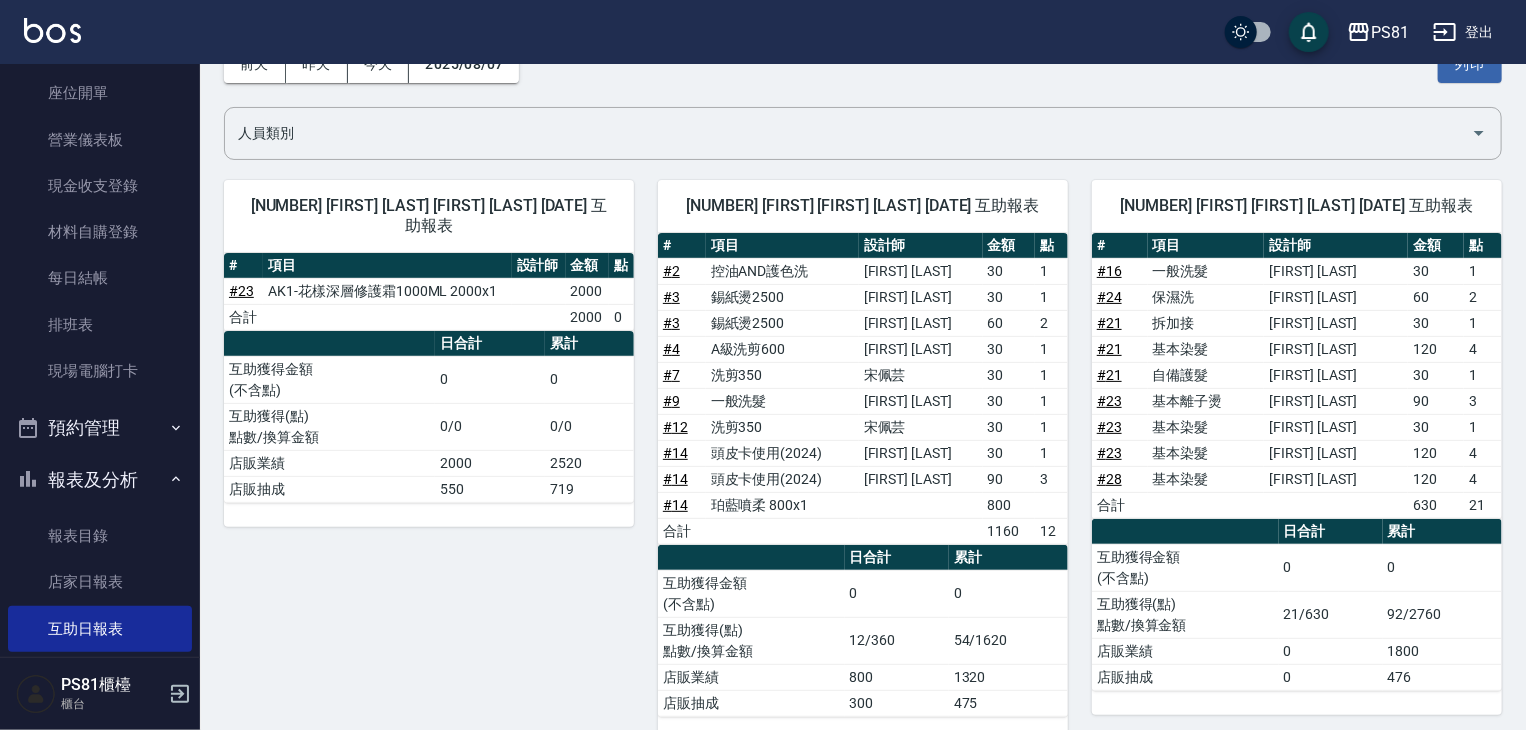 scroll, scrollTop: 0, scrollLeft: 0, axis: both 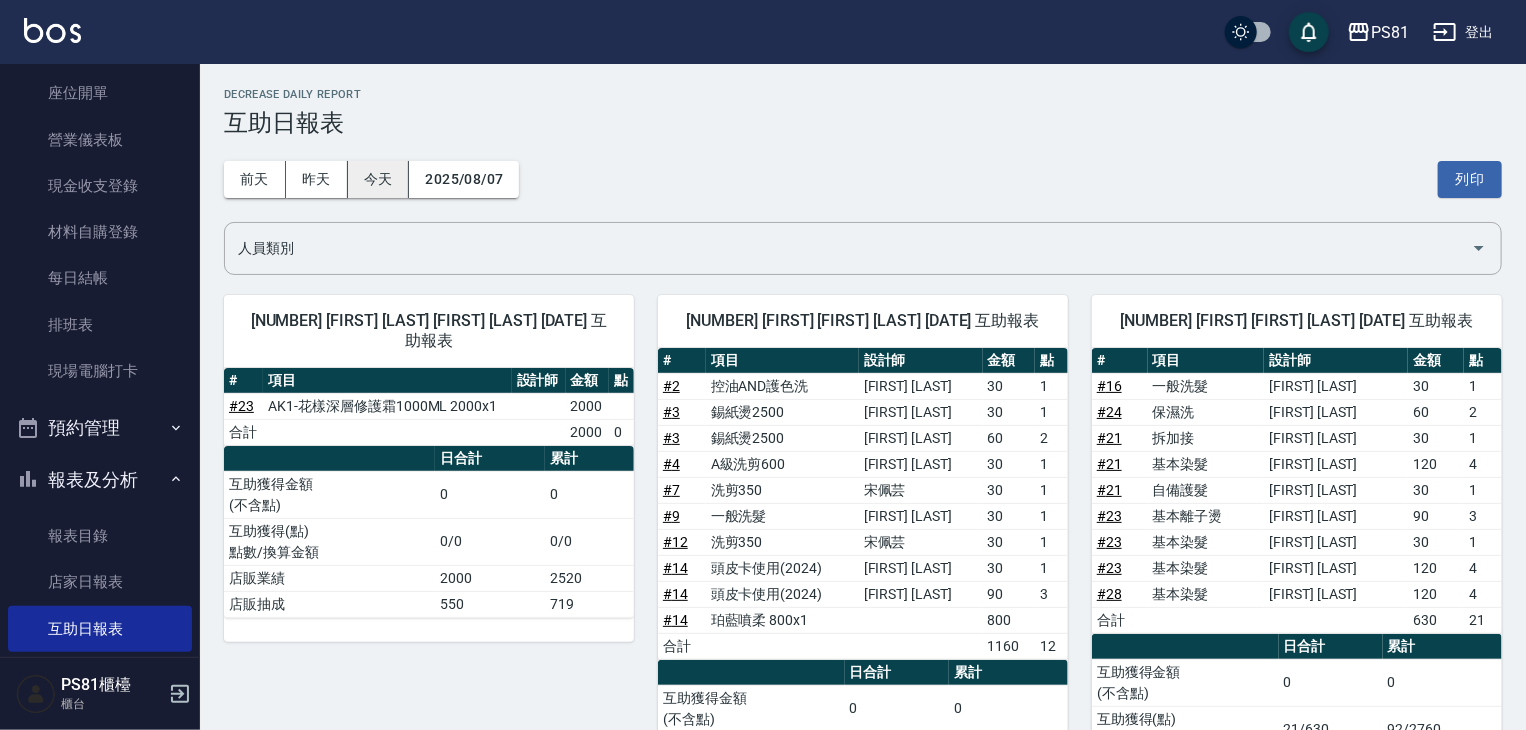 click on "今天" at bounding box center (379, 179) 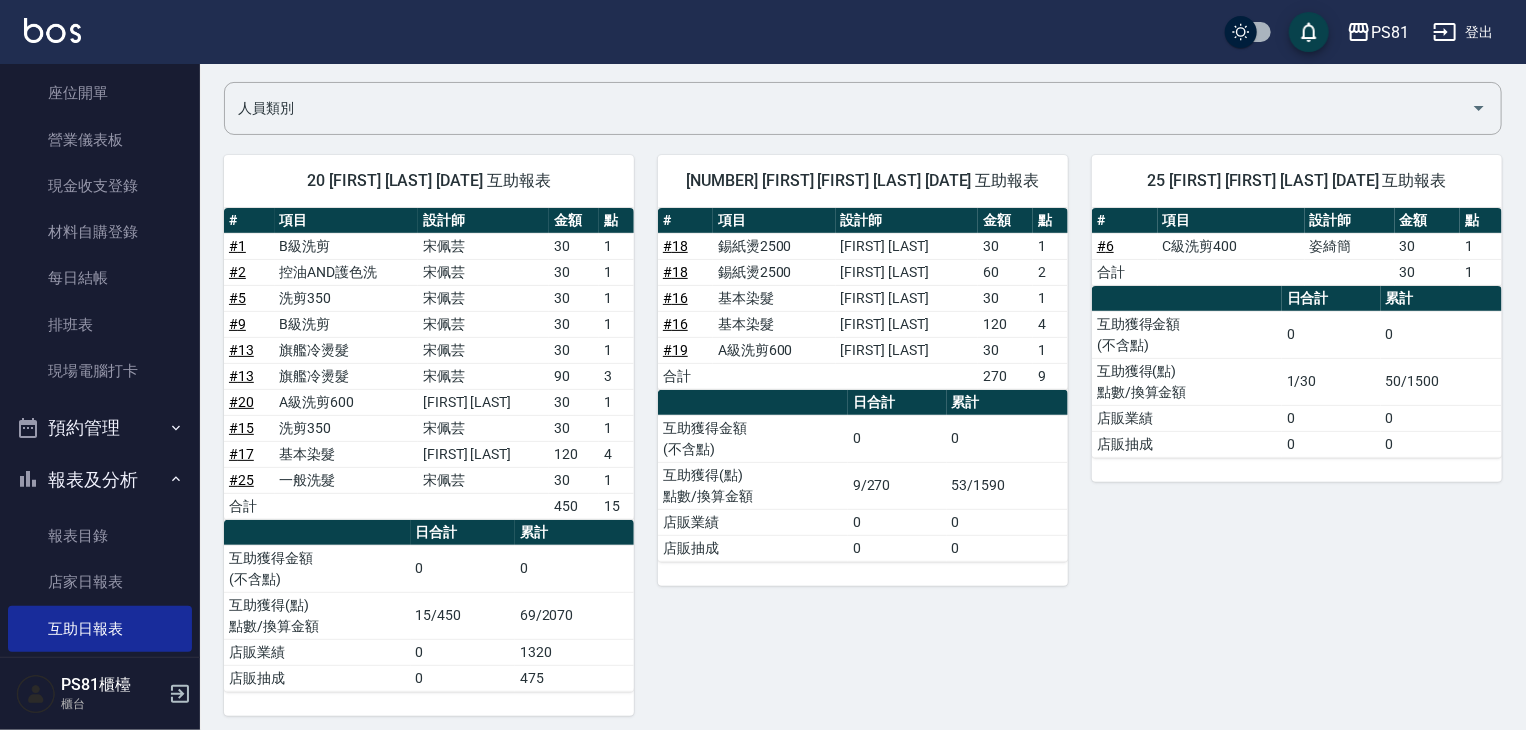 scroll, scrollTop: 146, scrollLeft: 0, axis: vertical 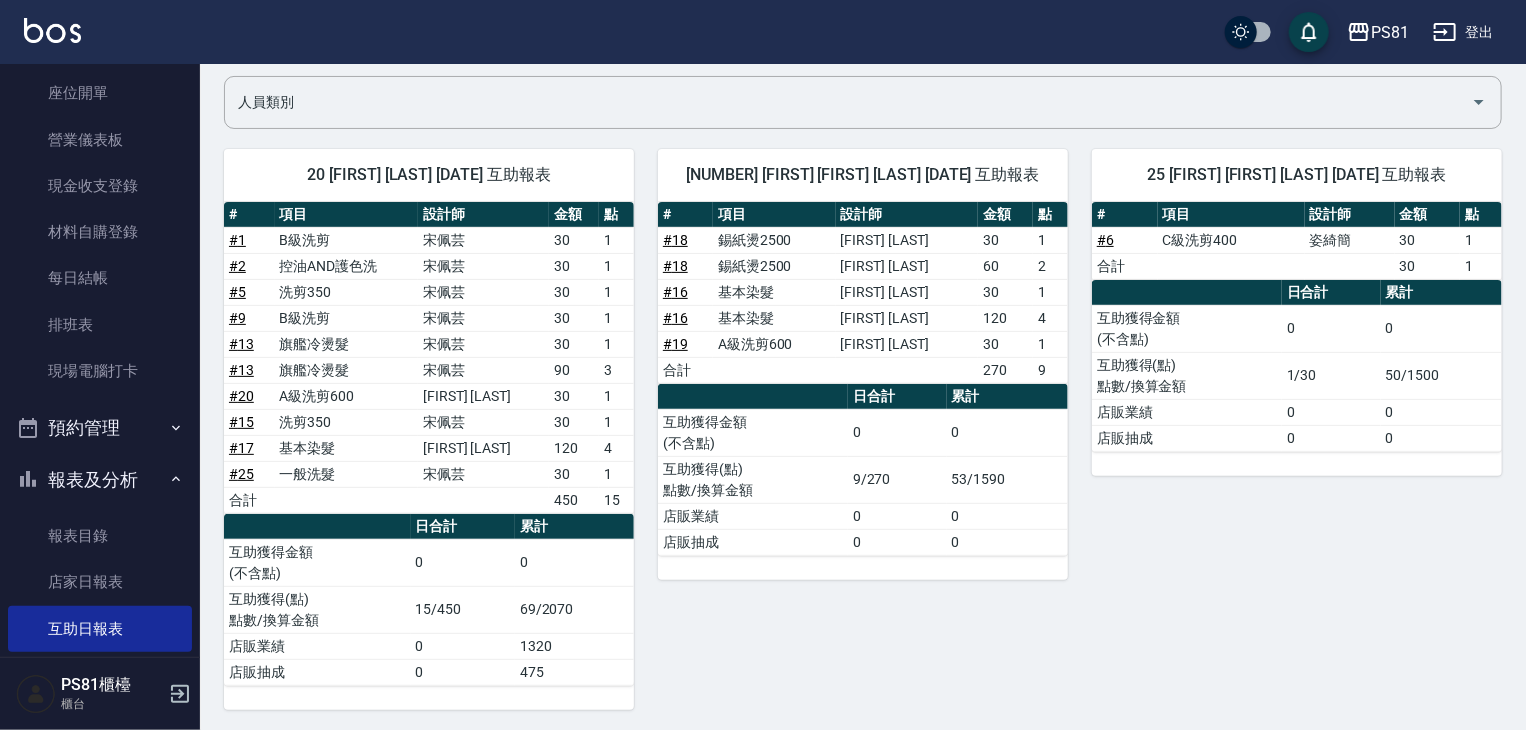 click on "25 [LAST] [LAST] 08/08/2025 互助報表 # 項目 設計師 金額 點 # 6 C級洗剪400 [LAST] 30 1 合計 30 1 日合計 累計 互助獲得金額 (不含點) 0 0 互助獲得(點) 點數/換算金額 1/30 50/1500 店販業績 0 0 店販抽成 0 0" at bounding box center [1285, 417] 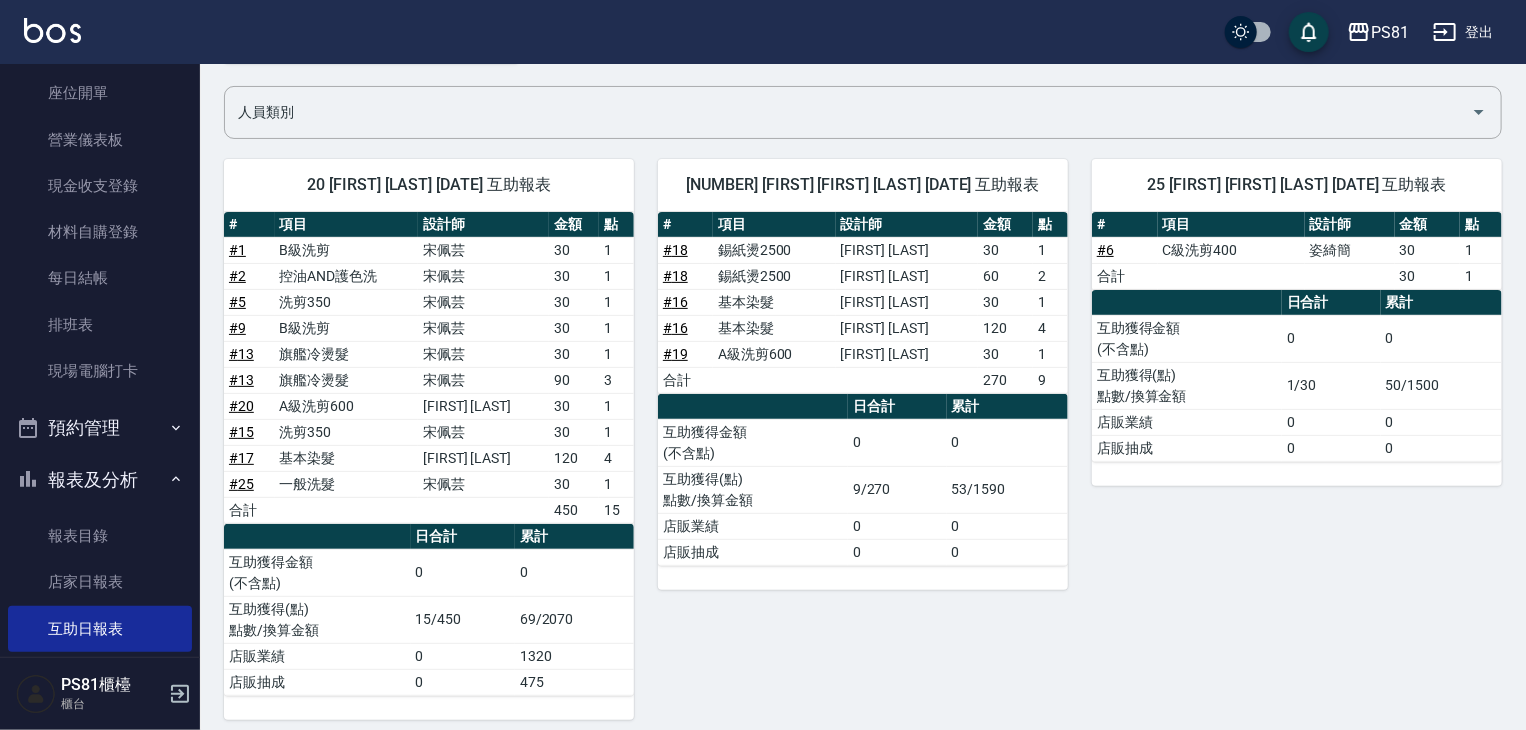 scroll, scrollTop: 146, scrollLeft: 0, axis: vertical 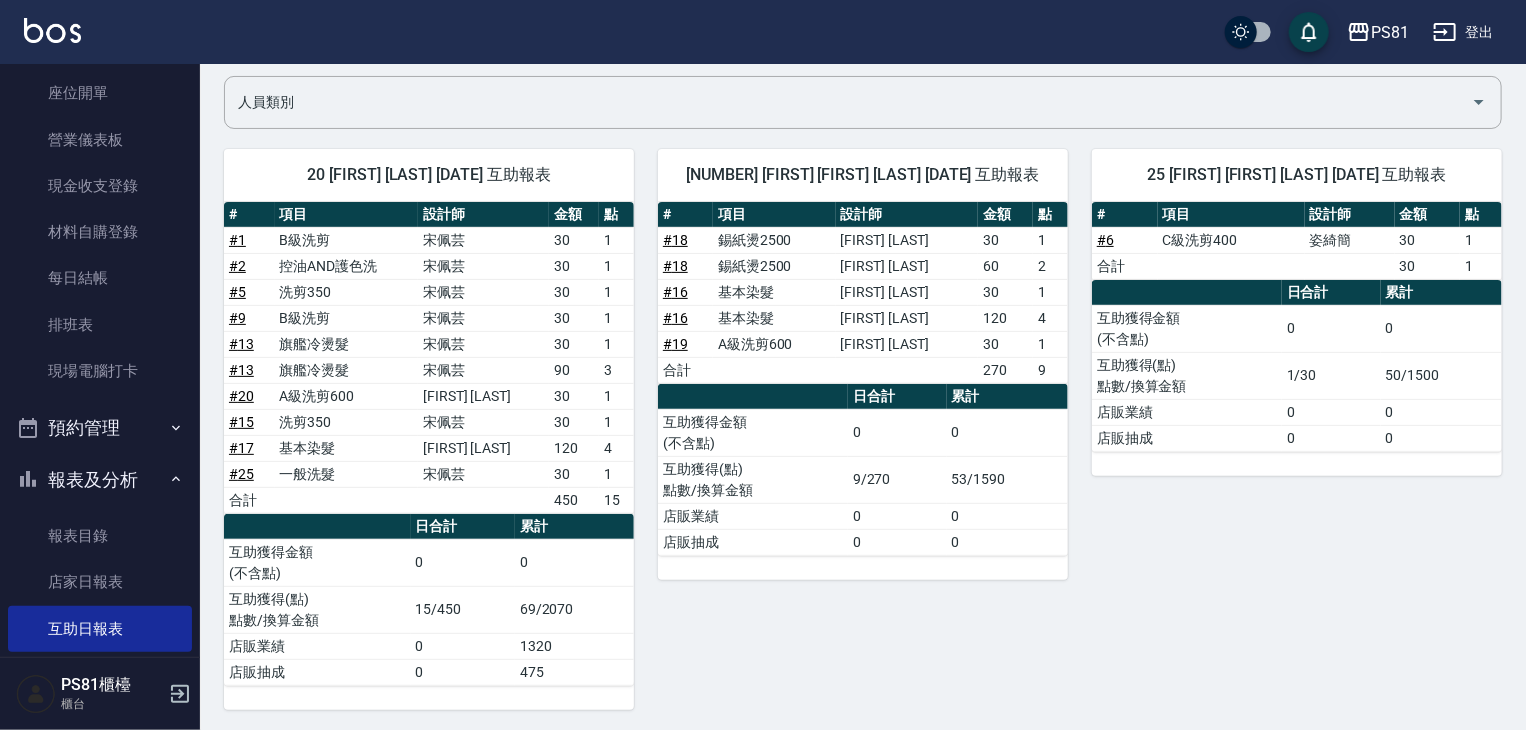 click on "21 Q比 潘亮今 08/08/2025 互助報表 # 項目 設計師 金額 點 # 18 錫紙燙2500 采蓮何 30 1 # 18 錫紙燙2500 采蓮何 60 2 # 16 基本染髮 采蓮何 30 1 # 16 基本染髮 采蓮何 120 4 # 19 A級洗剪600 采蓮何 30 1 合計 270 9 日合計 累計 互助獲得金額 (不含點) 0 0 互助獲得(點) 點數/換算金額 9/270 53/1590 店販業績 0 0 店販抽成 0 0" at bounding box center (851, 417) 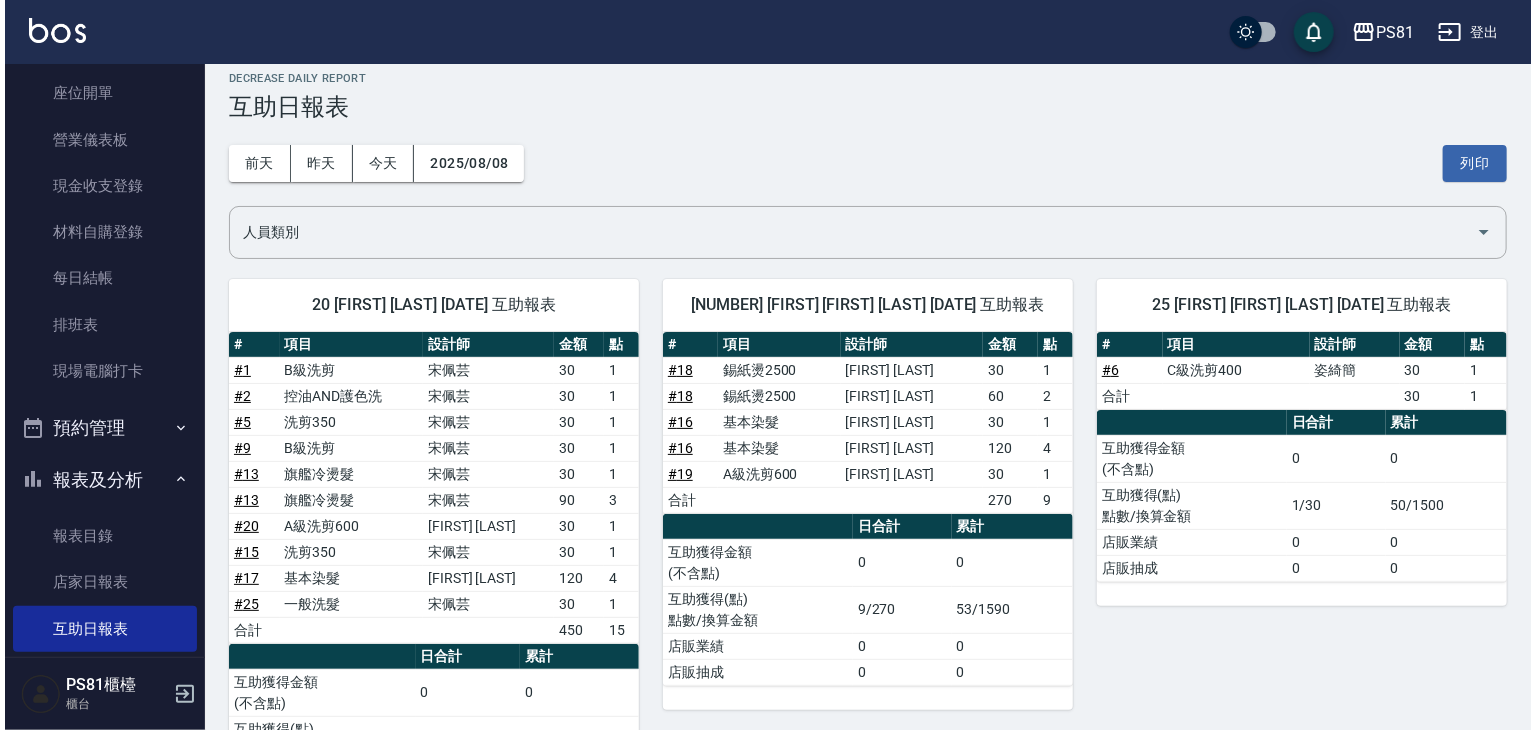 scroll, scrollTop: 0, scrollLeft: 0, axis: both 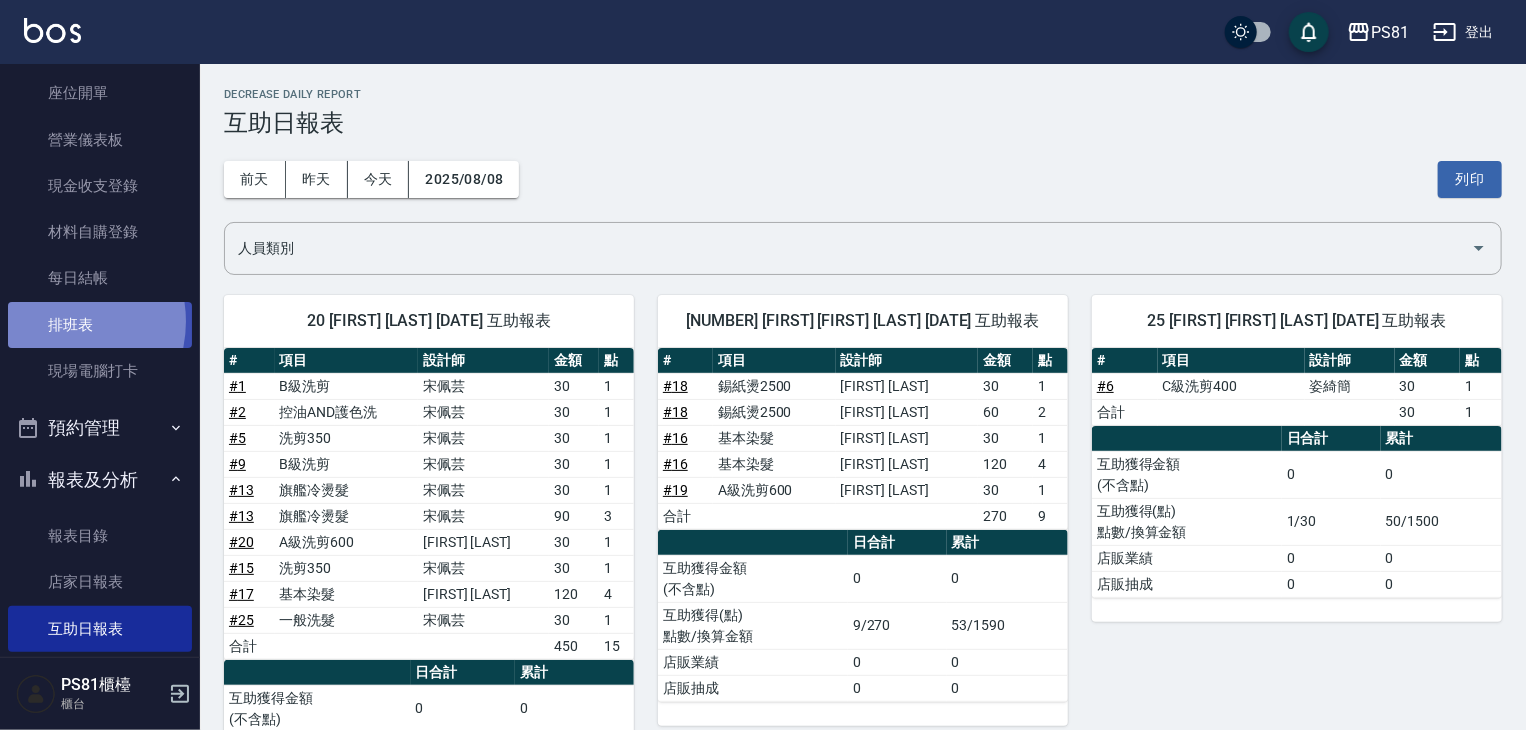click on "排班表" at bounding box center [100, 325] 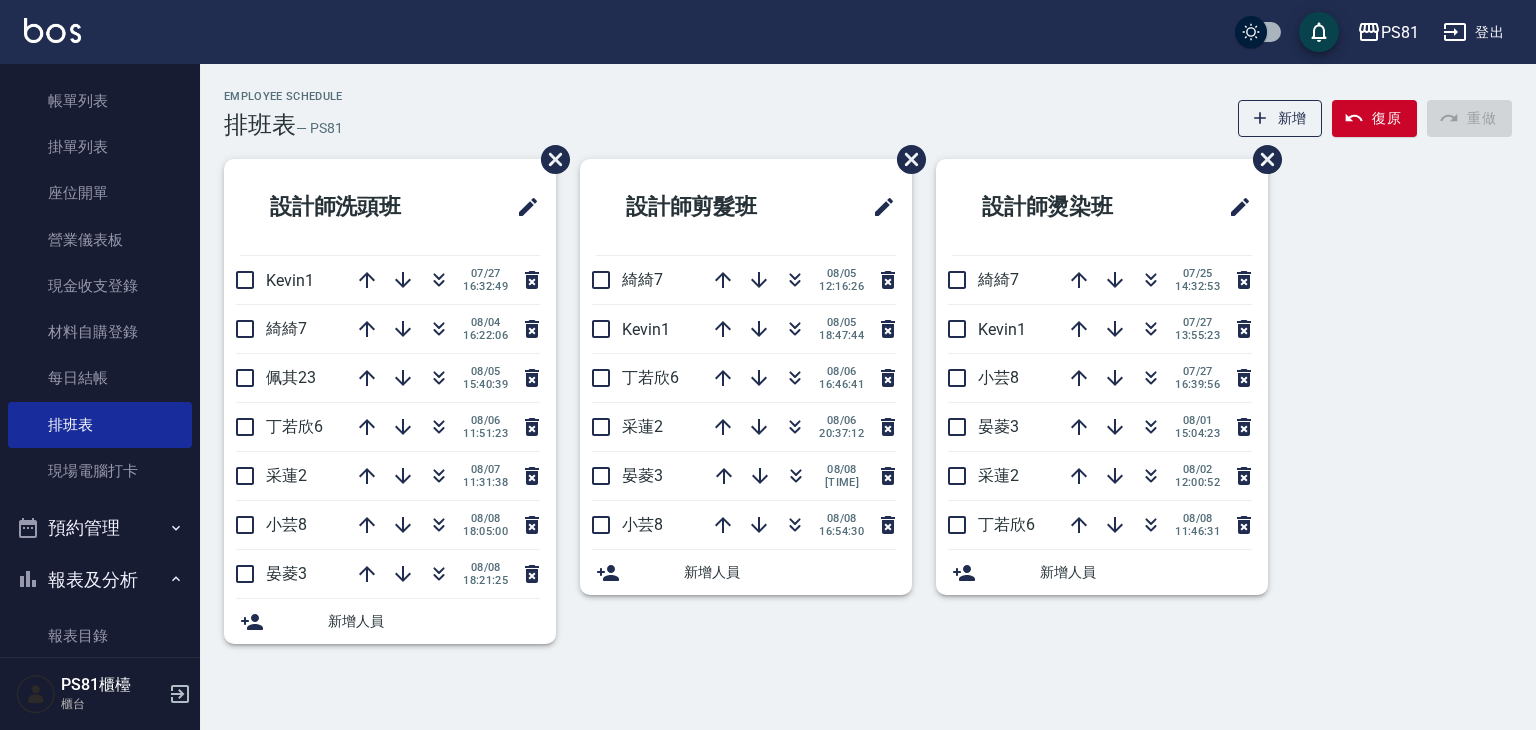 scroll, scrollTop: 0, scrollLeft: 0, axis: both 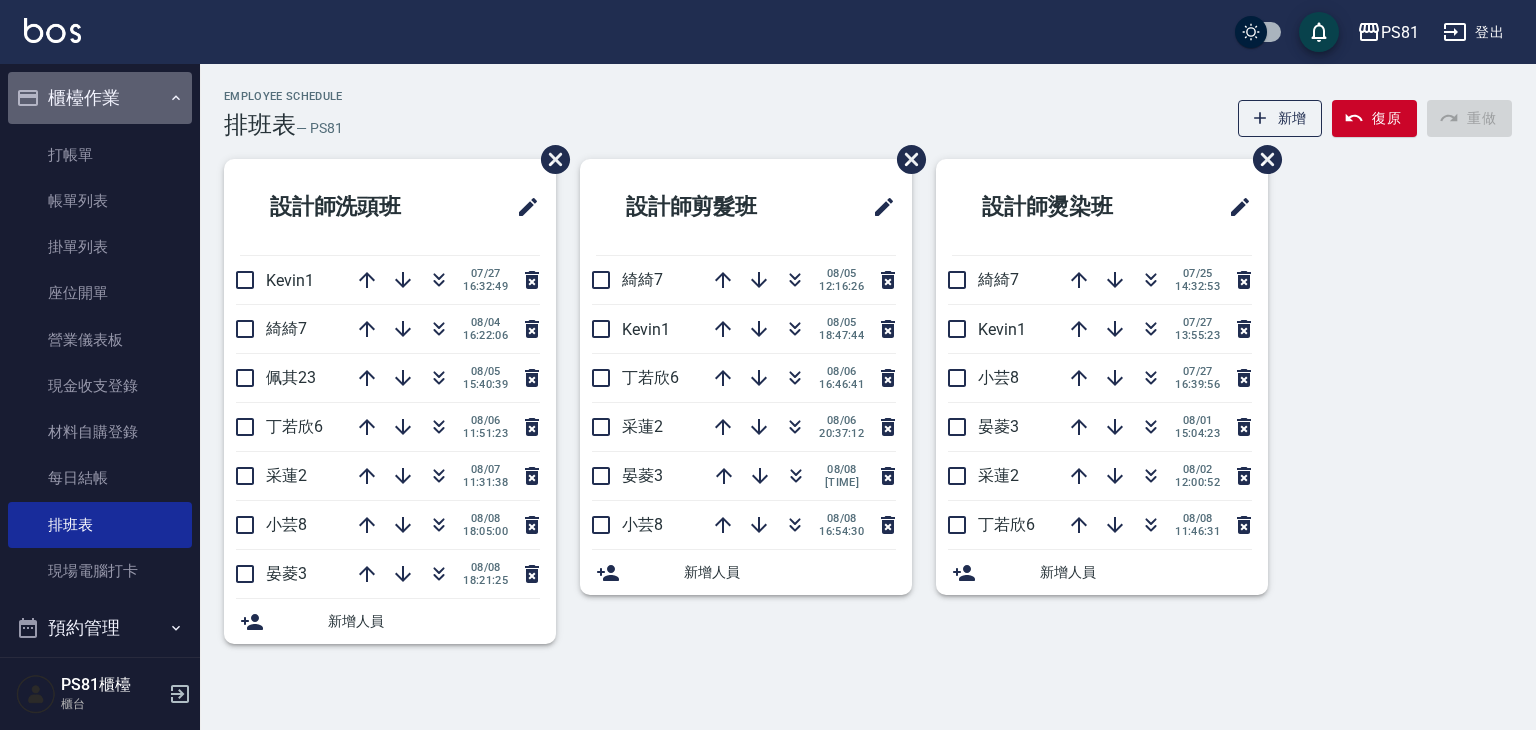 click on "櫃檯作業" at bounding box center [100, 98] 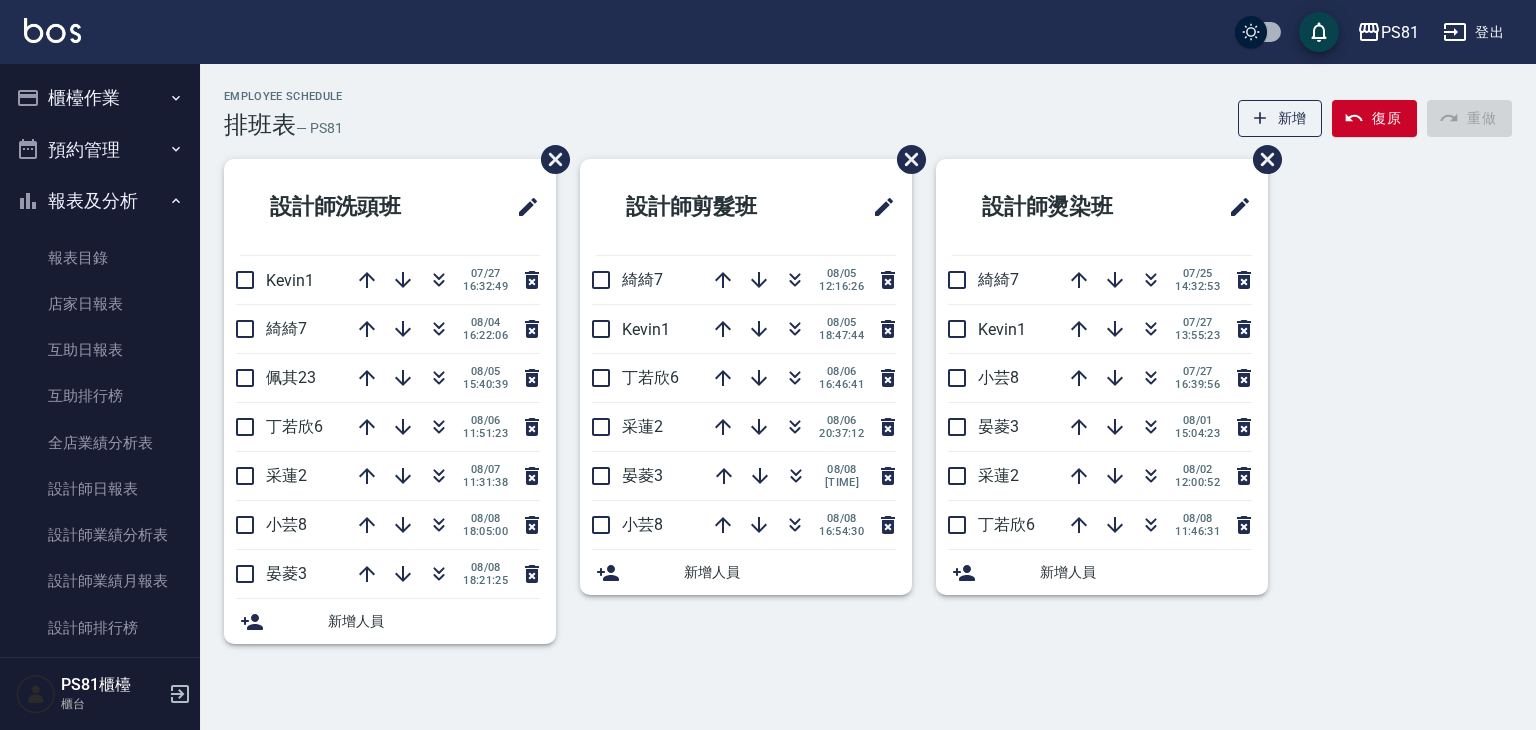 click on "預約管理" at bounding box center (100, 150) 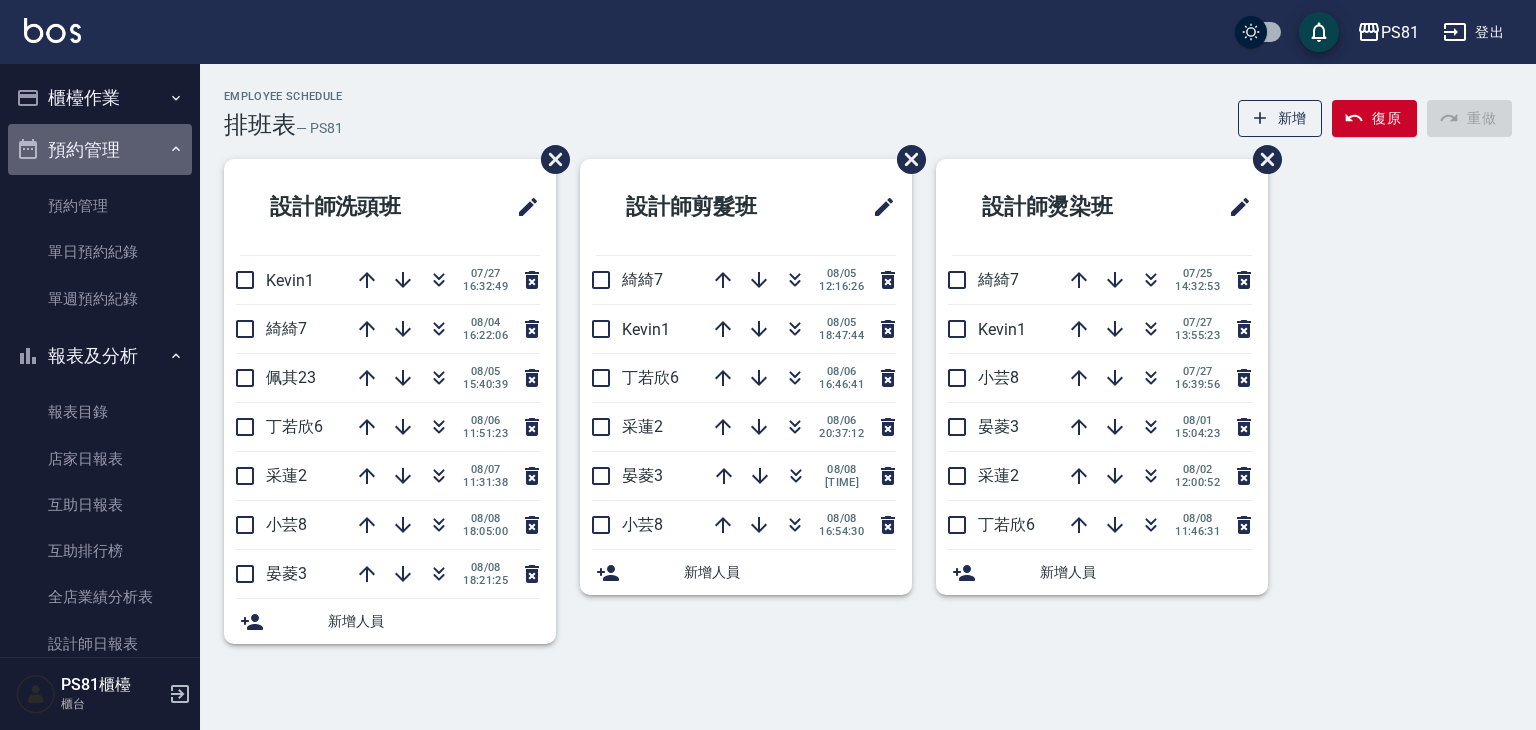 click on "預約管理" at bounding box center [100, 150] 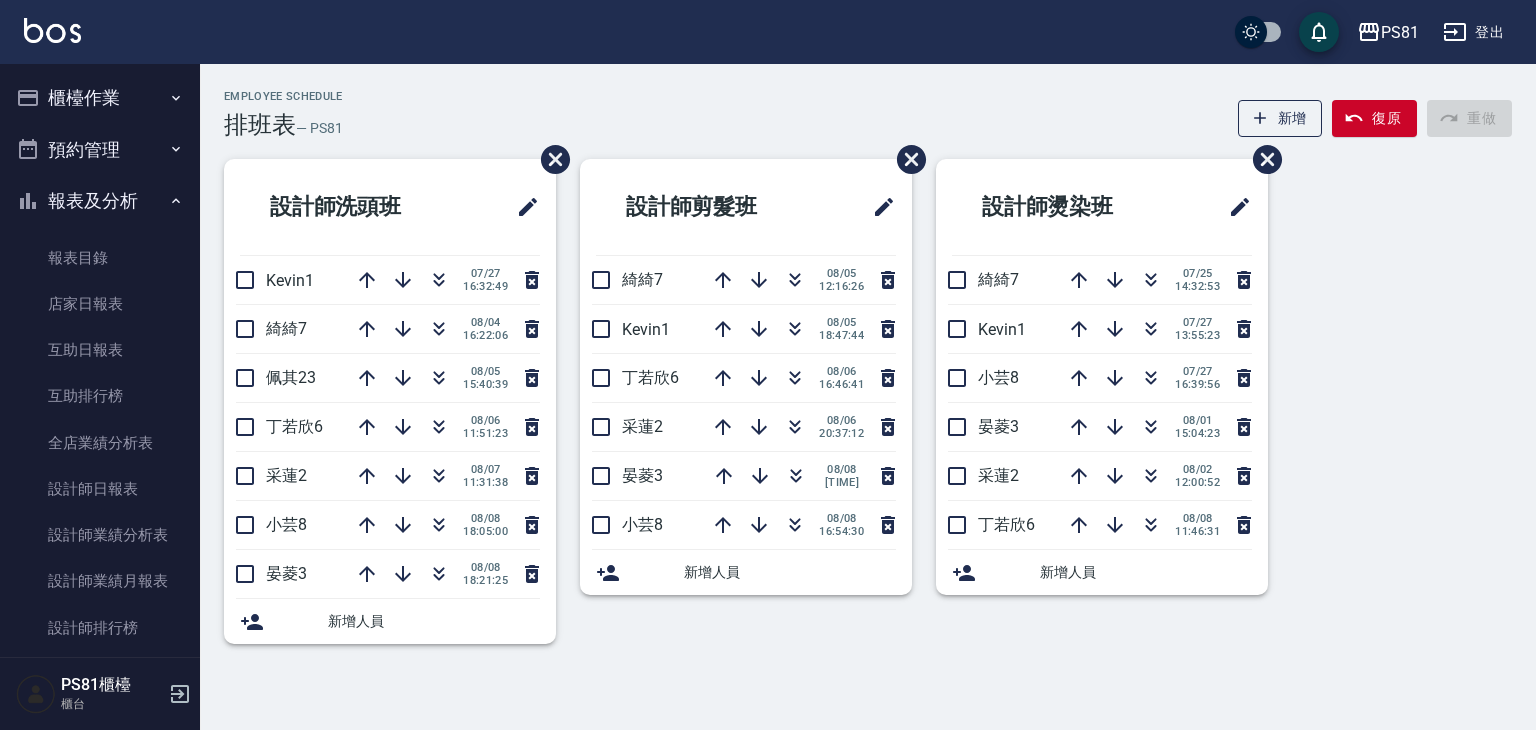 click on "報表及分析" at bounding box center [100, 201] 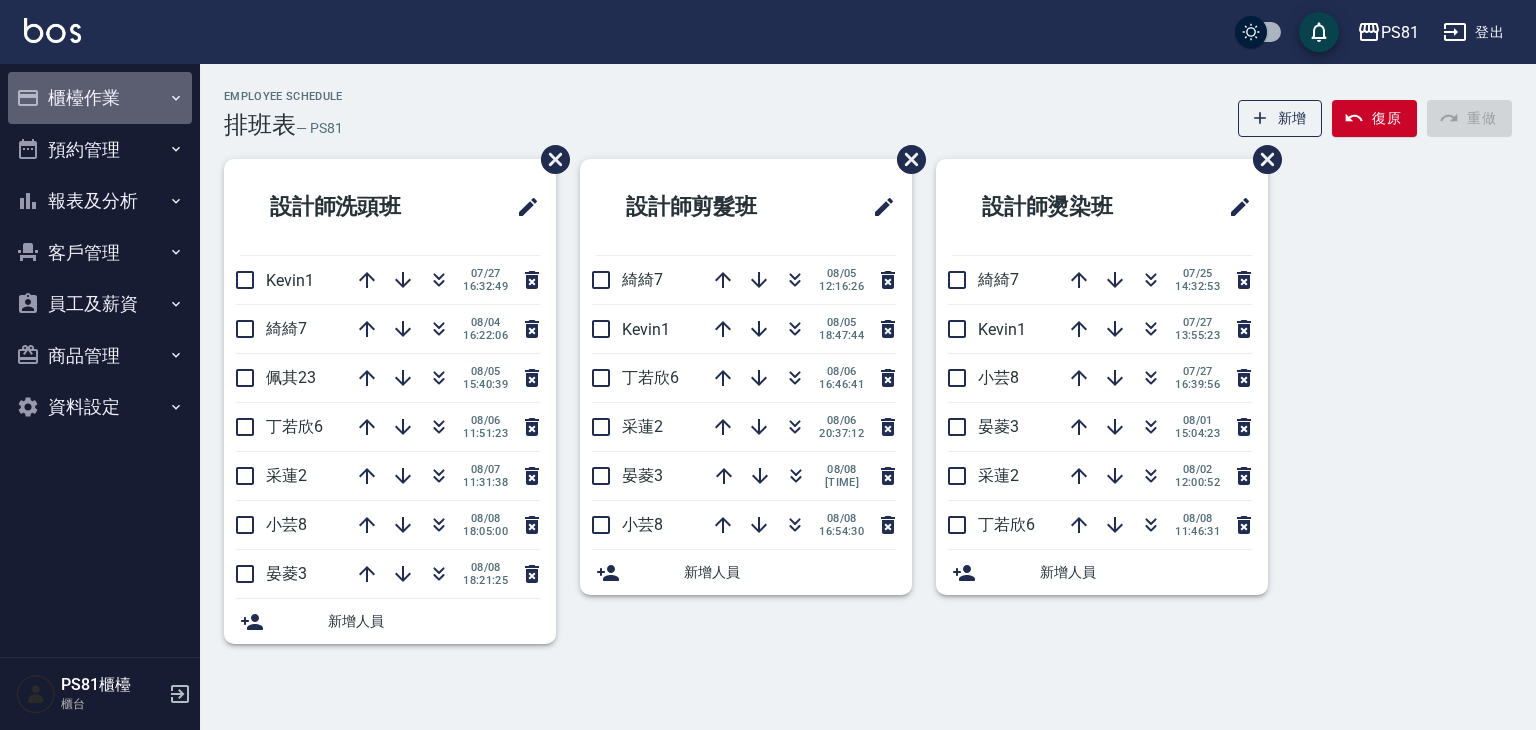 click on "櫃檯作業" at bounding box center (100, 98) 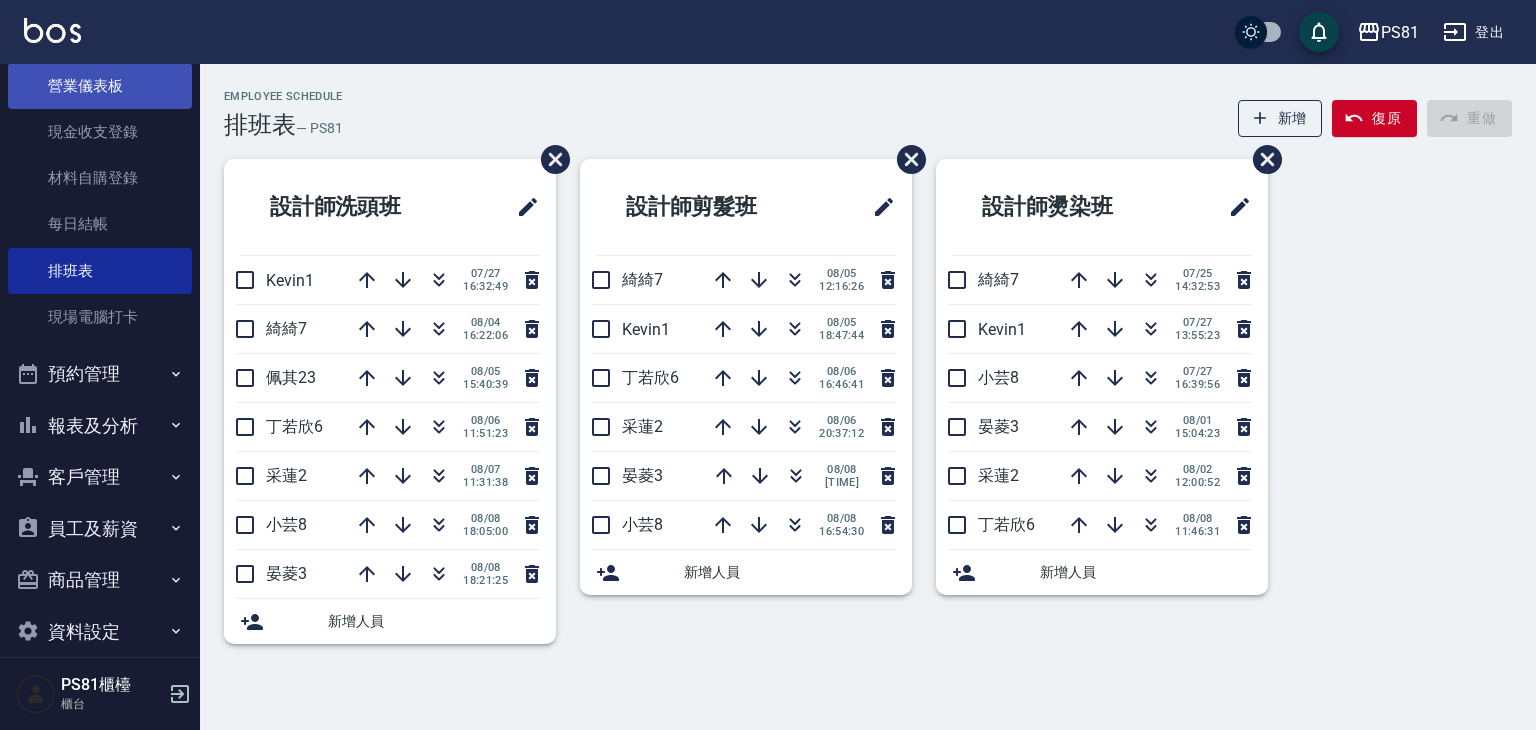 scroll, scrollTop: 278, scrollLeft: 0, axis: vertical 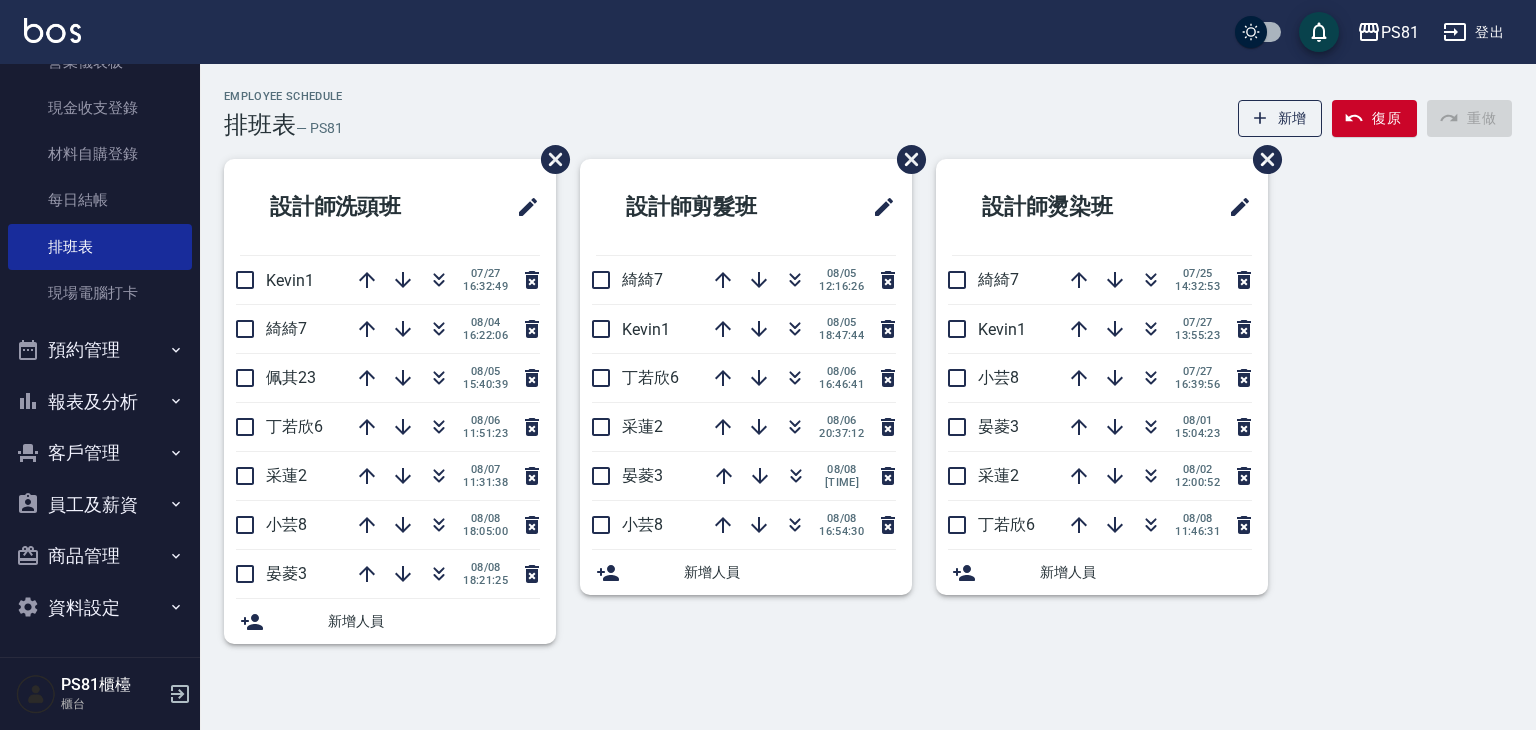 click on "報表及分析" at bounding box center [100, 402] 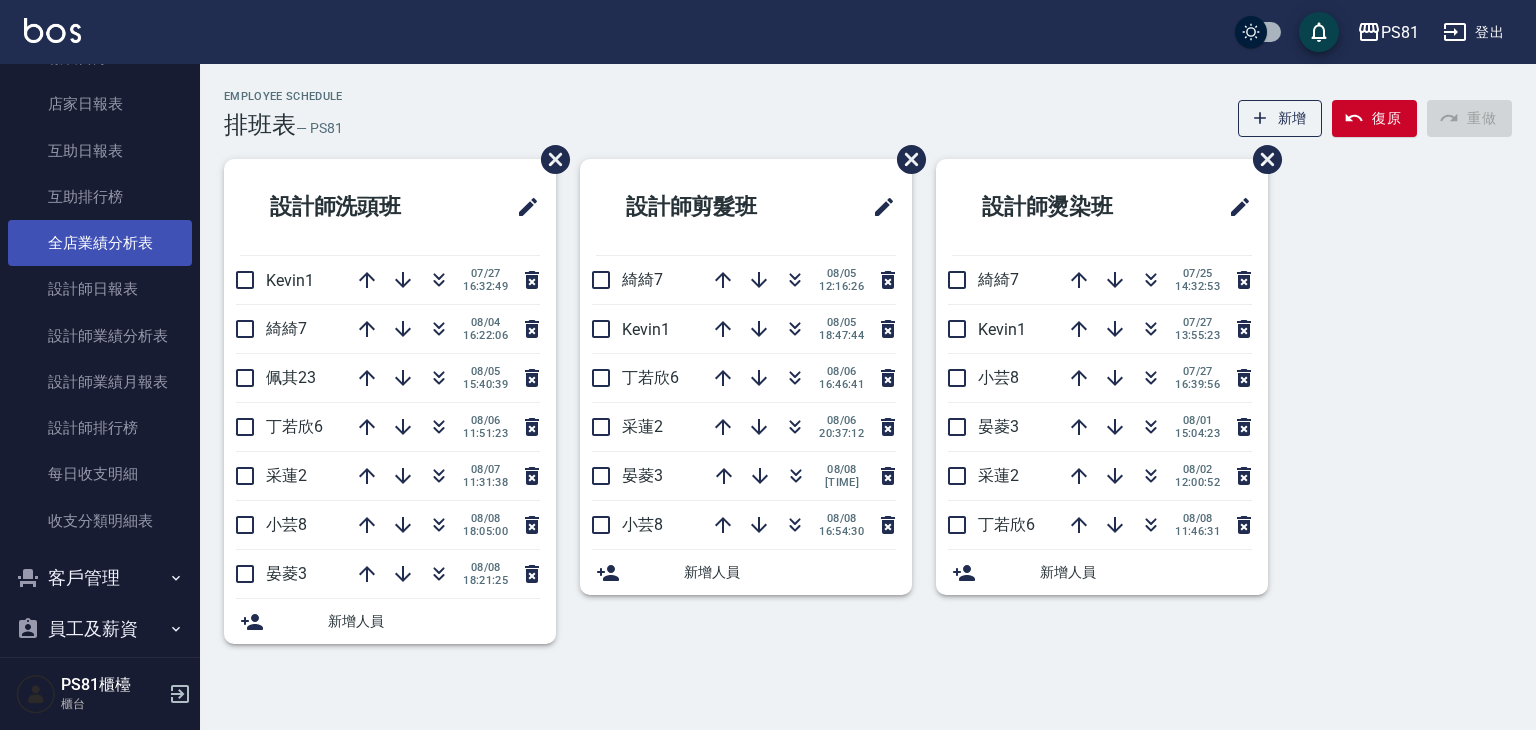 scroll, scrollTop: 278, scrollLeft: 0, axis: vertical 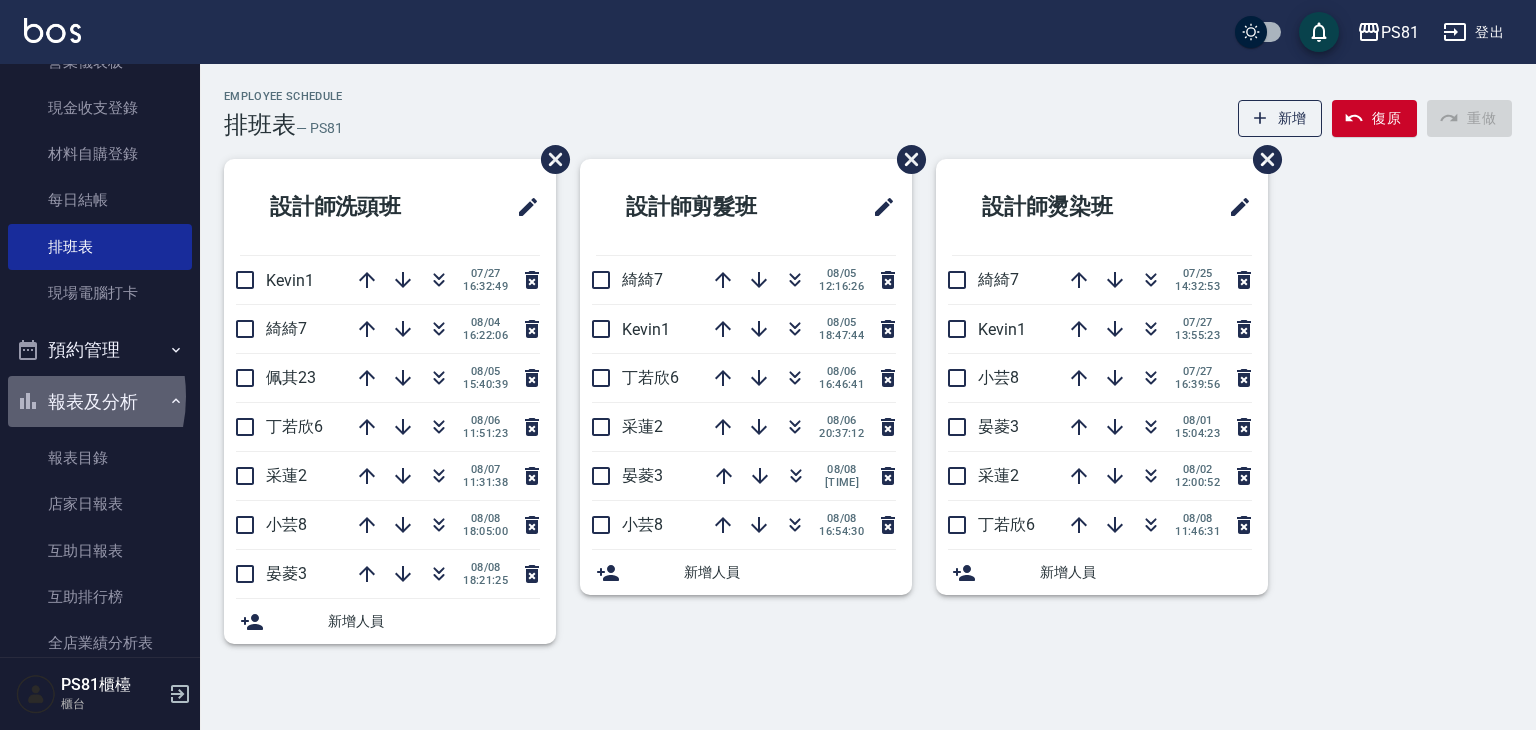 click 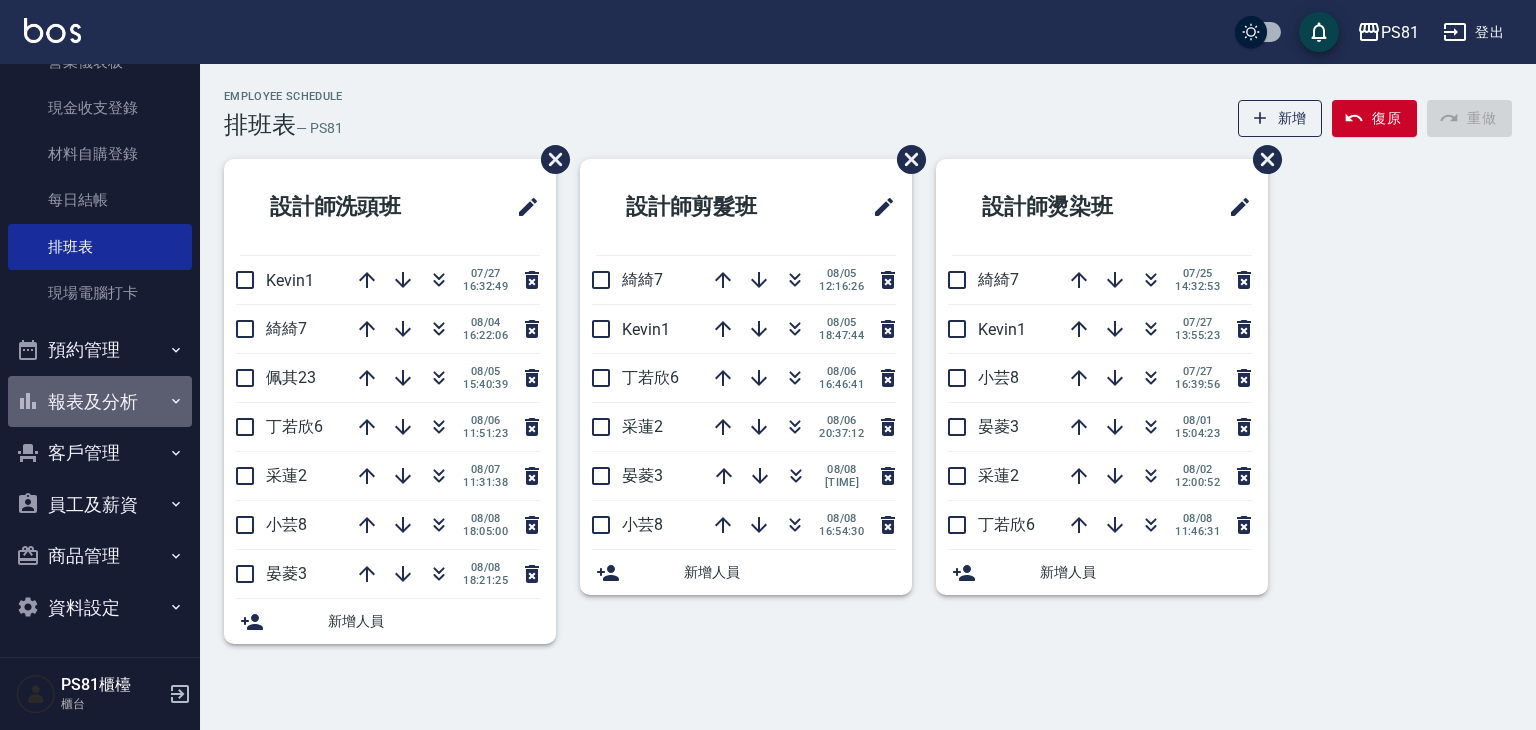 click on "報表及分析" at bounding box center [100, 402] 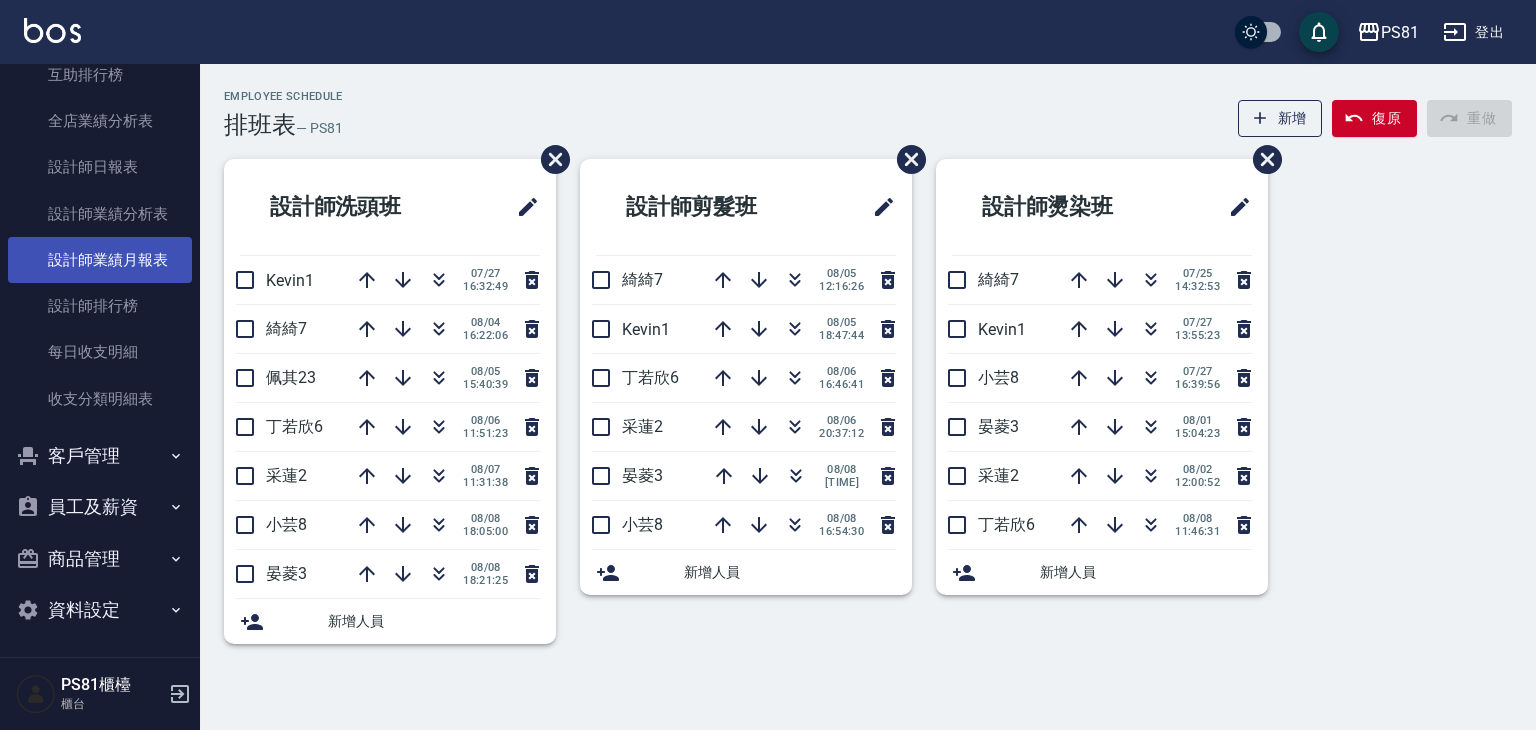 scroll, scrollTop: 803, scrollLeft: 0, axis: vertical 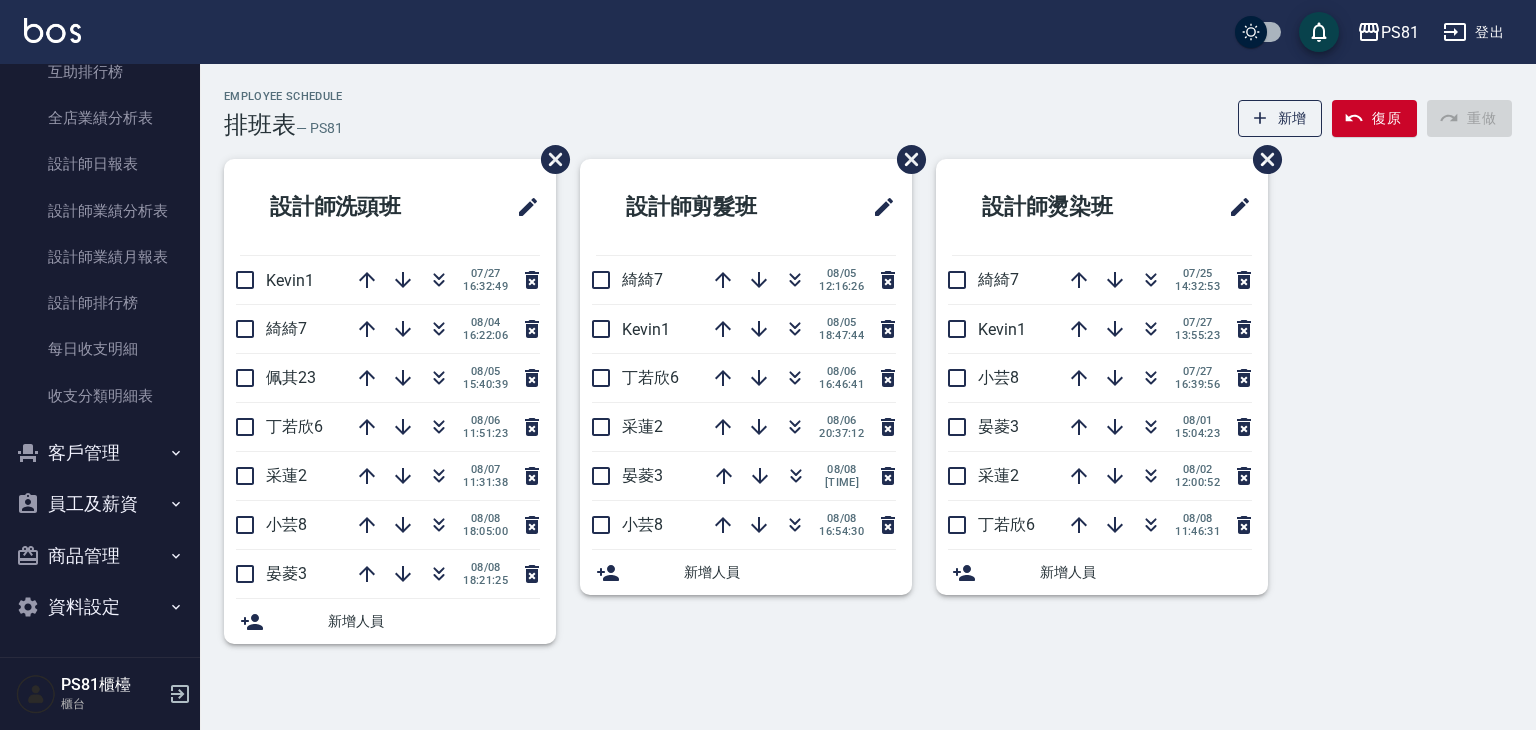 click on "商品管理" at bounding box center [100, 556] 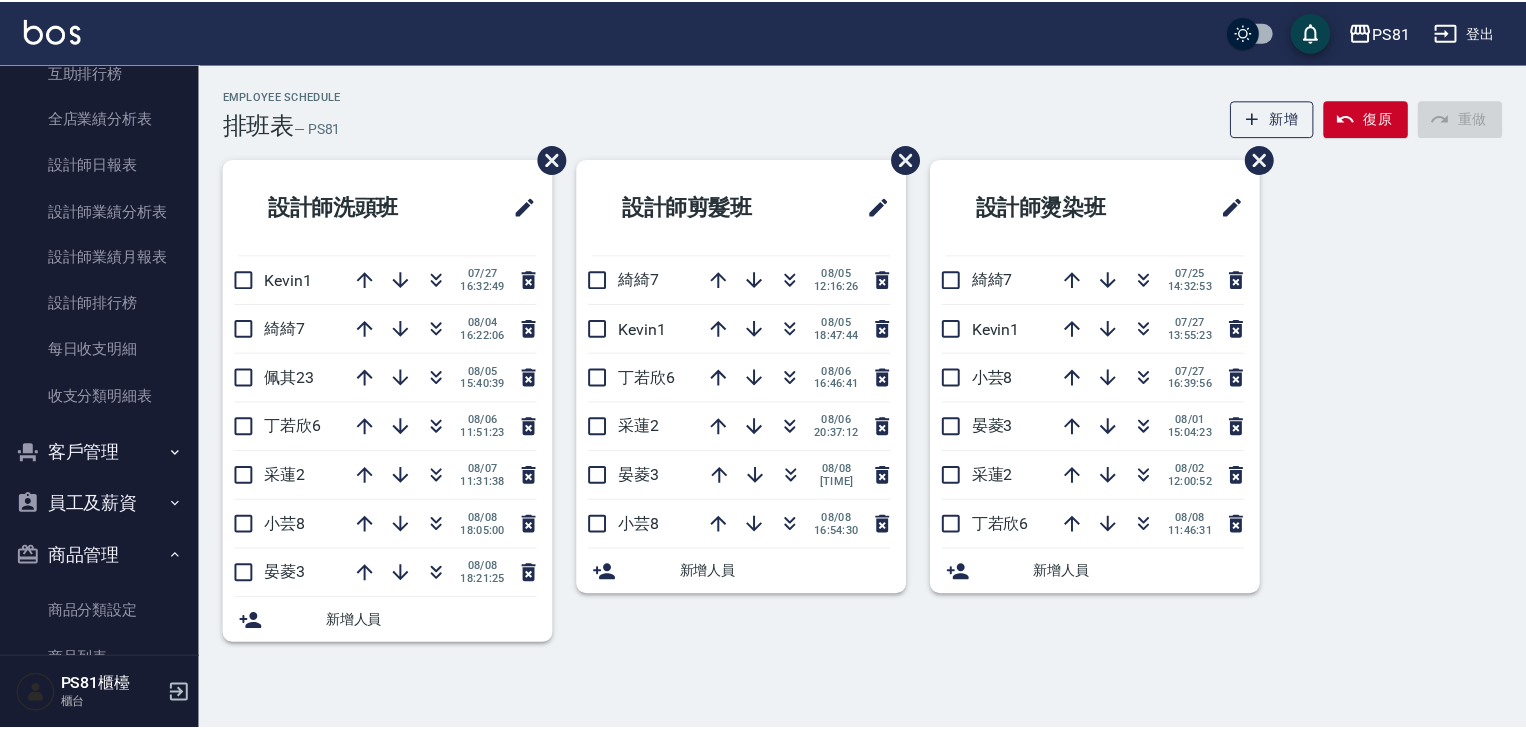 scroll, scrollTop: 911, scrollLeft: 0, axis: vertical 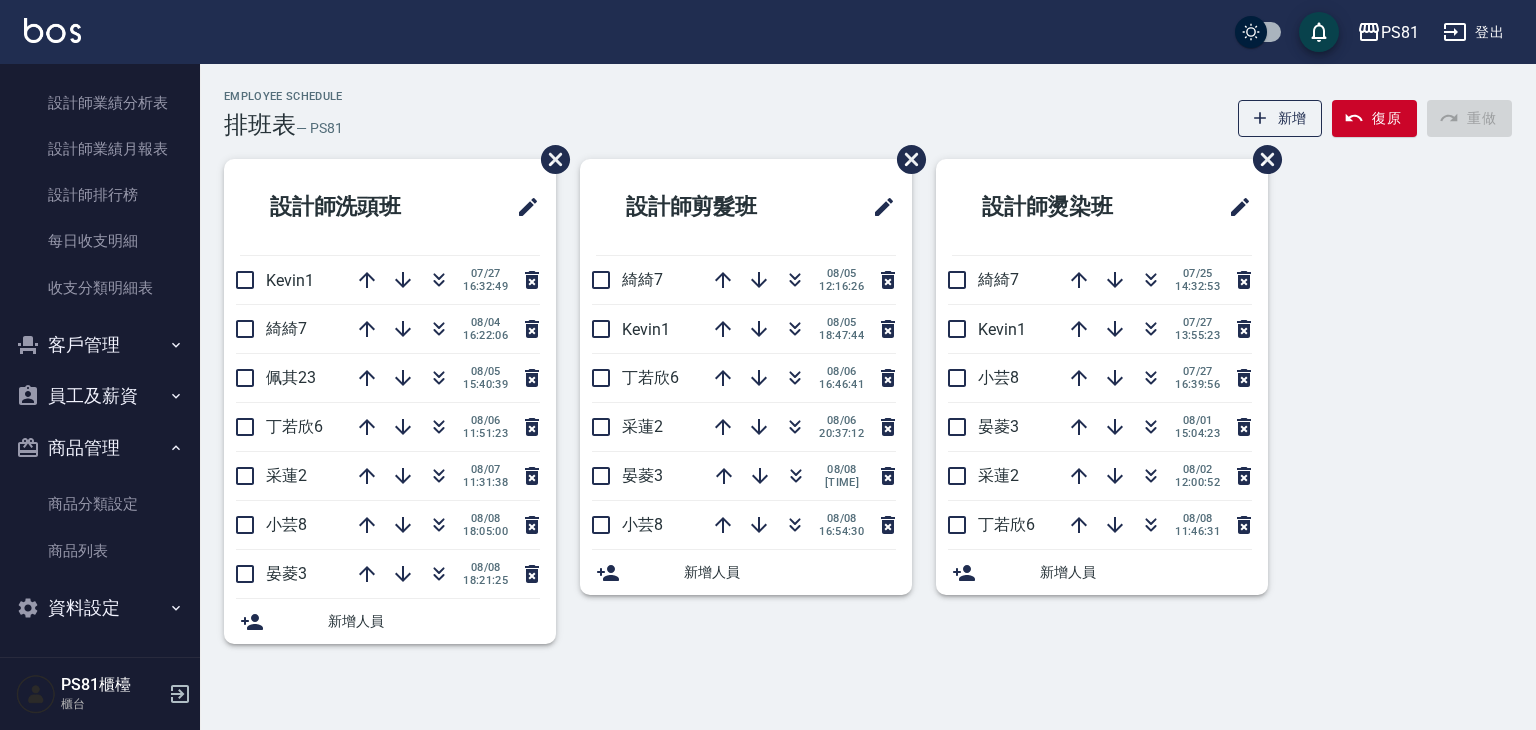 click on "員工及薪資" at bounding box center [100, 396] 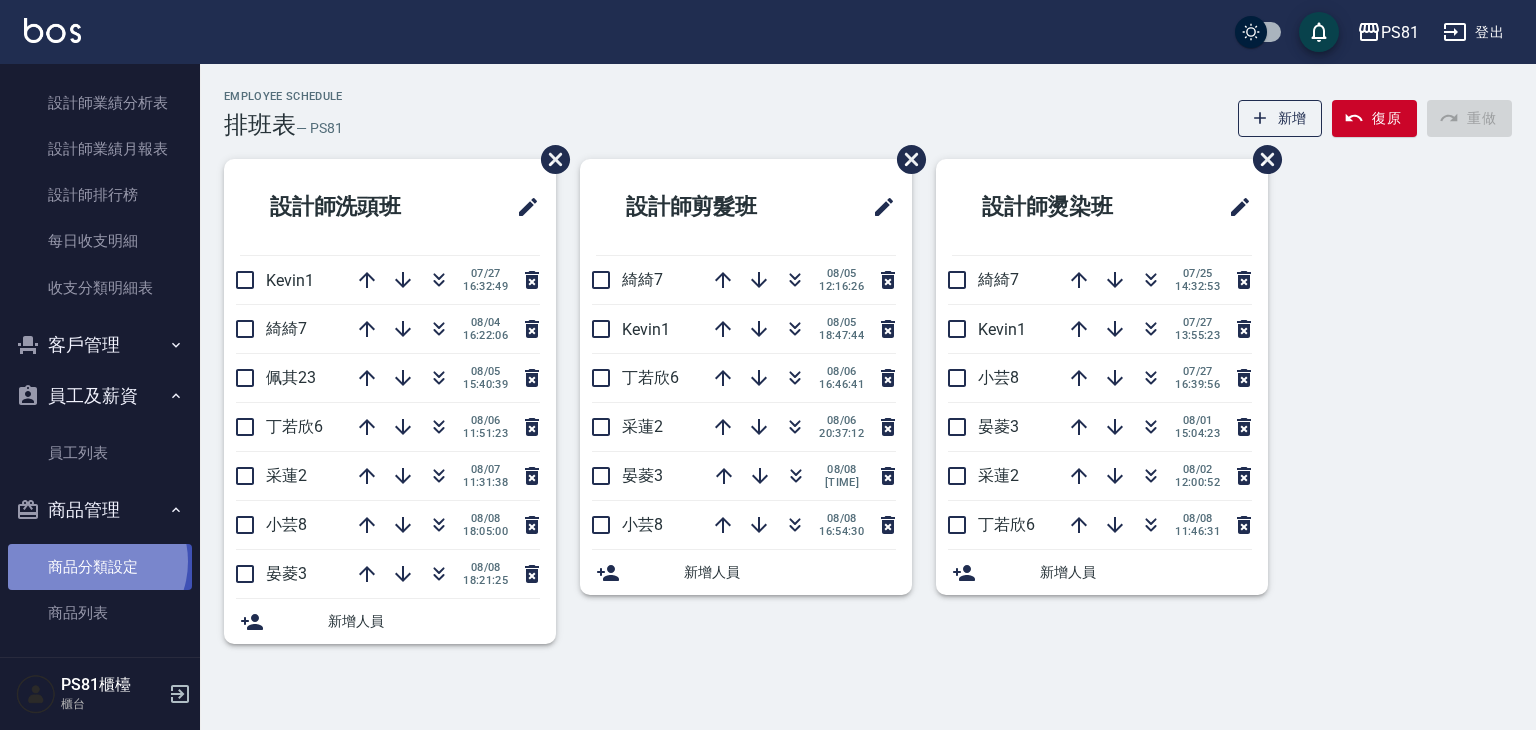 click on "商品分類設定" at bounding box center (100, 567) 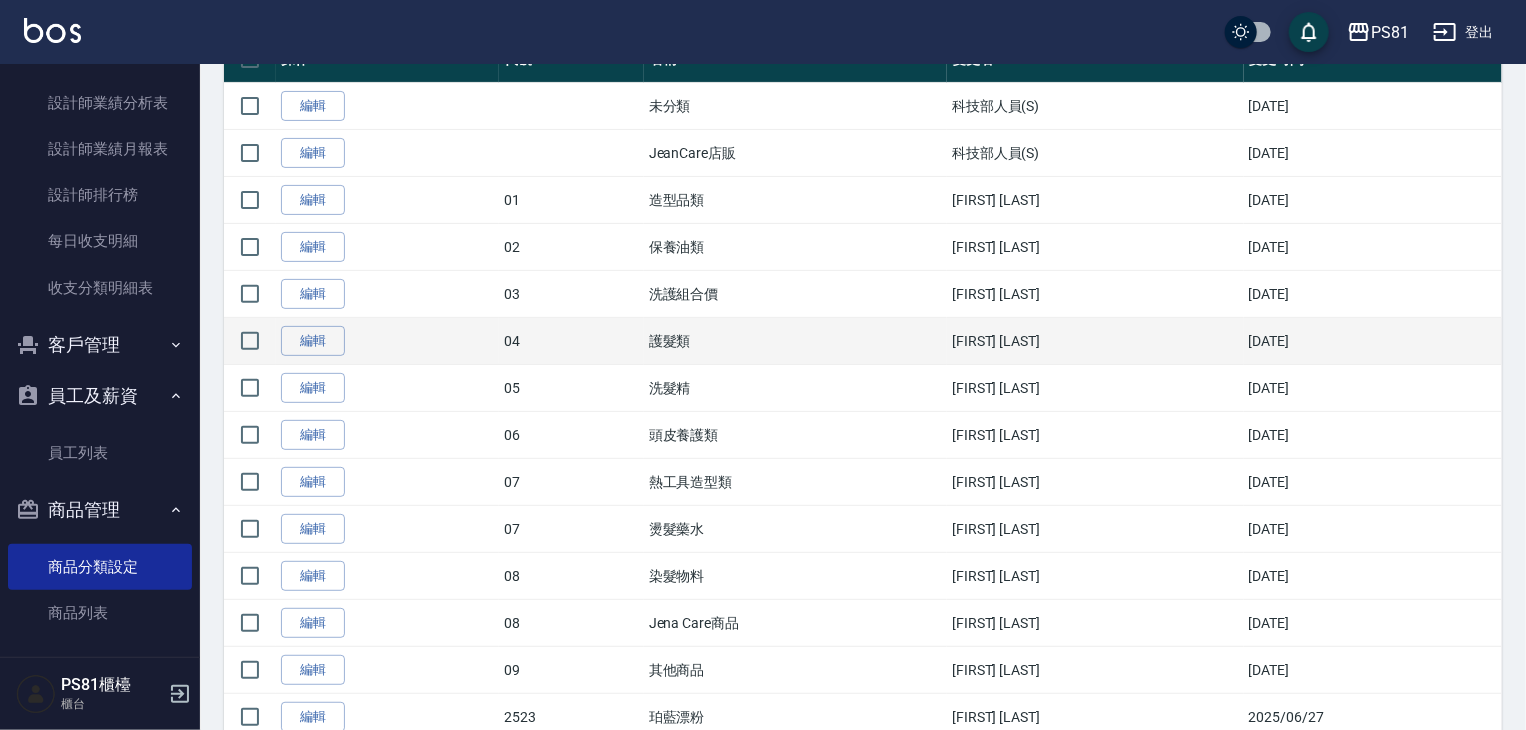 scroll, scrollTop: 200, scrollLeft: 0, axis: vertical 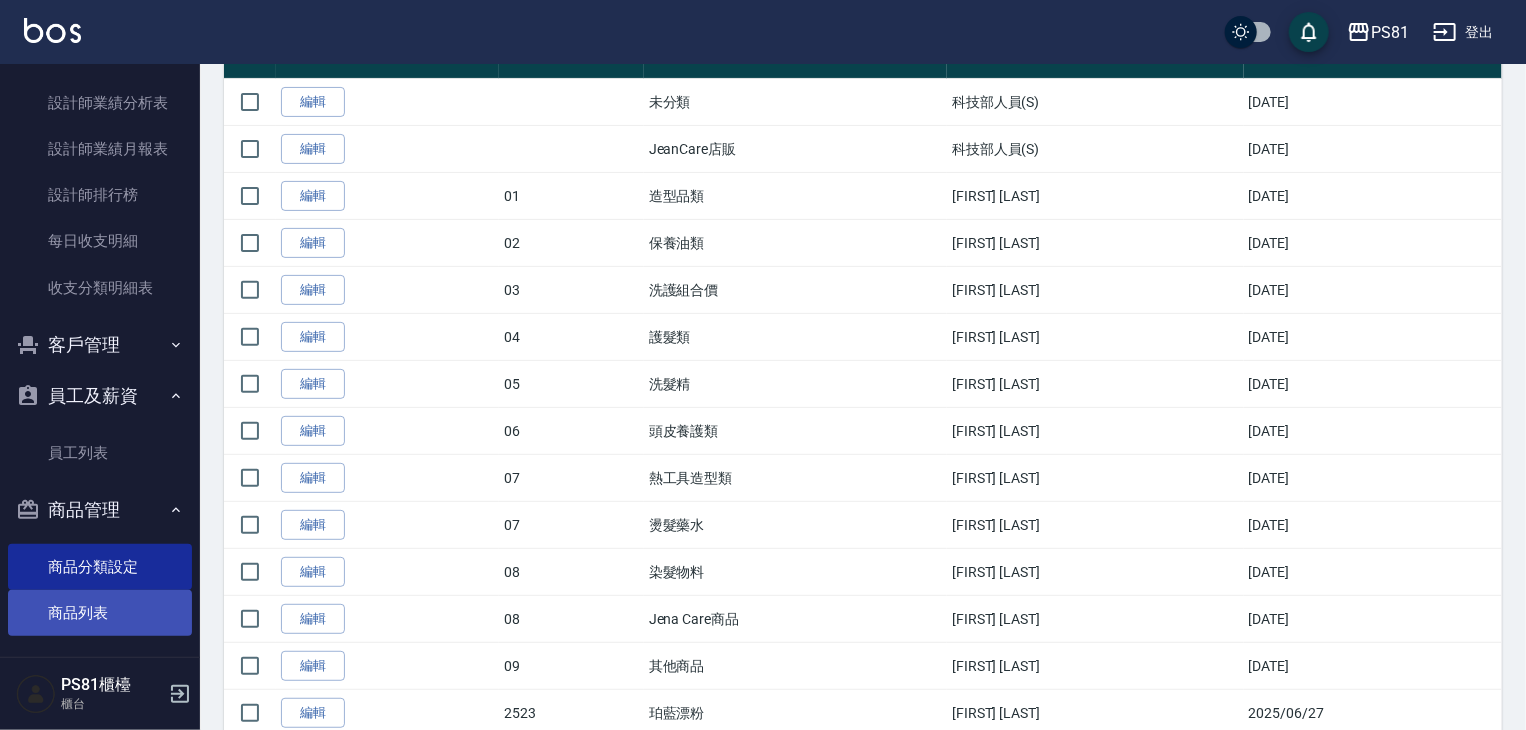 click on "商品列表" at bounding box center (100, 613) 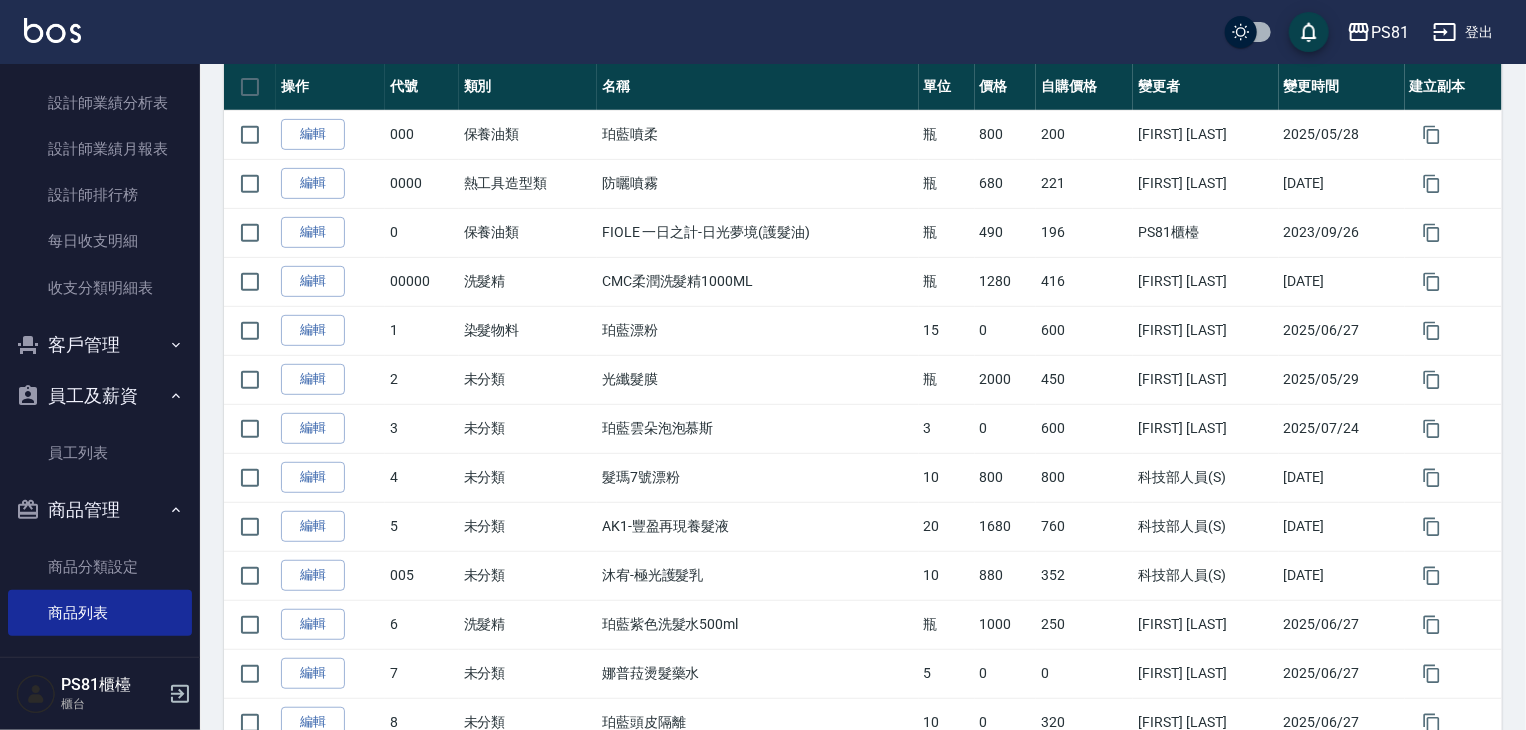 scroll, scrollTop: 268, scrollLeft: 0, axis: vertical 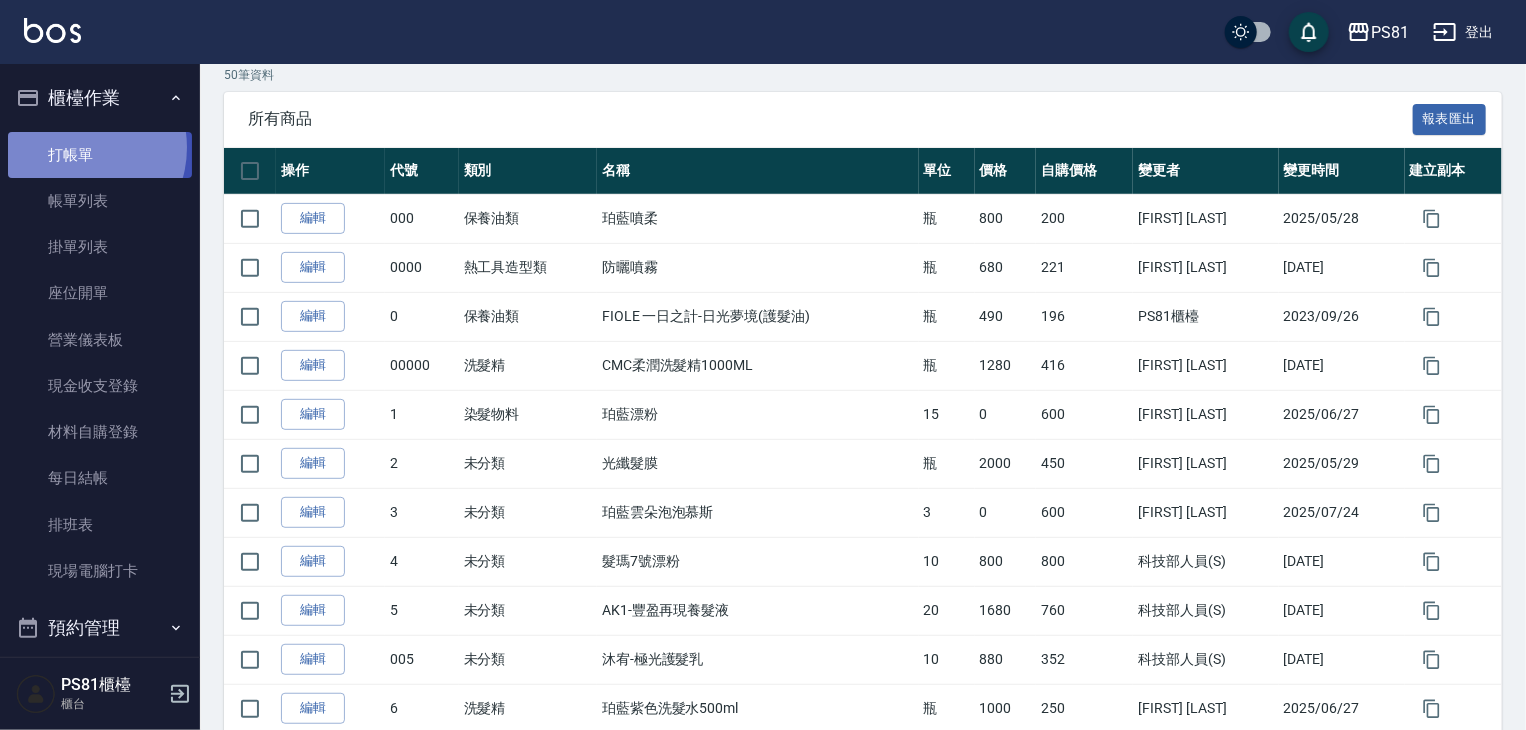 click on "打帳單" at bounding box center (100, 155) 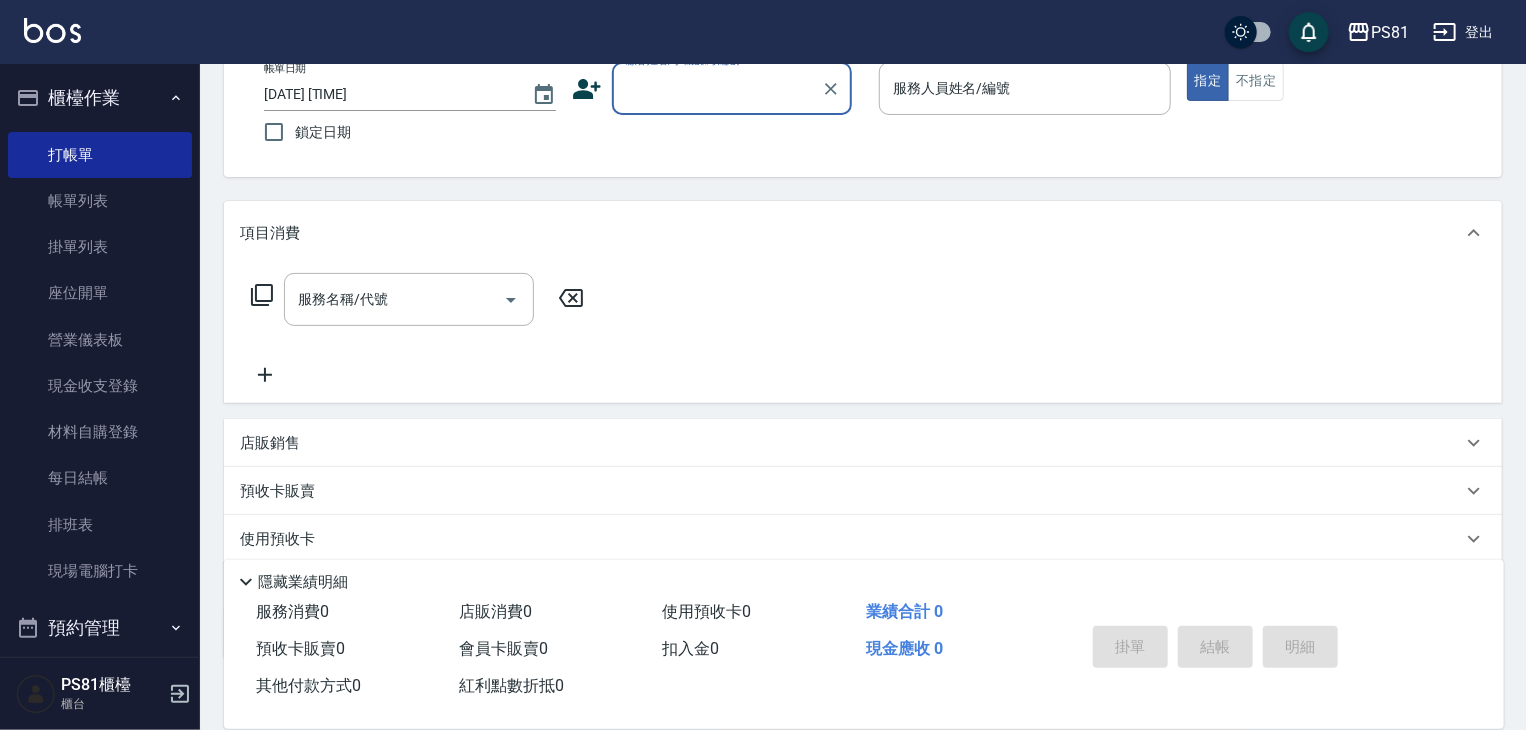 scroll, scrollTop: 242, scrollLeft: 0, axis: vertical 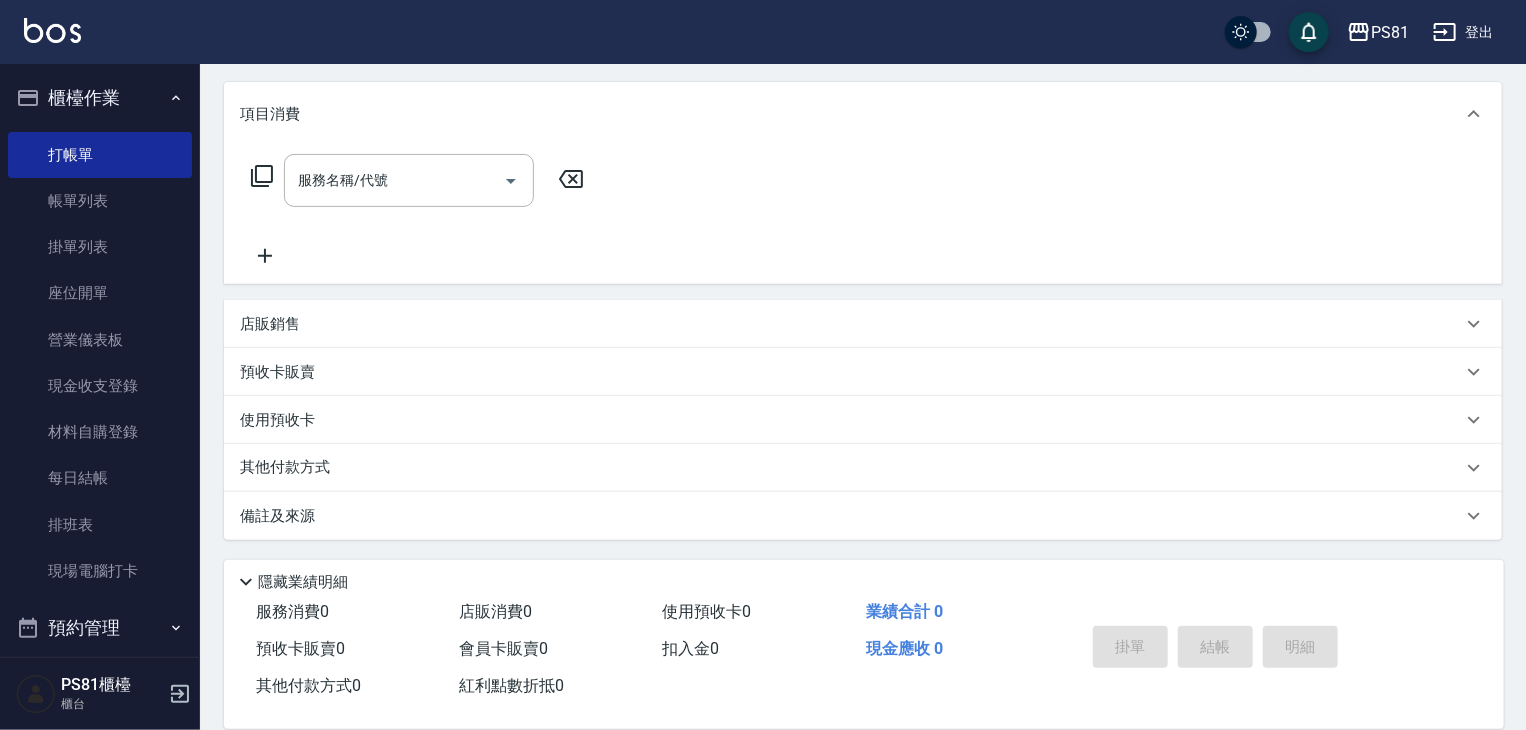 click on "店販銷售" at bounding box center [863, 324] 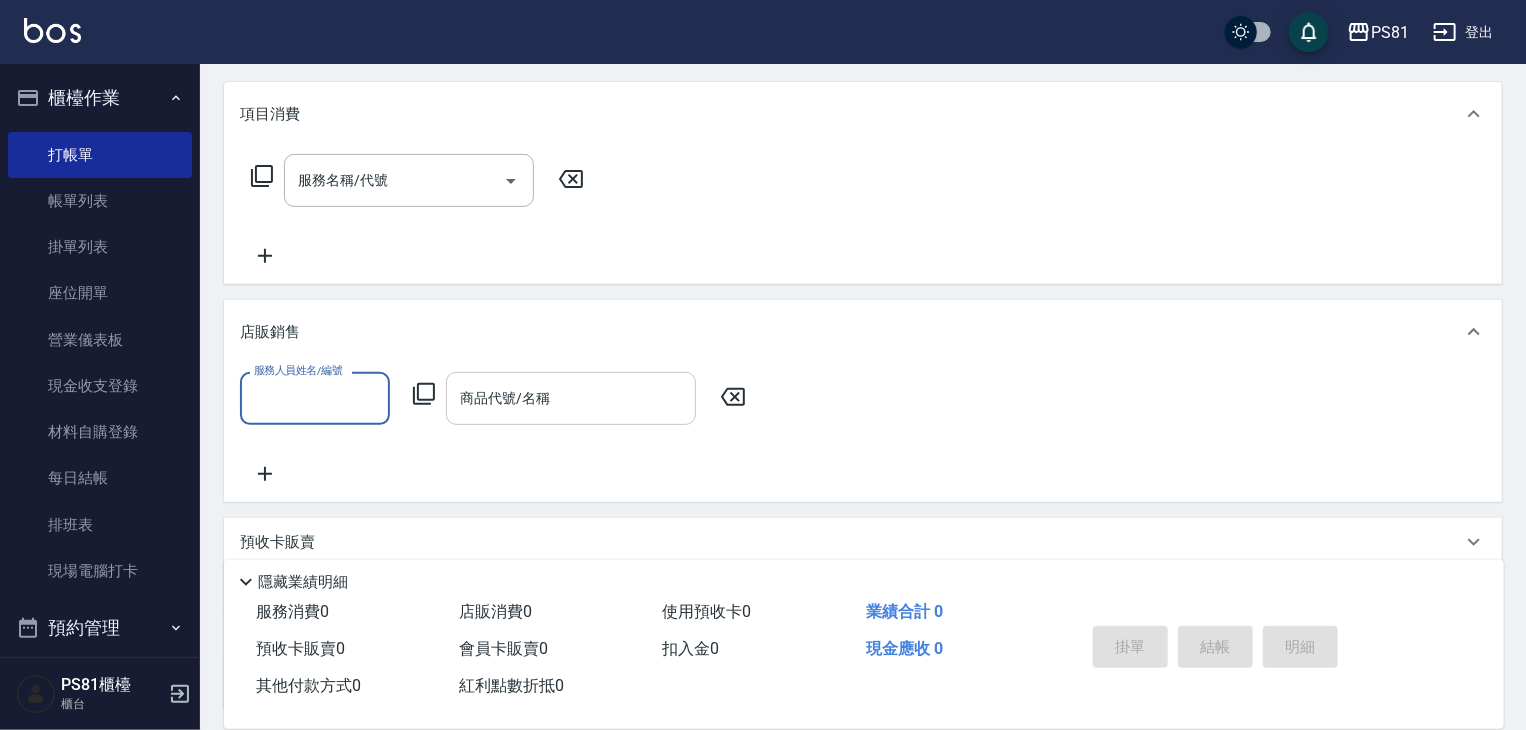 scroll, scrollTop: 0, scrollLeft: 0, axis: both 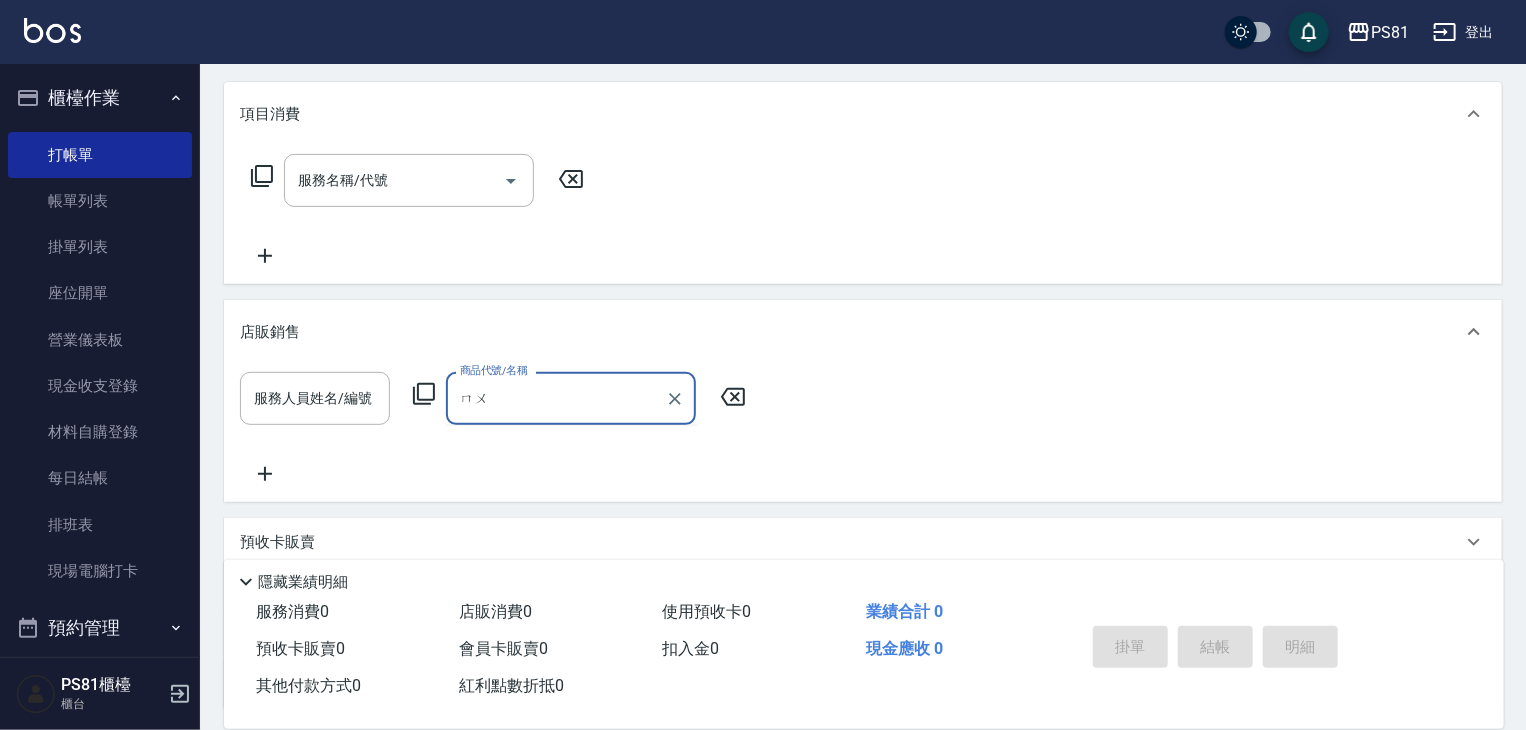 type on "穆" 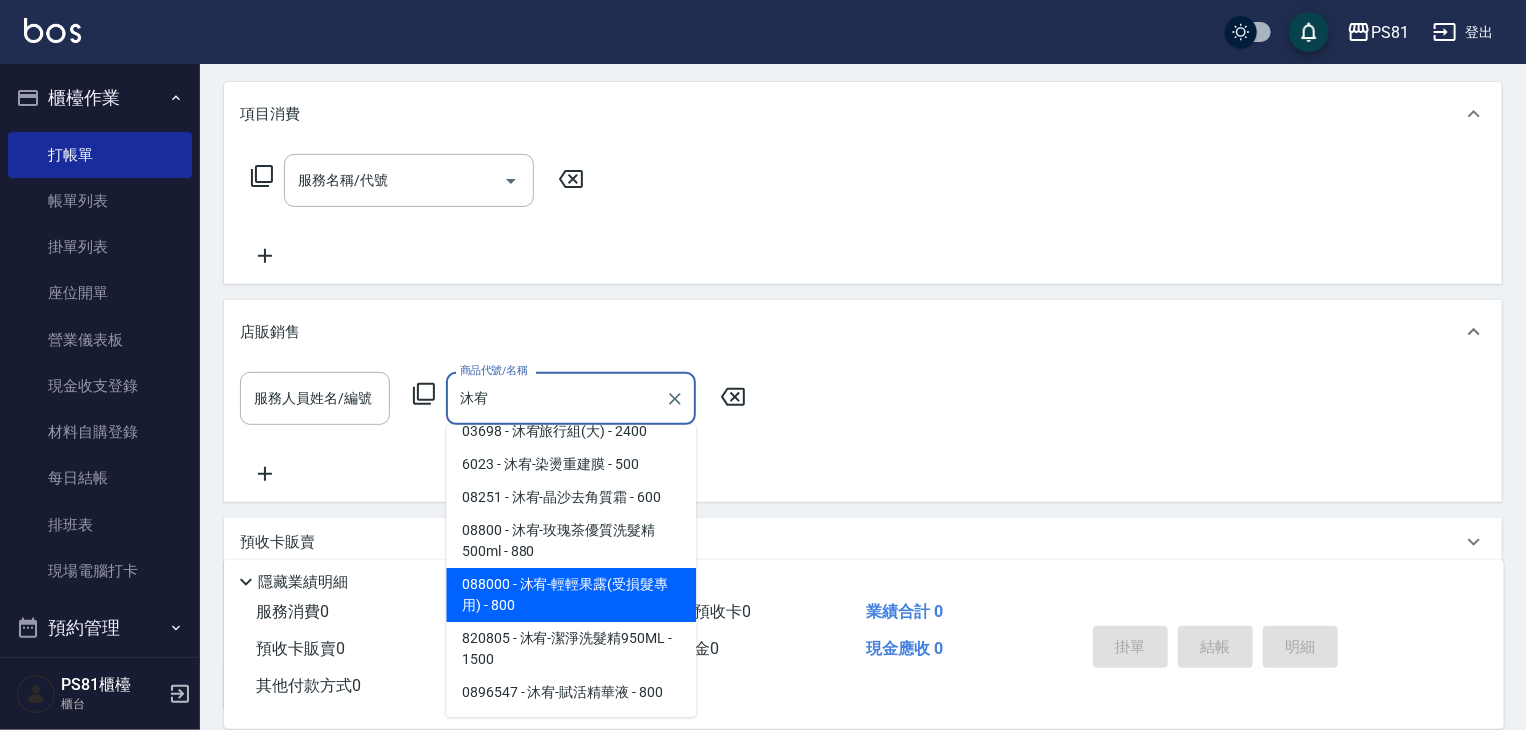 scroll, scrollTop: 627, scrollLeft: 0, axis: vertical 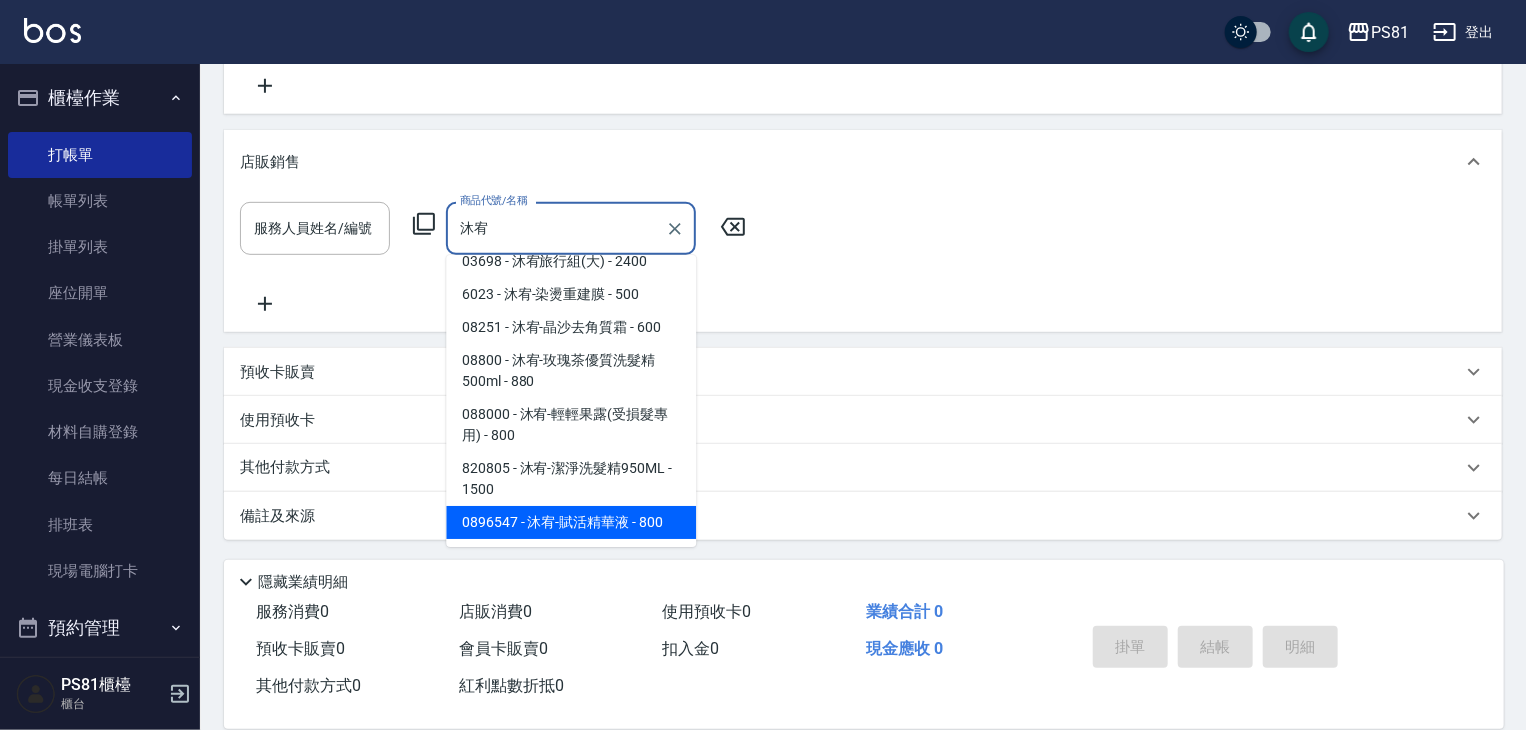 type on "沐宥" 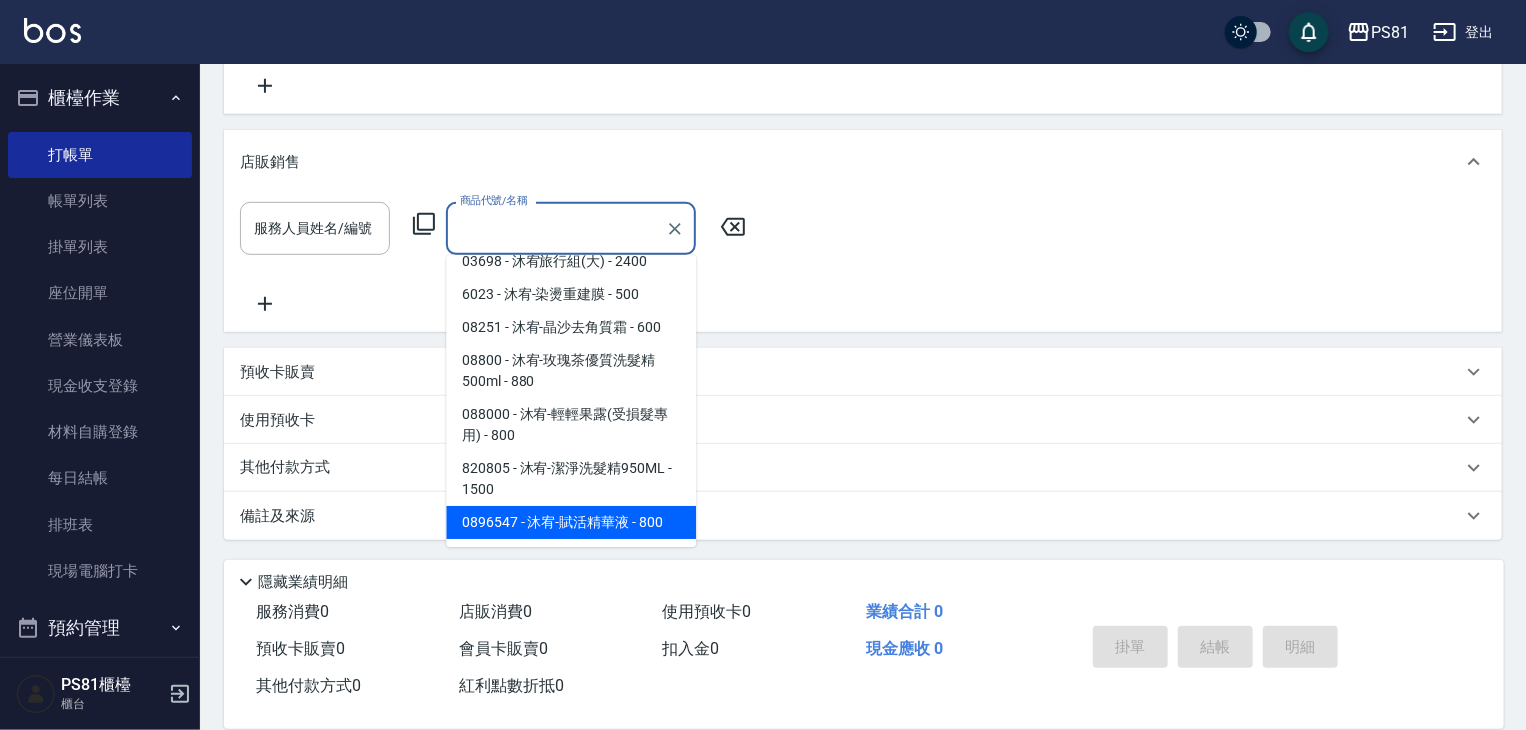 click on "櫃檯作業" at bounding box center (100, 98) 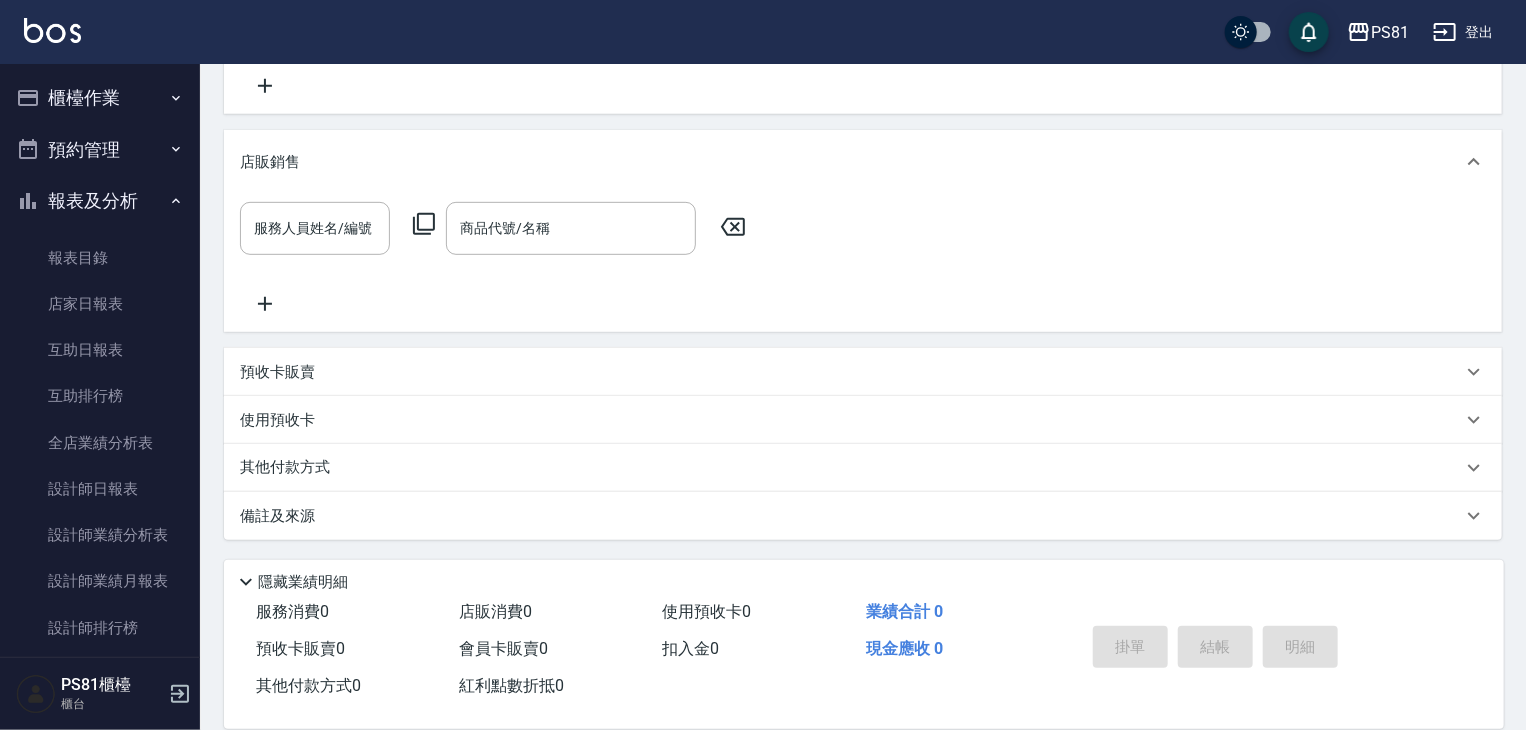 click on "報表及分析" at bounding box center [100, 201] 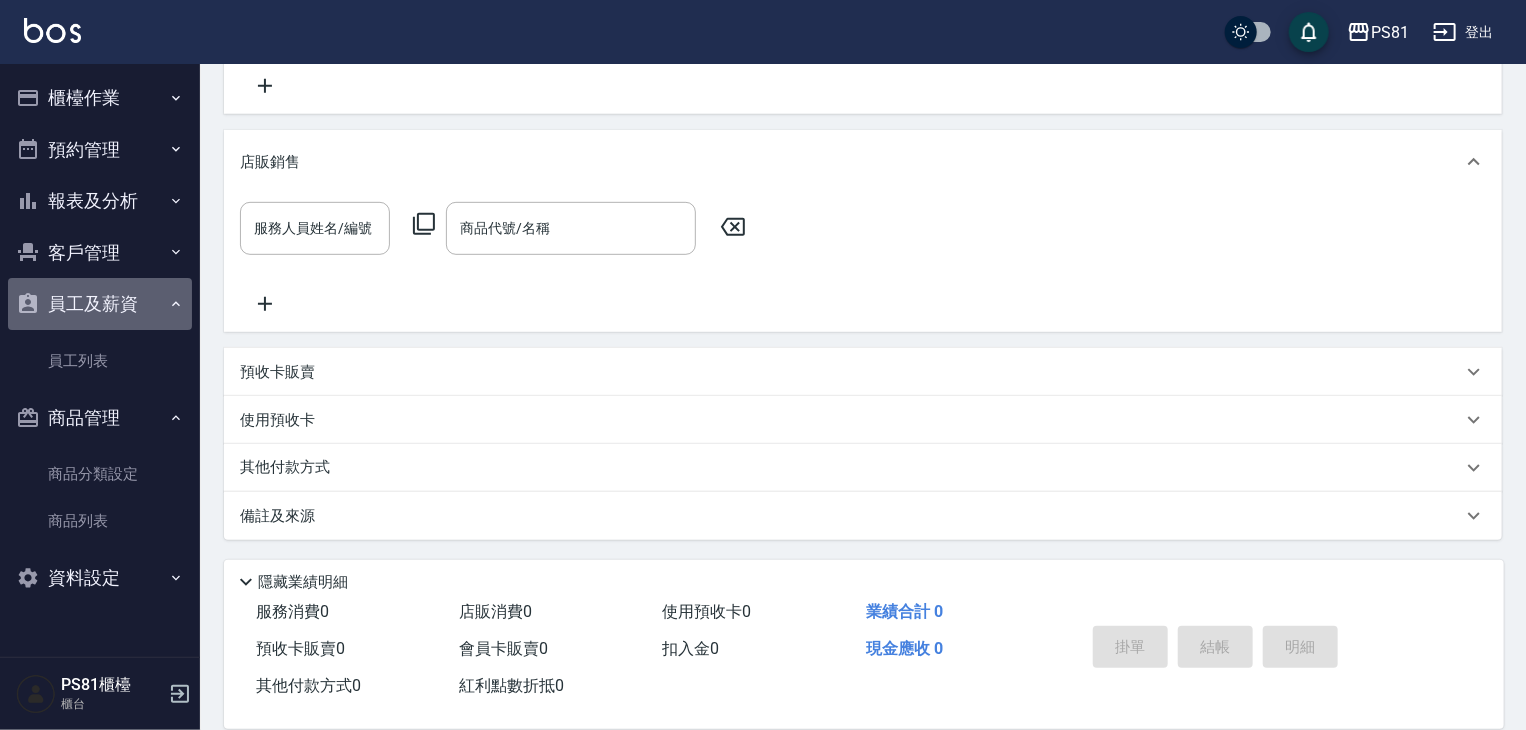 click on "員工及薪資" at bounding box center [100, 304] 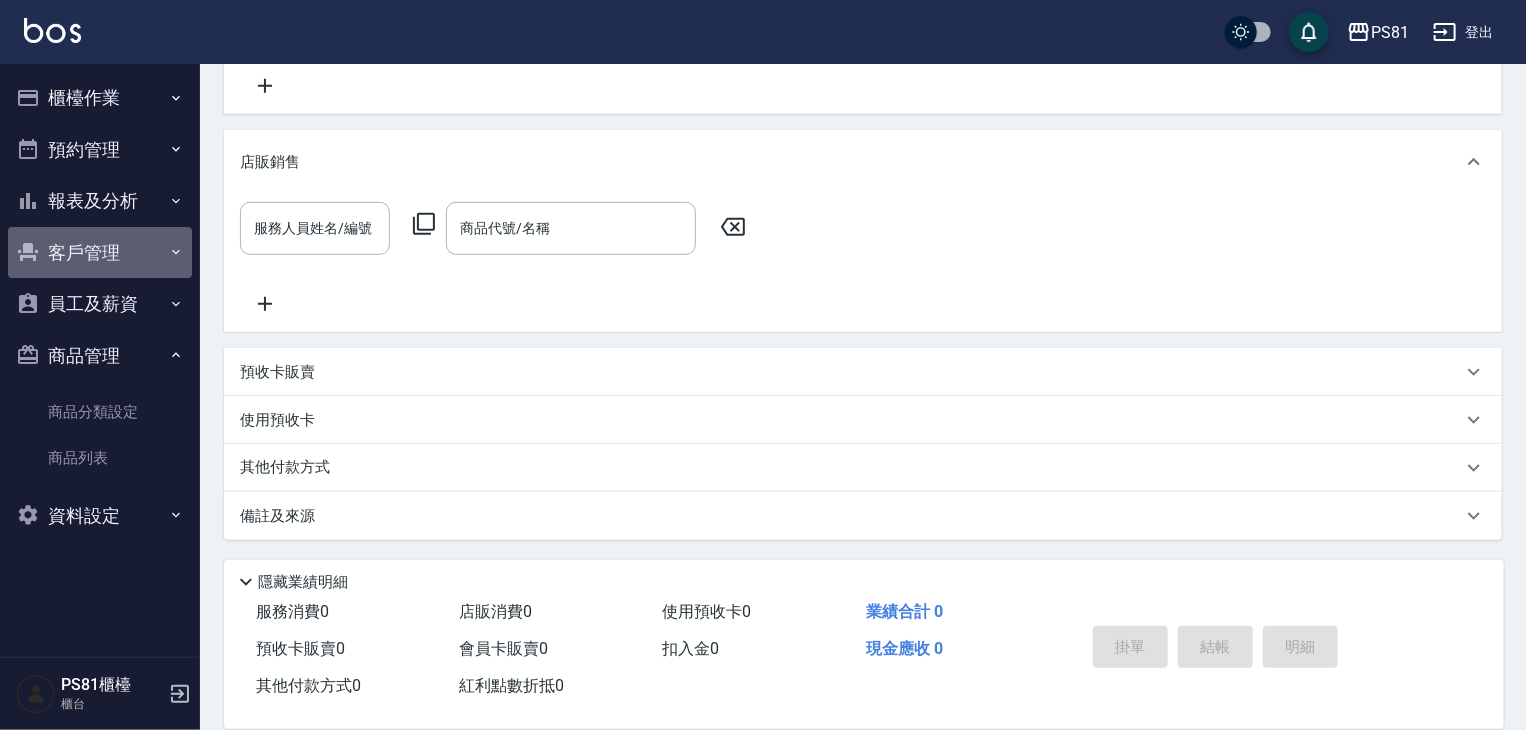 click on "客戶管理" at bounding box center (100, 253) 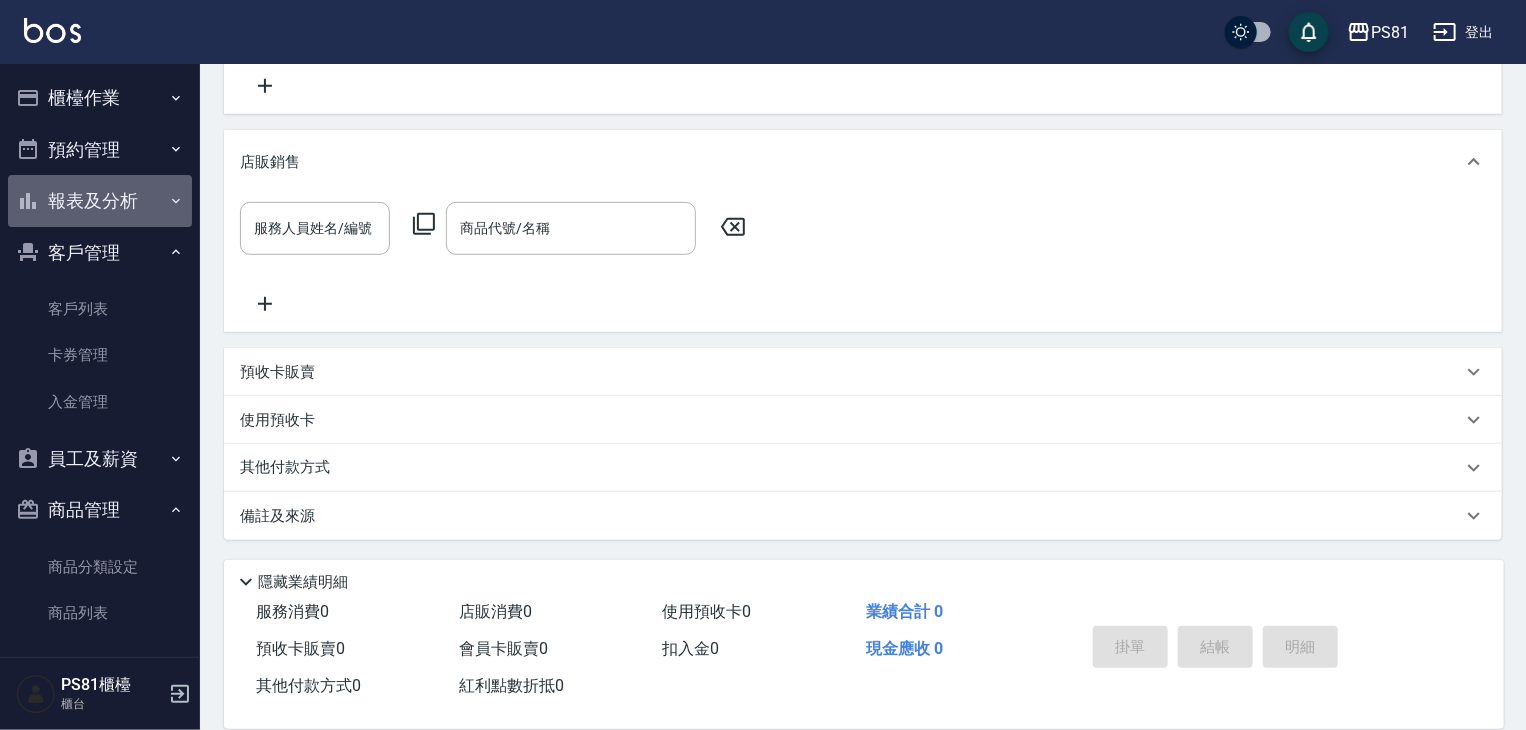 click on "報表及分析" at bounding box center (100, 201) 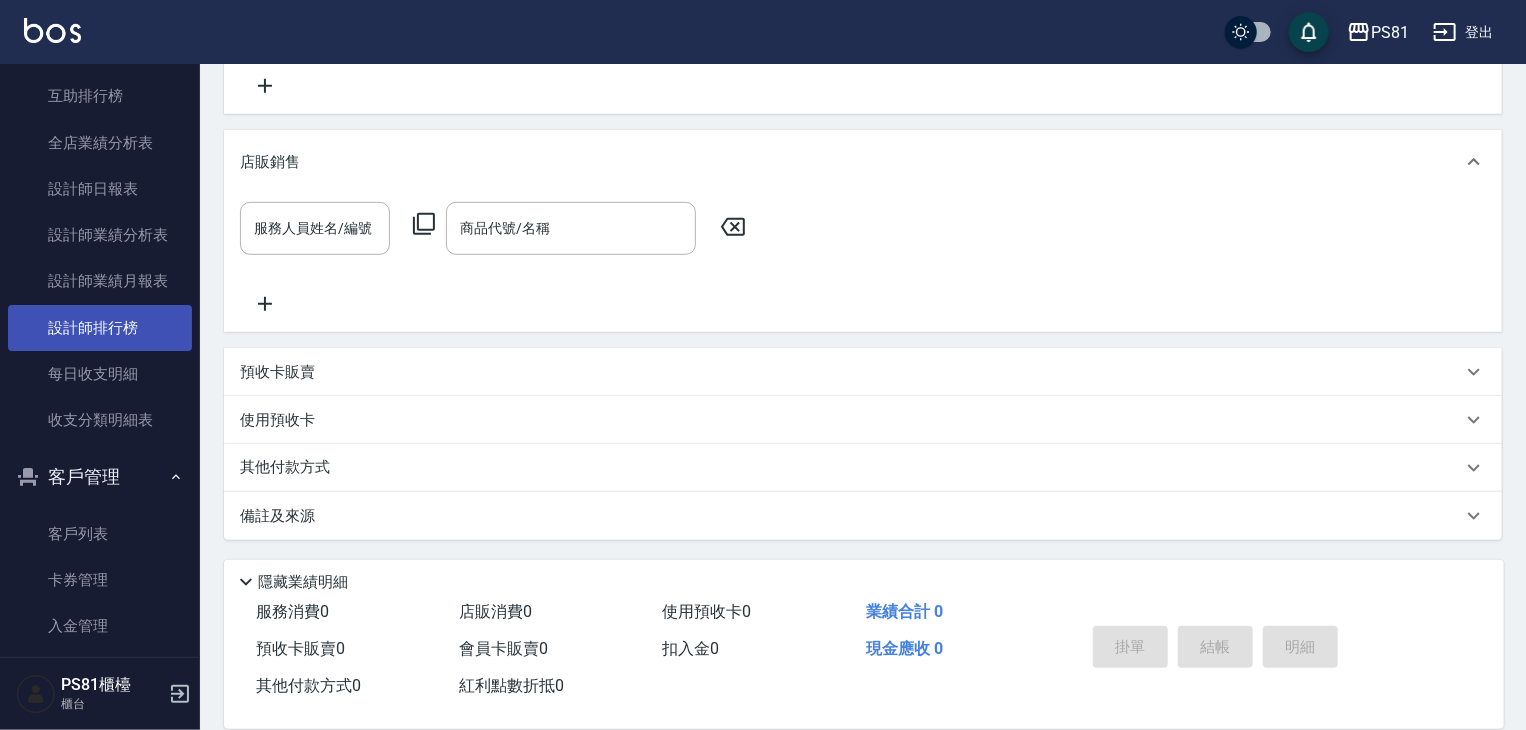 scroll, scrollTop: 0, scrollLeft: 0, axis: both 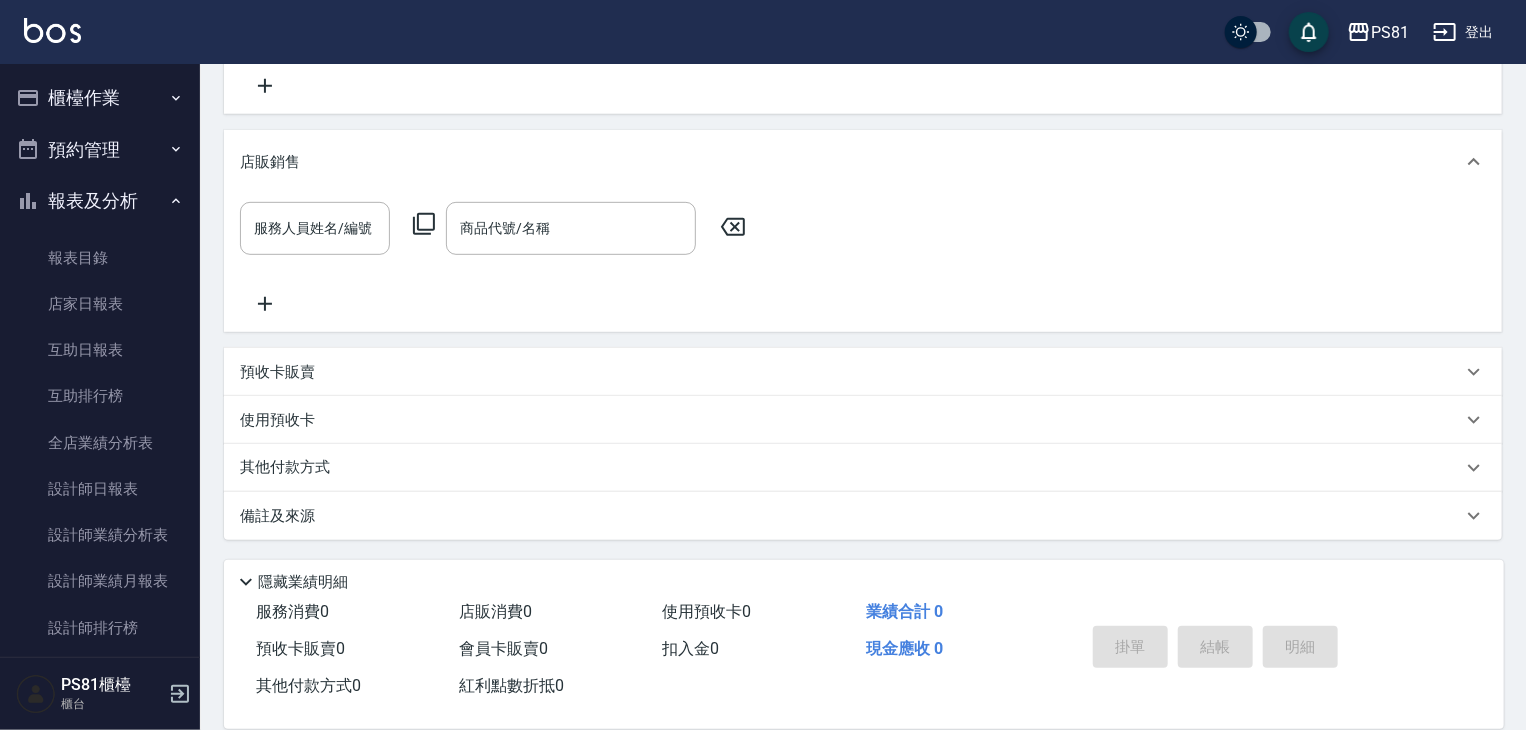 click on "櫃檯作業" at bounding box center [100, 98] 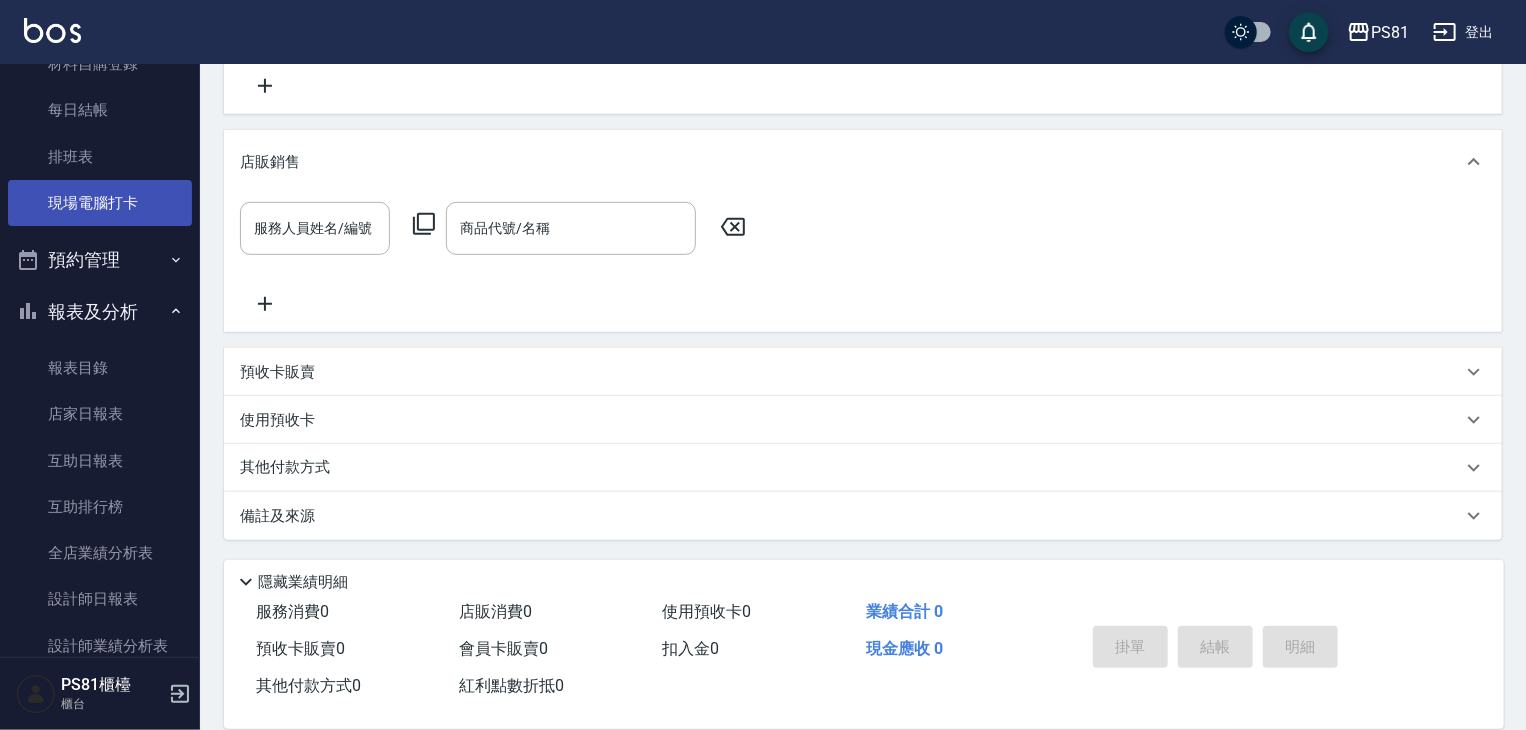 scroll, scrollTop: 400, scrollLeft: 0, axis: vertical 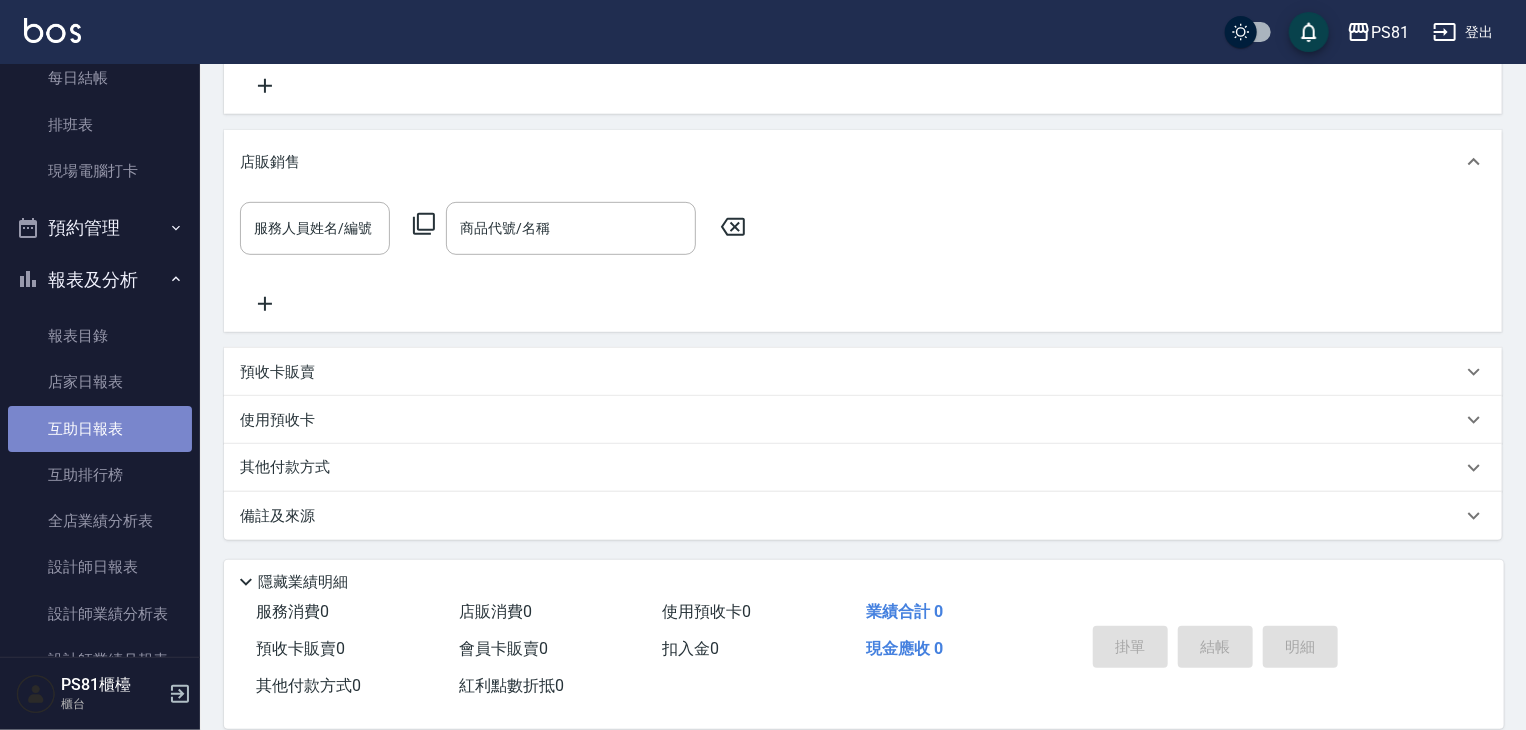 click on "互助日報表" at bounding box center (100, 429) 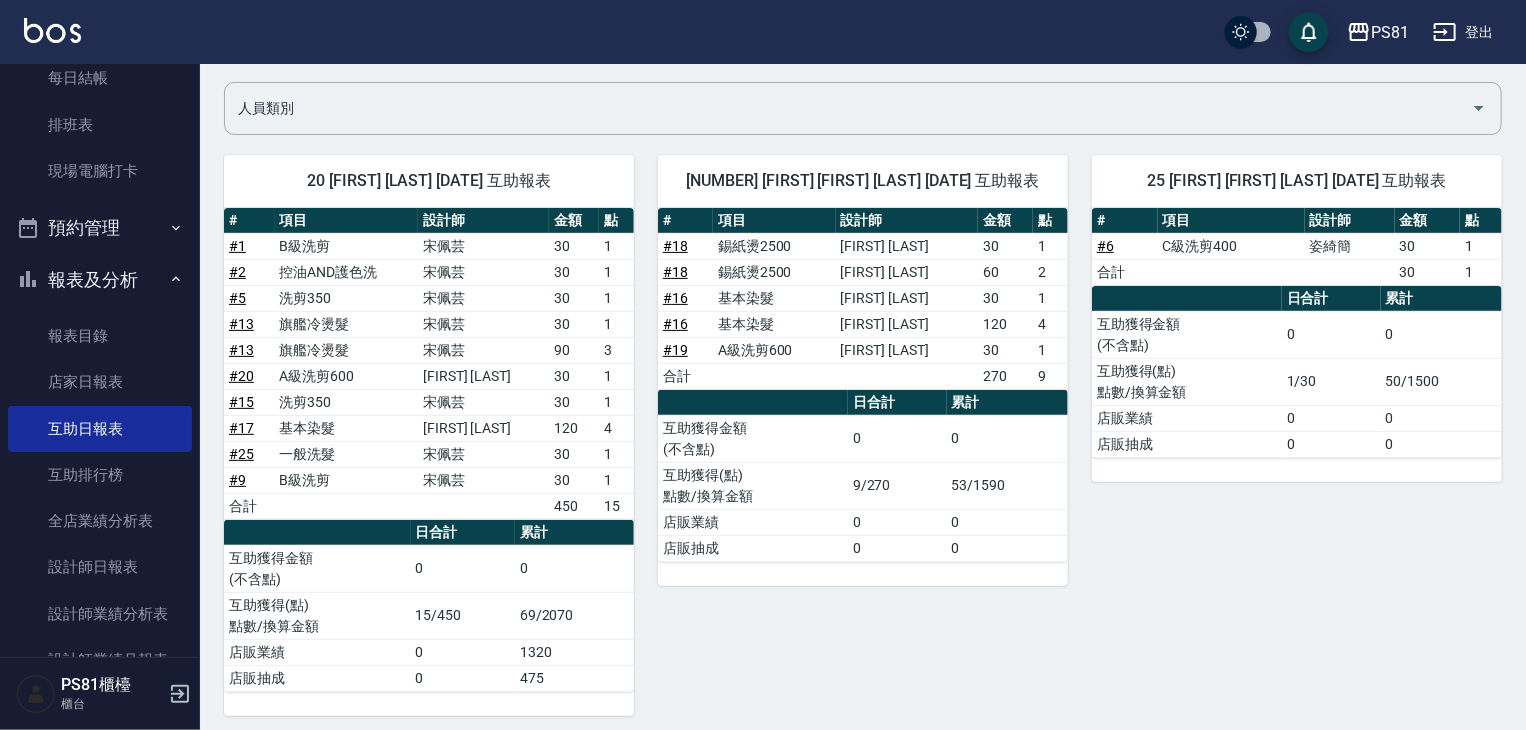 scroll, scrollTop: 146, scrollLeft: 0, axis: vertical 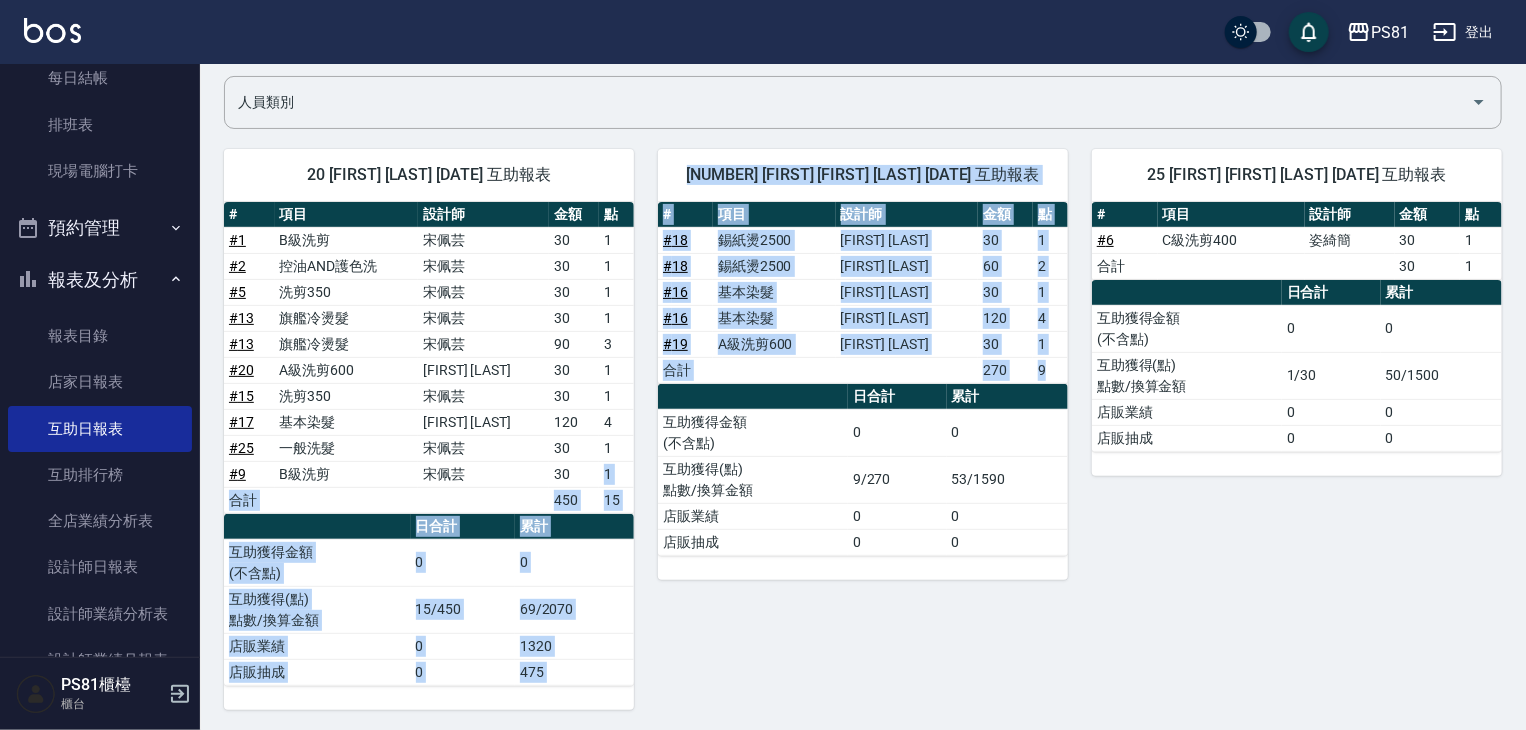 drag, startPoint x: 592, startPoint y: 472, endPoint x: 907, endPoint y: 666, distance: 369.9473 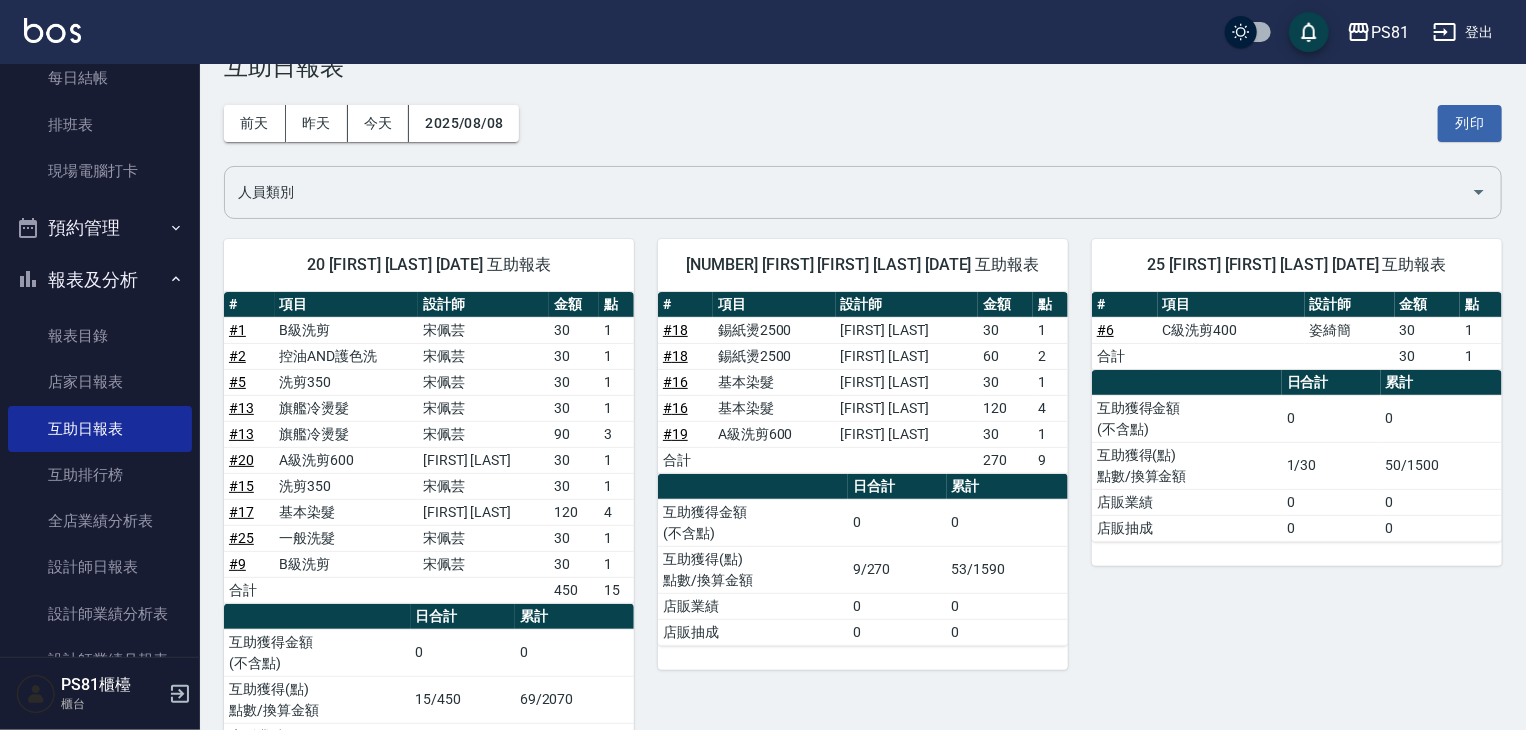 scroll, scrollTop: 0, scrollLeft: 0, axis: both 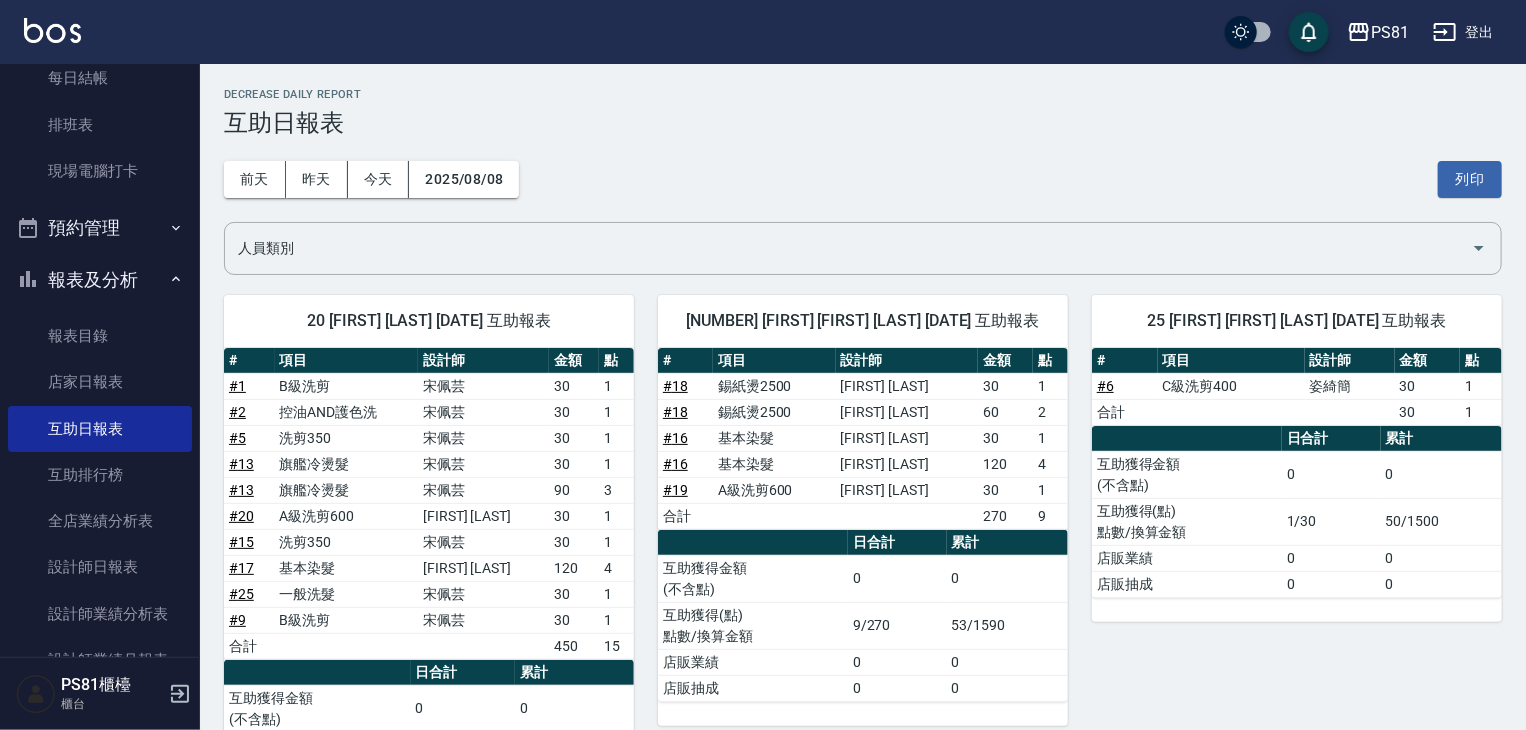 click on "前天 昨天 今天 2025/08/08 列印" at bounding box center [863, 179] 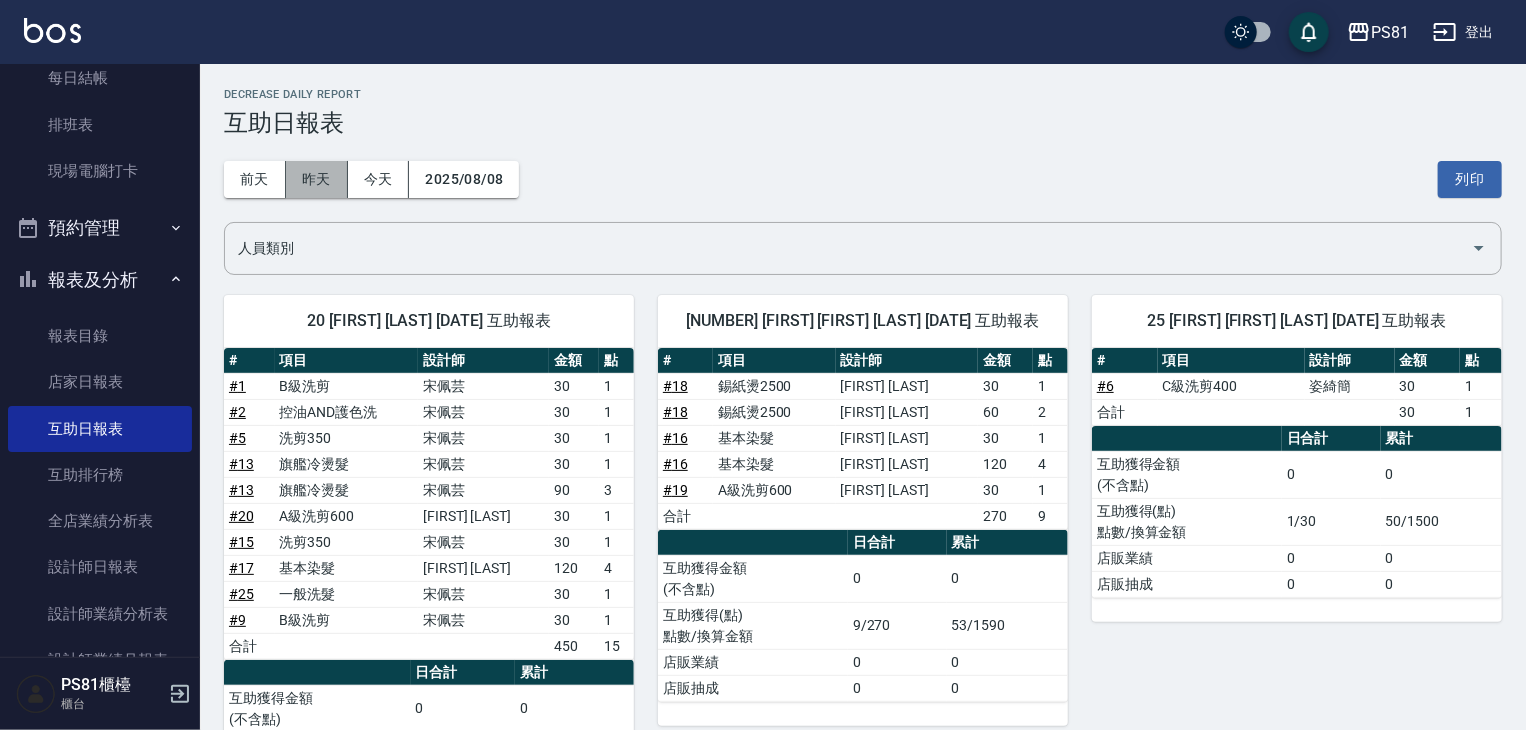 click on "昨天" at bounding box center [317, 179] 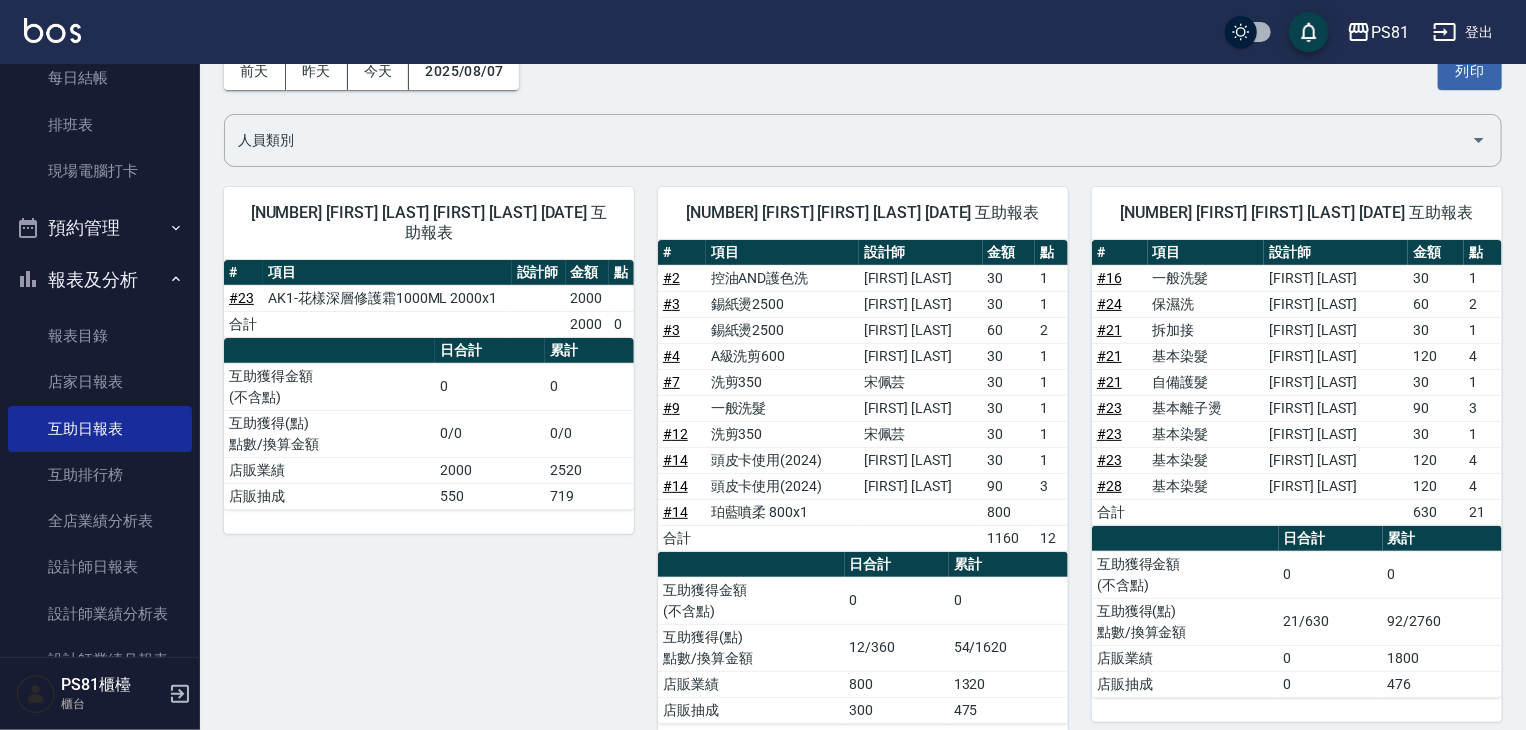 scroll, scrollTop: 0, scrollLeft: 0, axis: both 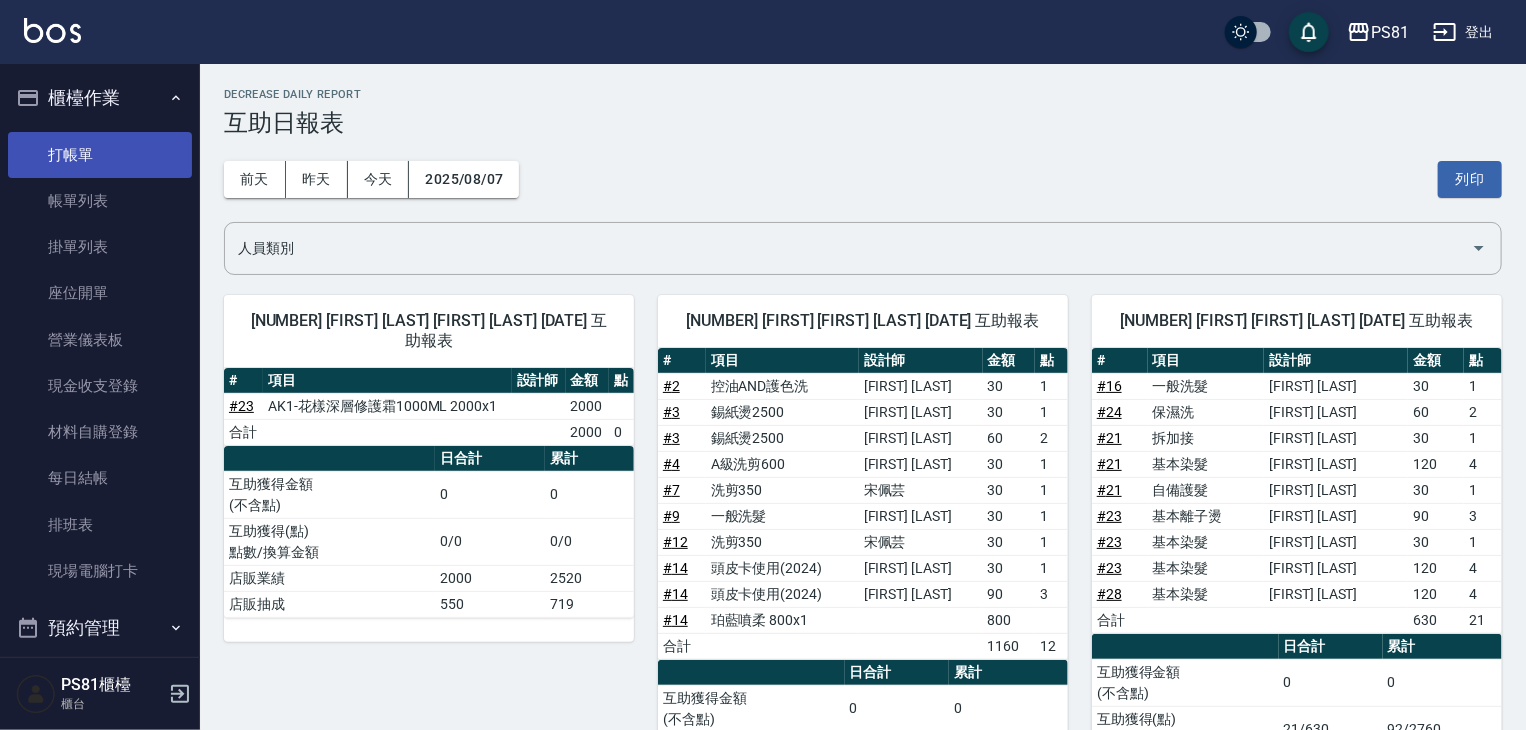 click on "打帳單" at bounding box center [100, 155] 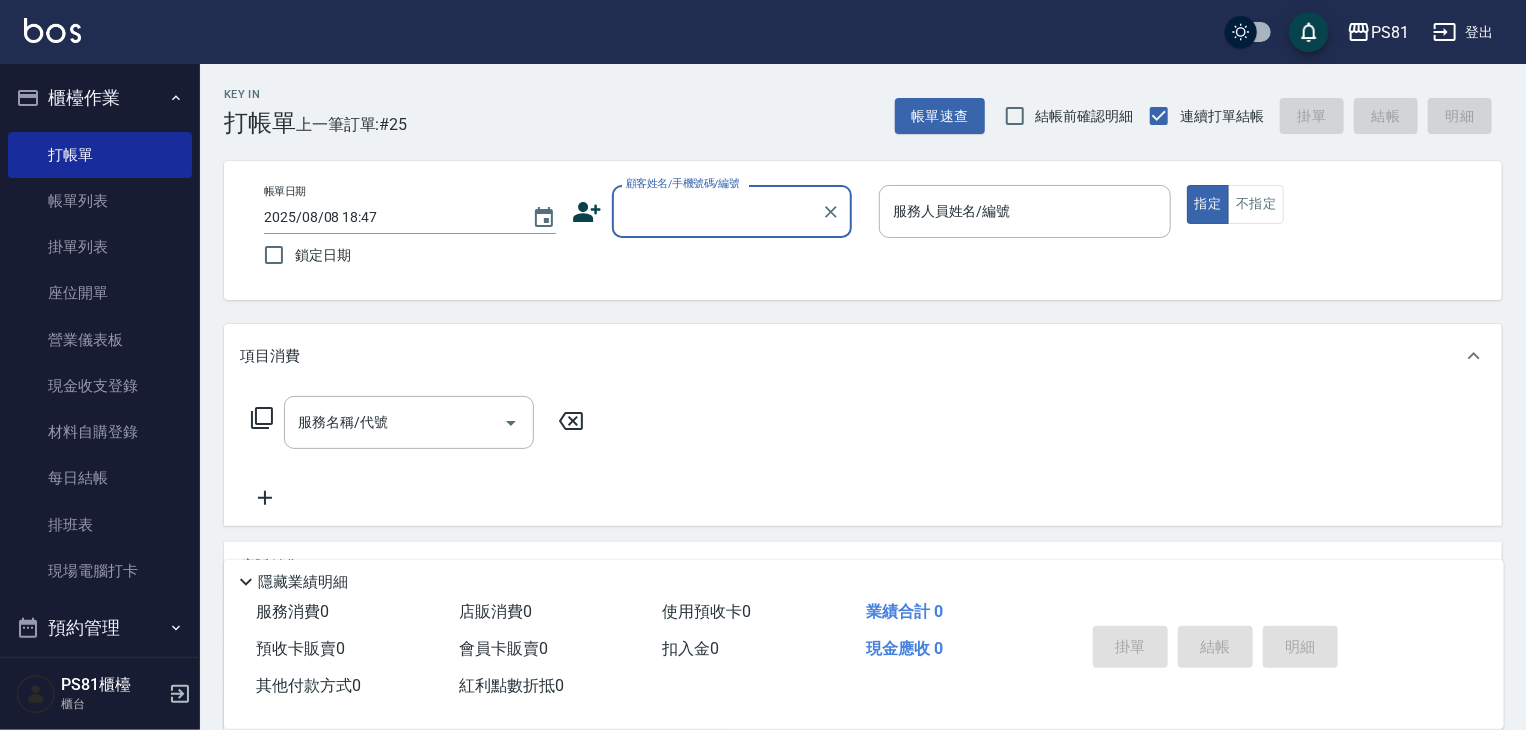 click on "顧客姓名/手機號碼/編號" at bounding box center (717, 211) 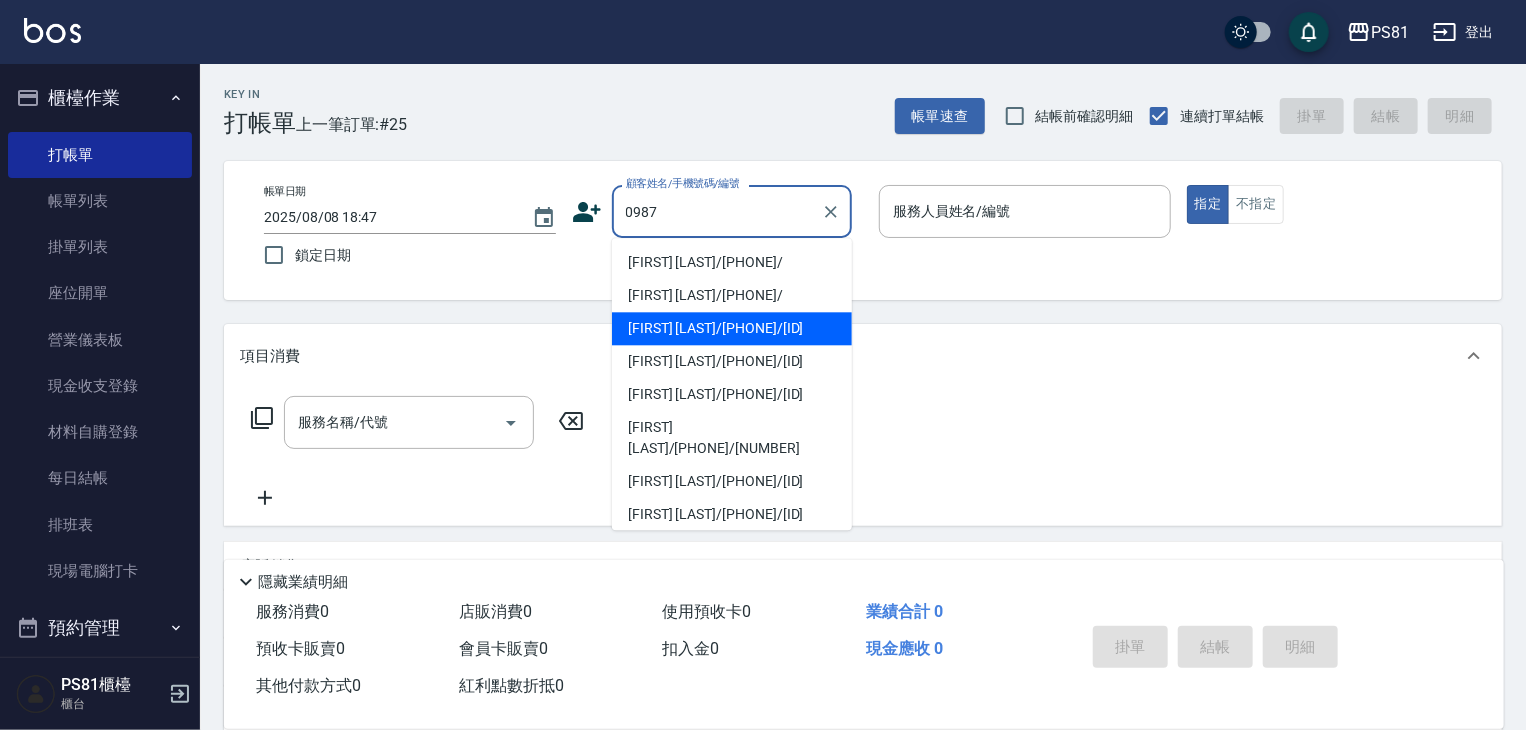 drag, startPoint x: 686, startPoint y: 329, endPoint x: 860, endPoint y: 282, distance: 180.23596 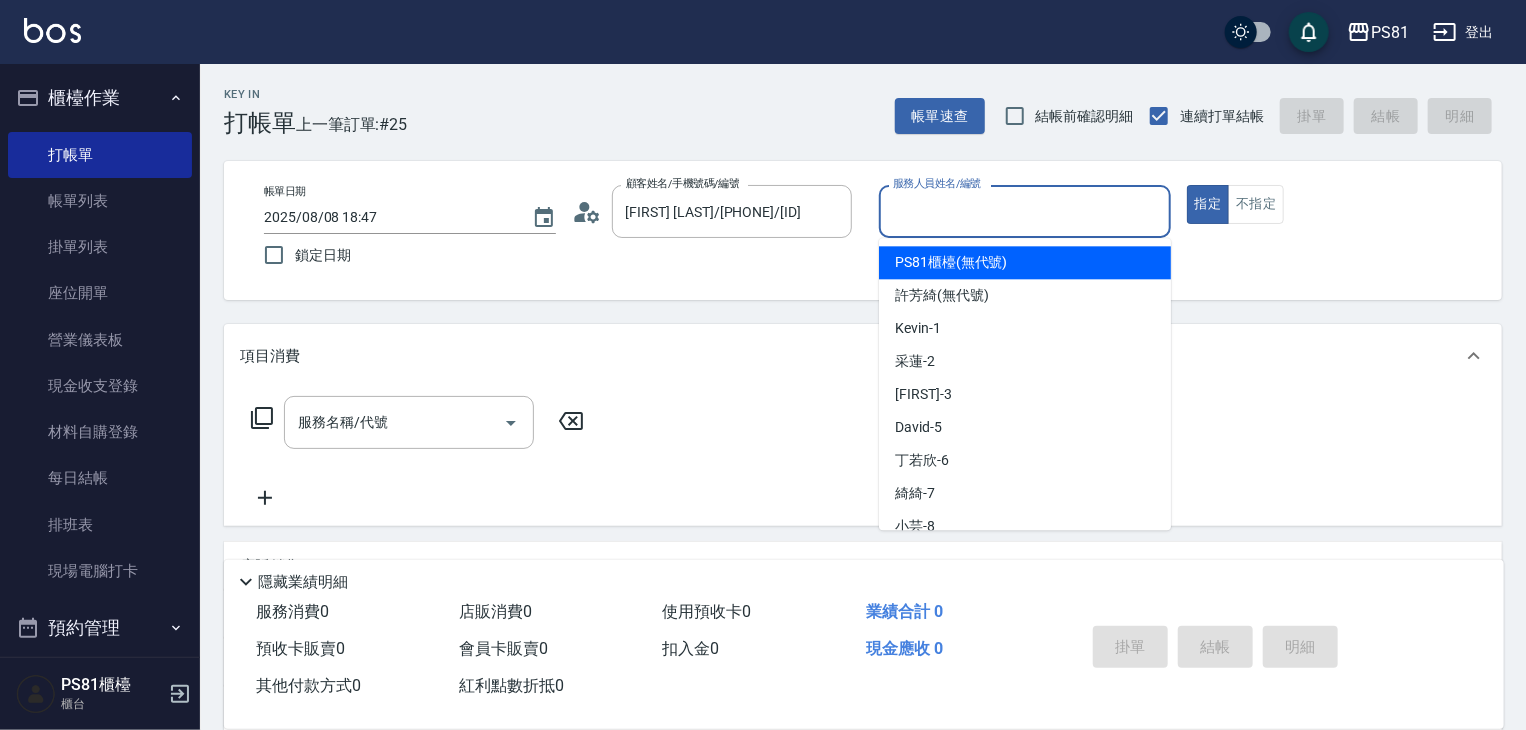 click on "服務人員姓名/編號" at bounding box center (1025, 211) 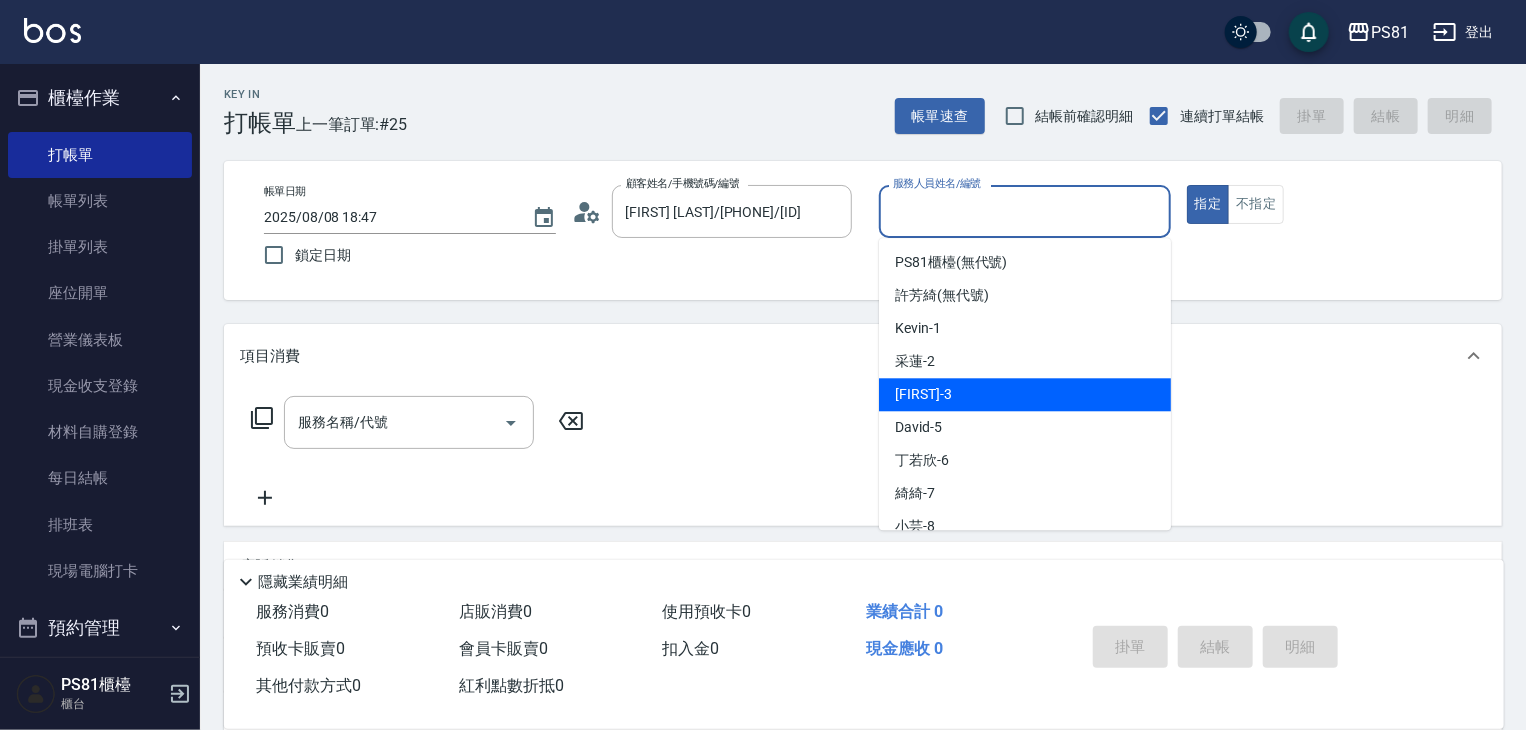 click on "晏菱 -3" at bounding box center (1025, 394) 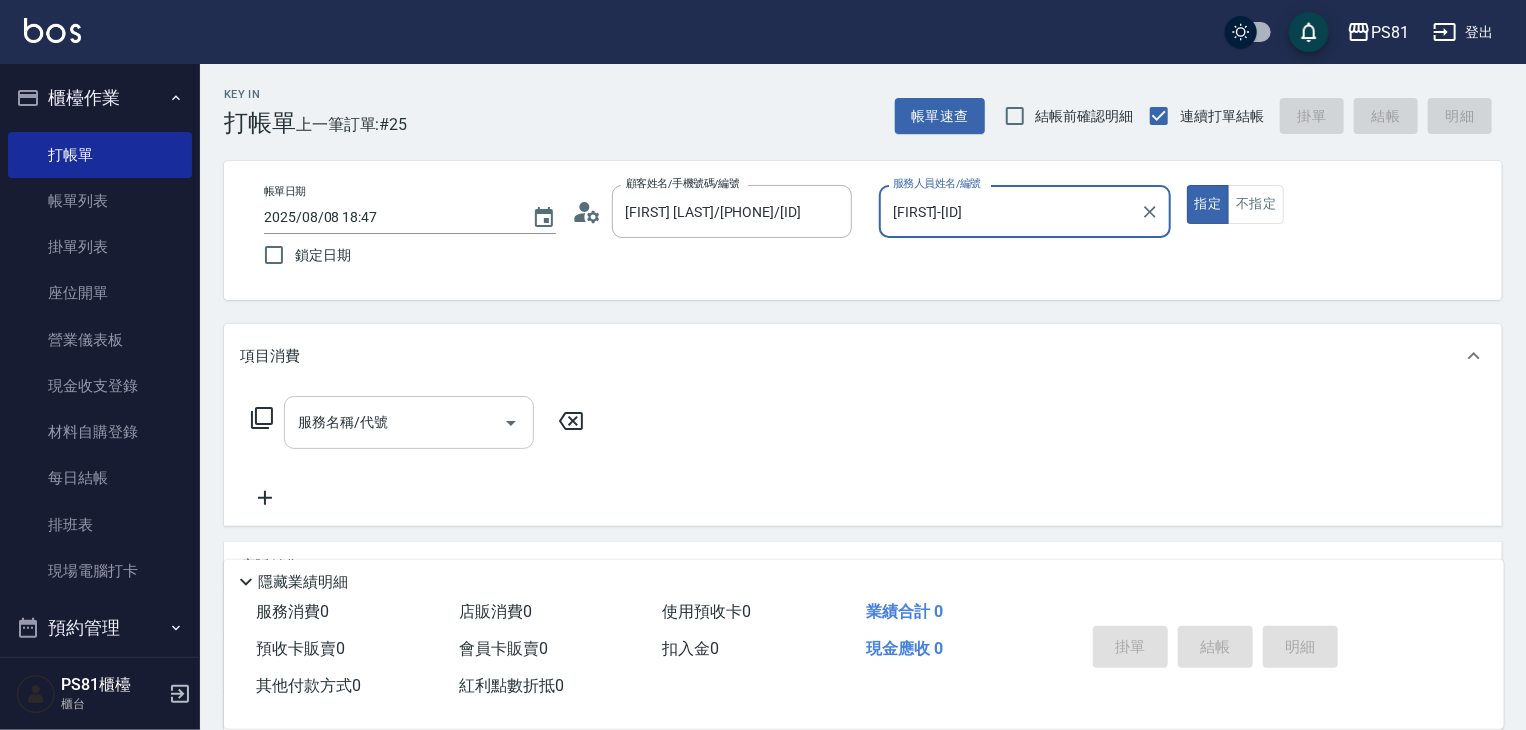 click on "服務名稱/代號" at bounding box center (394, 422) 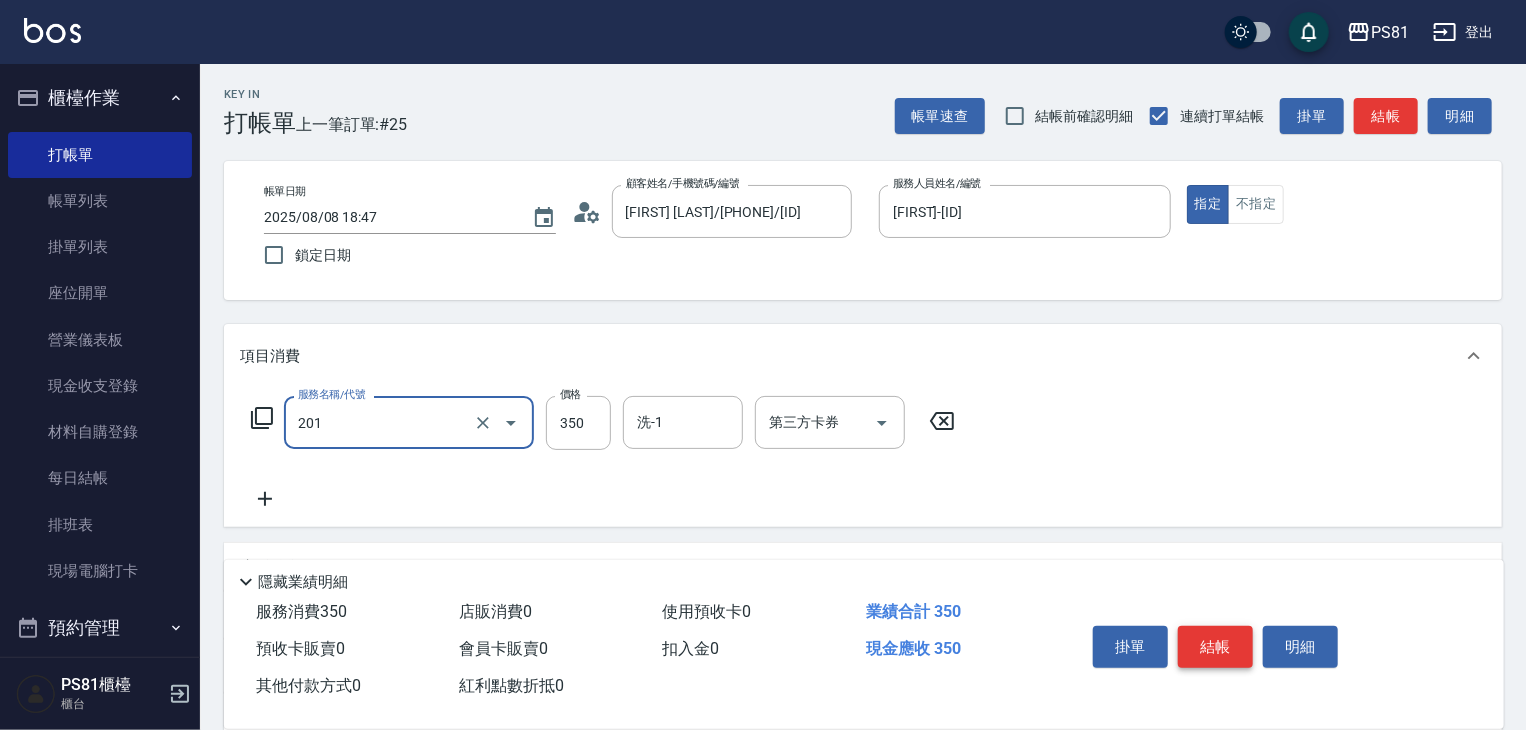 type on "洗剪350(201)" 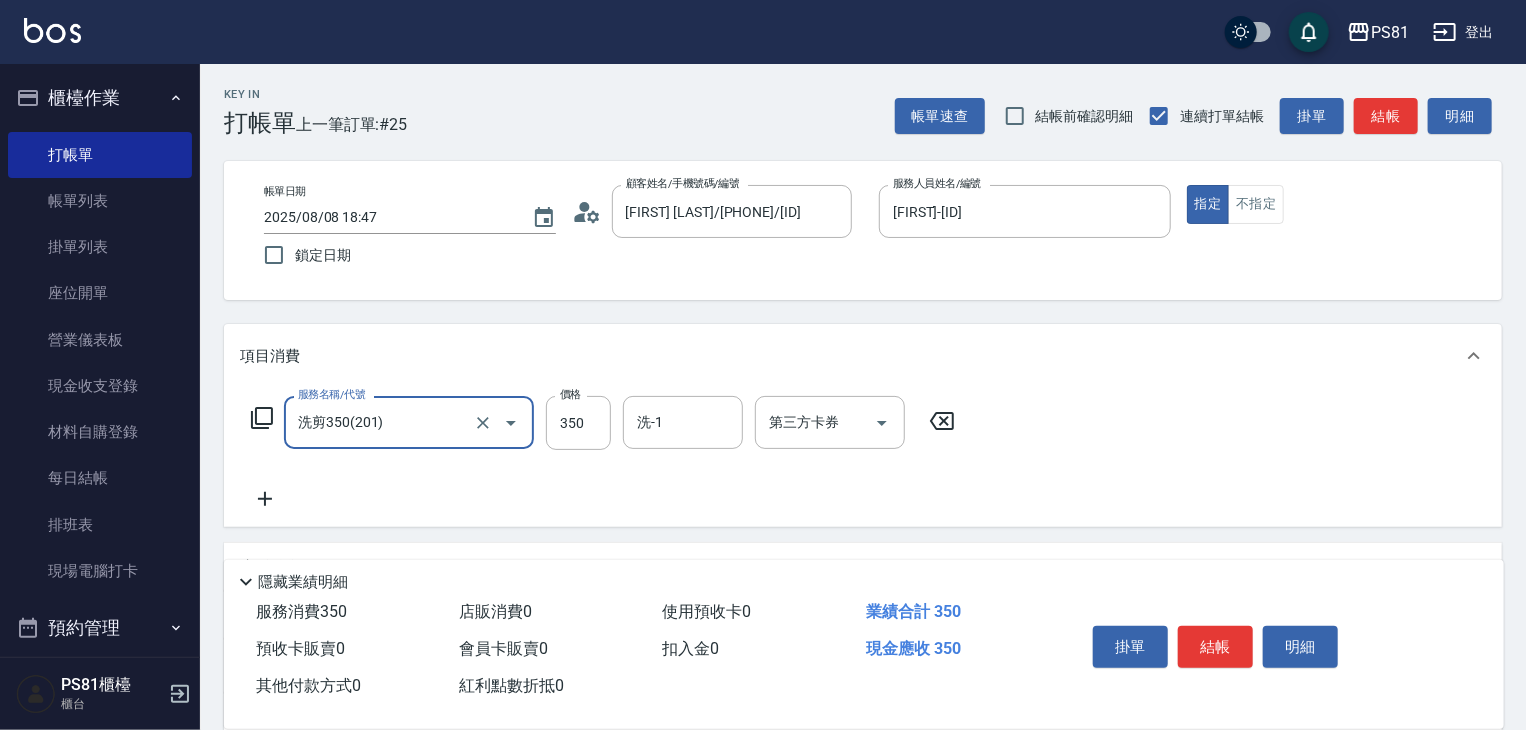 click on "結帳" at bounding box center [1215, 647] 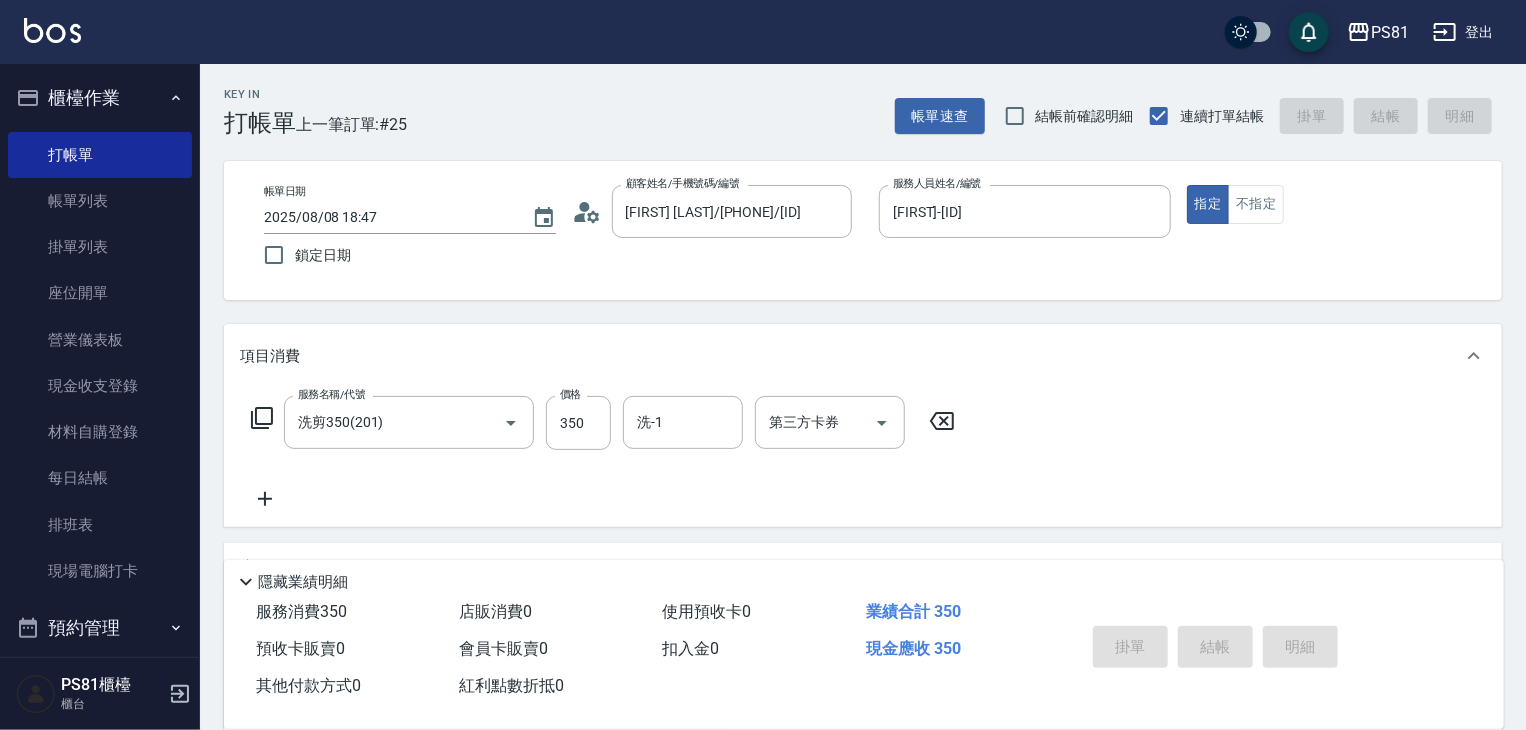 type 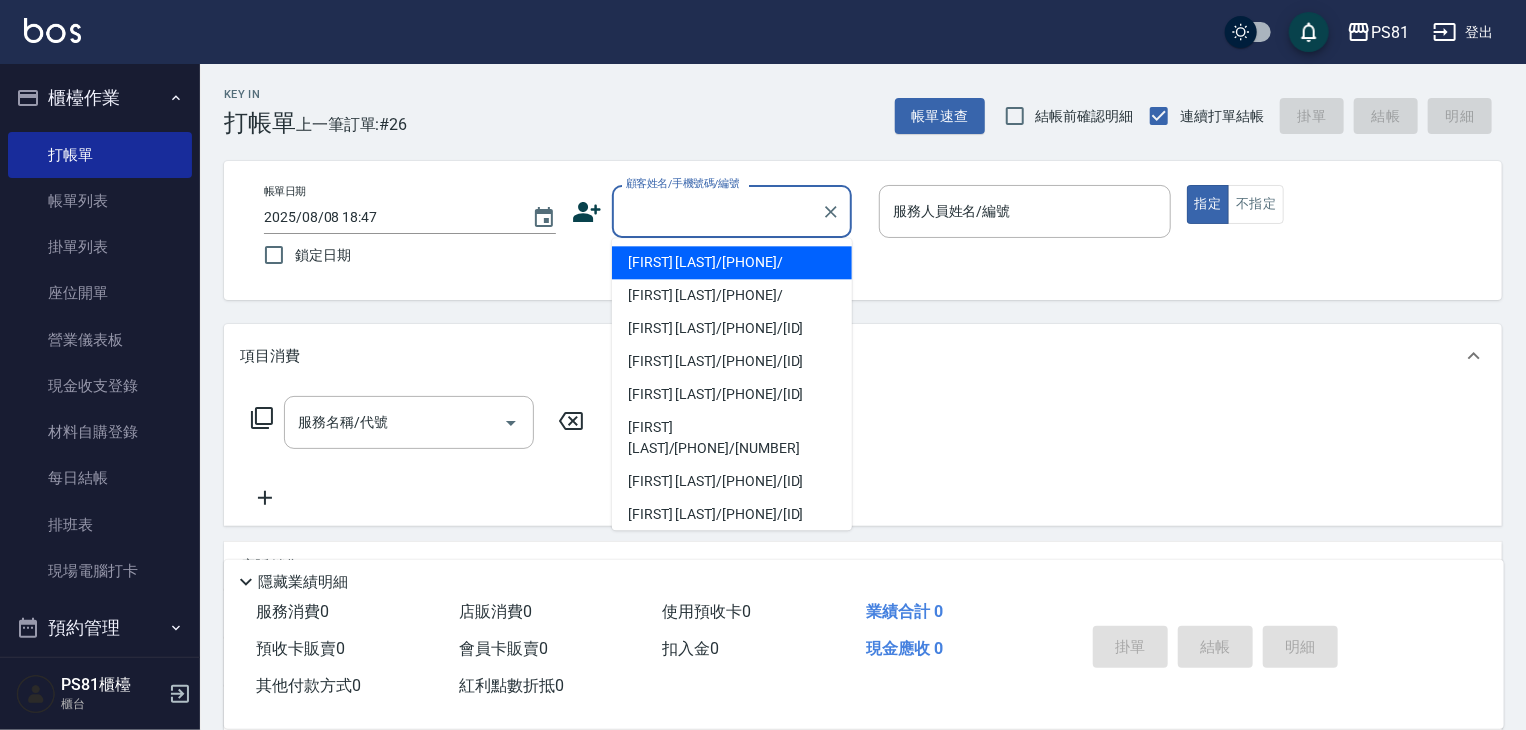 drag, startPoint x: 678, startPoint y: 200, endPoint x: 681, endPoint y: 240, distance: 40.112343 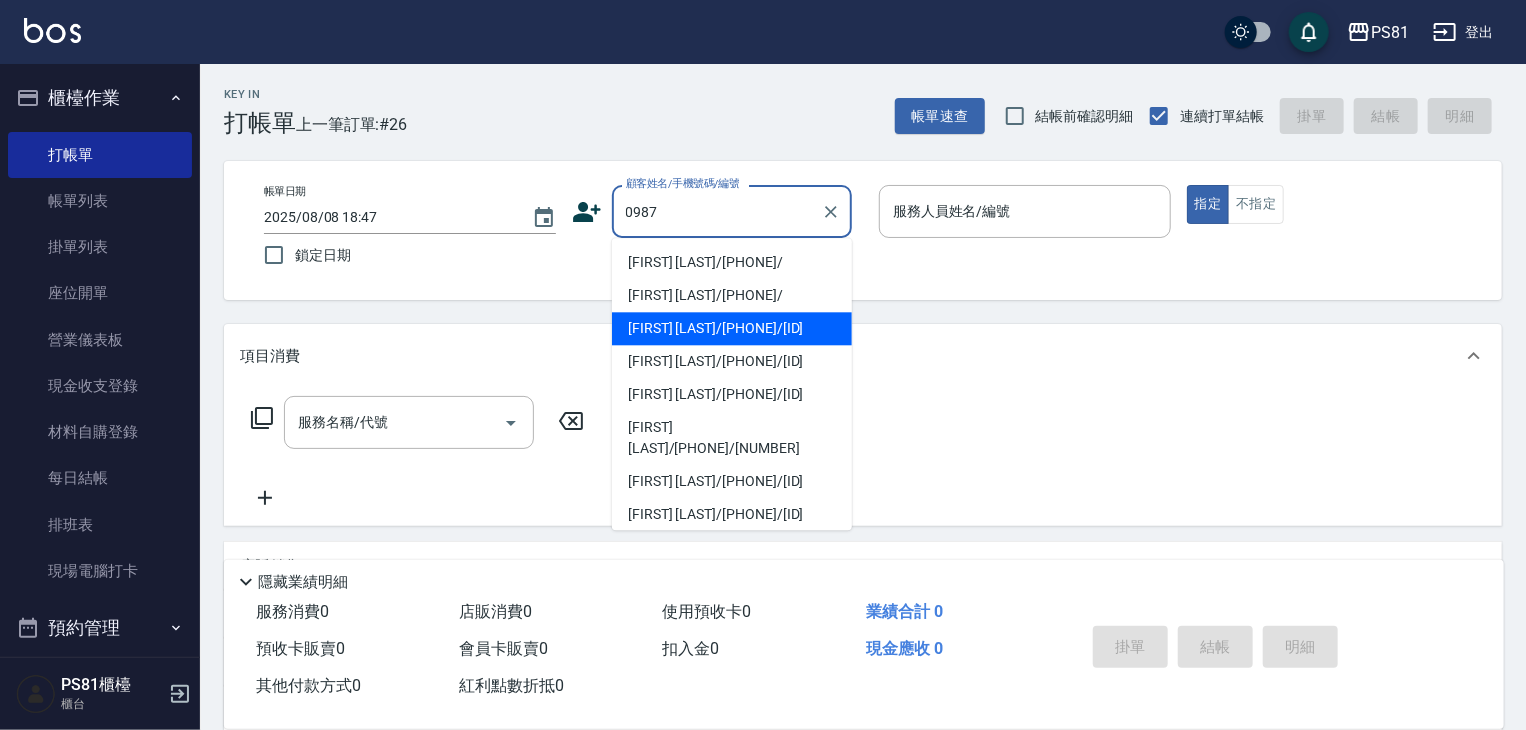click on "[LAST]/[PHONE]/[NUMBER]" at bounding box center [732, 328] 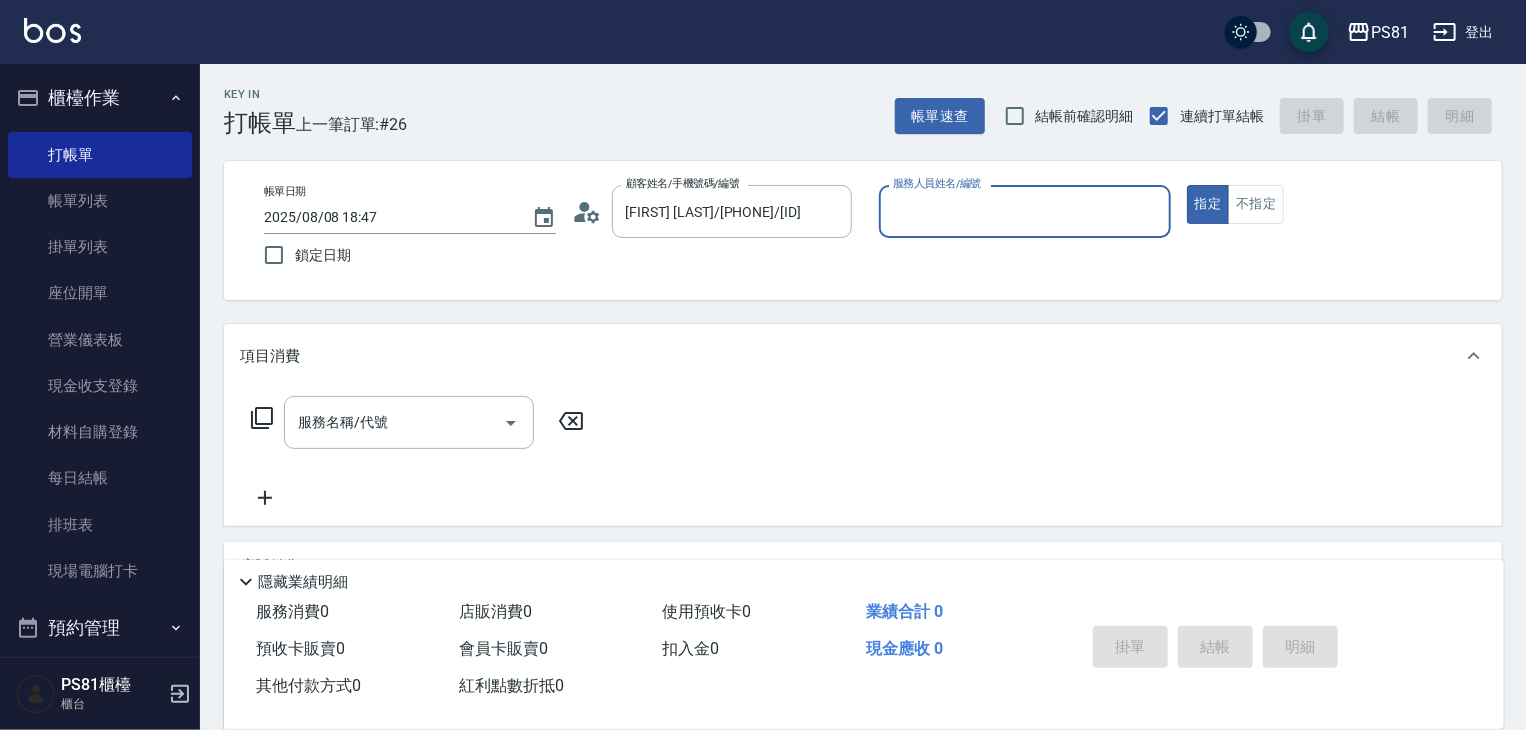 click on "服務人員姓名/編號" at bounding box center [1025, 211] 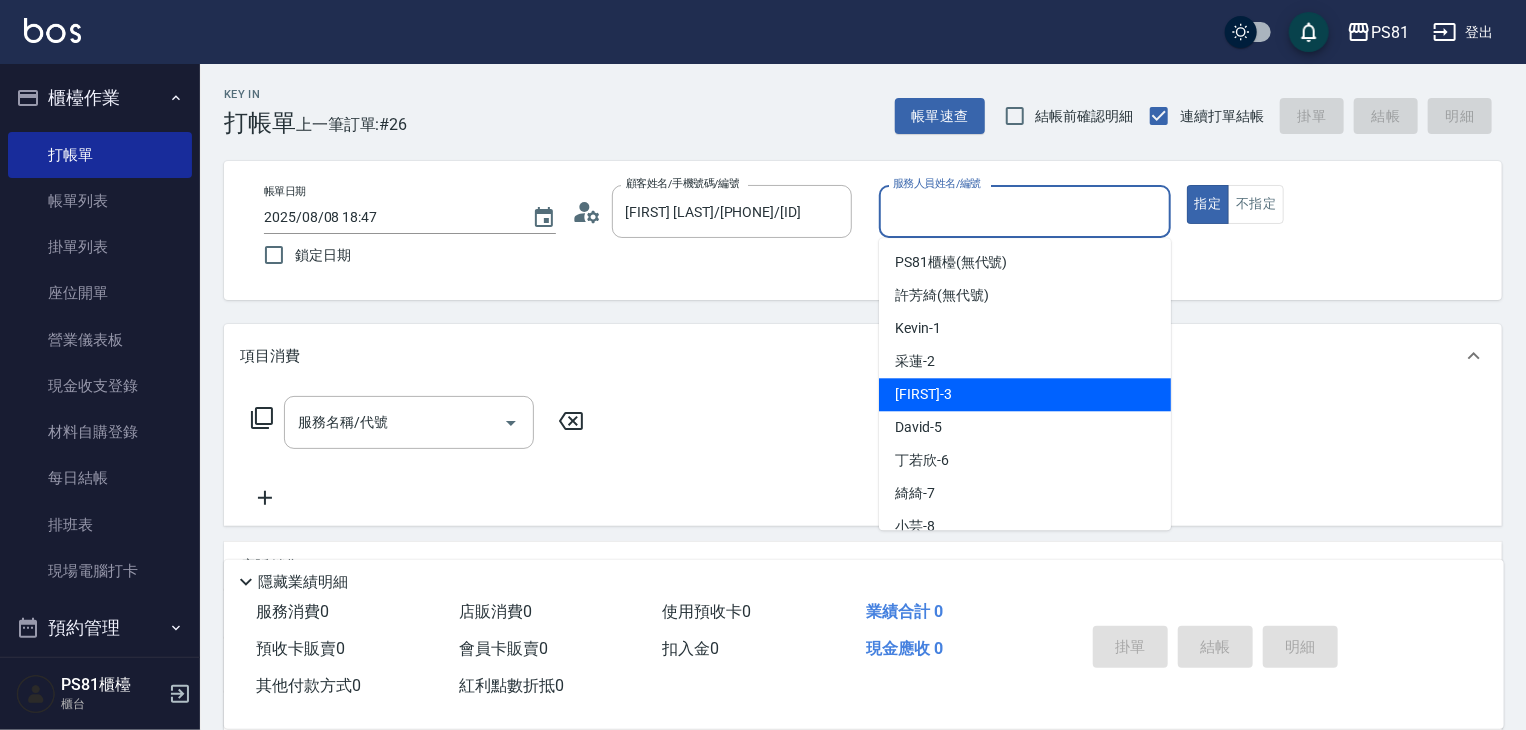 drag, startPoint x: 992, startPoint y: 397, endPoint x: 935, endPoint y: 425, distance: 63.505905 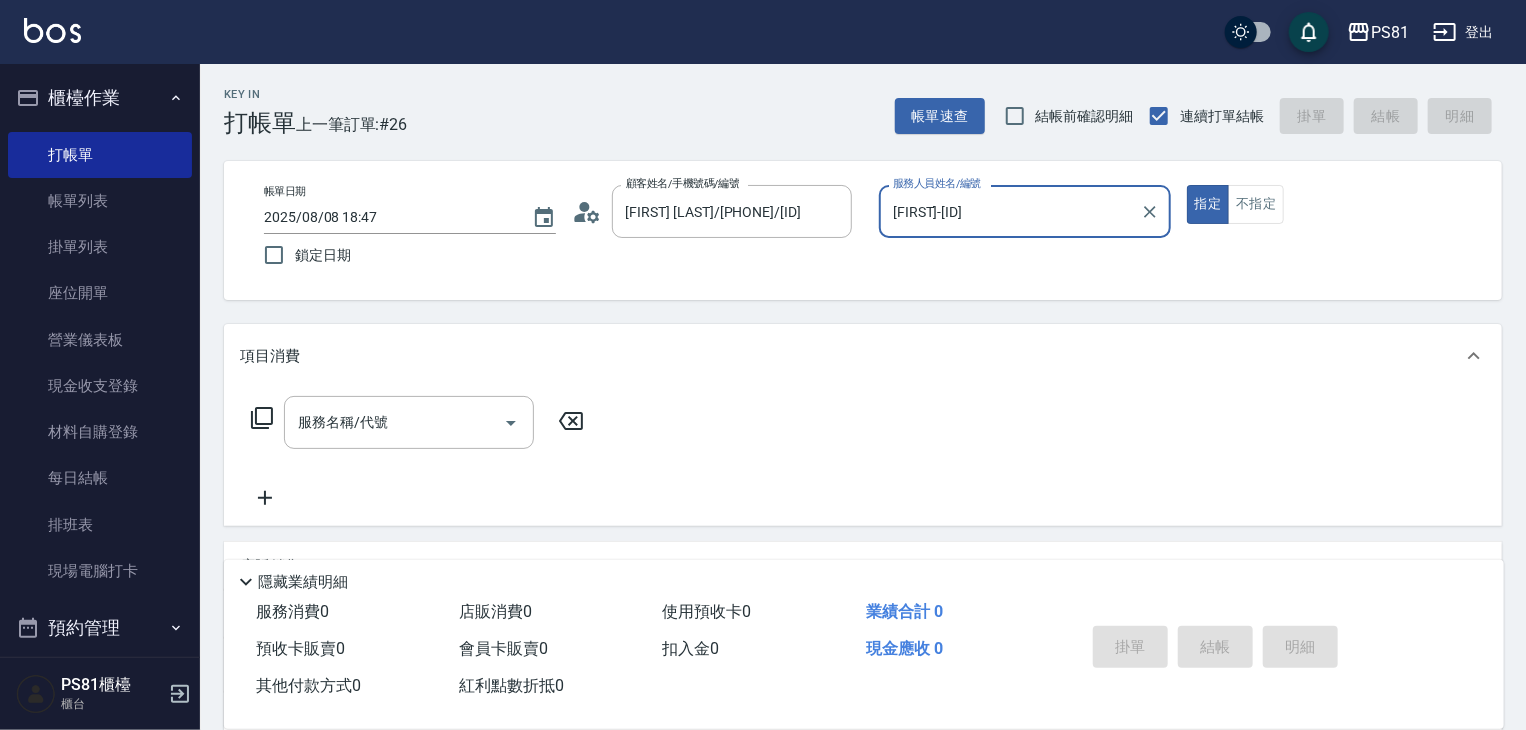 click on "服務名稱/代號 服務名稱/代號" at bounding box center (418, 453) 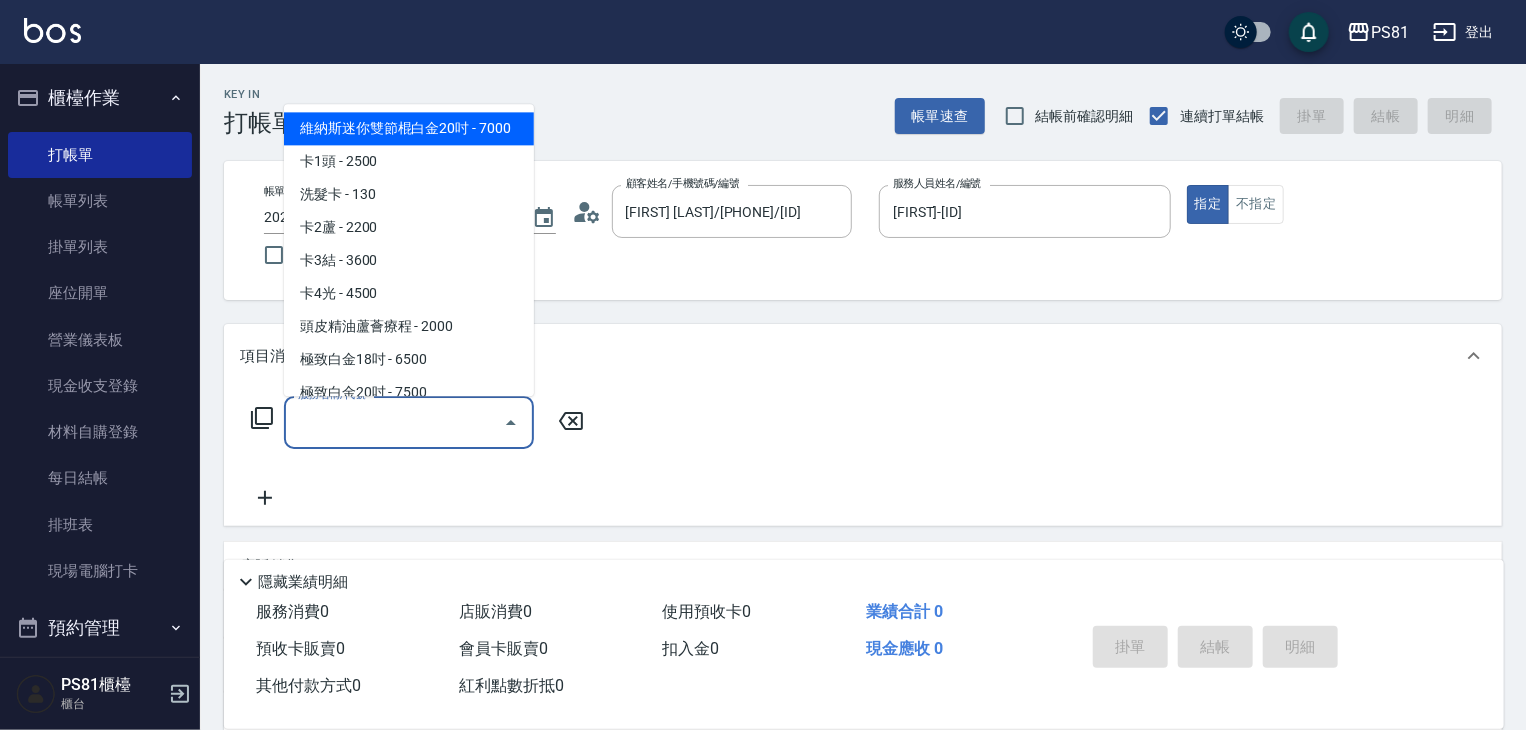 click on "服務名稱/代號" at bounding box center [394, 422] 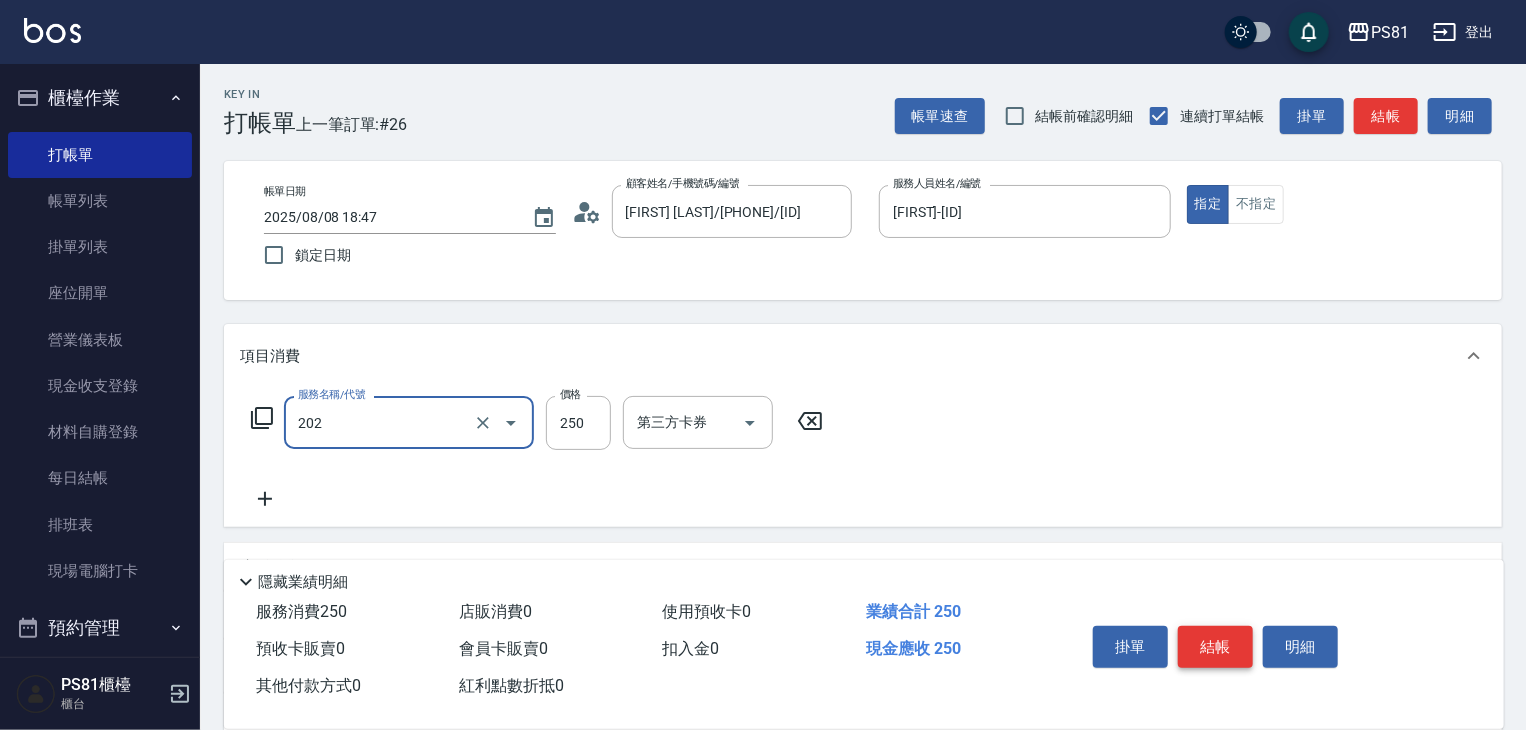 type on "單剪250(202)" 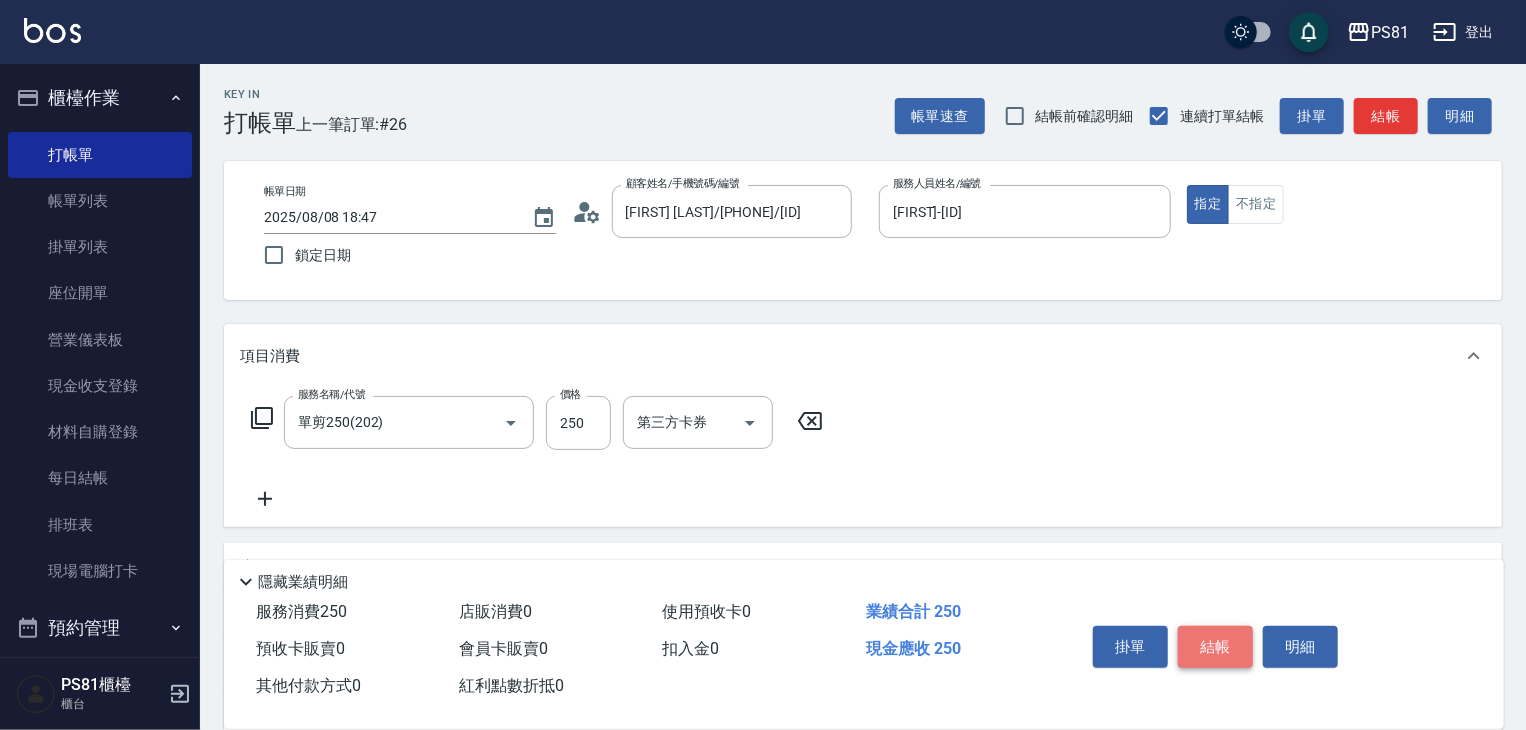 click on "結帳" at bounding box center (1215, 647) 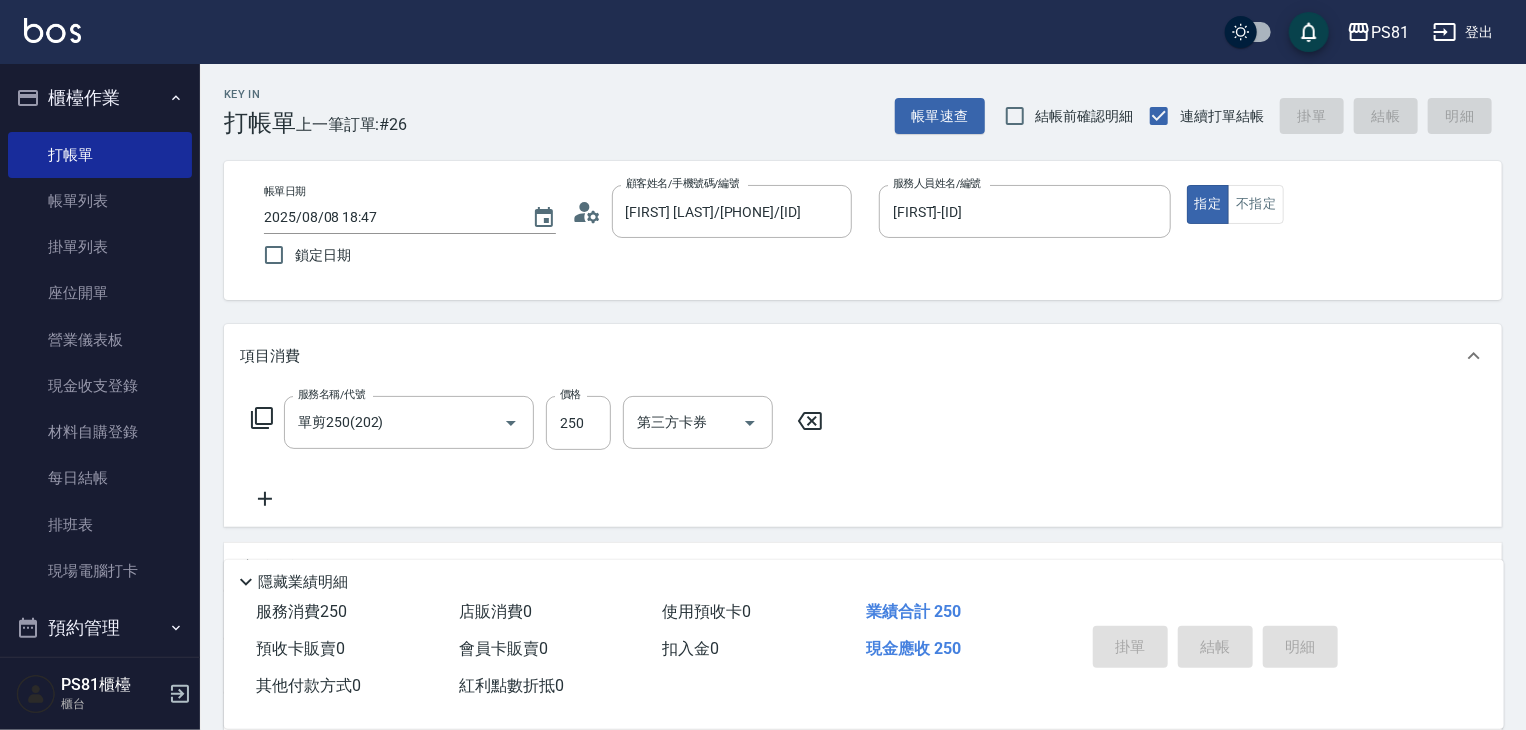 type 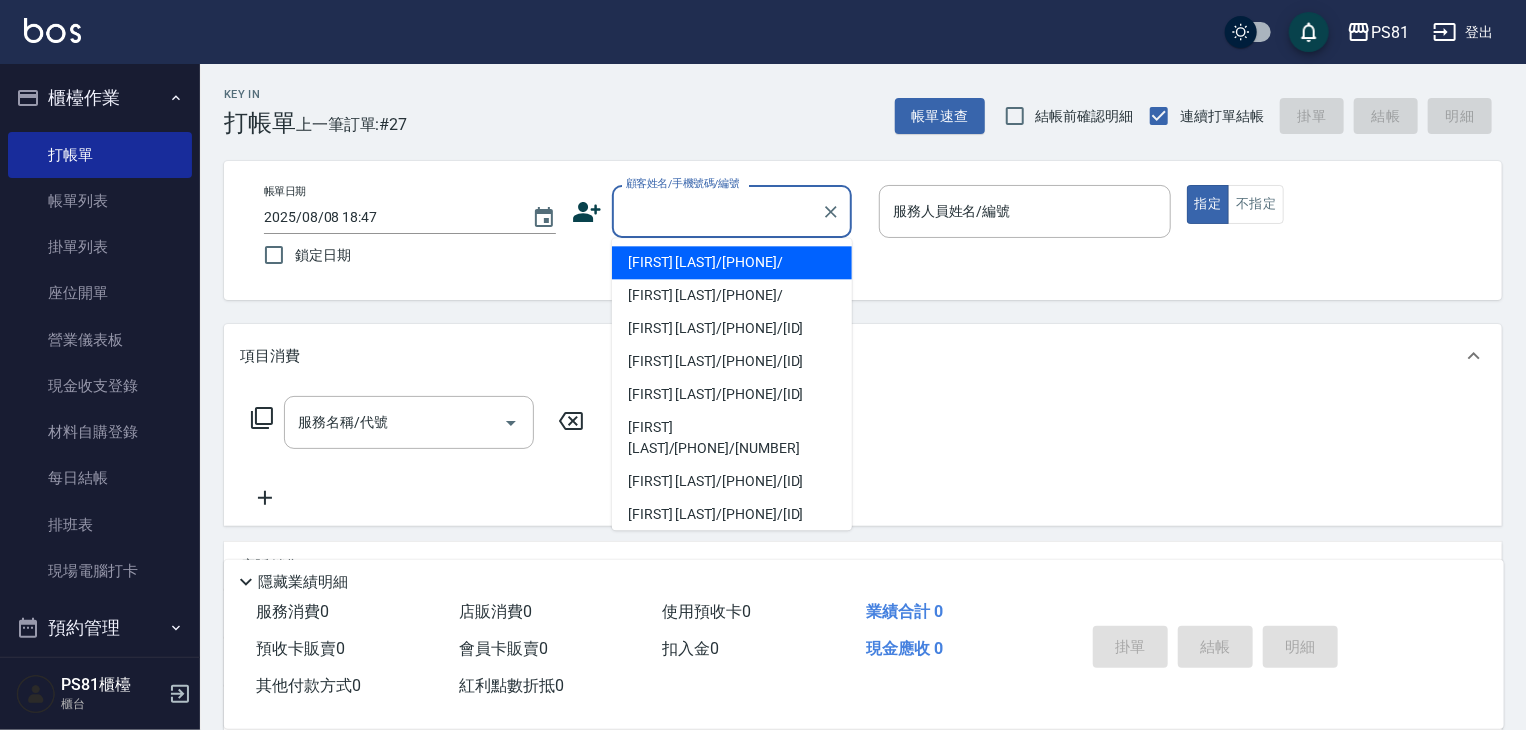 click on "顧客姓名/手機號碼/編號" at bounding box center [717, 211] 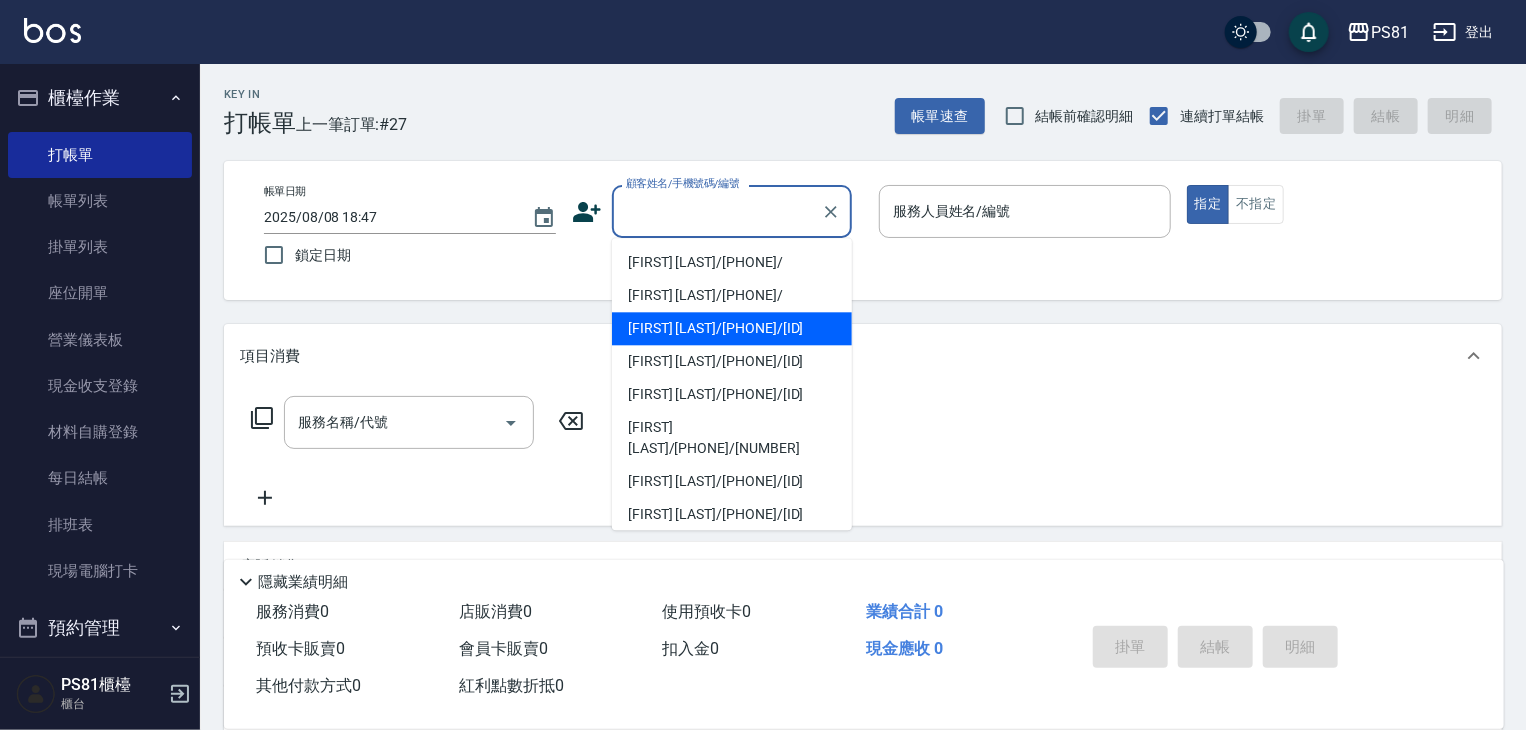 click on "[LAST]/[PHONE]/[NUMBER]" at bounding box center [732, 328] 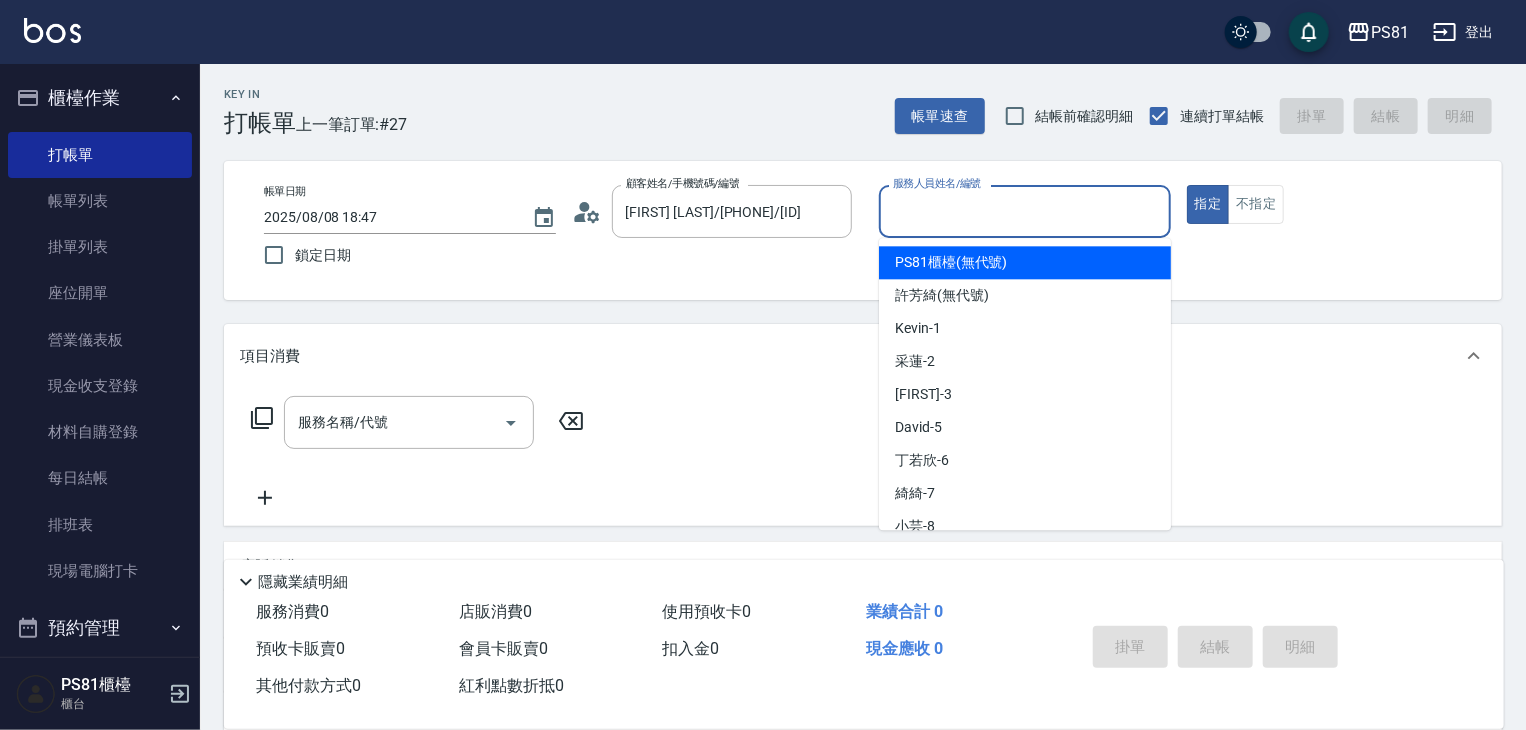 click on "服務人員姓名/編號" at bounding box center [1025, 211] 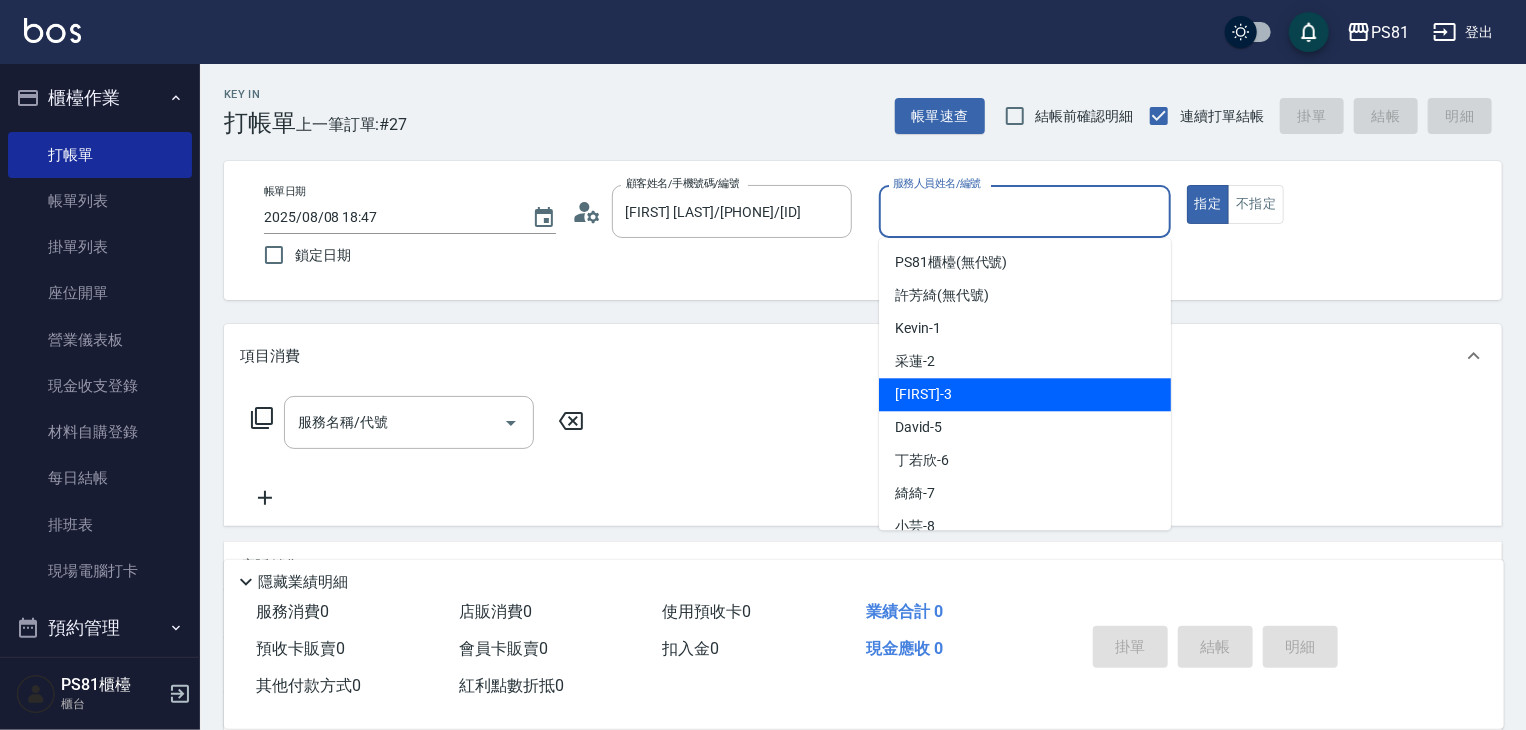 click on "晏菱 -3" at bounding box center (1025, 394) 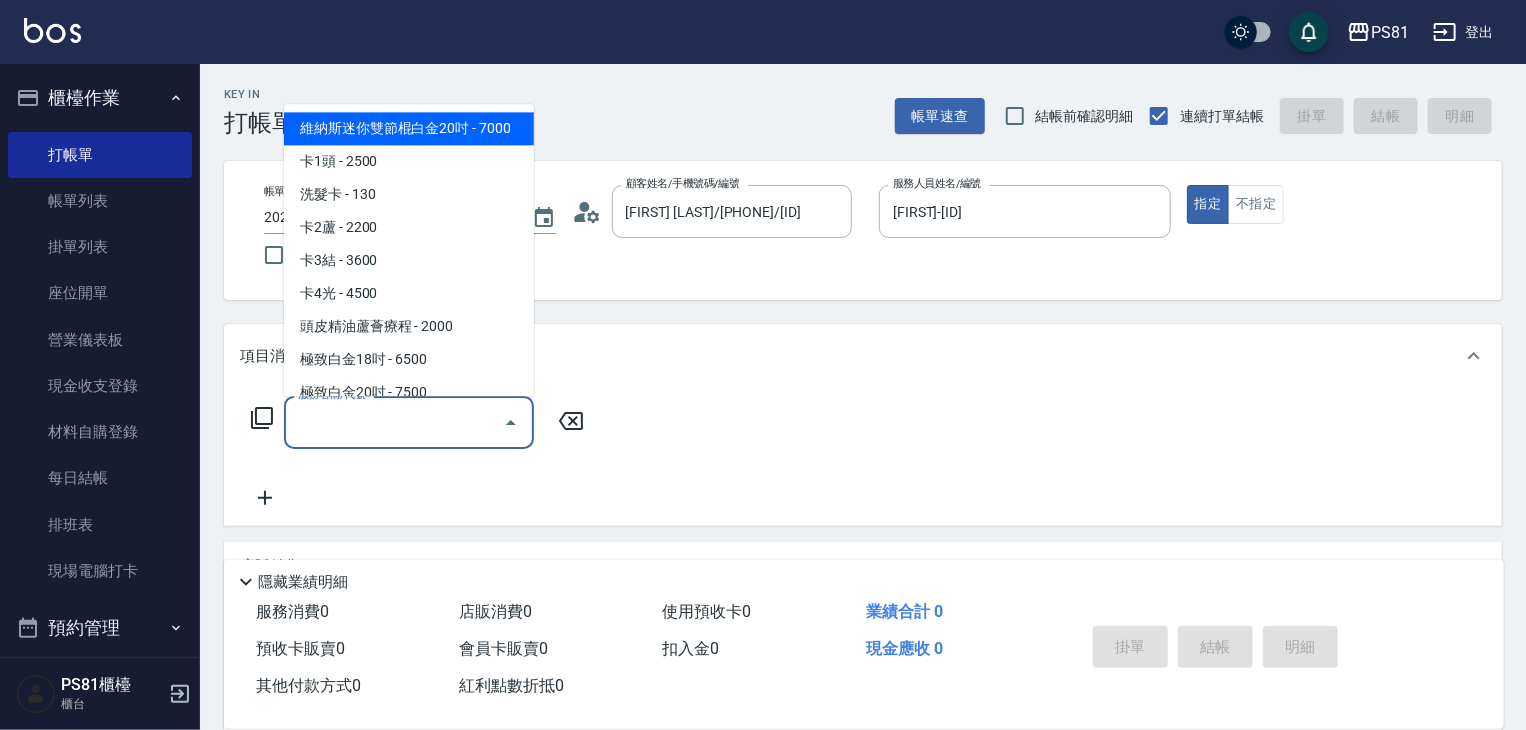 click on "服務名稱/代號" at bounding box center (394, 422) 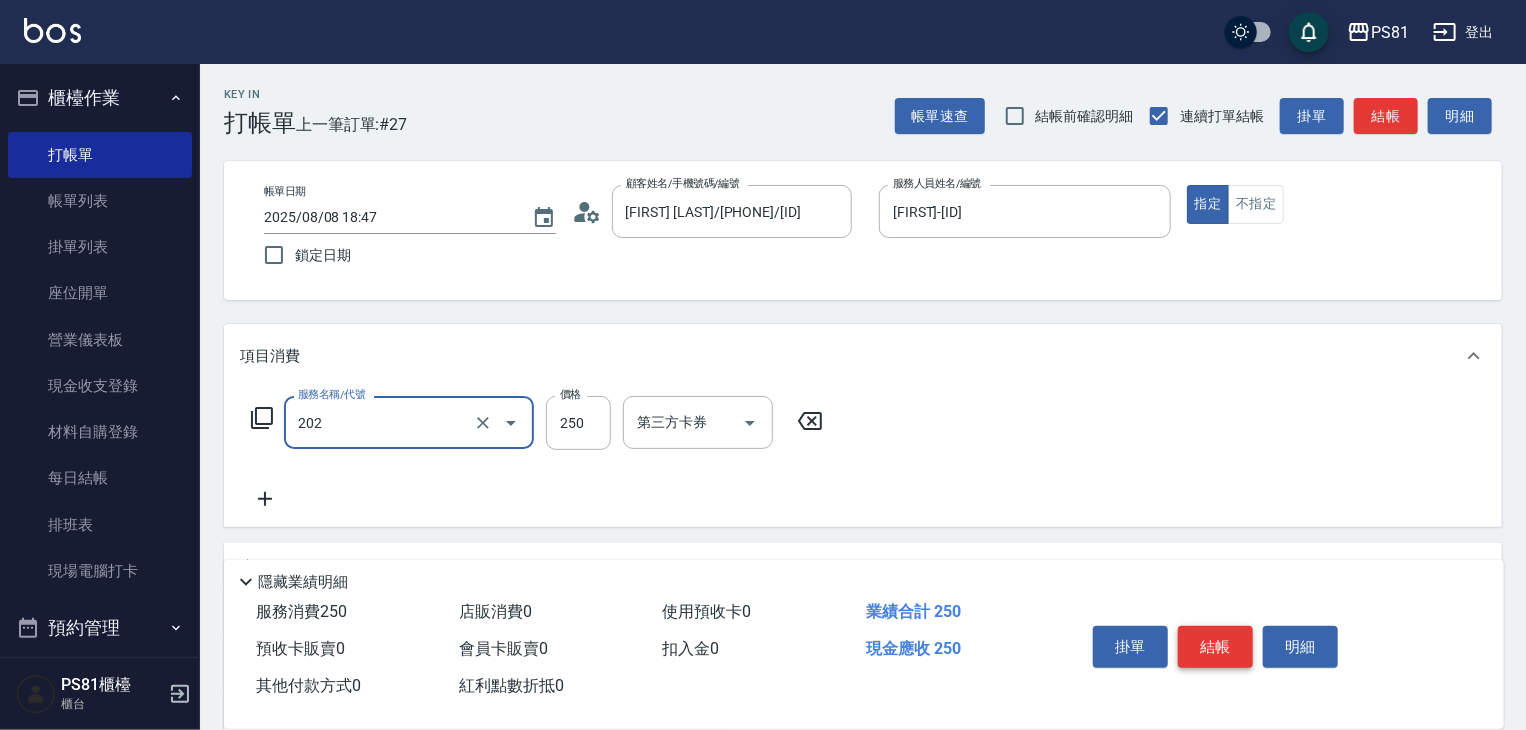 type on "單剪250(202)" 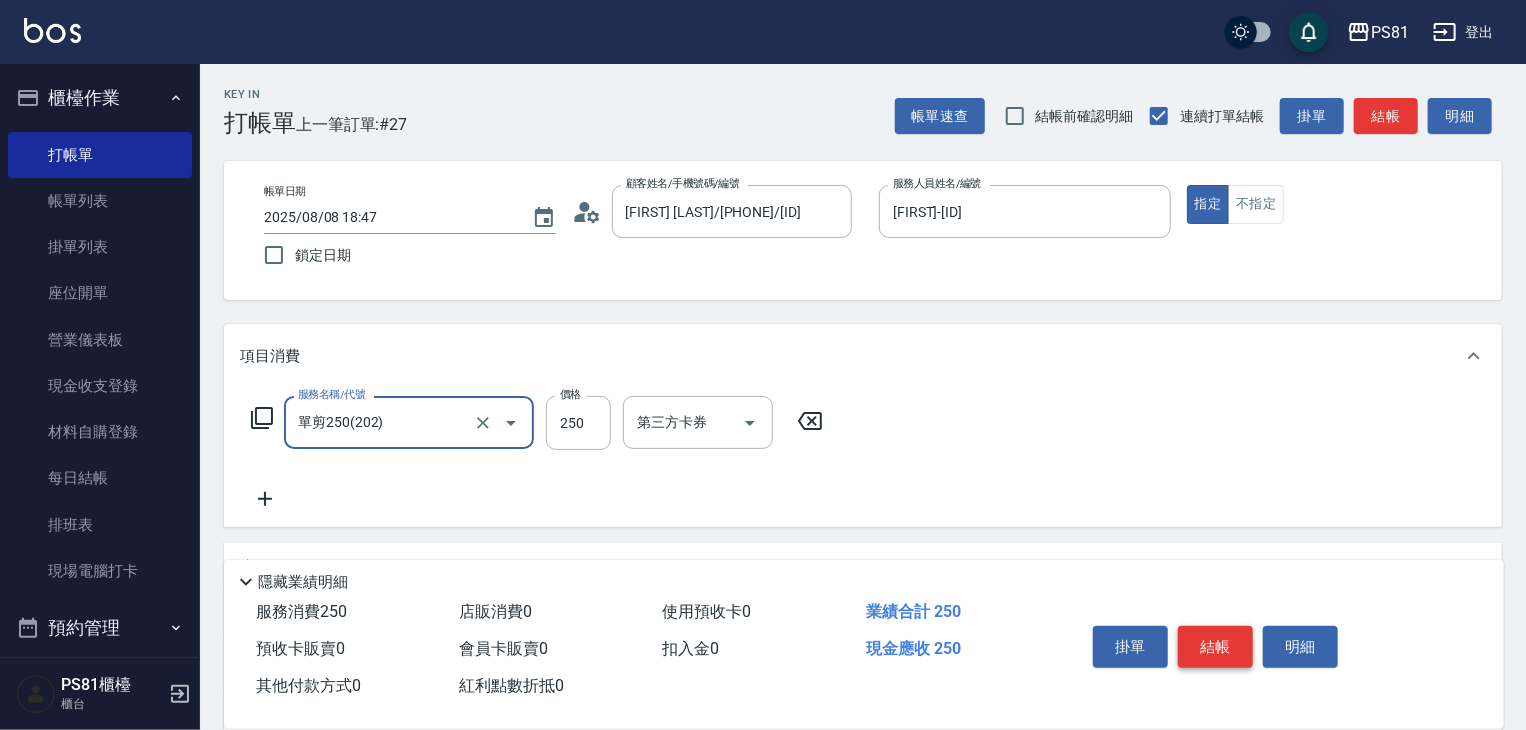 click on "結帳" at bounding box center (1215, 647) 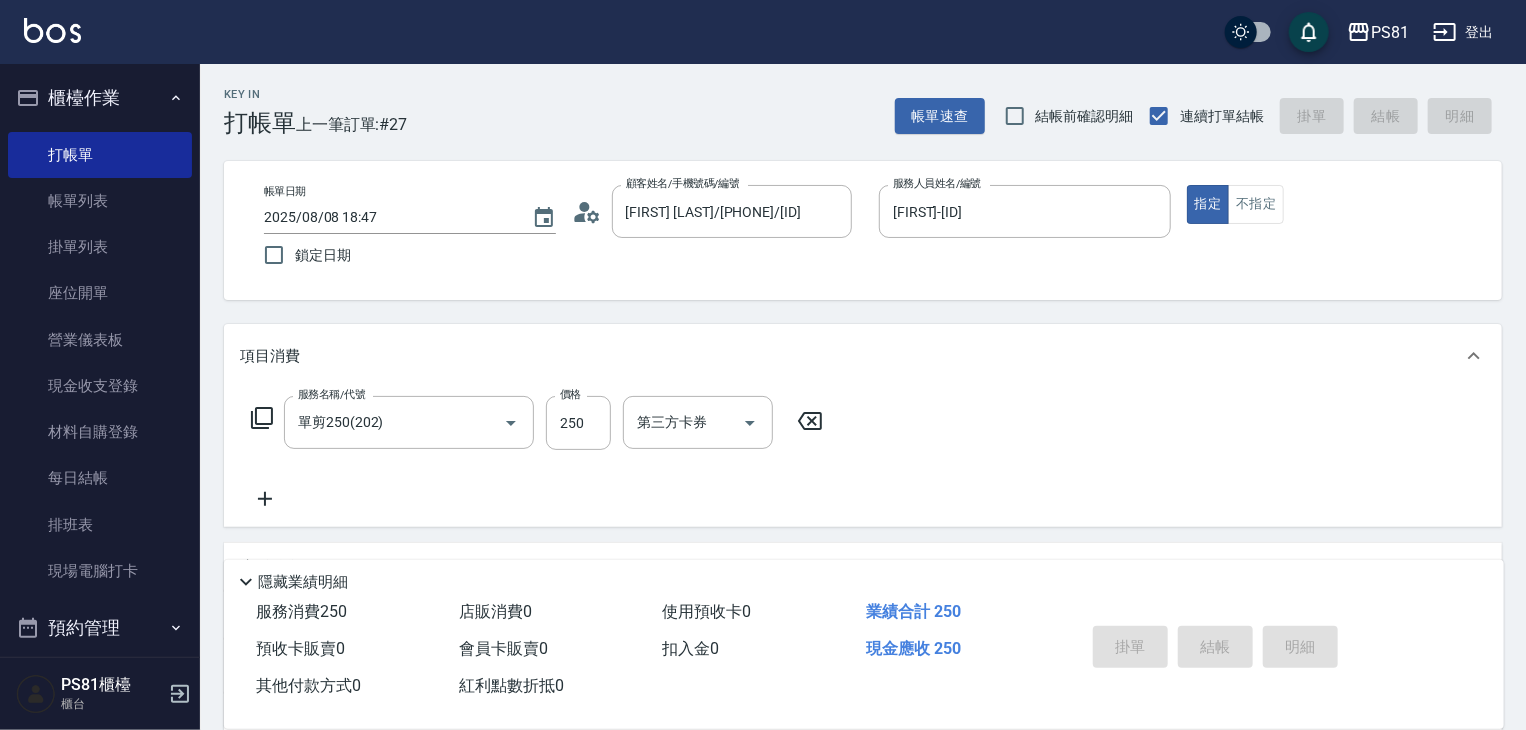 type on "2025/08/08 18:48" 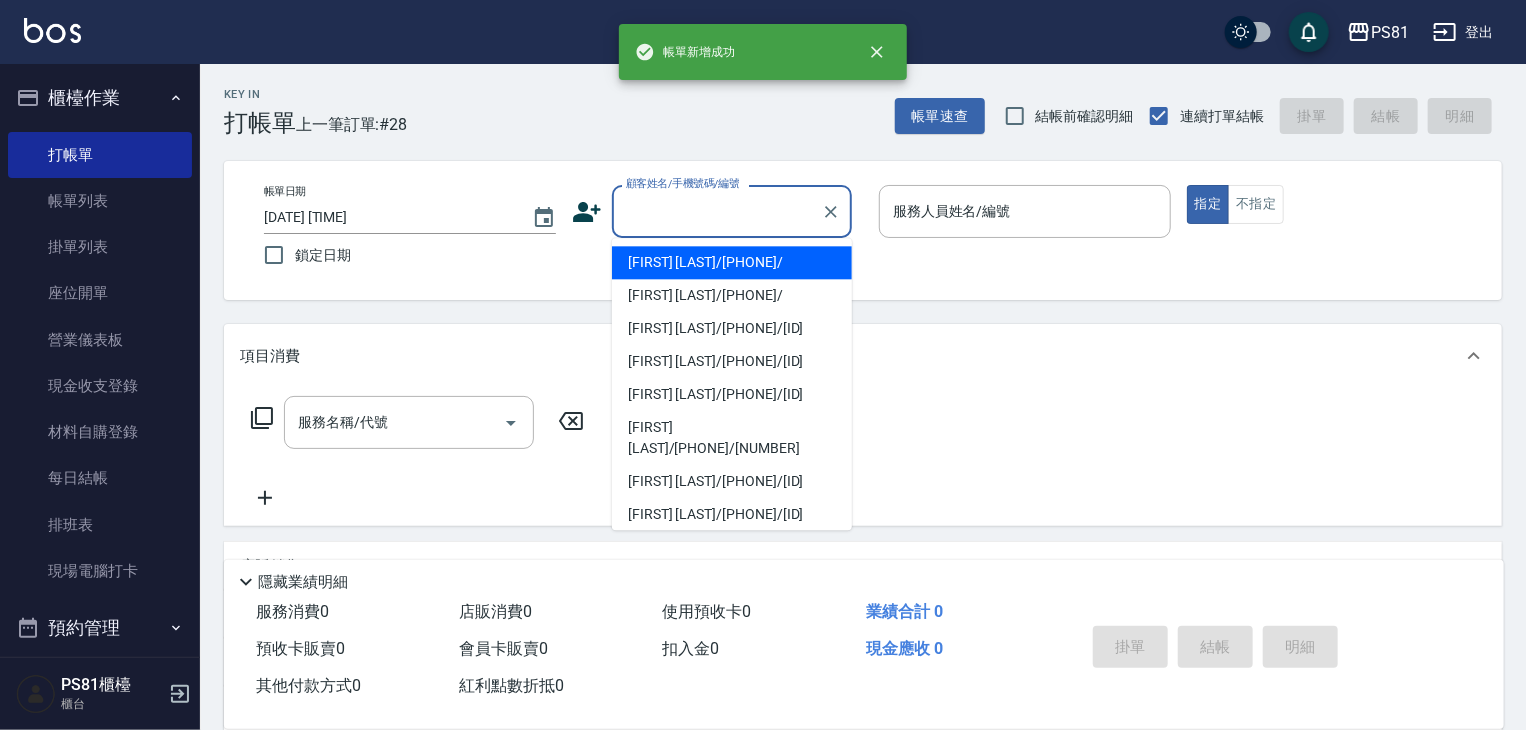 click on "顧客姓名/手機號碼/編號" at bounding box center (717, 211) 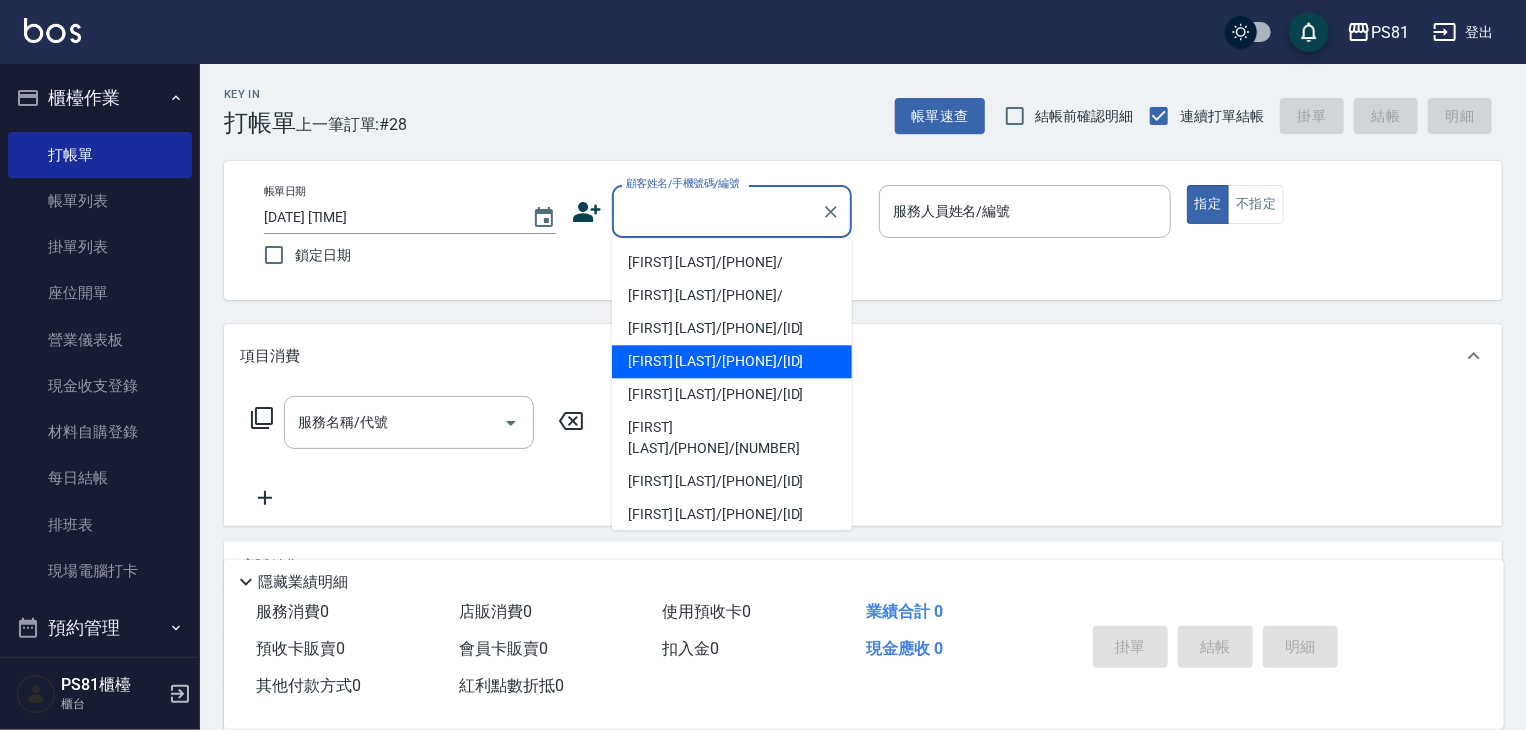 click on "王語晴/0987619127/7444" at bounding box center (732, 361) 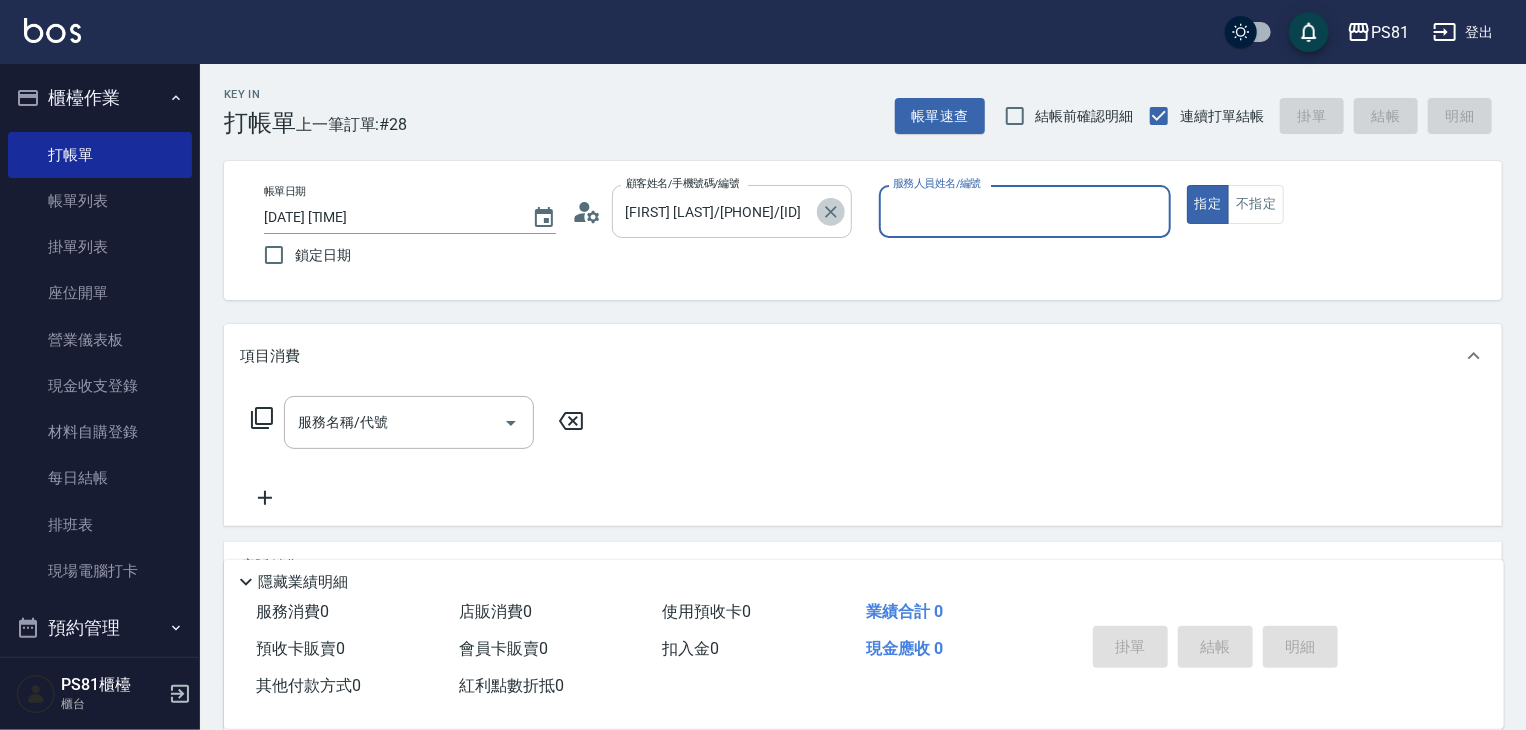 click 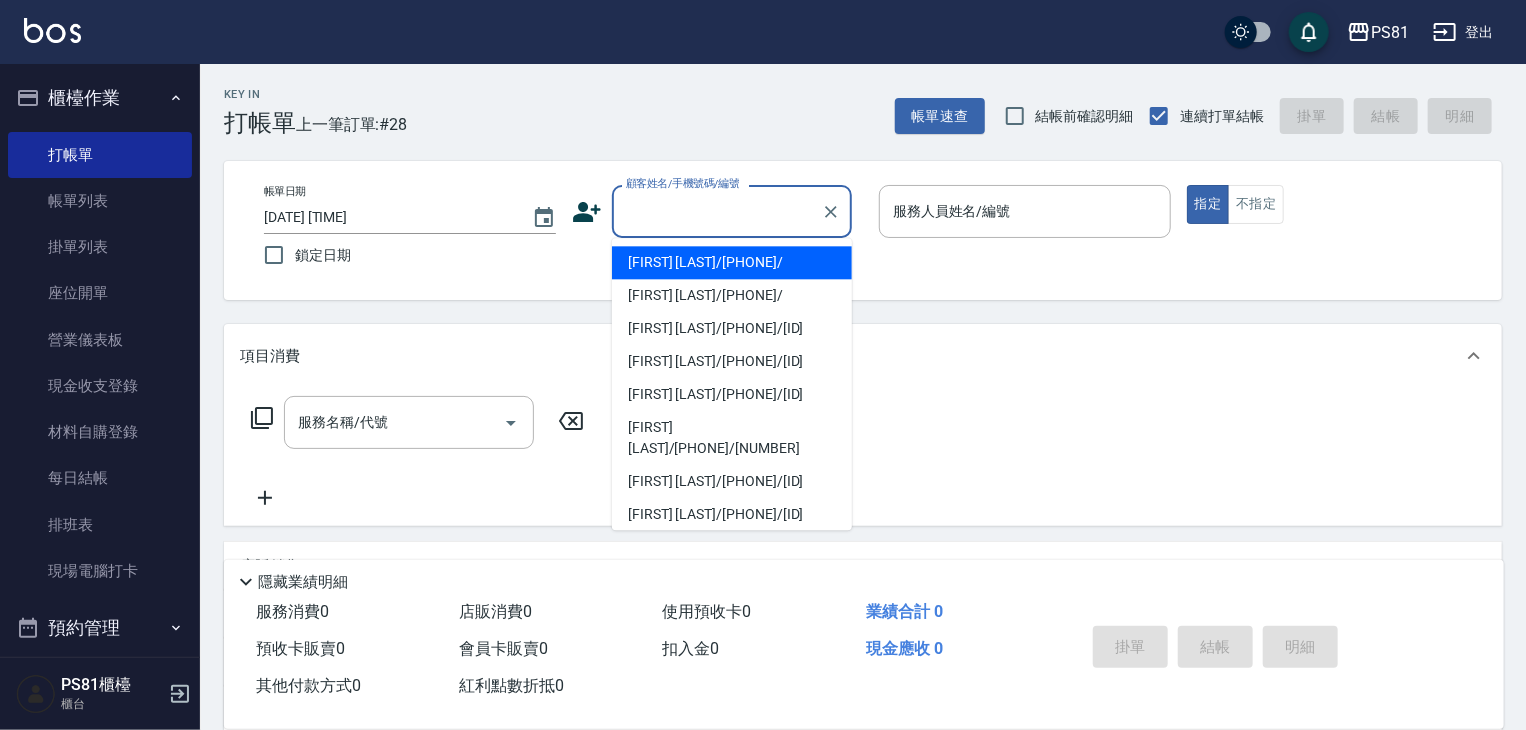 click on "顧客姓名/手機號碼/編號" at bounding box center (717, 211) 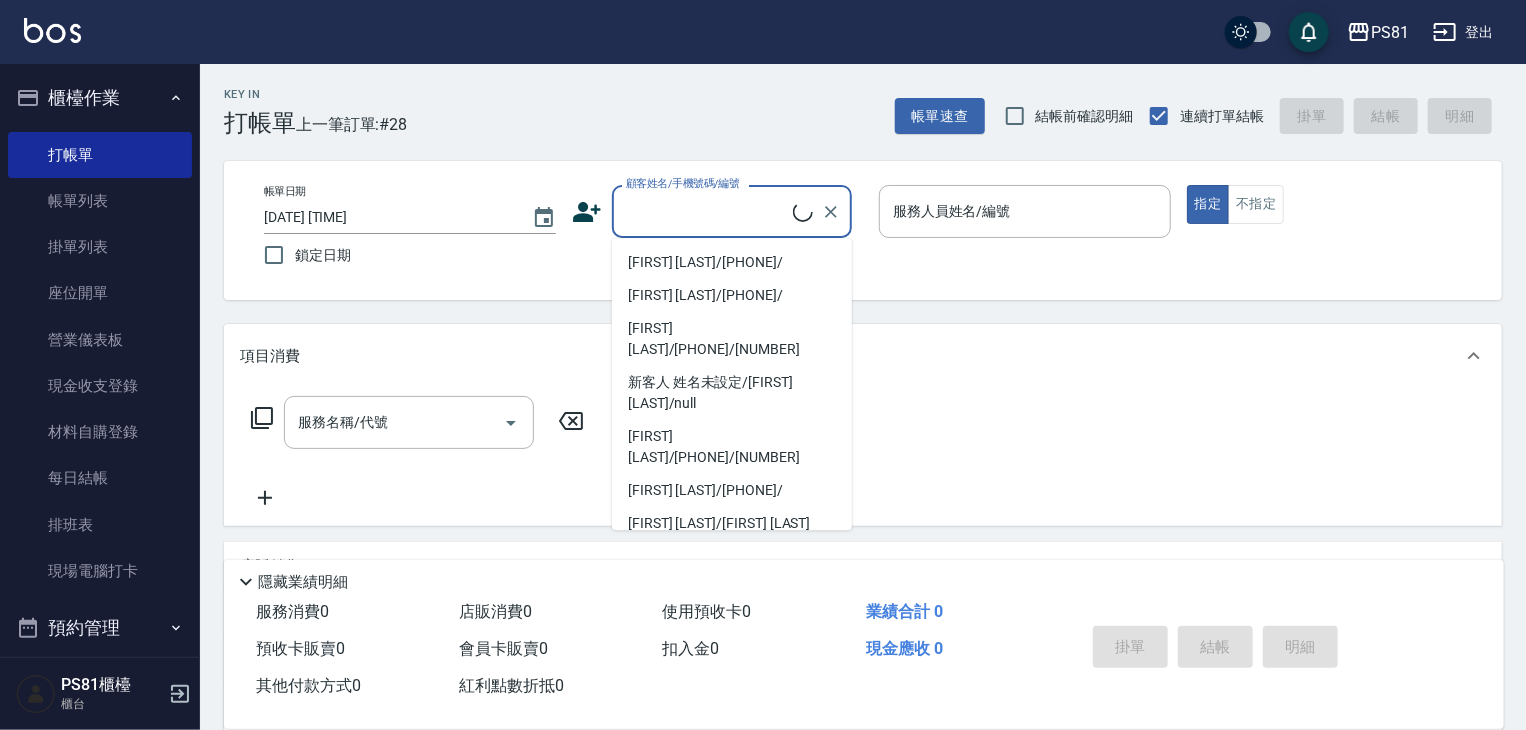 click on "新客人 姓名未設定/黃浚修/null" at bounding box center [732, 393] 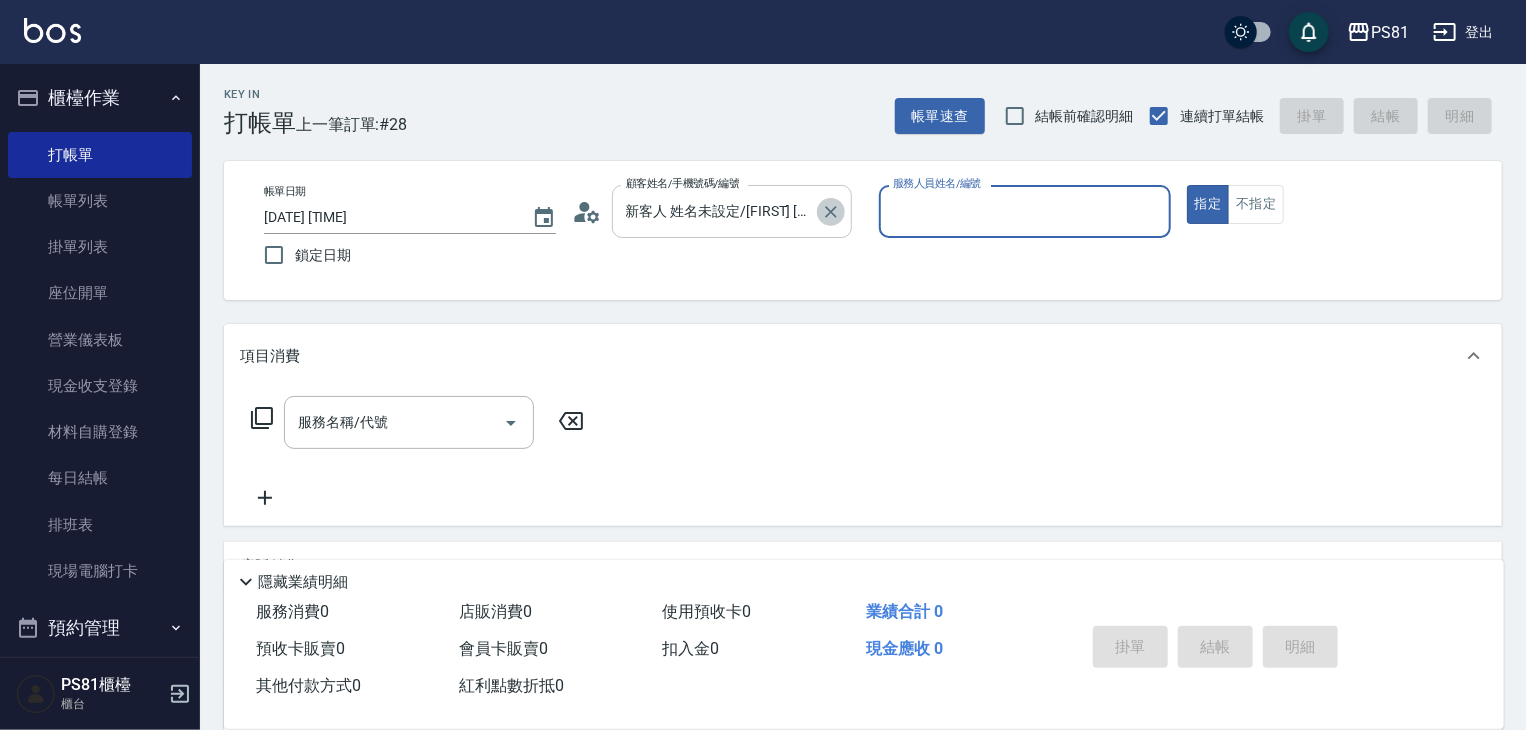 click 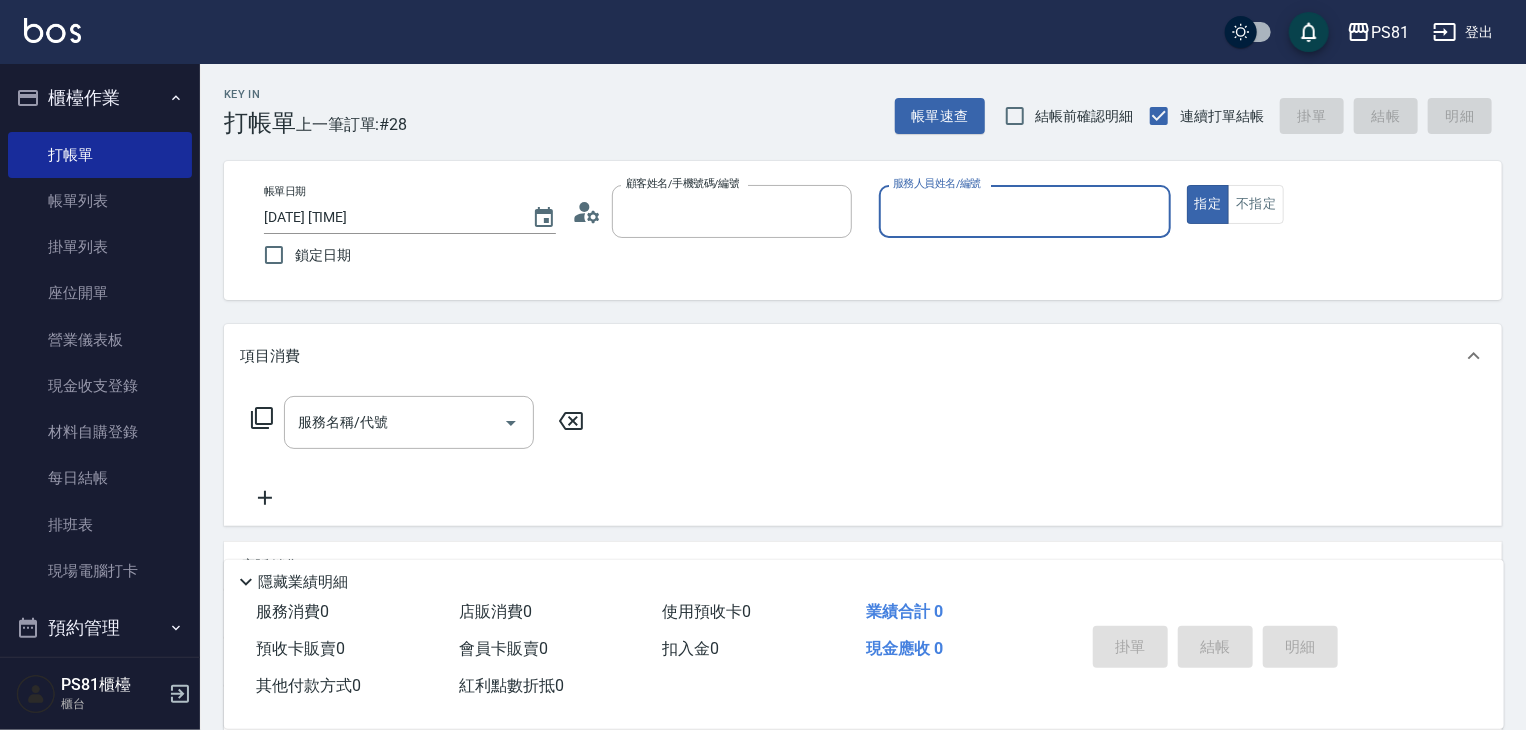 scroll, scrollTop: 0, scrollLeft: 0, axis: both 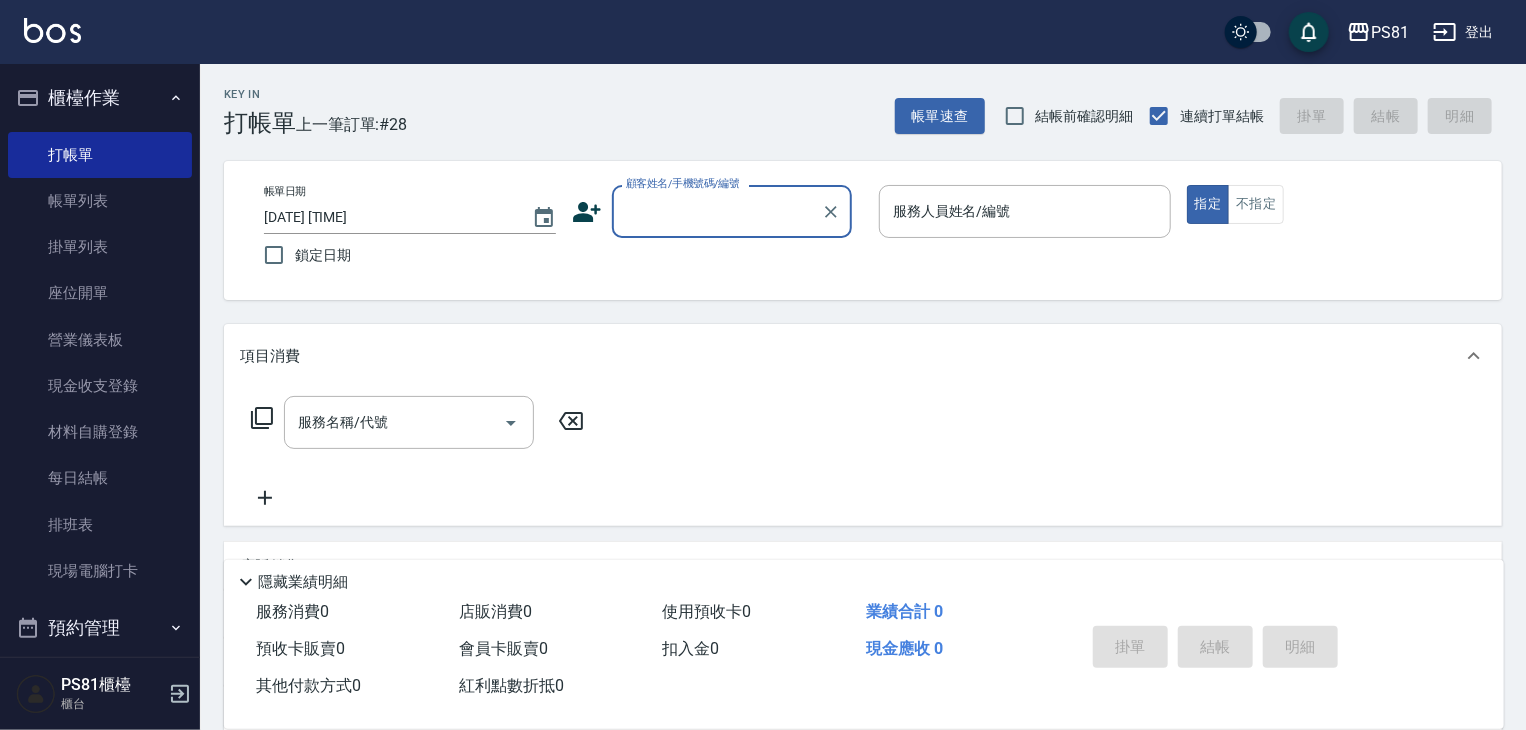 click on "顧客姓名/手機號碼/編號" at bounding box center [717, 211] 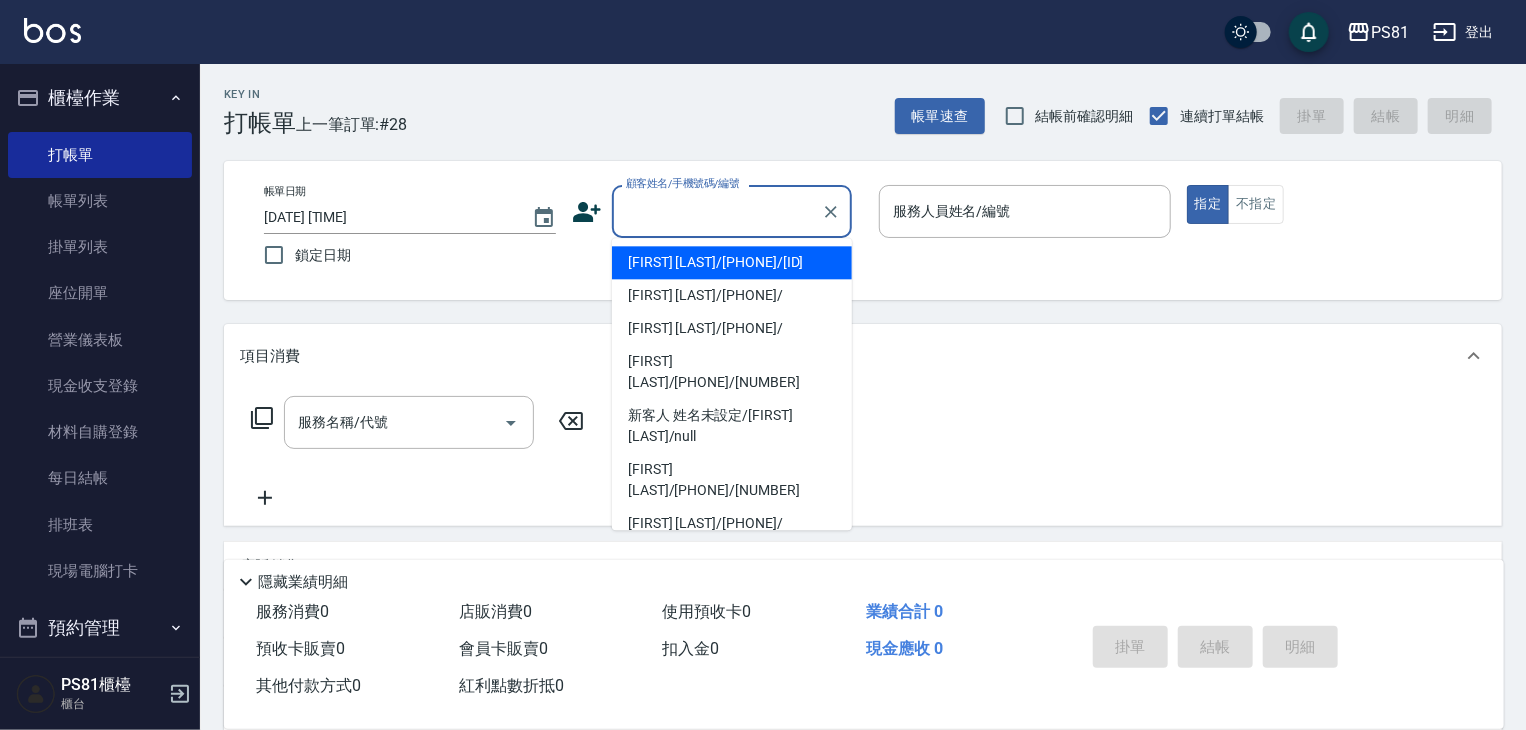 click on "[LAST]/[PHONE]/[NUMBER]" at bounding box center [732, 262] 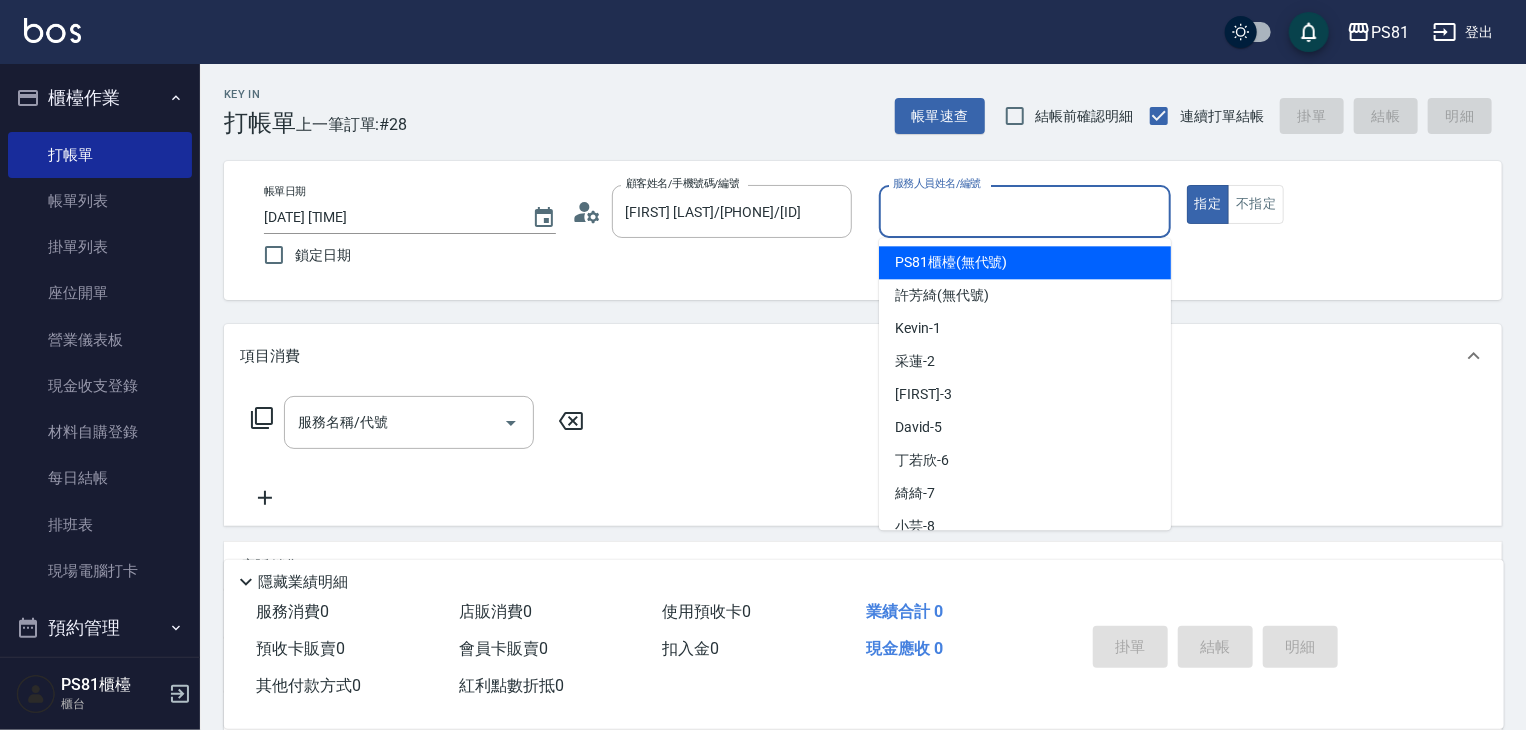 click on "服務人員姓名/編號" at bounding box center [1025, 211] 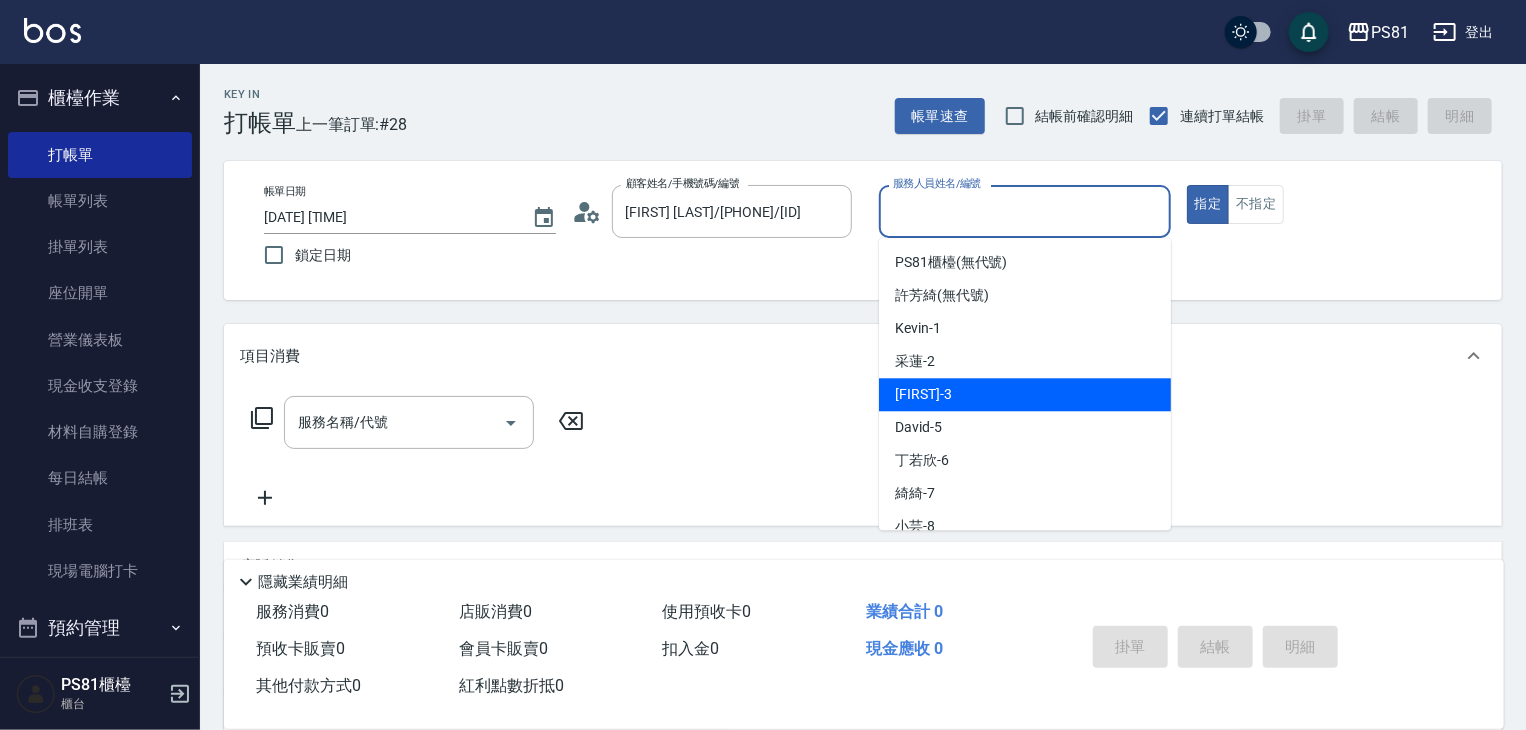 click on "晏菱 -3" at bounding box center (1025, 394) 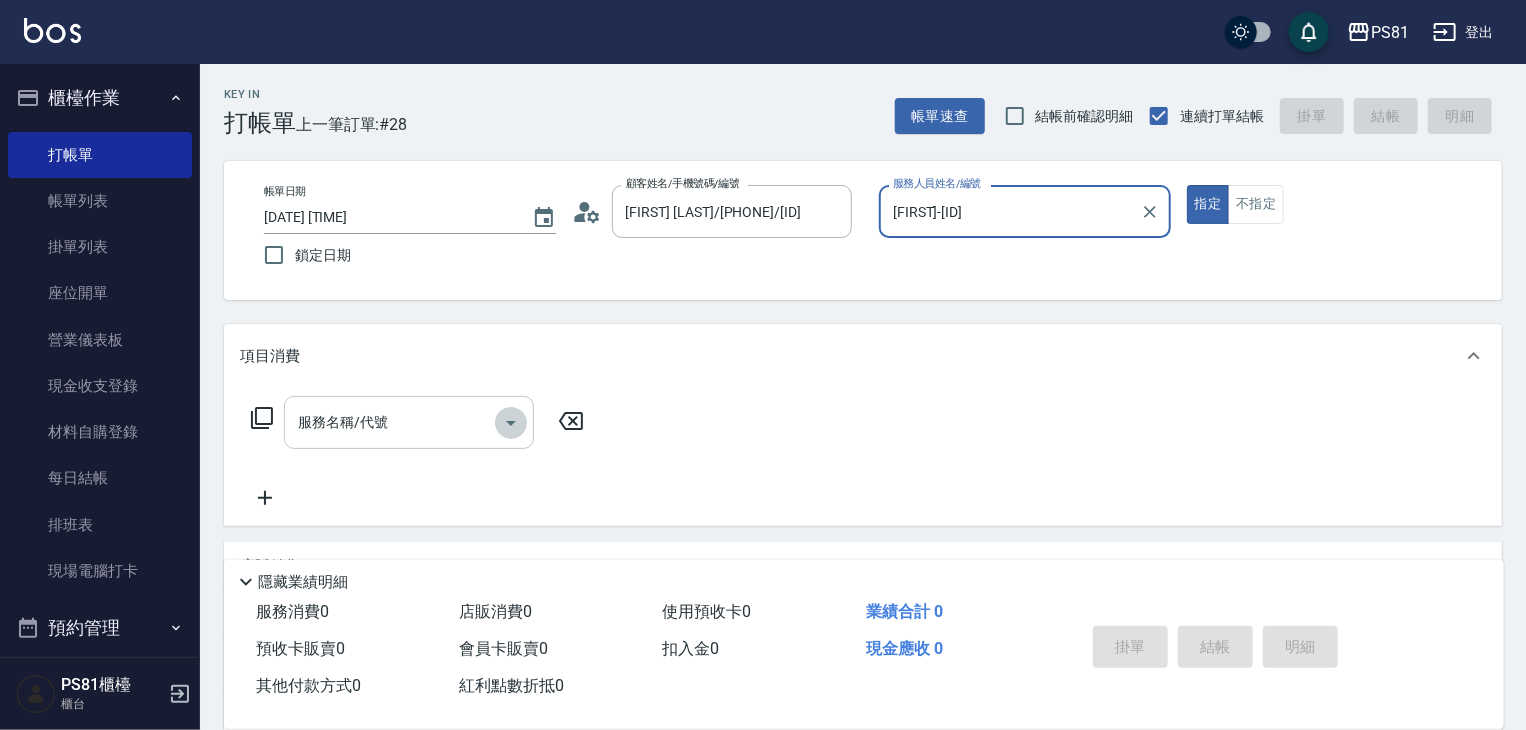click at bounding box center [511, 423] 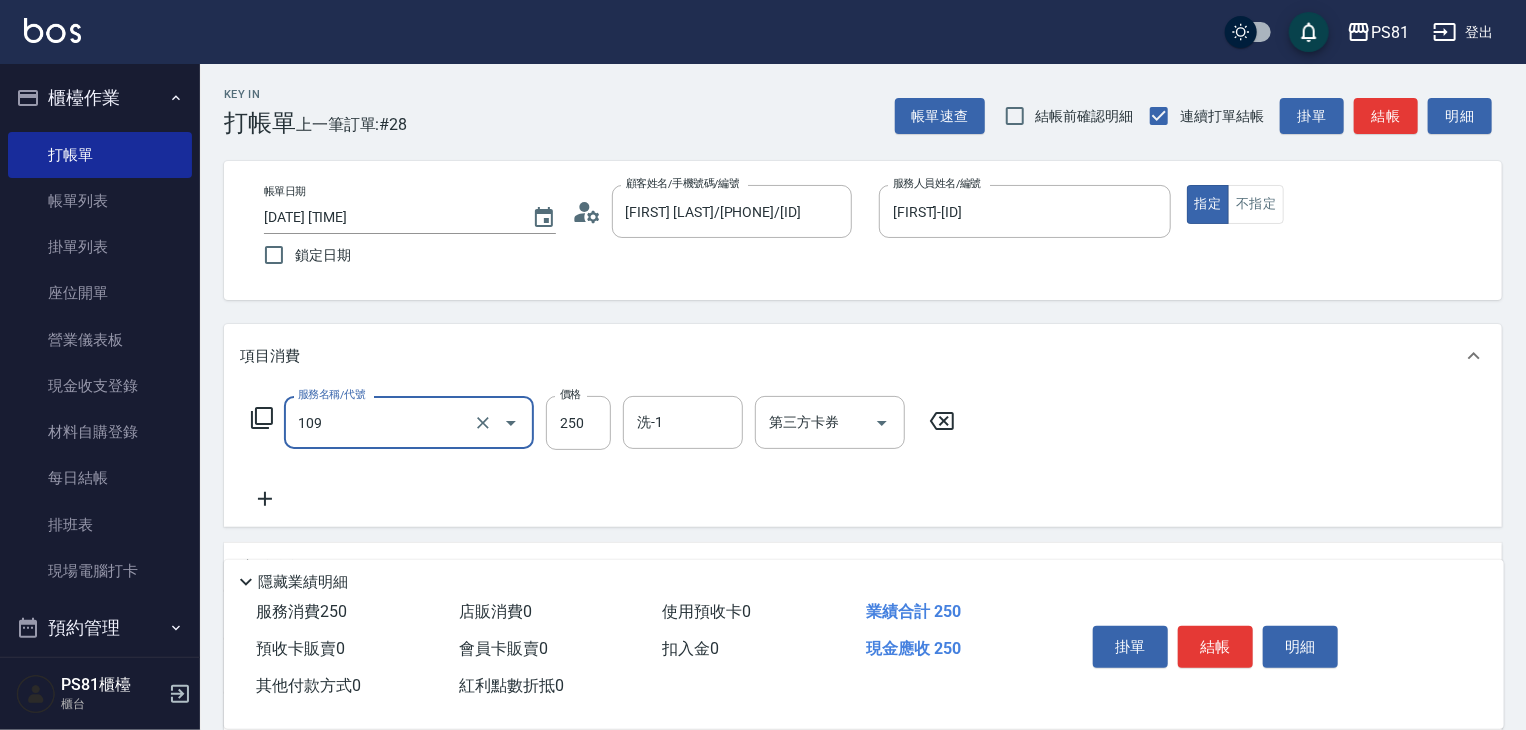 type on "控油AND護色洗(109)" 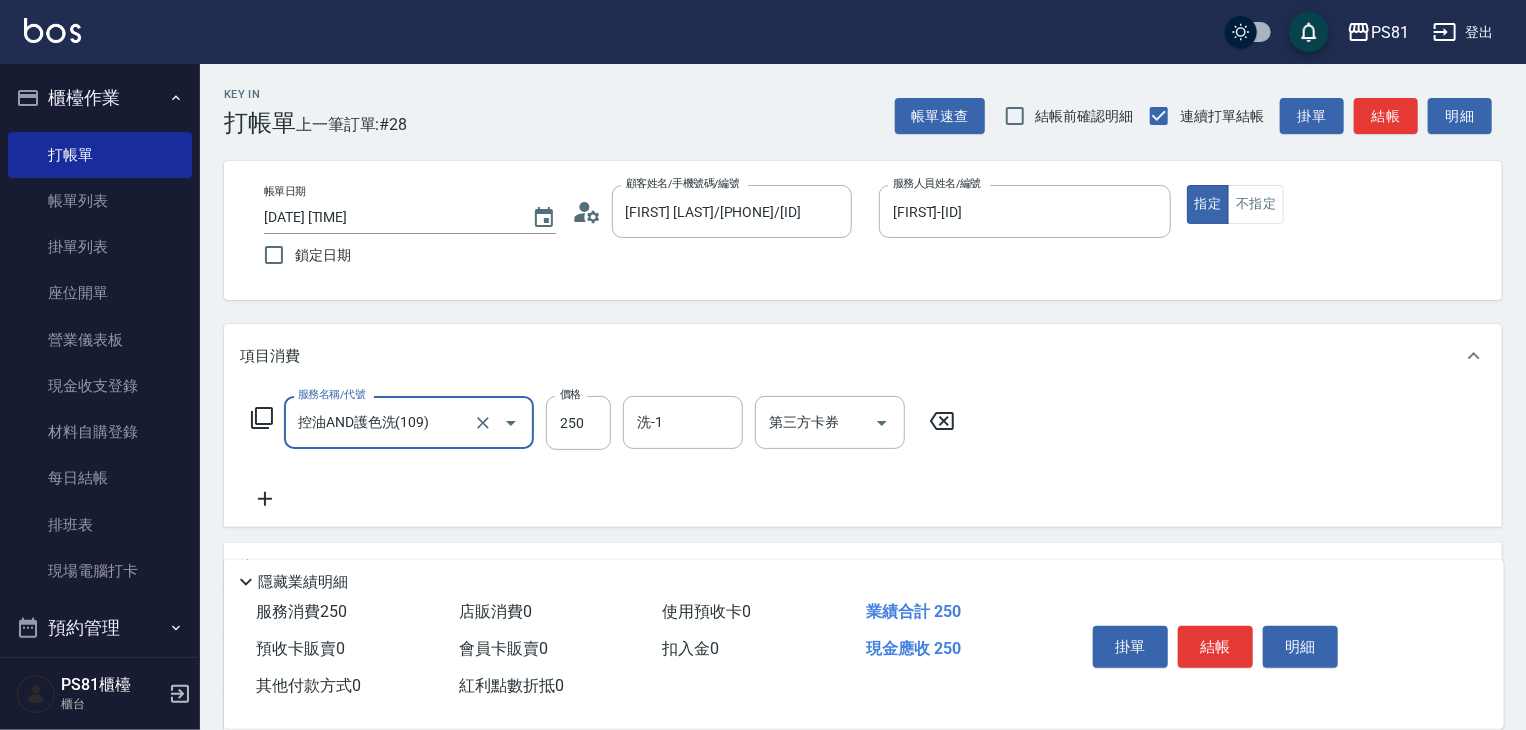 click 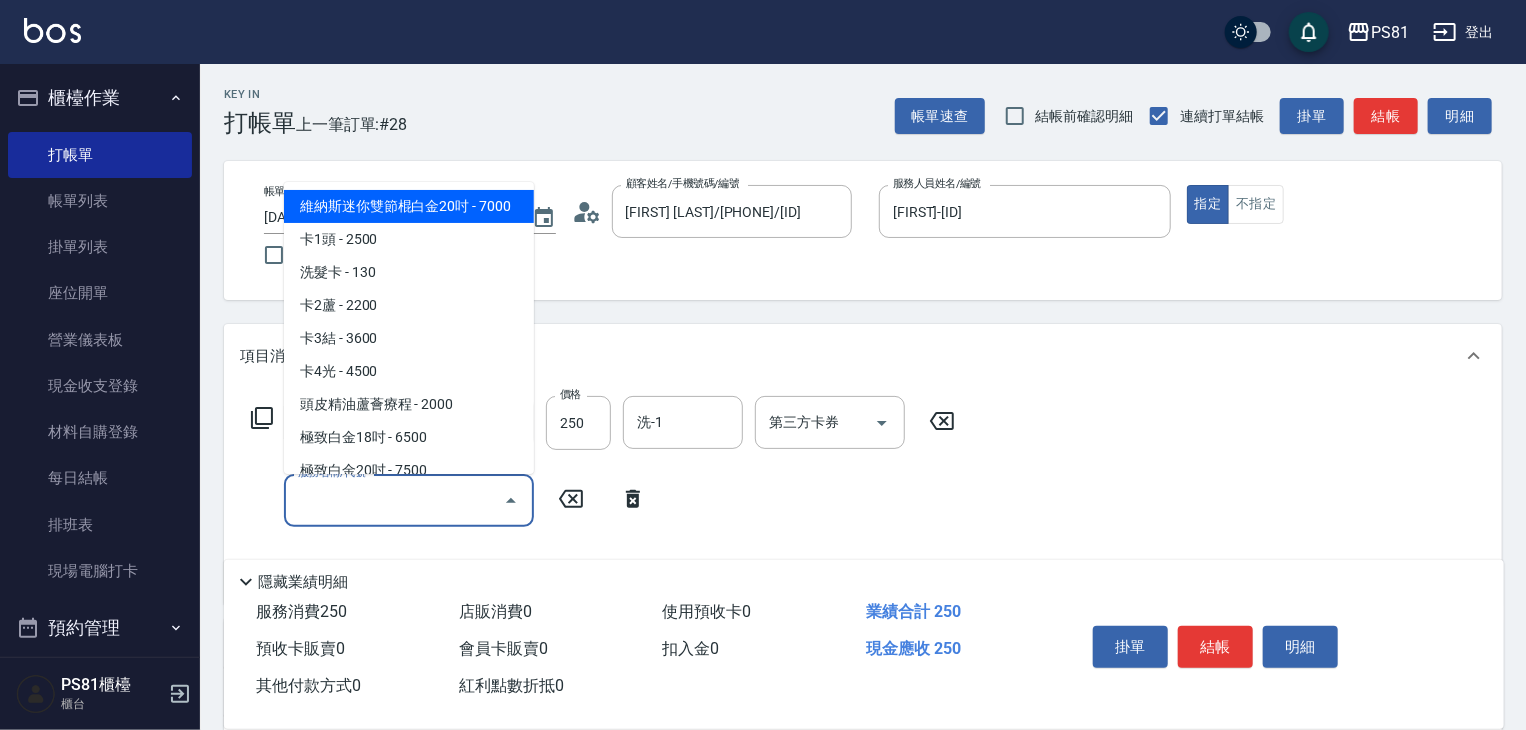 click on "服務名稱/代號" at bounding box center (394, 500) 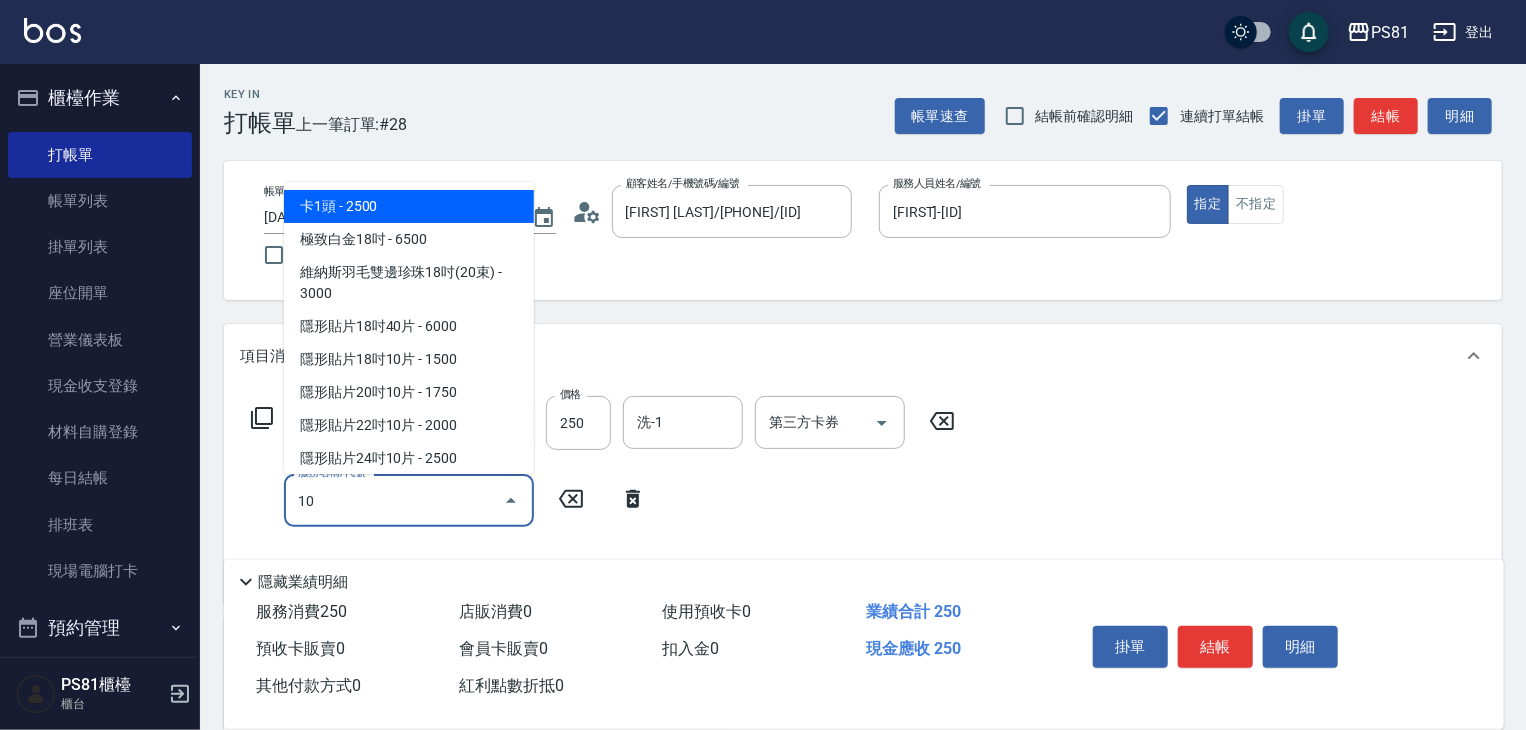 type on "101" 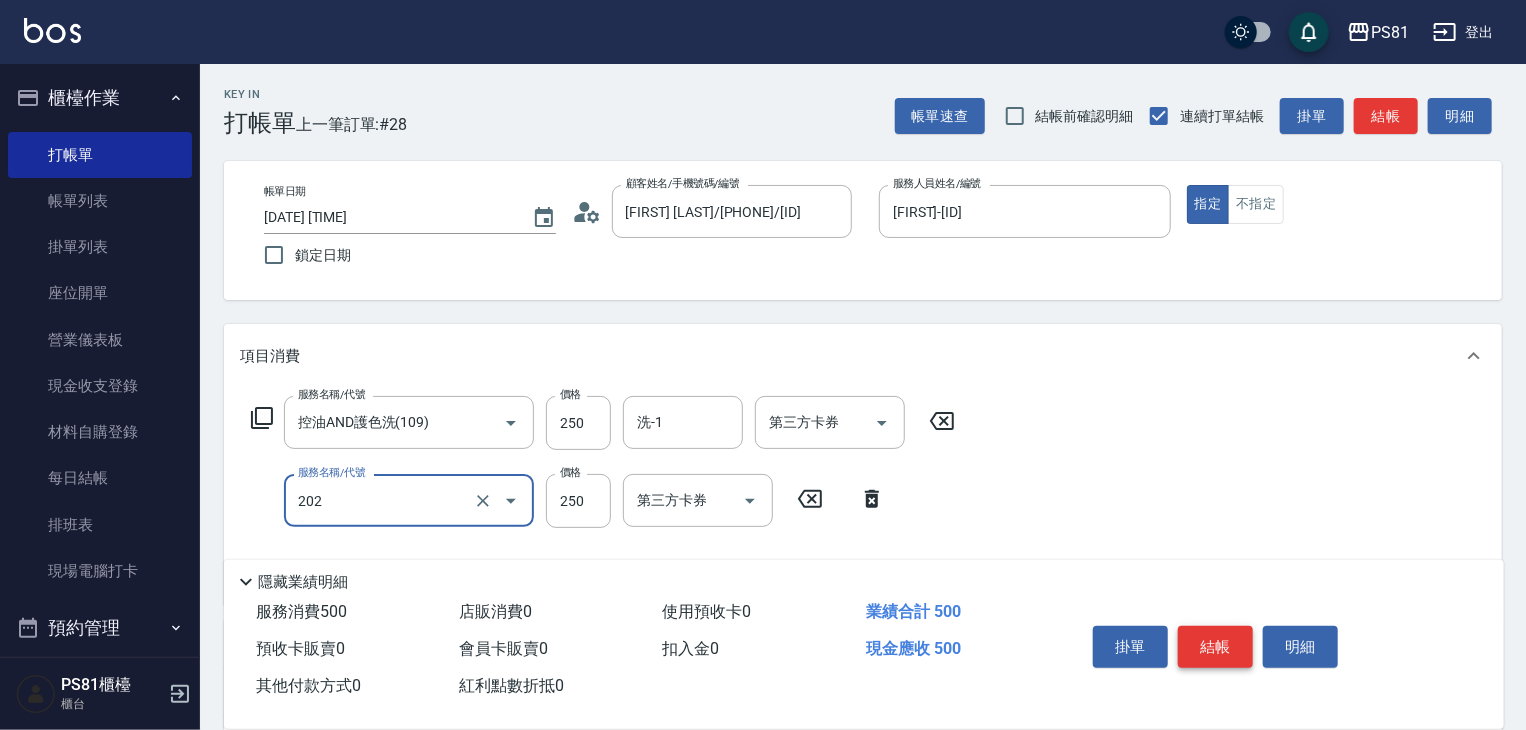 type on "單剪250(202)" 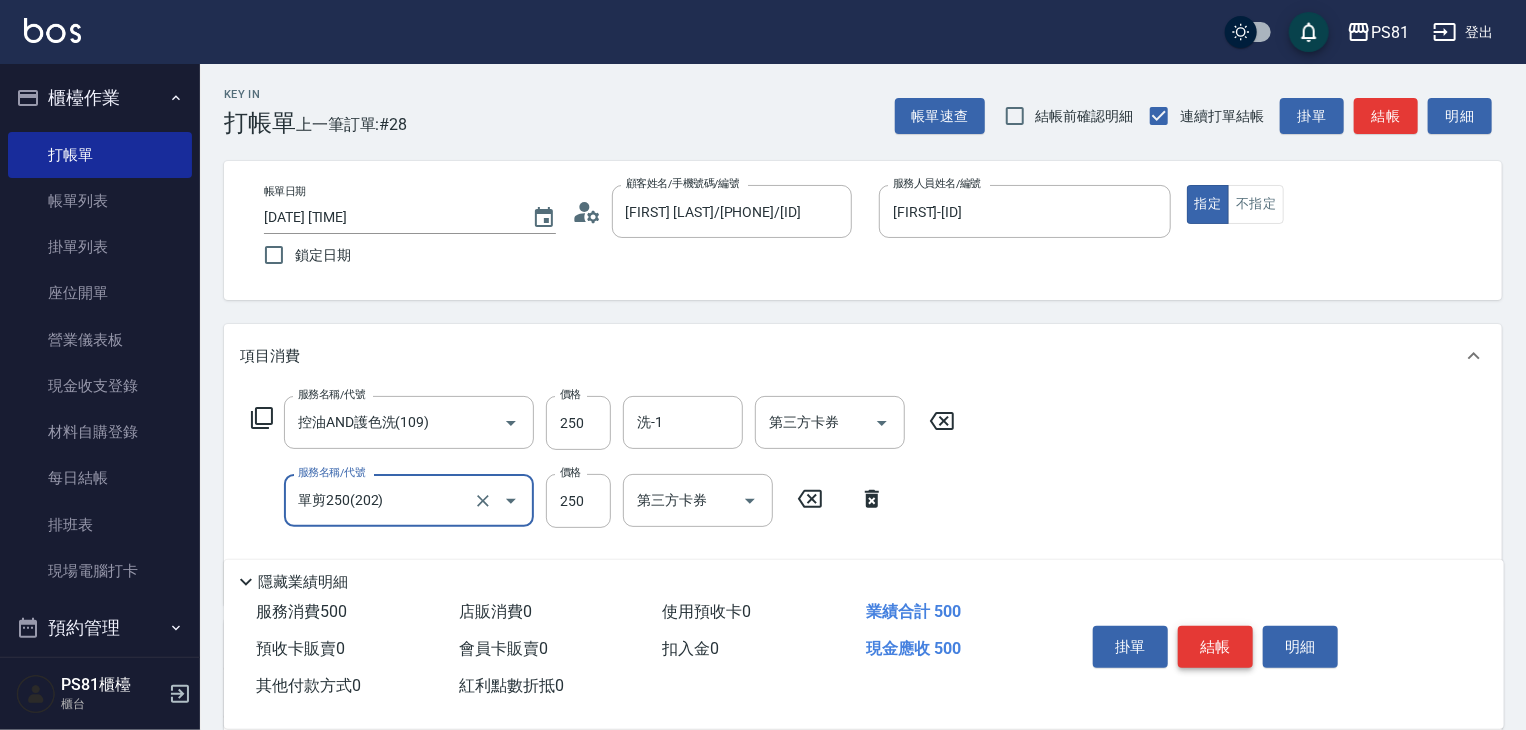 click on "結帳" at bounding box center [1215, 647] 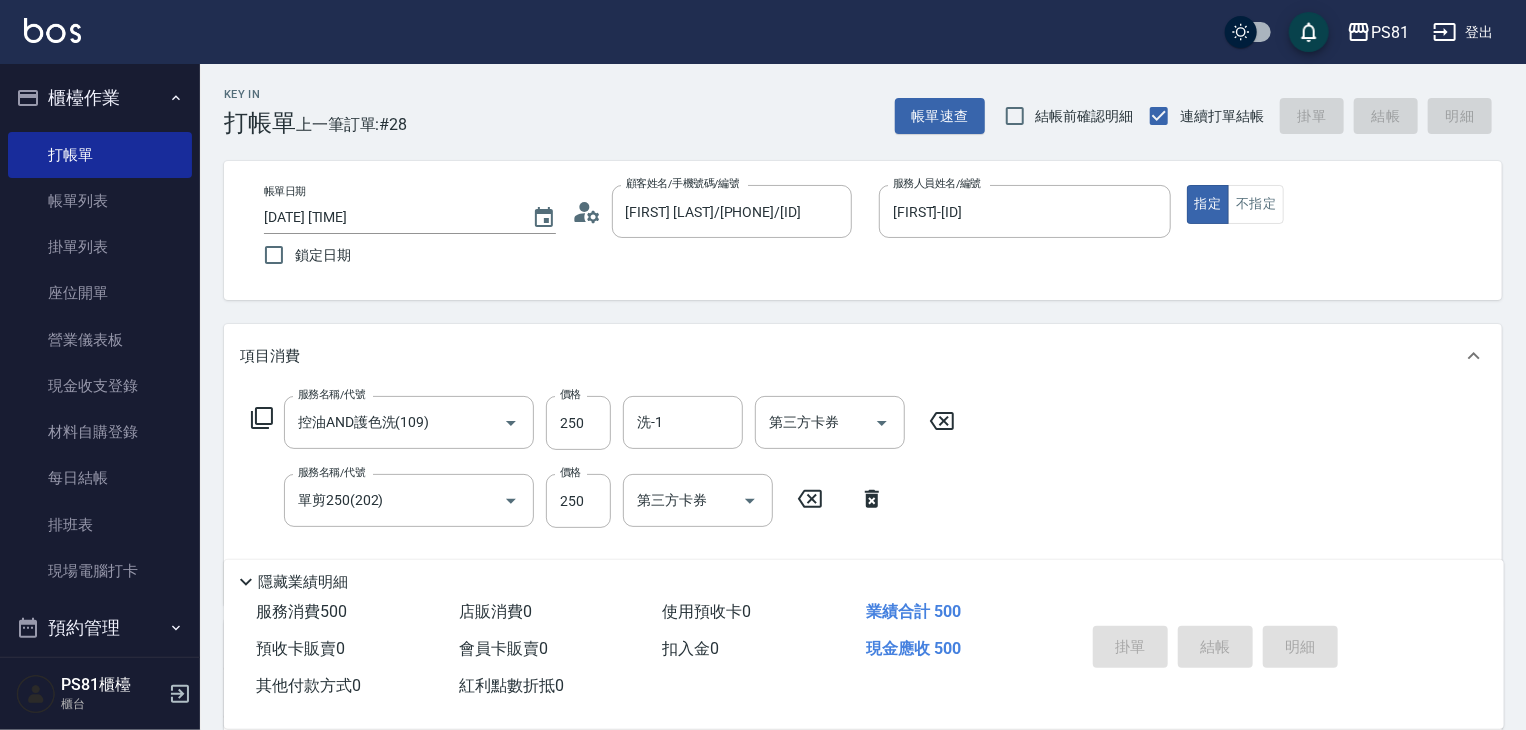 type 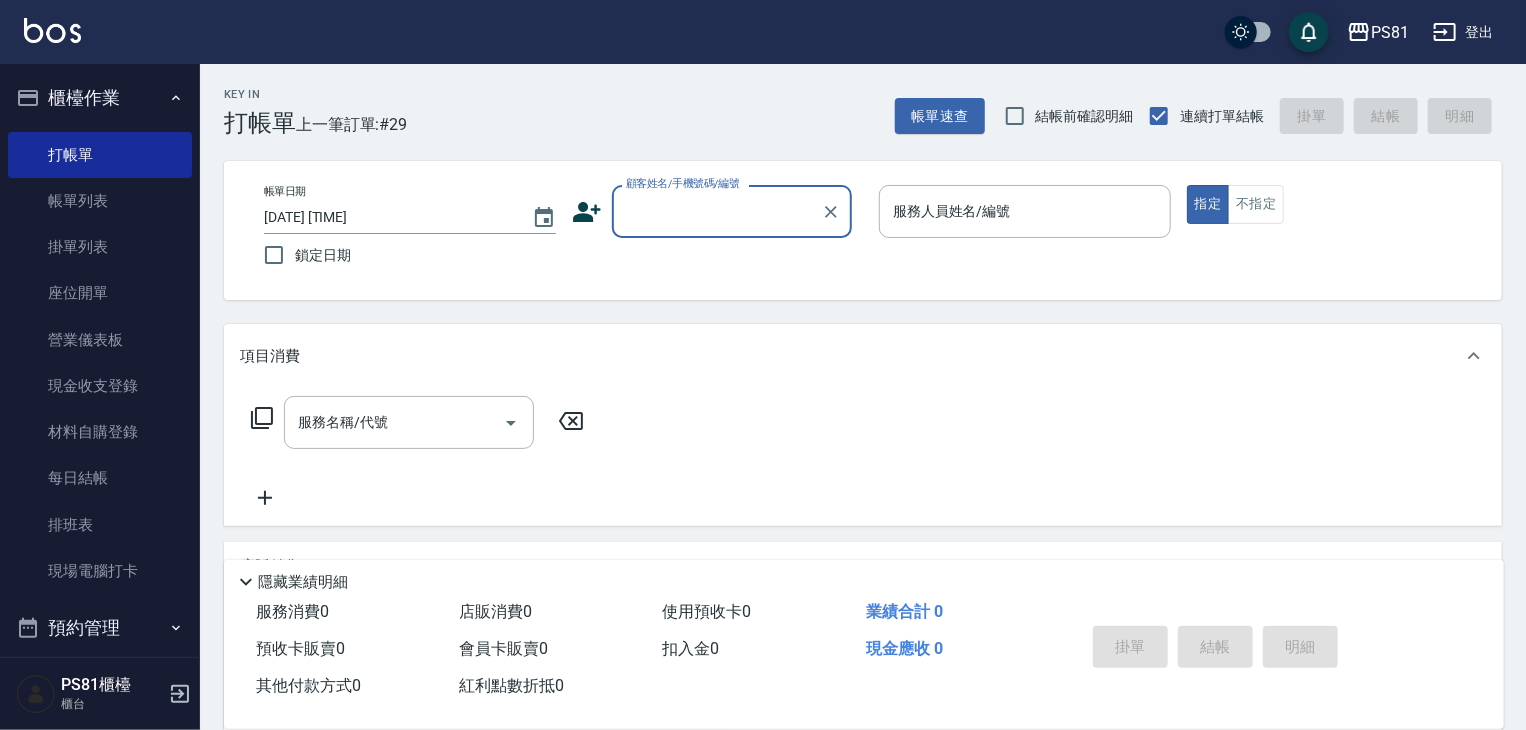 click on "顧客姓名/手機號碼/編號" at bounding box center (717, 211) 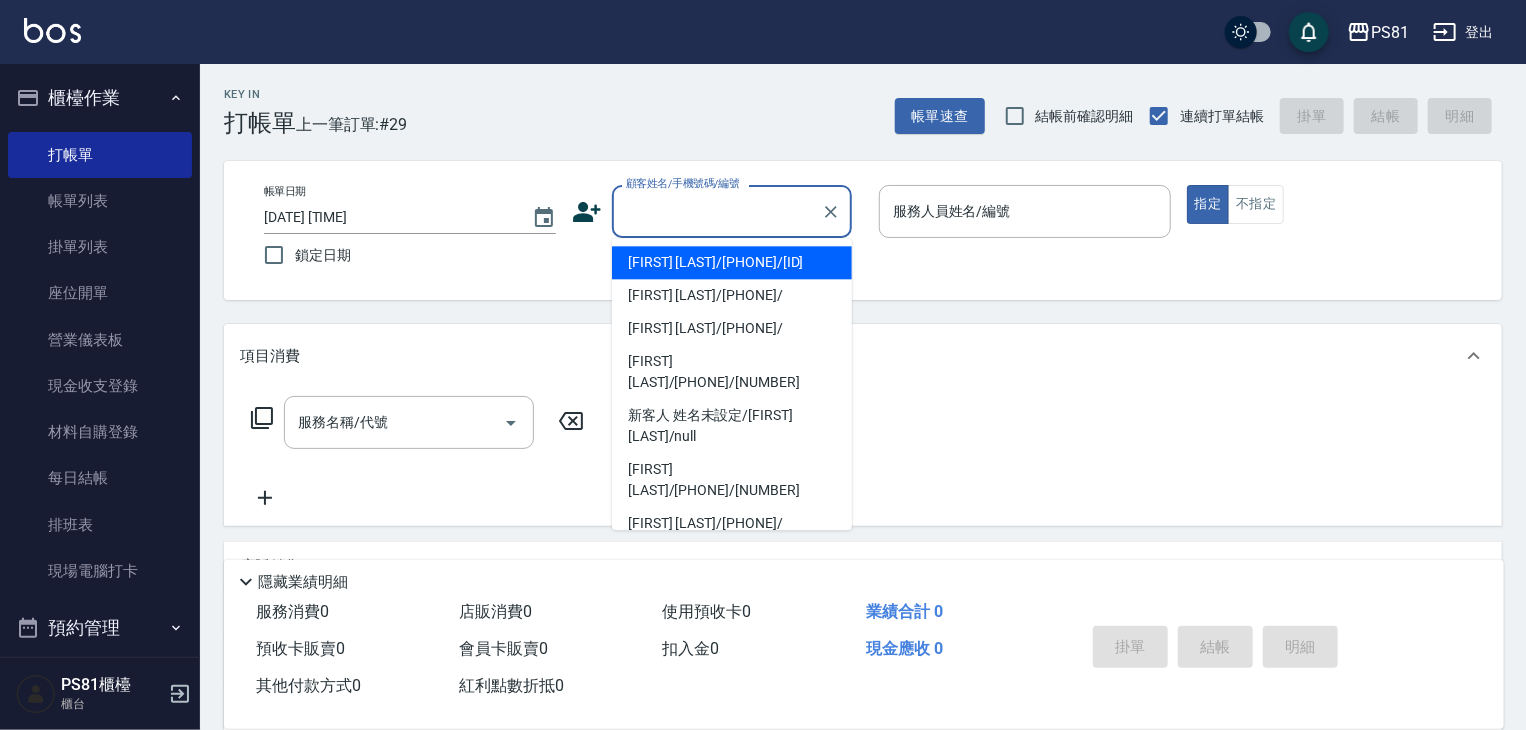 drag, startPoint x: 729, startPoint y: 253, endPoint x: 856, endPoint y: 248, distance: 127.09839 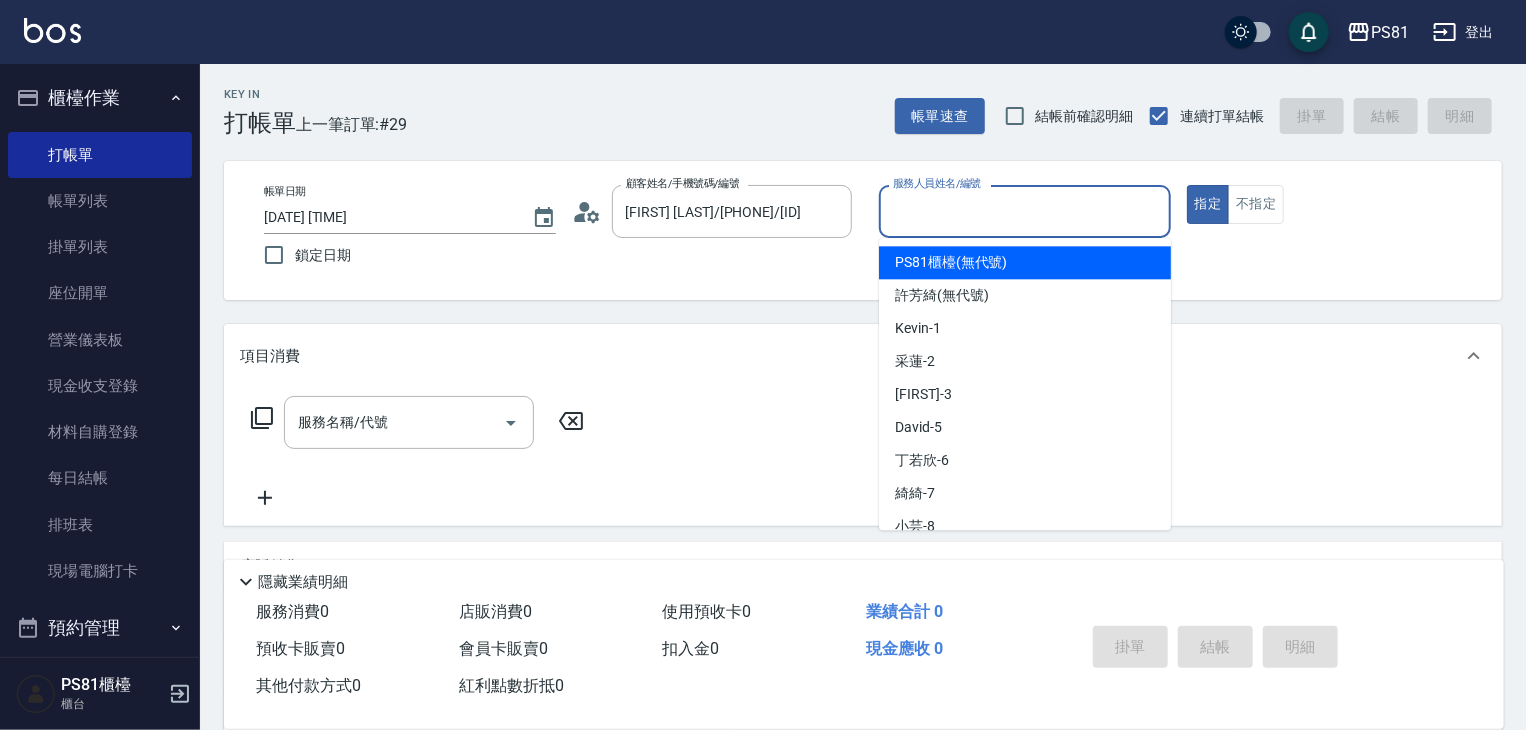 drag, startPoint x: 910, startPoint y: 226, endPoint x: 928, endPoint y: 256, distance: 34.98571 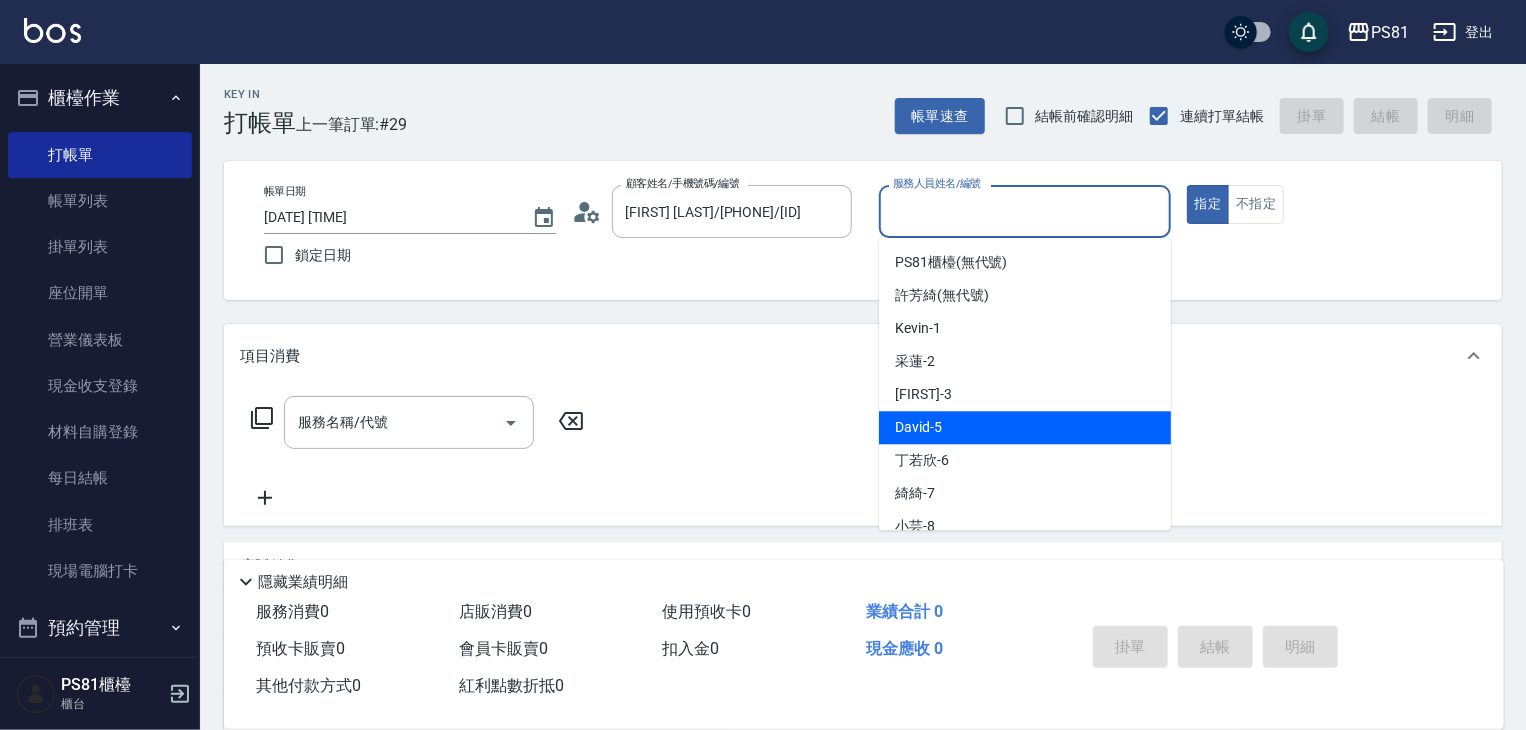 click on "David -5" at bounding box center (1025, 427) 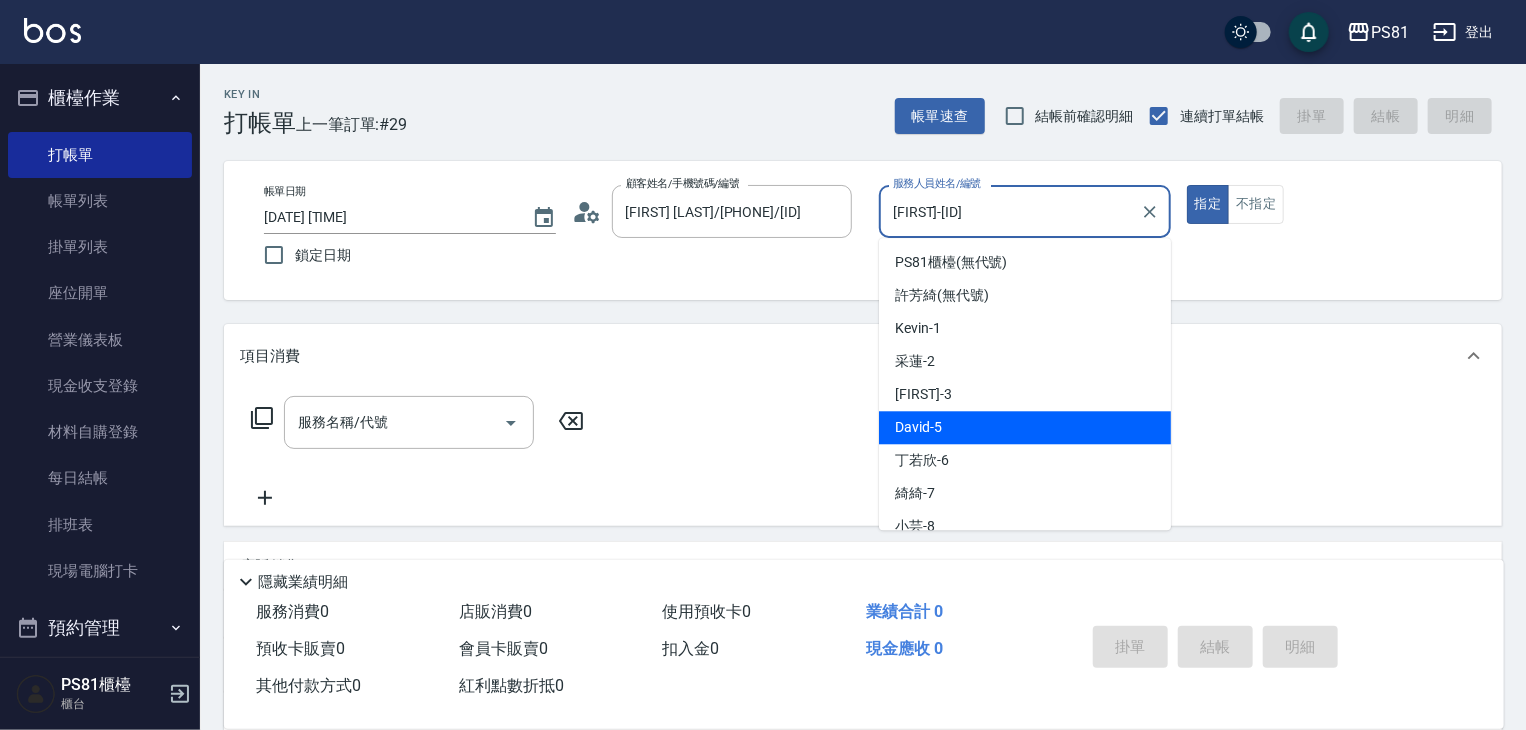 drag, startPoint x: 927, startPoint y: 197, endPoint x: 932, endPoint y: 395, distance: 198.06313 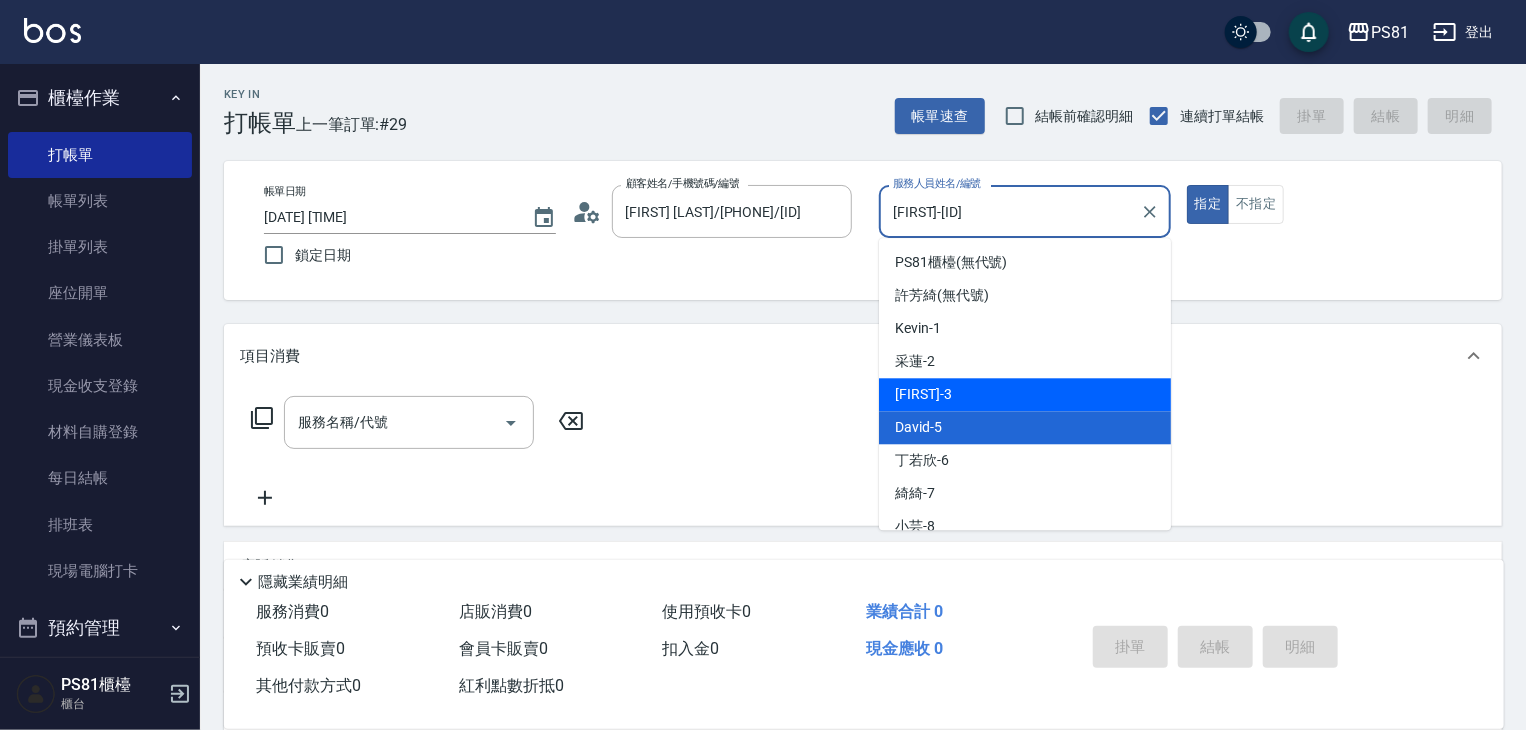 click on "晏菱 -3" at bounding box center [923, 394] 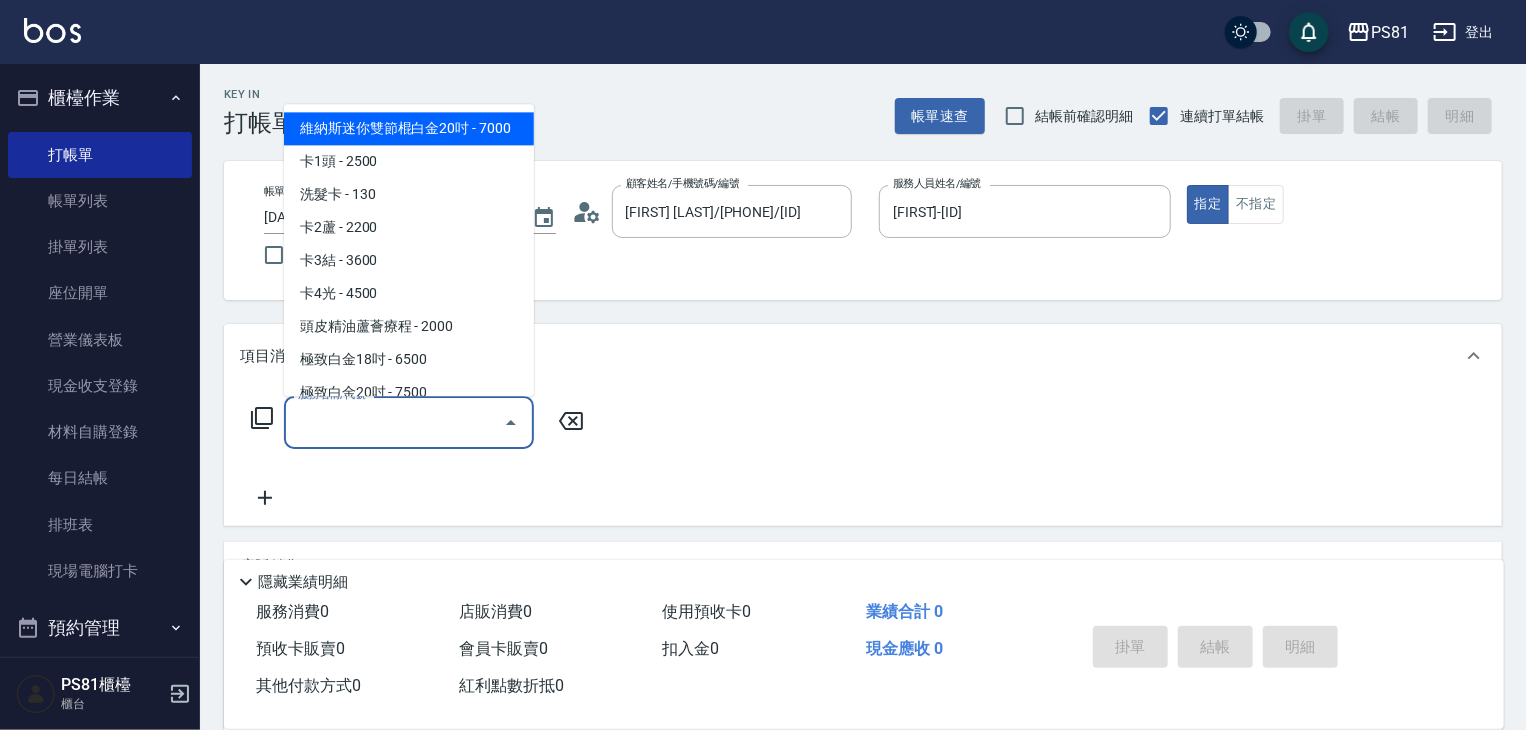 click on "服務名稱/代號" at bounding box center (394, 422) 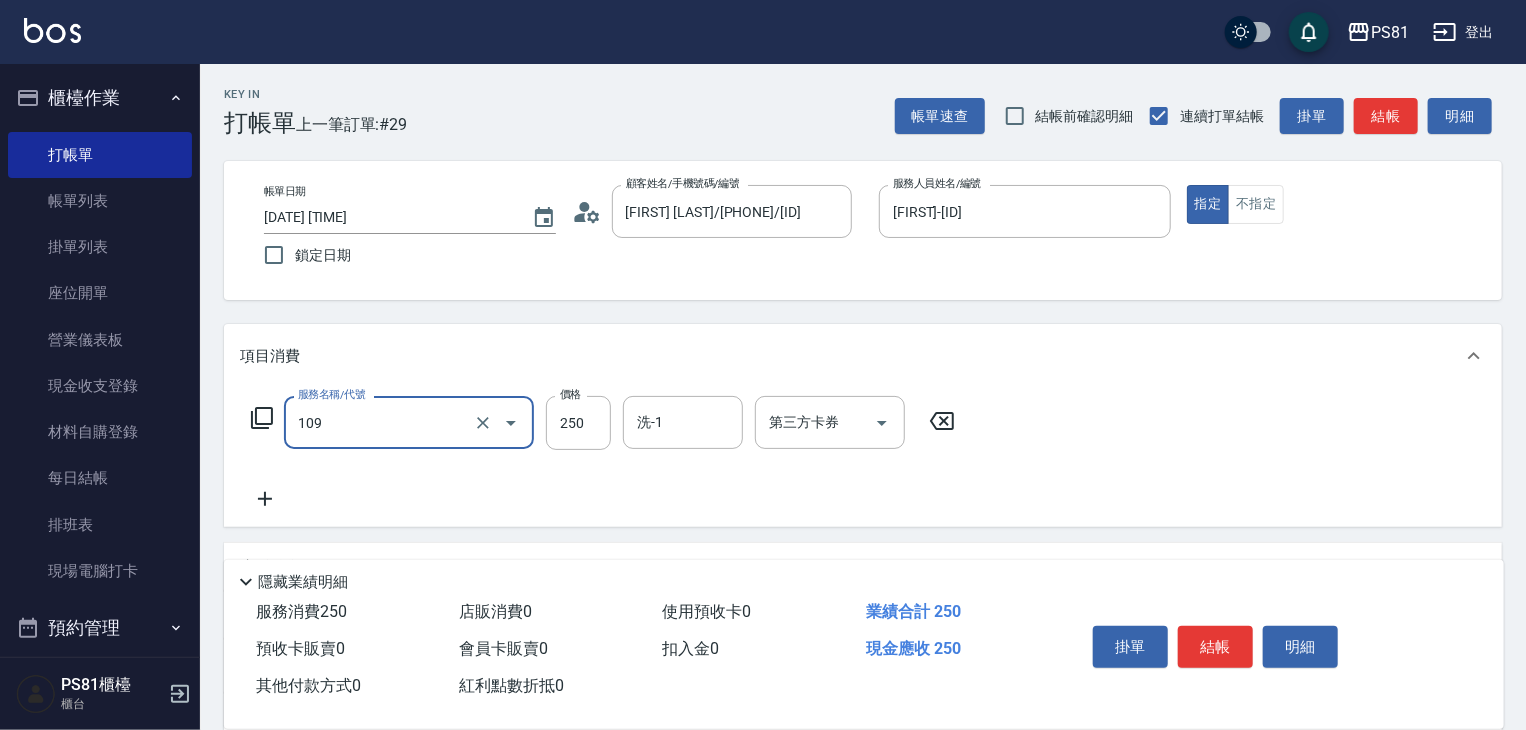 type on "控油AND護色洗(109)" 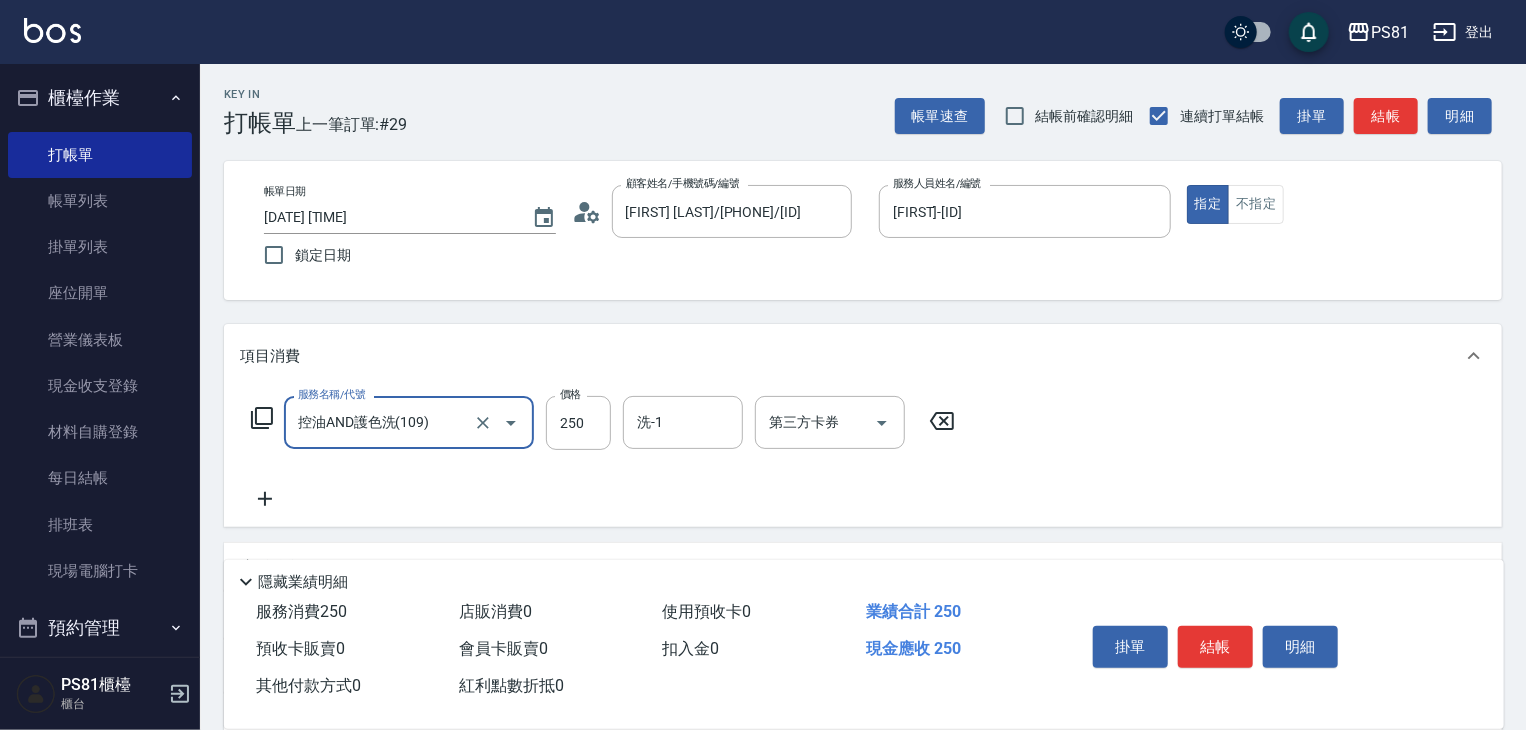 click 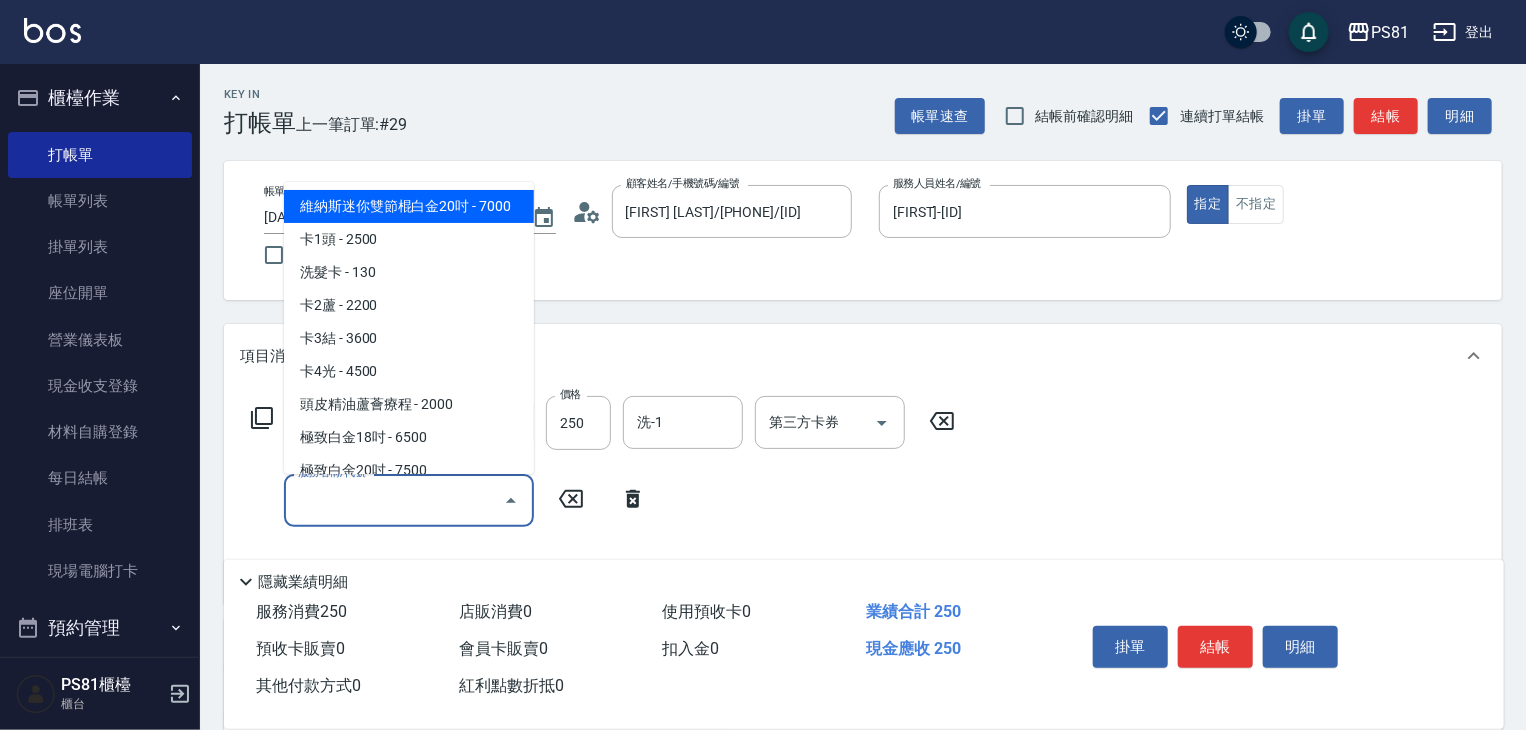 click on "服務名稱/代號" at bounding box center [394, 500] 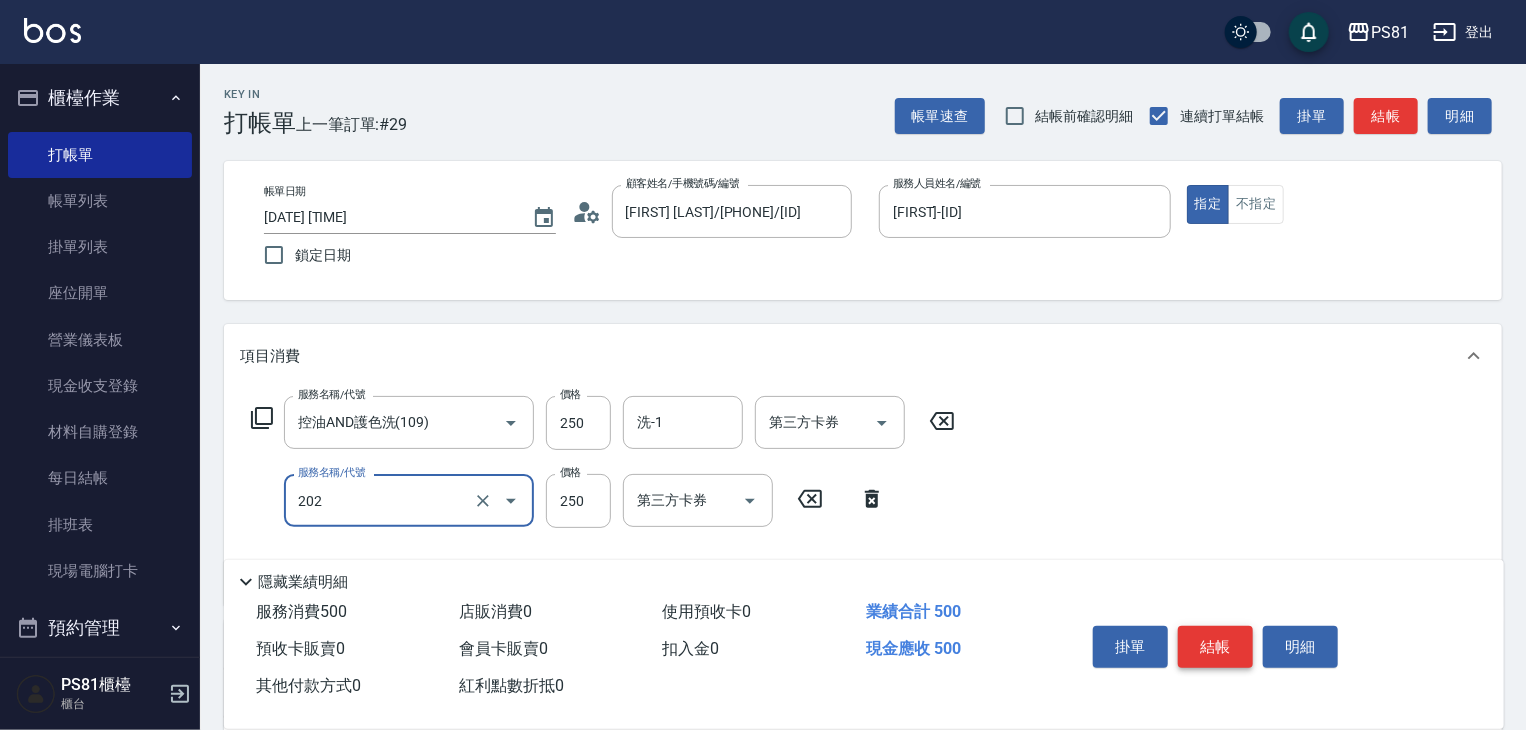 type on "單剪250(202)" 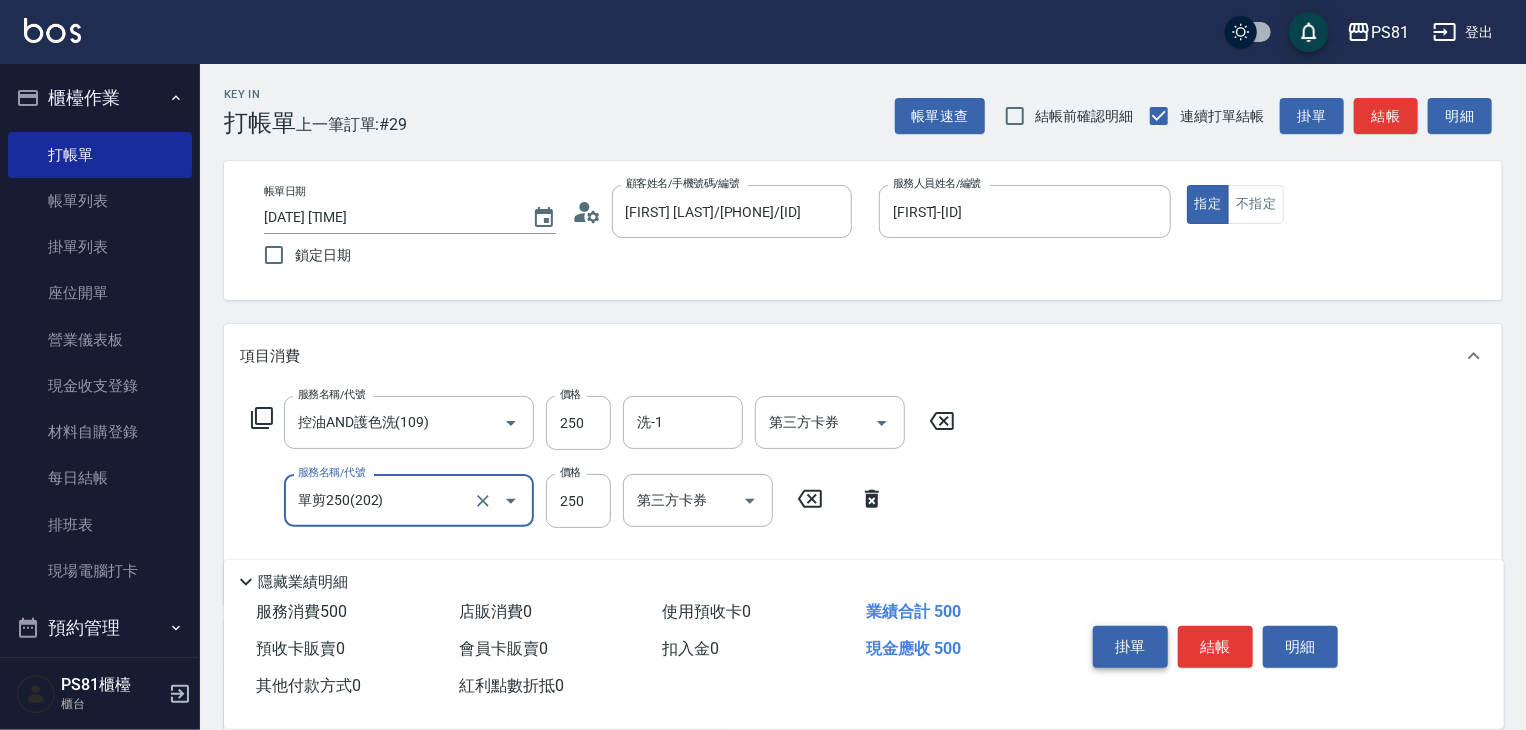 drag, startPoint x: 1212, startPoint y: 645, endPoint x: 1124, endPoint y: 643, distance: 88.02273 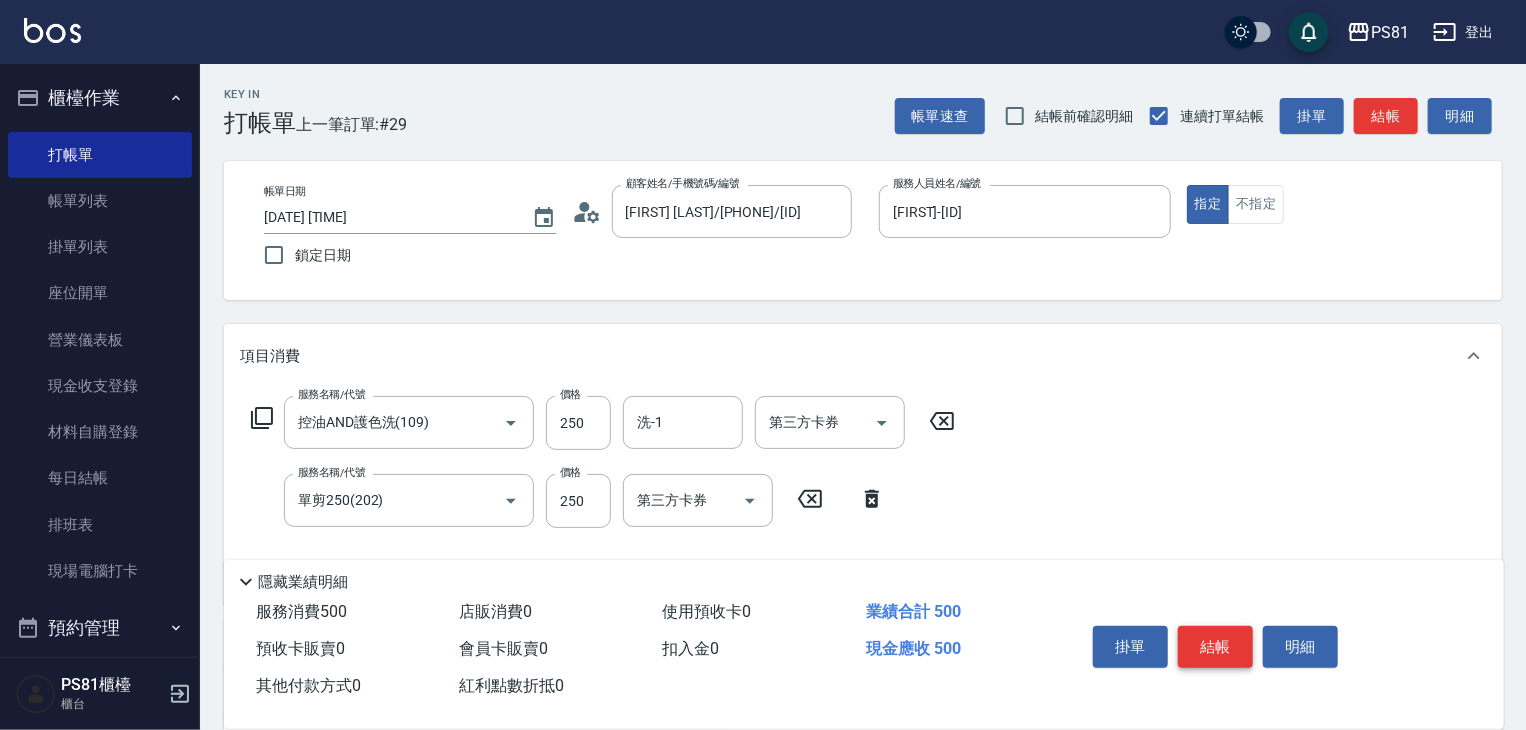 click on "結帳" at bounding box center (1215, 647) 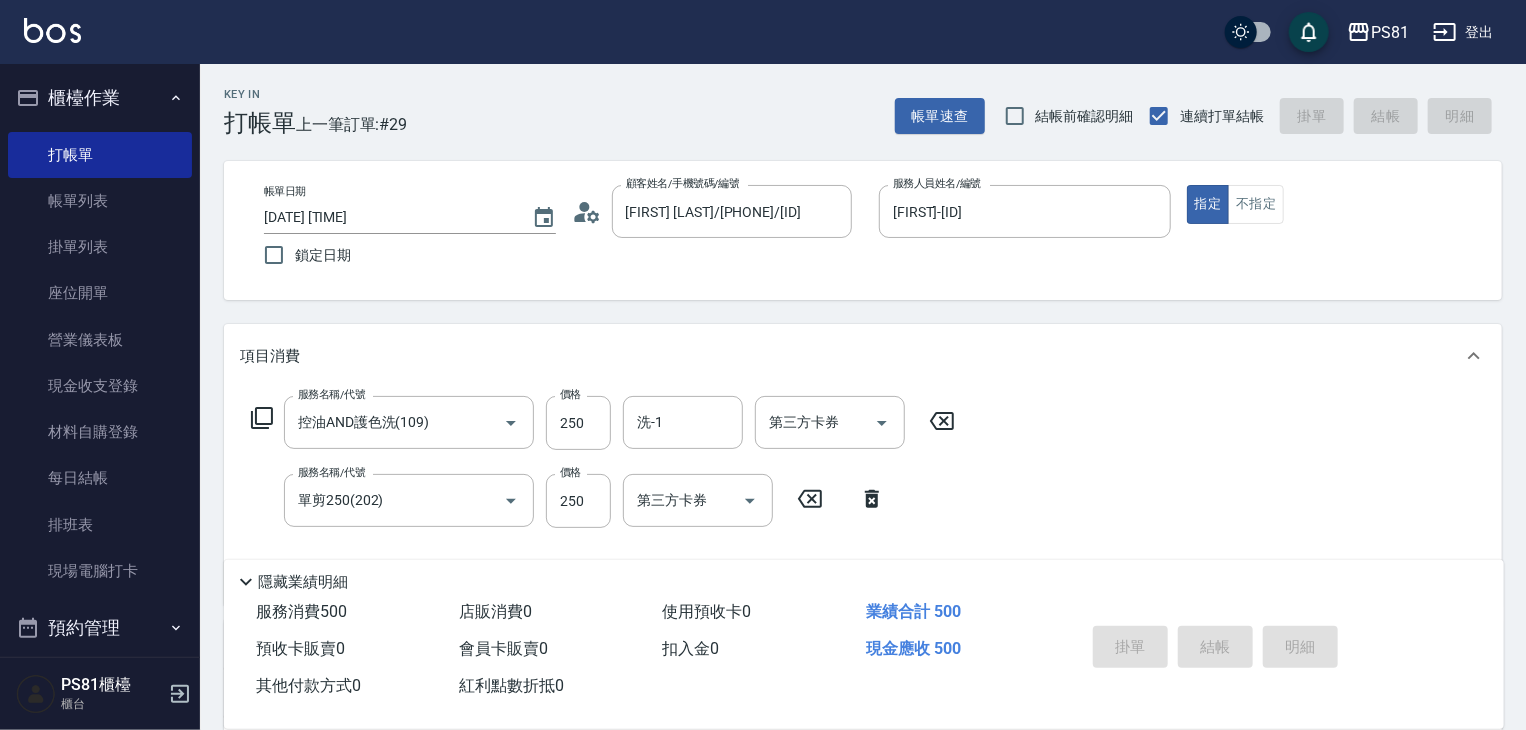 type 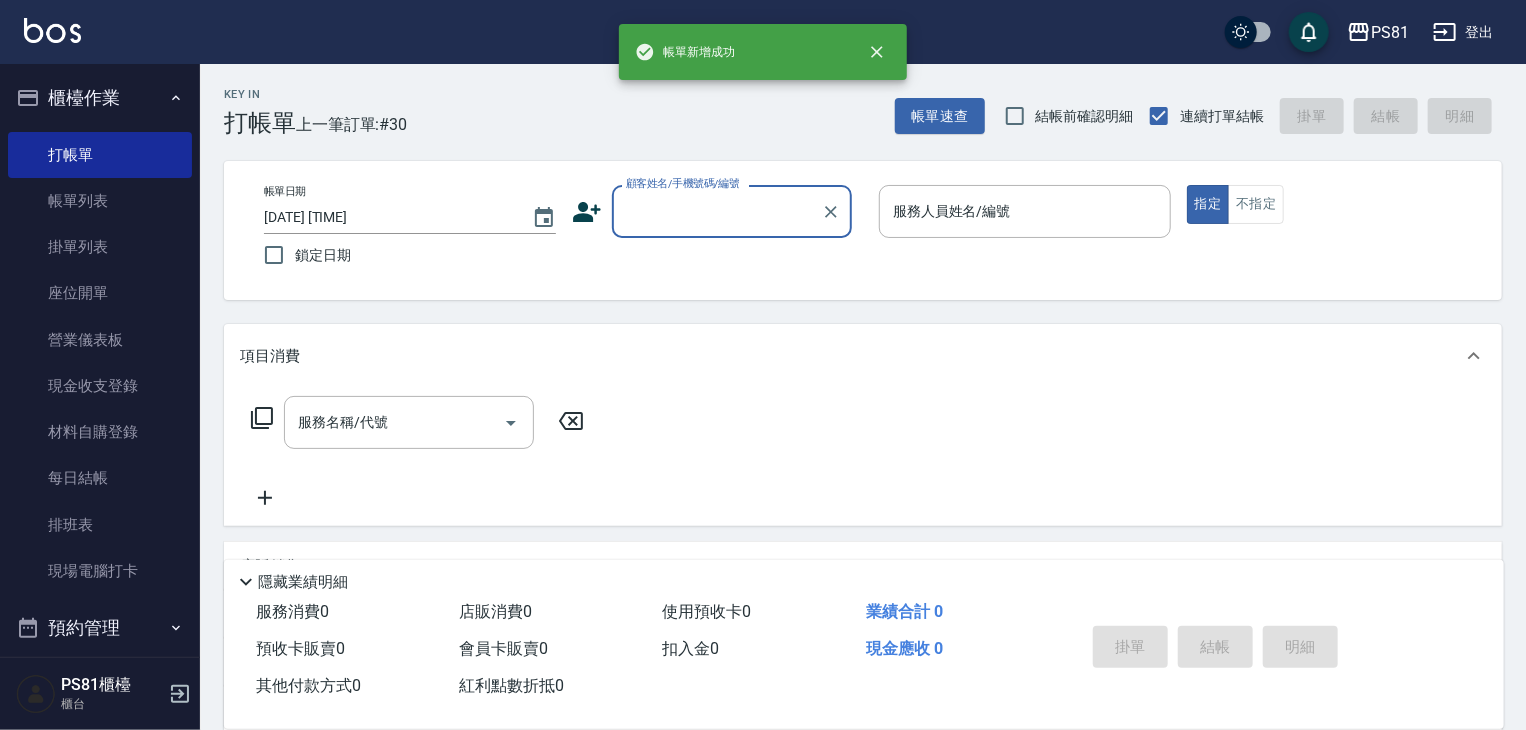 click on "顧客姓名/手機號碼/編號" at bounding box center (717, 211) 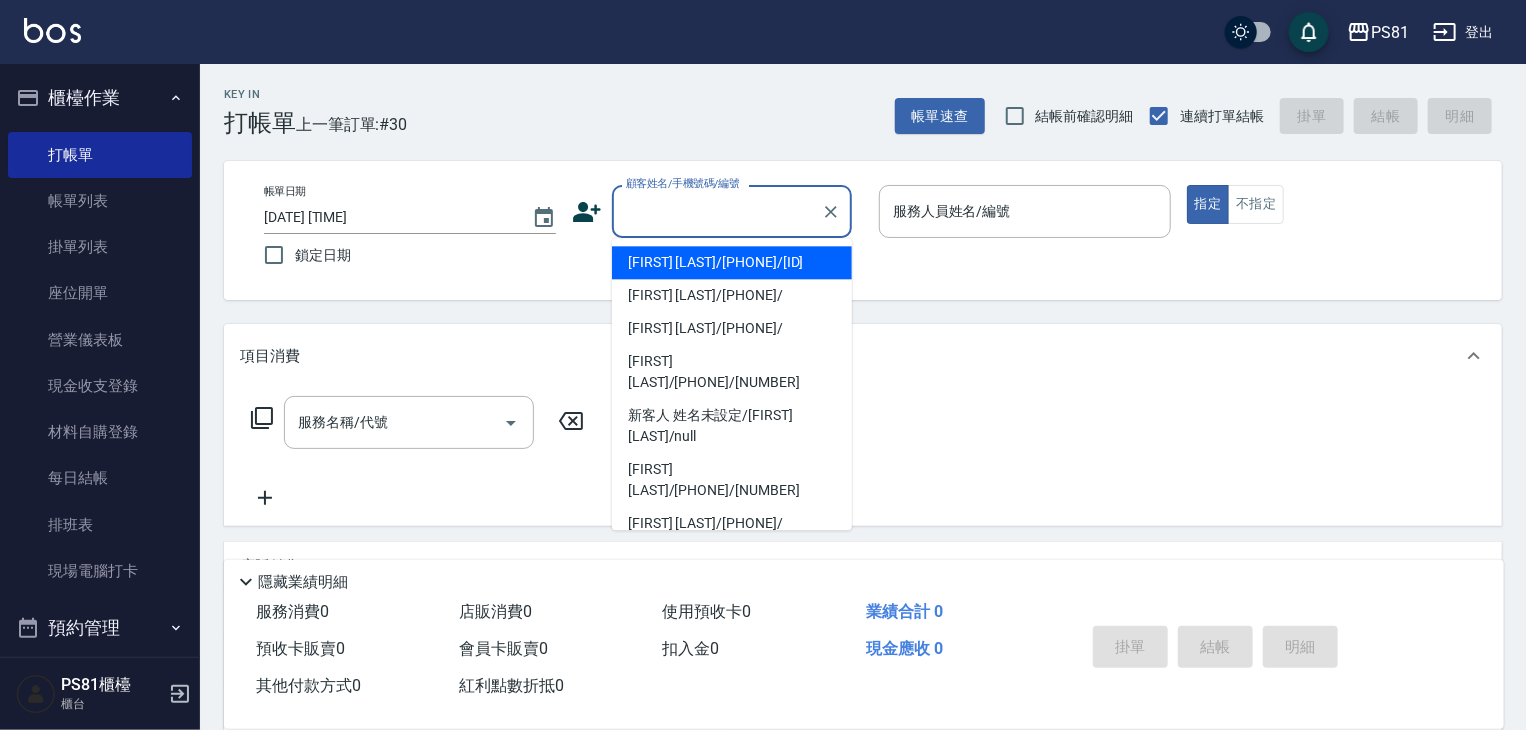 click on "[LAST]/[PHONE]/[NUMBER]" at bounding box center [732, 262] 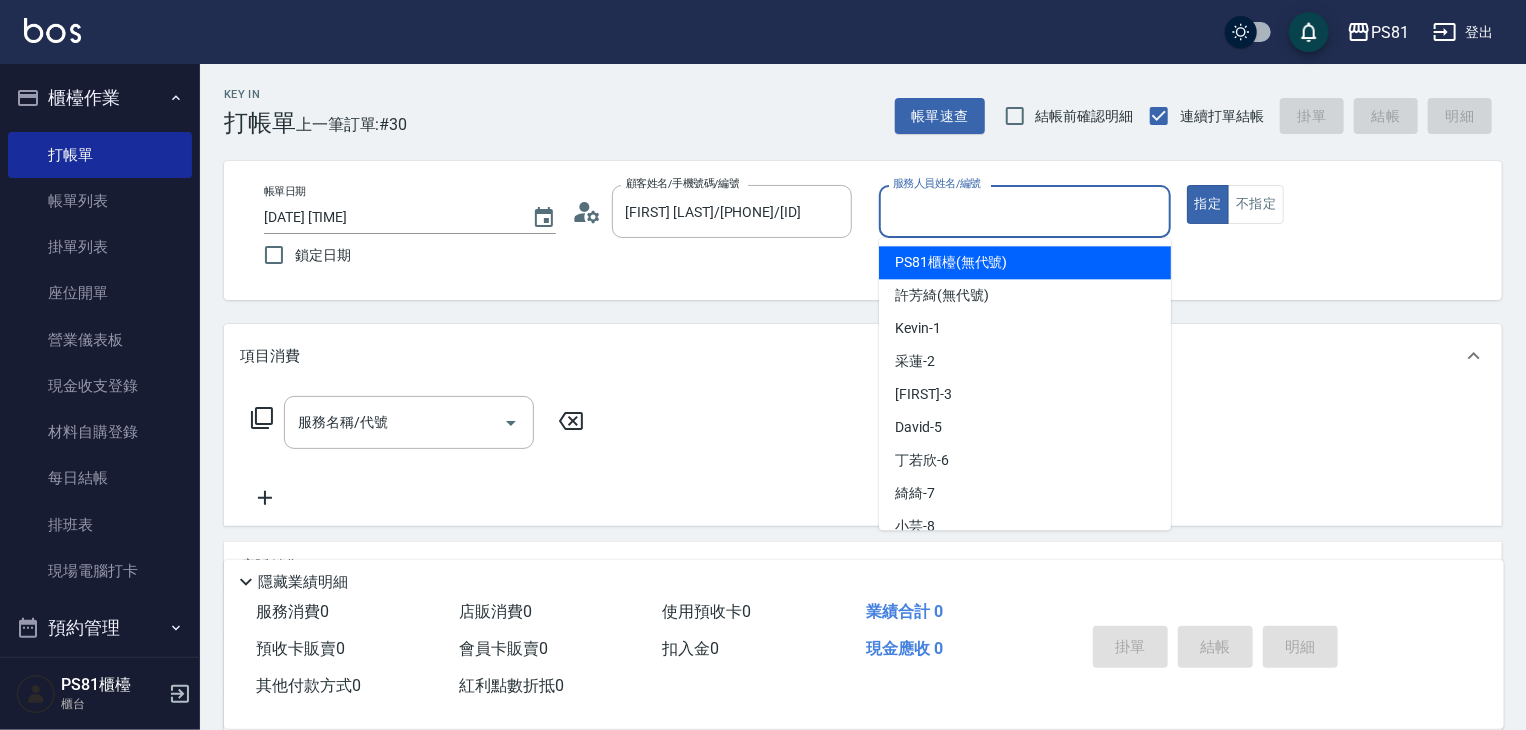 click on "服務人員姓名/編號" at bounding box center [1025, 211] 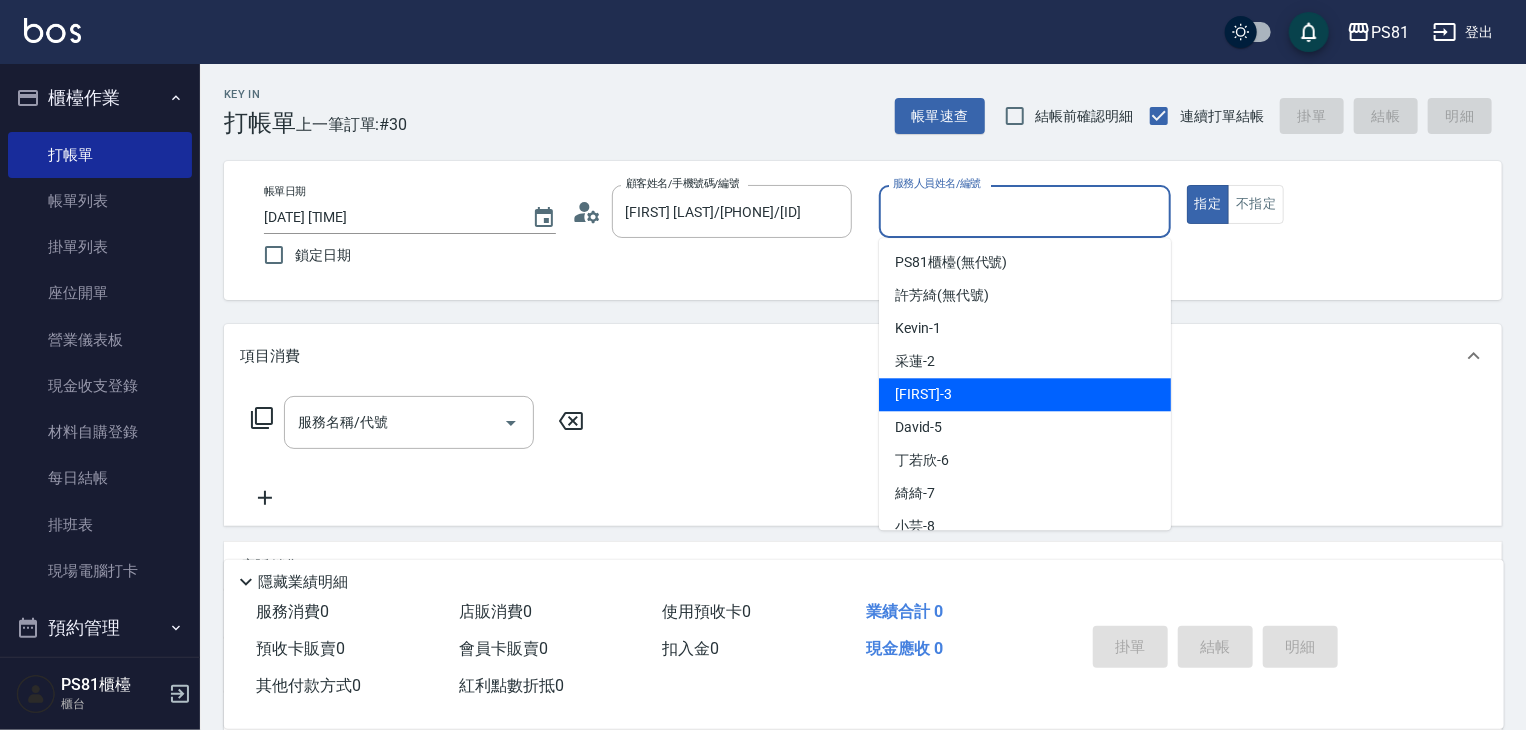 click on "晏菱 -3" at bounding box center (1025, 394) 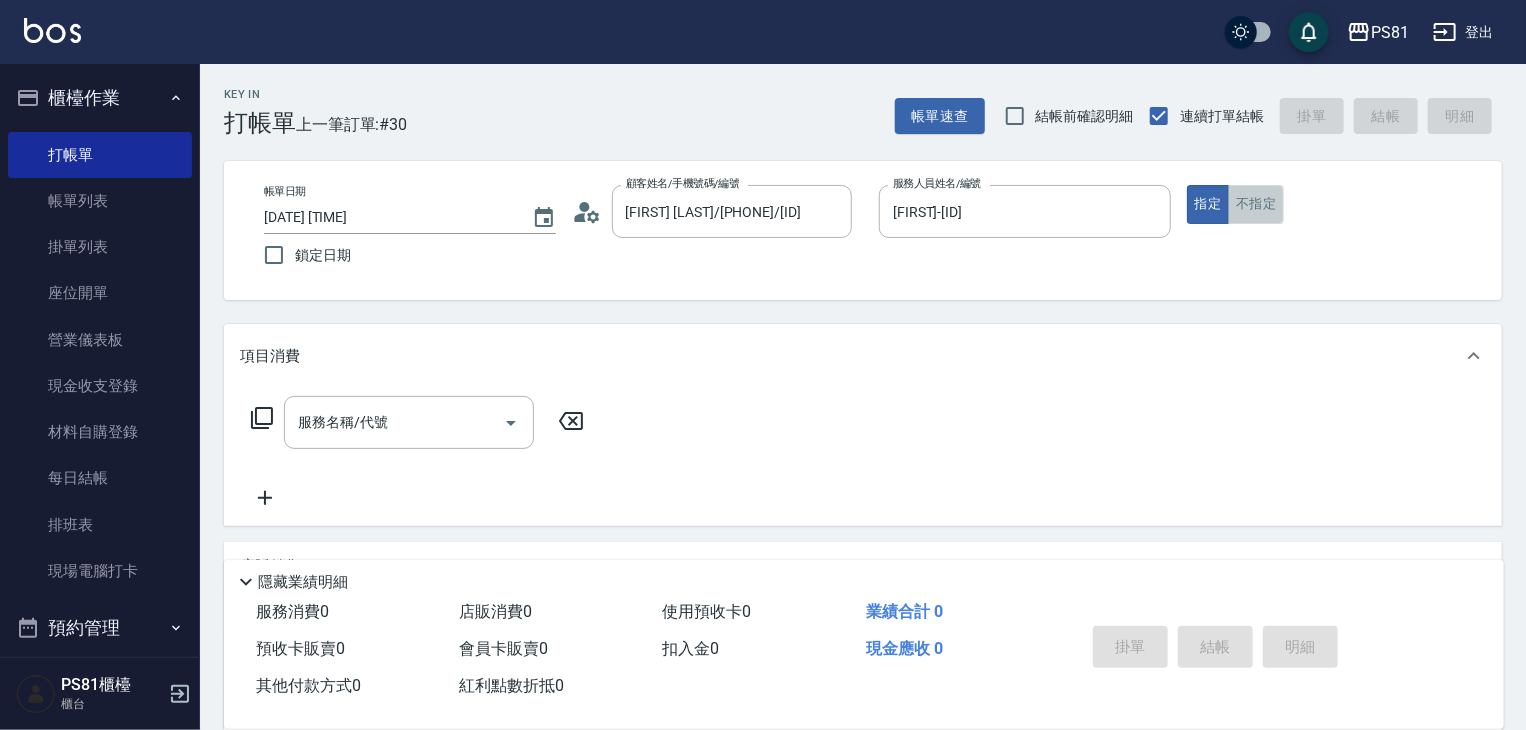 click on "不指定" at bounding box center (1256, 204) 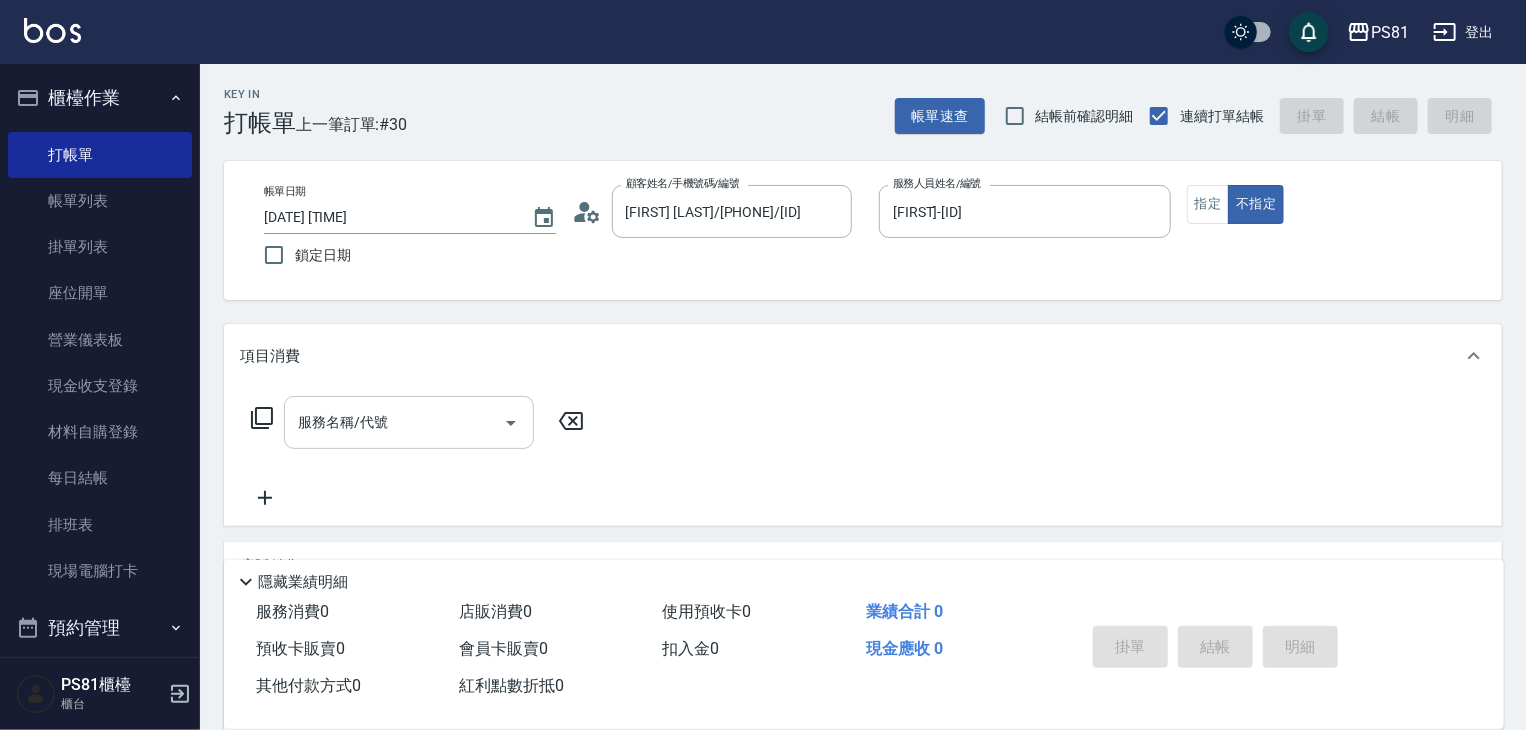 click on "服務名稱/代號" at bounding box center [394, 422] 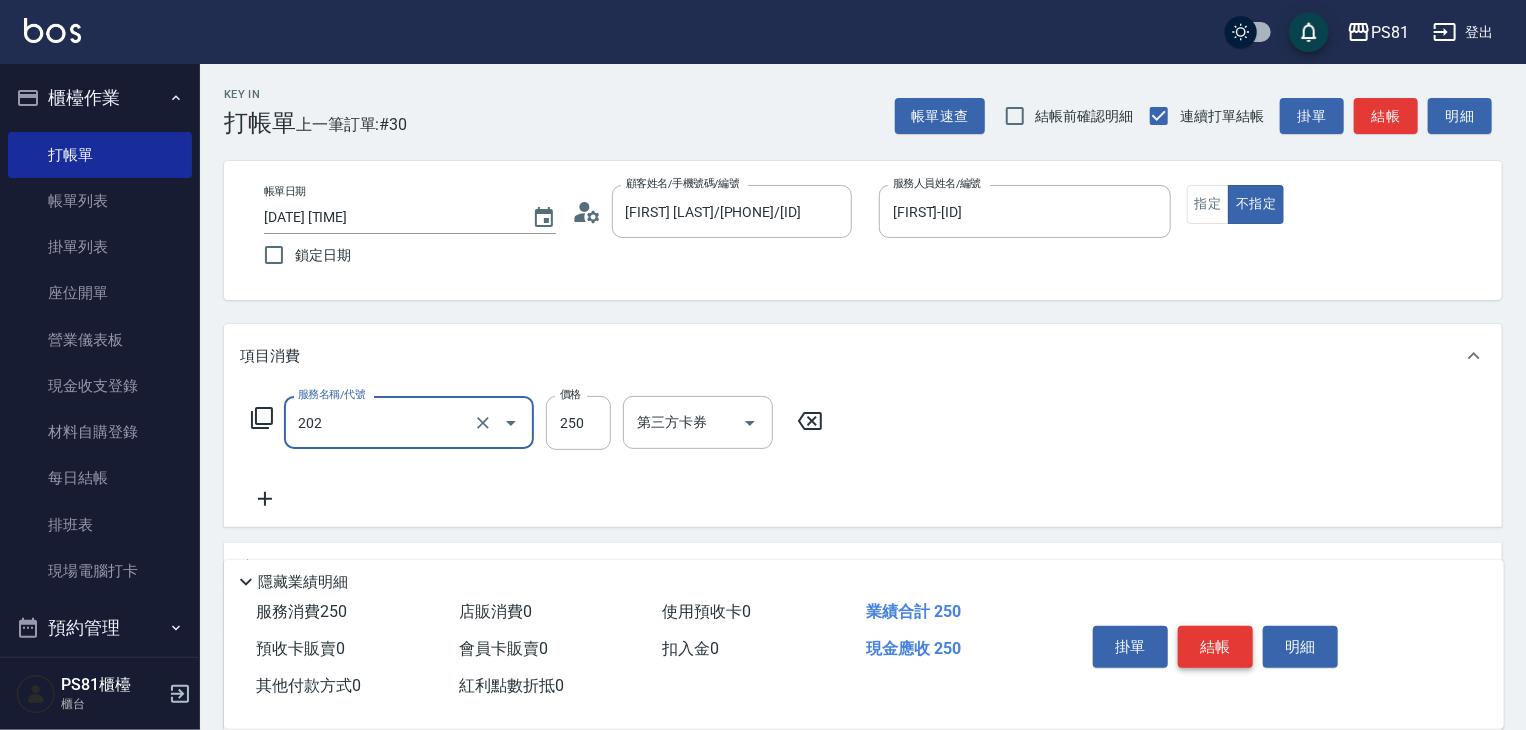 type on "單剪250(202)" 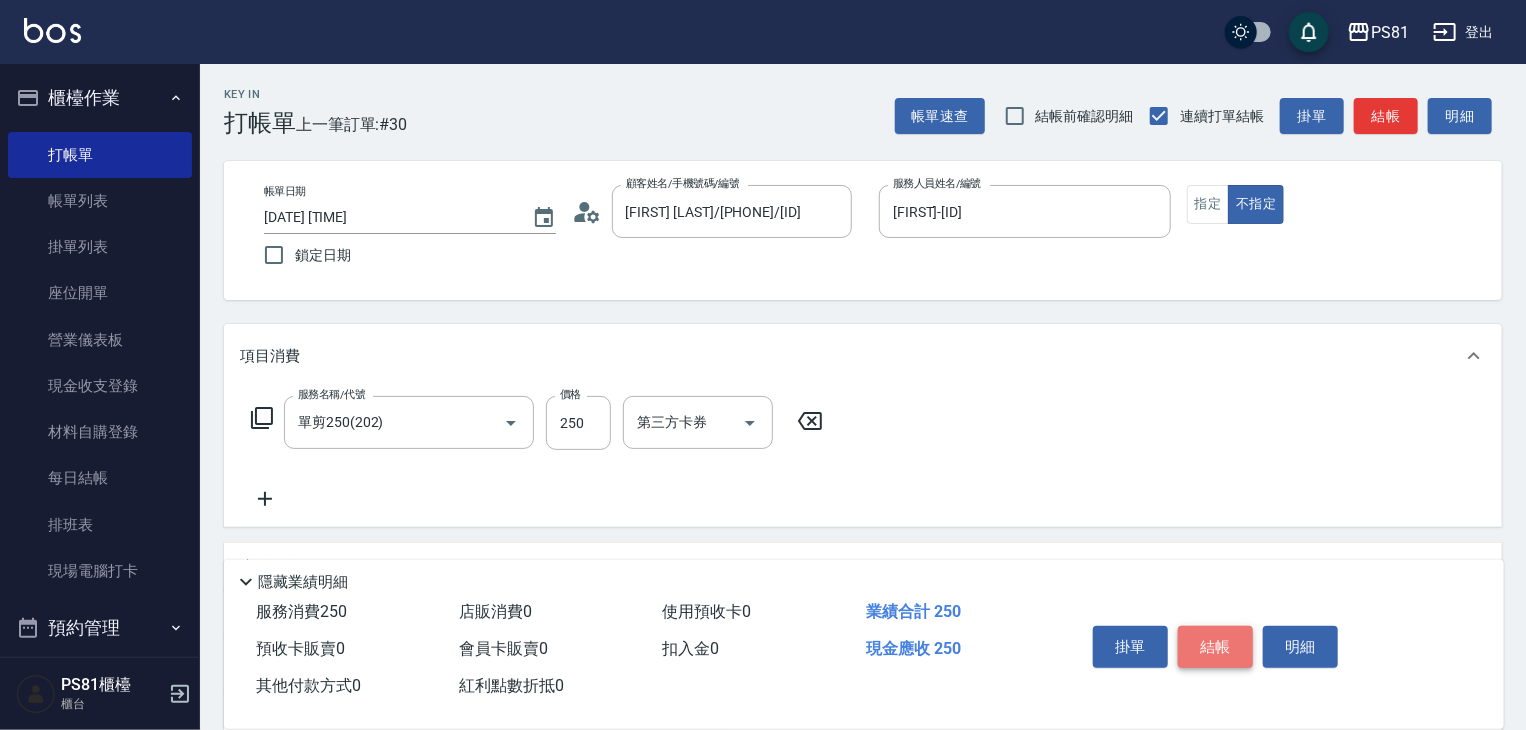 click on "結帳" at bounding box center [1215, 647] 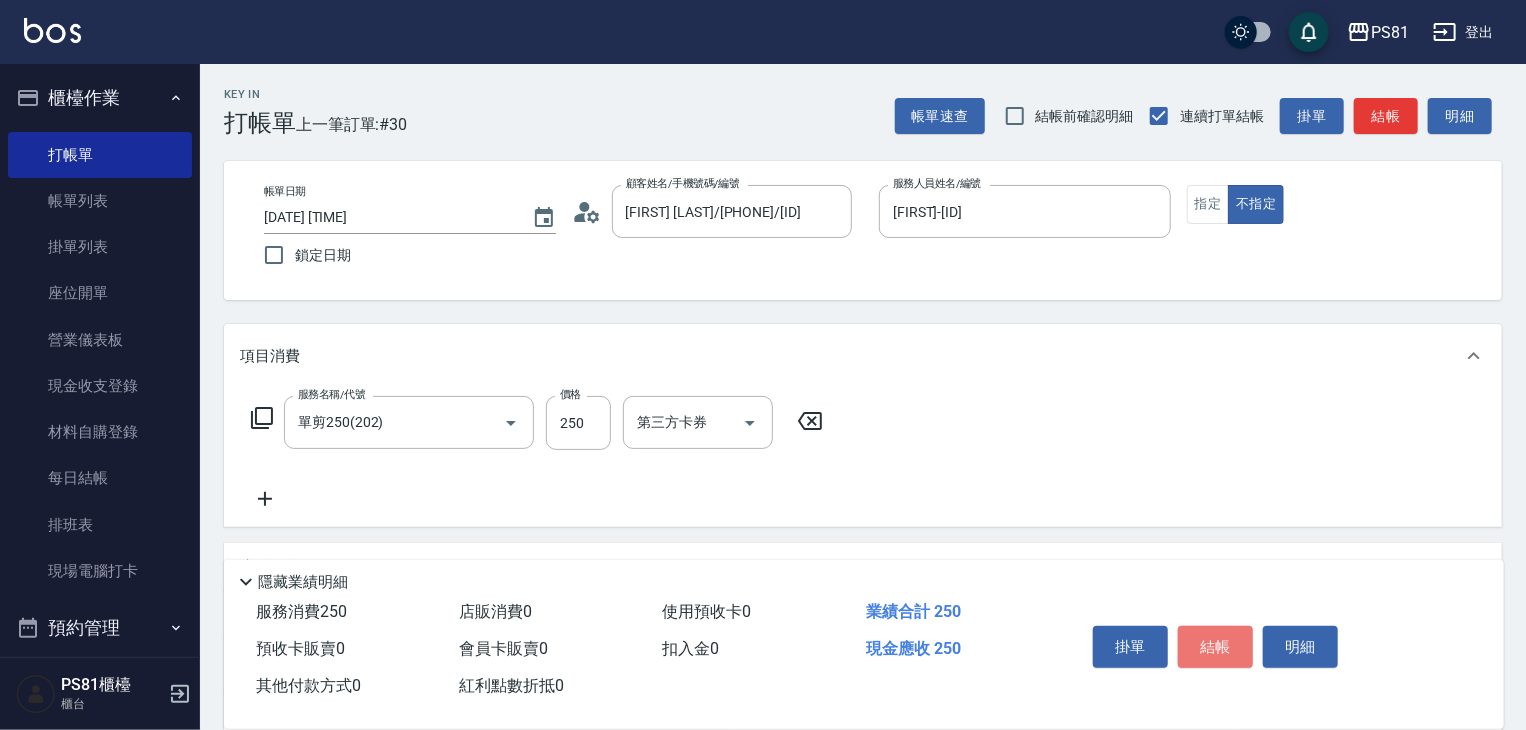 type 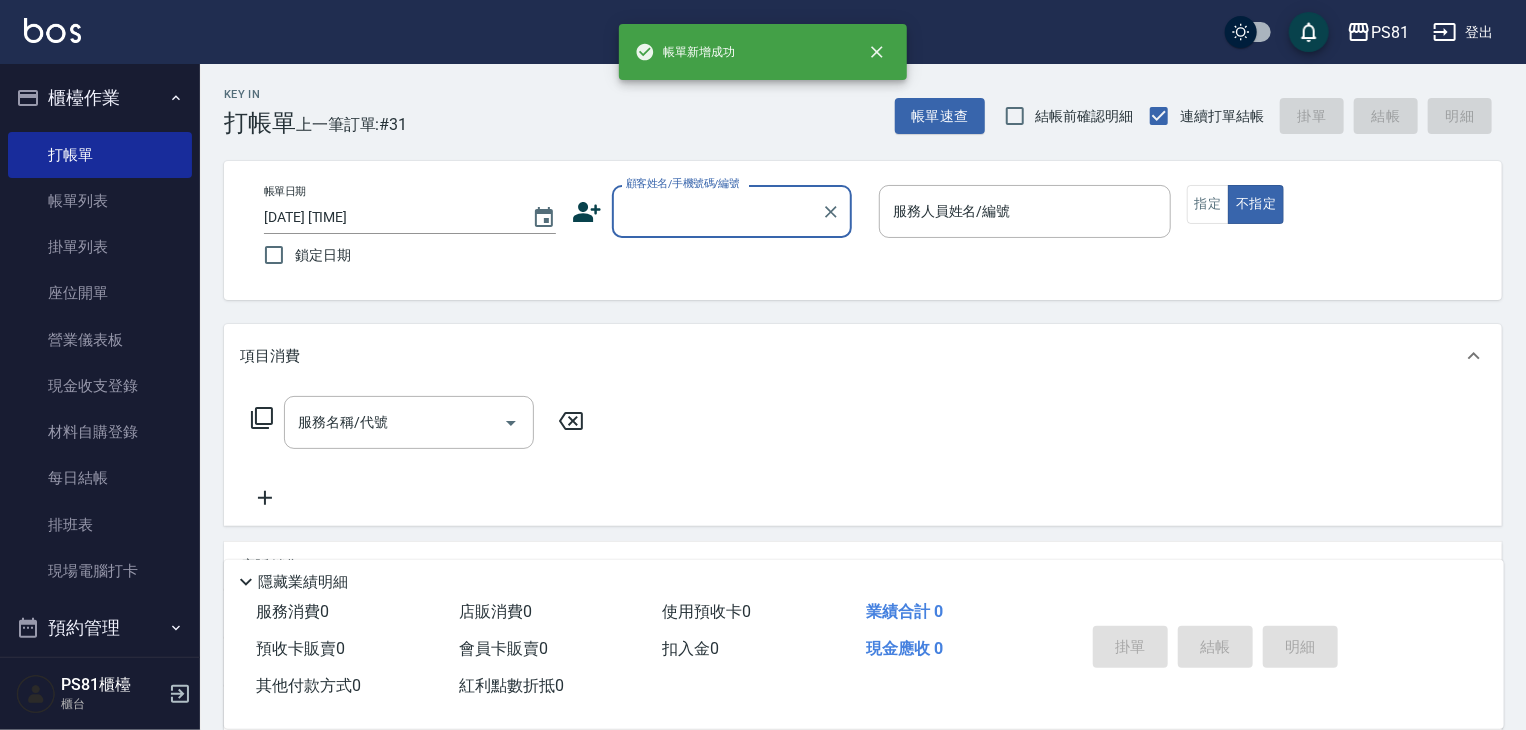 click on "顧客姓名/手機號碼/編號" at bounding box center (717, 211) 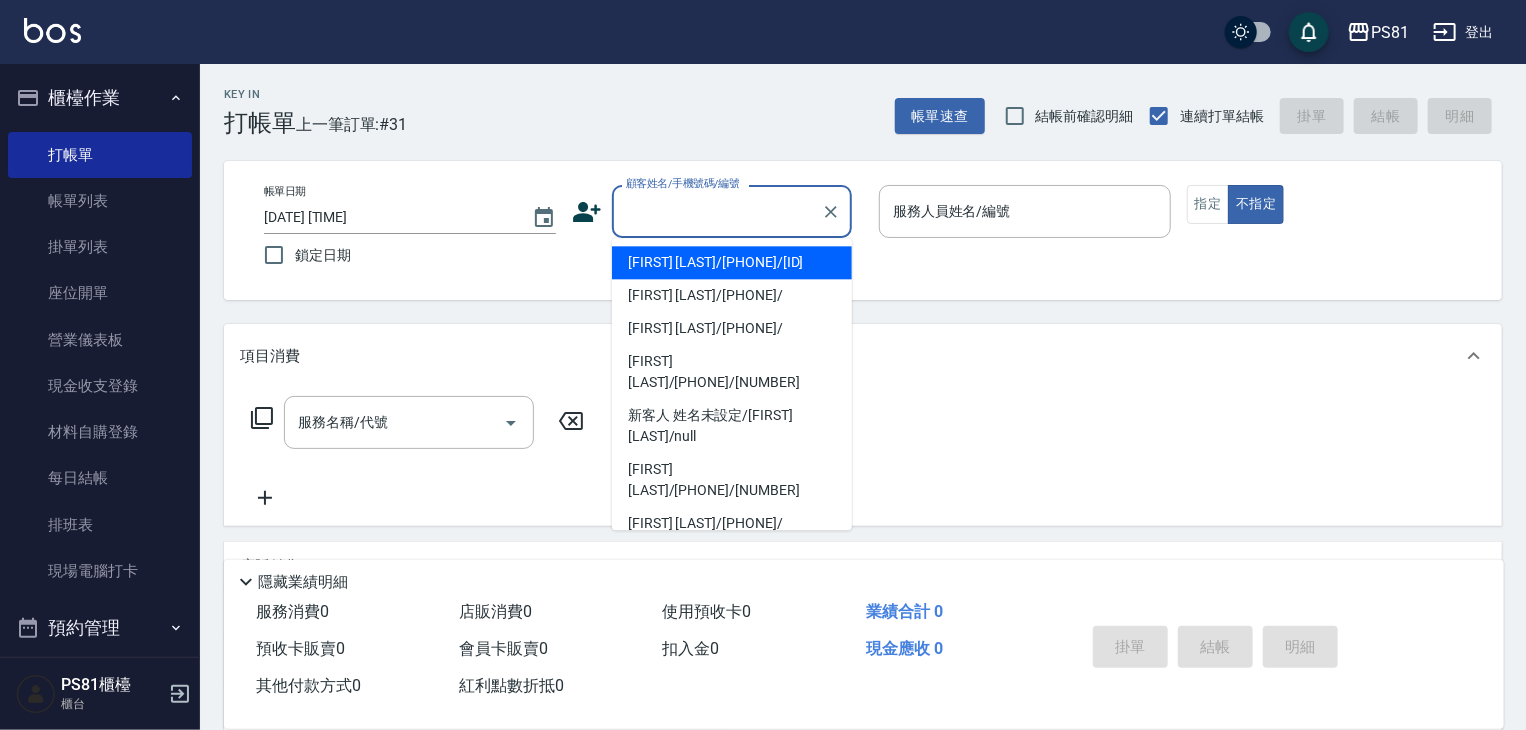 click on "[LAST]/[PHONE]/[NUMBER]" at bounding box center [732, 262] 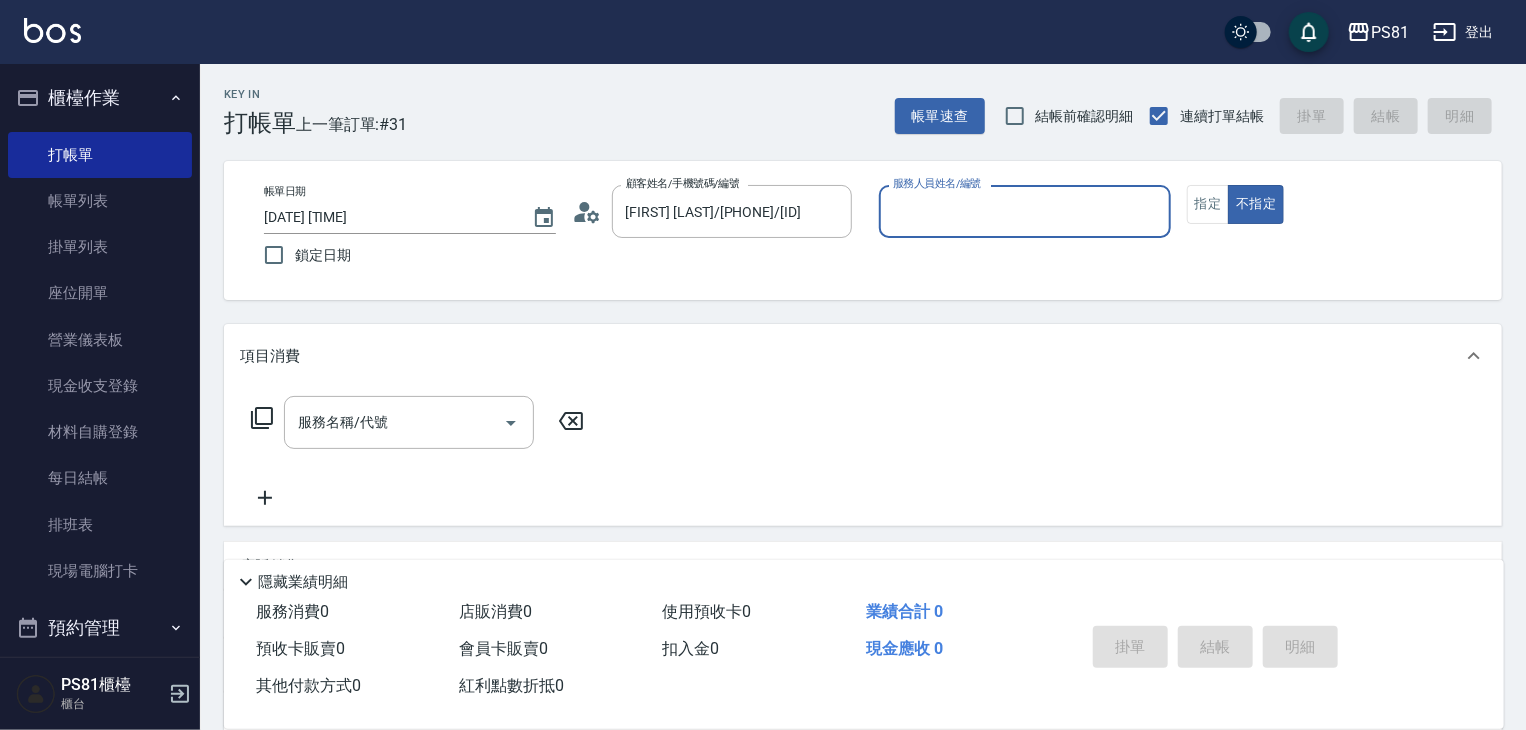 drag, startPoint x: 904, startPoint y: 229, endPoint x: 916, endPoint y: 223, distance: 13.416408 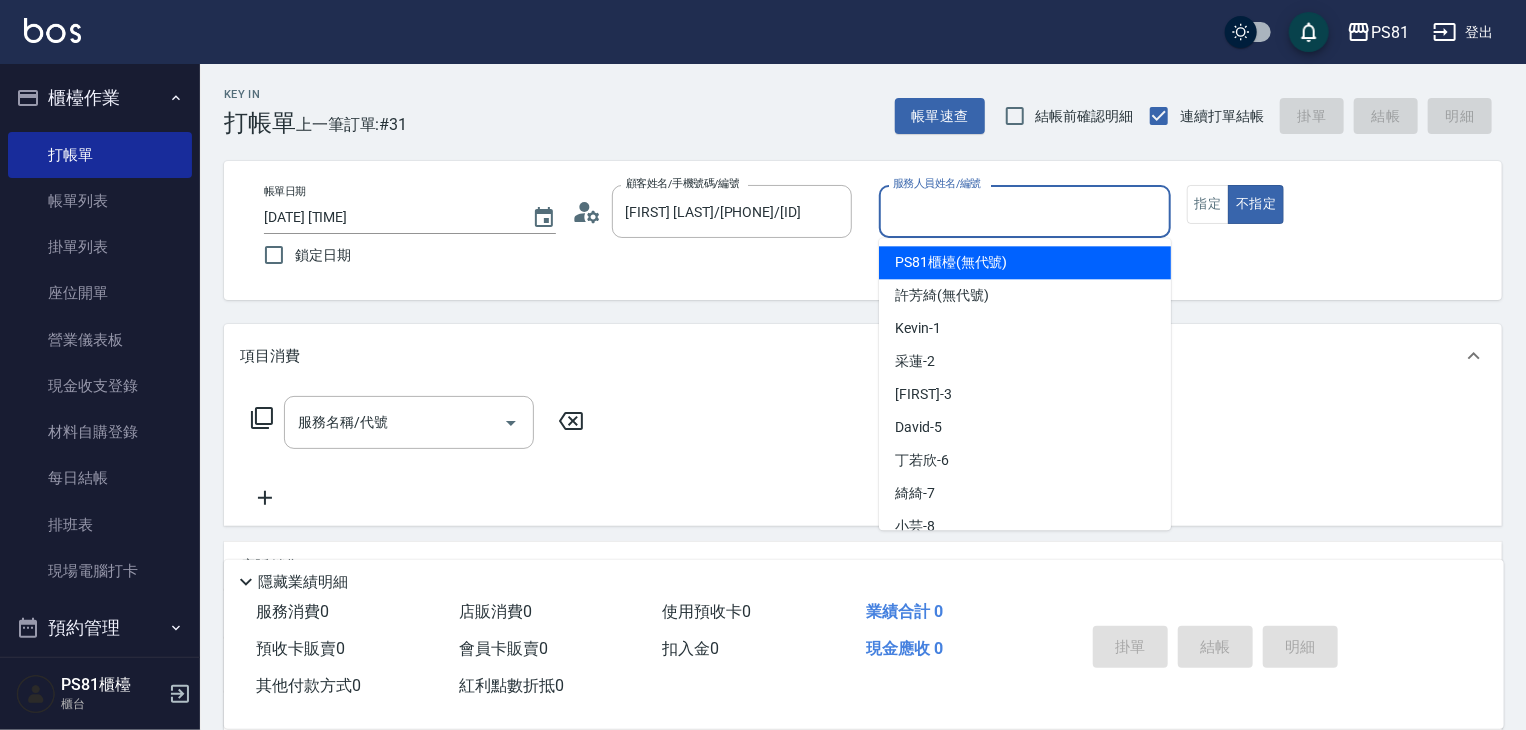 click on "服務人員姓名/編號" at bounding box center (1025, 211) 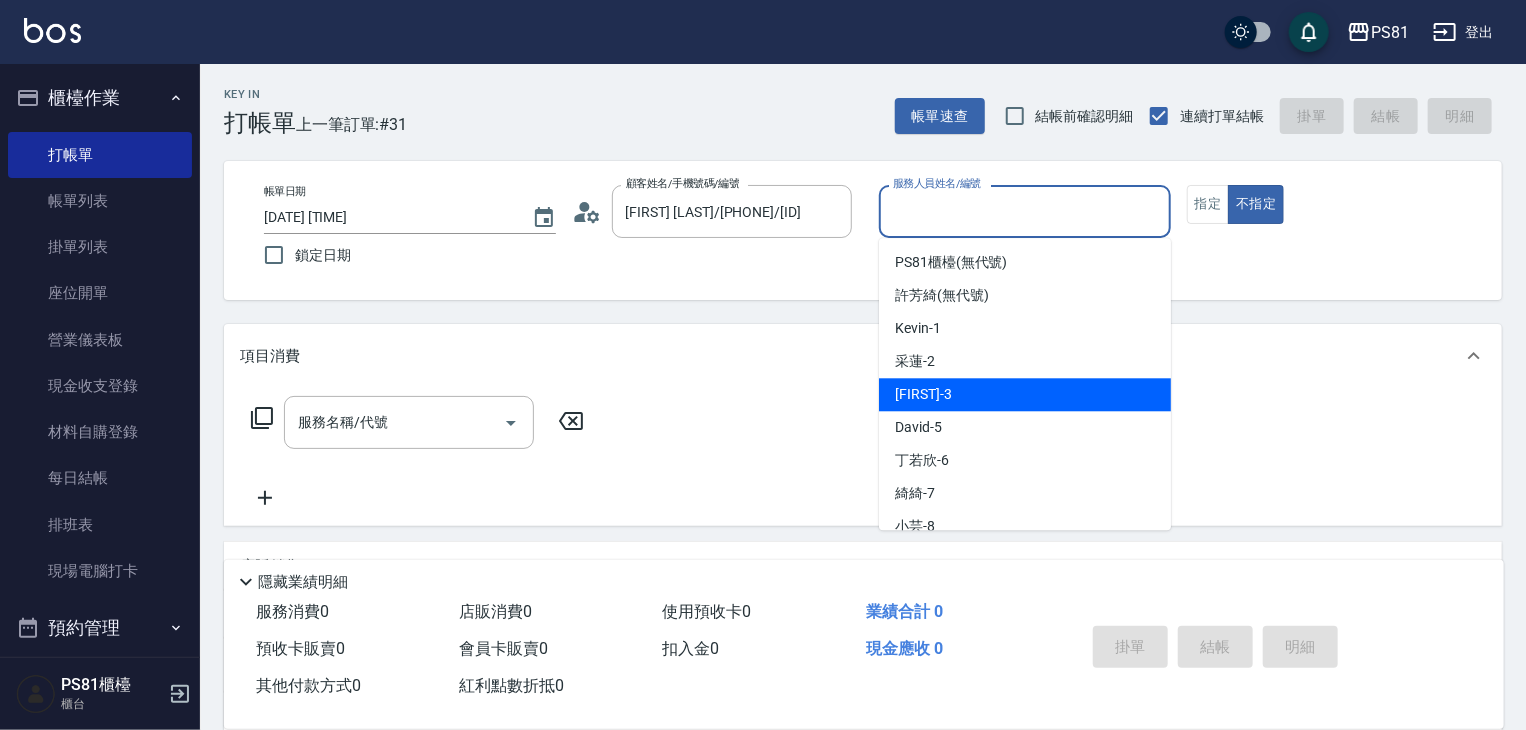 click on "晏菱 -3" at bounding box center (1025, 394) 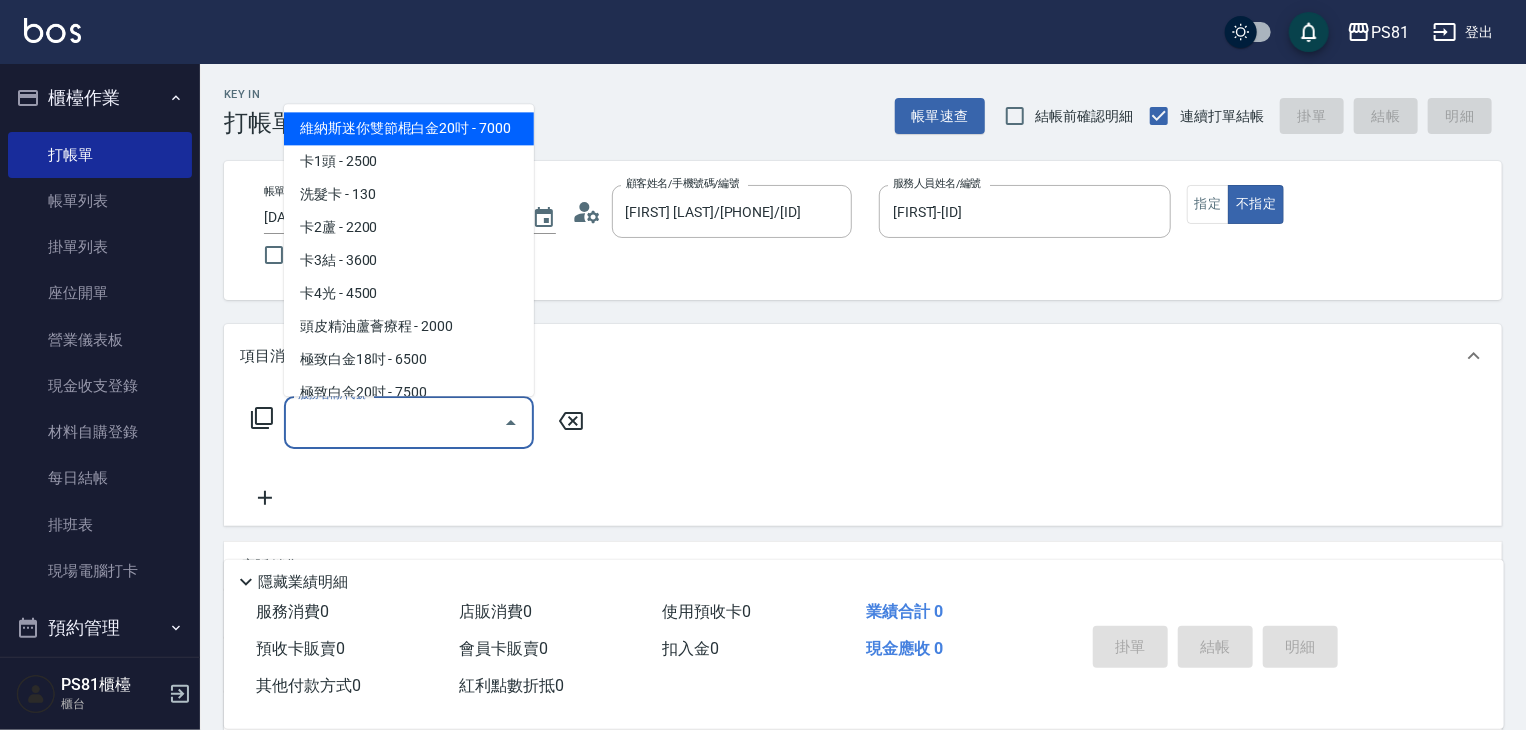 click on "服務名稱/代號" at bounding box center (394, 422) 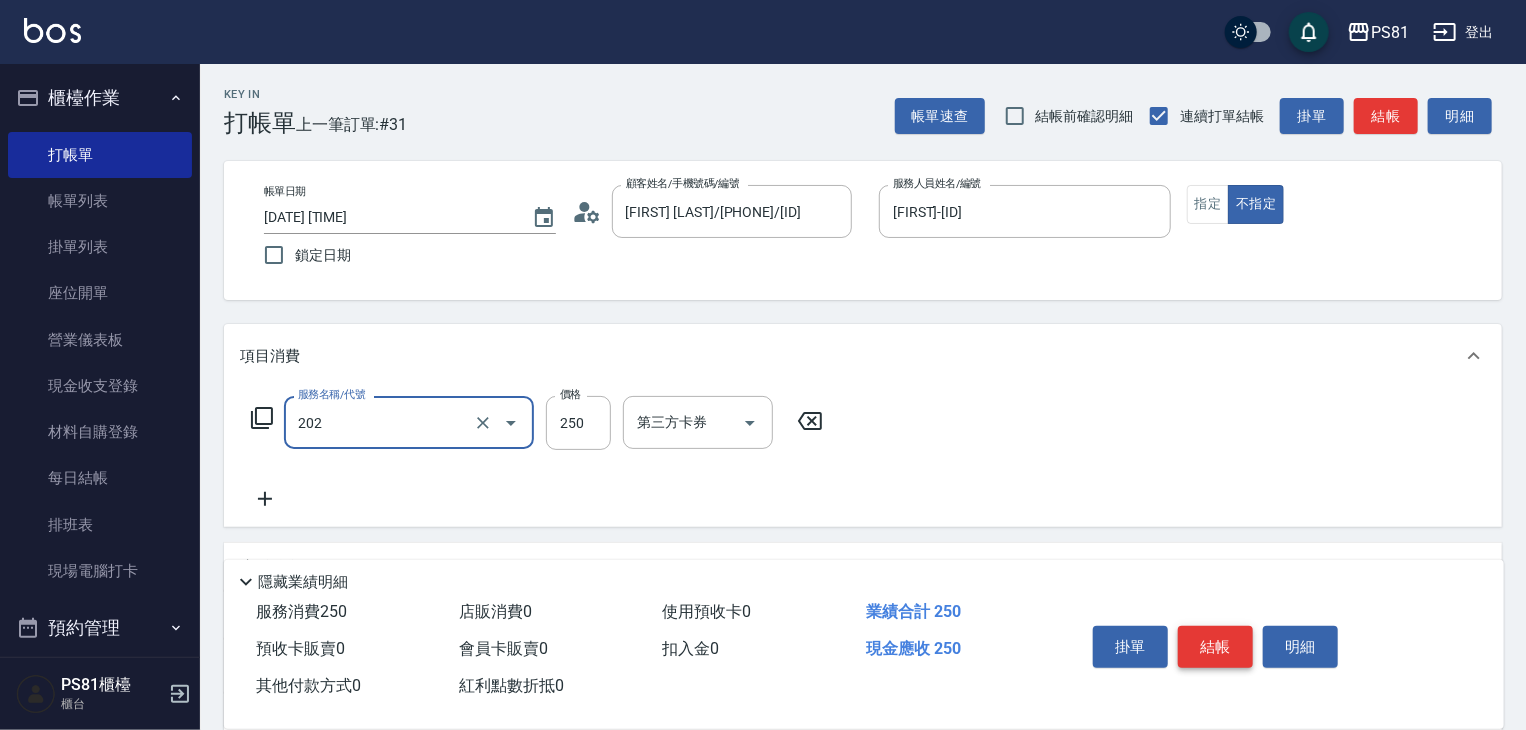 type on "單剪250(202)" 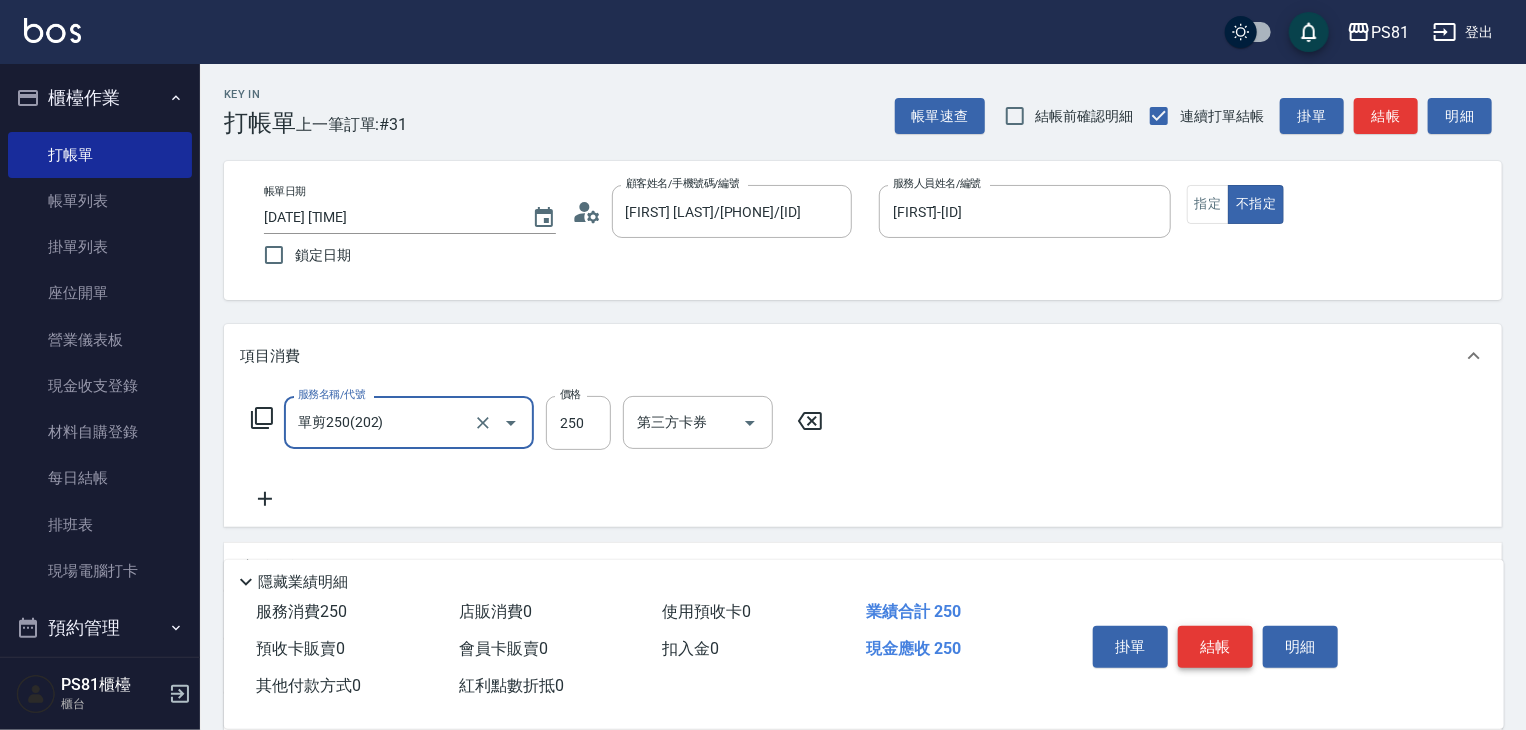 click on "結帳" at bounding box center [1215, 647] 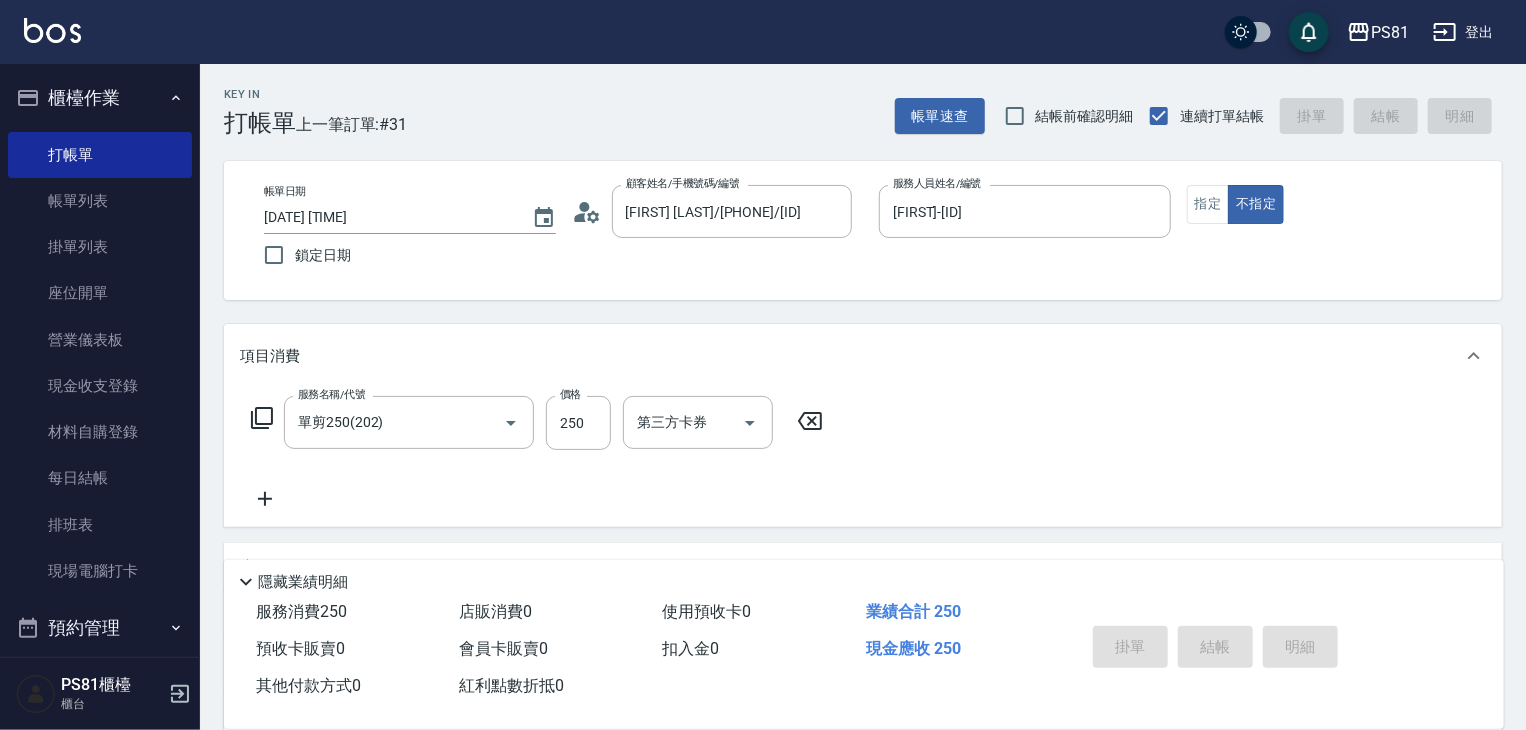 type on "2025/08/08 18:49" 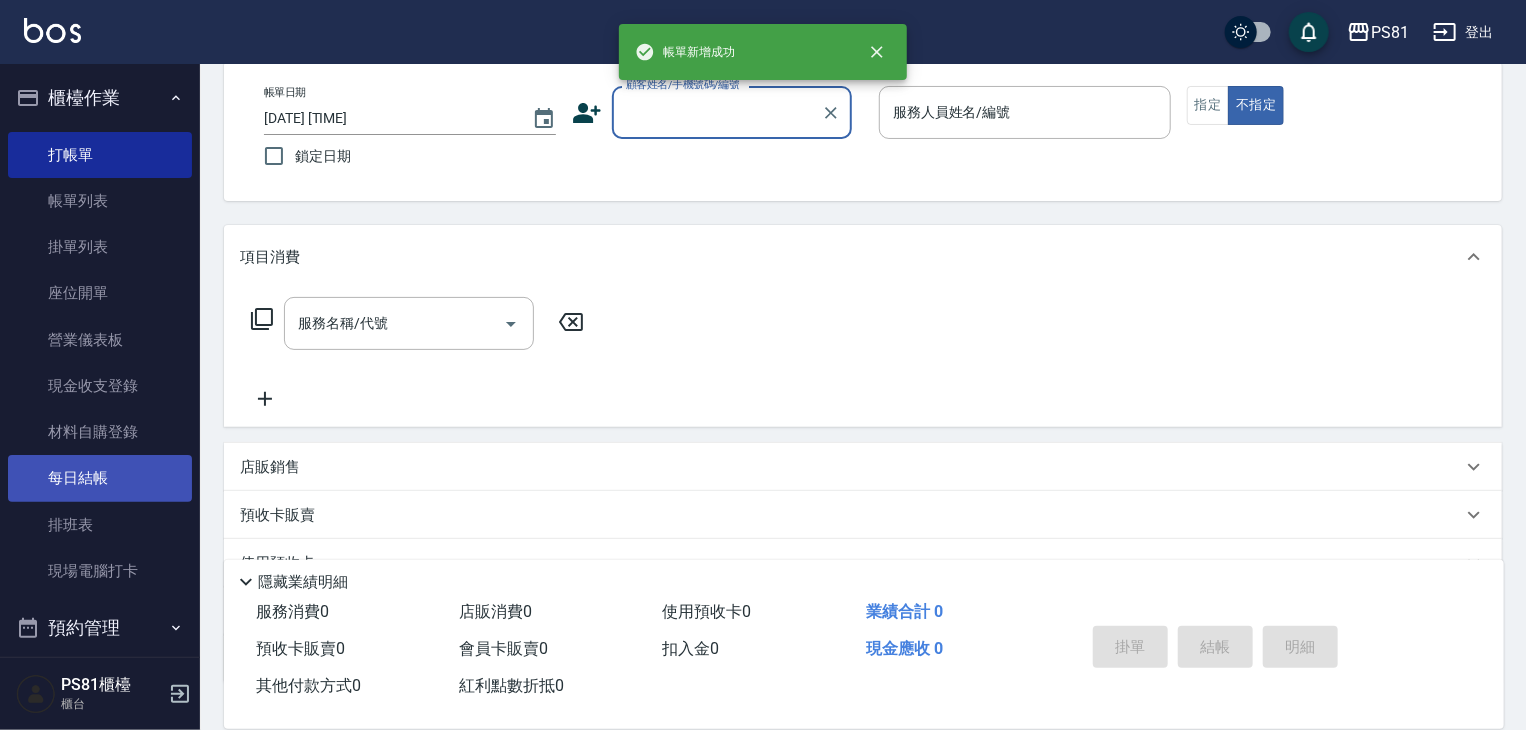 scroll, scrollTop: 242, scrollLeft: 0, axis: vertical 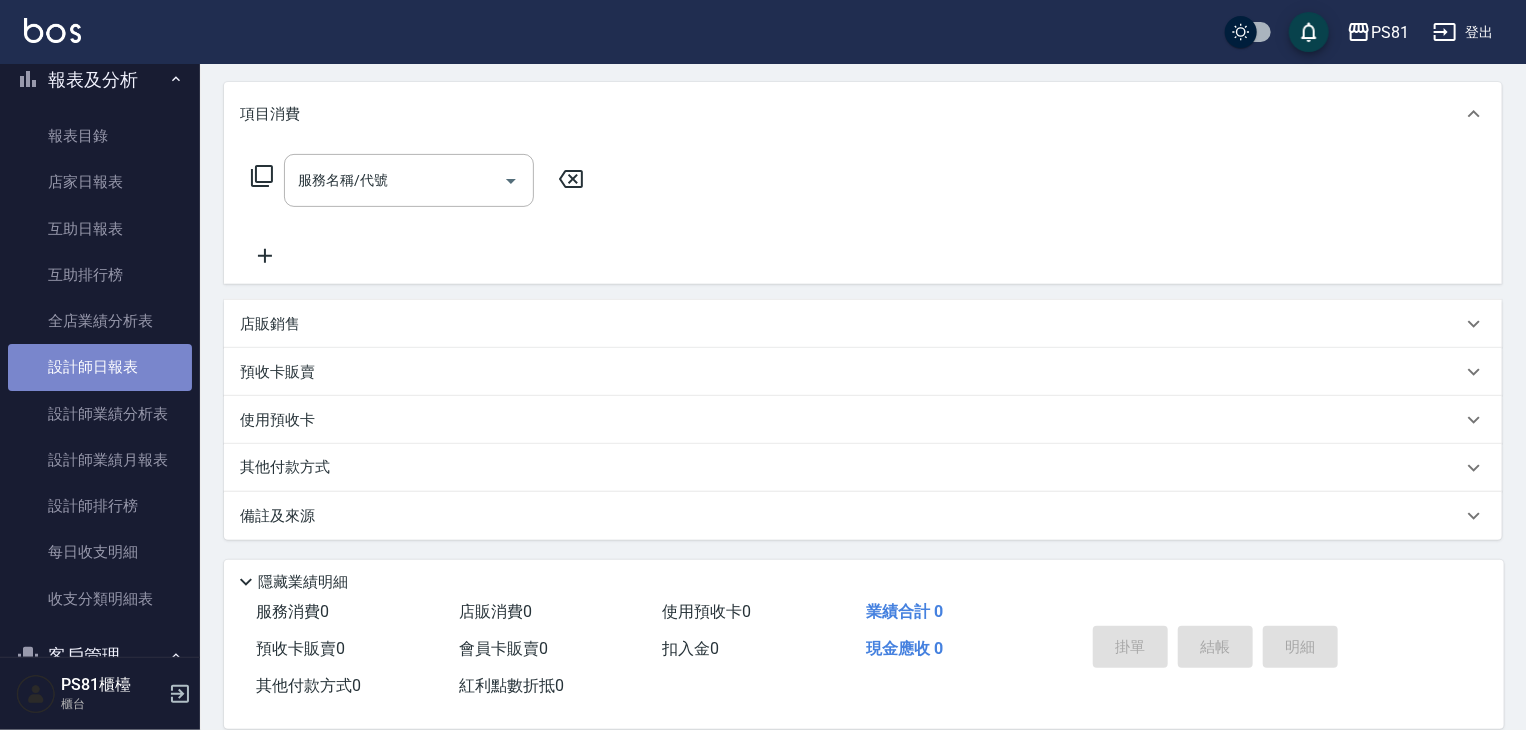 click on "設計師日報表" at bounding box center [100, 367] 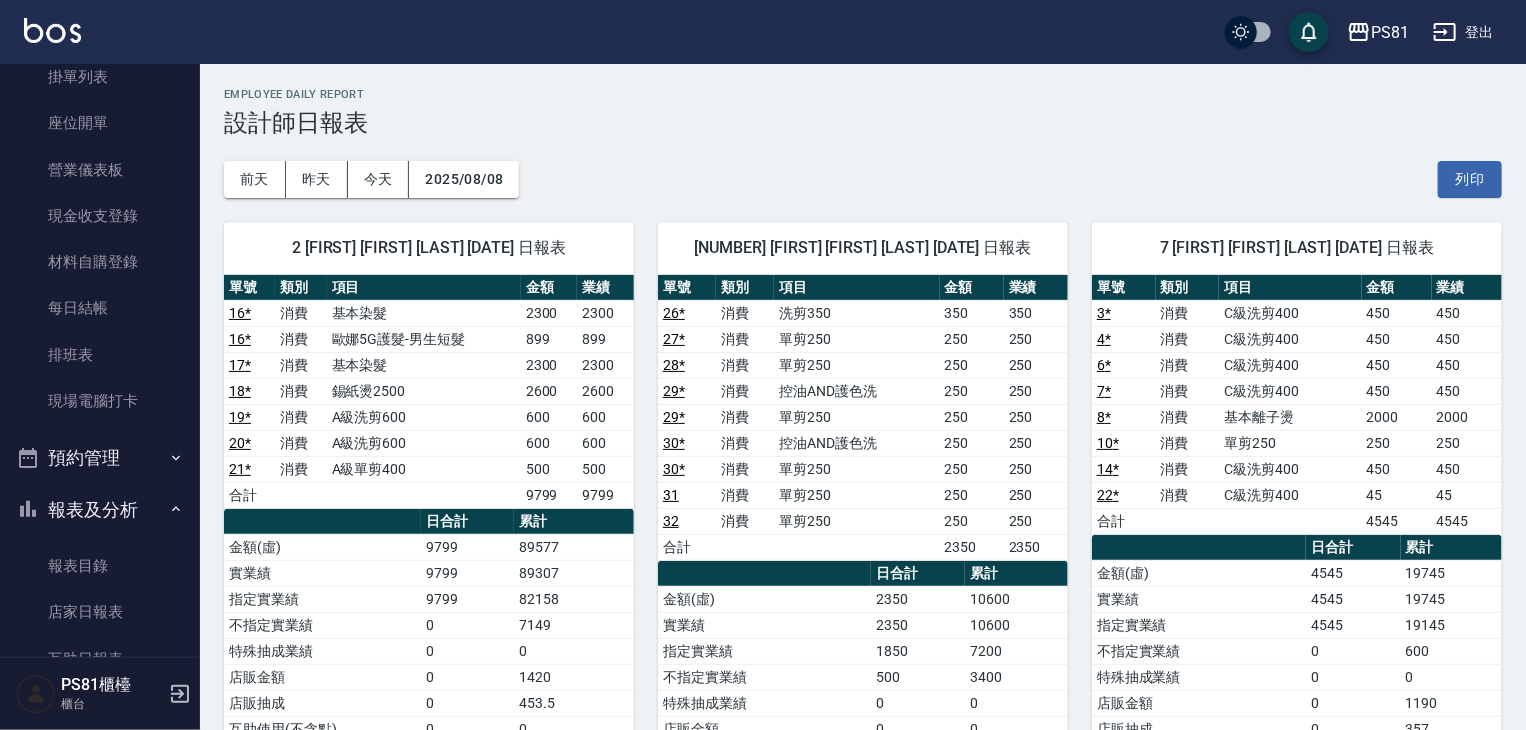 scroll, scrollTop: 0, scrollLeft: 0, axis: both 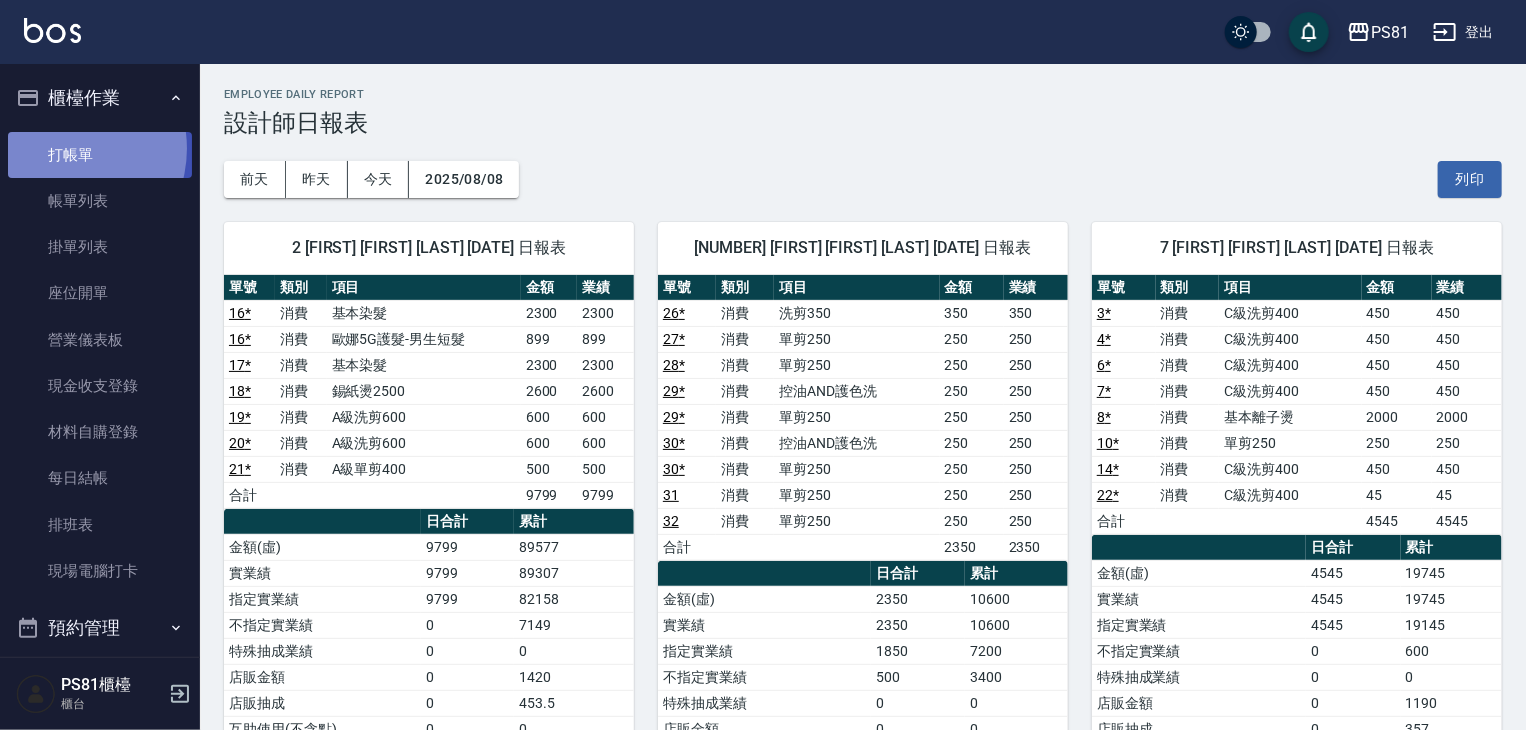 click on "打帳單" at bounding box center (100, 155) 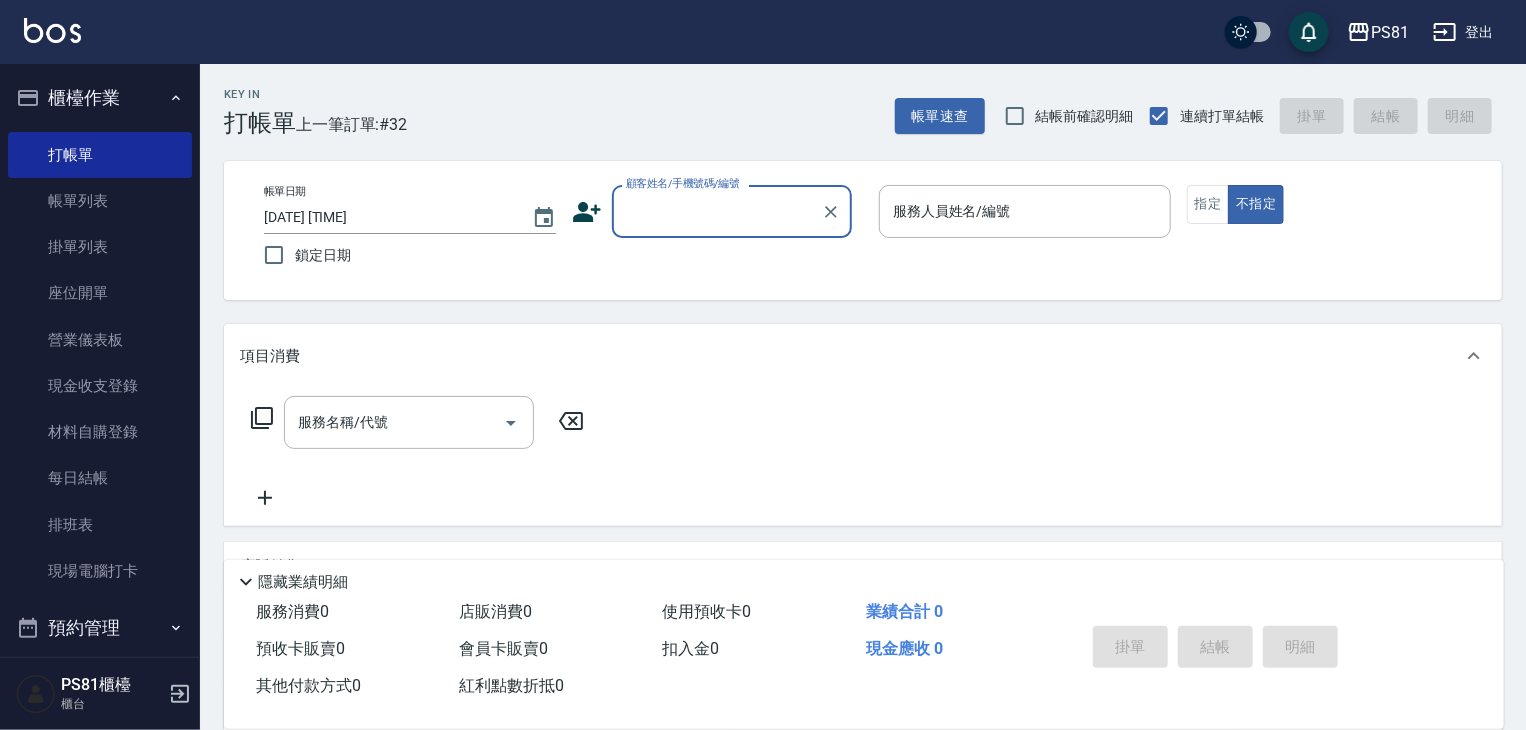 click on "顧客姓名/手機號碼/編號" at bounding box center [717, 211] 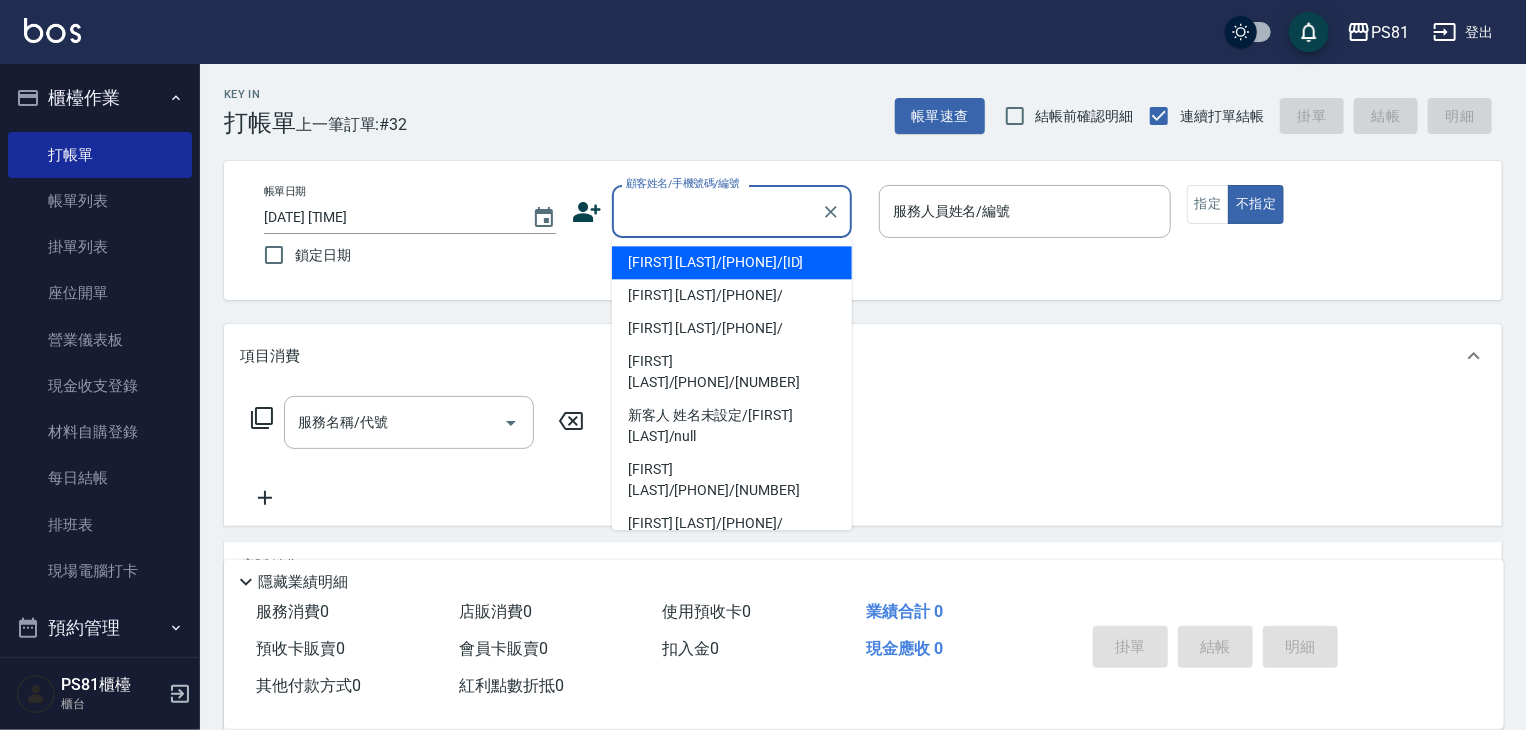 click on "[LAST]/[PHONE]/[NUMBER]" at bounding box center (732, 262) 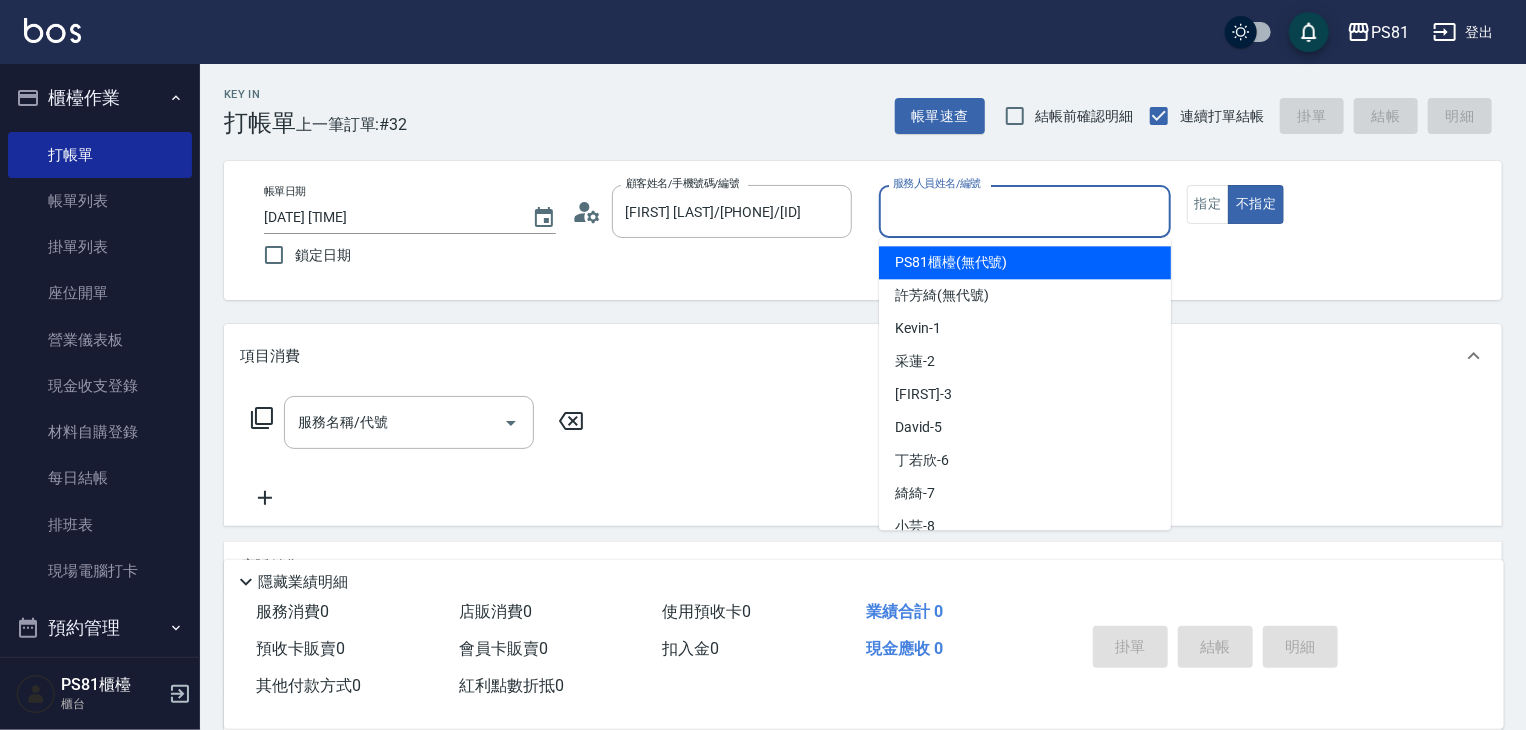click on "服務人員姓名/編號" at bounding box center [1025, 211] 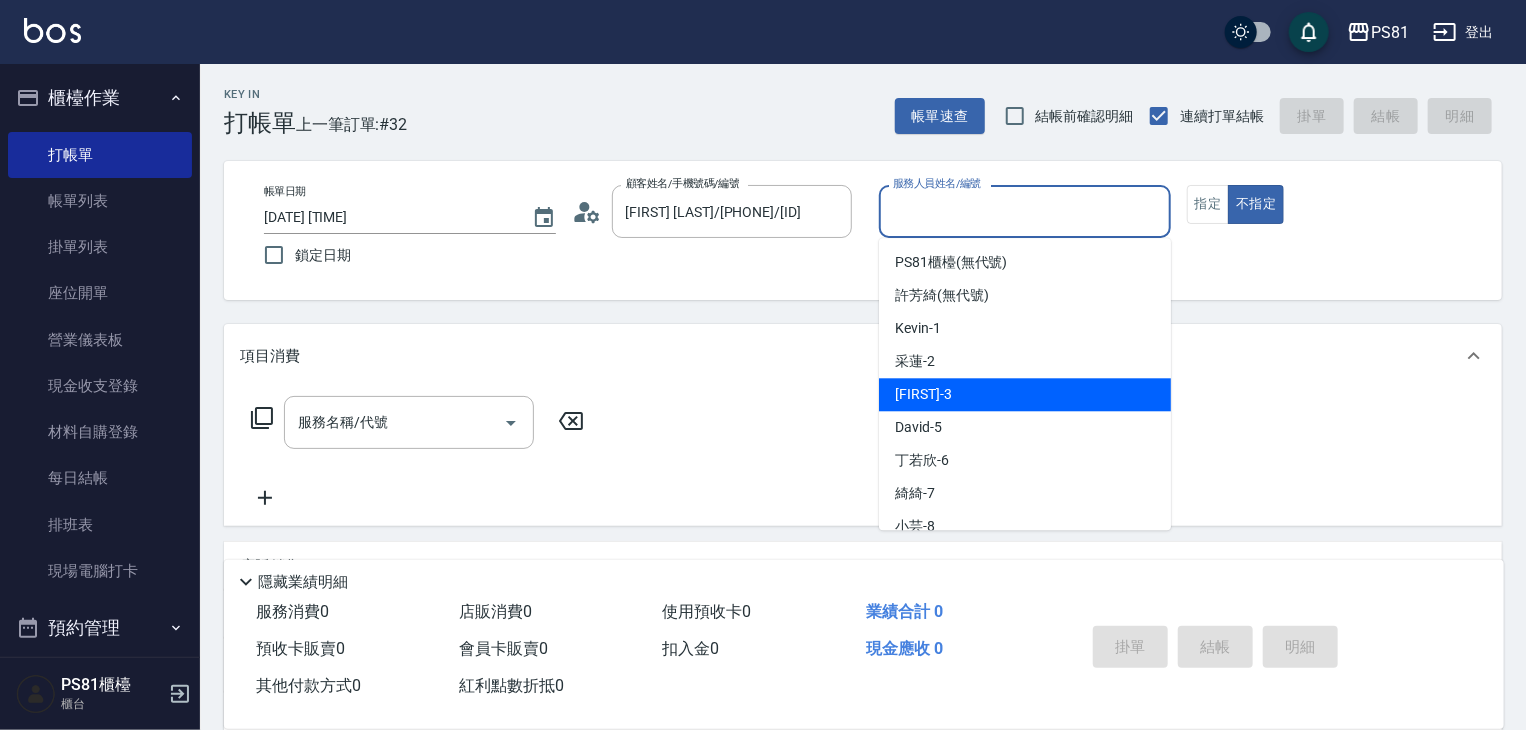 click on "晏菱 -3" at bounding box center [923, 394] 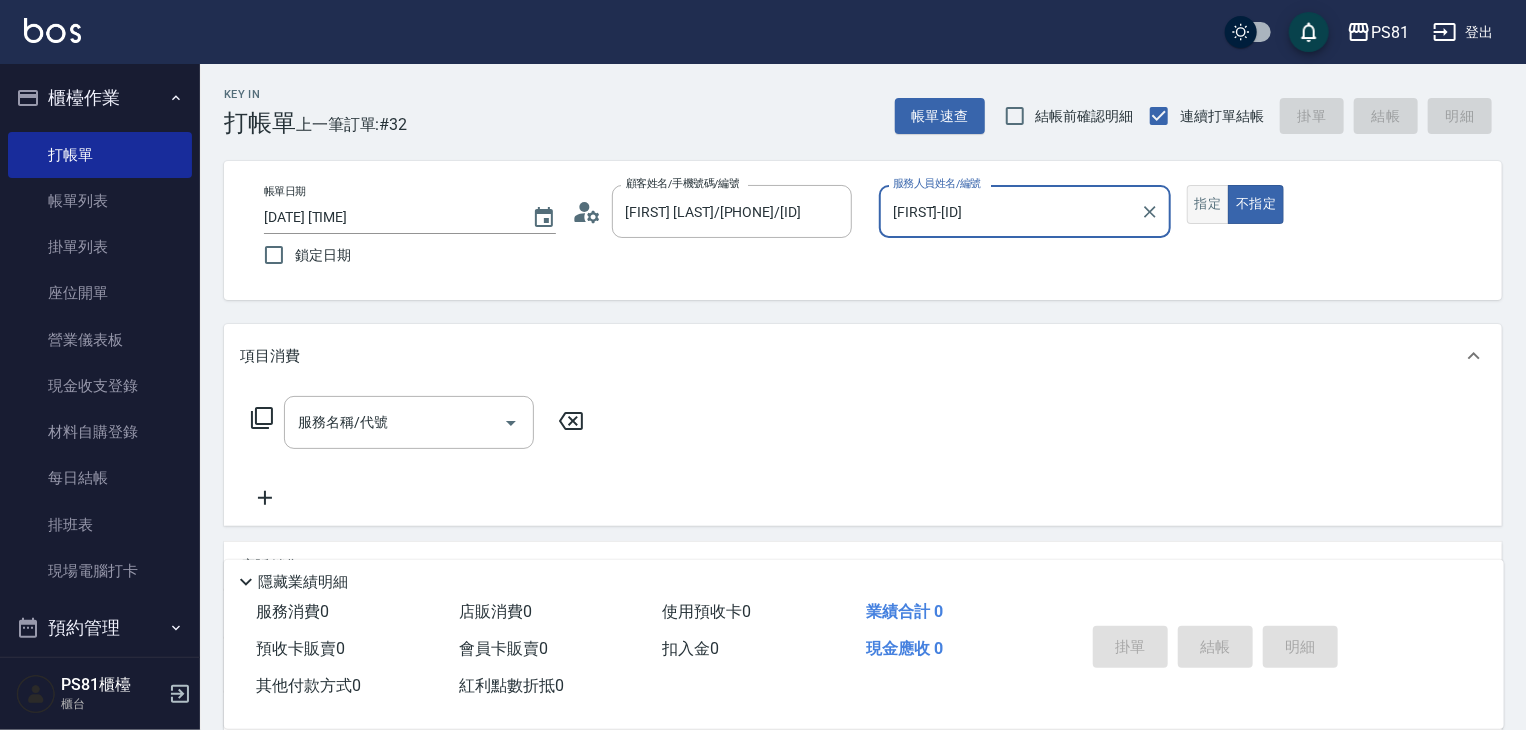 click on "指定" at bounding box center (1208, 204) 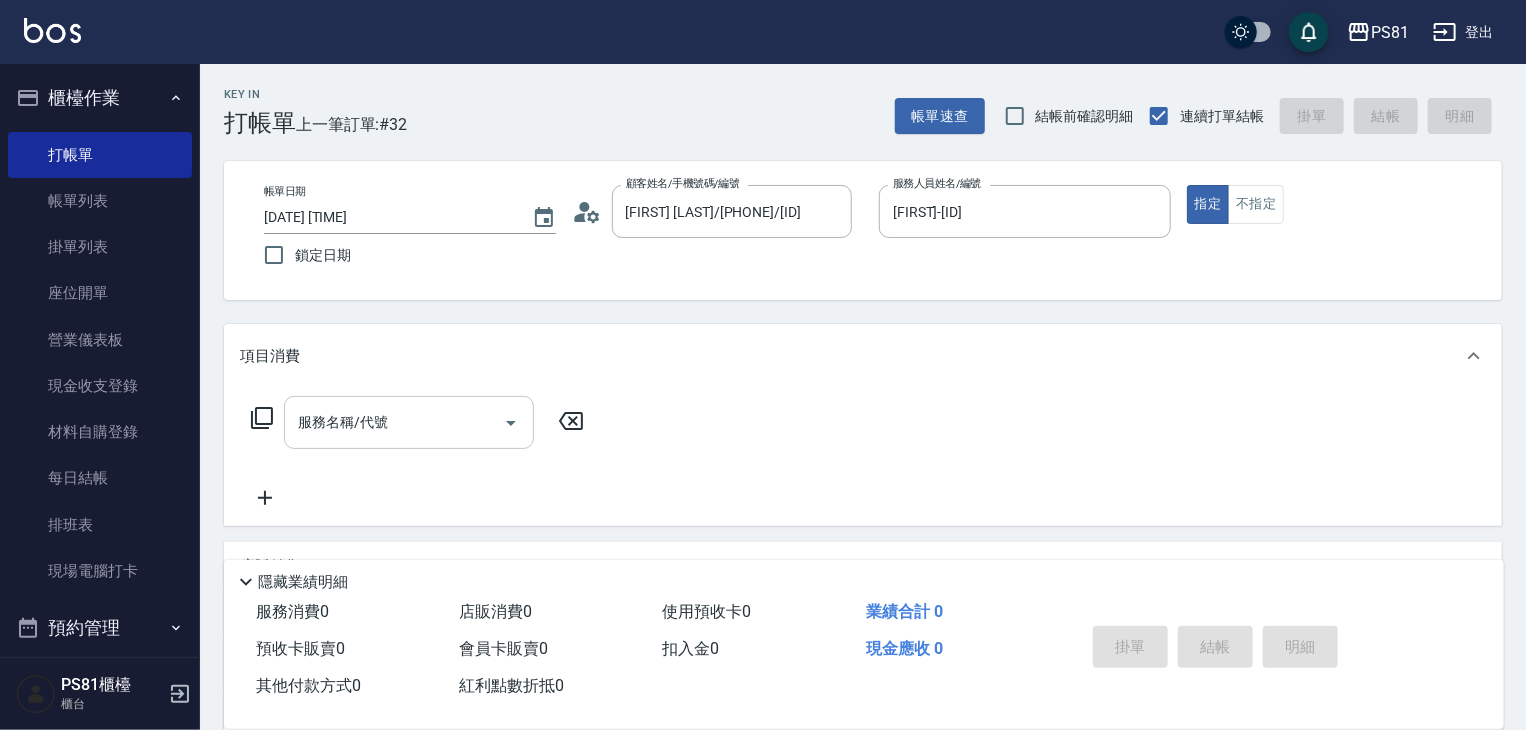 click on "服務名稱/代號" at bounding box center [394, 422] 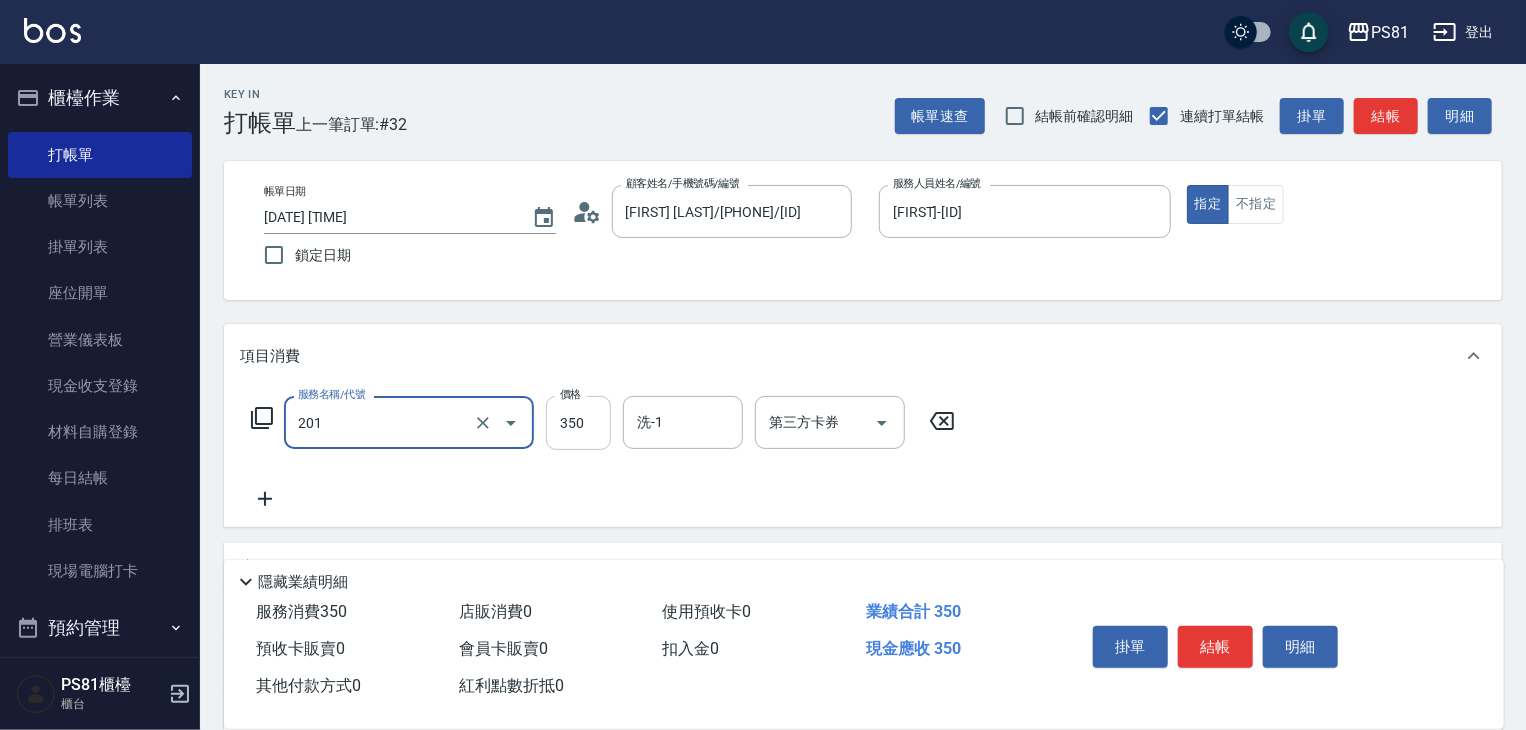 type on "洗剪350(201)" 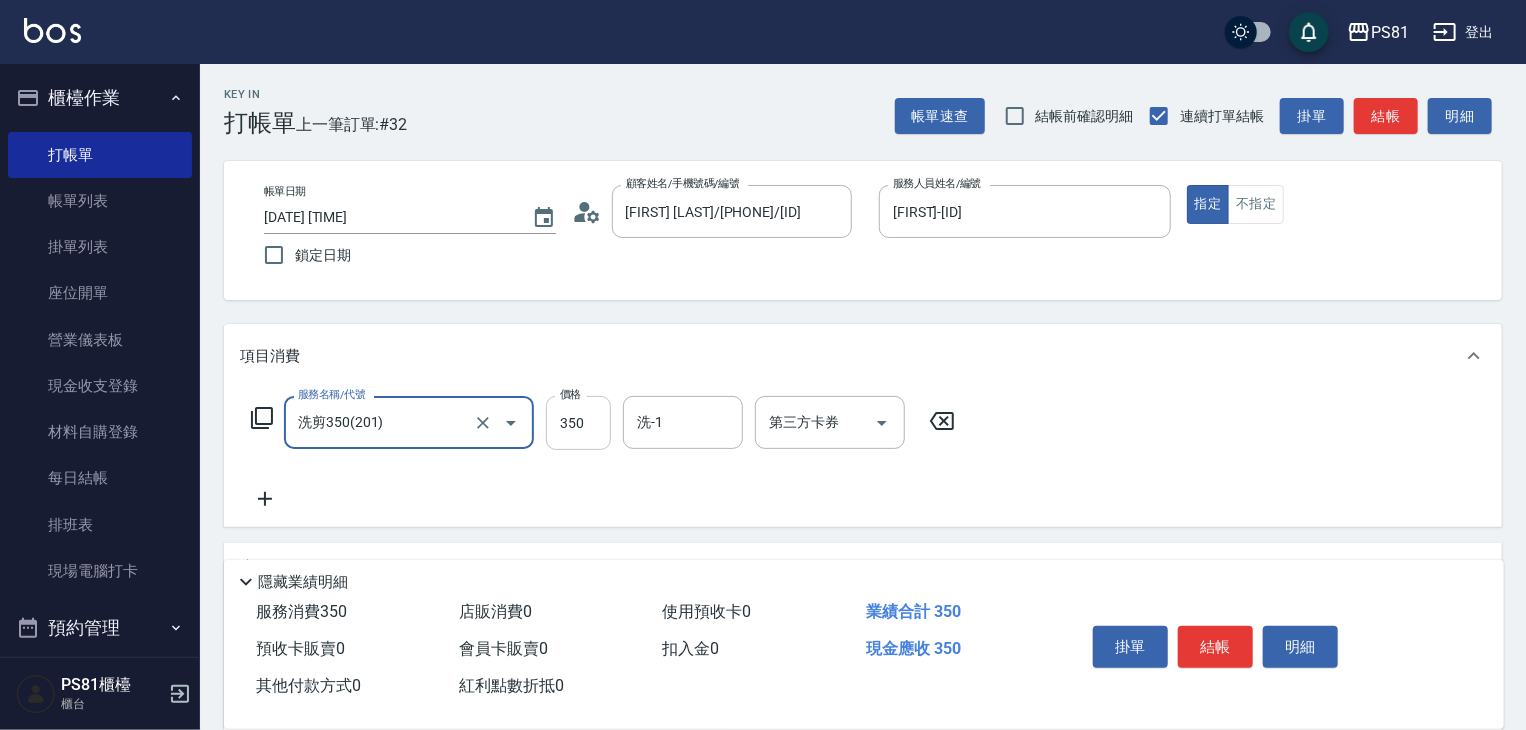 click on "350" at bounding box center (578, 423) 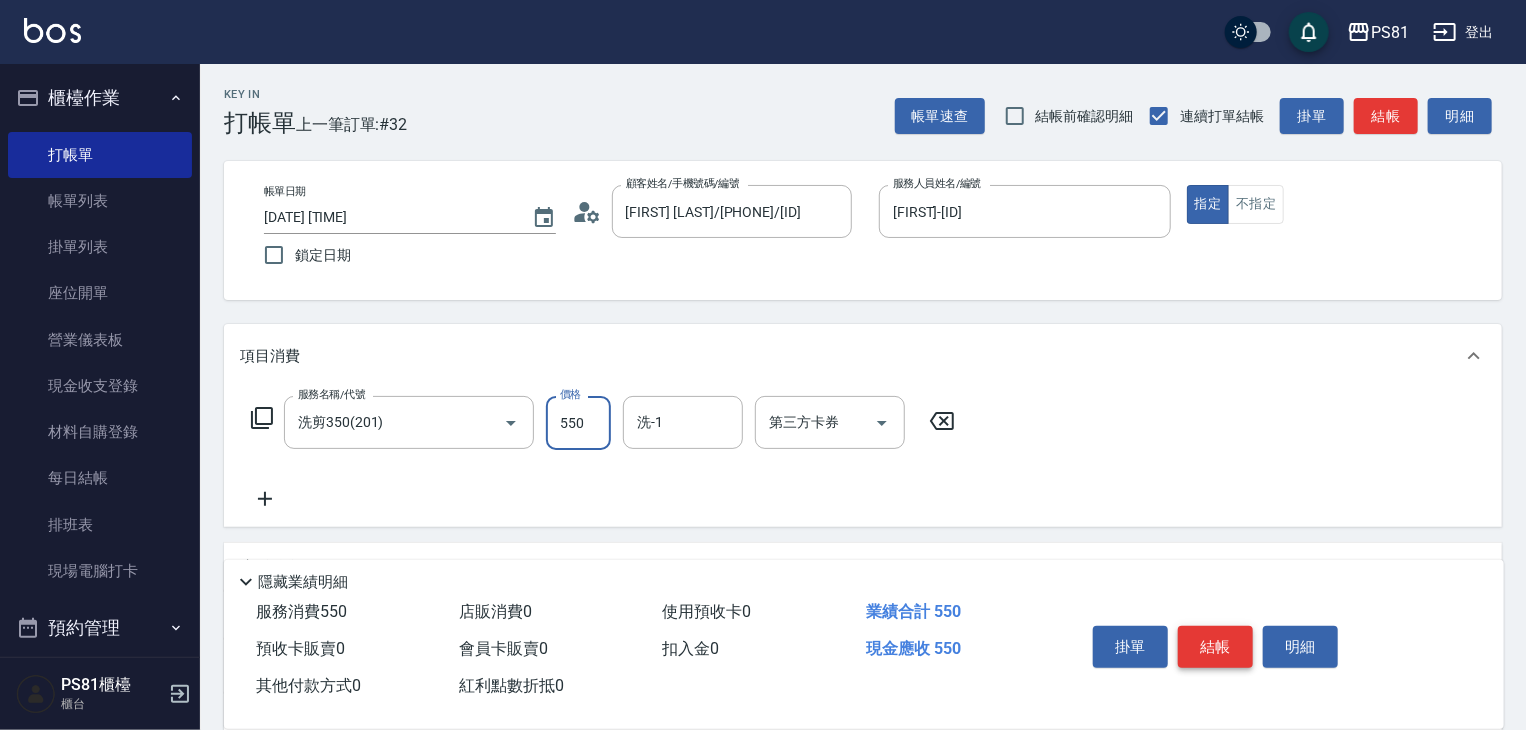 type on "550" 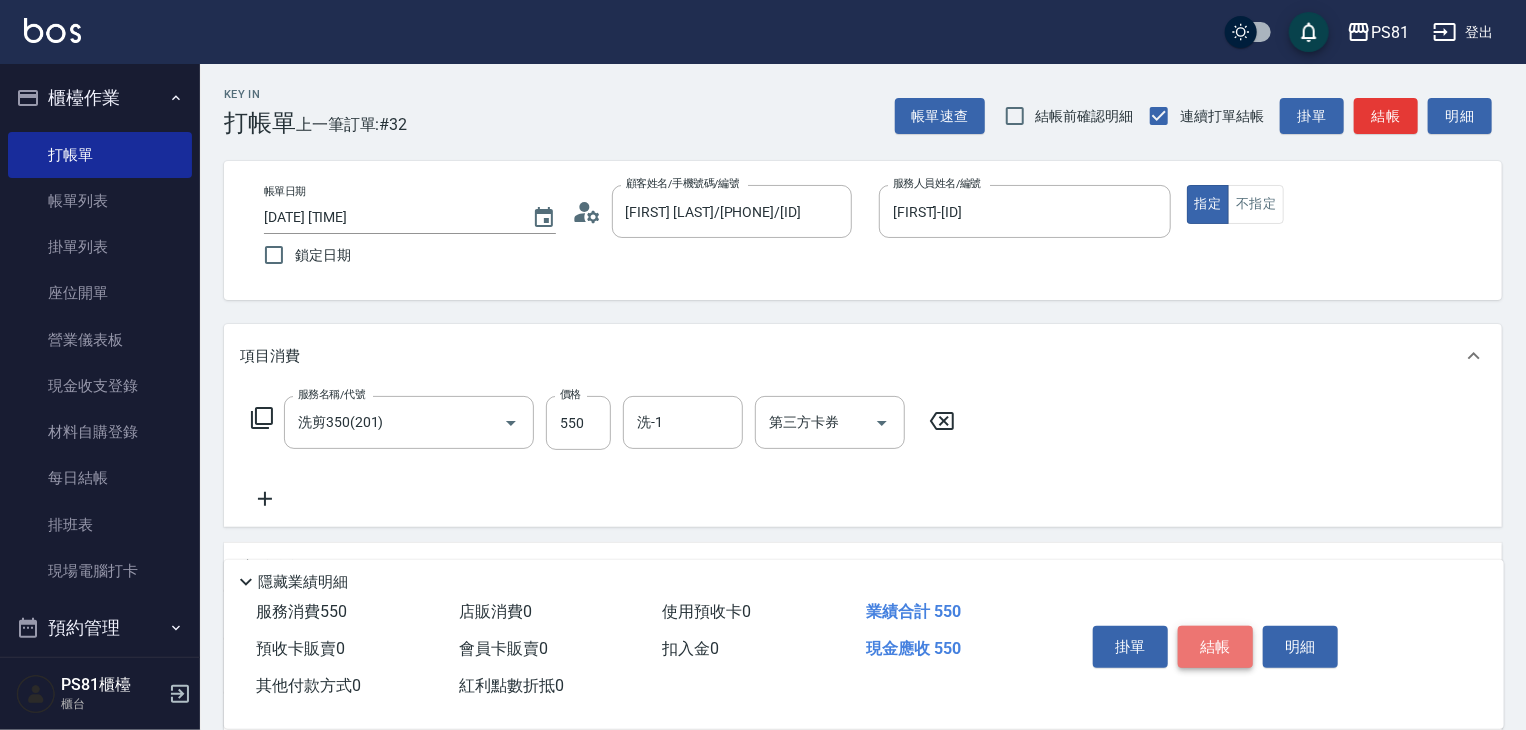 click on "結帳" at bounding box center (1215, 647) 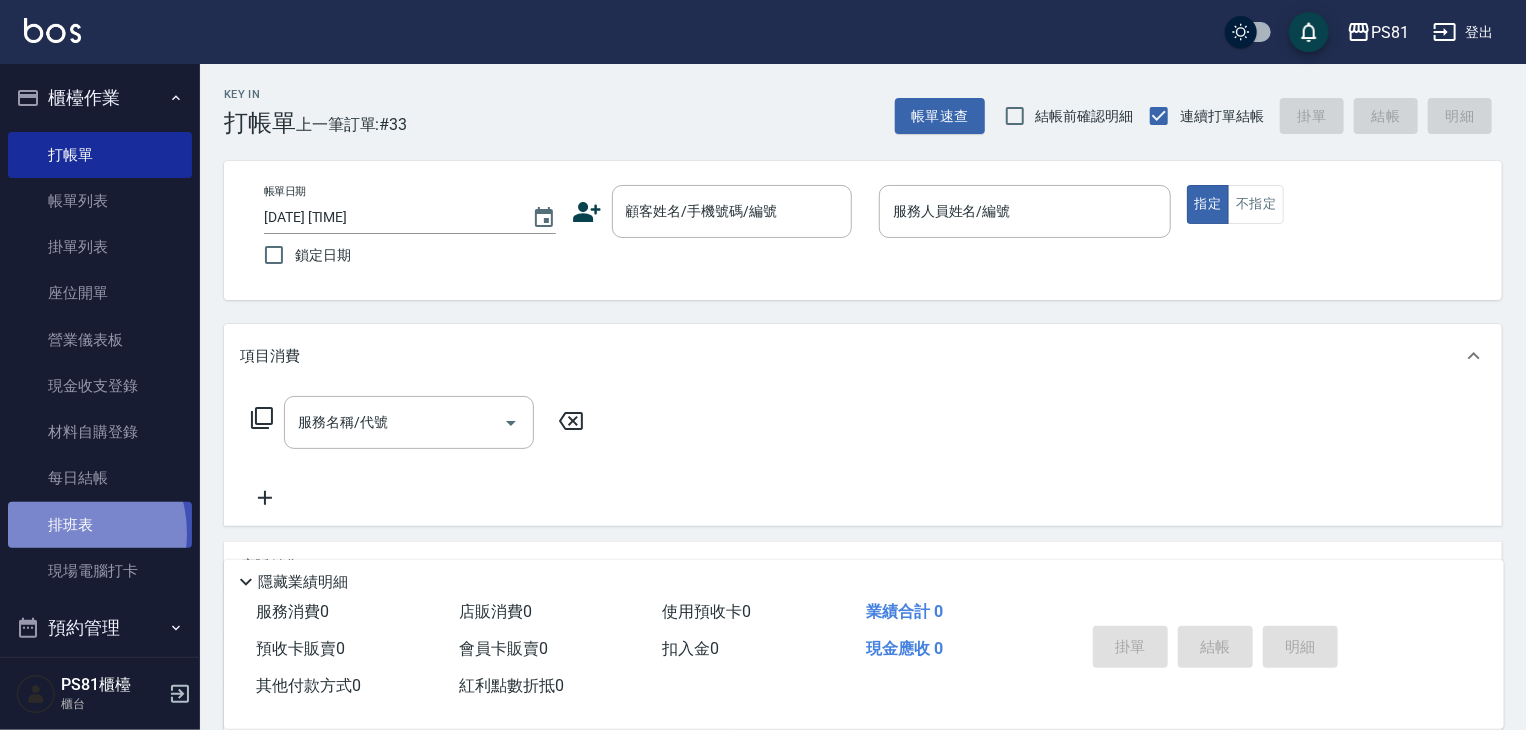 click on "排班表" at bounding box center [100, 525] 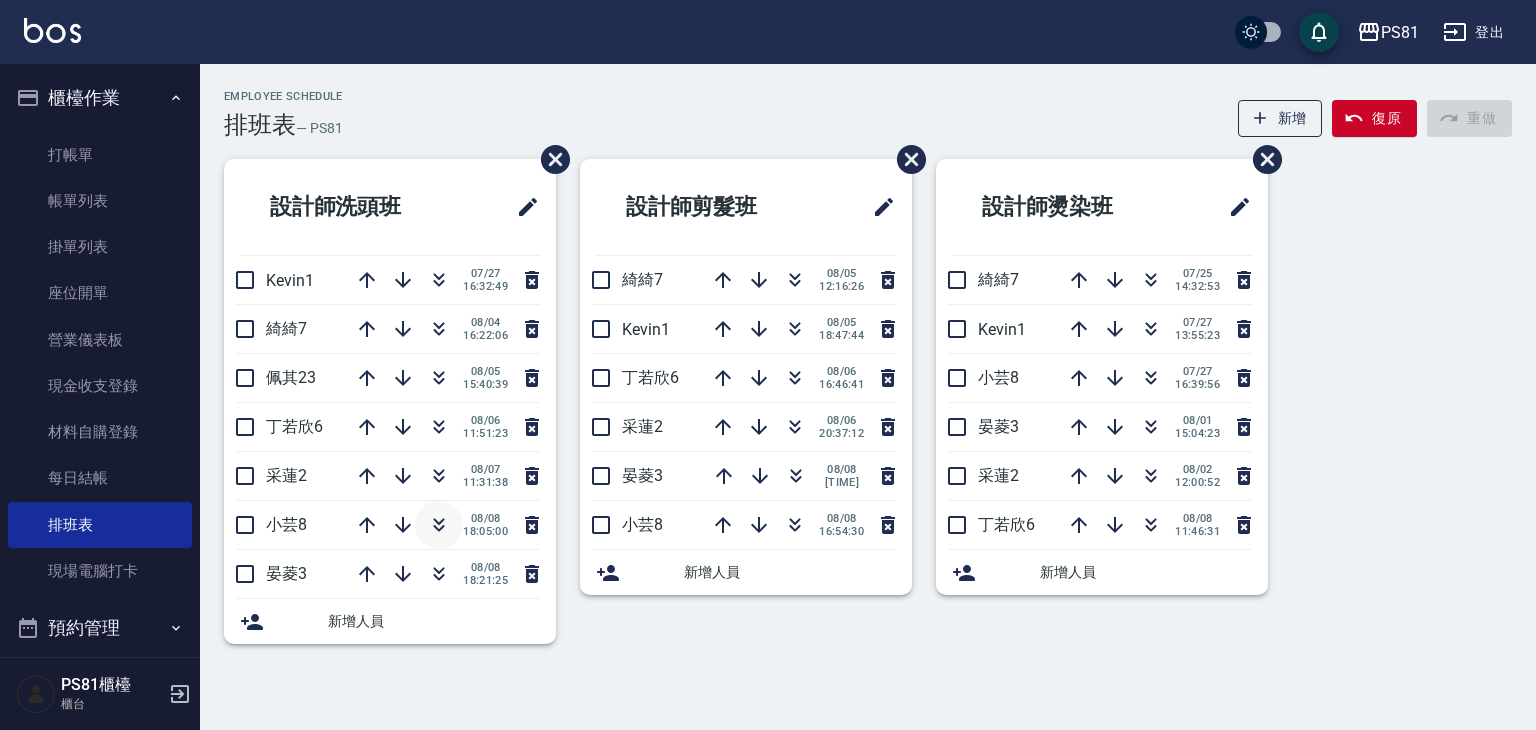 click 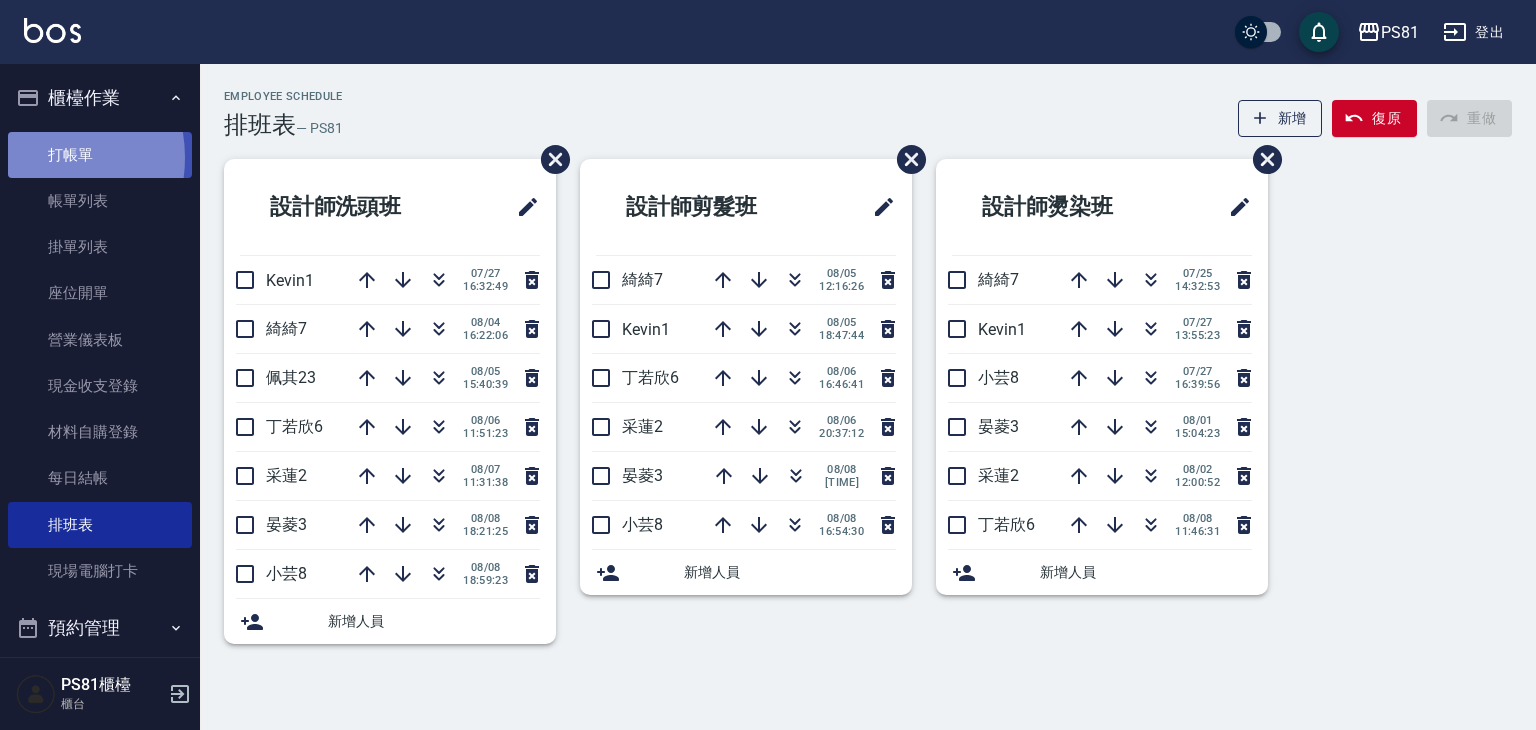 click on "打帳單" at bounding box center [100, 155] 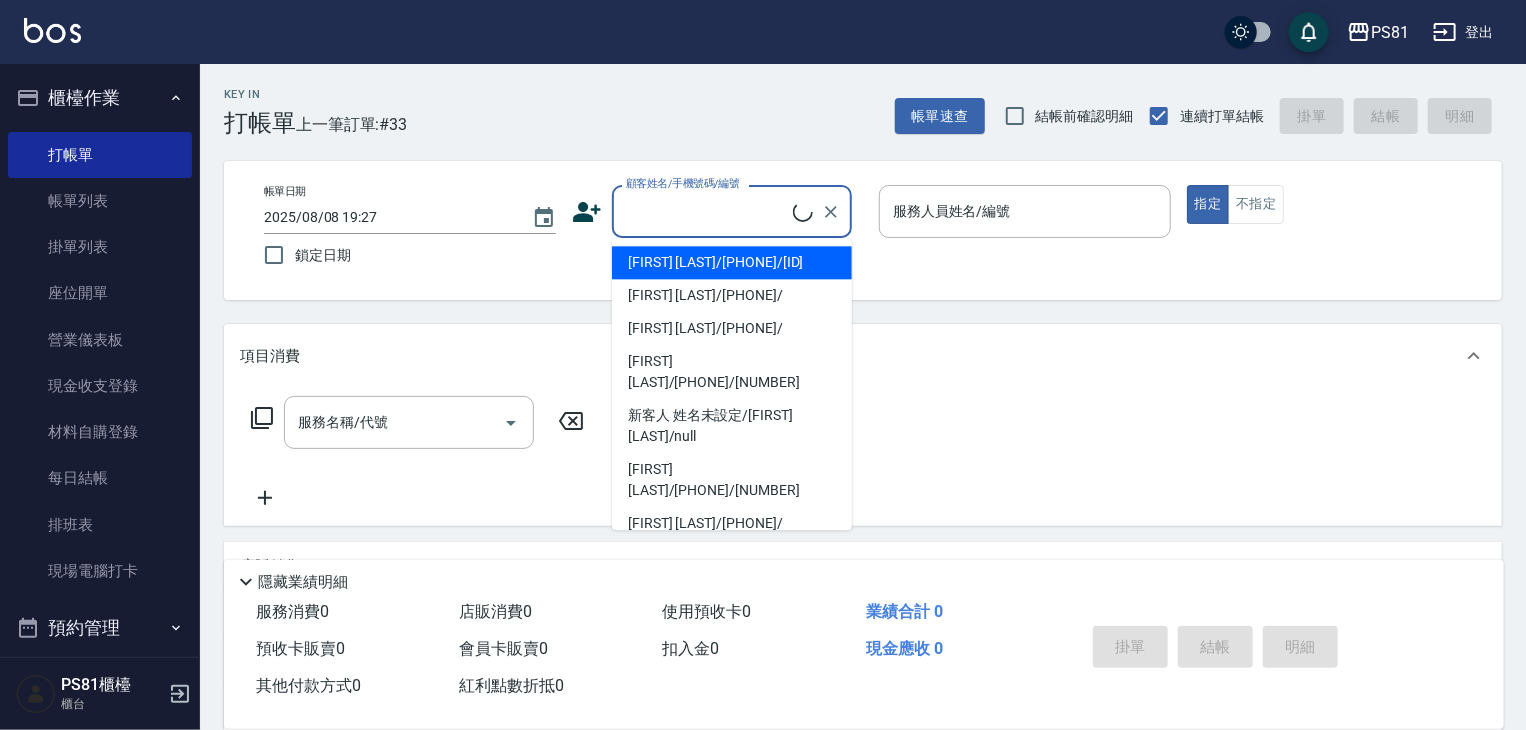 click on "顧客姓名/手機號碼/編號" at bounding box center (707, 211) 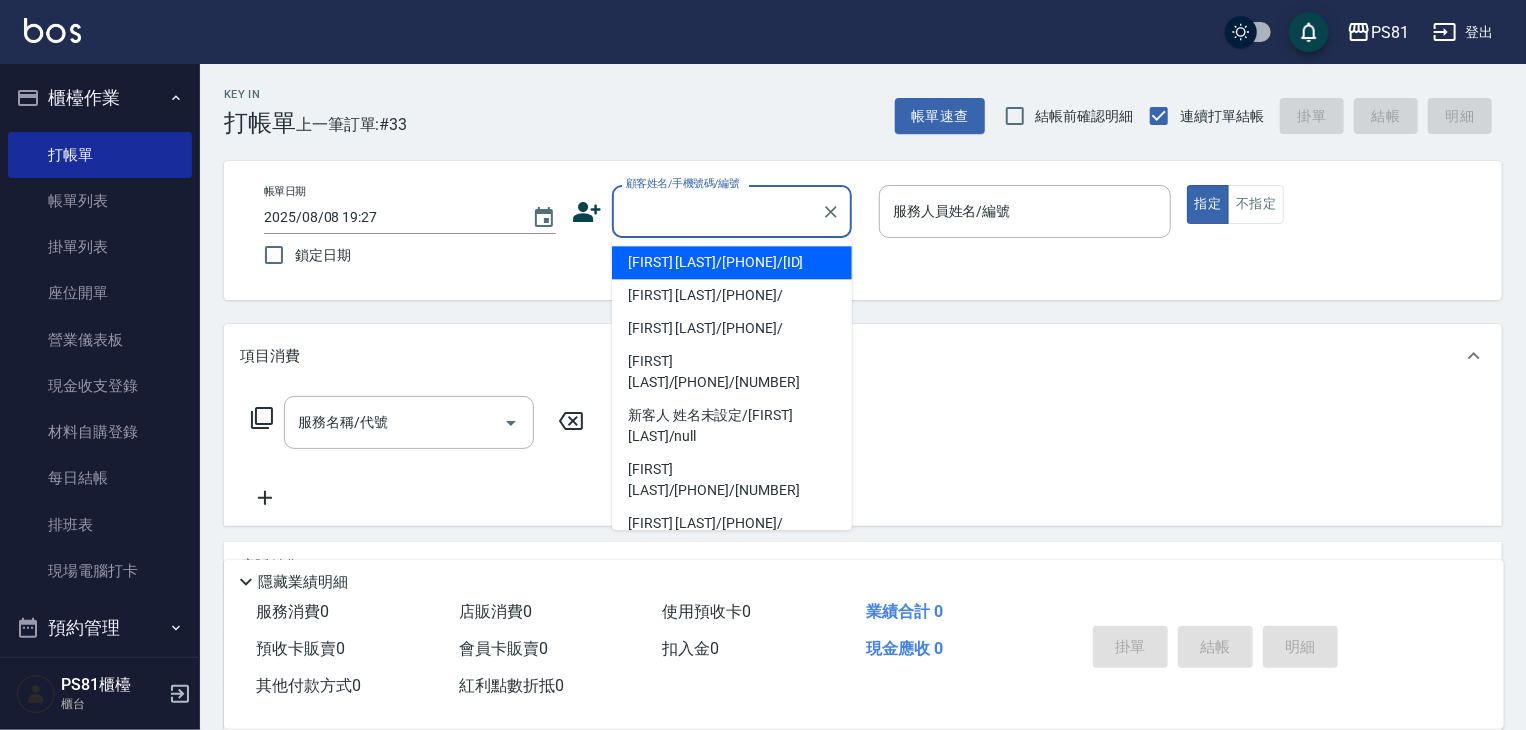 click on "顧客姓名/手機號碼/編號" at bounding box center (717, 211) 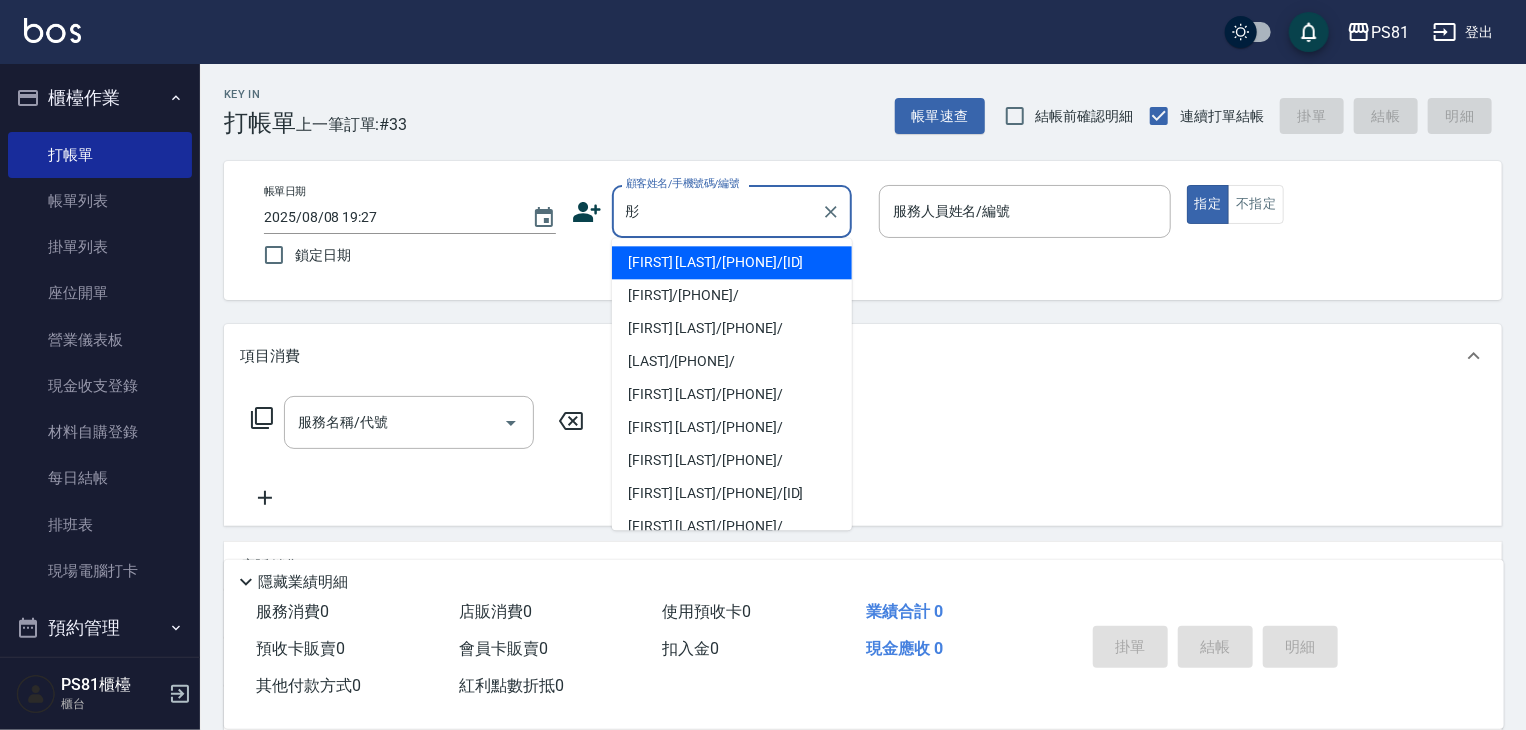 click on "[LAST]/[PHONE]/[NUMBER]" at bounding box center [732, 262] 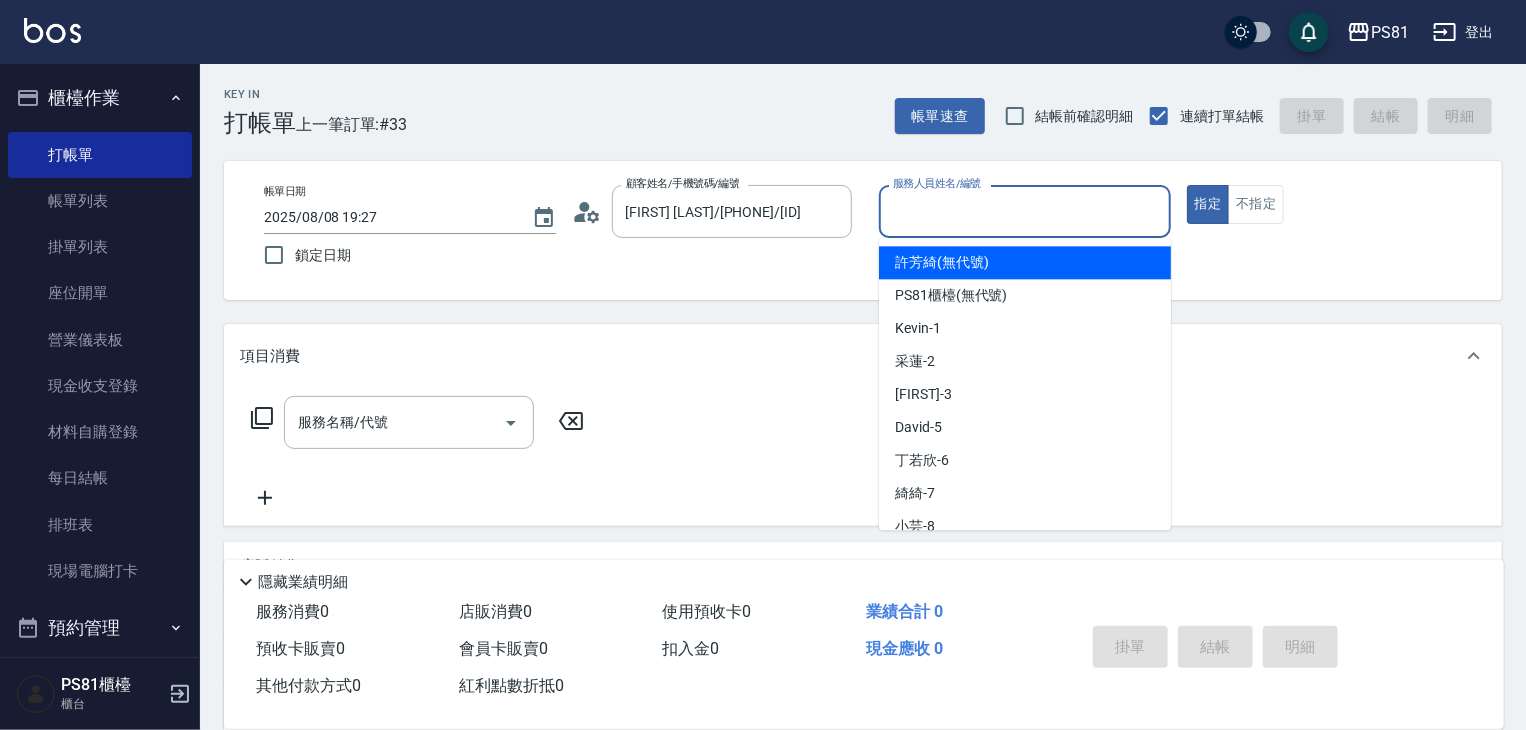 click on "服務人員姓名/編號" at bounding box center (1025, 211) 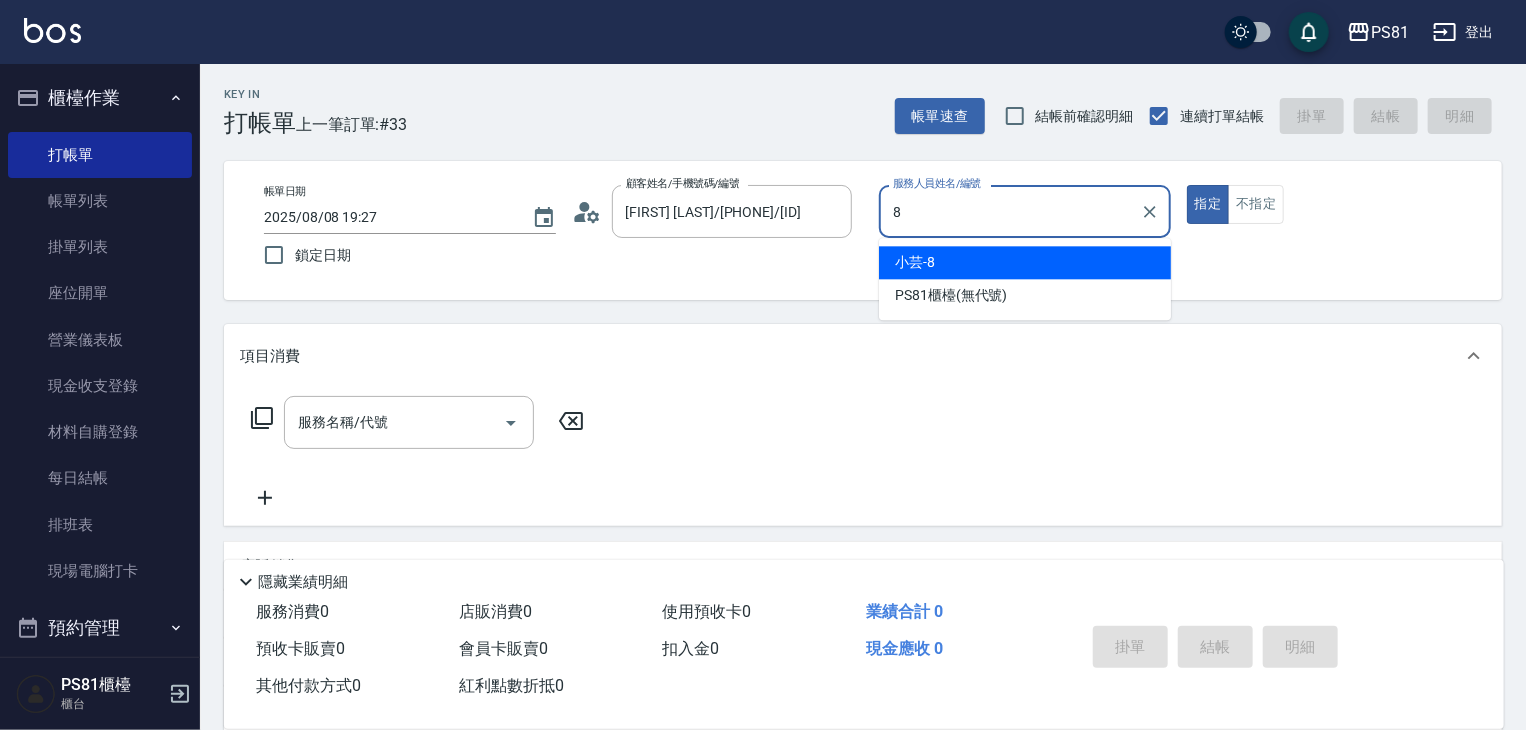 type on "小芸-8" 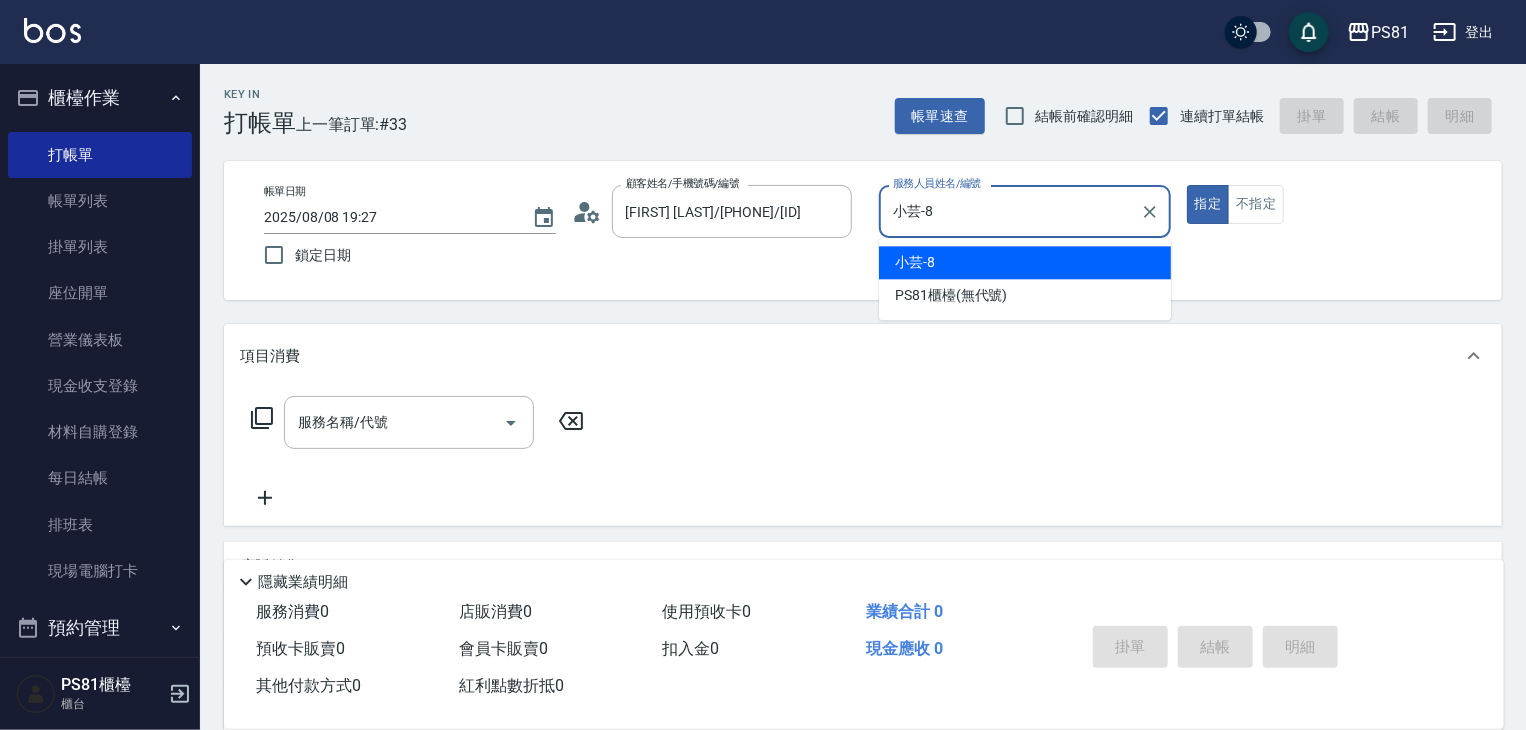 type on "true" 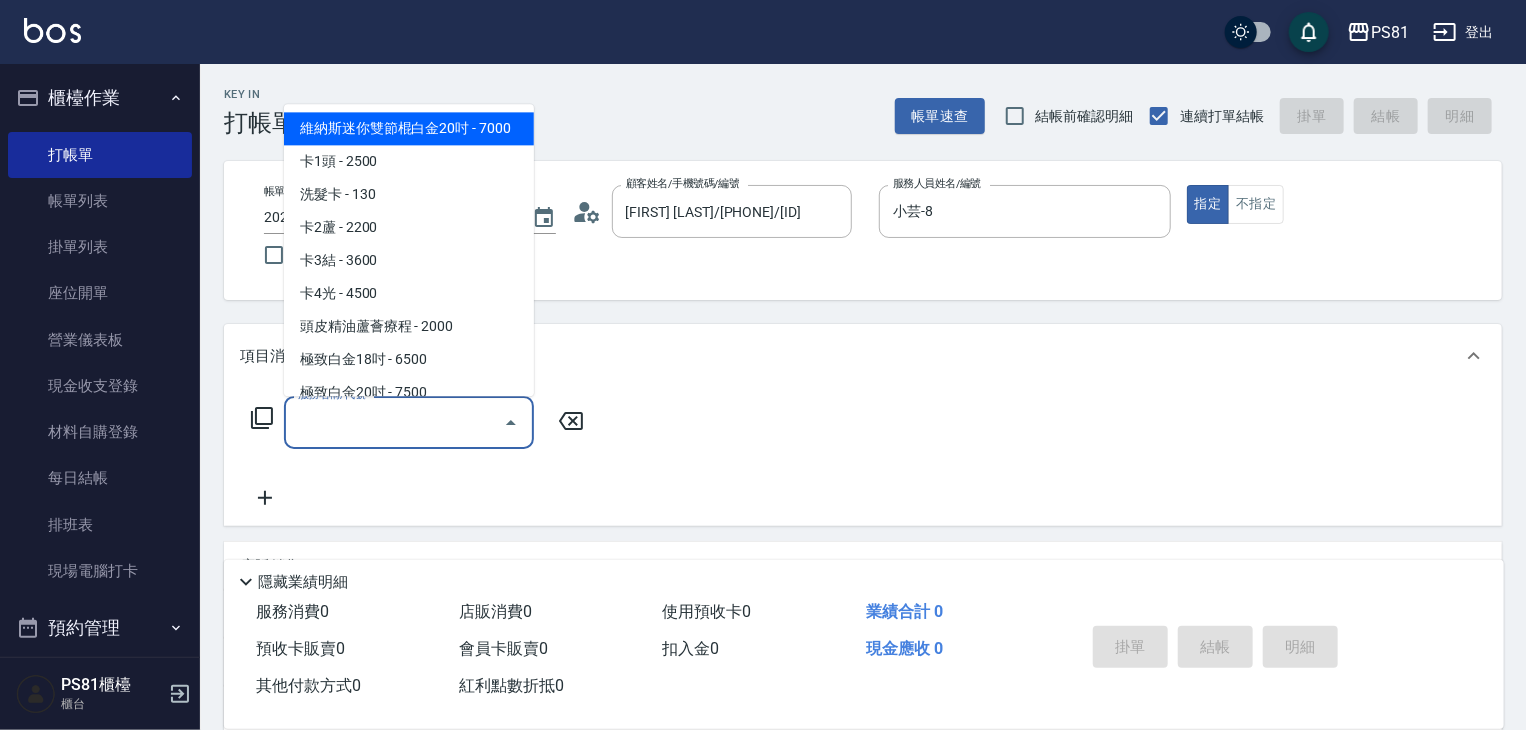 click on "服務名稱/代號" at bounding box center [394, 422] 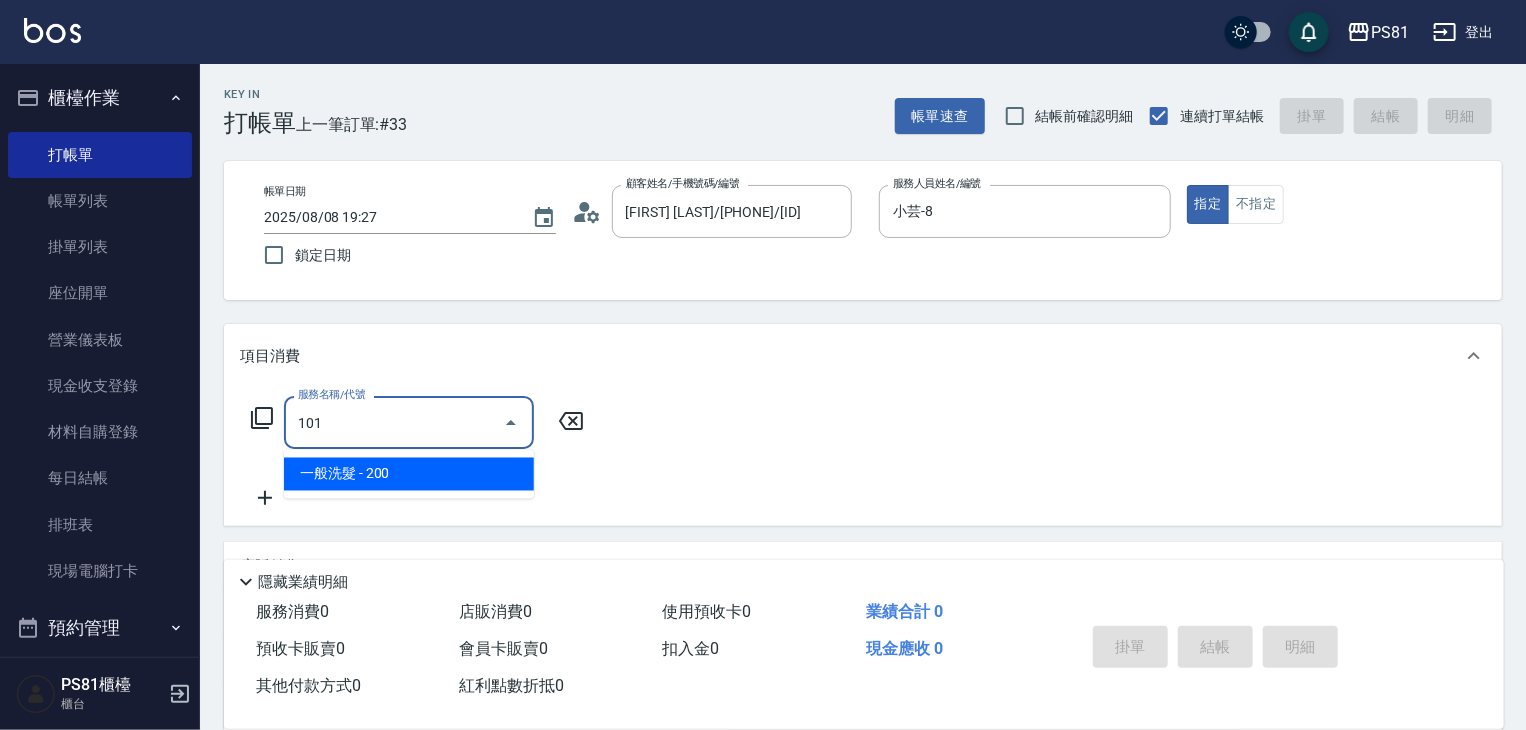 type on "一般洗髮(101)" 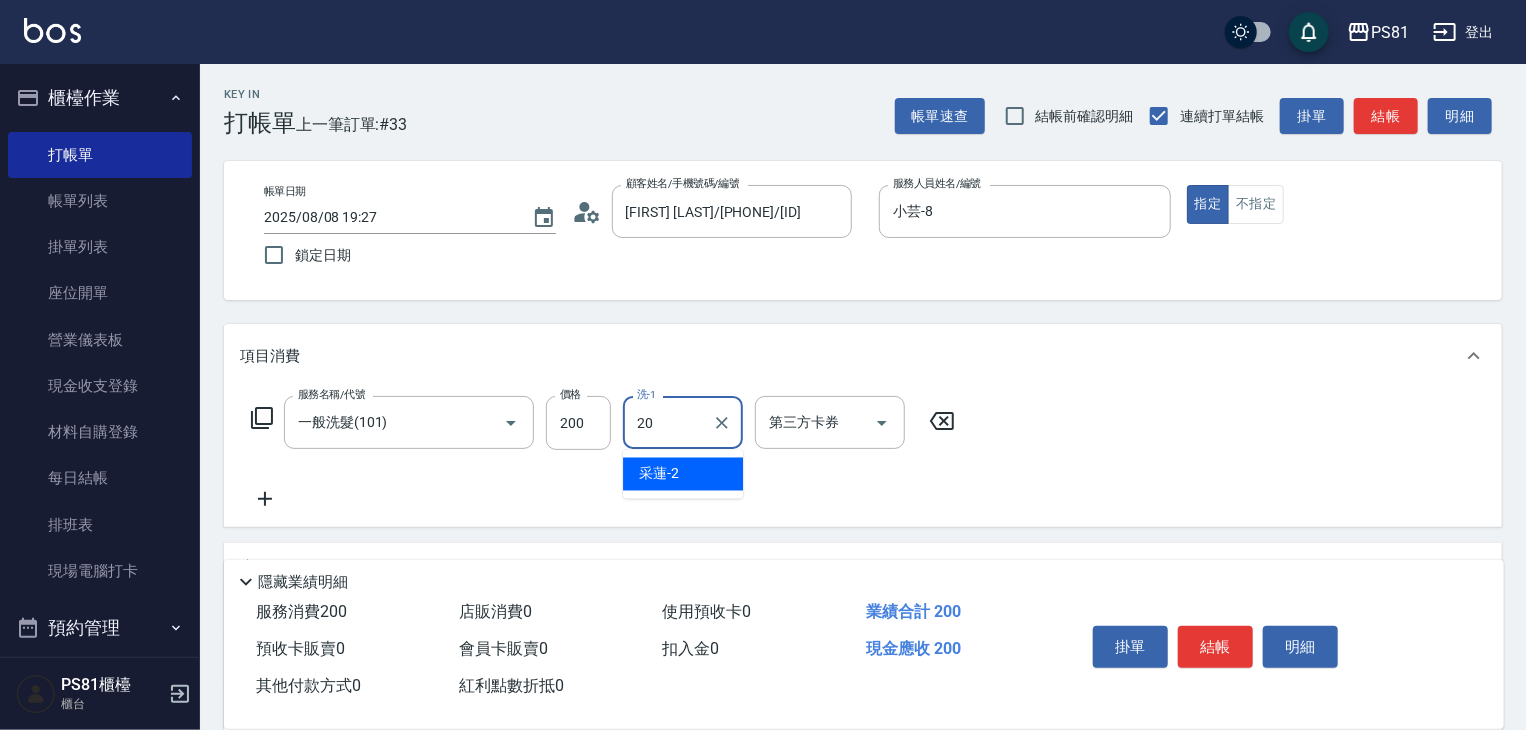type on "妍妍-20" 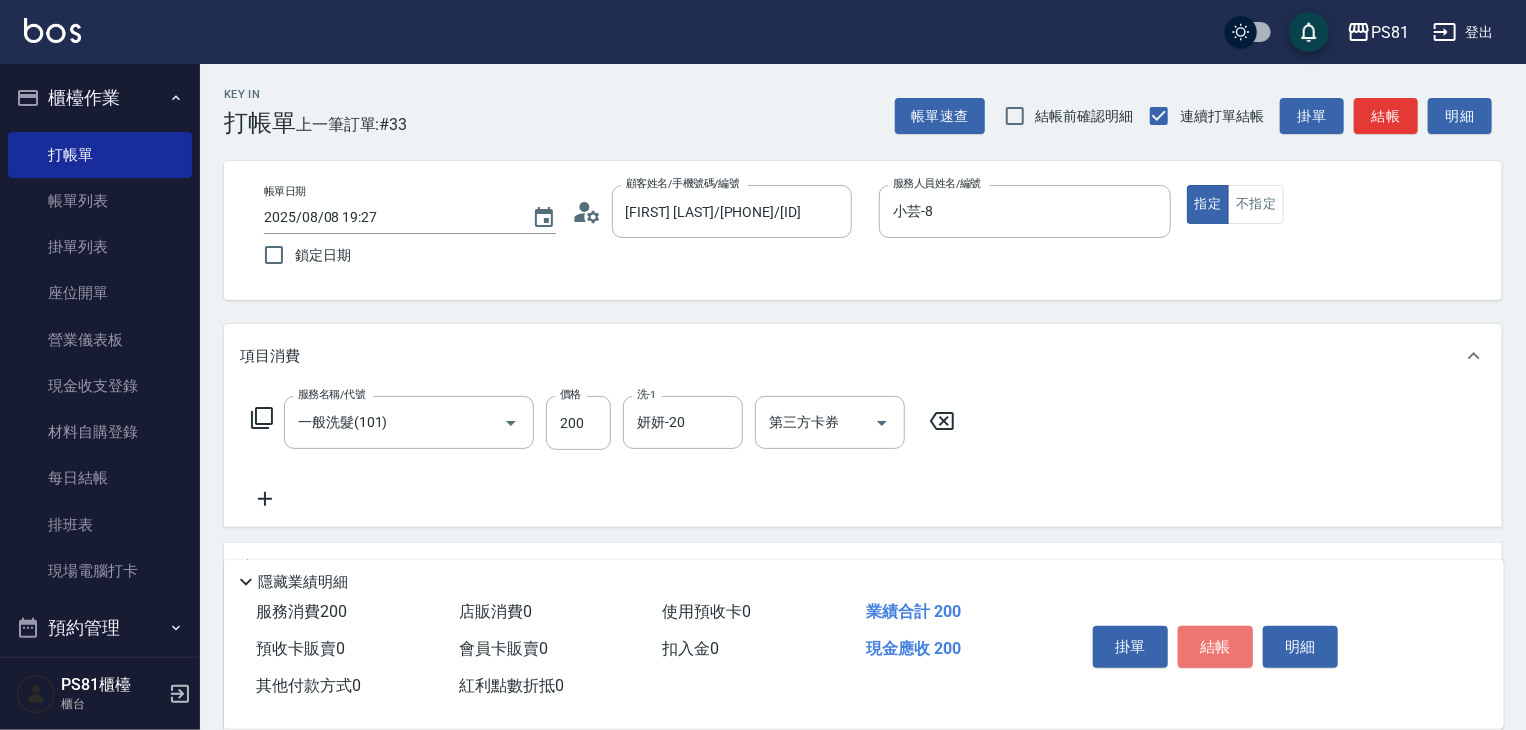 click on "結帳" at bounding box center (1215, 647) 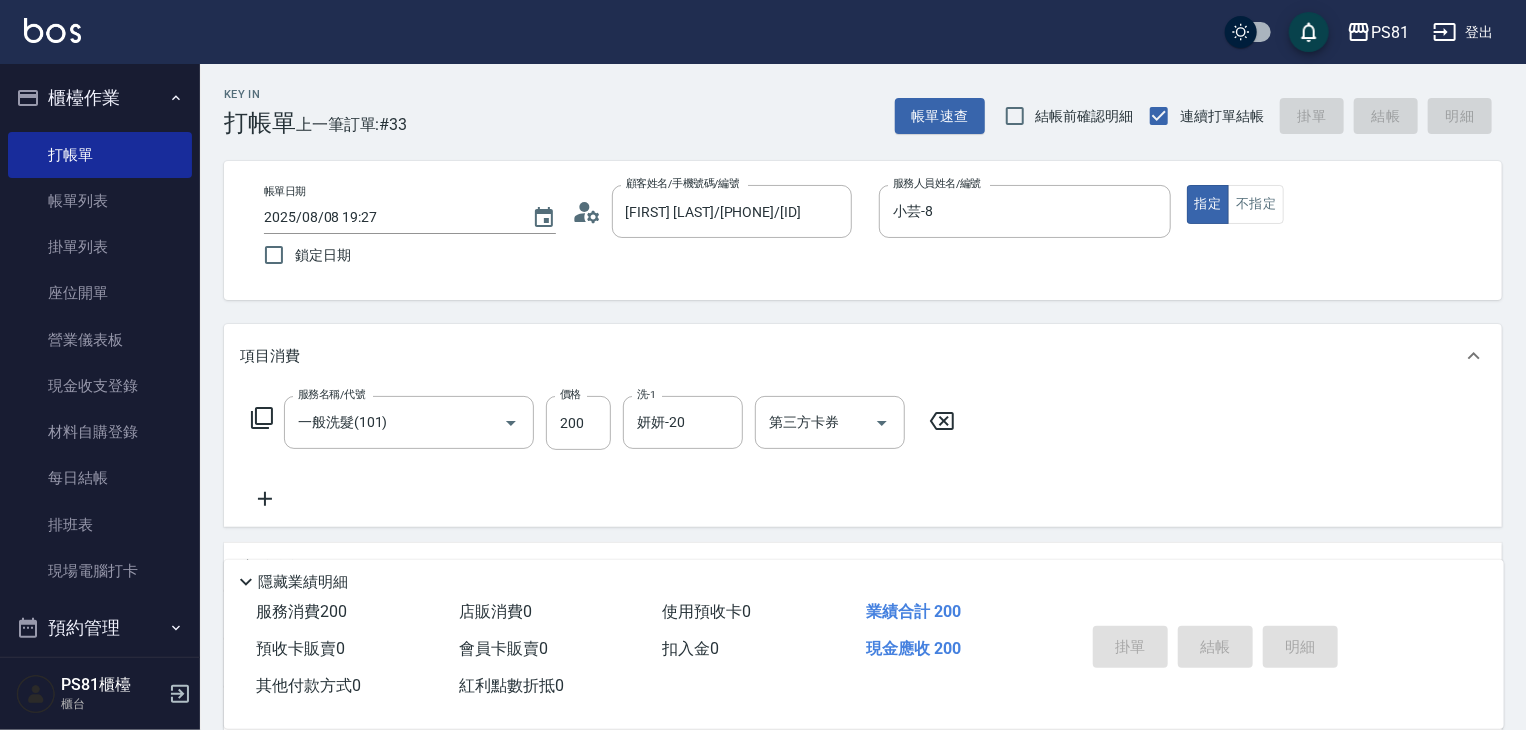 type on "2025/08/08 19:28" 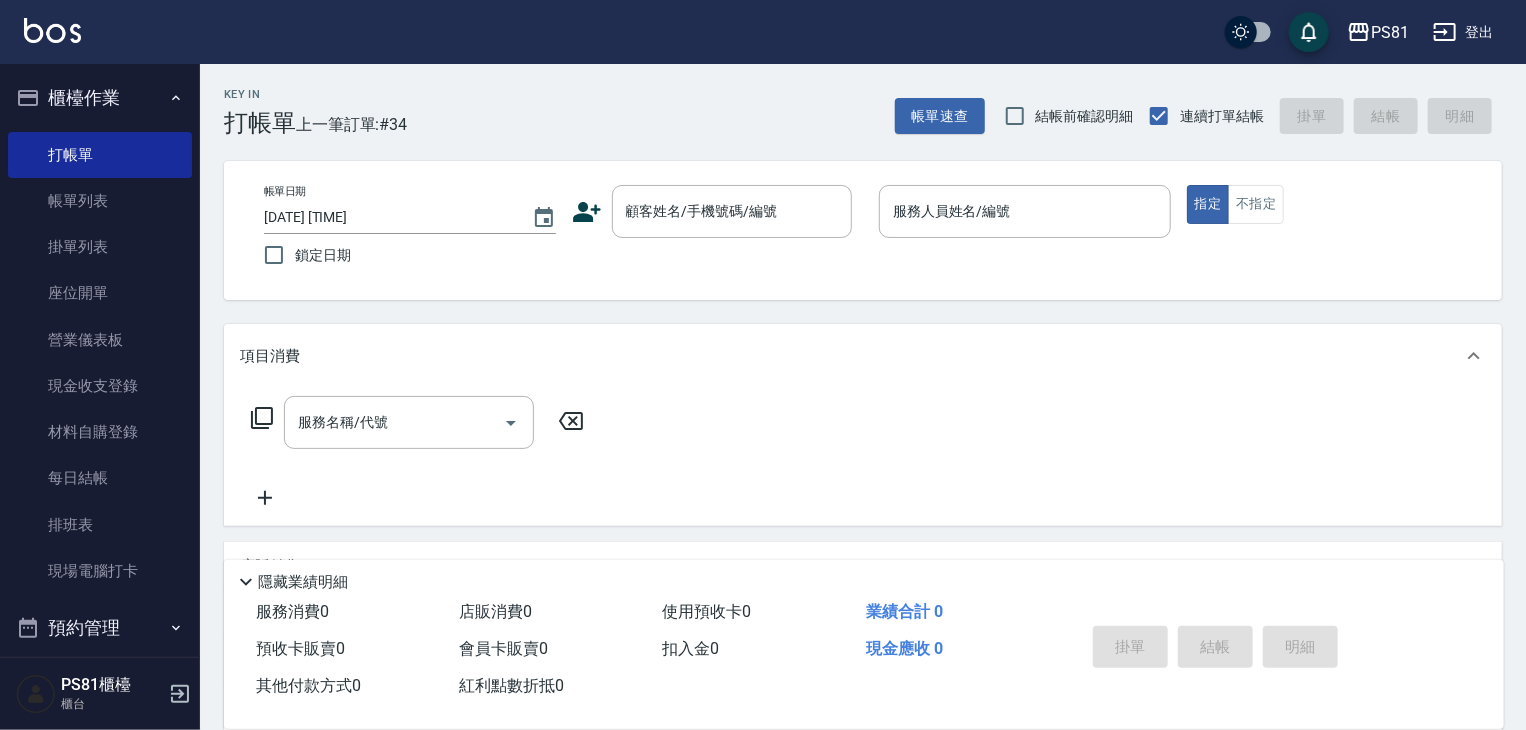 drag, startPoint x: 113, startPoint y: 245, endPoint x: 306, endPoint y: 165, distance: 208.92343 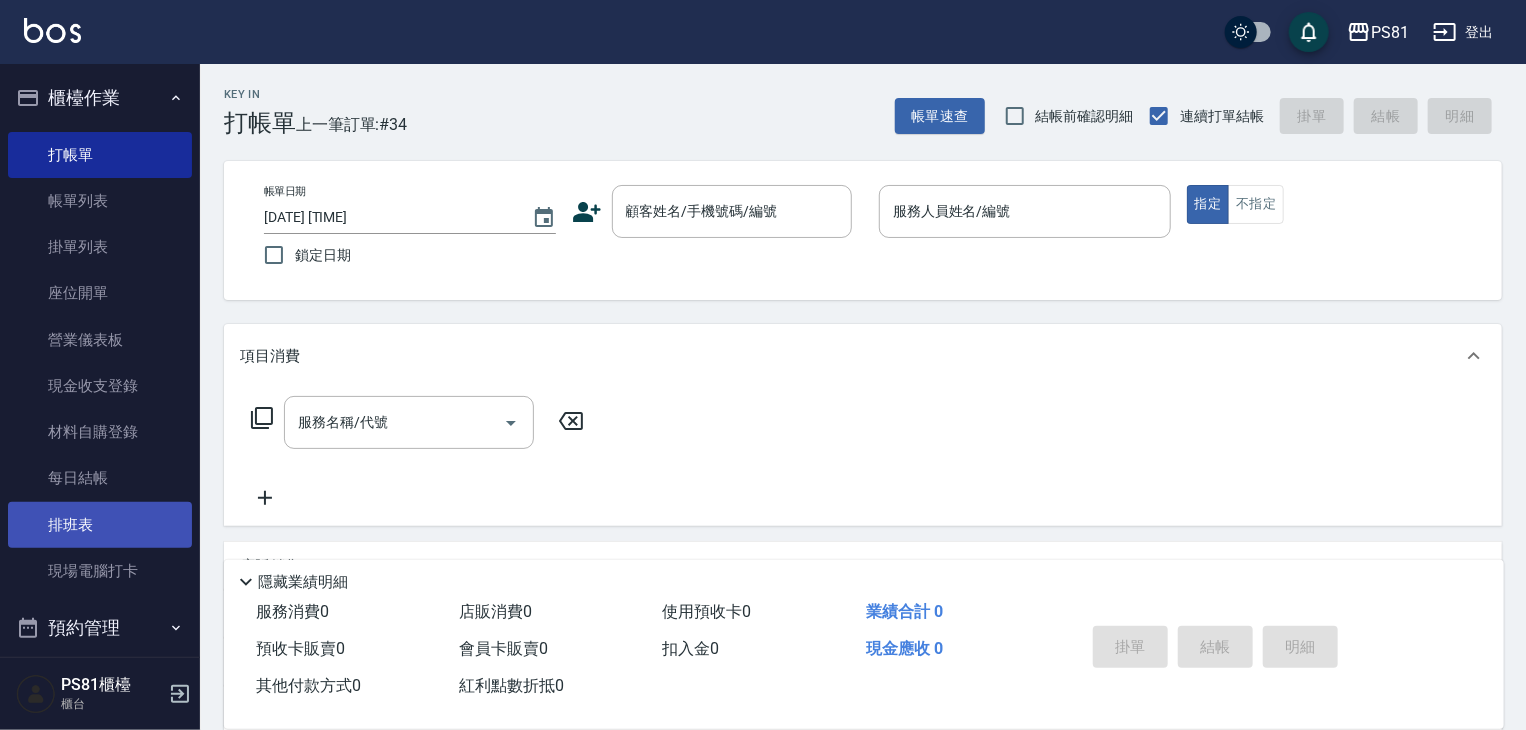 click on "排班表" at bounding box center [100, 525] 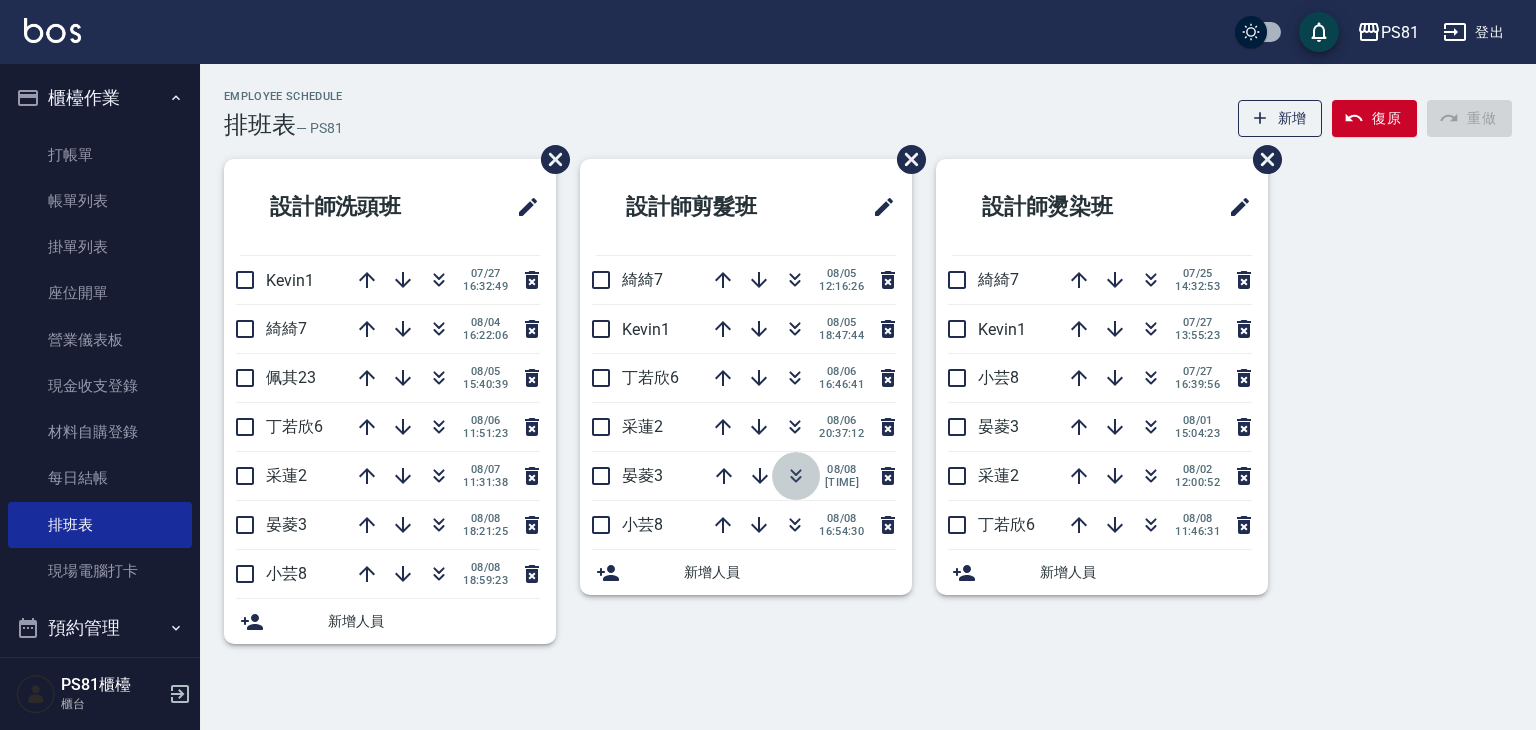 click 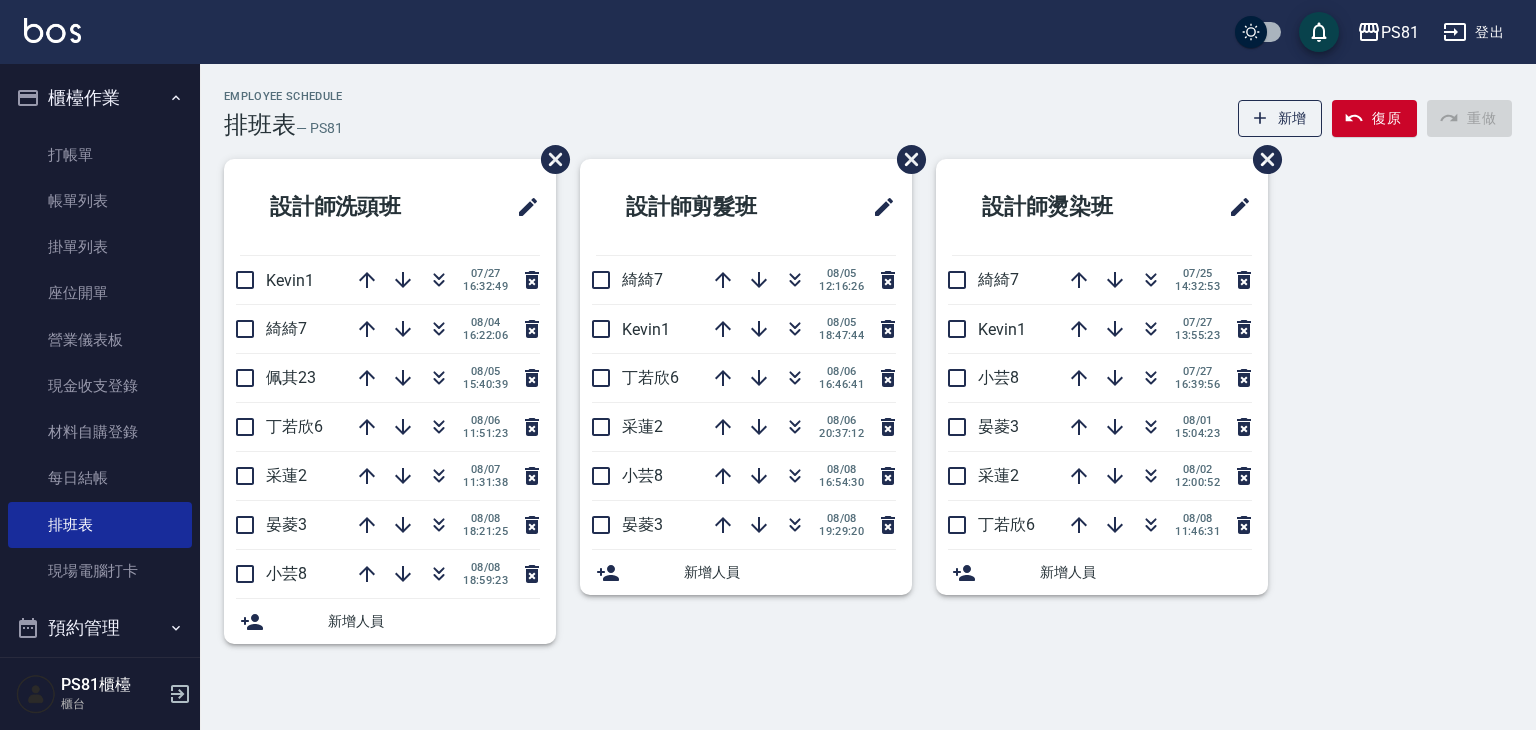 click on "櫃檯作業 打帳單 帳單列表 掛單列表 座位開單 營業儀表板 現金收支登錄 材料自購登錄 每日結帳 排班表 現場電腦打卡" at bounding box center [100, 337] 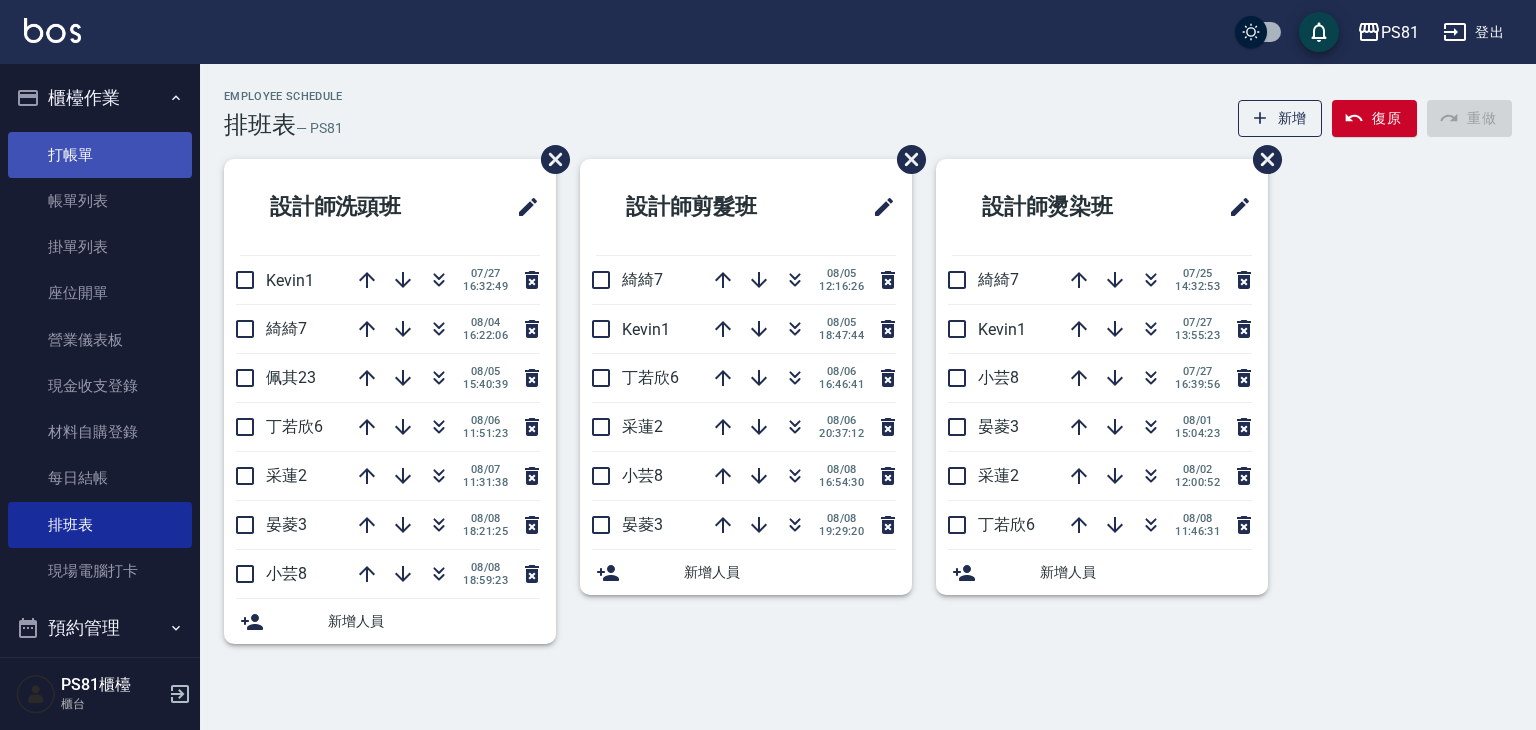 click on "打帳單" at bounding box center (100, 155) 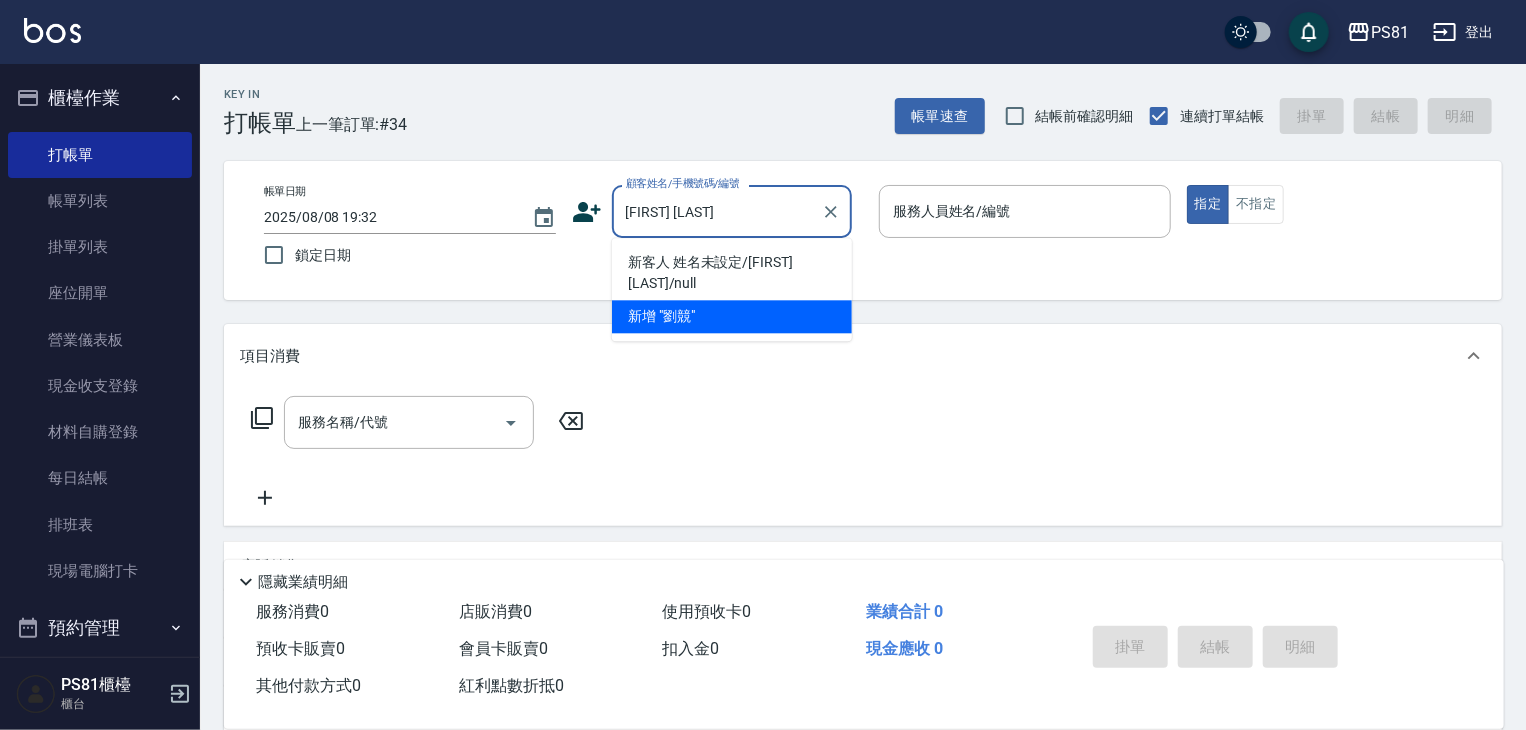 click on "新客人 姓名未設定/劉競鴻/null" at bounding box center (732, 273) 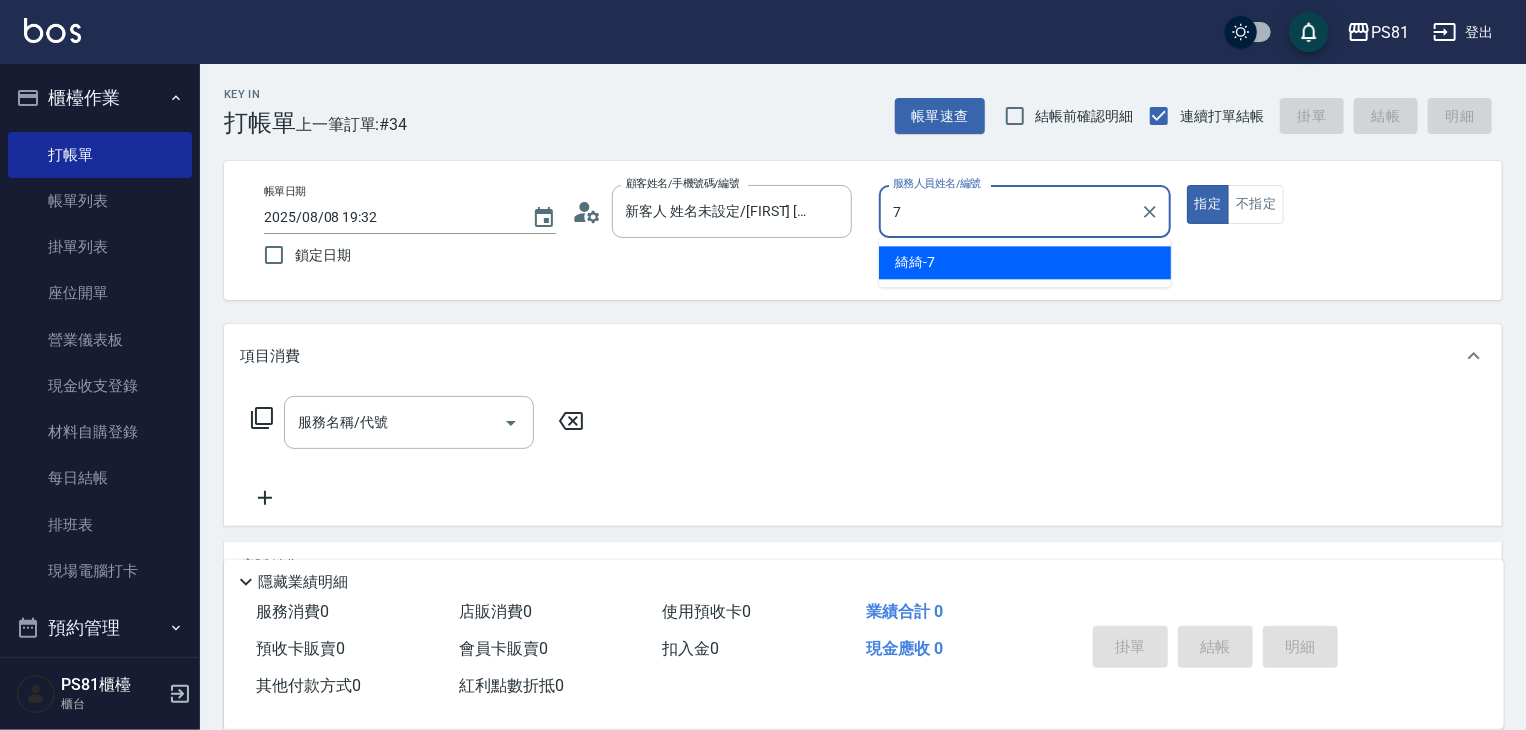 click on "綺綺 -7" at bounding box center [915, 262] 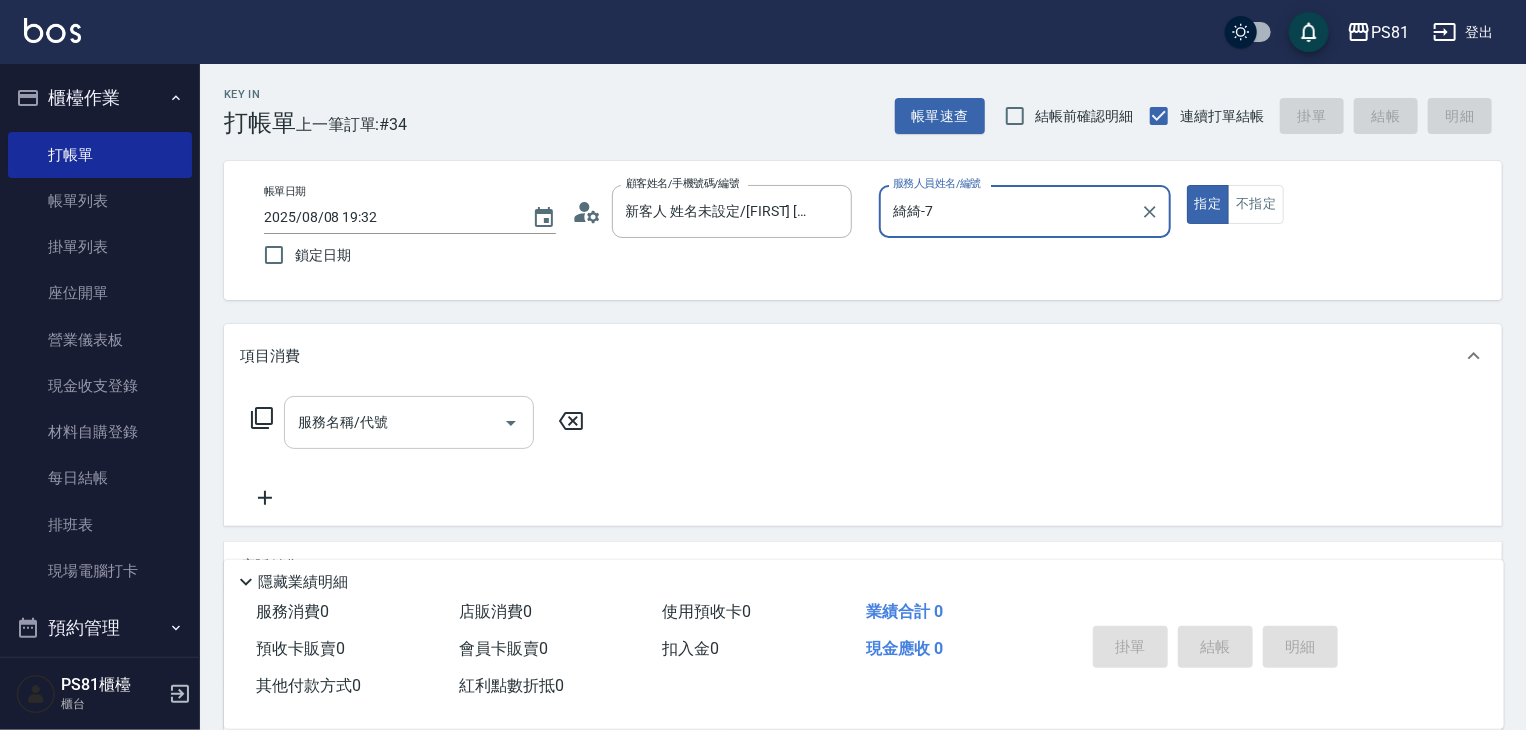 type on "綺綺-7" 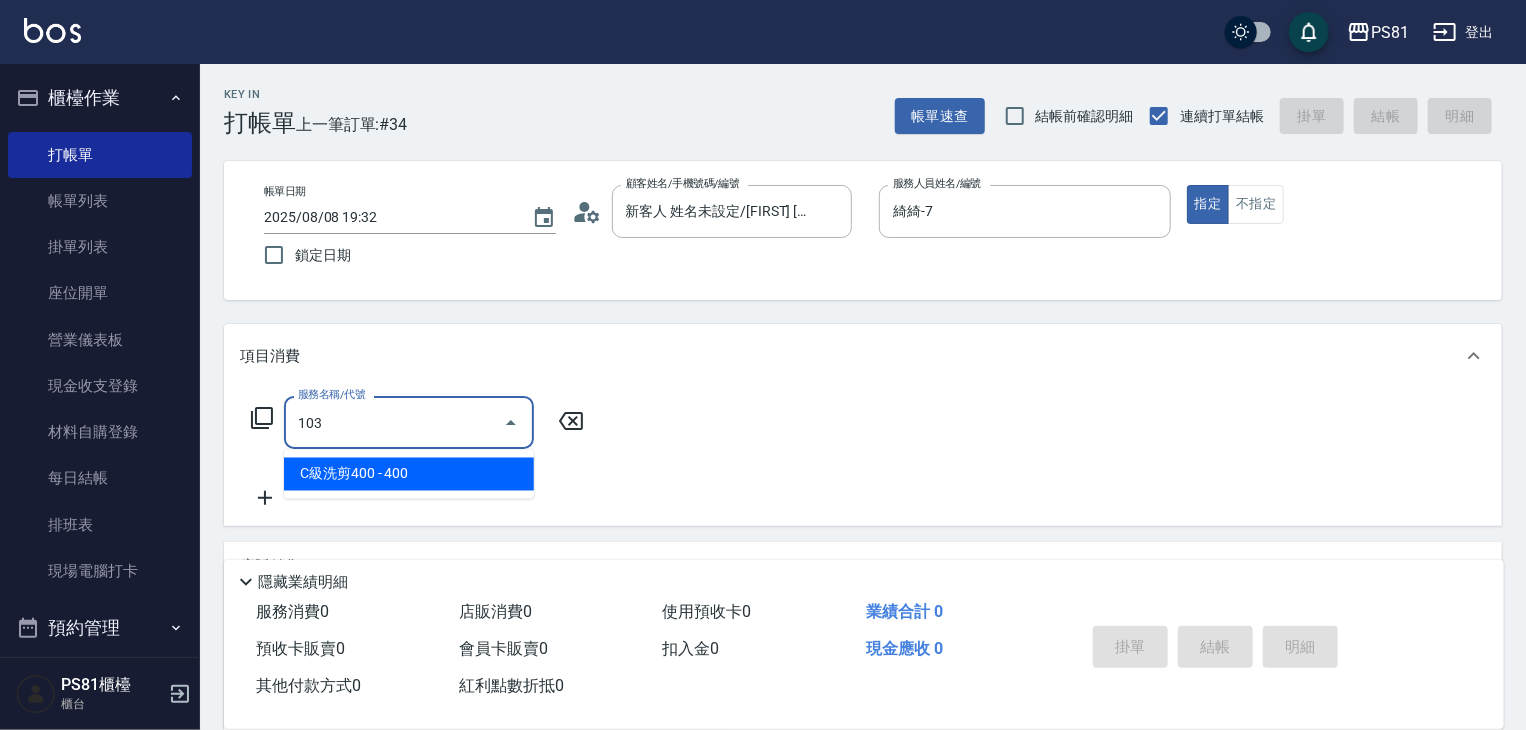 click on "103" at bounding box center [394, 422] 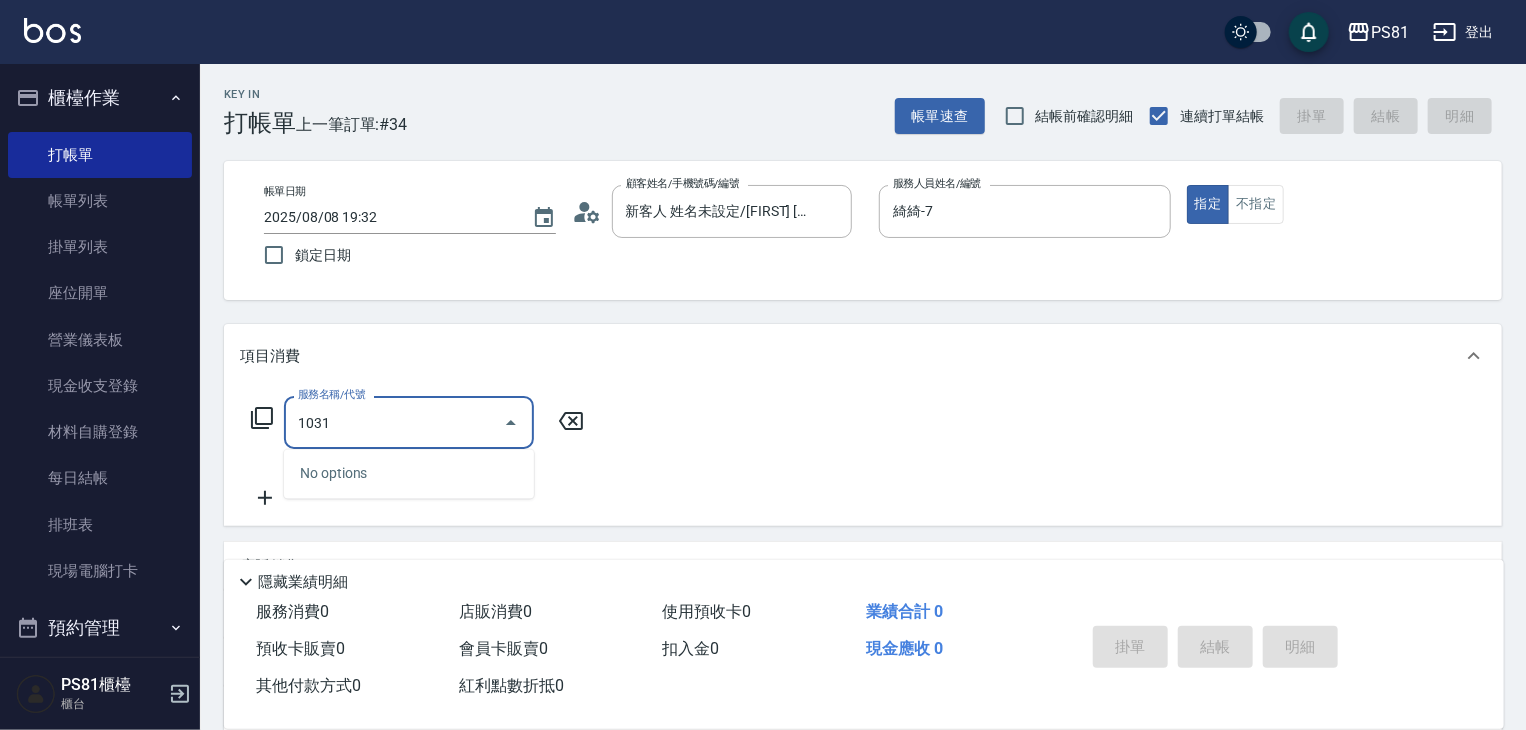 click on "1031" at bounding box center (394, 422) 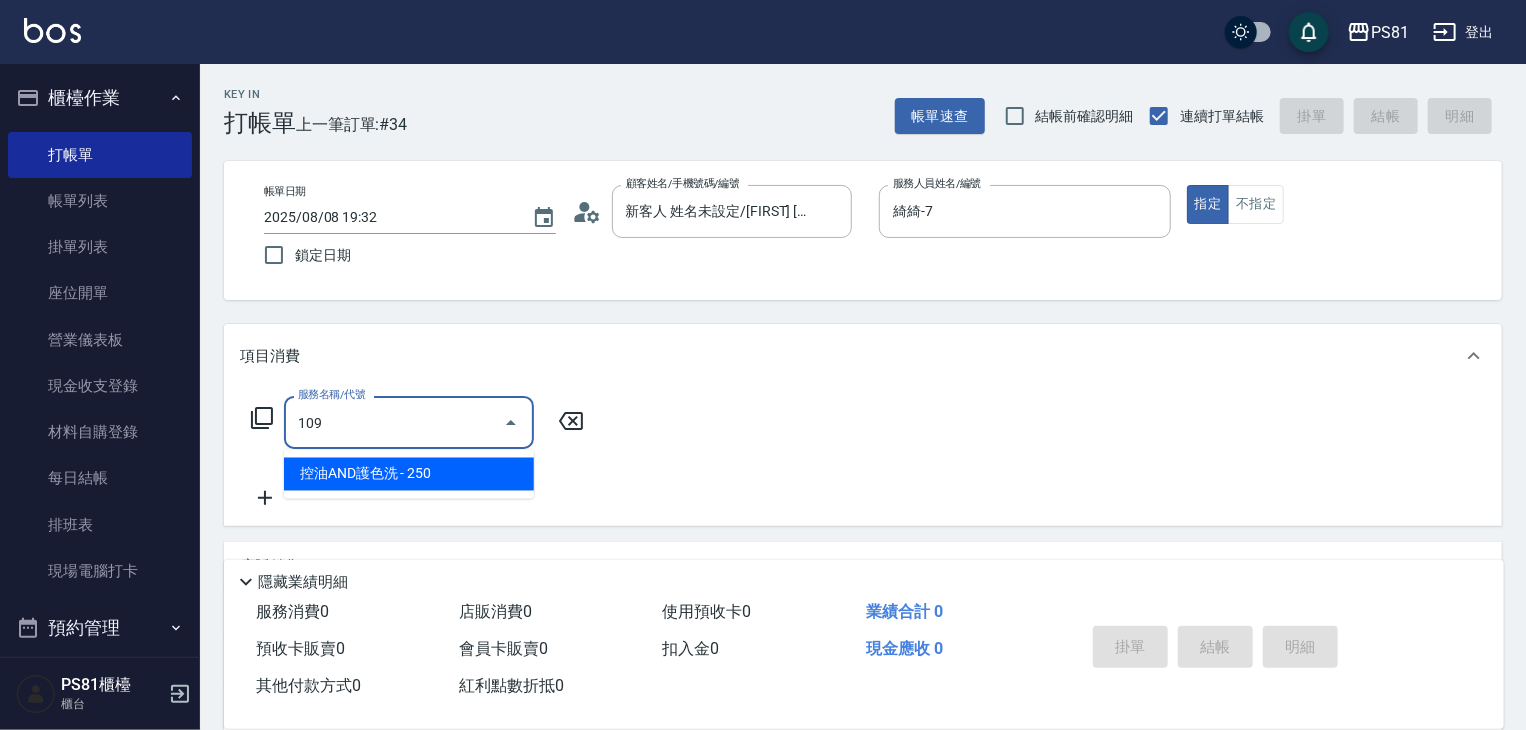 click on "控油AND護色洗 - 250" at bounding box center [409, 474] 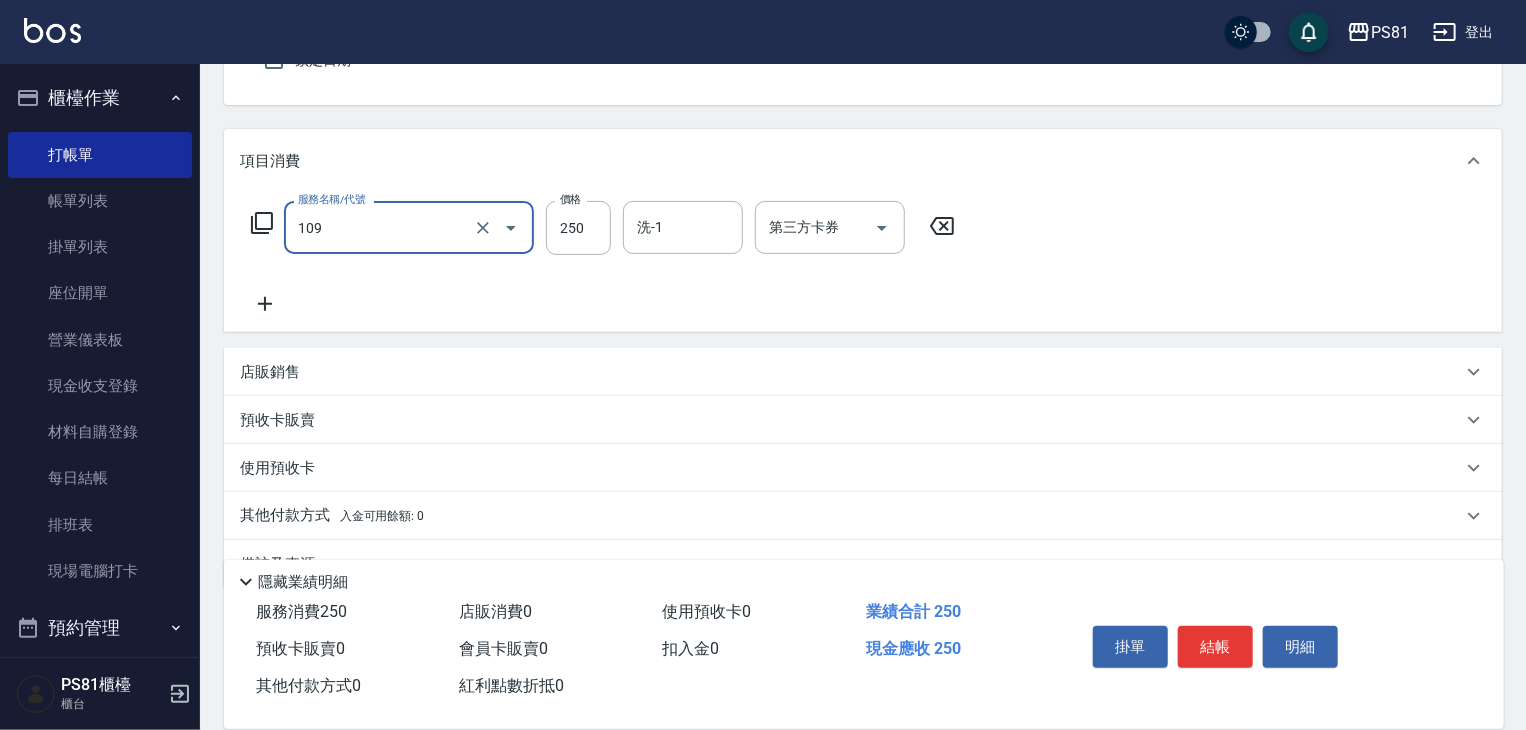 scroll, scrollTop: 200, scrollLeft: 0, axis: vertical 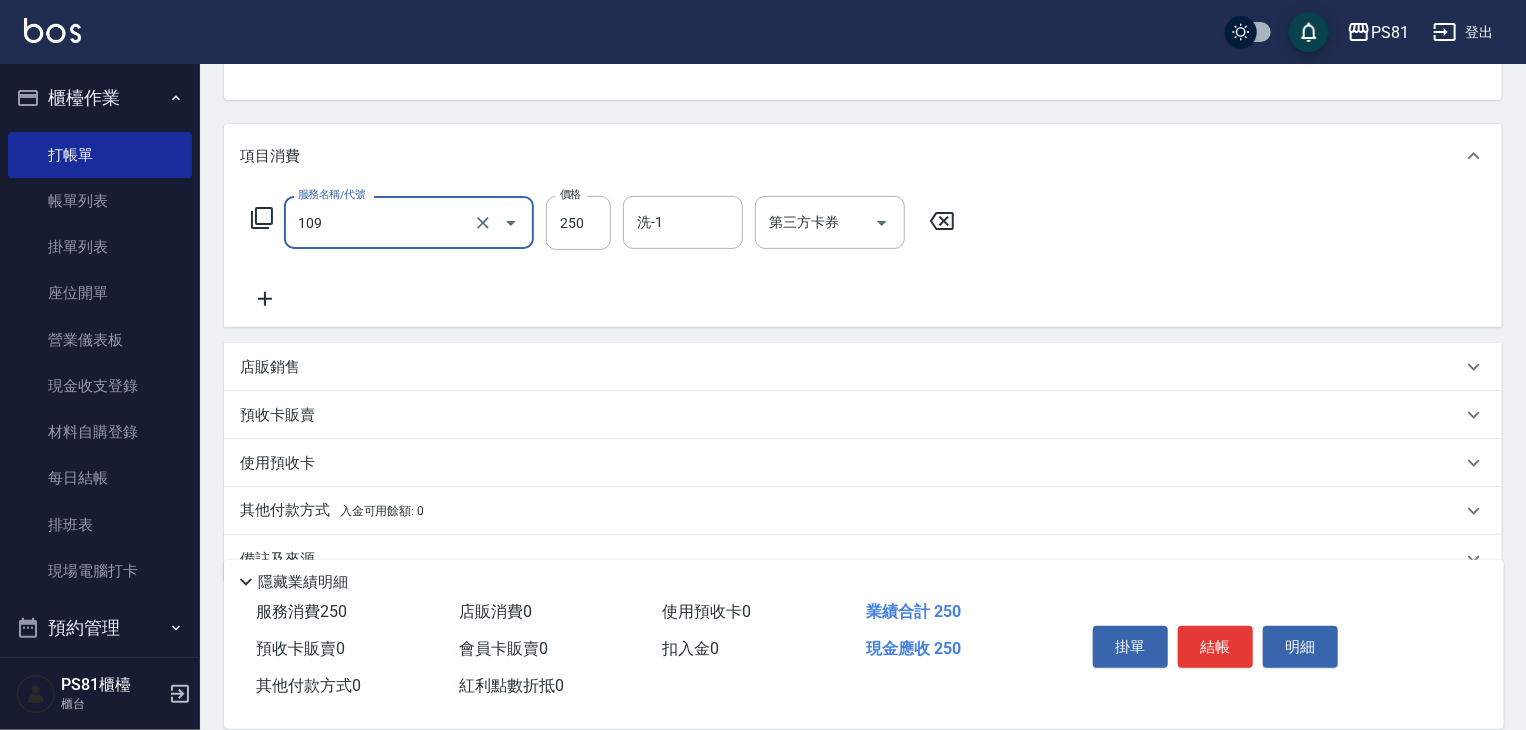 type on "控油AND護色洗(109)" 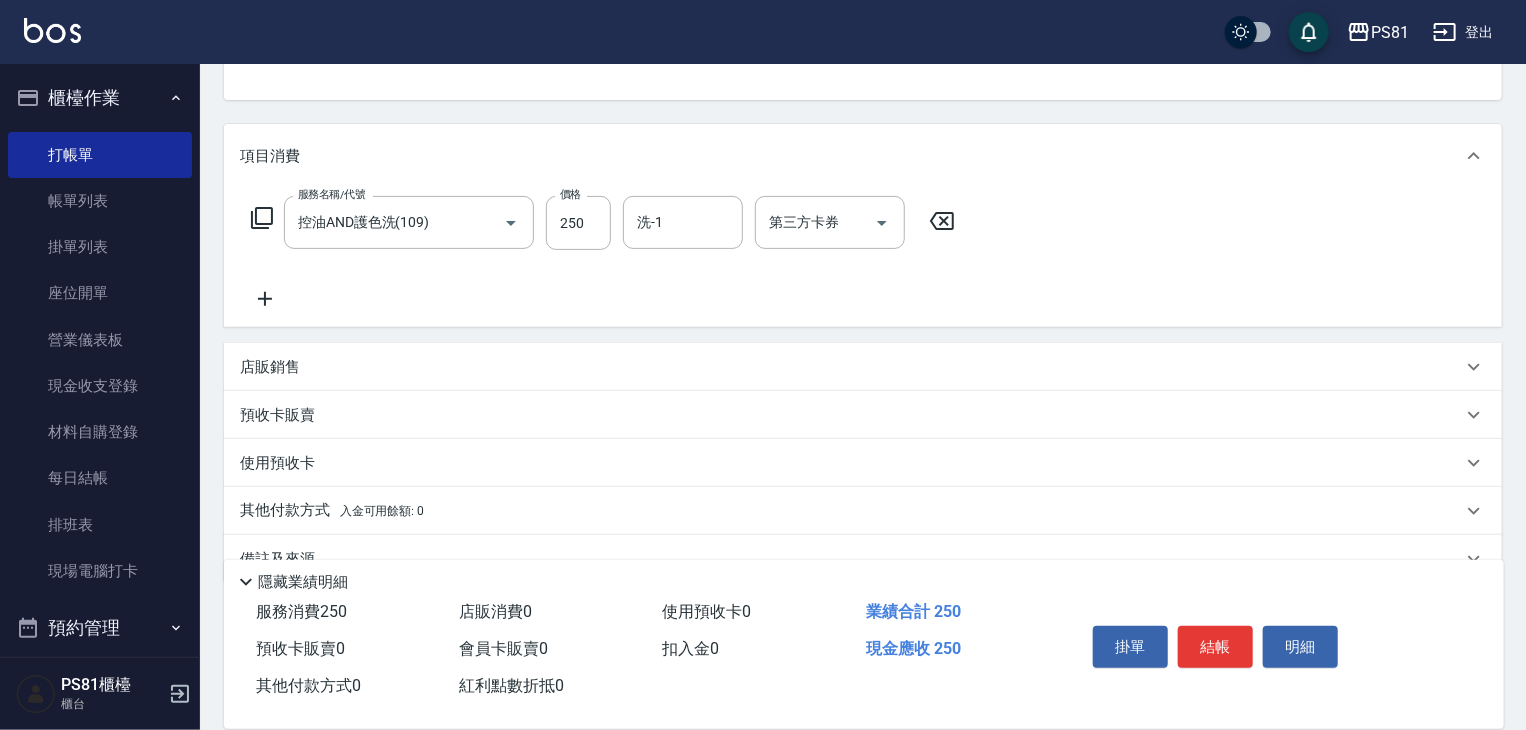 click on "店販銷售" at bounding box center [270, 367] 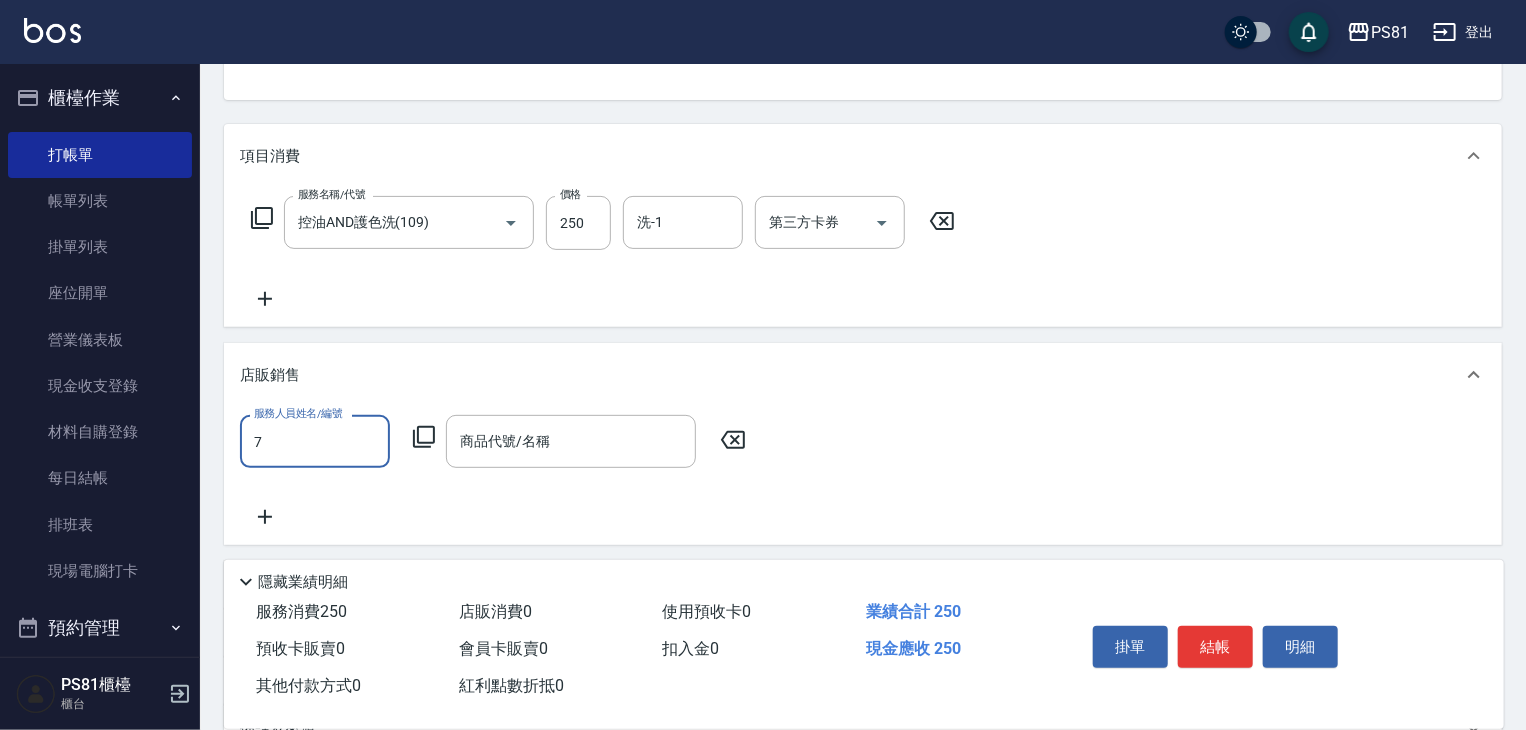 scroll, scrollTop: 0, scrollLeft: 0, axis: both 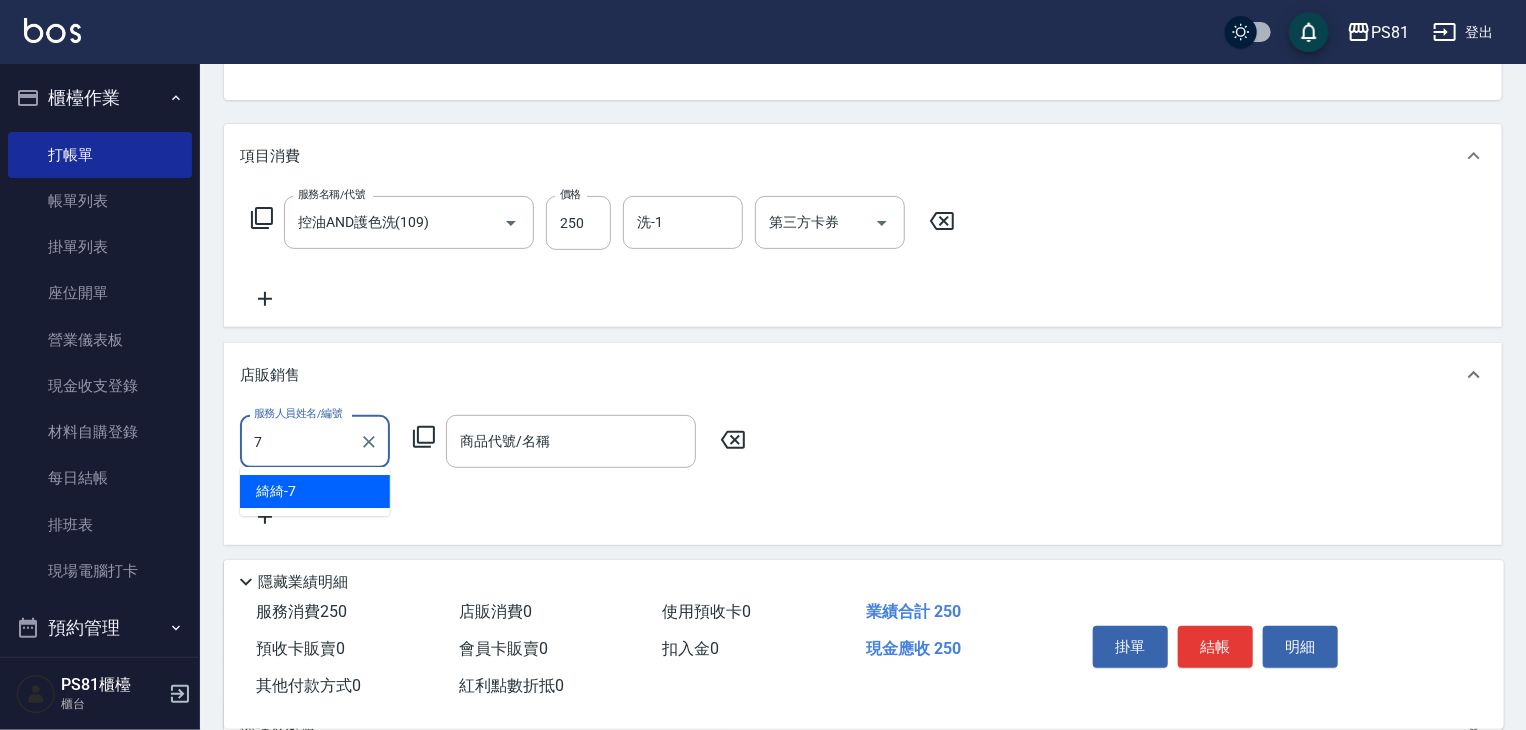 drag, startPoint x: 362, startPoint y: 499, endPoint x: 432, endPoint y: 477, distance: 73.37575 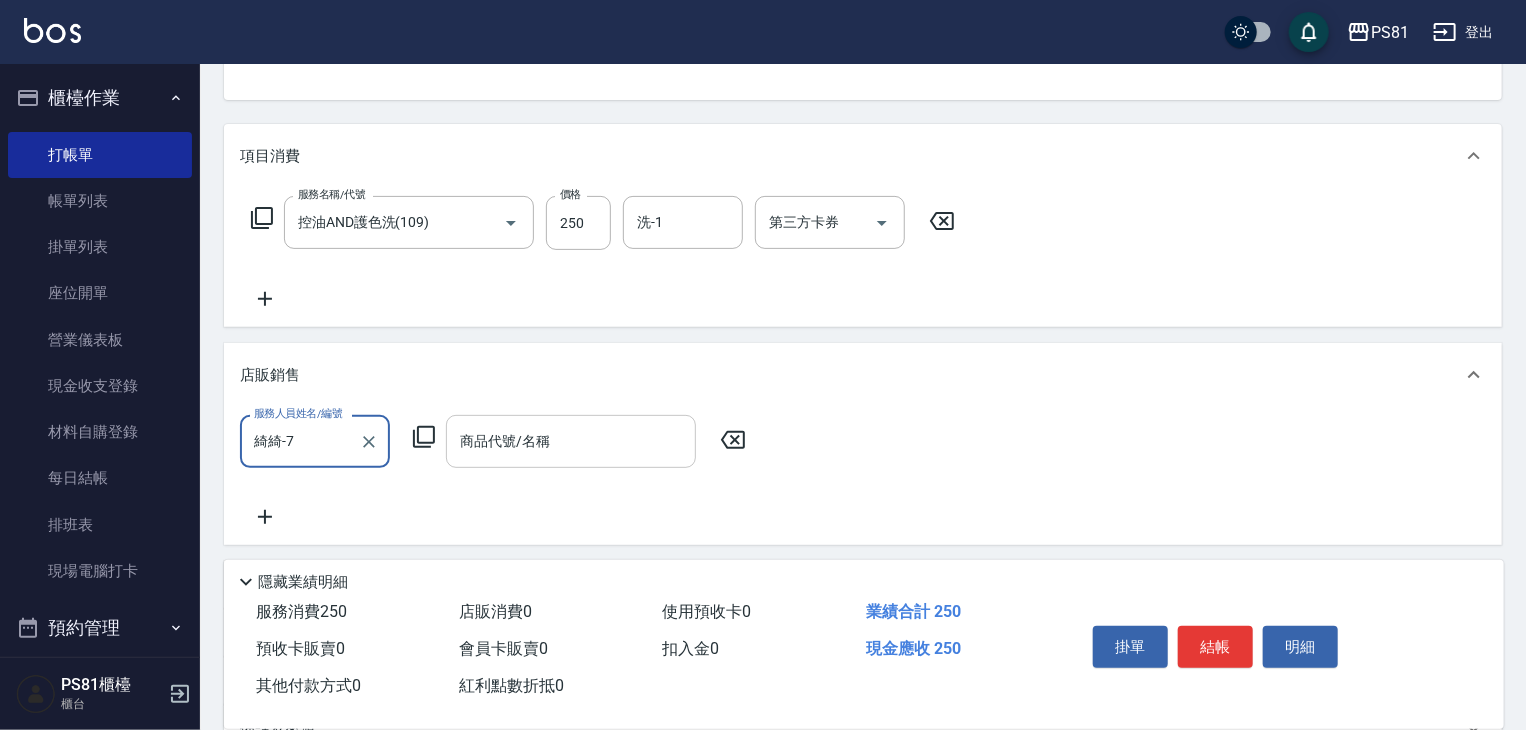 type on "綺綺-7" 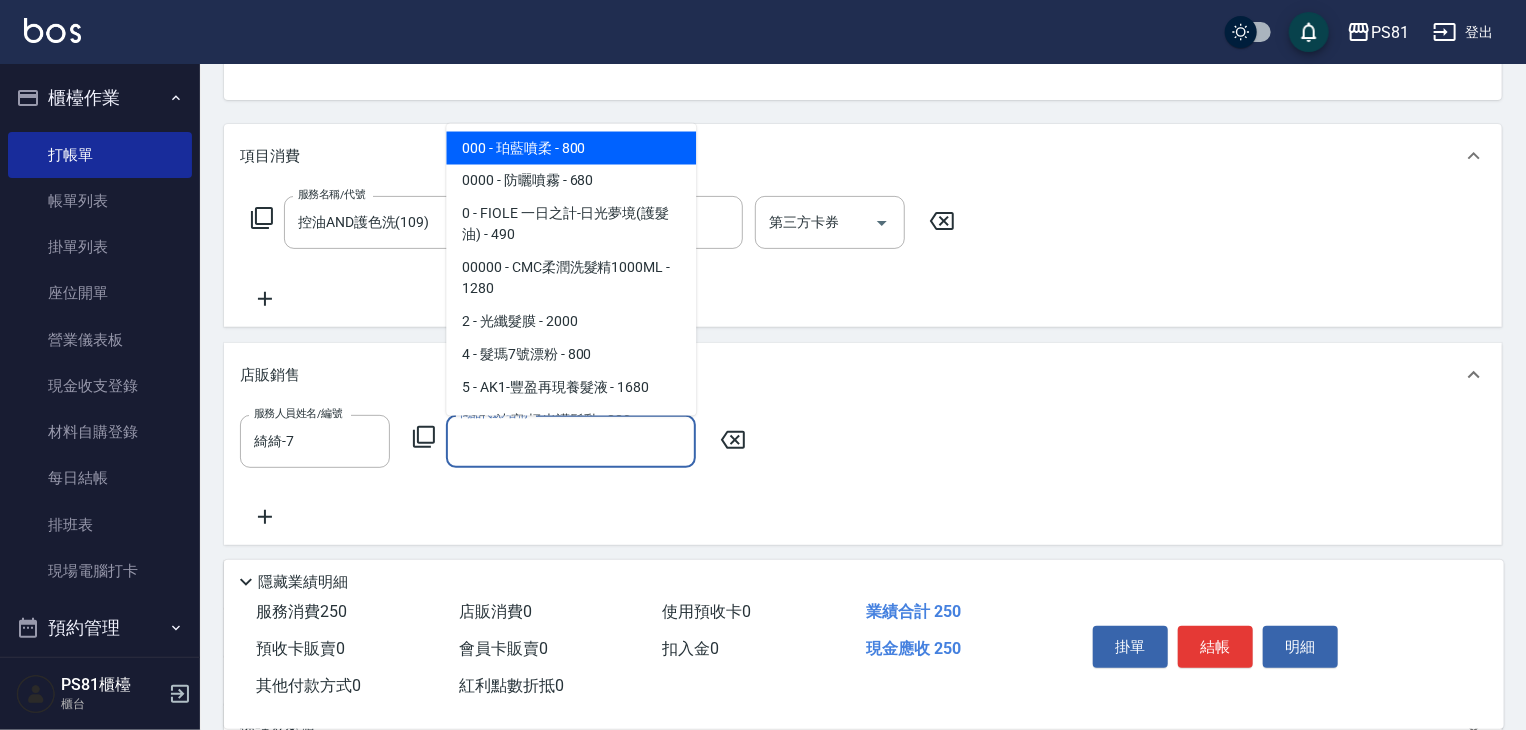 click on "商品代號/名稱" at bounding box center (571, 441) 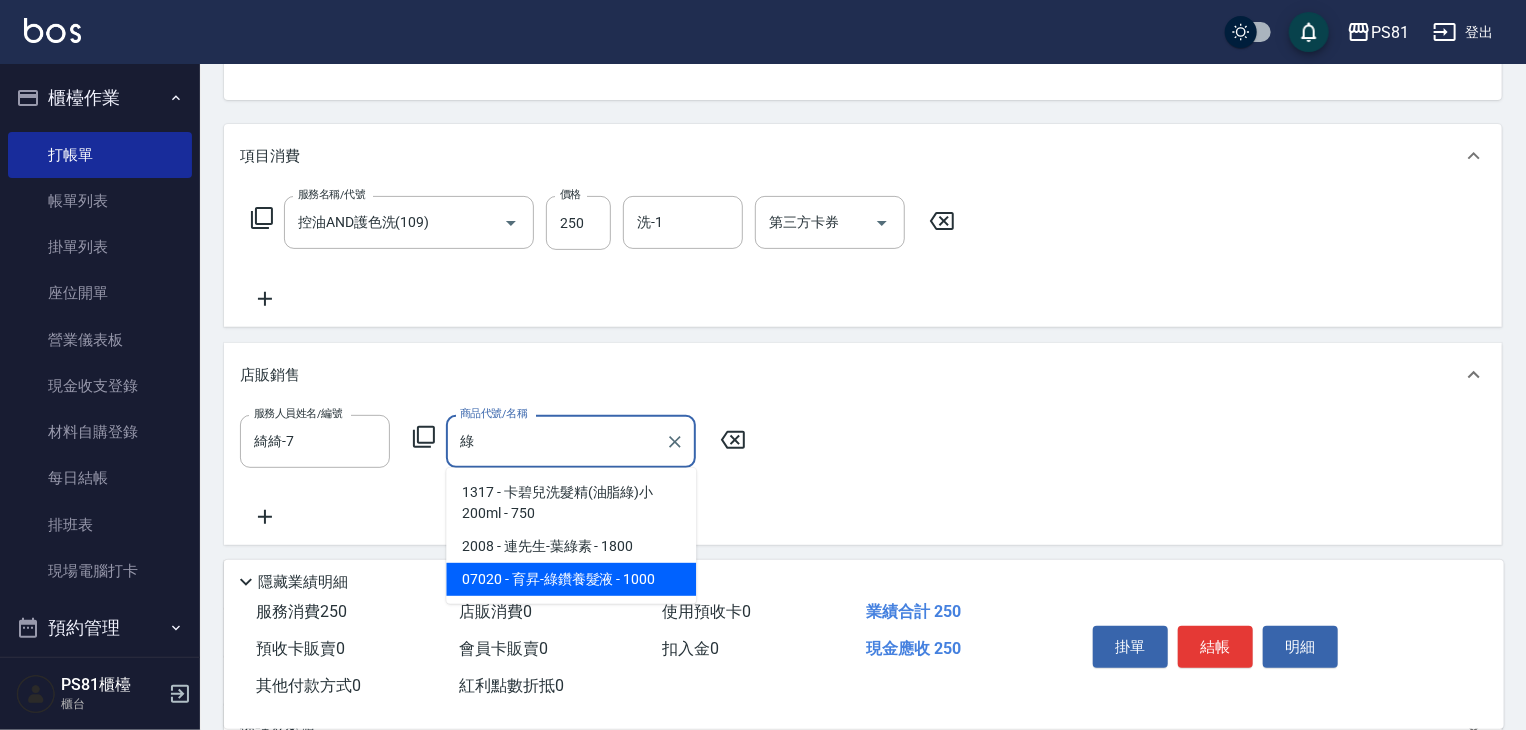 click on "07020 - 育昇-綠鑽養髮液 - 1000" at bounding box center [571, 579] 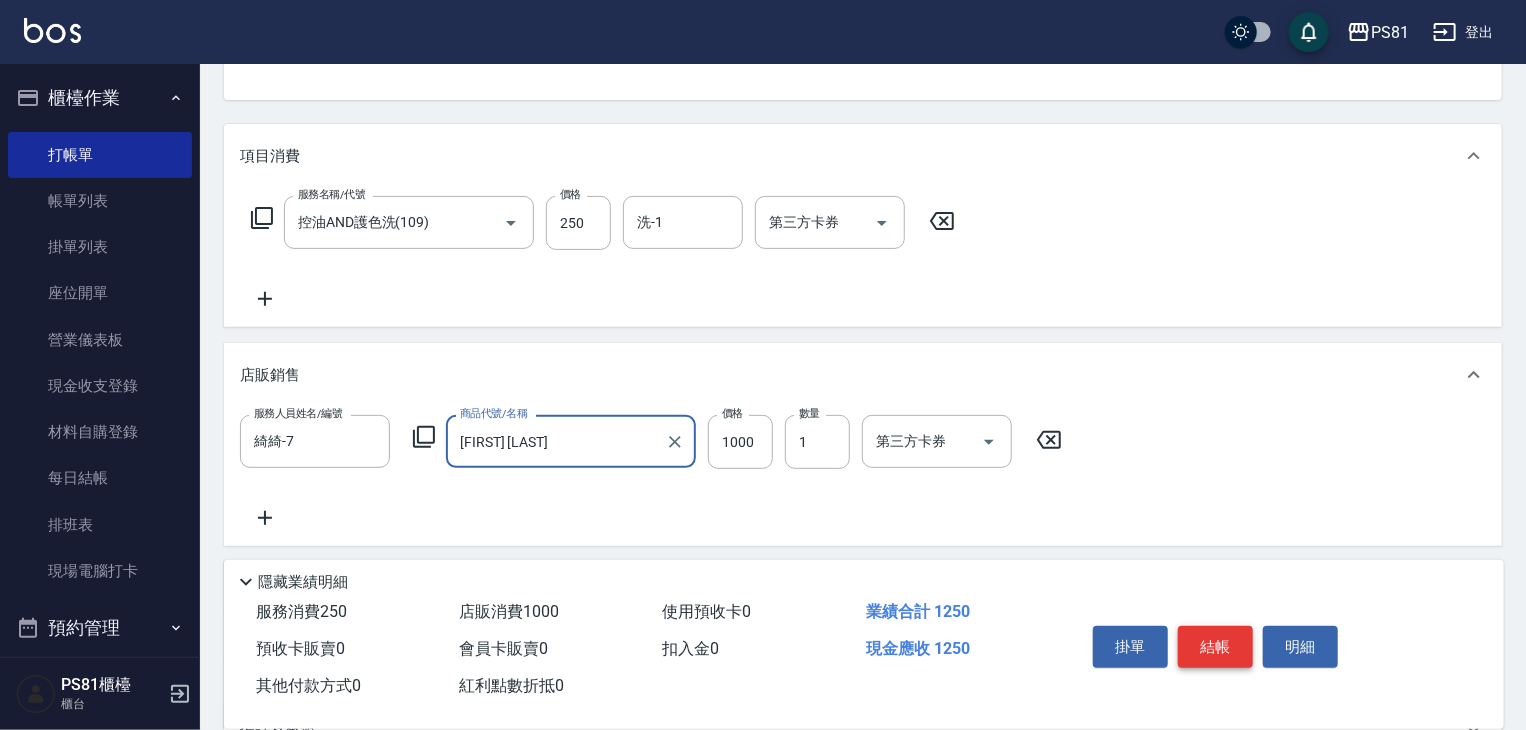 type on "育昇-綠鑽養髮液" 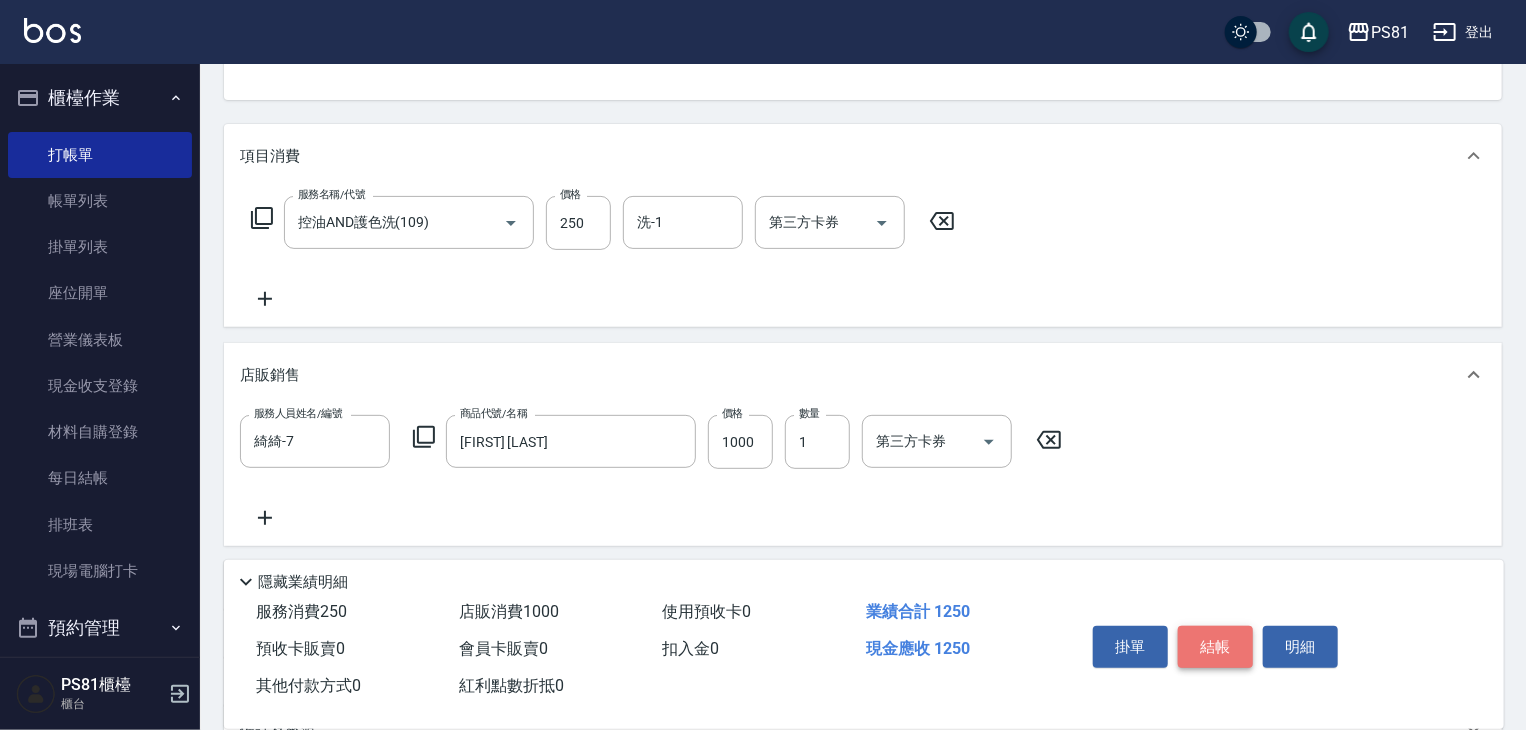click on "結帳" at bounding box center (1215, 647) 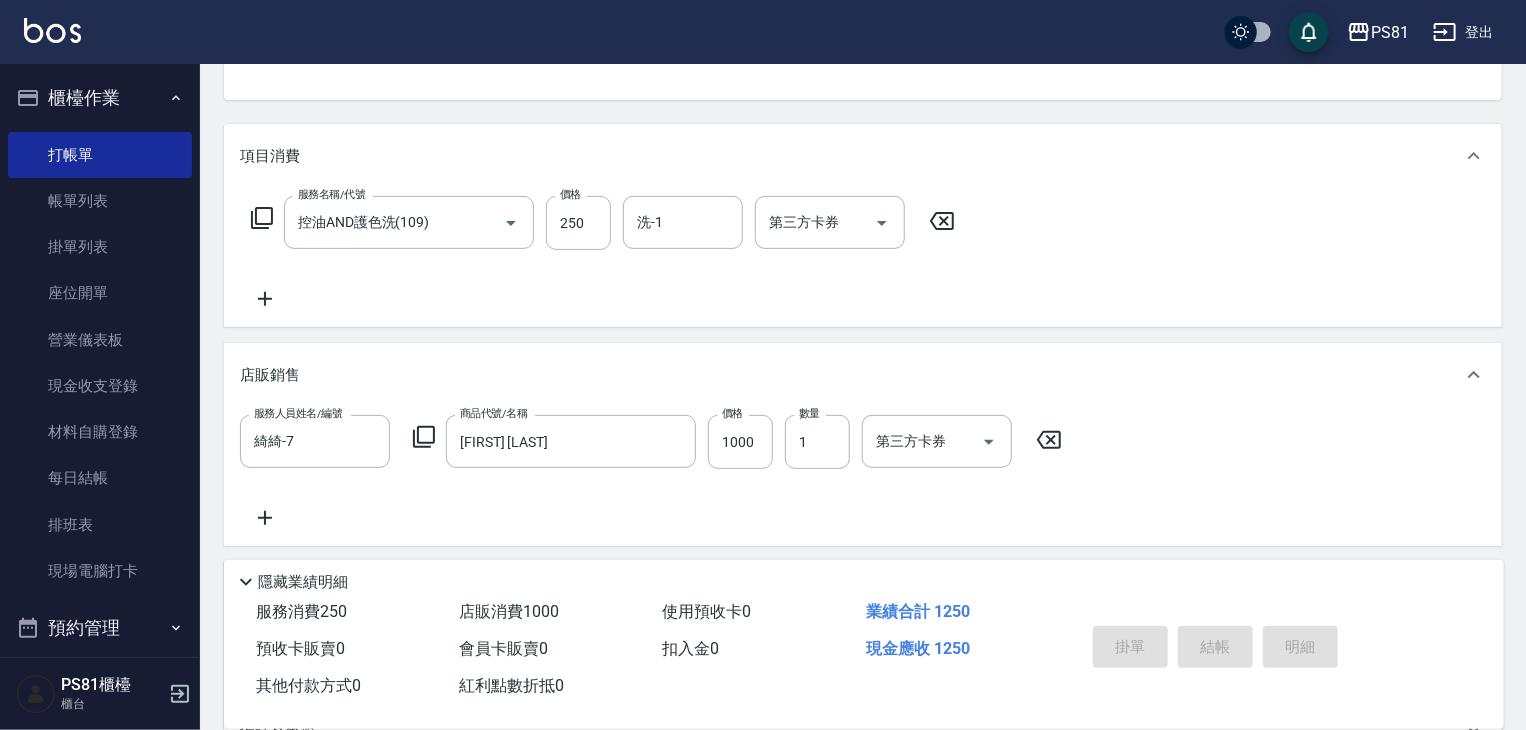 type 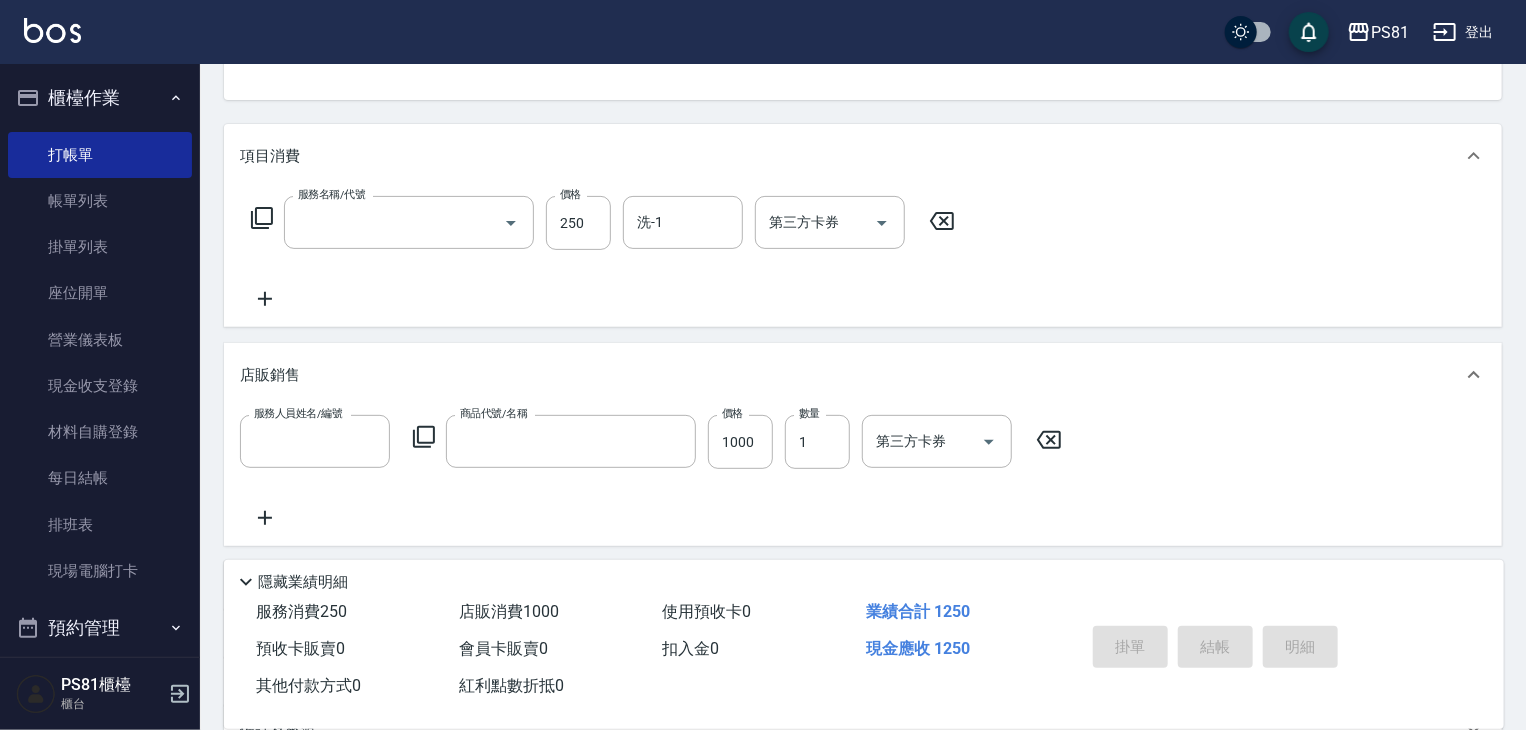 scroll, scrollTop: 194, scrollLeft: 0, axis: vertical 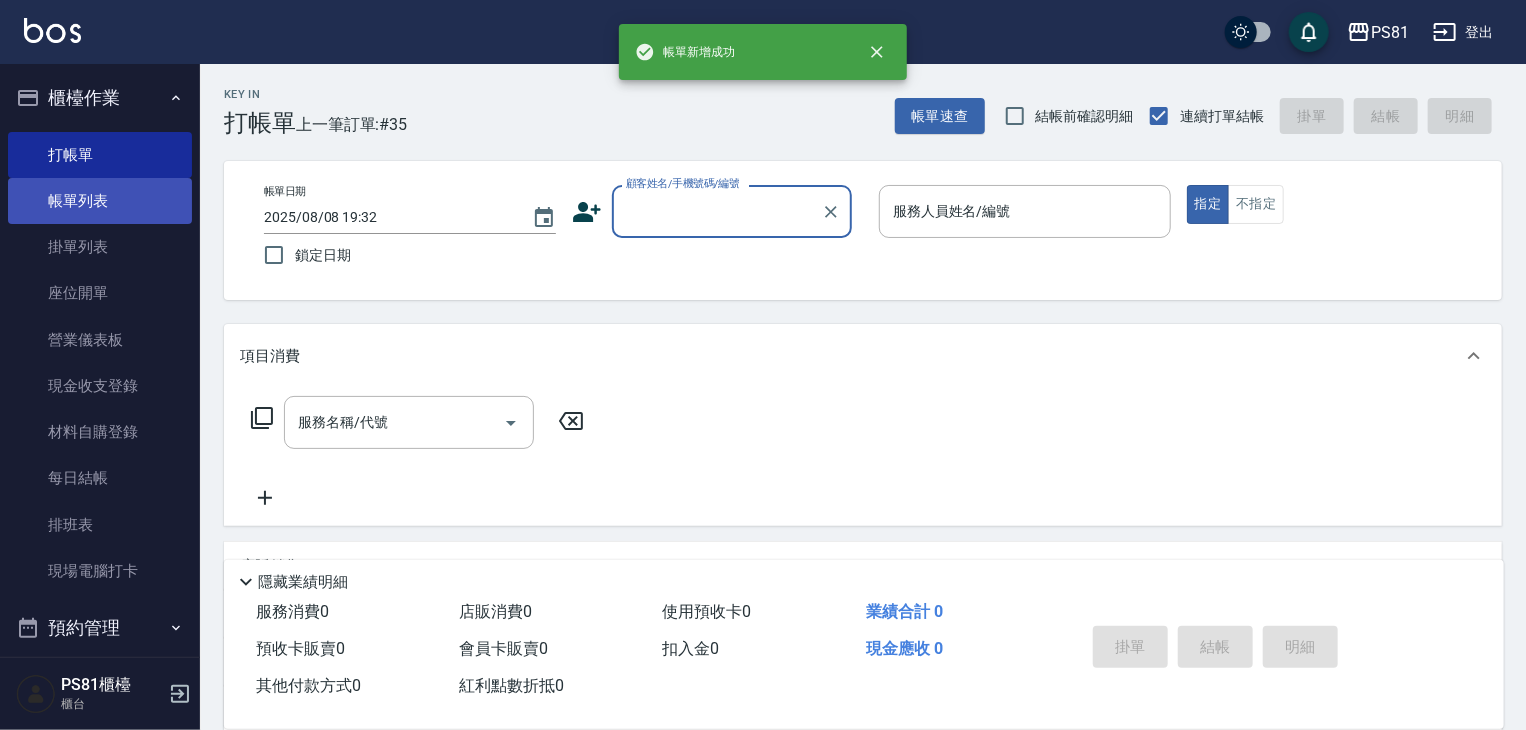 click on "帳單列表" at bounding box center (100, 201) 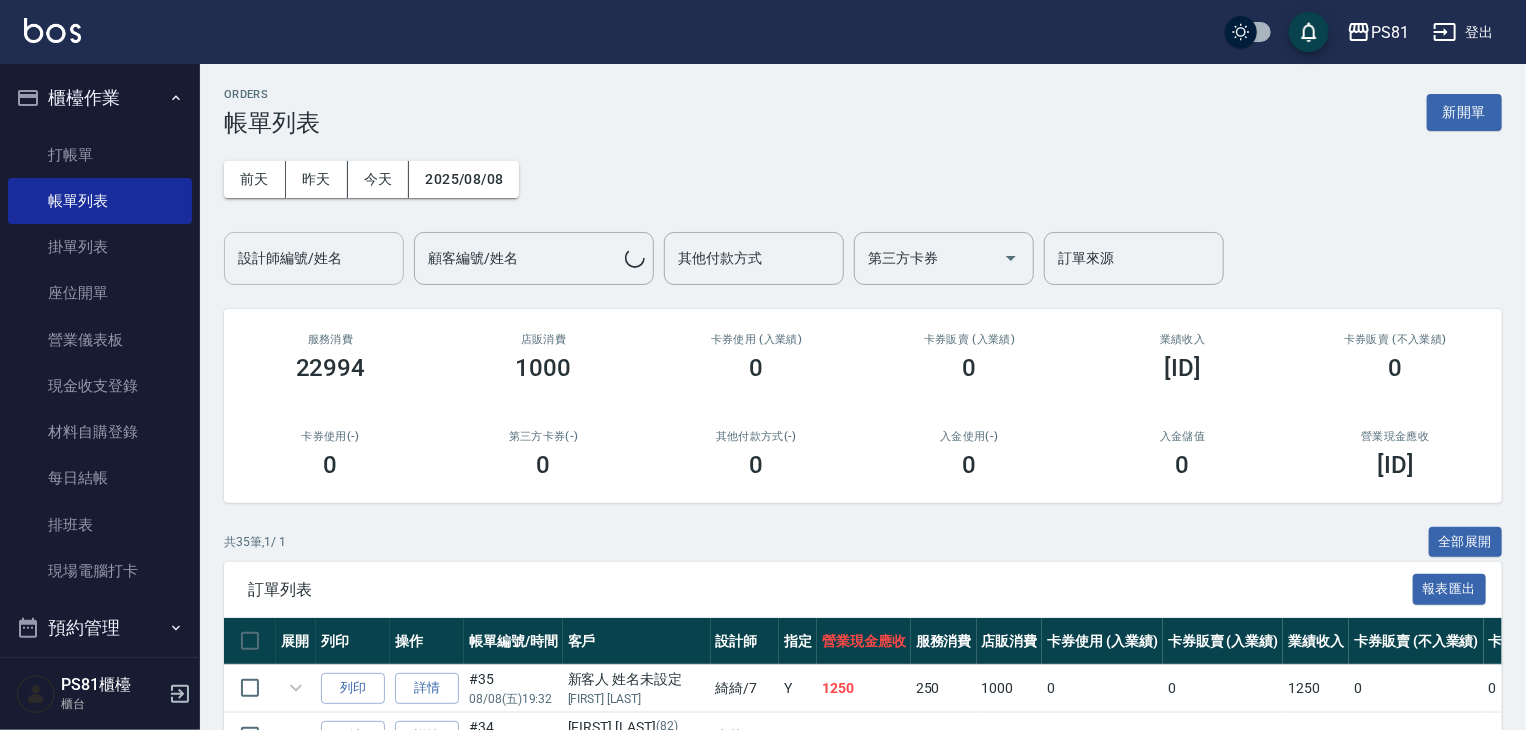 click on "設計師編號/姓名 設計師編號/姓名" at bounding box center (314, 258) 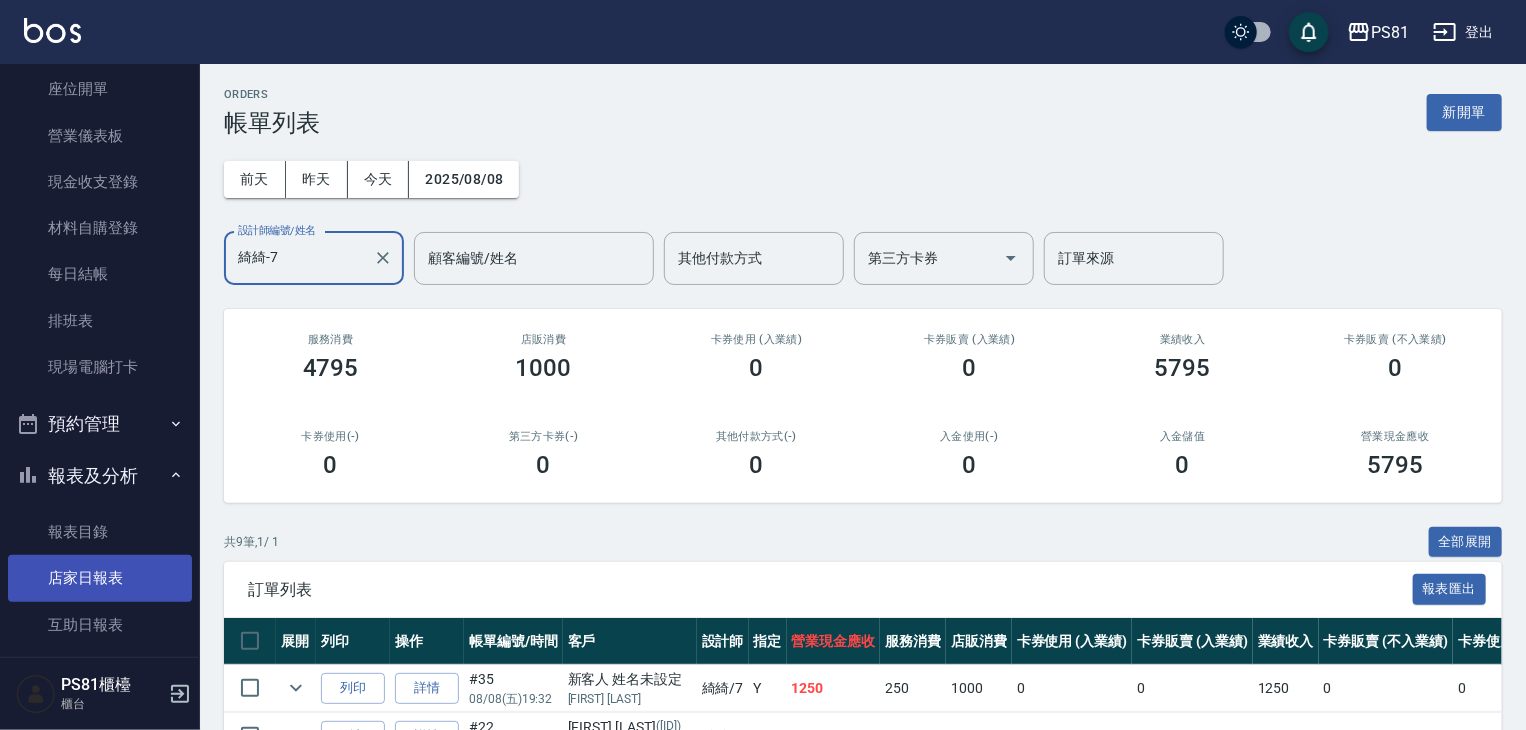 scroll, scrollTop: 500, scrollLeft: 0, axis: vertical 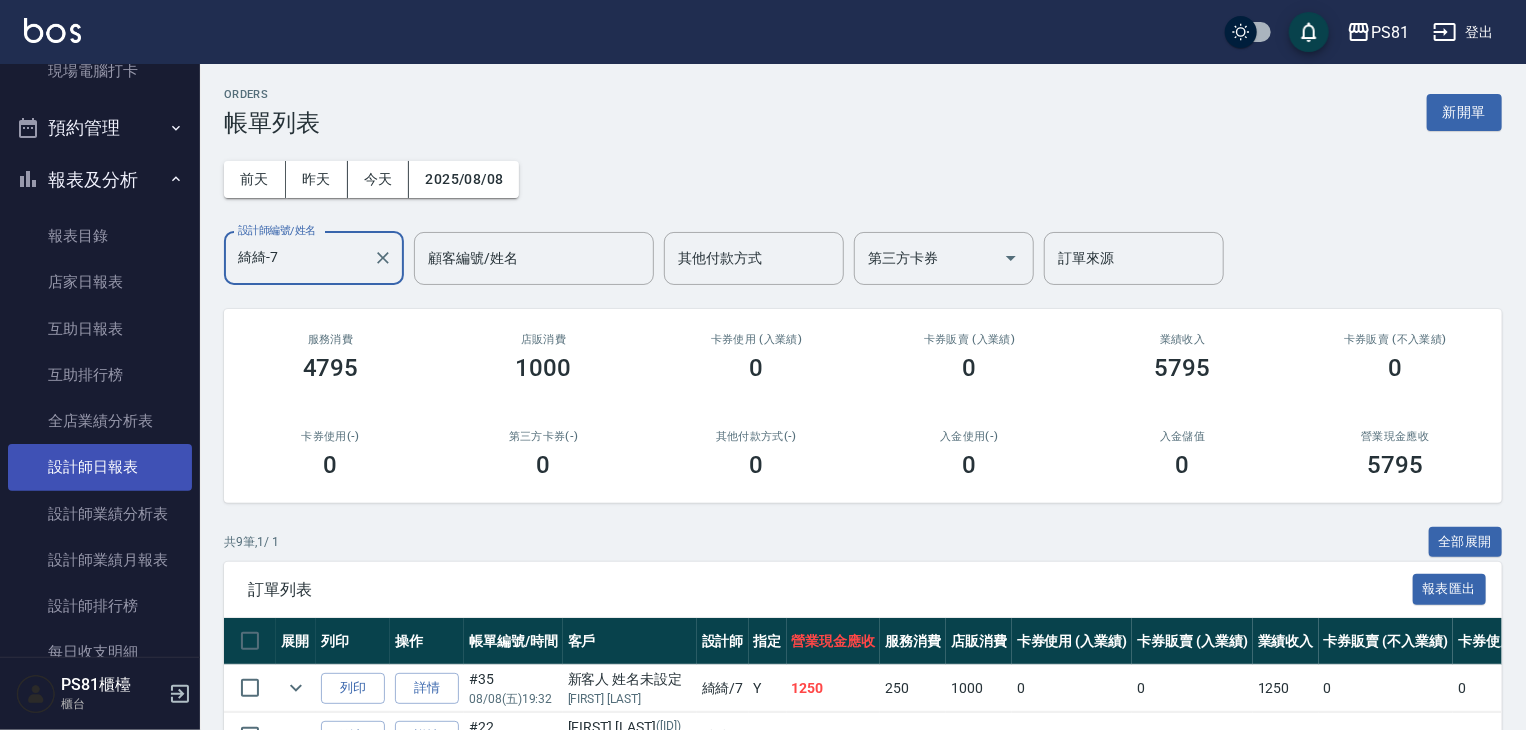 type on "綺綺-7" 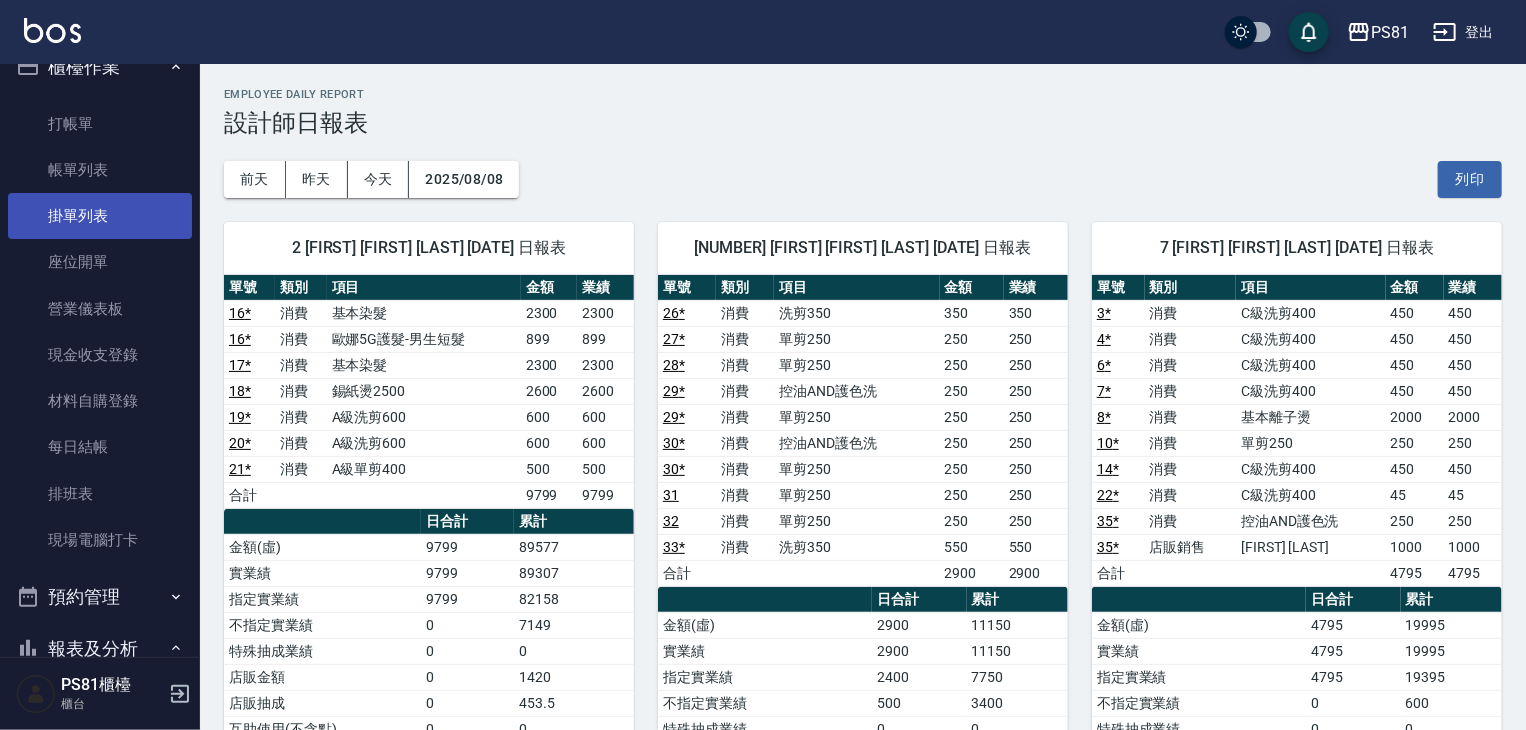 scroll, scrollTop: 0, scrollLeft: 0, axis: both 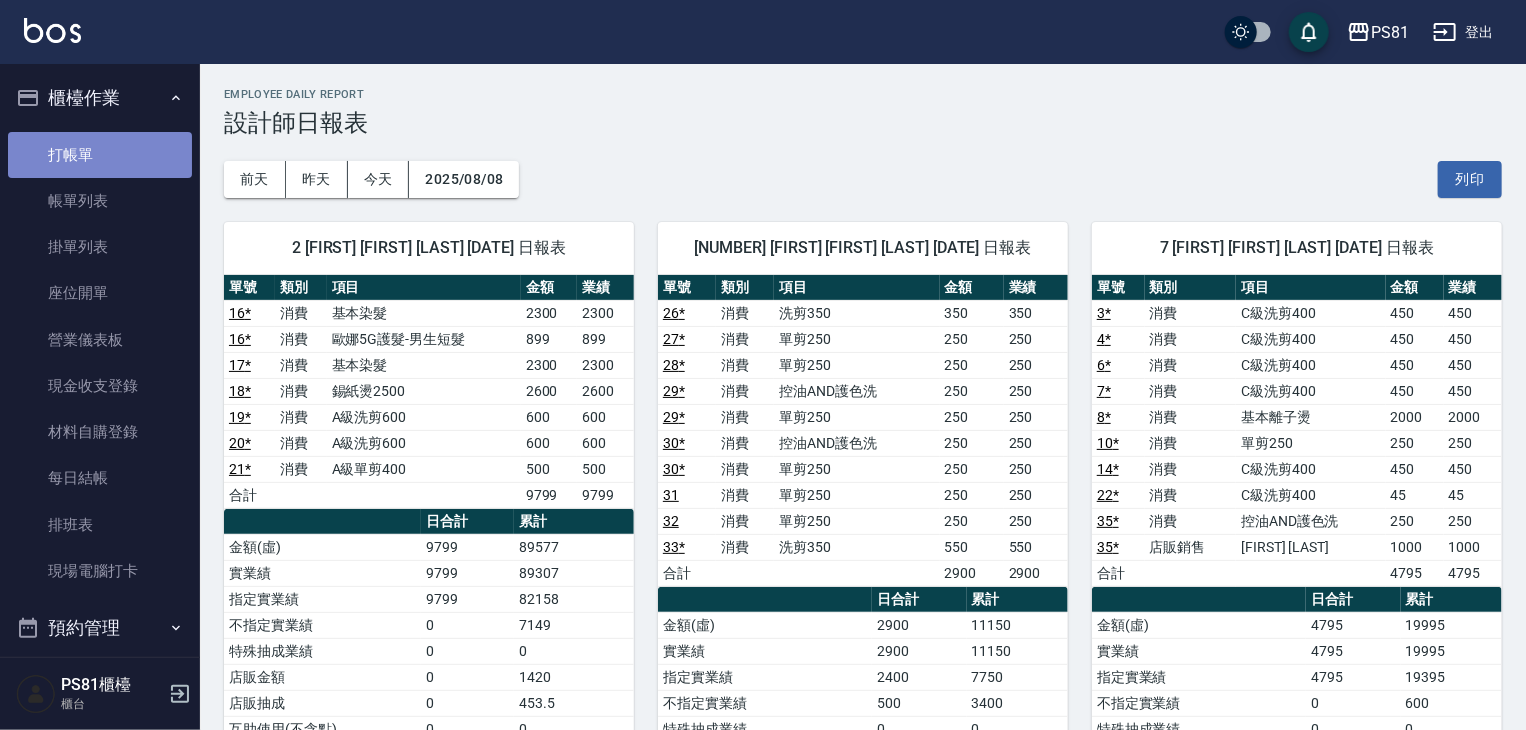 click on "打帳單" at bounding box center (100, 155) 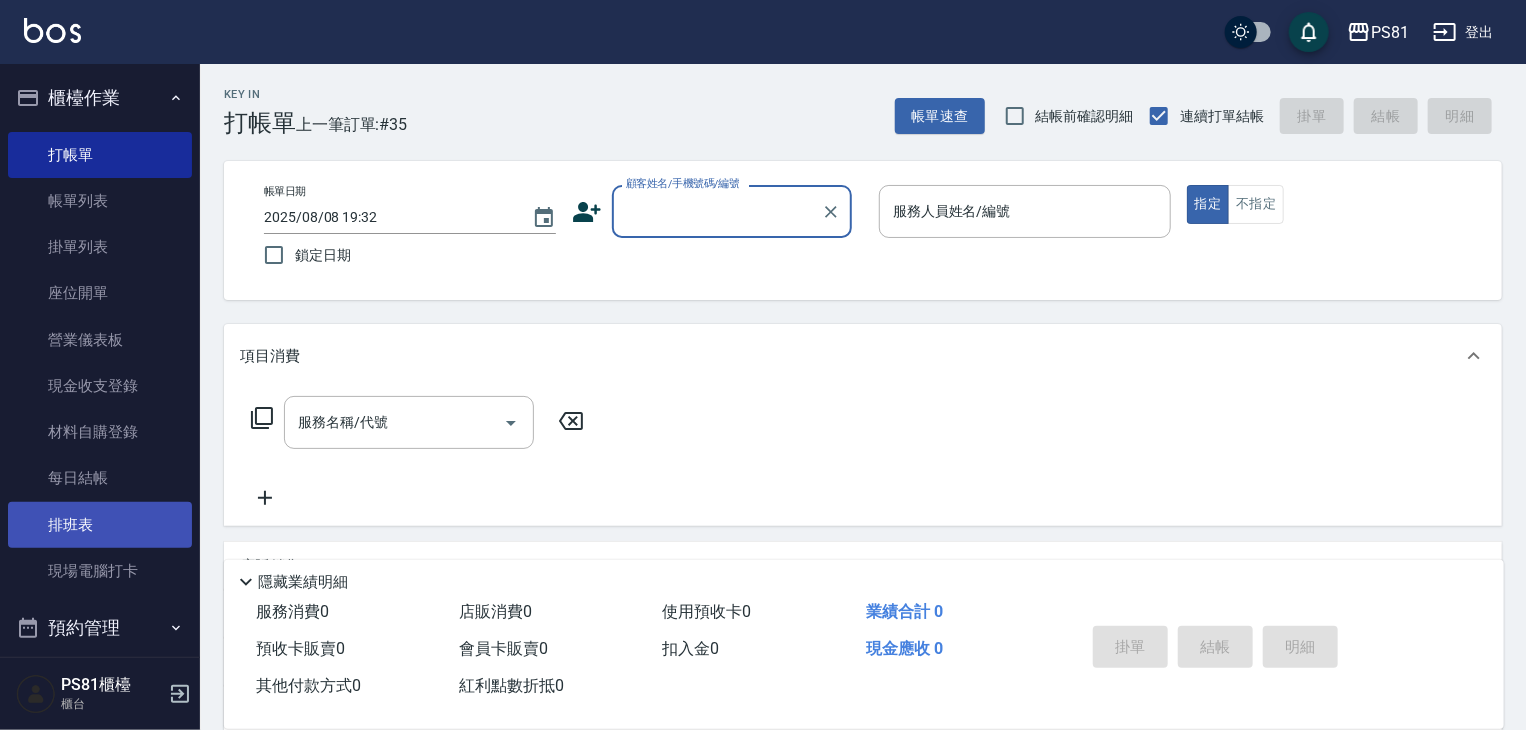 click on "排班表" at bounding box center (100, 525) 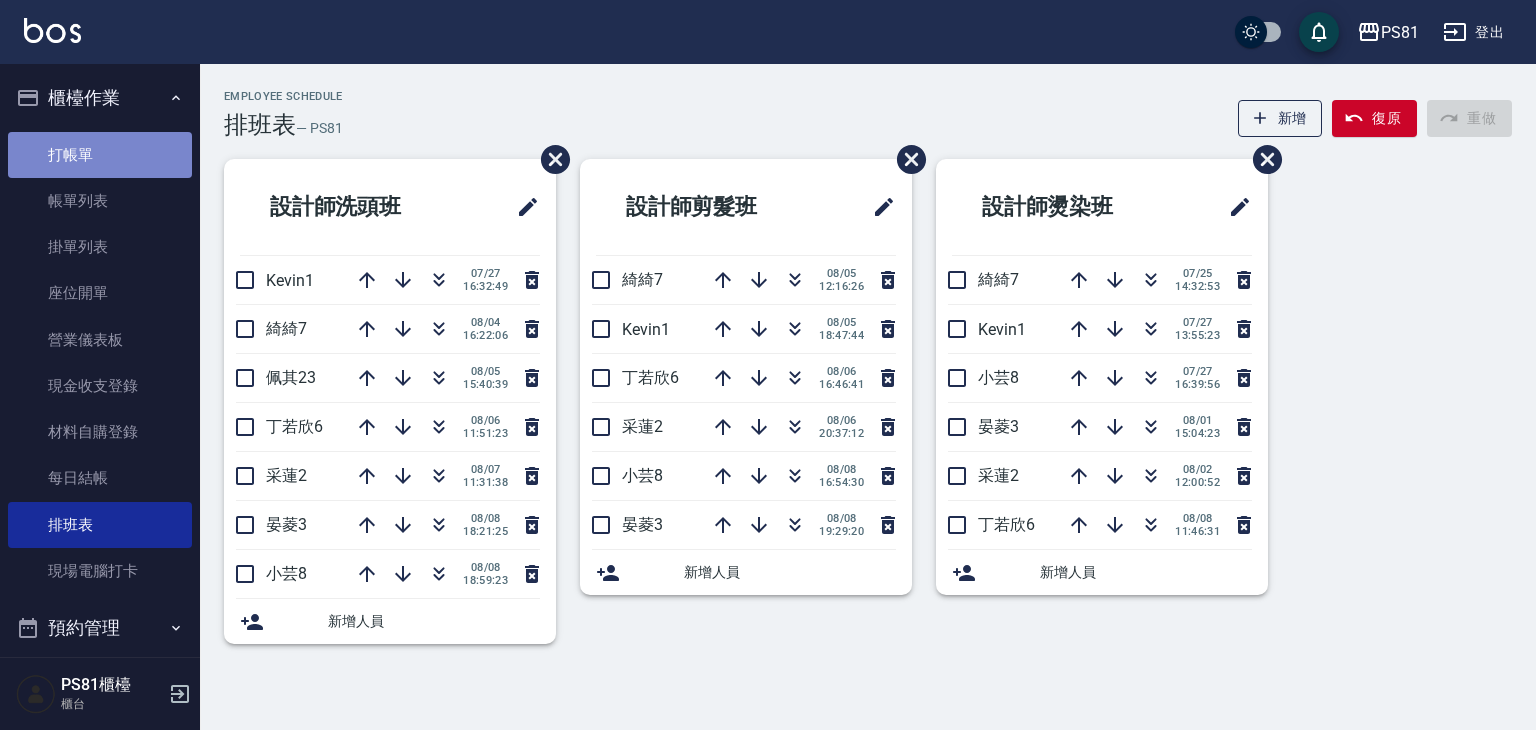 click on "打帳單" at bounding box center [100, 155] 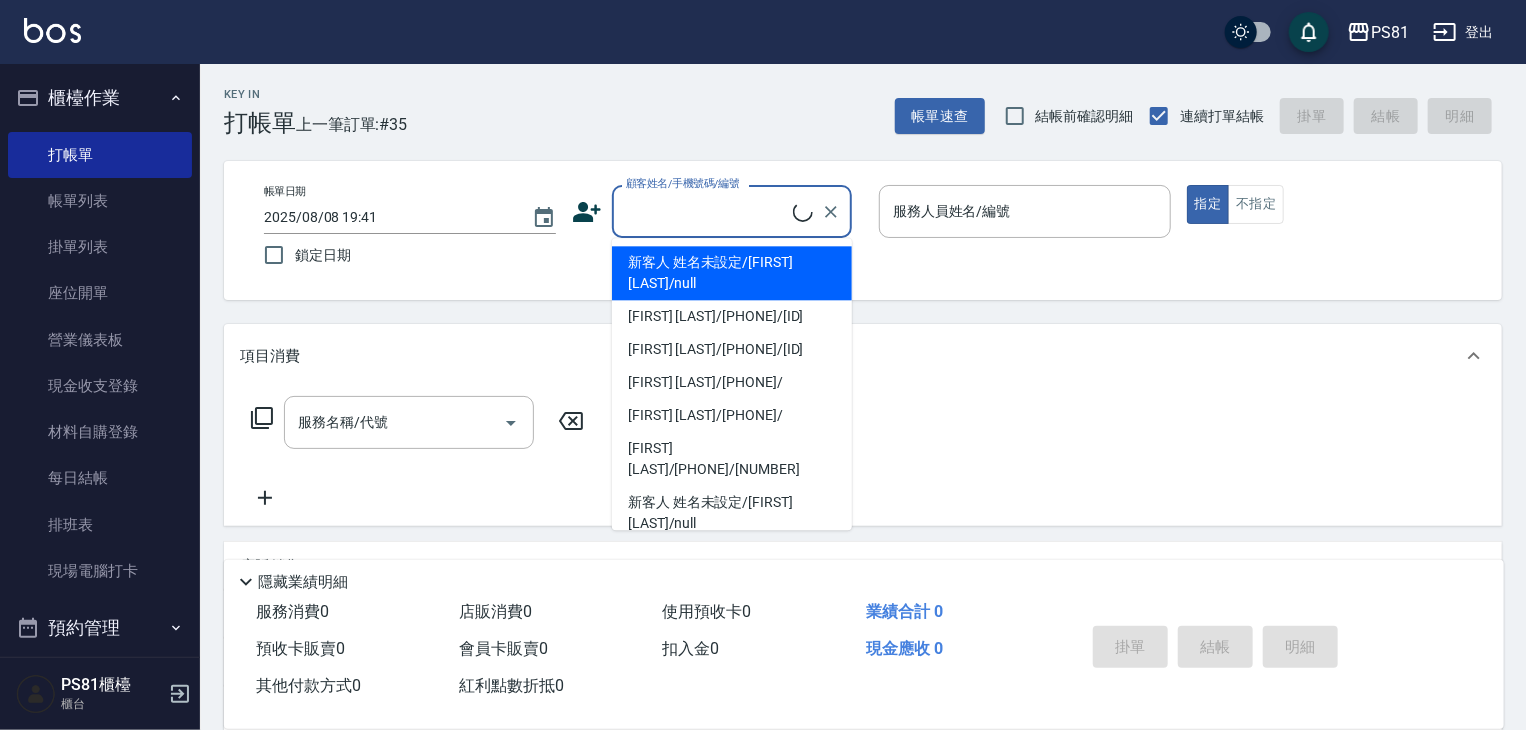 click on "顧客姓名/手機號碼/編號" at bounding box center (707, 211) 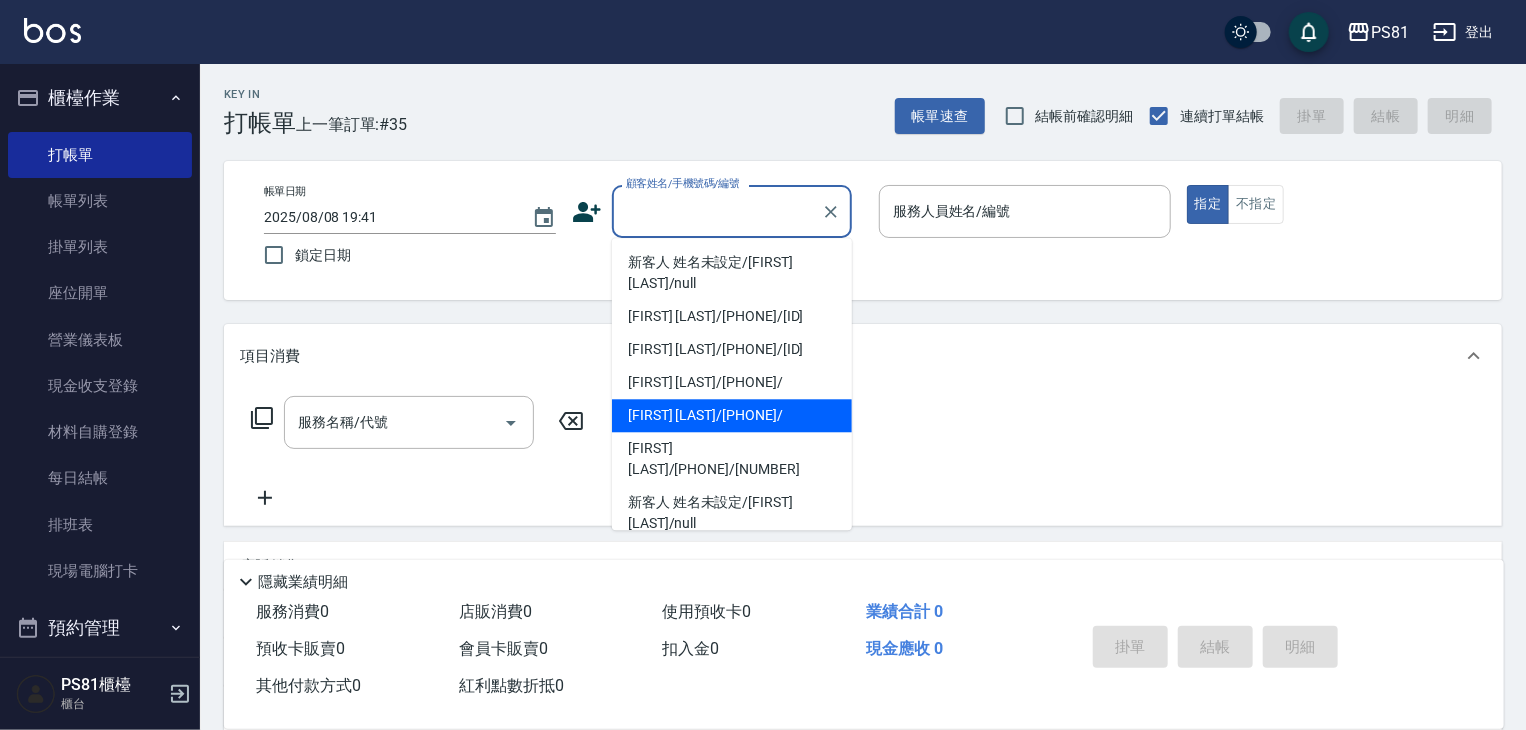 click on "[LAST]/[PHONE]/" at bounding box center (732, 415) 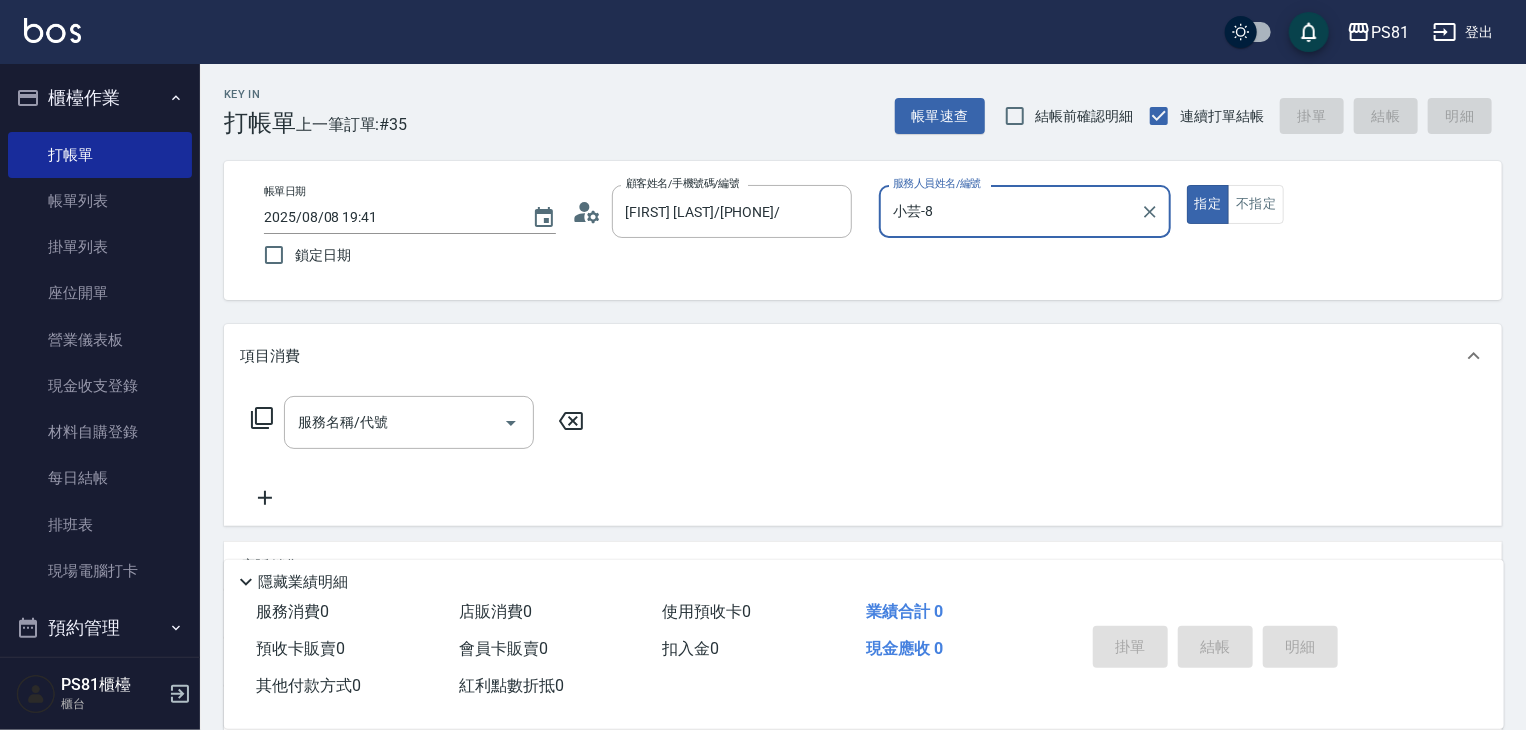 type on "小芸-8" 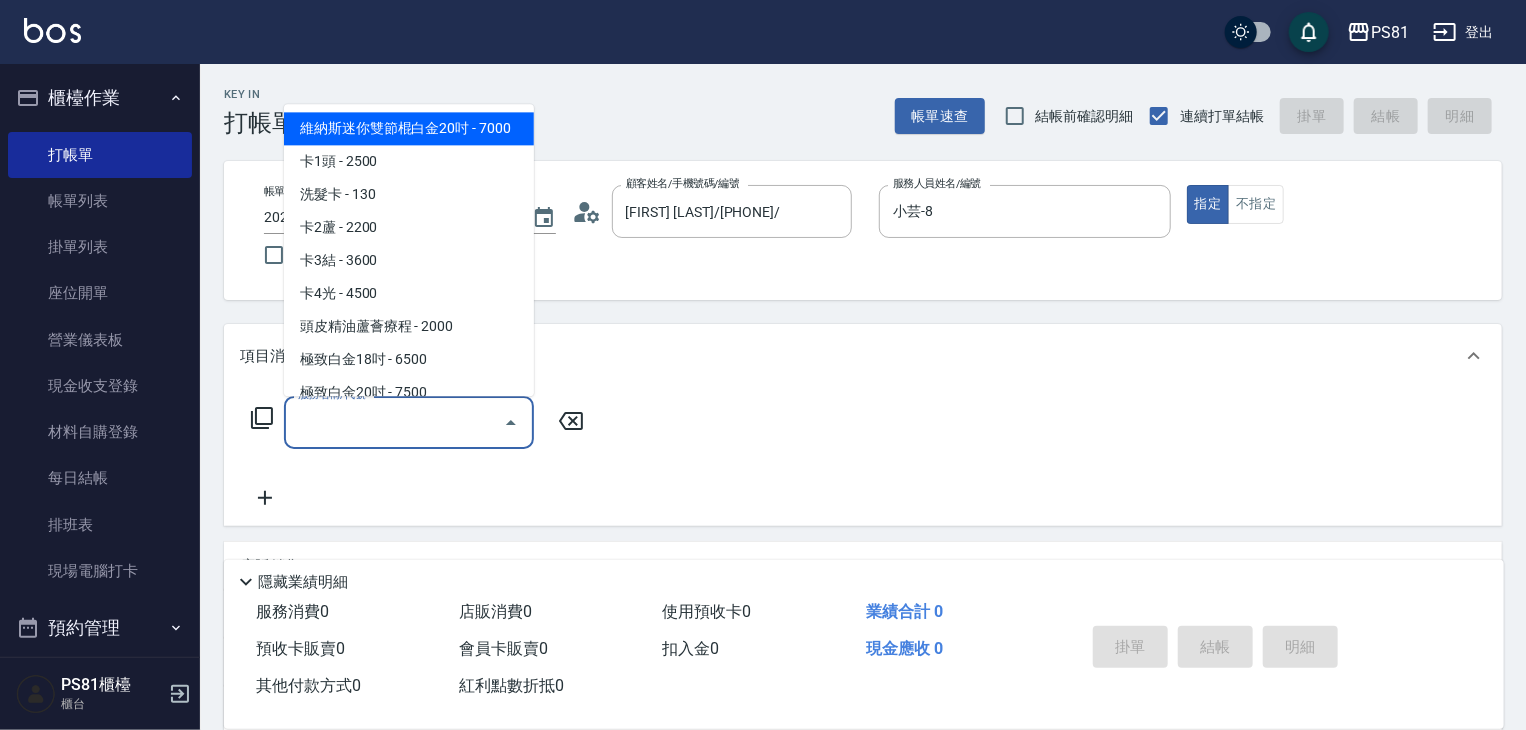 click on "服務名稱/代號" at bounding box center [394, 422] 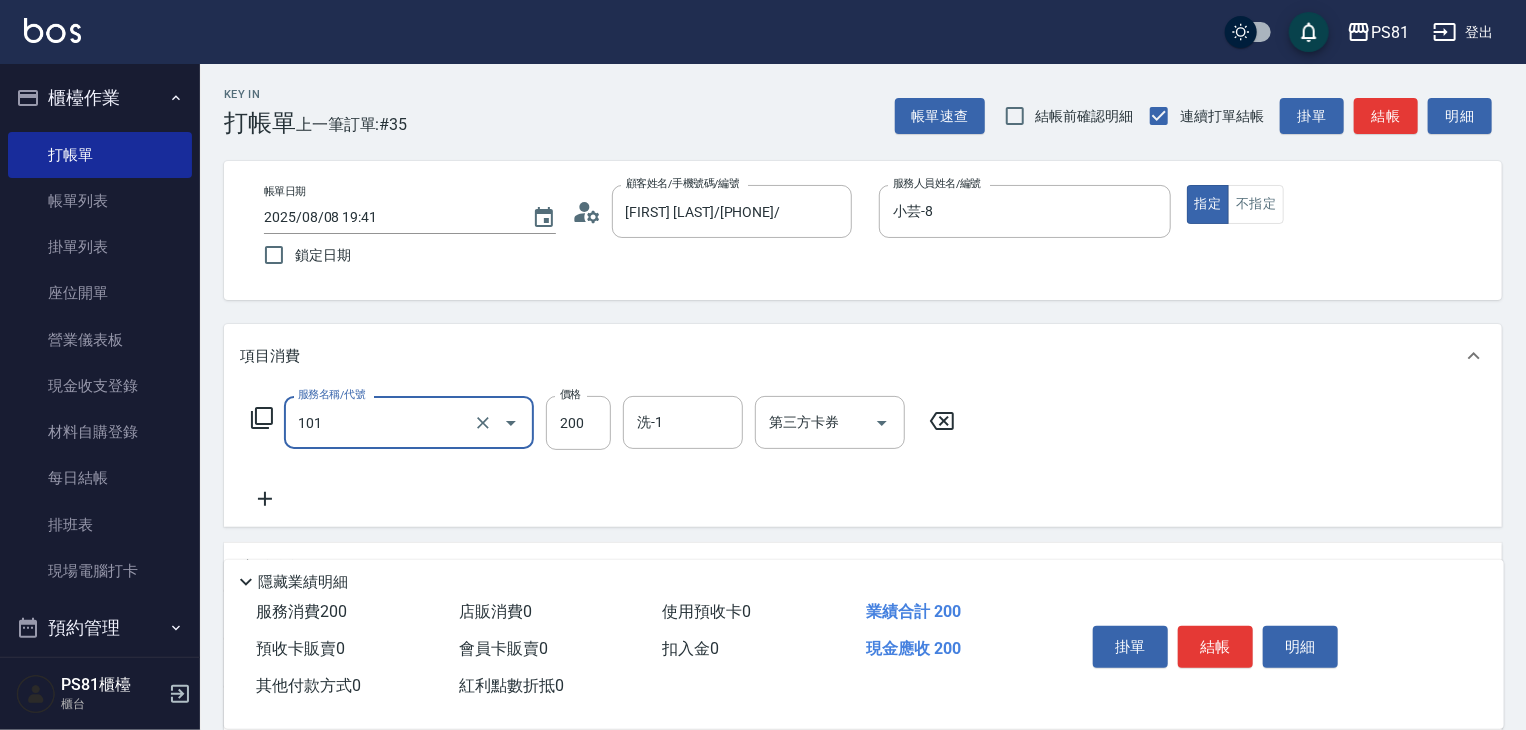 type on "一般洗髮(101)" 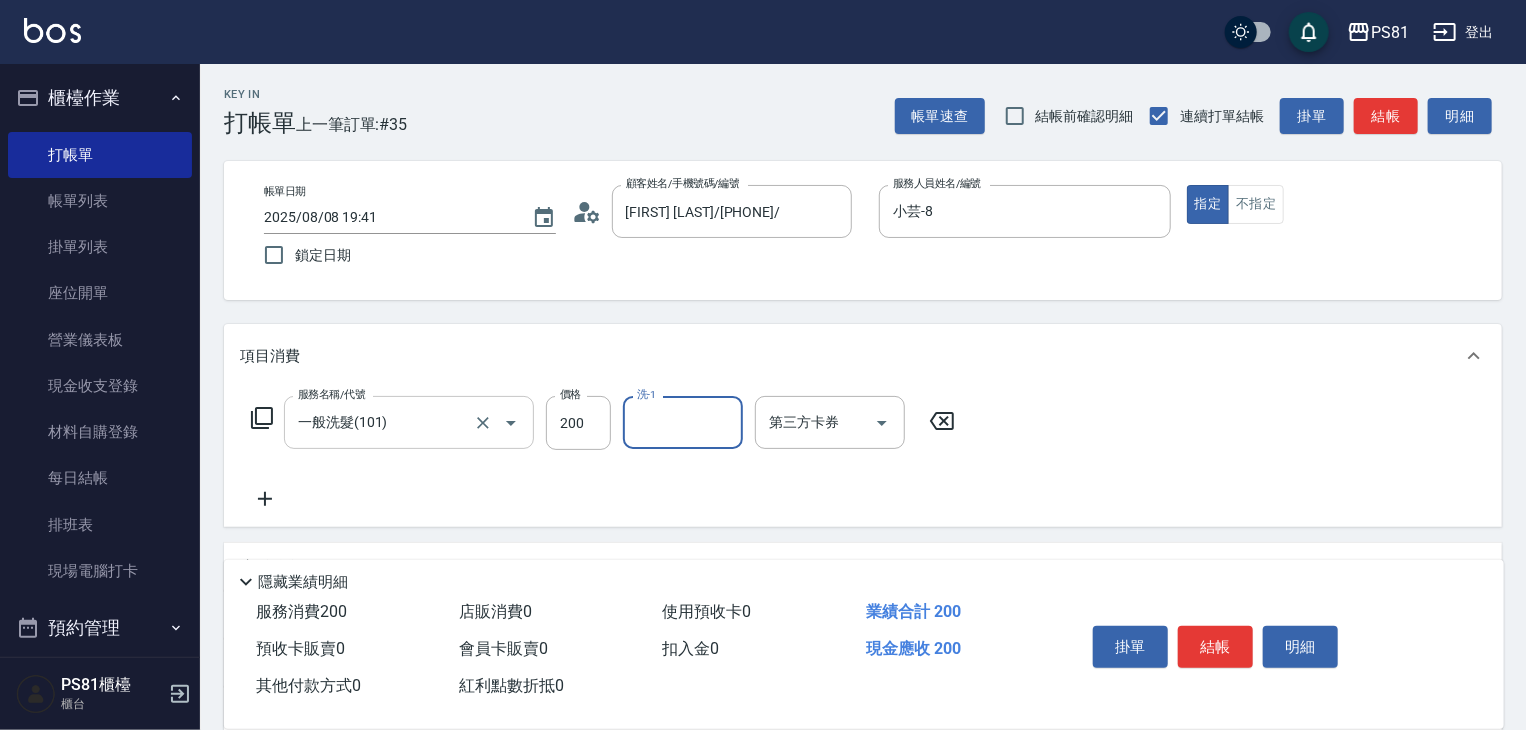 type on "0" 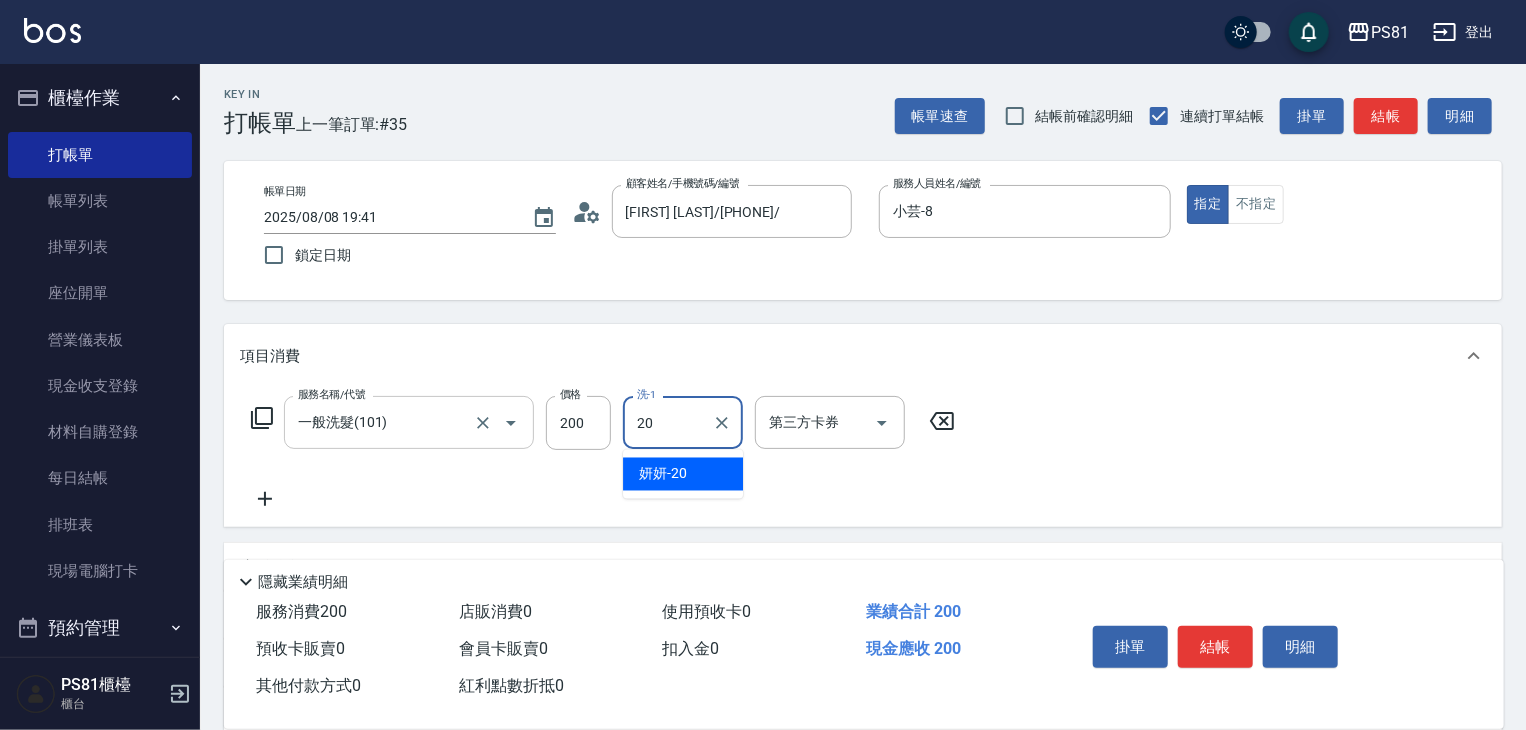 type on "妍妍-20" 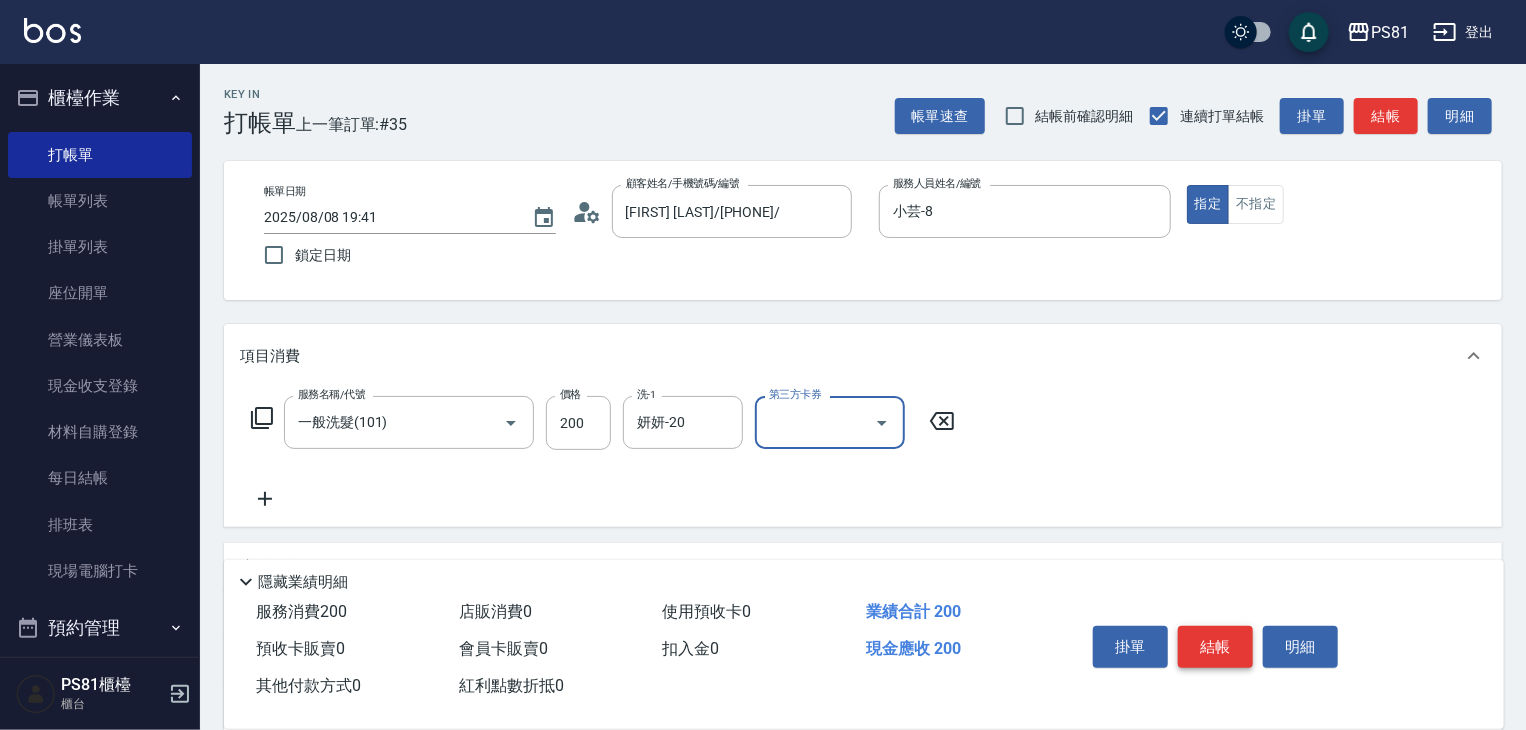 click on "結帳" at bounding box center (1215, 647) 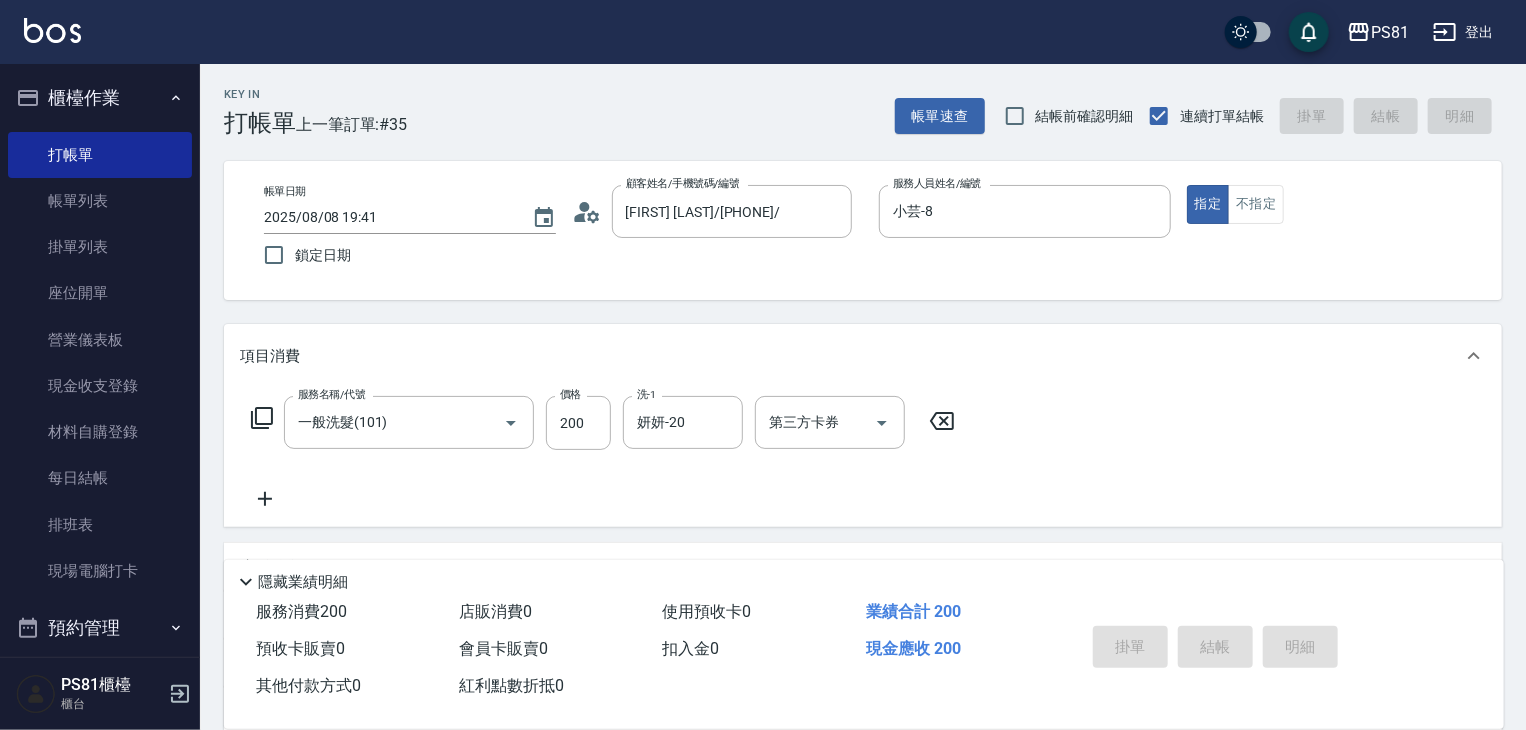 type 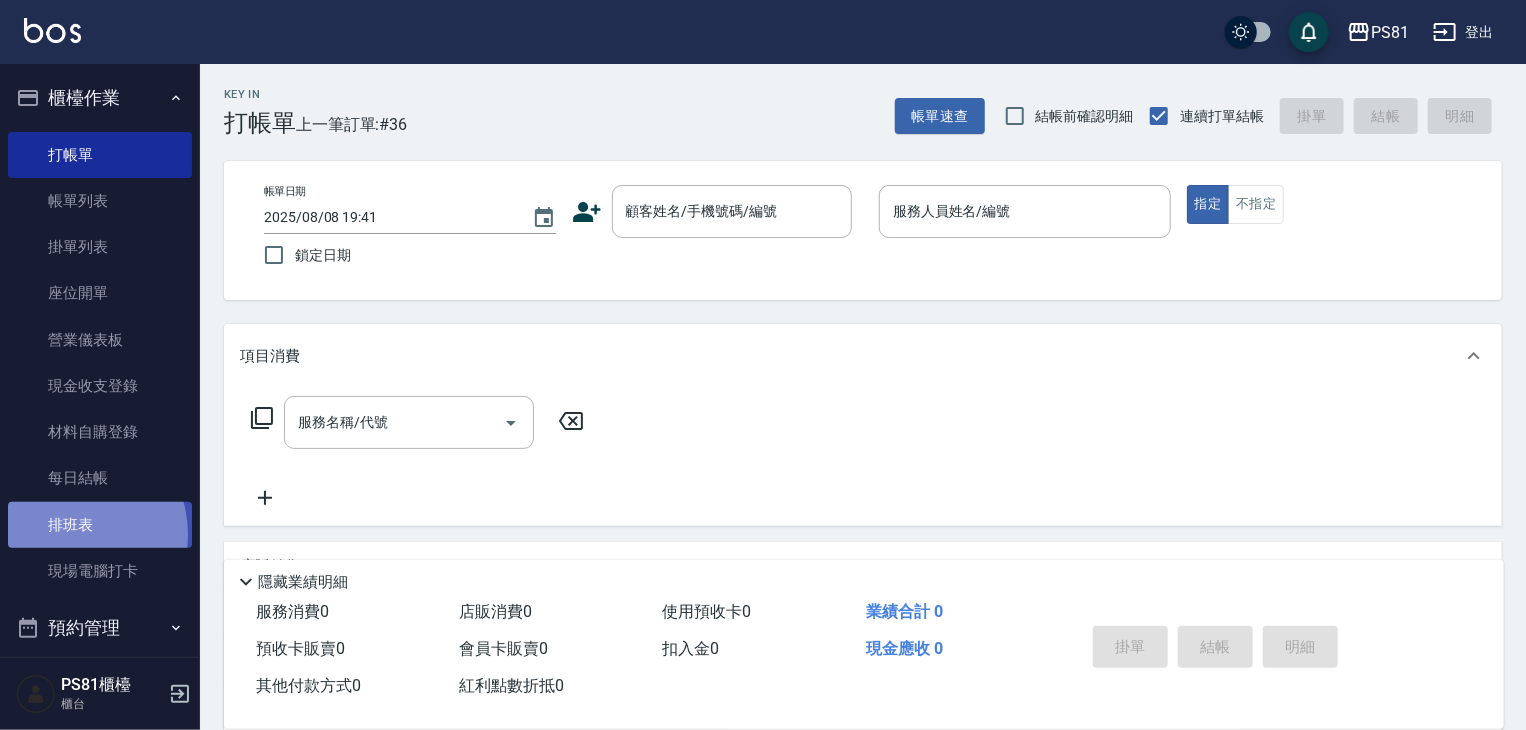 click on "排班表" at bounding box center (100, 525) 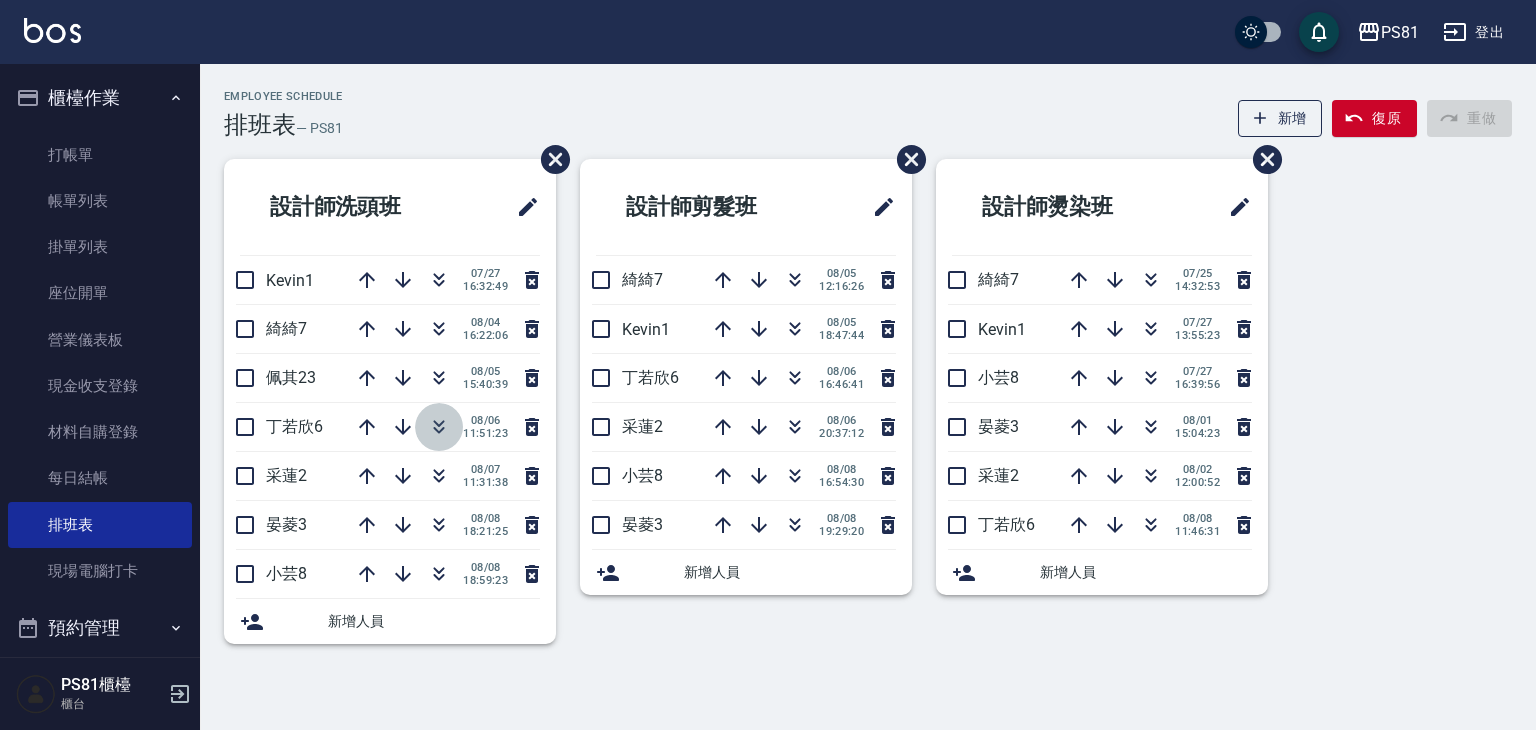 click 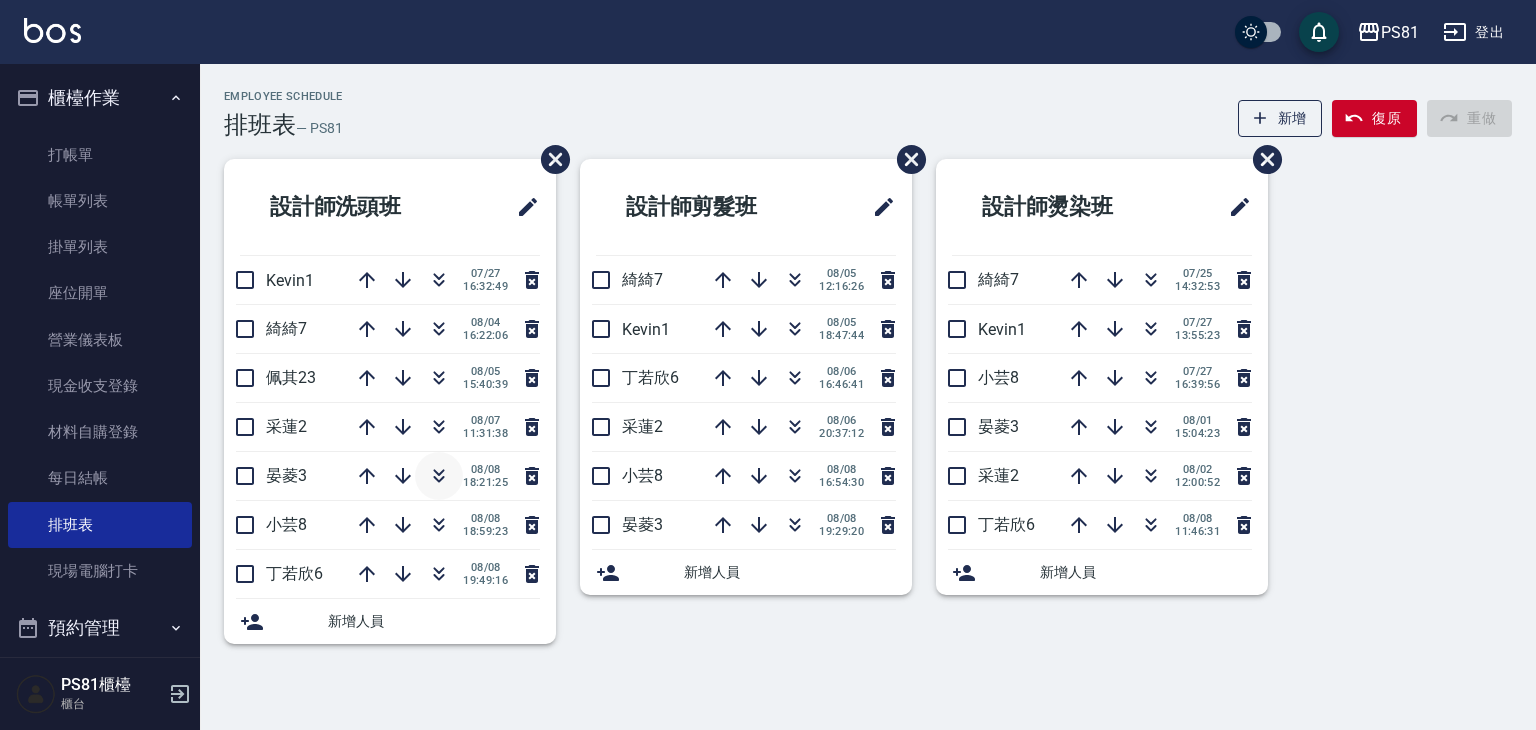 click 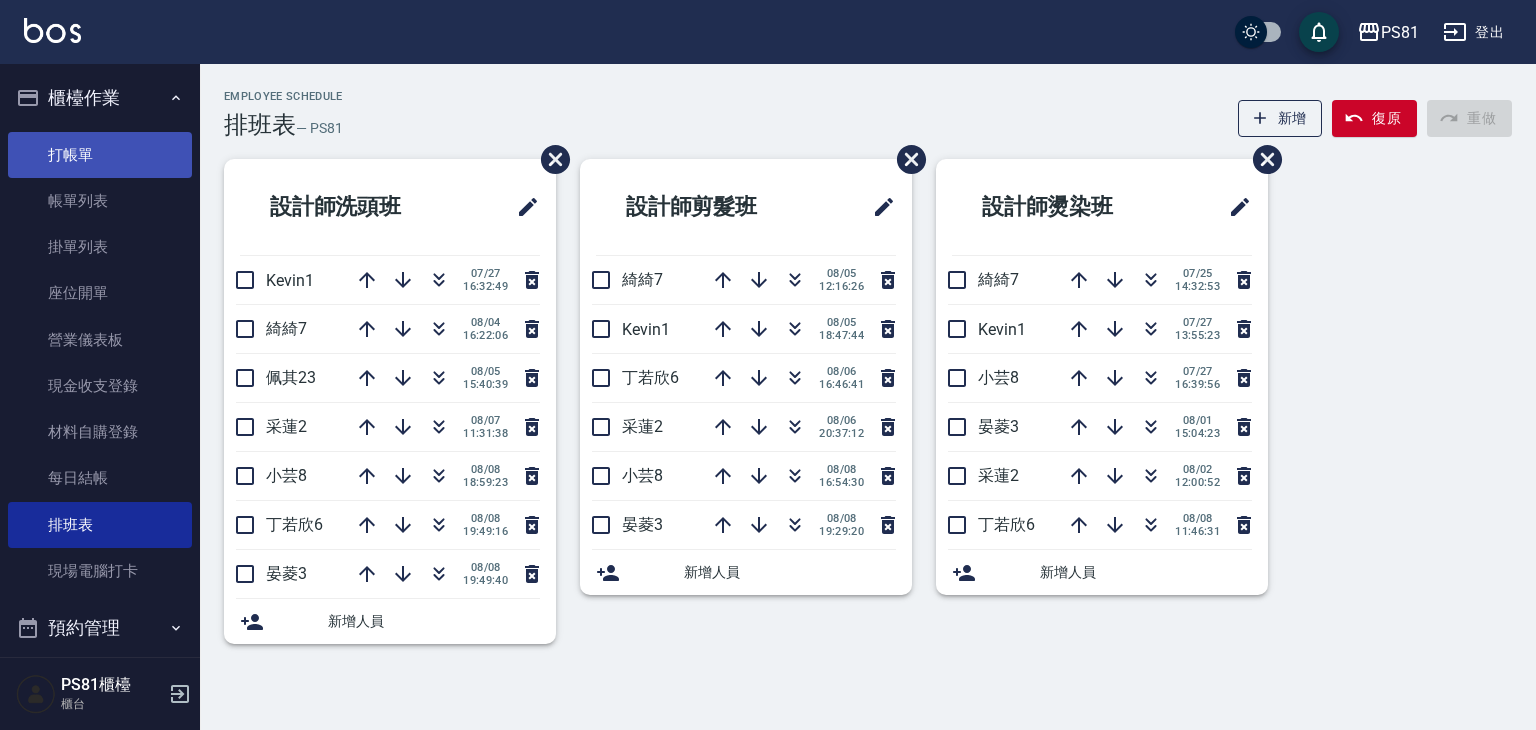 click on "打帳單" at bounding box center [100, 155] 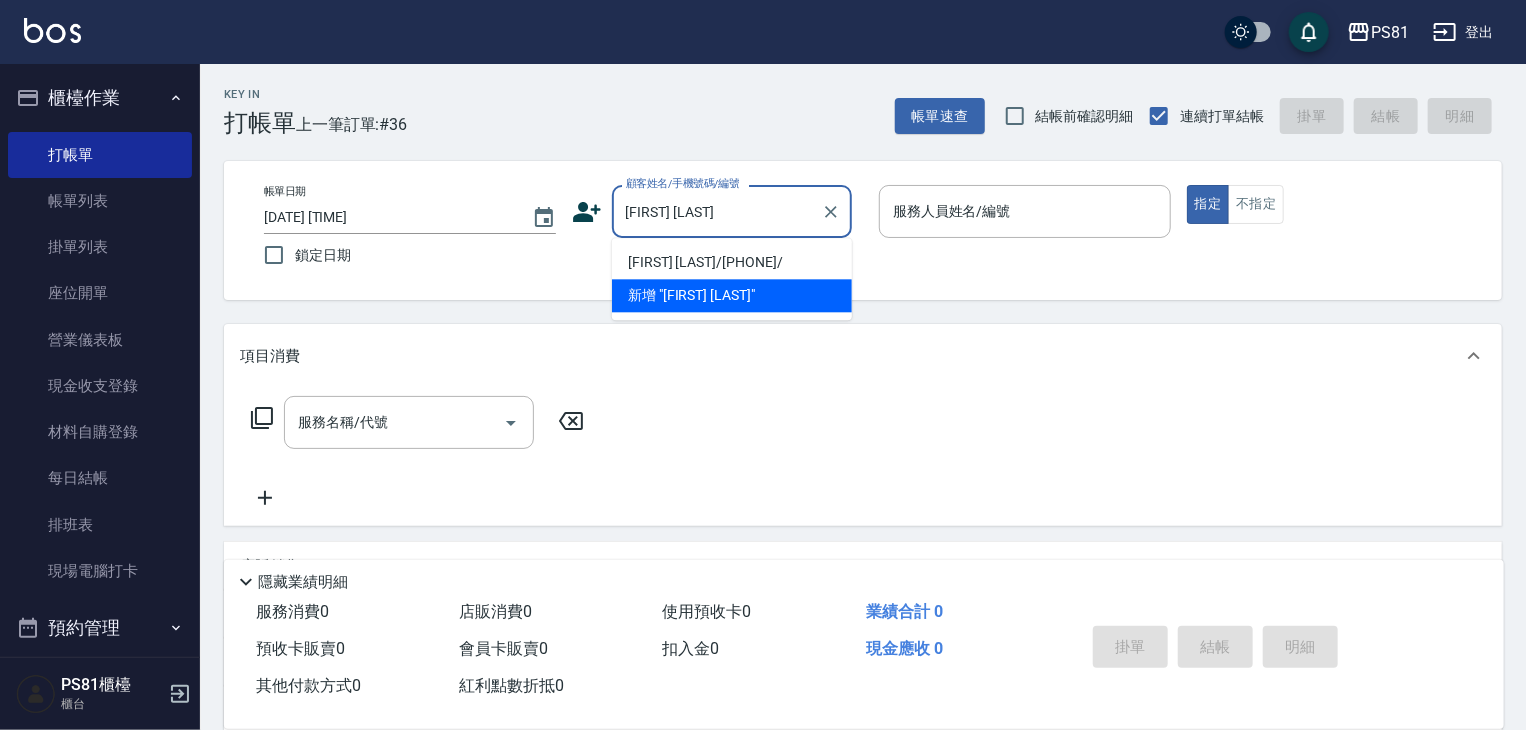 click on "[LAST]/[PHONE]/" at bounding box center [732, 262] 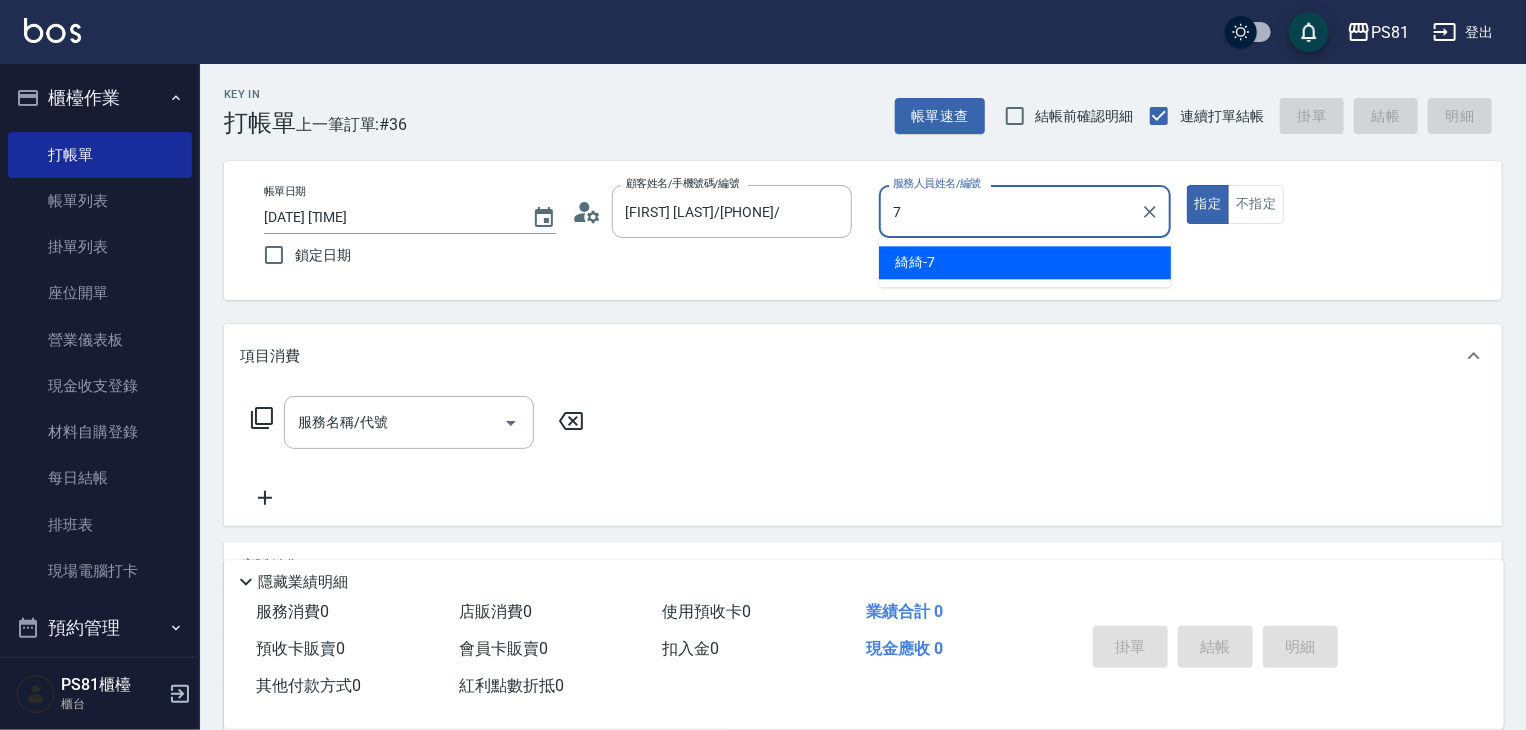 click on "綺綺 -7" at bounding box center (1025, 262) 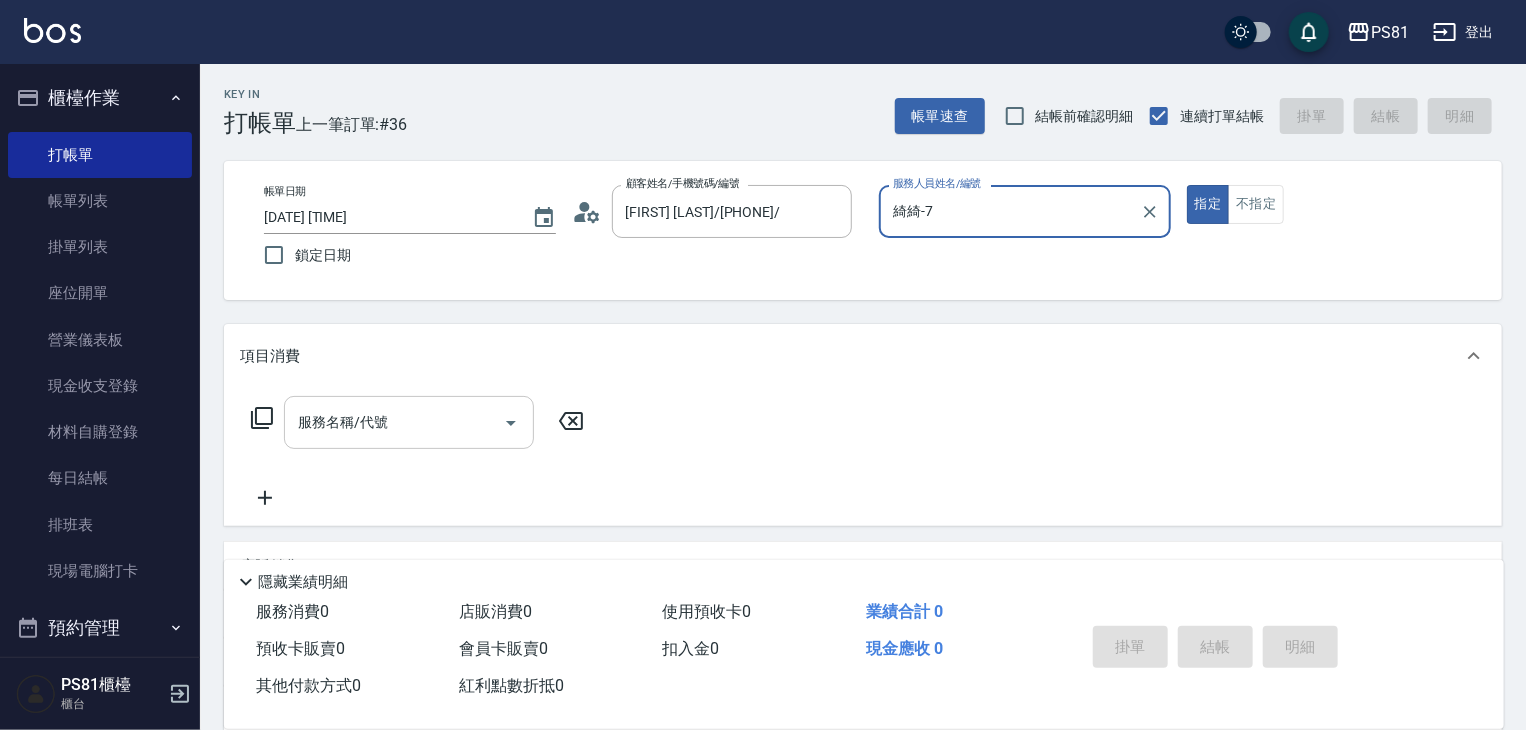 type on "綺綺-7" 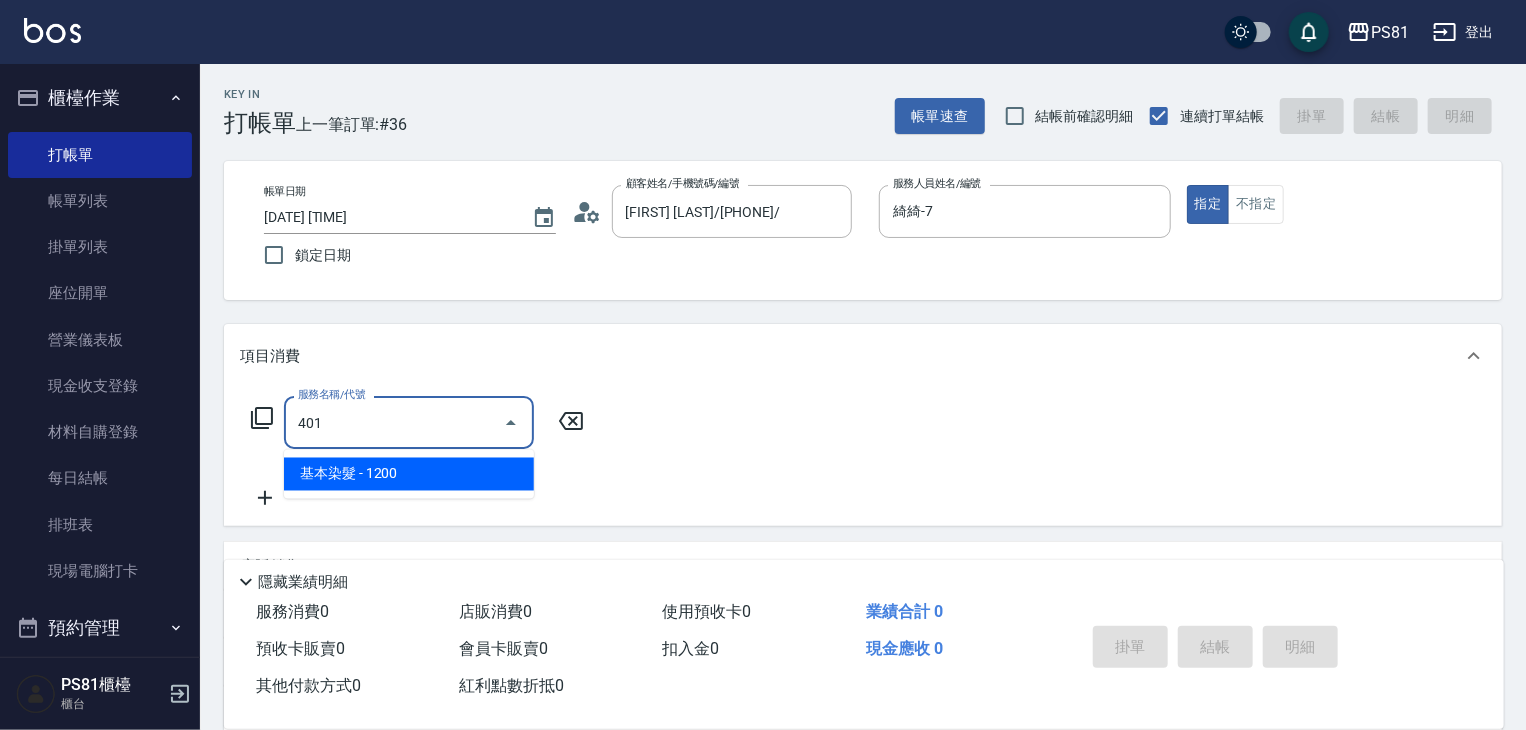 click on "基本染髮 - 1200" at bounding box center [409, 474] 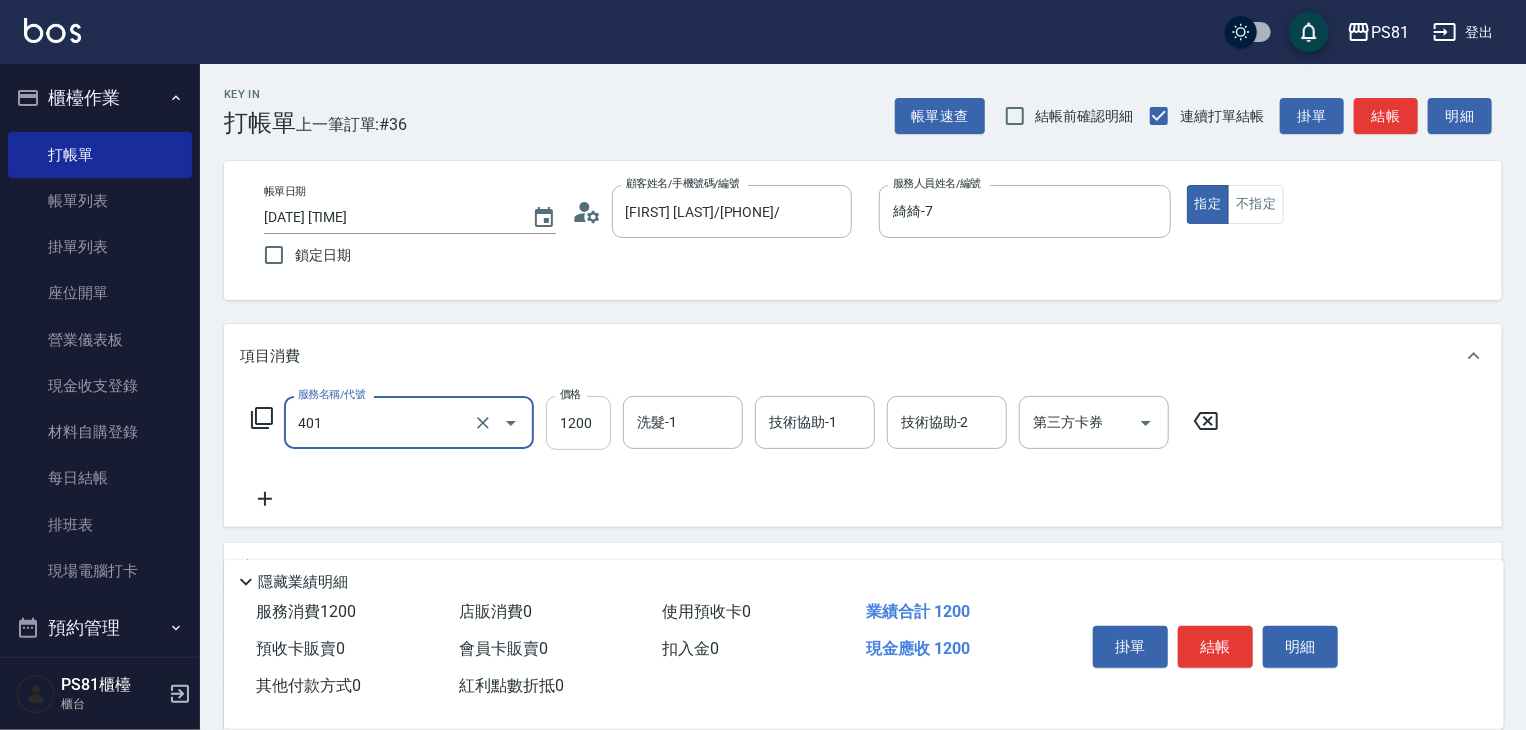 type on "基本染髮(401)" 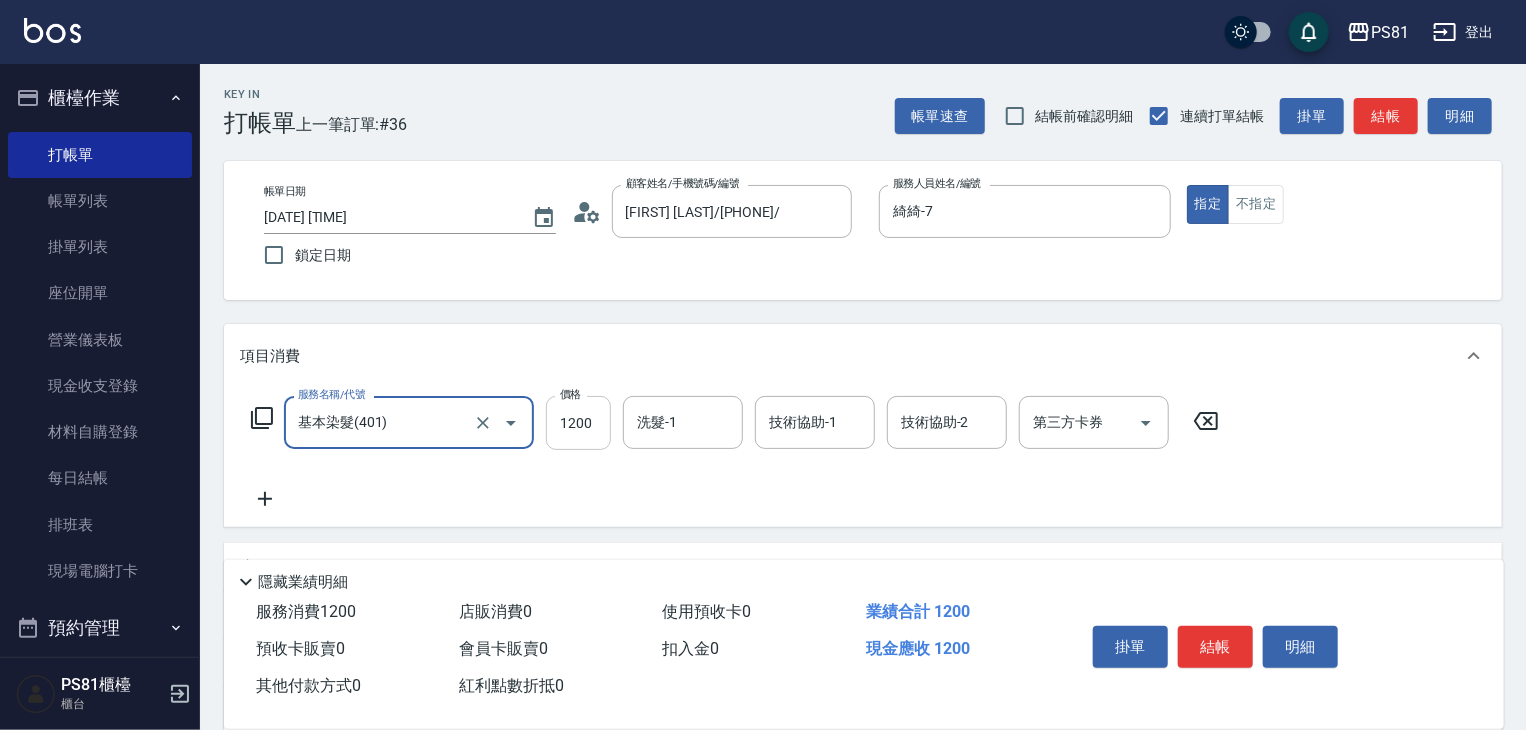 click on "1200" at bounding box center [578, 423] 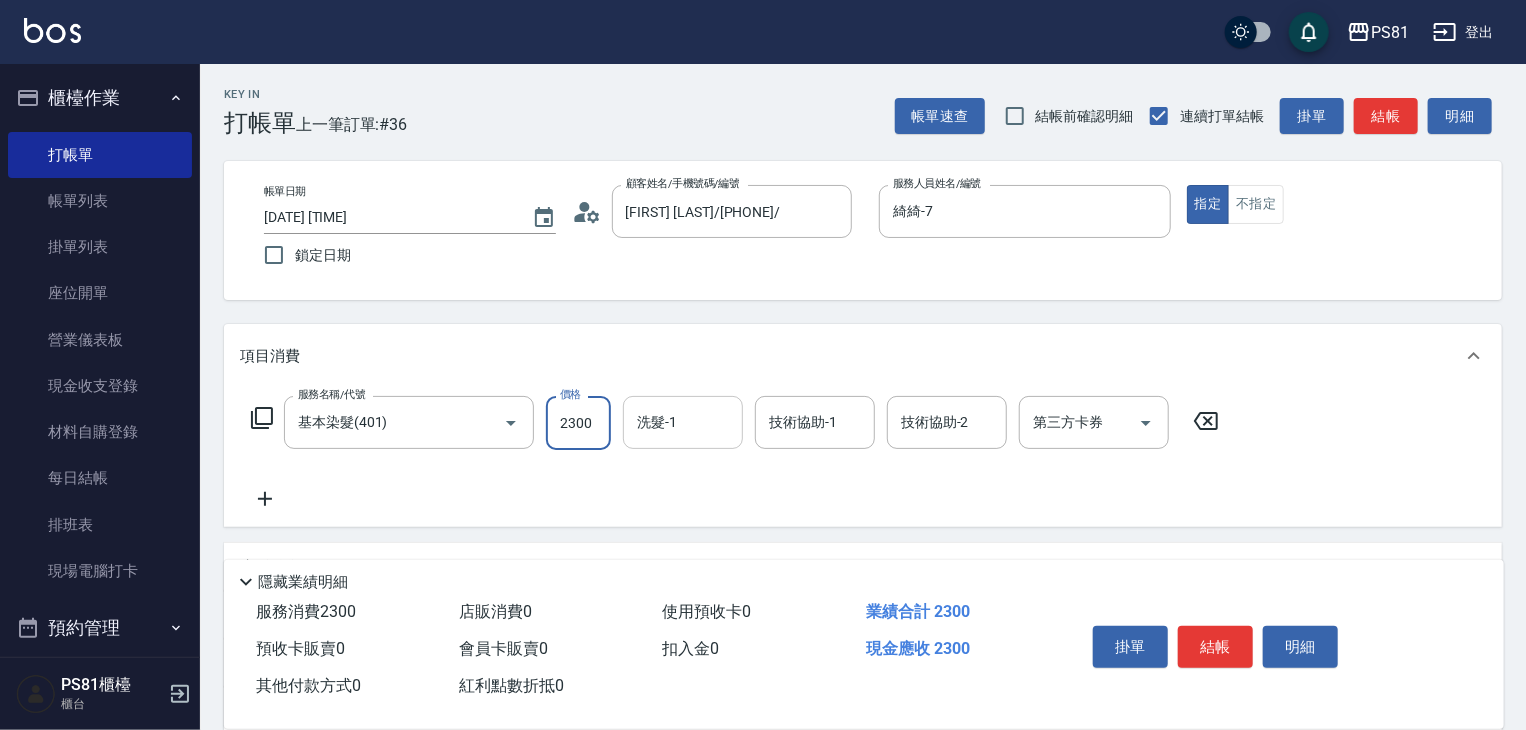 type on "2300" 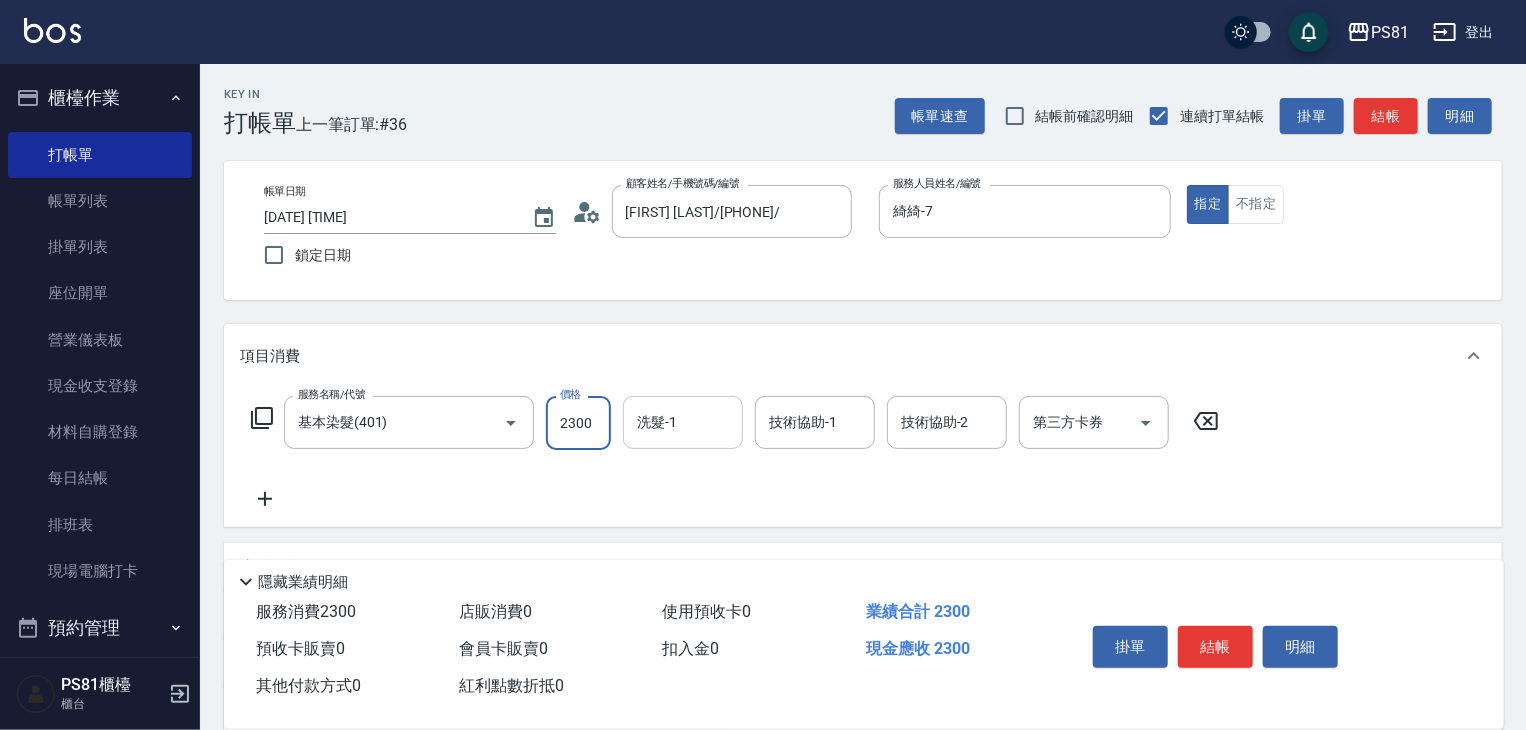click on "洗髮-1" at bounding box center (683, 422) 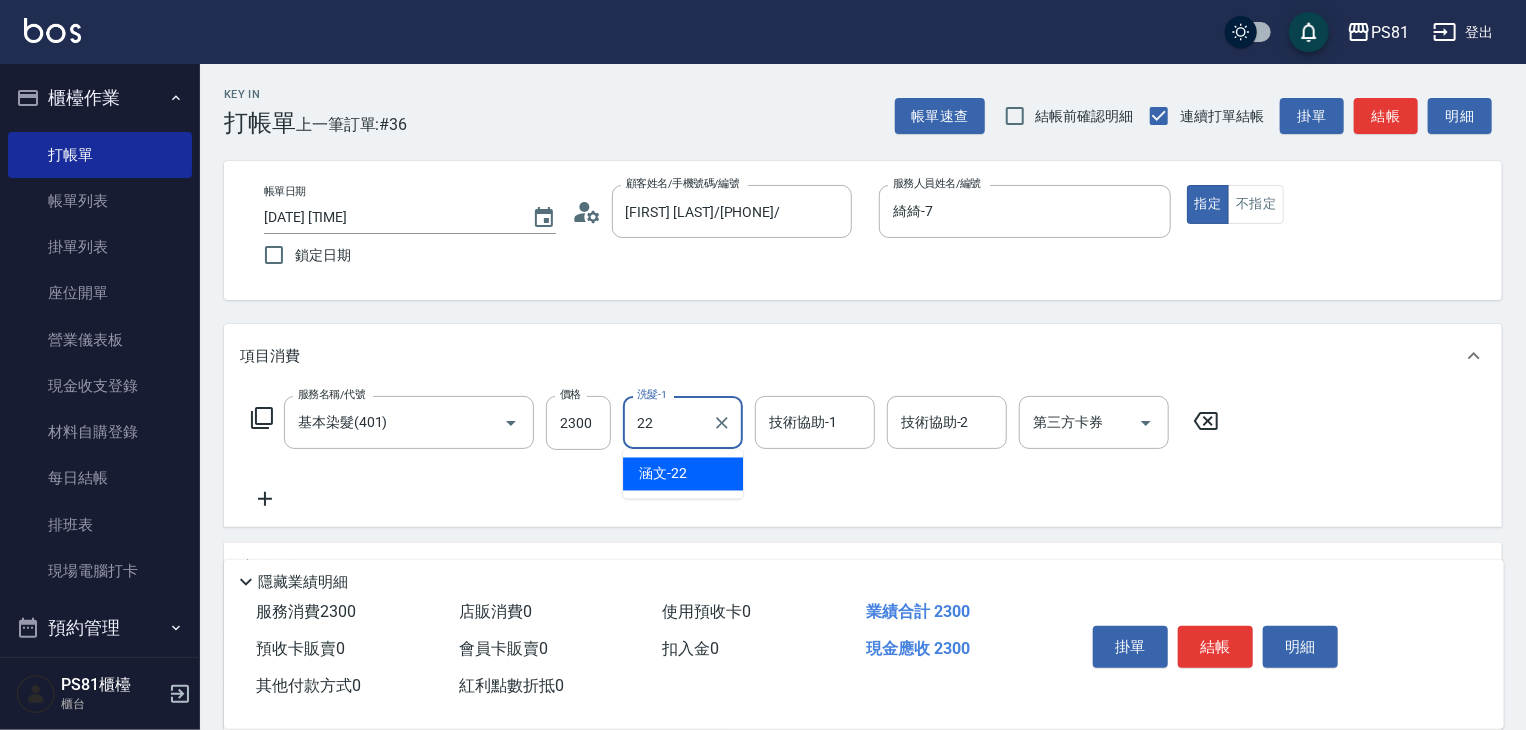 click on "22" at bounding box center [668, 422] 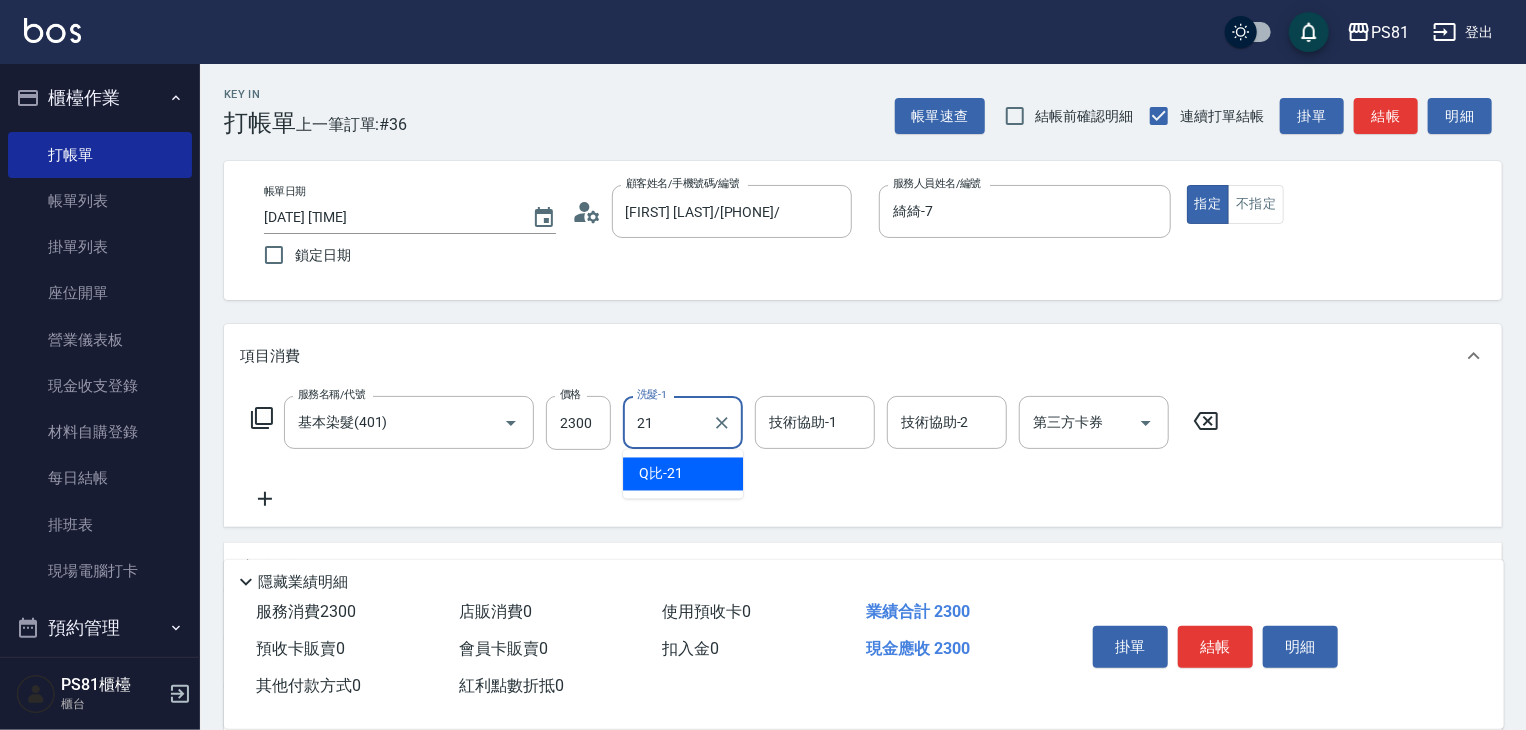 click on "21" at bounding box center (668, 422) 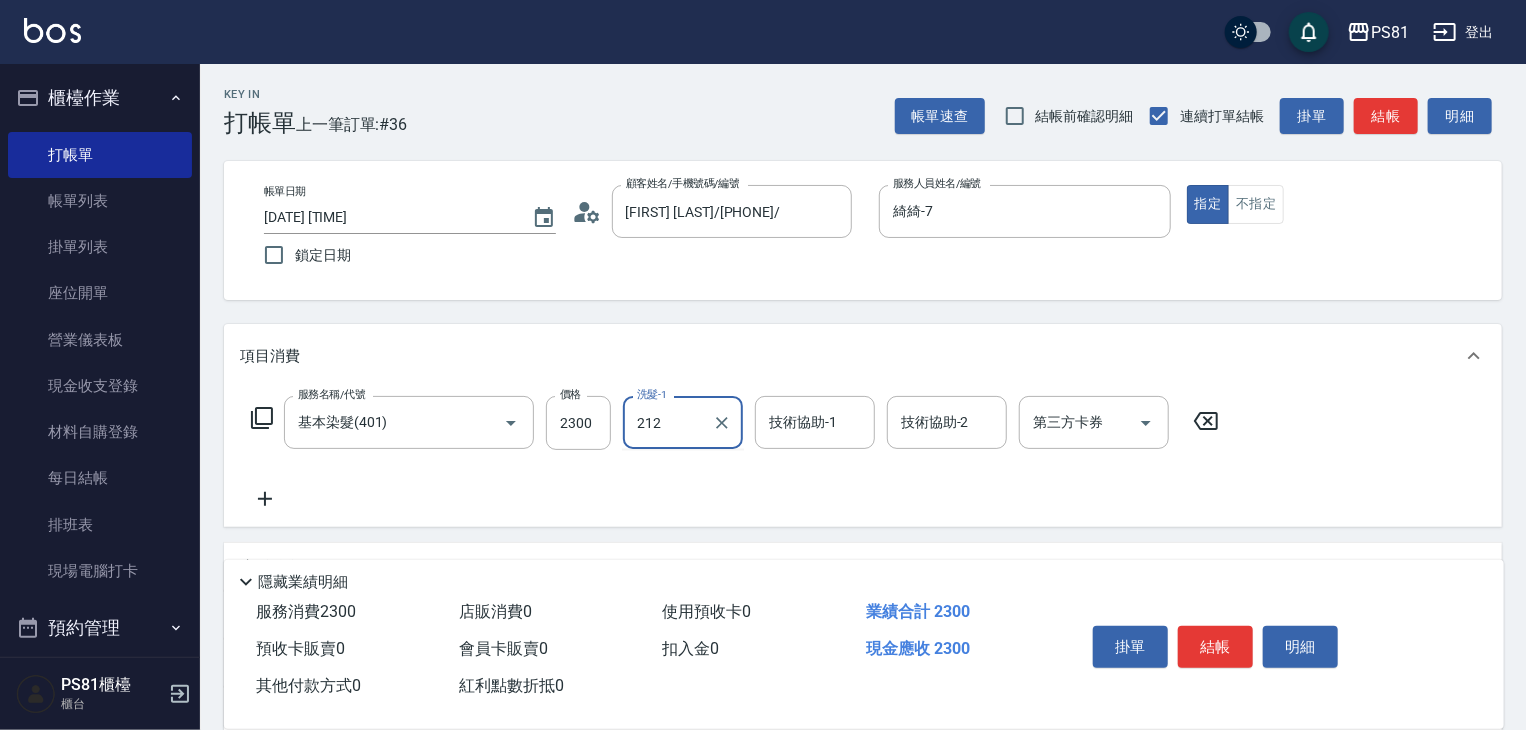 click on "212" at bounding box center (668, 422) 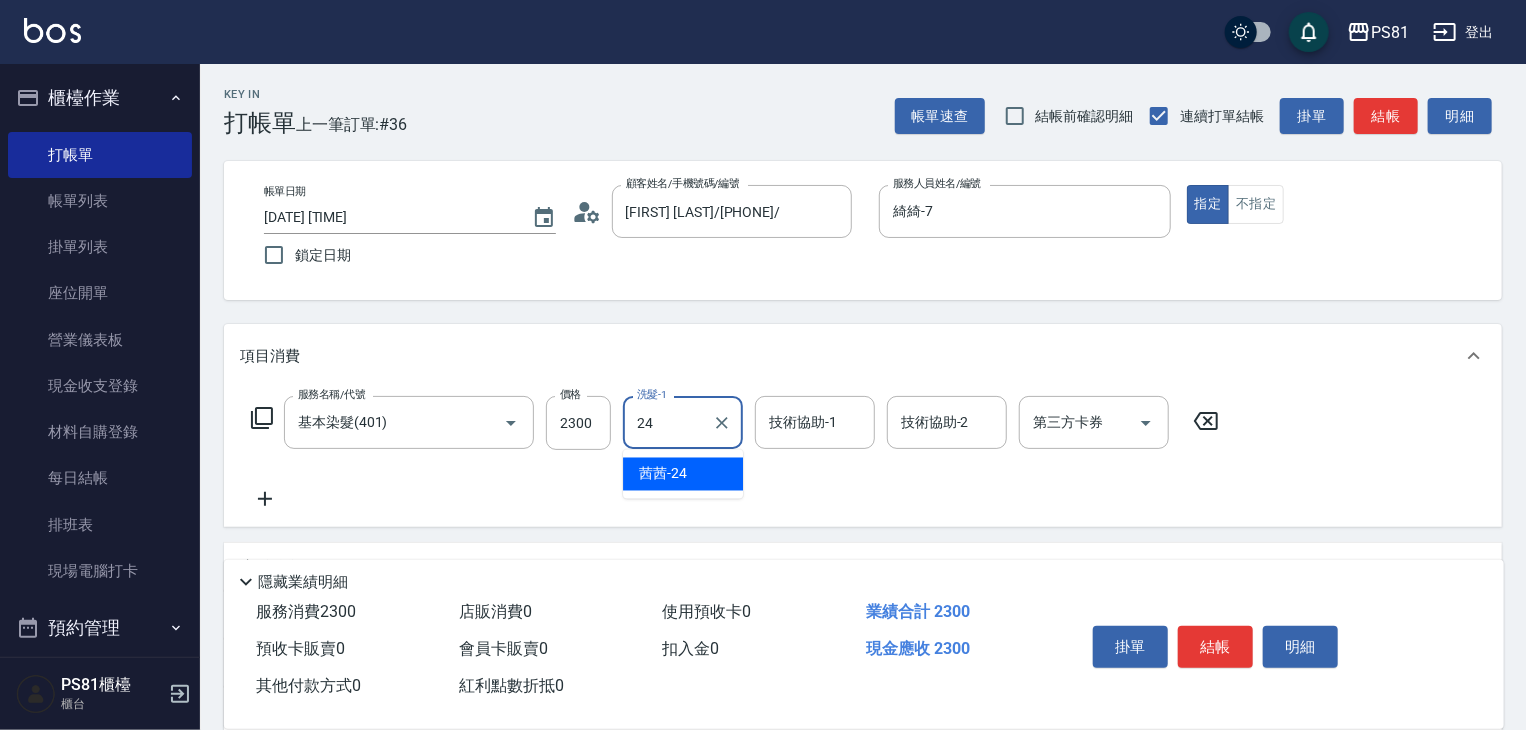 click on "24" at bounding box center (668, 422) 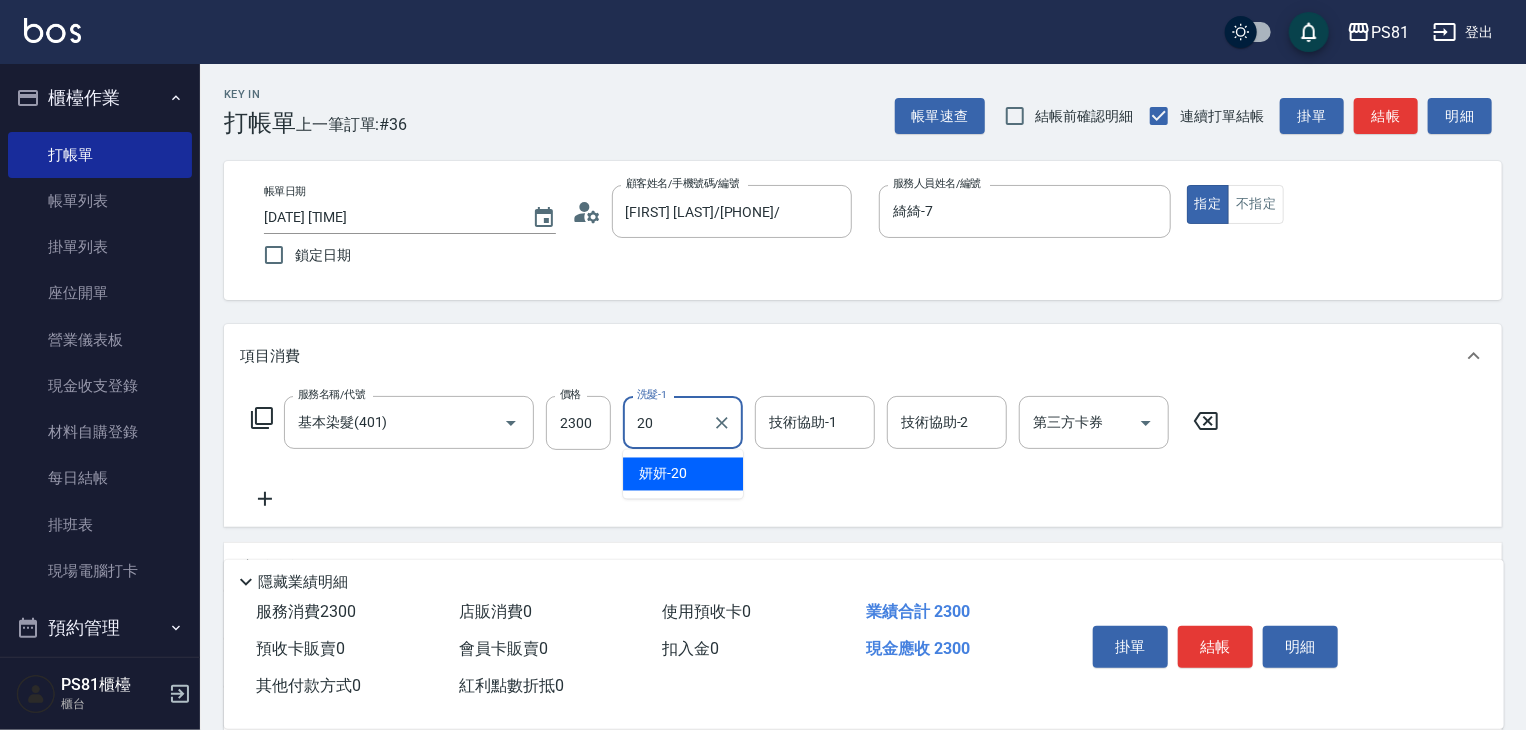 click on "妍妍 -20" at bounding box center [683, 474] 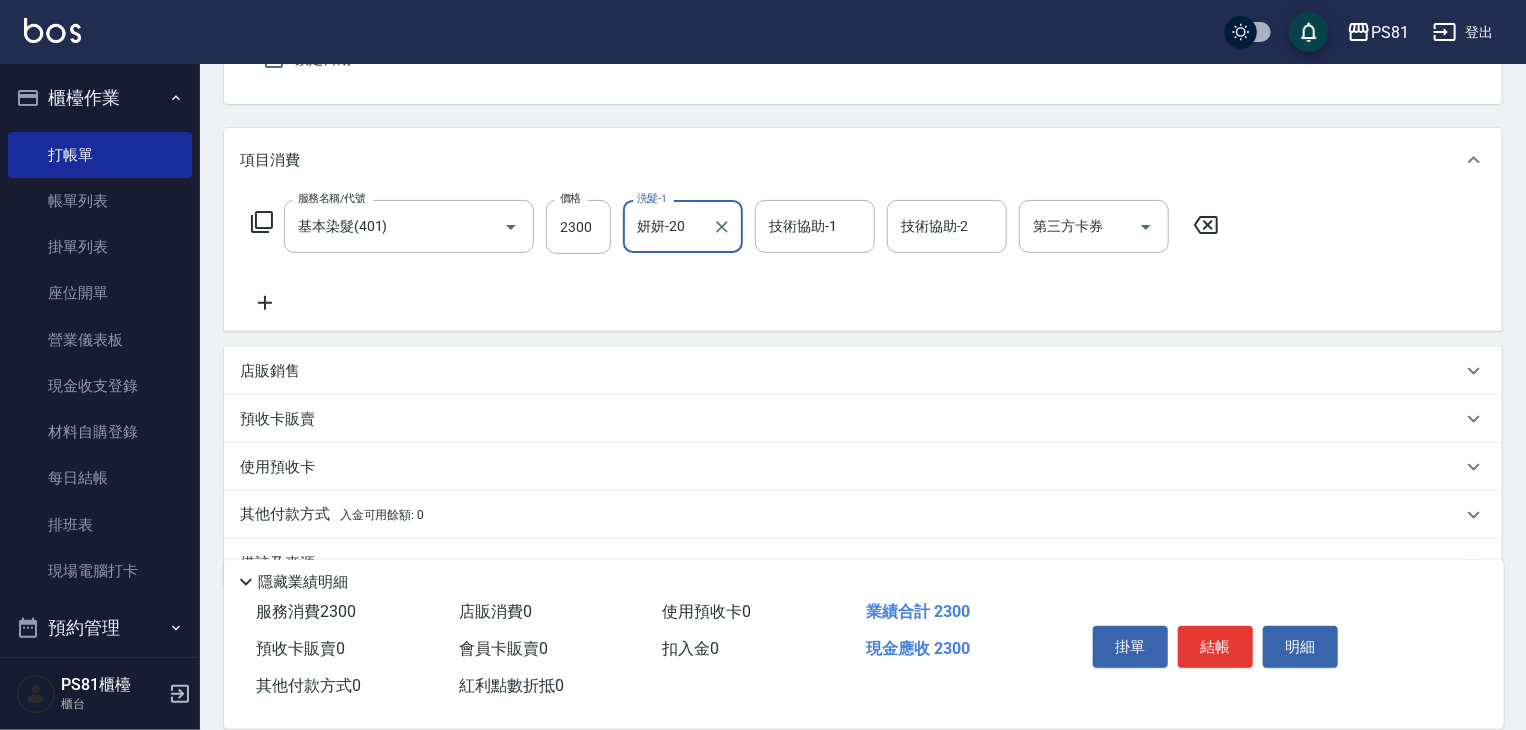 scroll, scrollTop: 200, scrollLeft: 0, axis: vertical 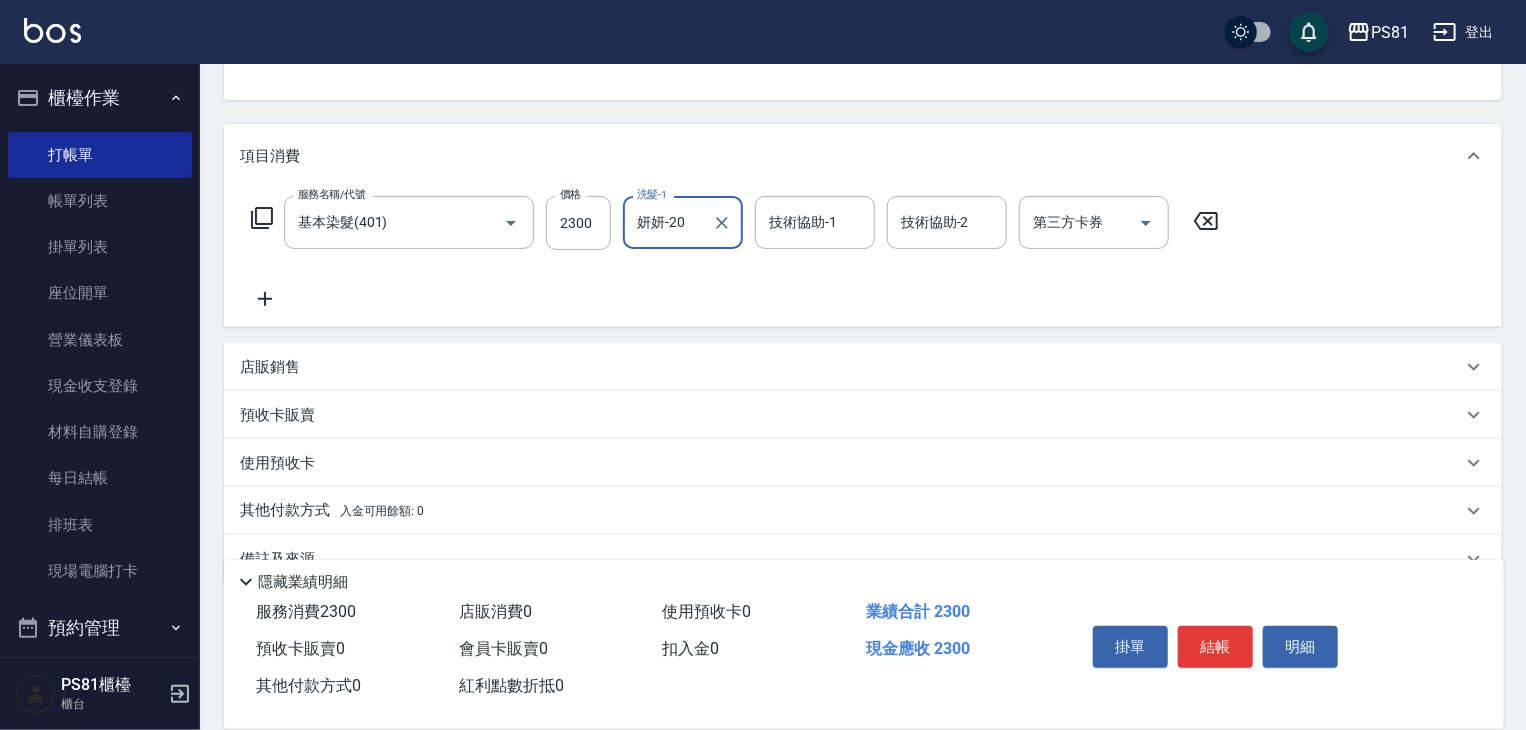 type on "妍妍-20" 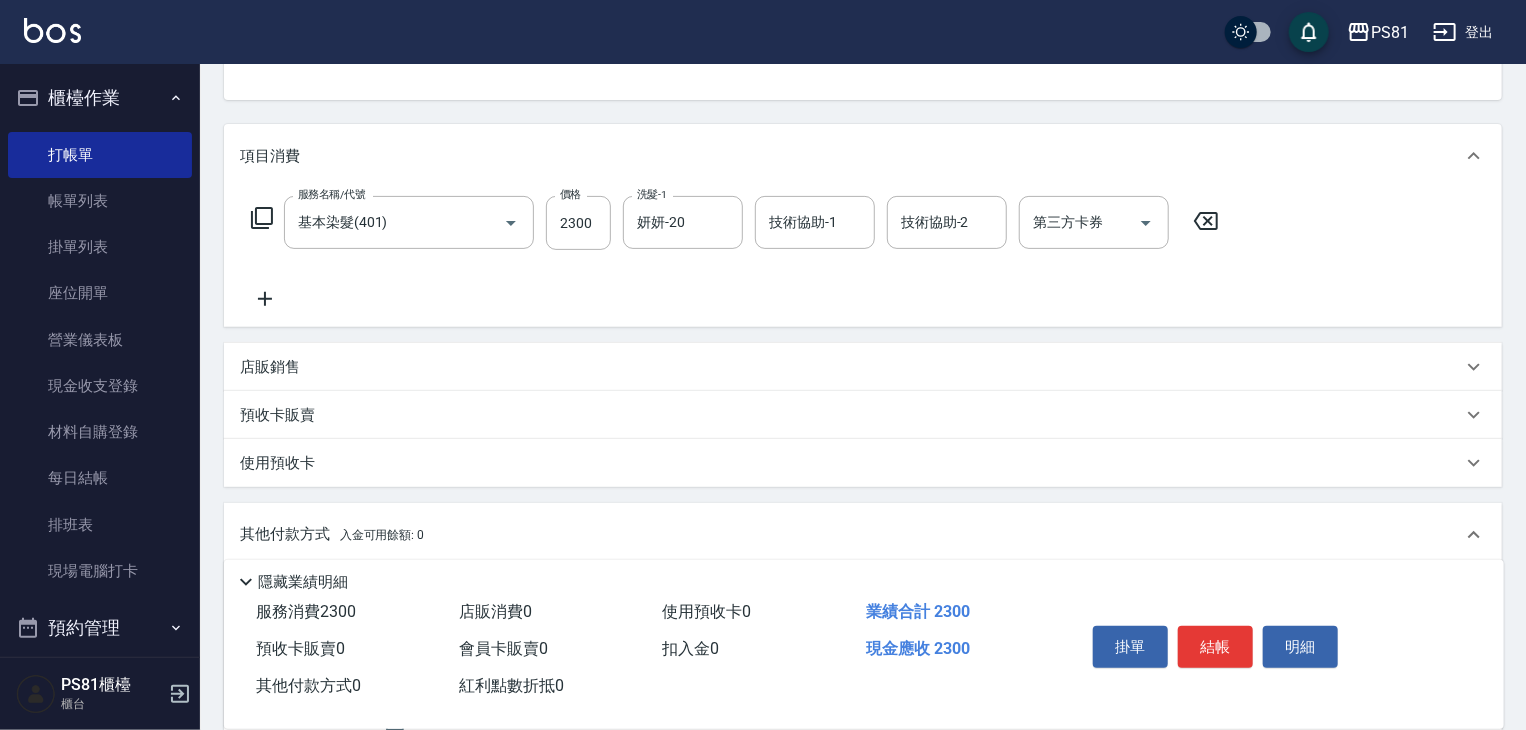 scroll, scrollTop: 0, scrollLeft: 0, axis: both 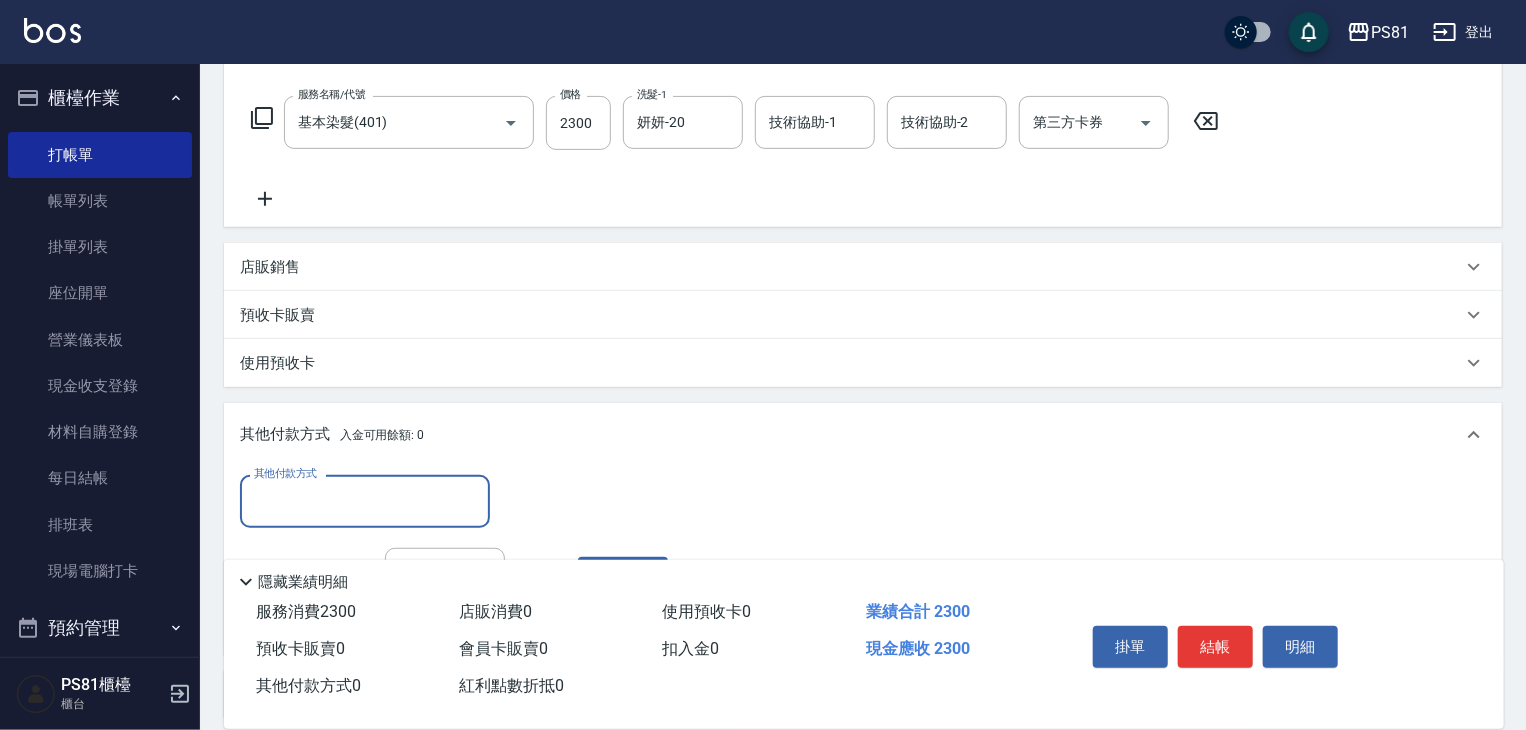 click on "其他付款方式" at bounding box center (365, 501) 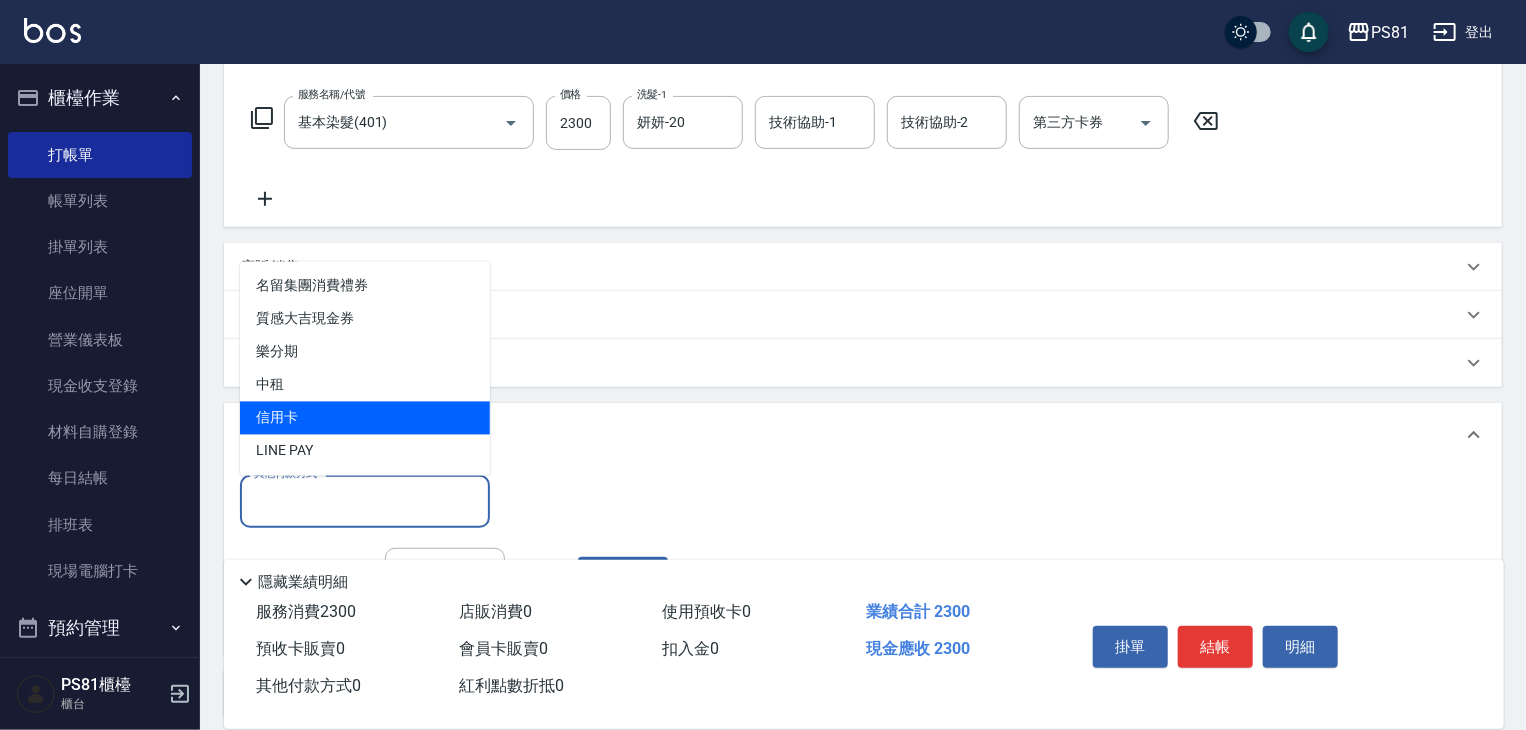 drag, startPoint x: 316, startPoint y: 414, endPoint x: 325, endPoint y: 407, distance: 11.401754 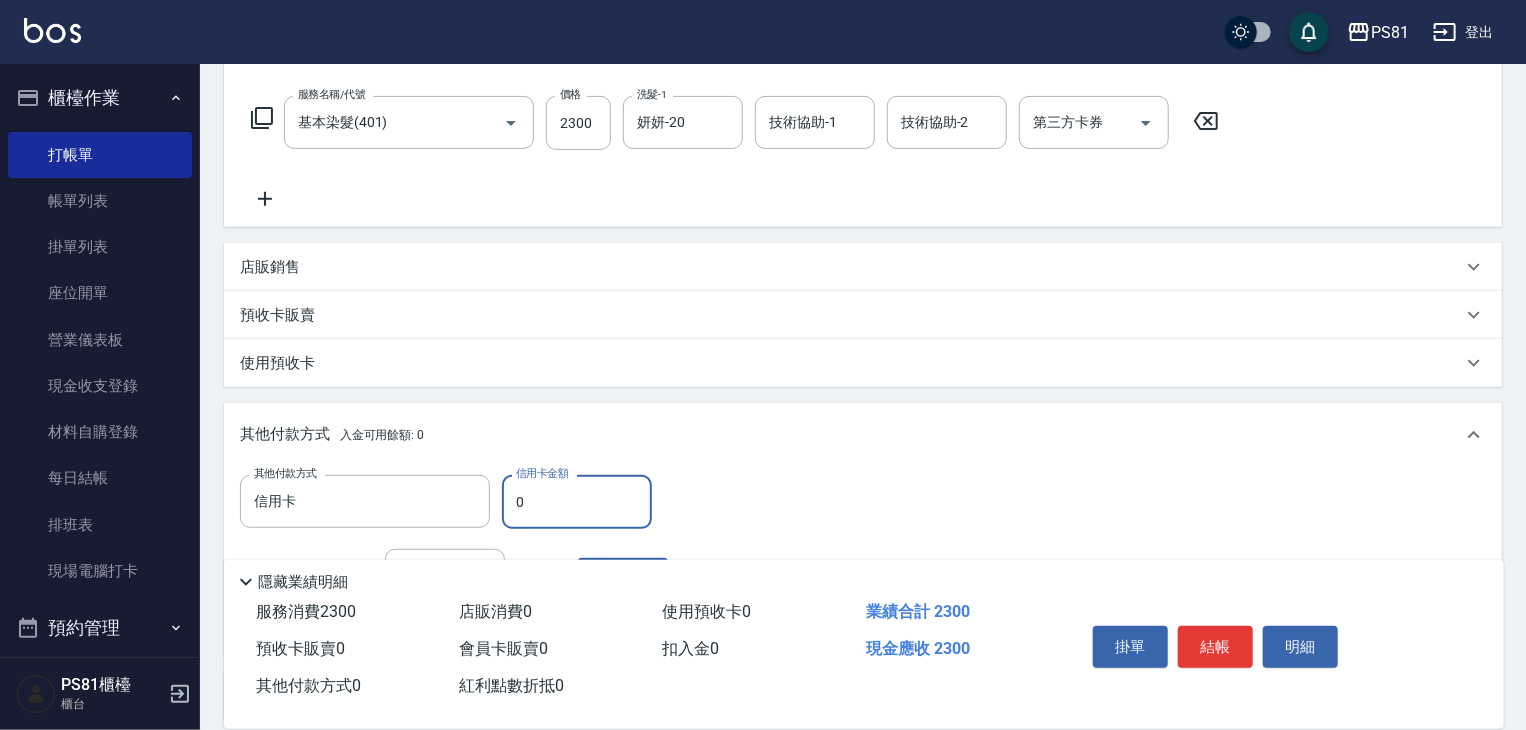 click on "0" at bounding box center (577, 502) 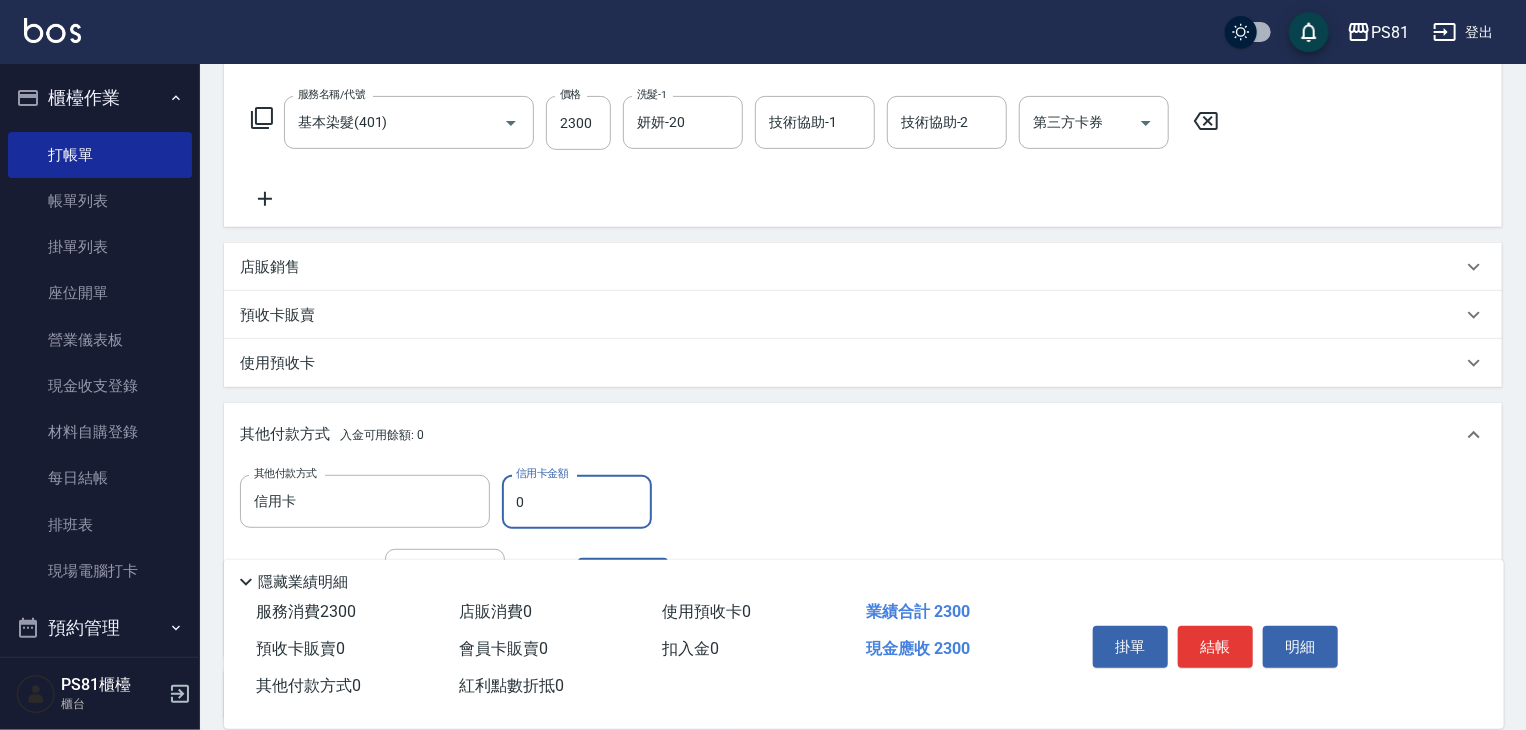 click on "0" at bounding box center (577, 502) 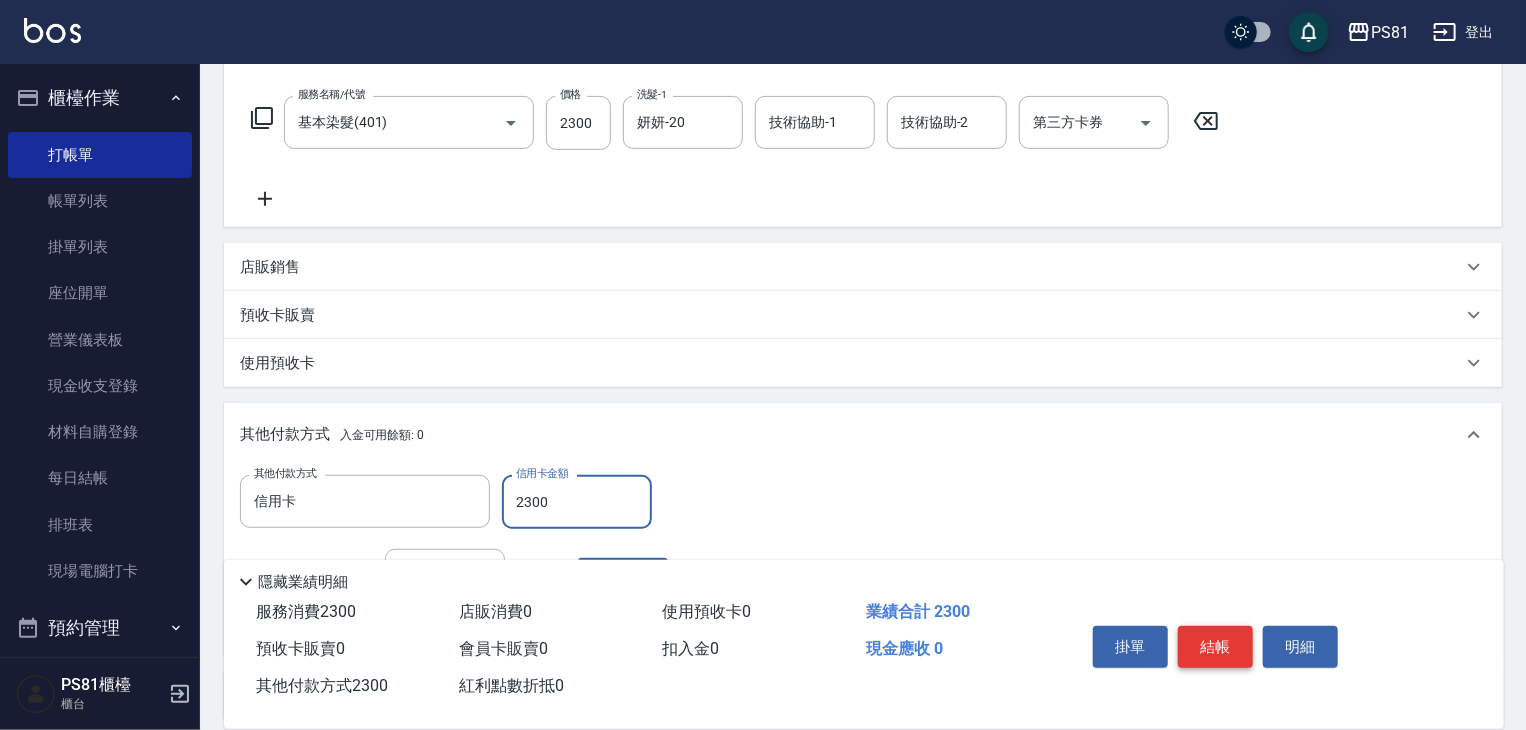 type on "2300" 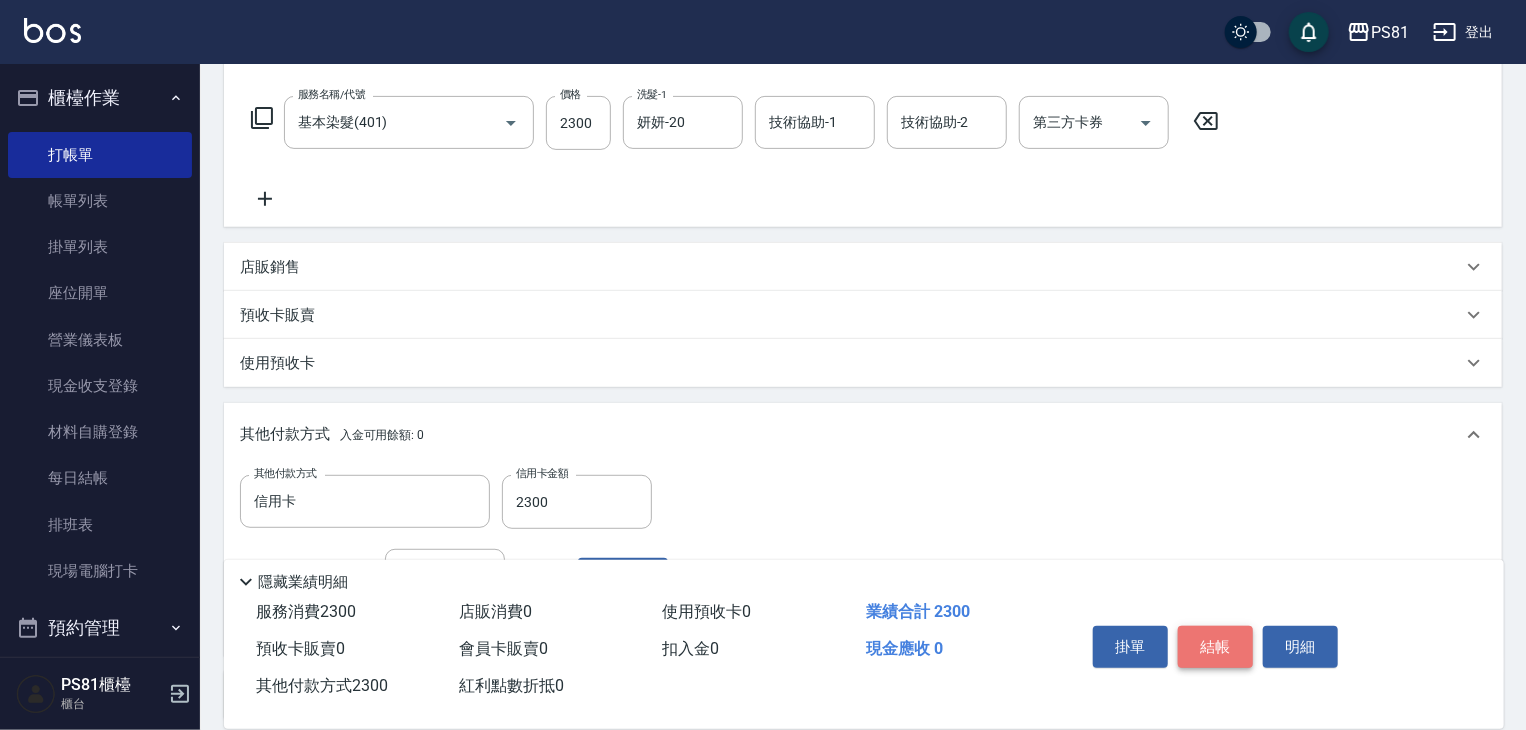 click on "結帳" at bounding box center [1215, 647] 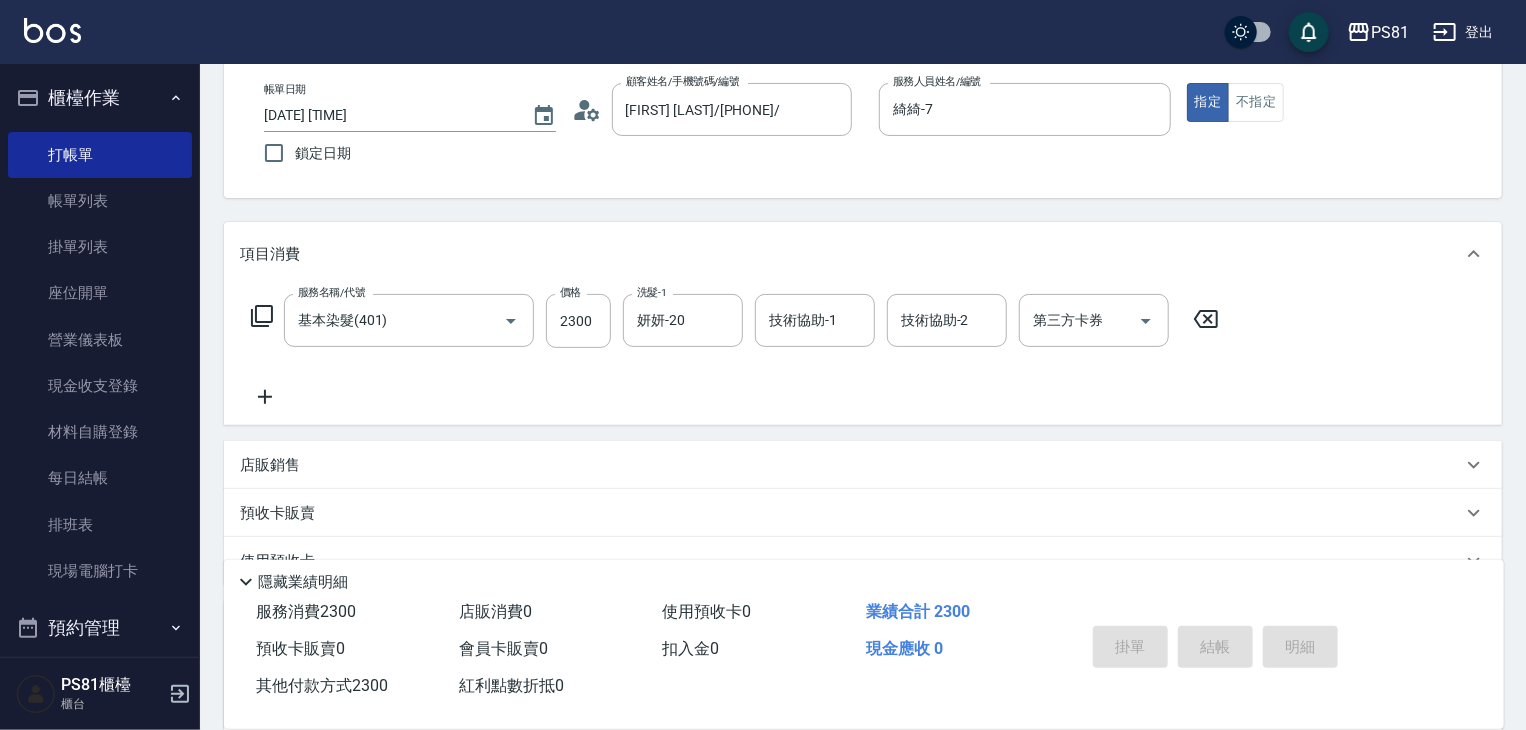 scroll, scrollTop: 0, scrollLeft: 0, axis: both 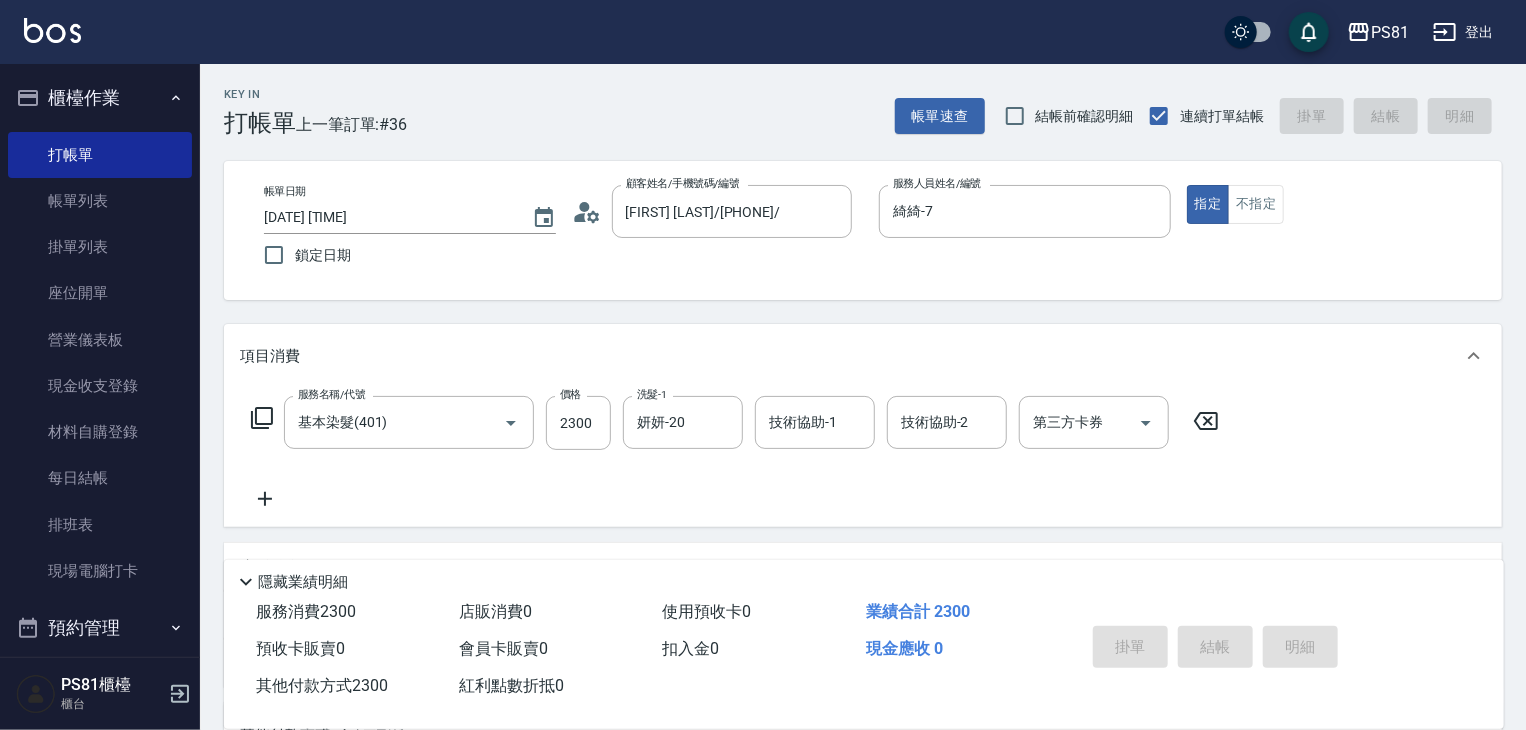type 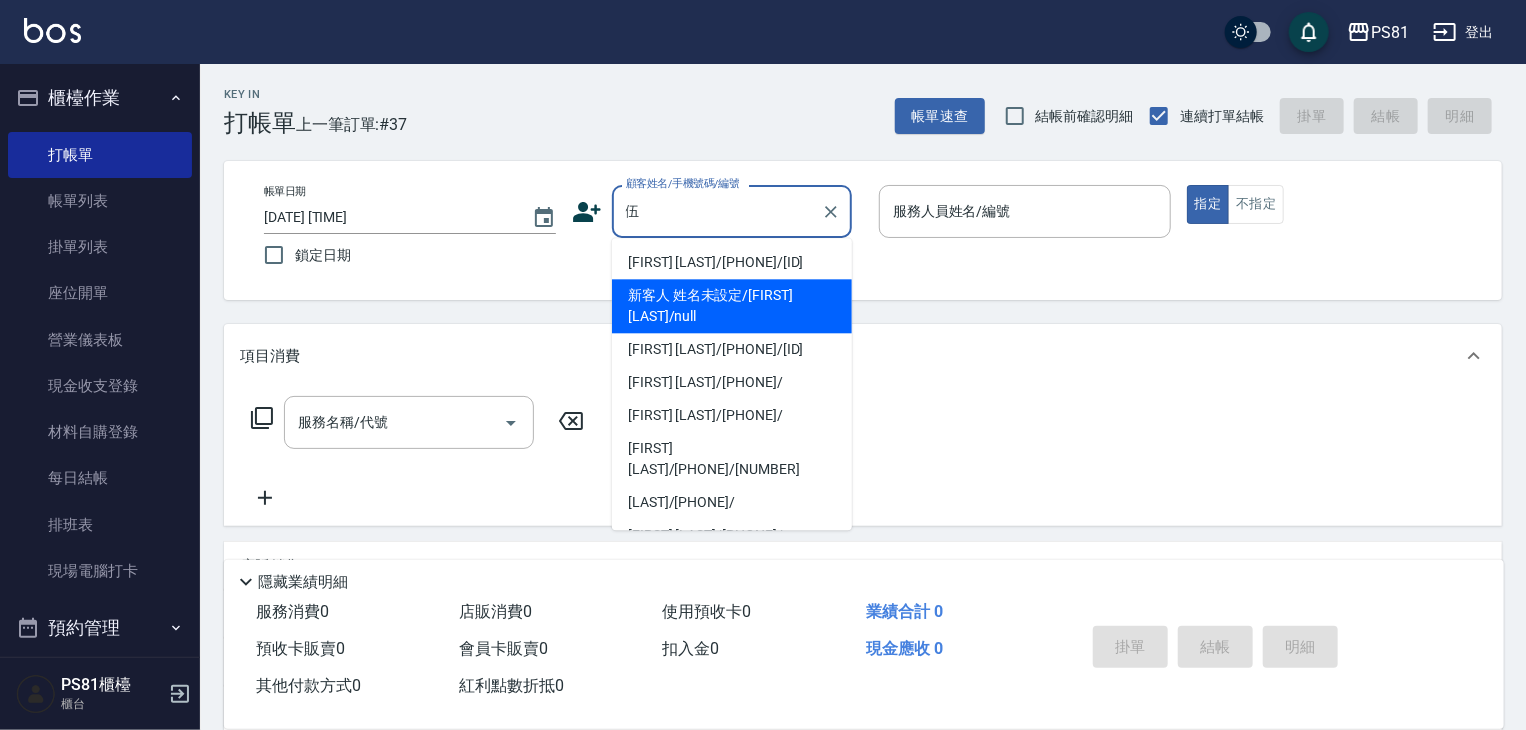 click on "新客人 姓名未設定/伍德倫/null" at bounding box center [732, 306] 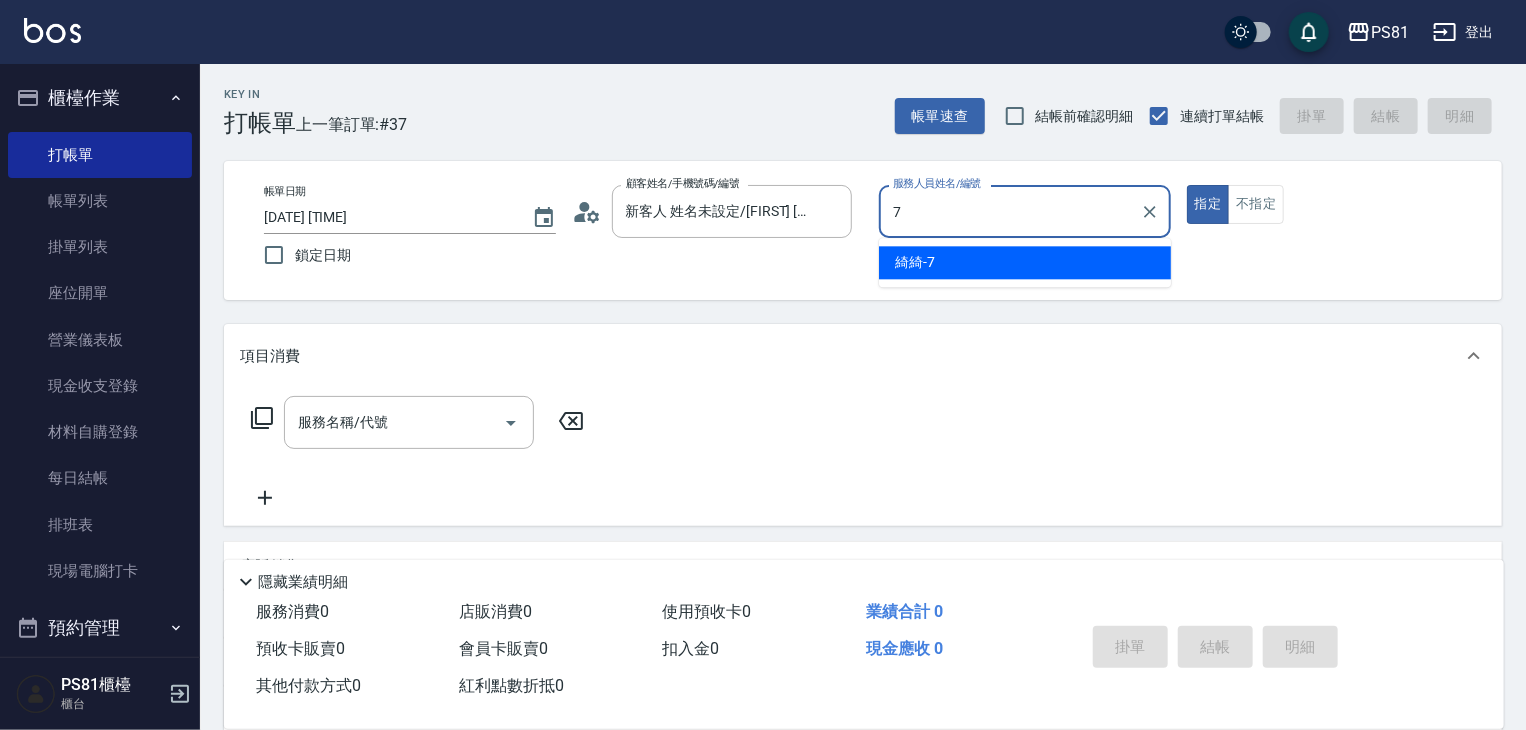 type on "綺綺-7" 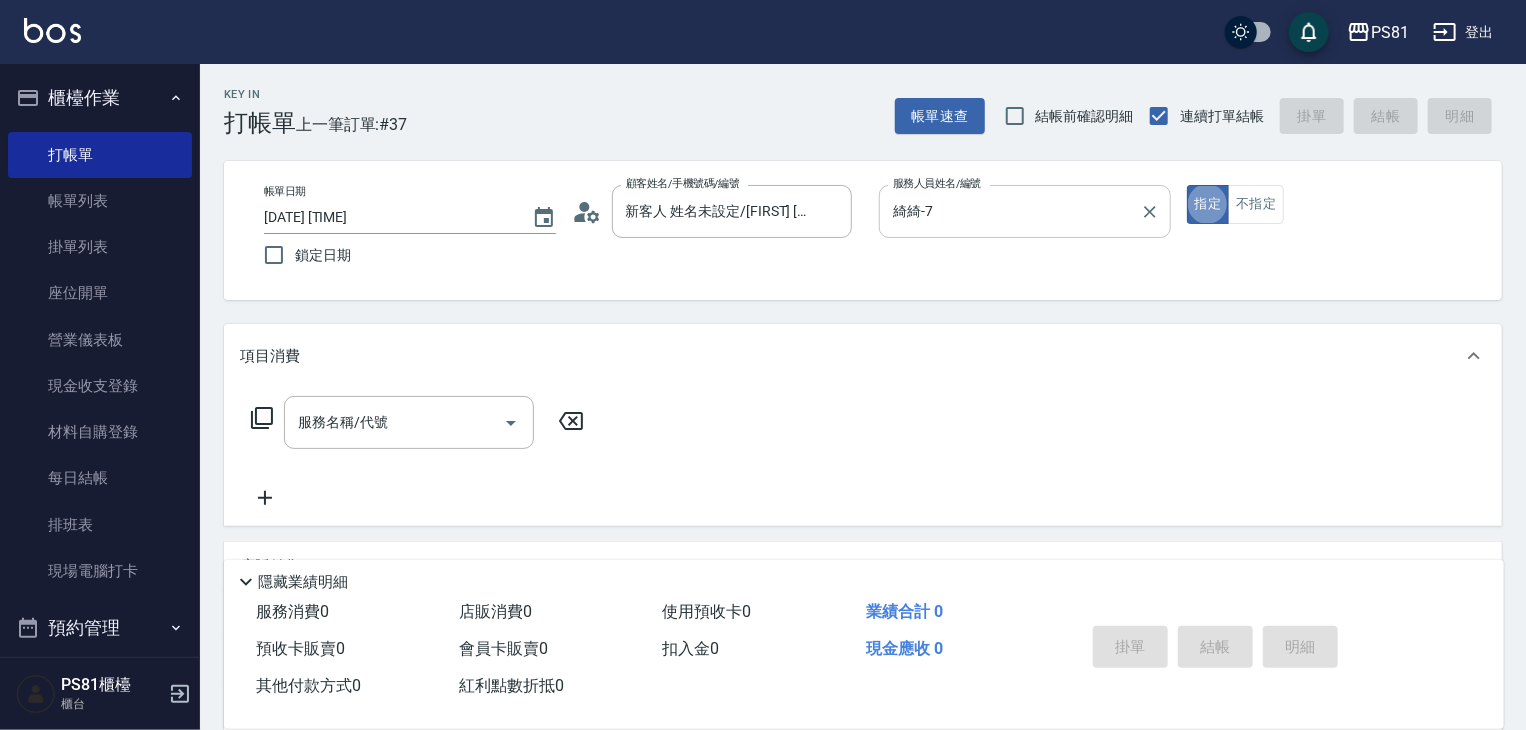type on "true" 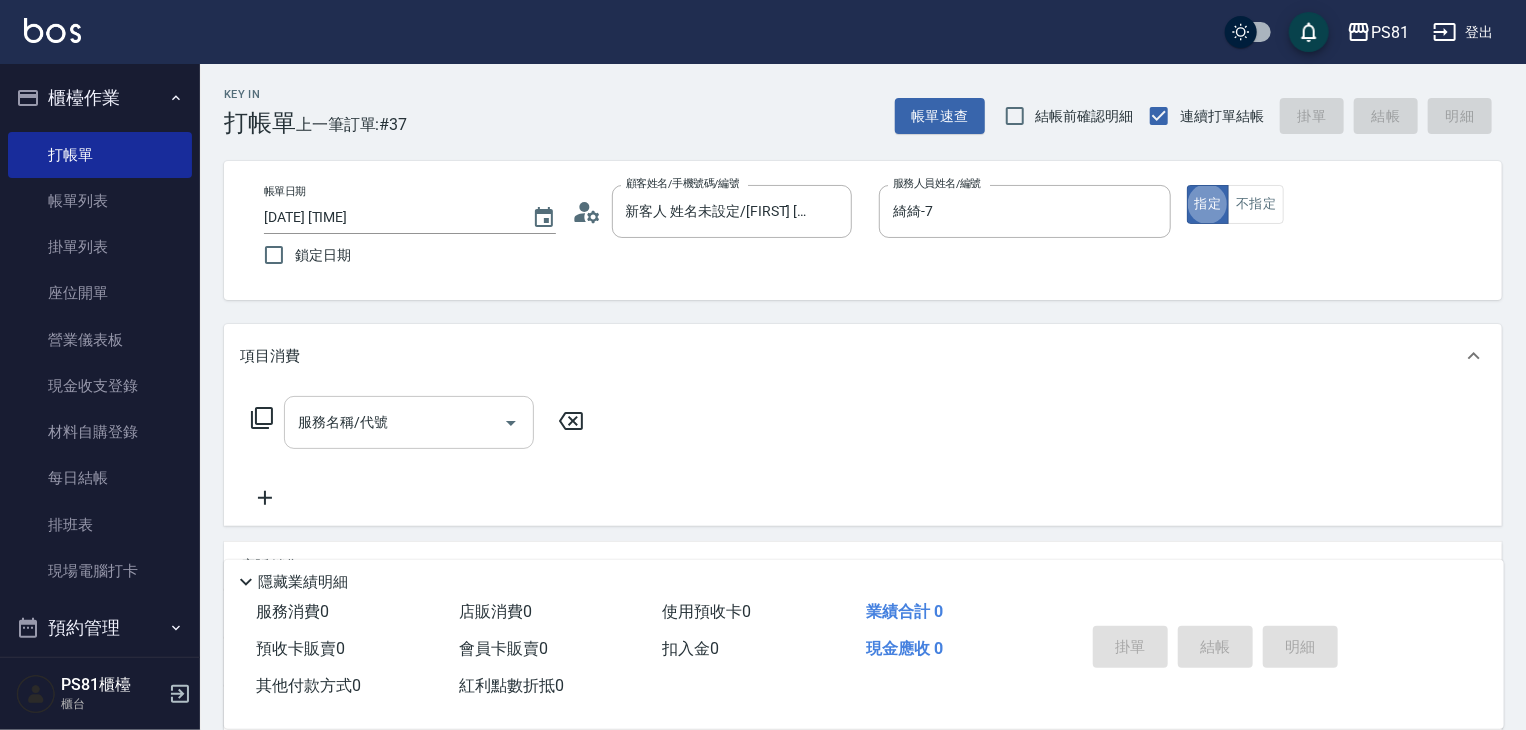 click on "服務名稱/代號 服務名稱/代號" at bounding box center [409, 422] 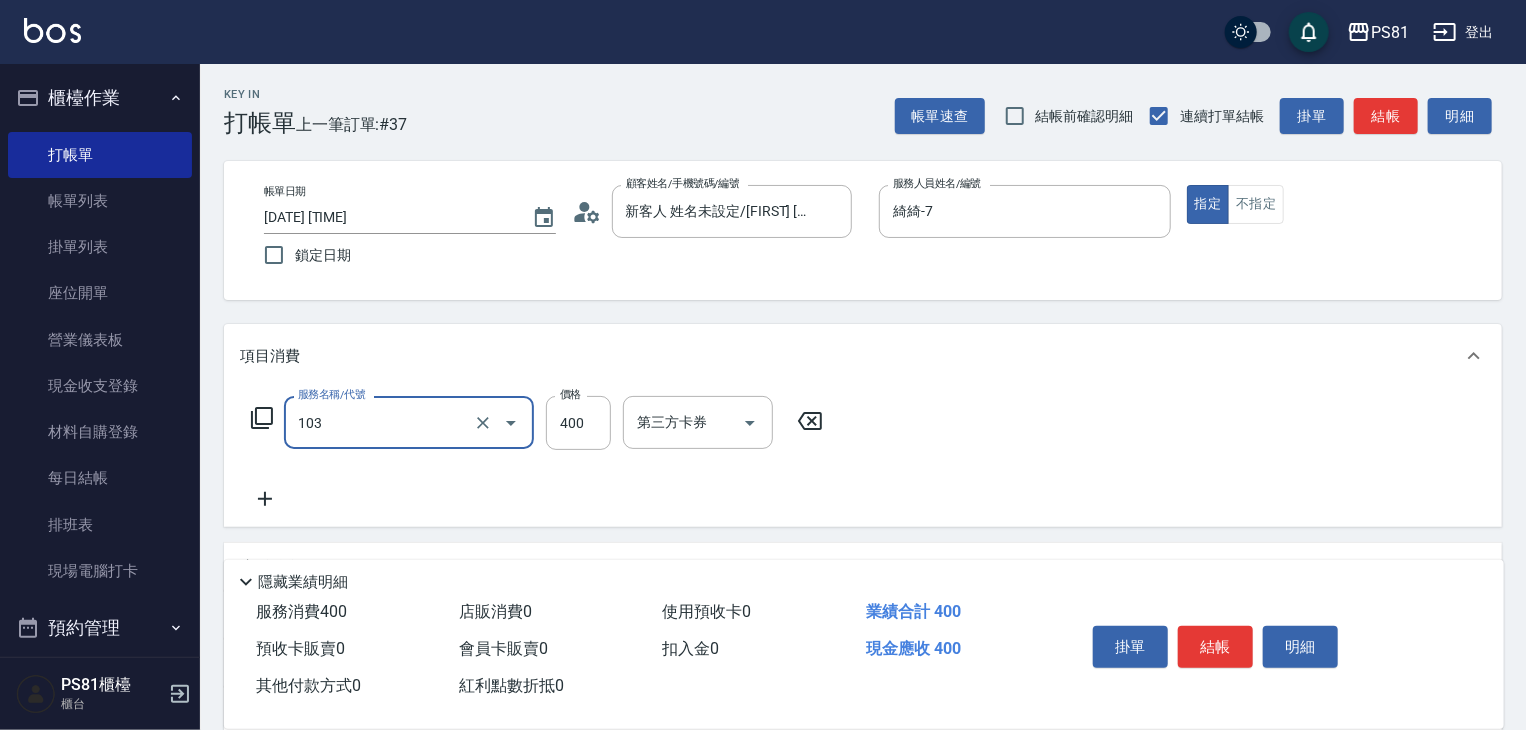 type on "C級洗剪400(103)" 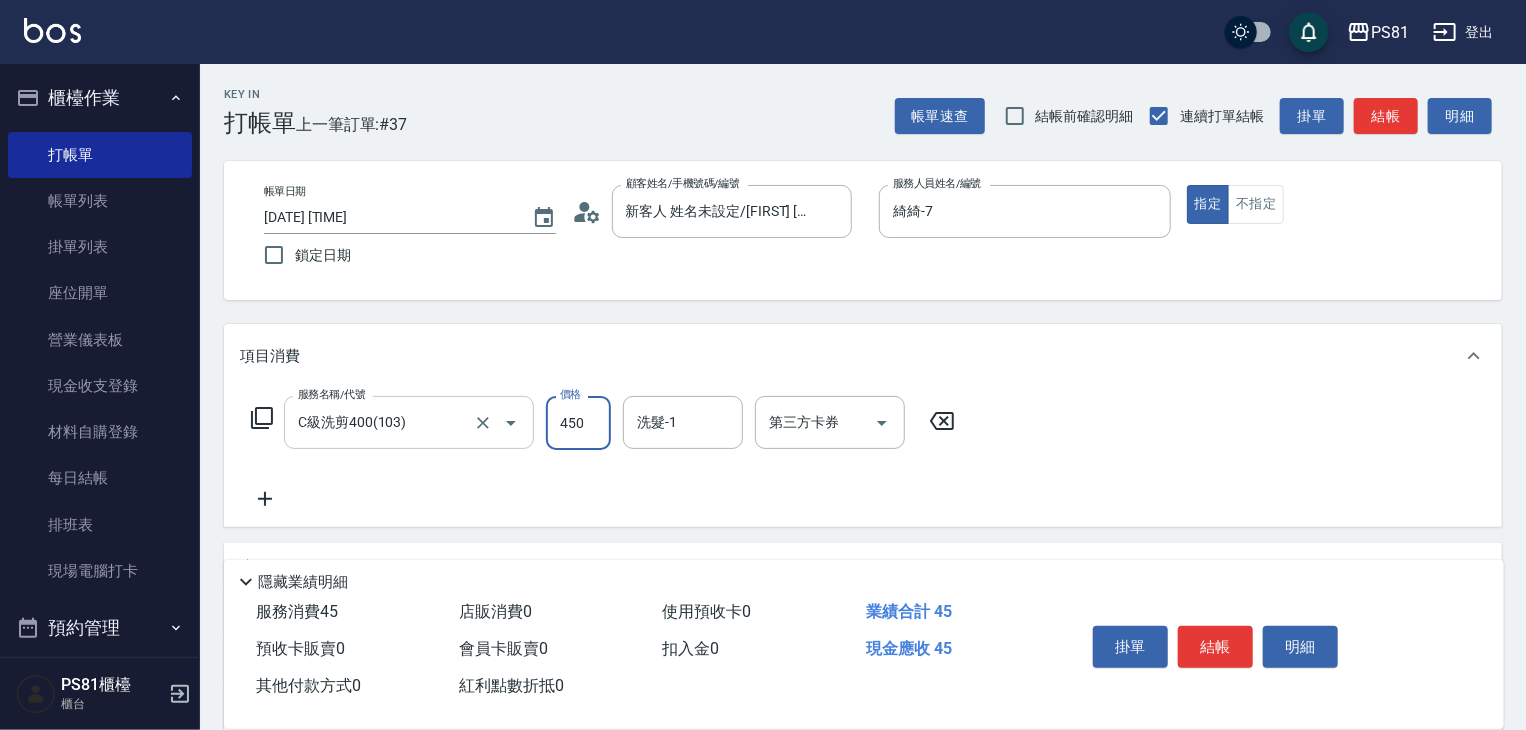 type on "450" 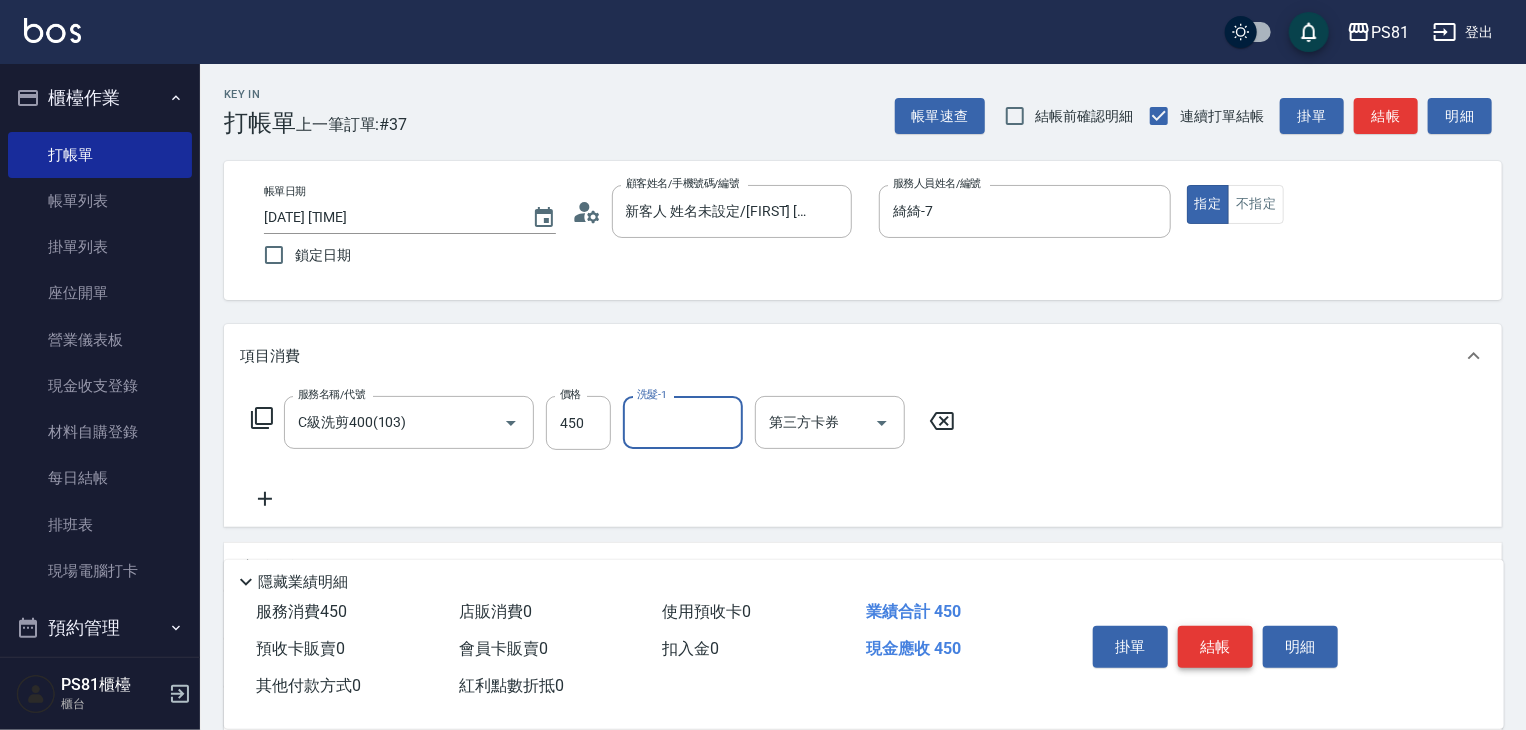 click on "結帳" at bounding box center [1215, 647] 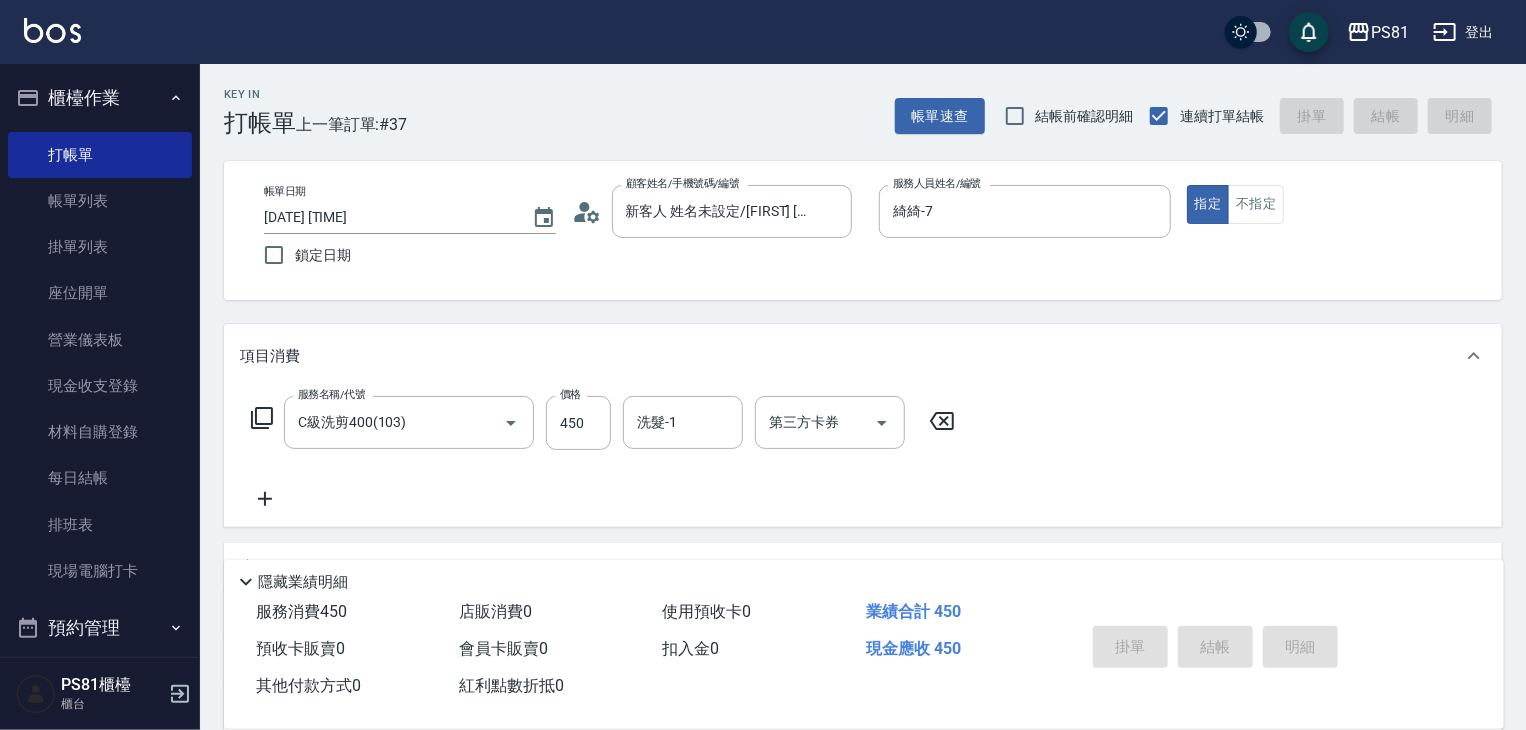 type 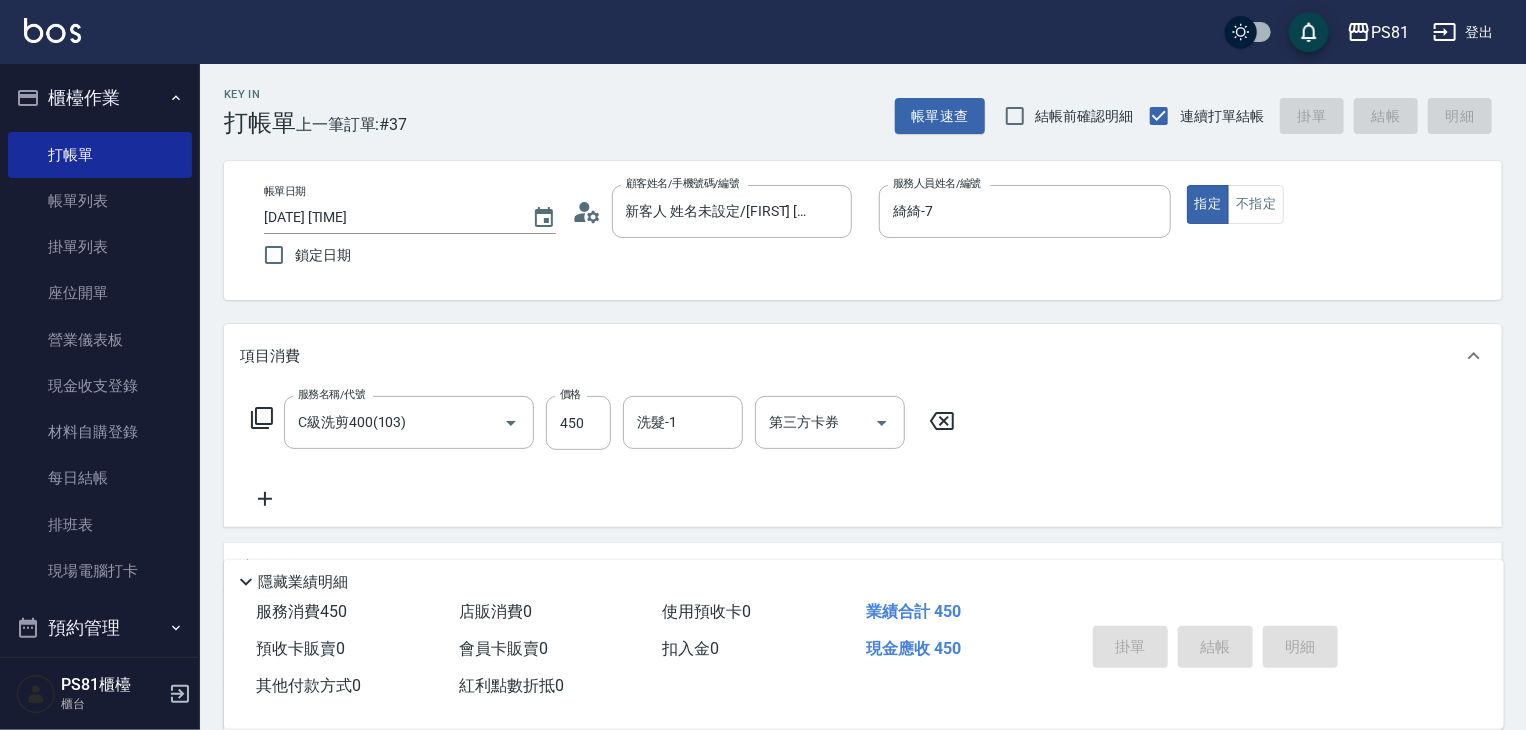 type 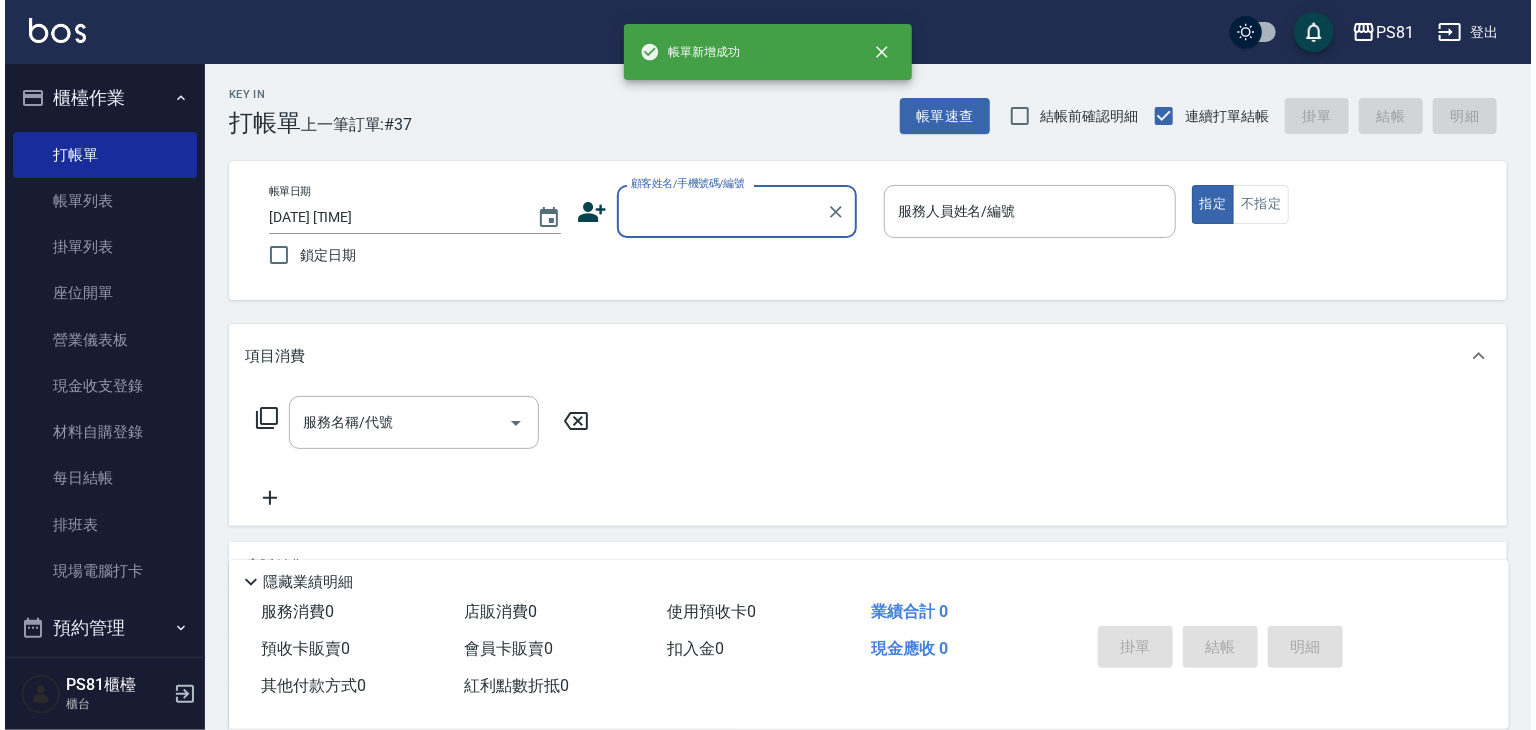 scroll, scrollTop: 0, scrollLeft: 0, axis: both 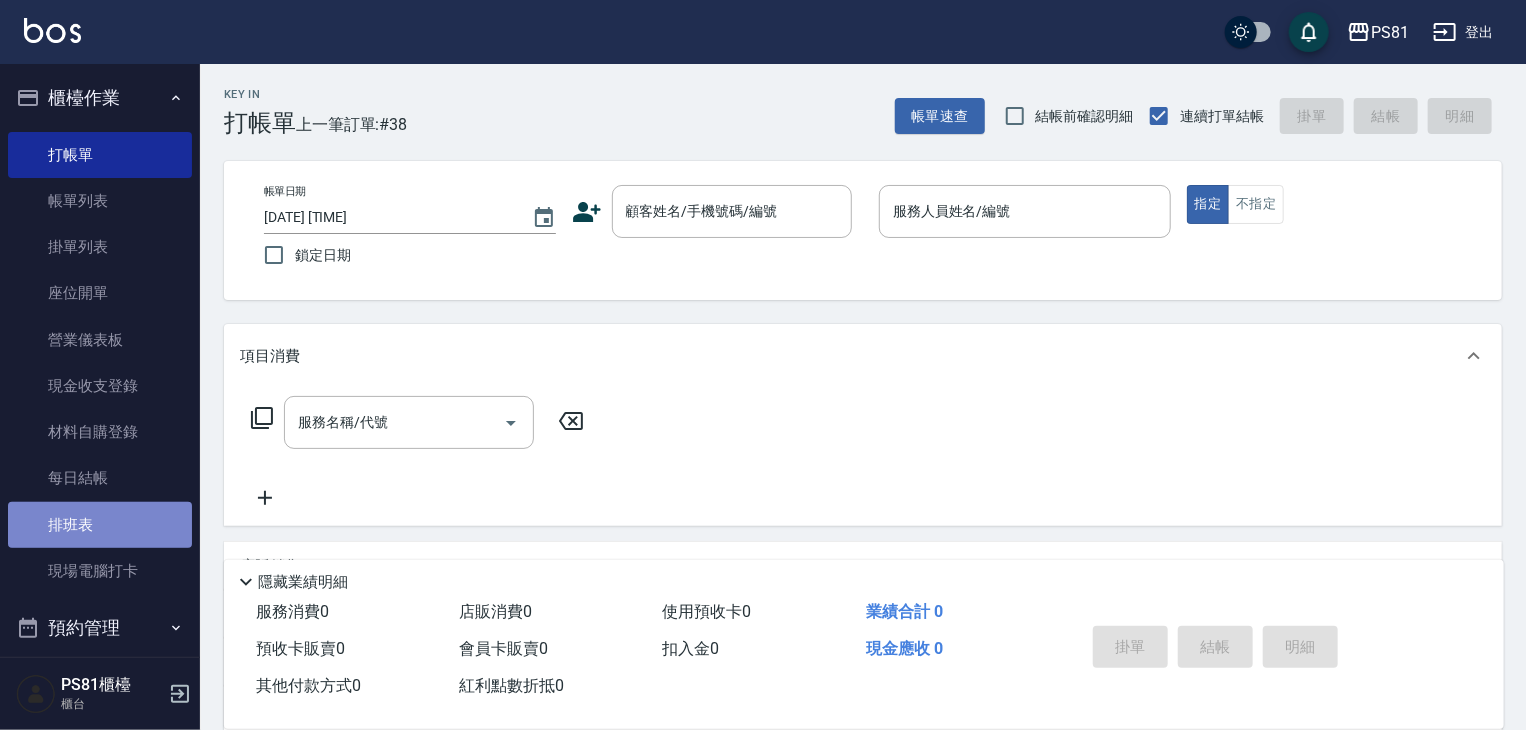 click on "排班表" at bounding box center [100, 525] 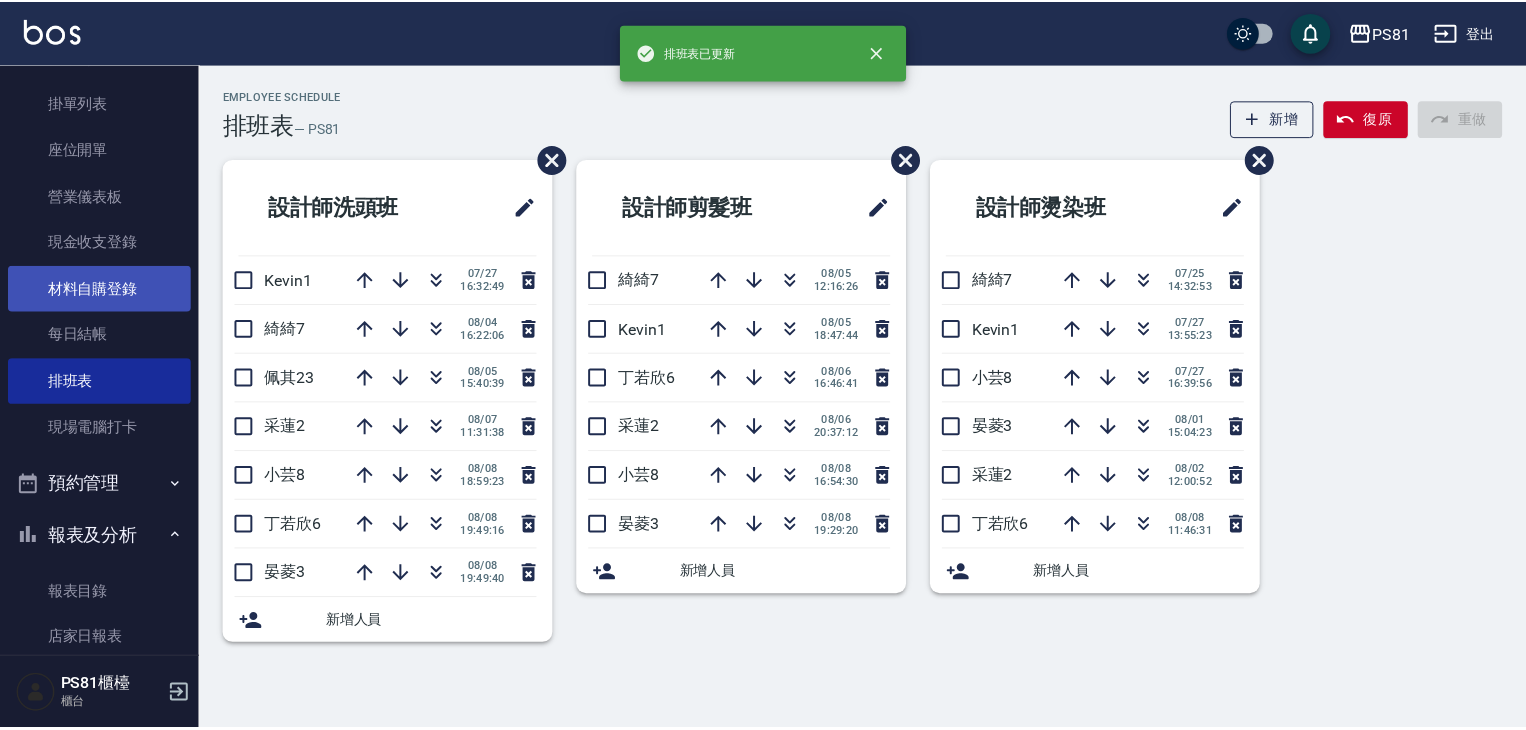 scroll, scrollTop: 400, scrollLeft: 0, axis: vertical 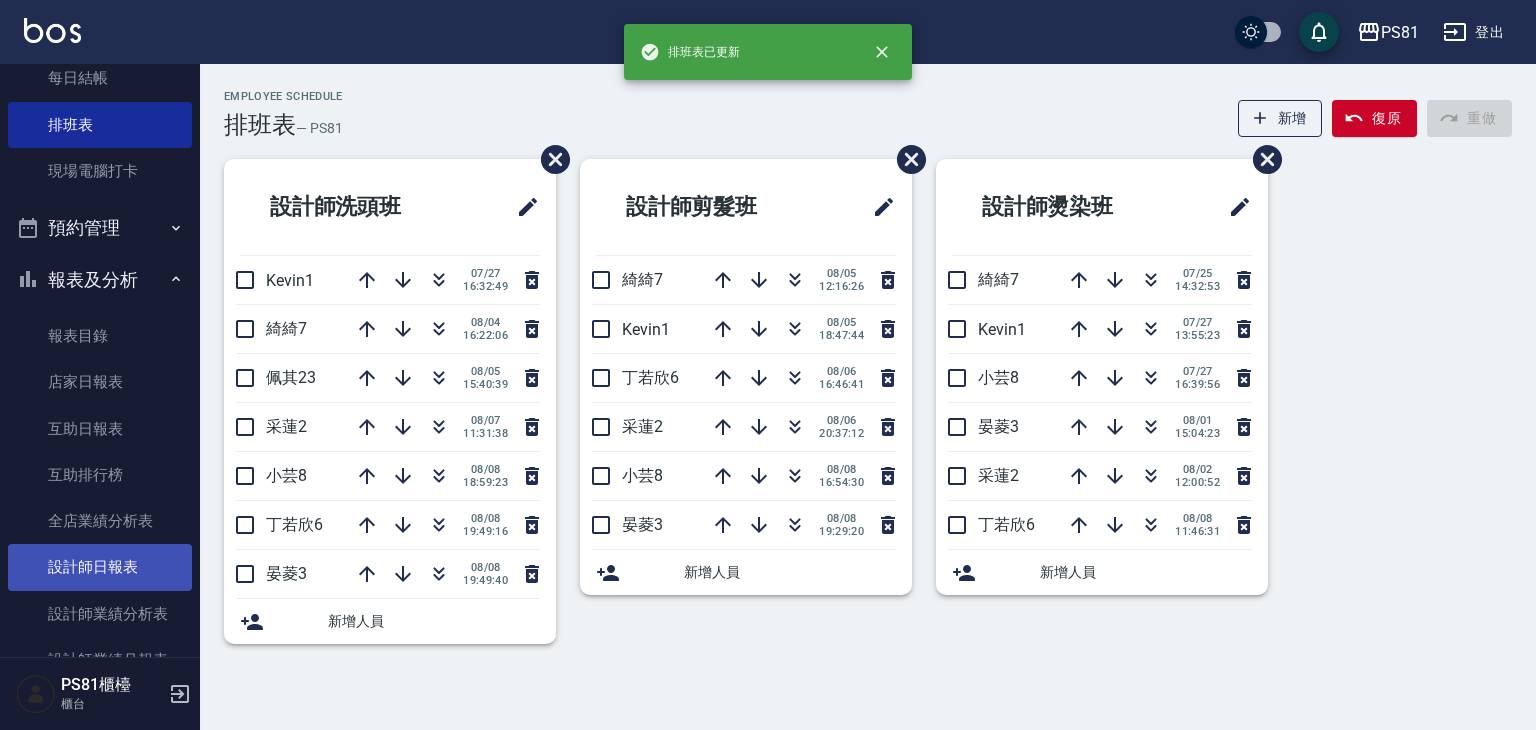 click on "設計師日報表" at bounding box center [100, 567] 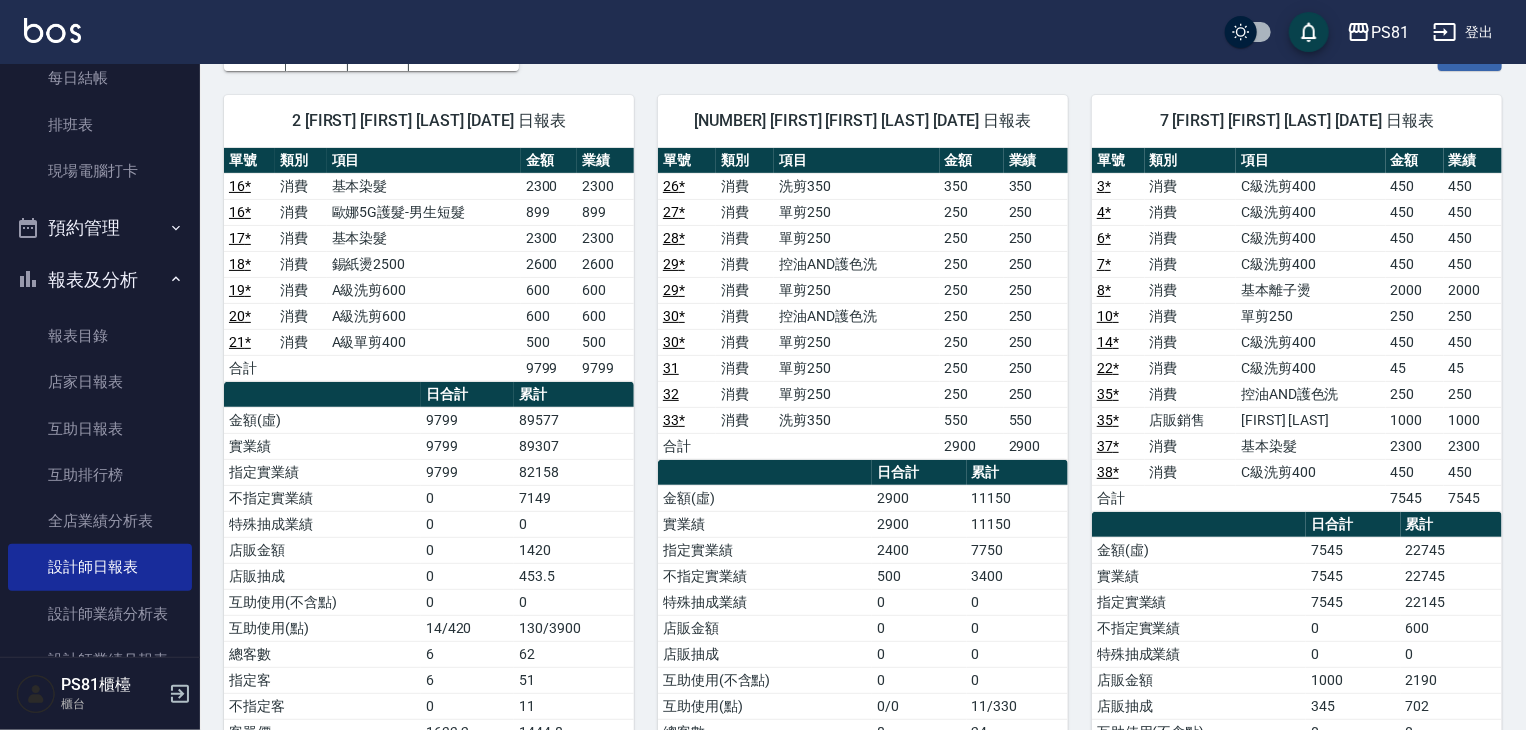 scroll, scrollTop: 0, scrollLeft: 0, axis: both 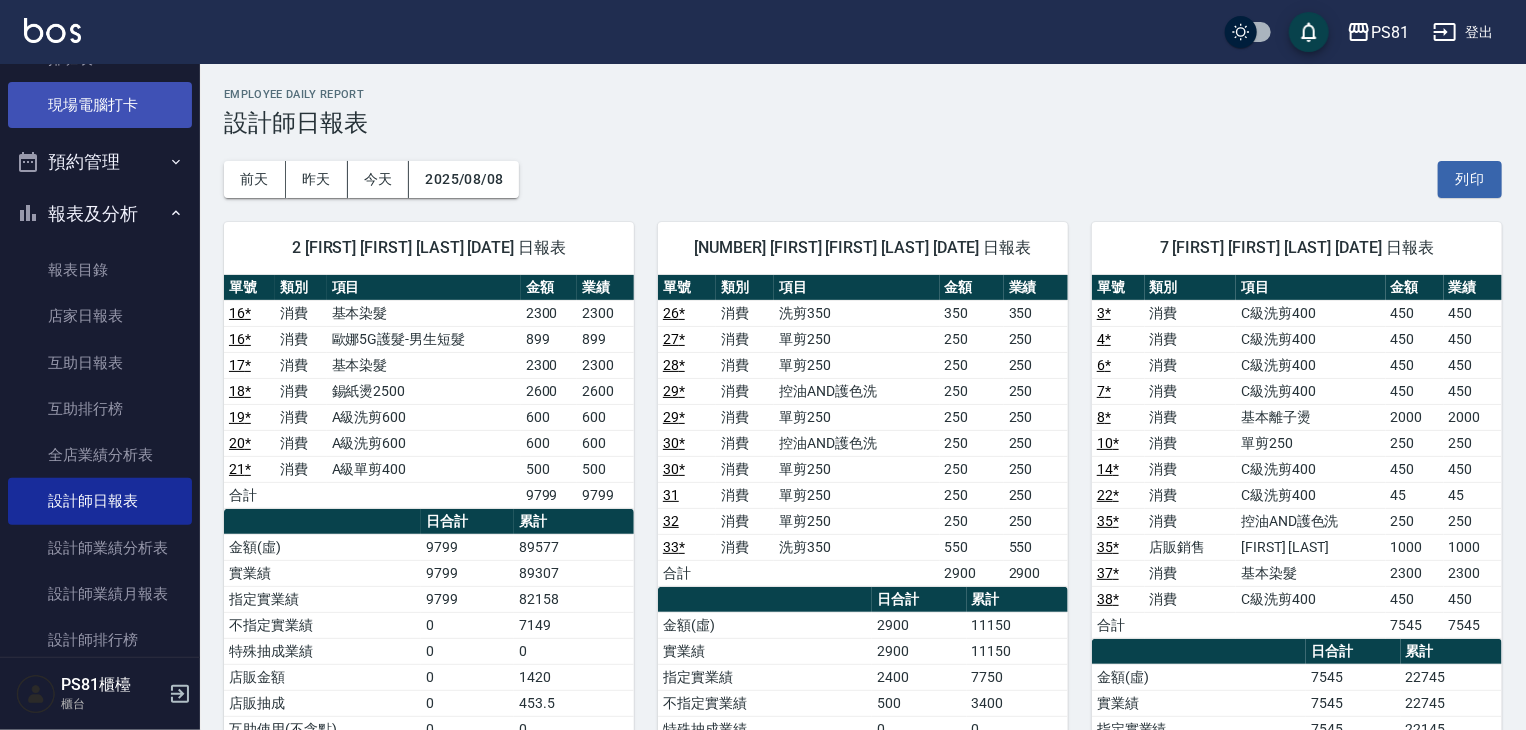 click on "現場電腦打卡" at bounding box center (100, 105) 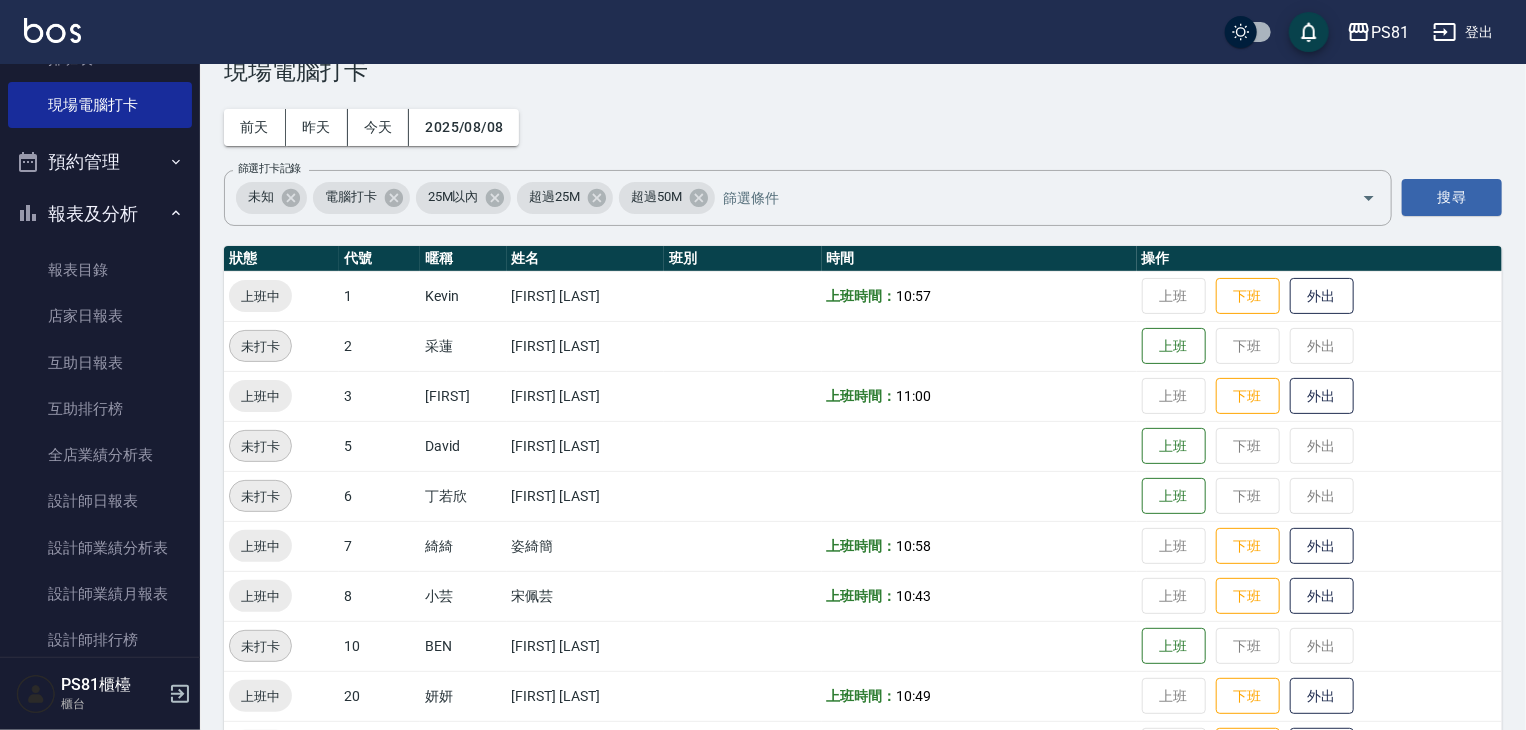 scroll, scrollTop: 100, scrollLeft: 0, axis: vertical 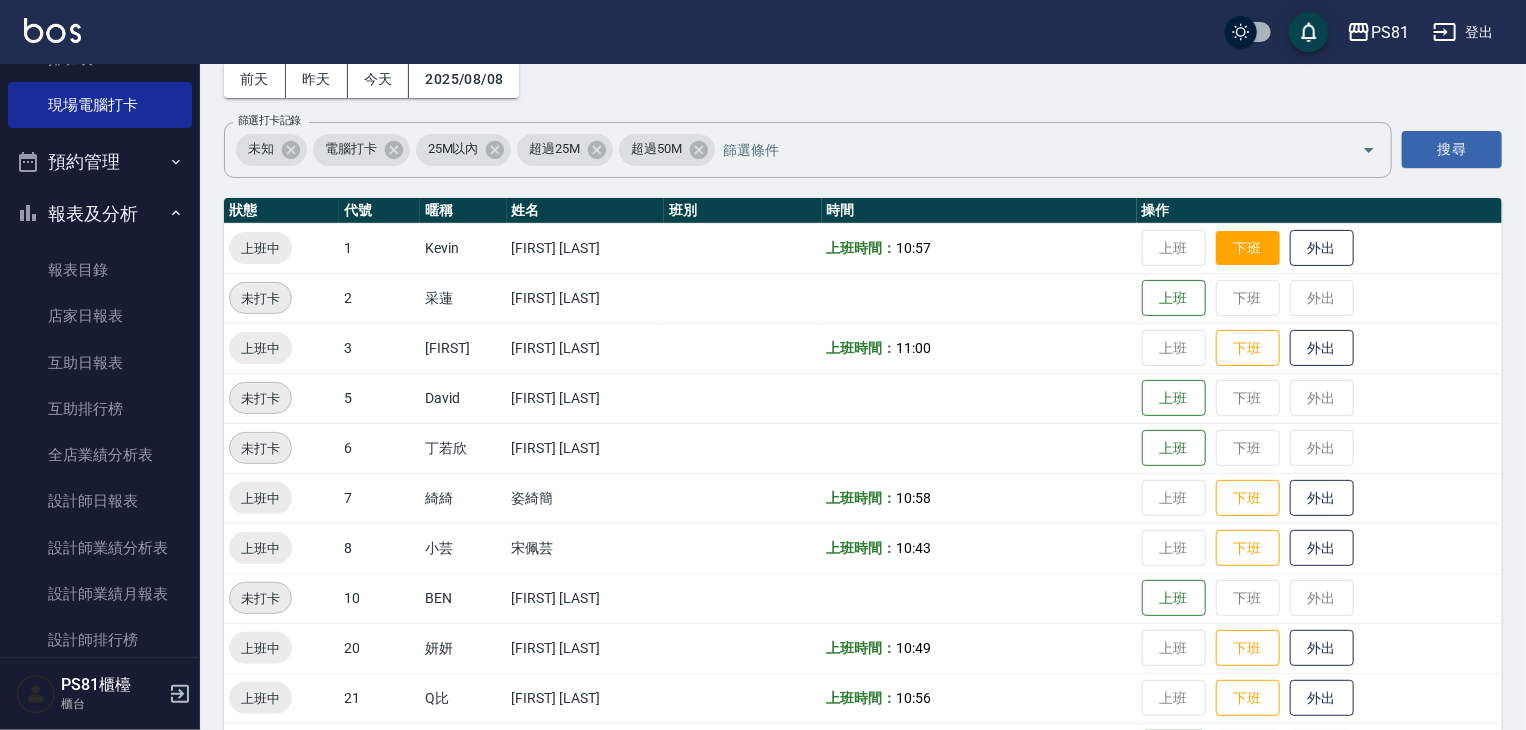 click on "下班" at bounding box center (1248, 248) 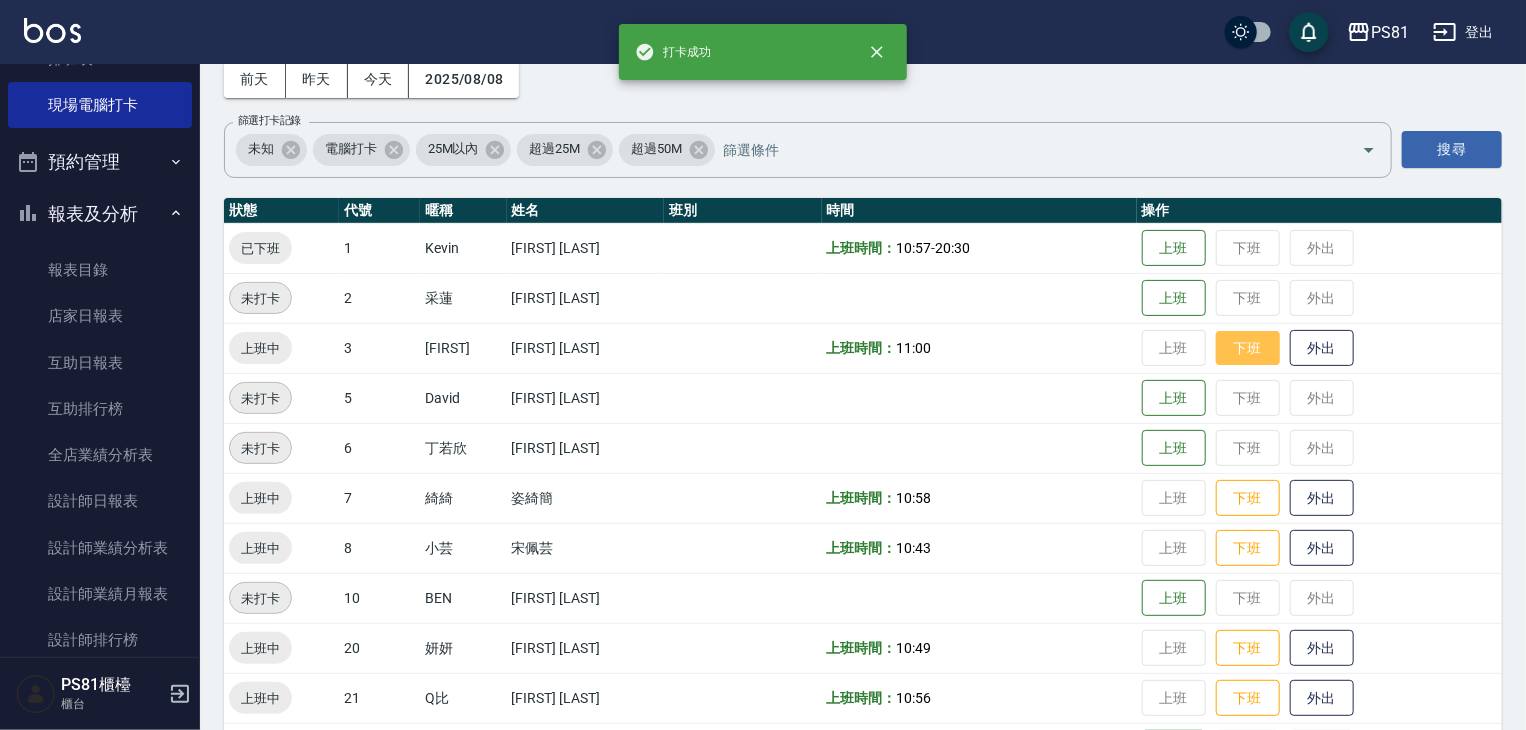 click on "下班" at bounding box center (1248, 348) 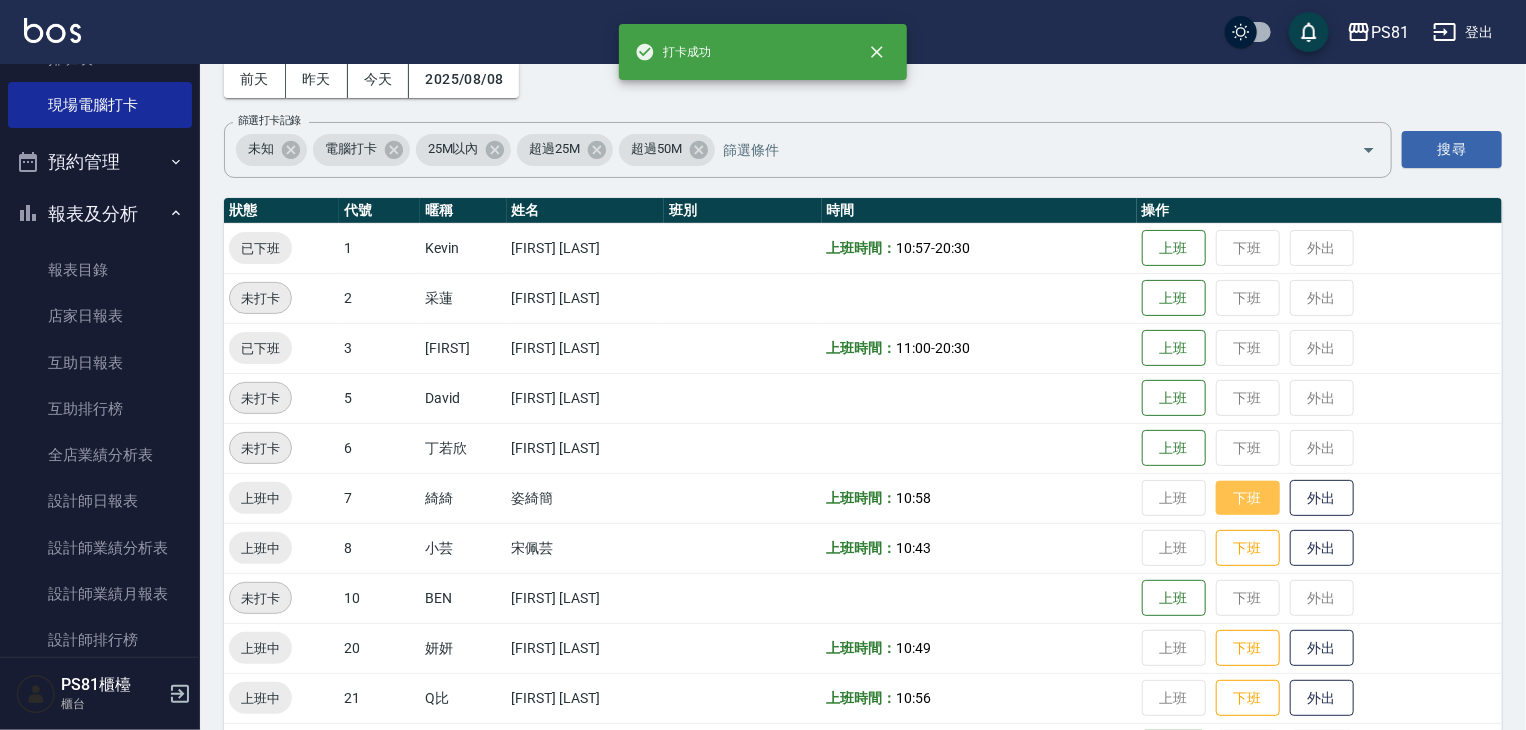 click on "下班" at bounding box center (1248, 498) 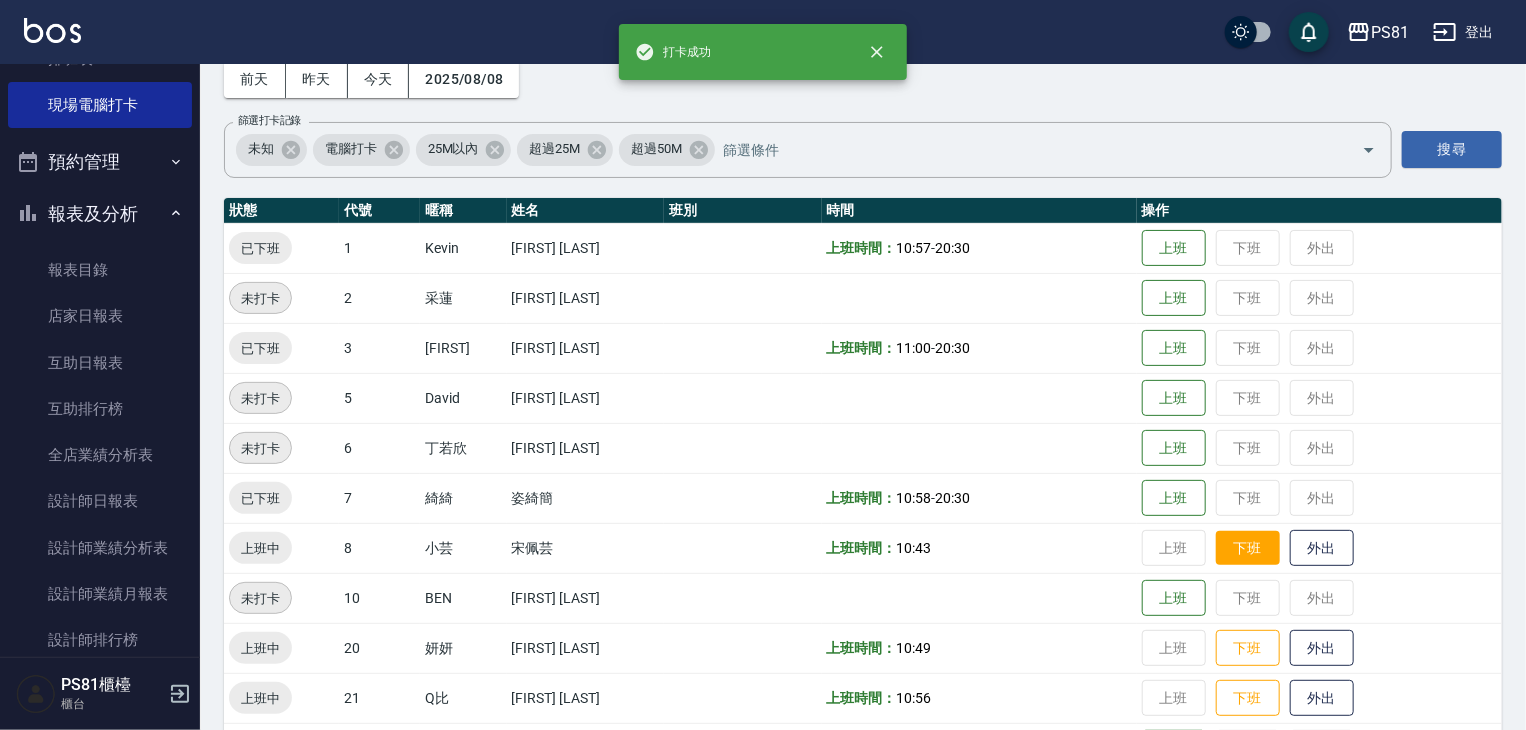 click on "下班" at bounding box center (1248, 548) 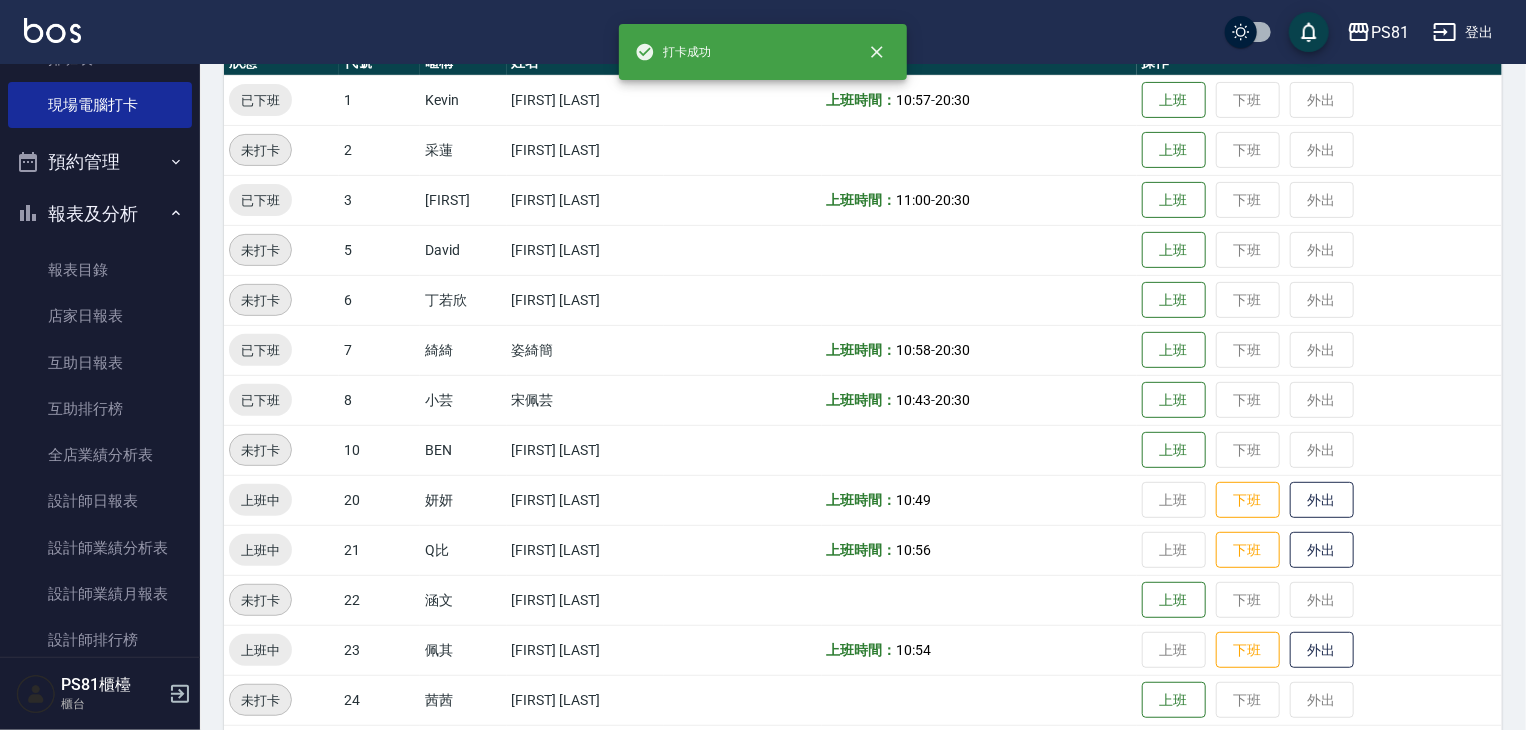 scroll, scrollTop: 300, scrollLeft: 0, axis: vertical 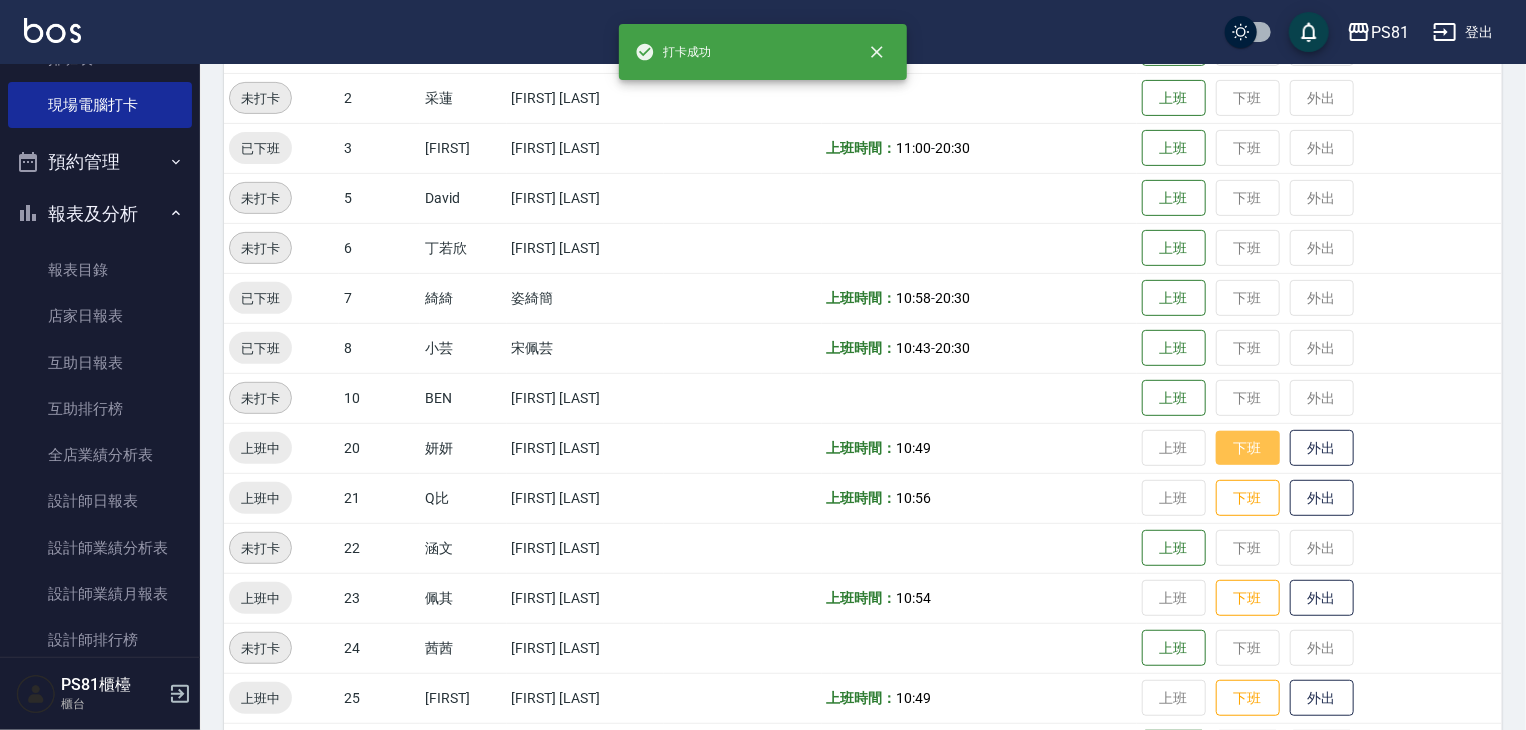 click on "下班" at bounding box center [1248, 448] 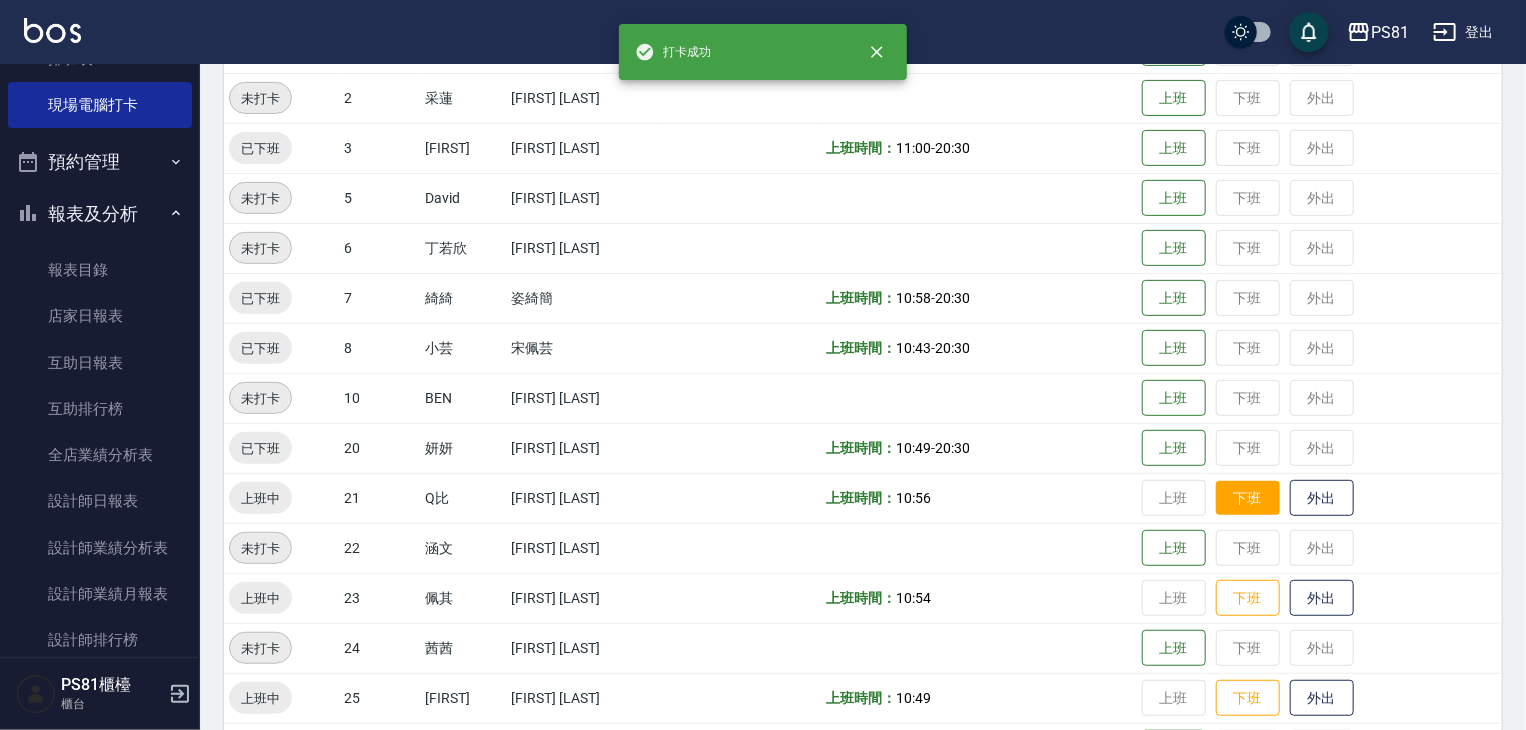 click on "下班" at bounding box center (1248, 498) 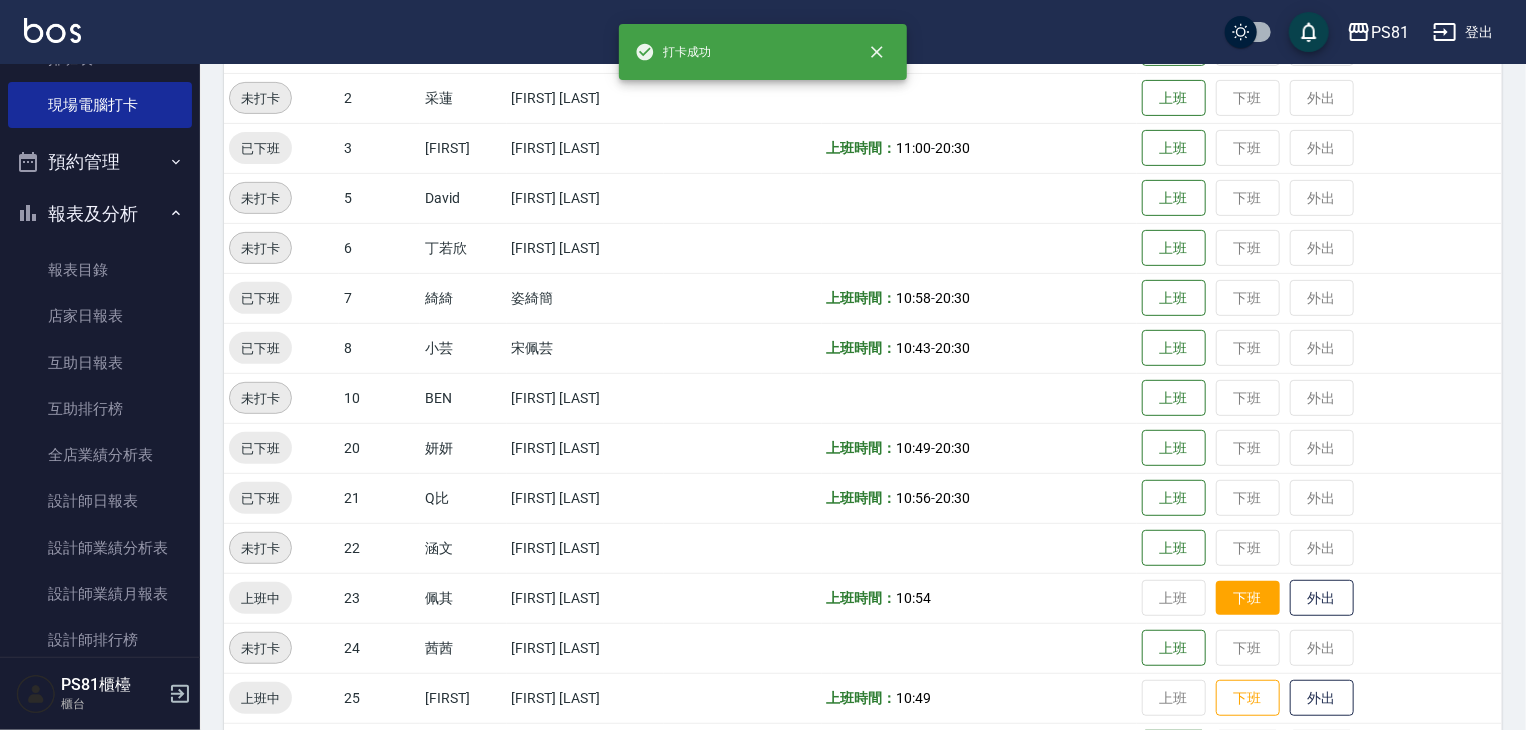 click on "下班" at bounding box center (1248, 598) 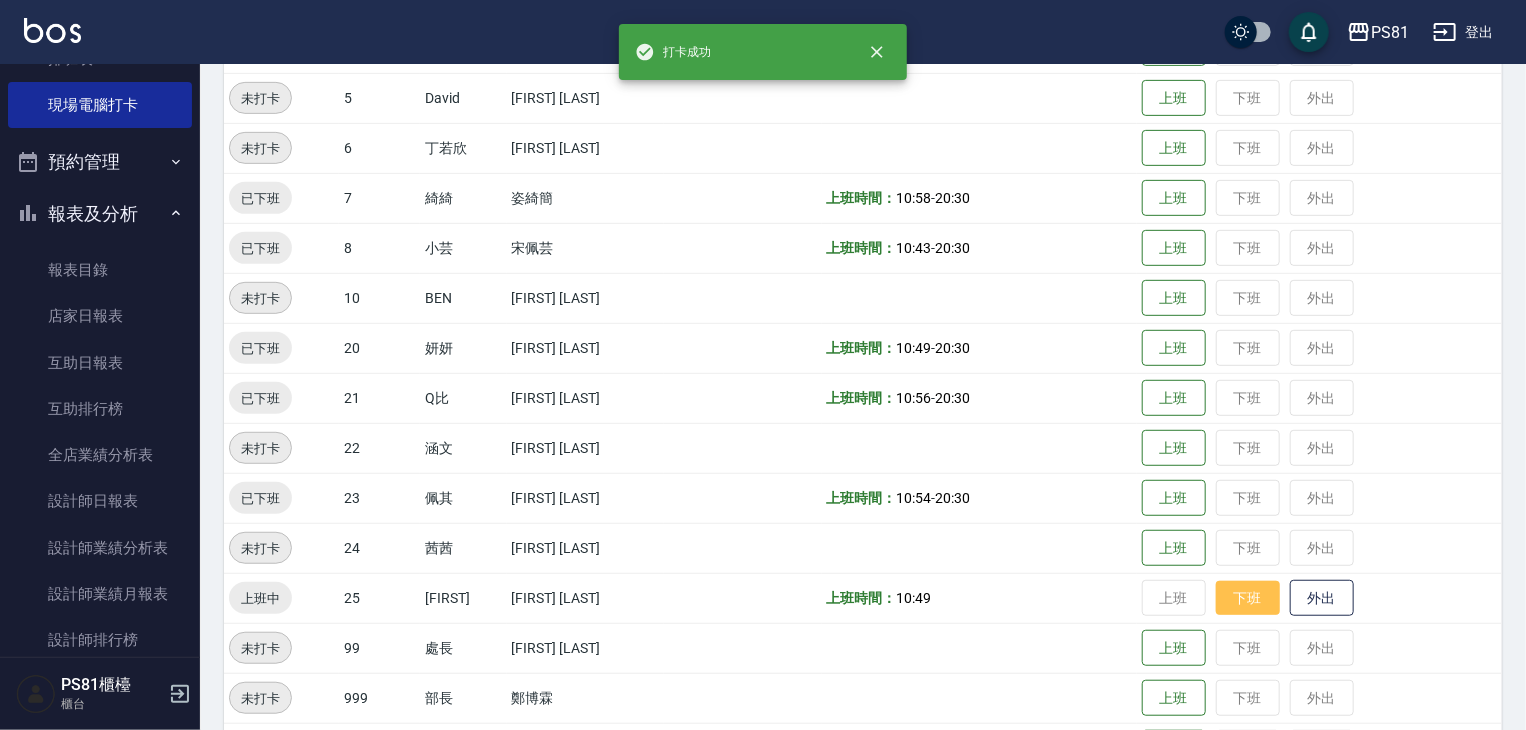 click on "下班" at bounding box center (1248, 598) 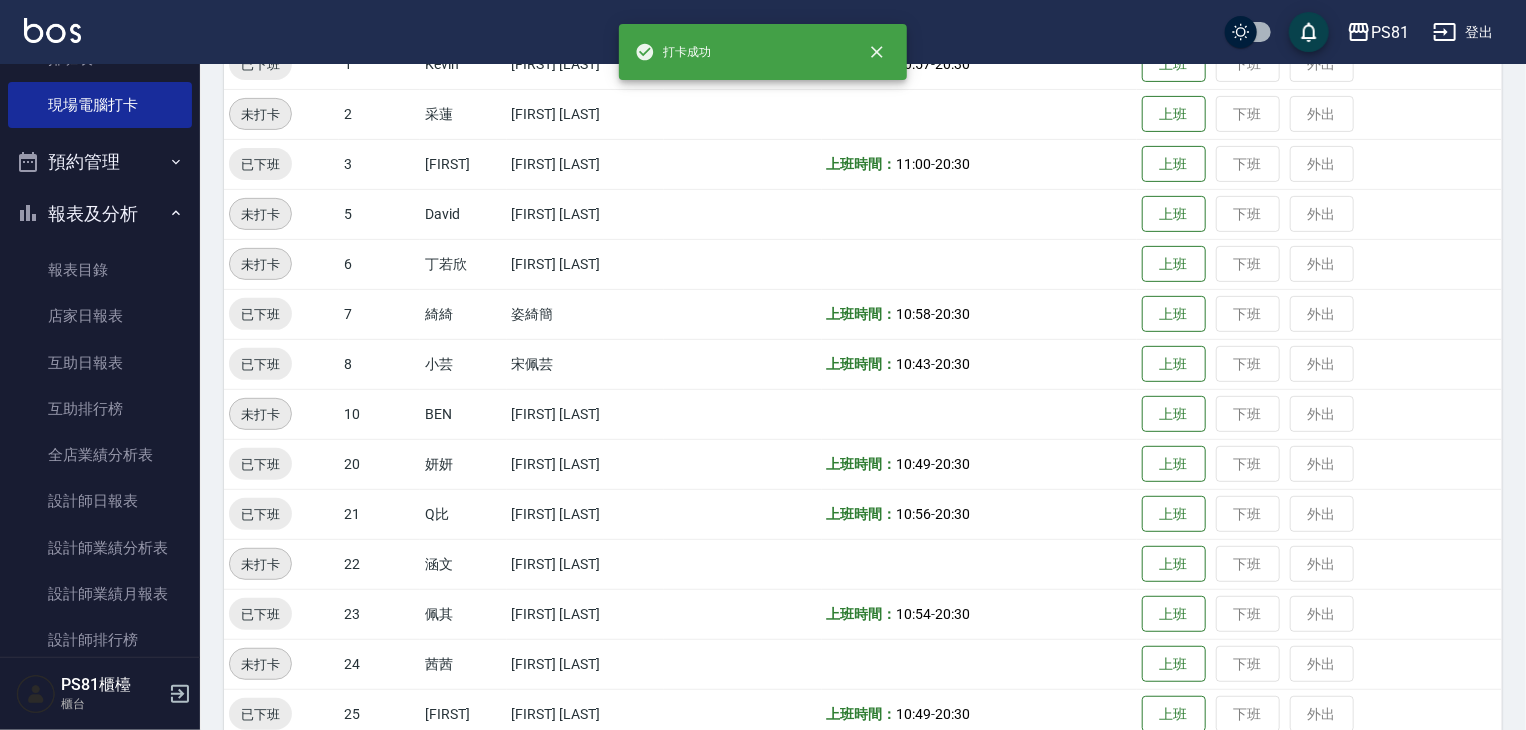 scroll, scrollTop: 0, scrollLeft: 0, axis: both 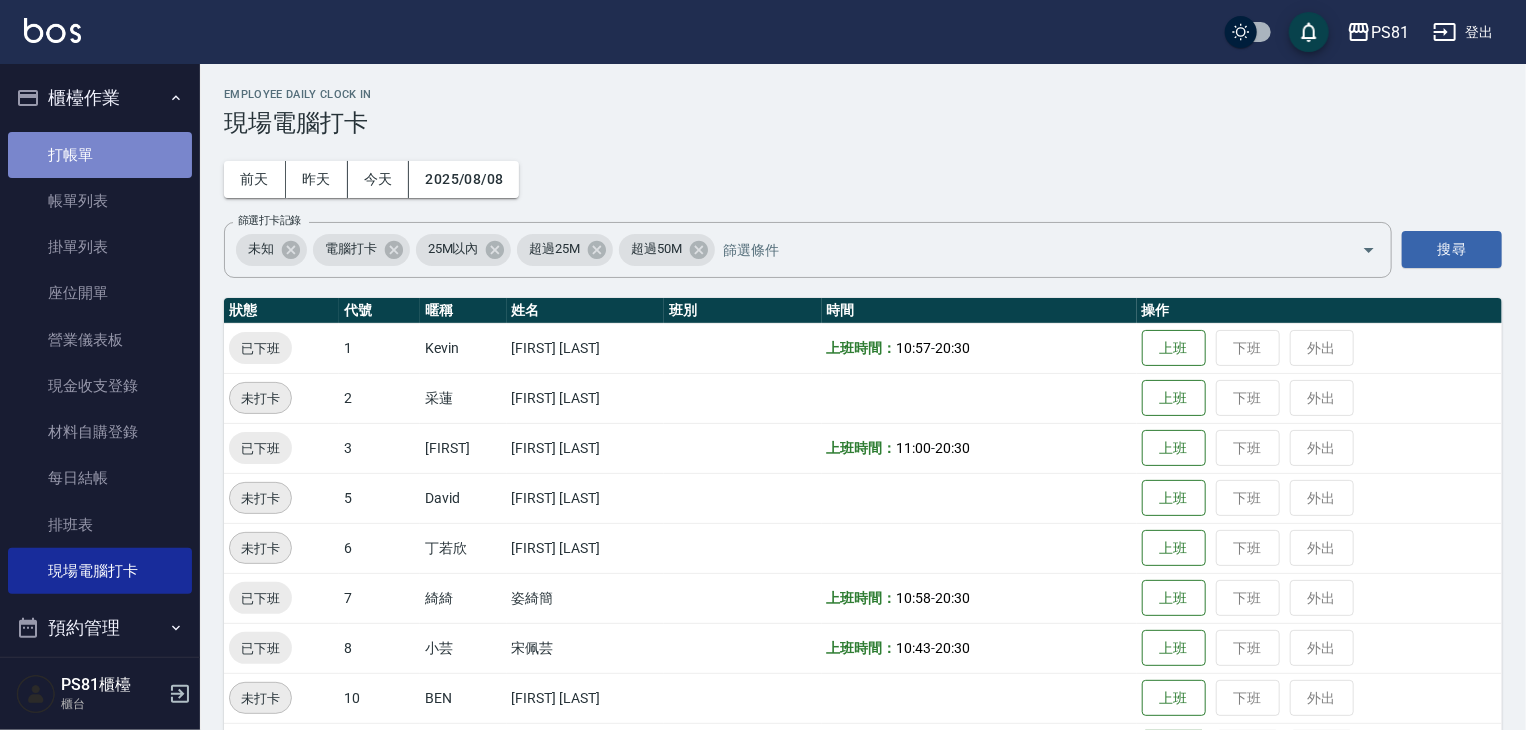 click on "打帳單" at bounding box center (100, 155) 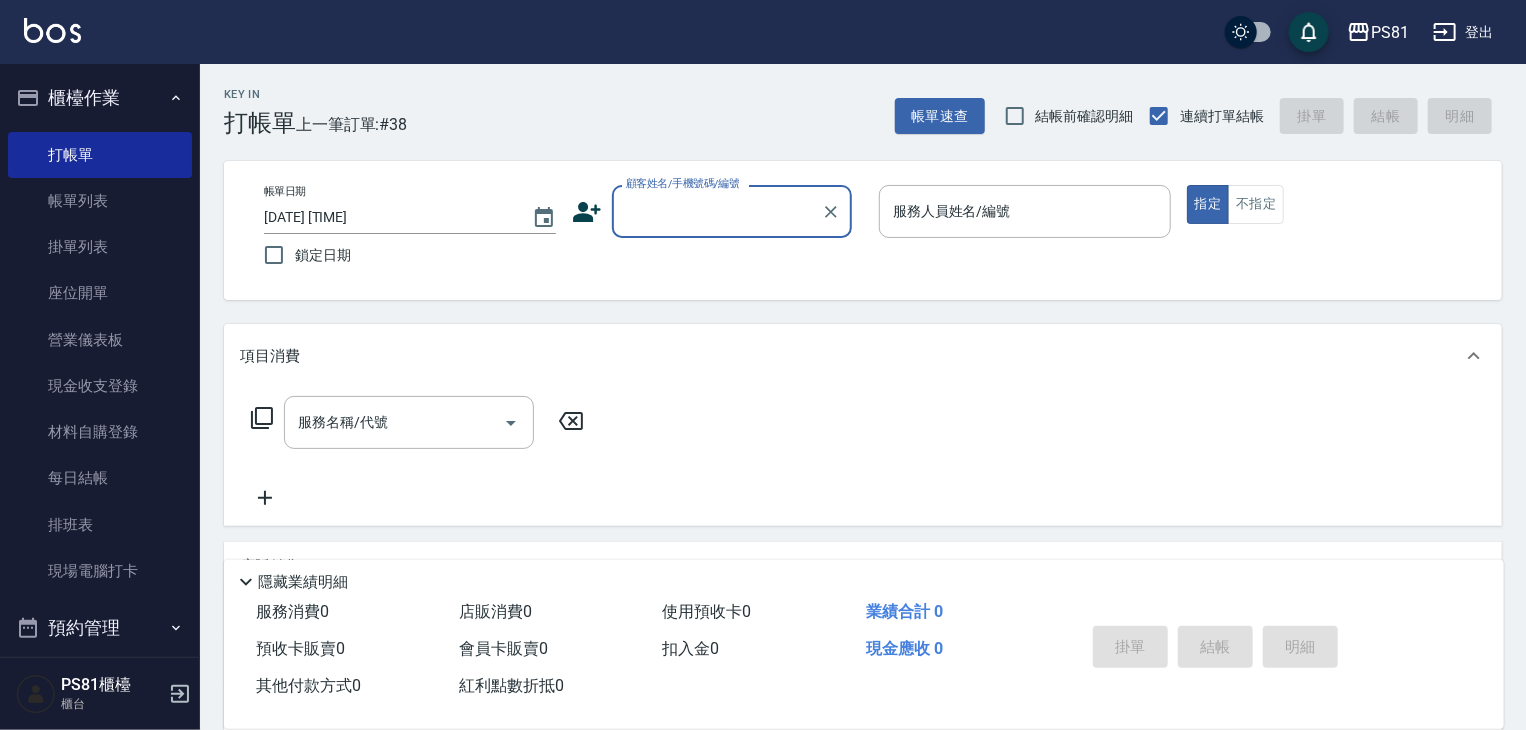 click on "顧客姓名/手機號碼/編號" at bounding box center (717, 211) 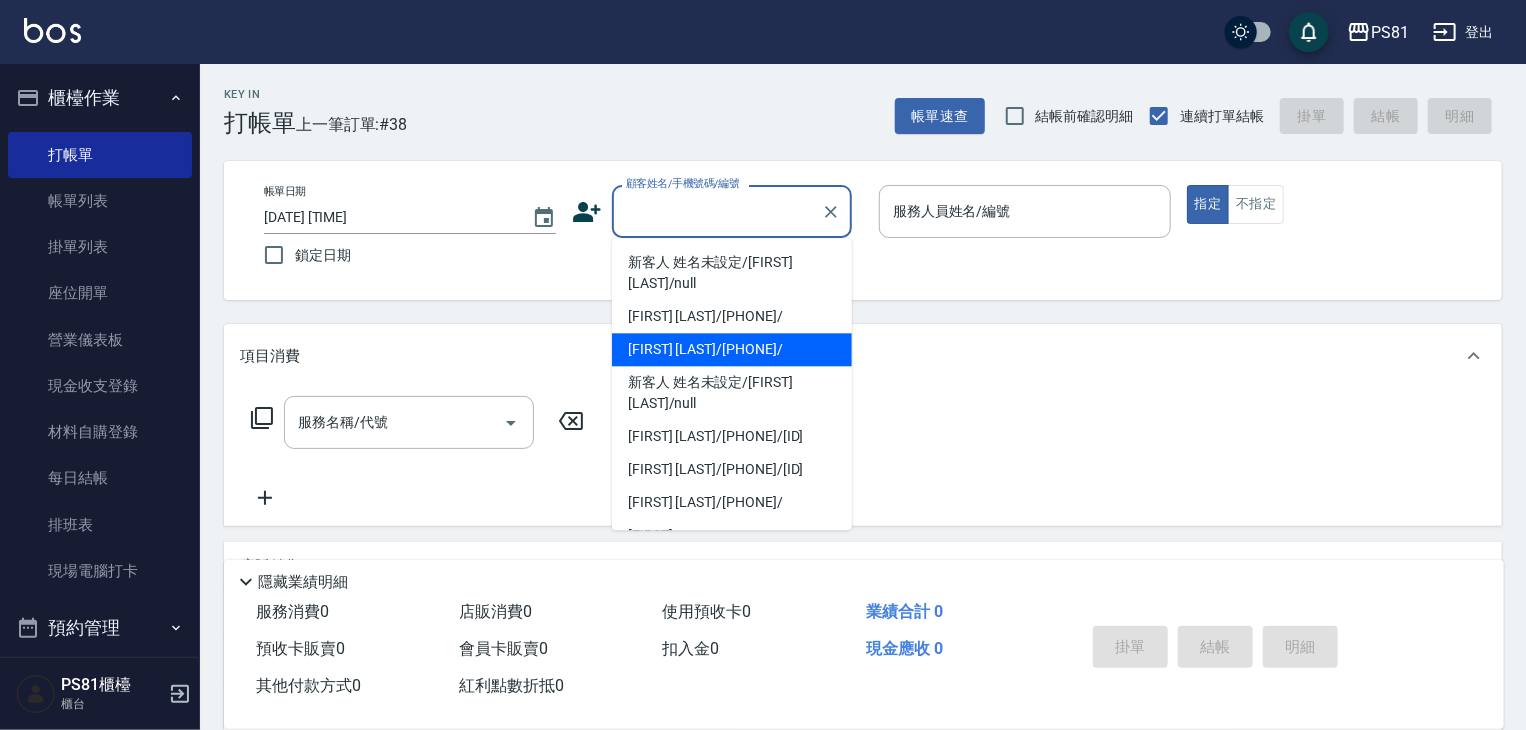 click on "[LAST]/[PHONE]/" at bounding box center [732, 349] 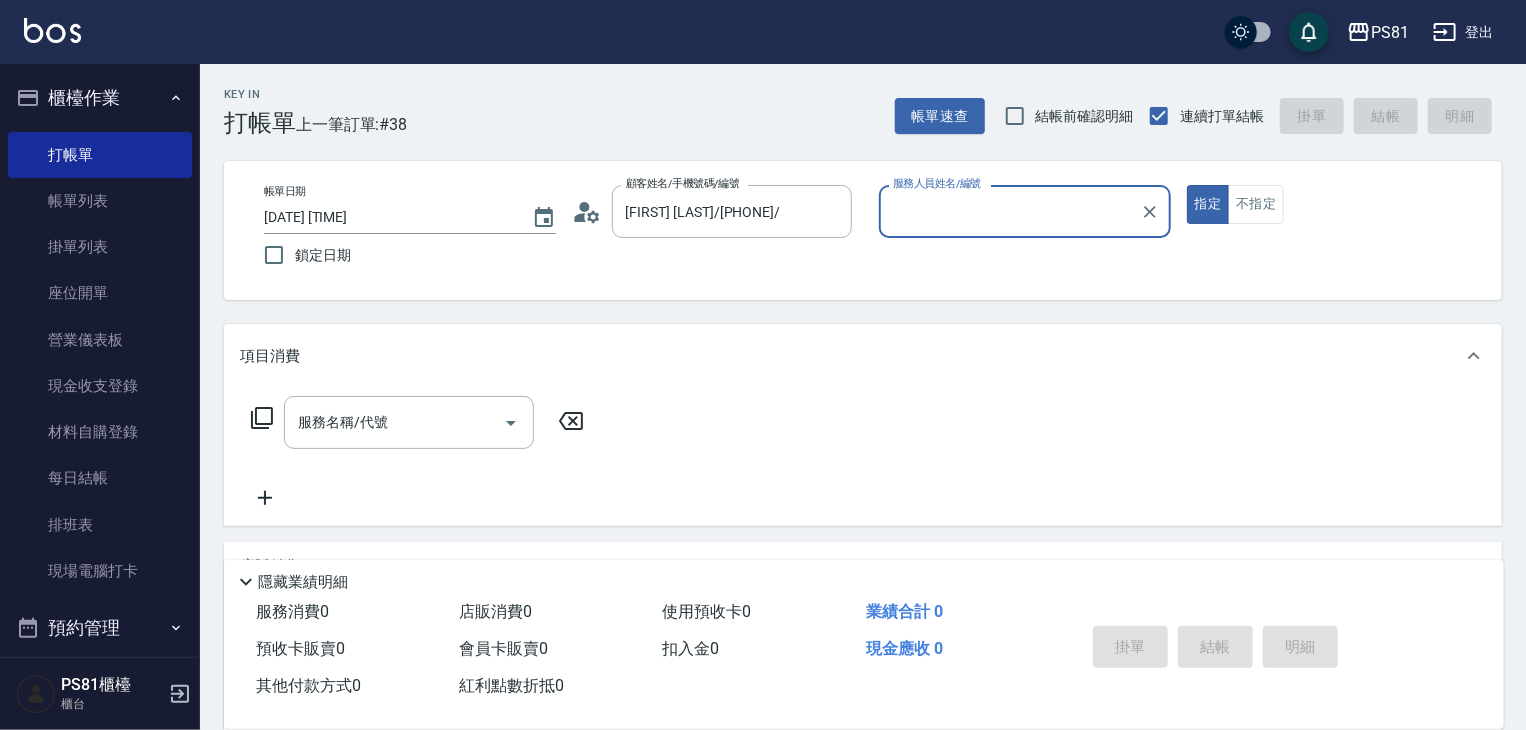 type on "小芸-8" 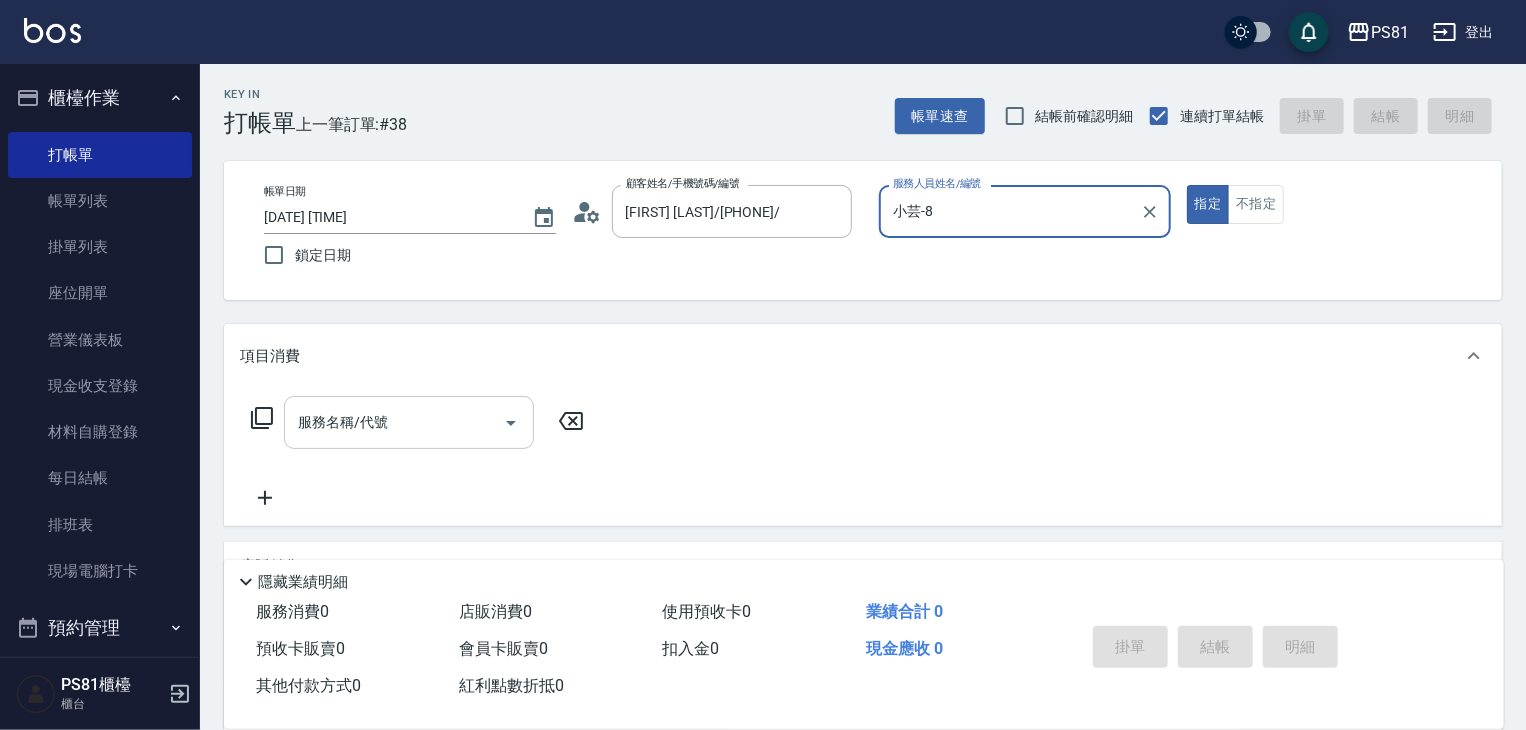 click on "服務名稱/代號" at bounding box center (394, 422) 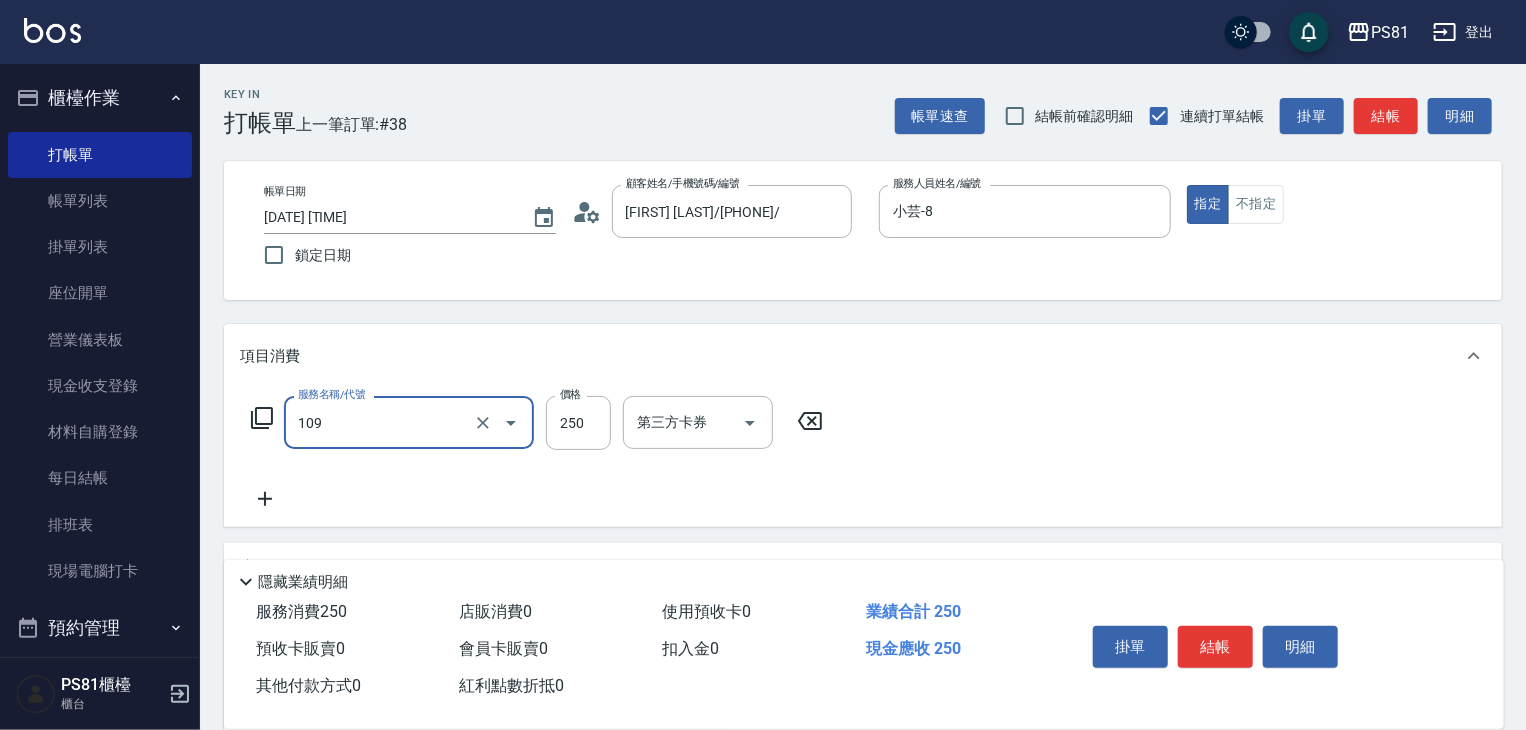 type on "控油AND護色洗(109)" 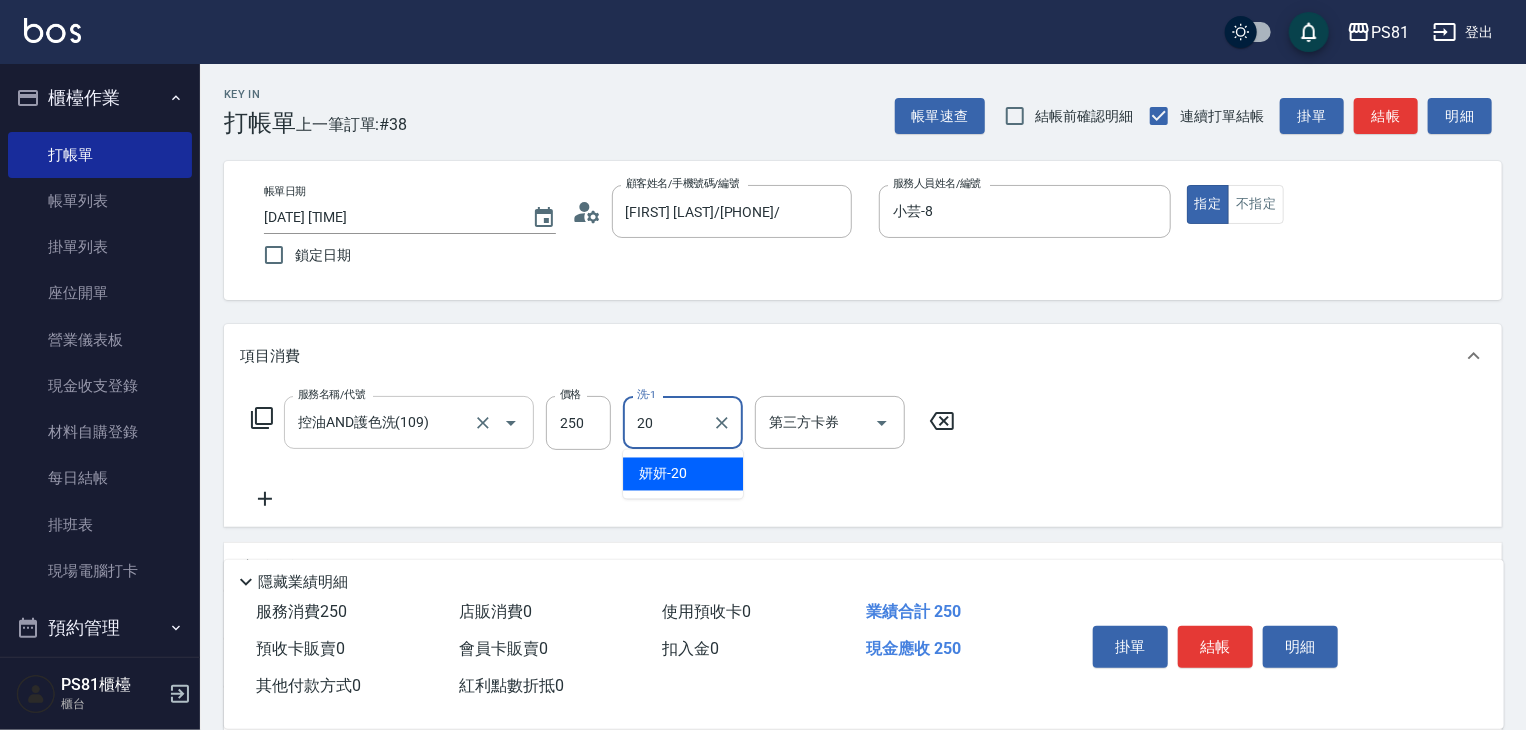 type on "妍妍-20" 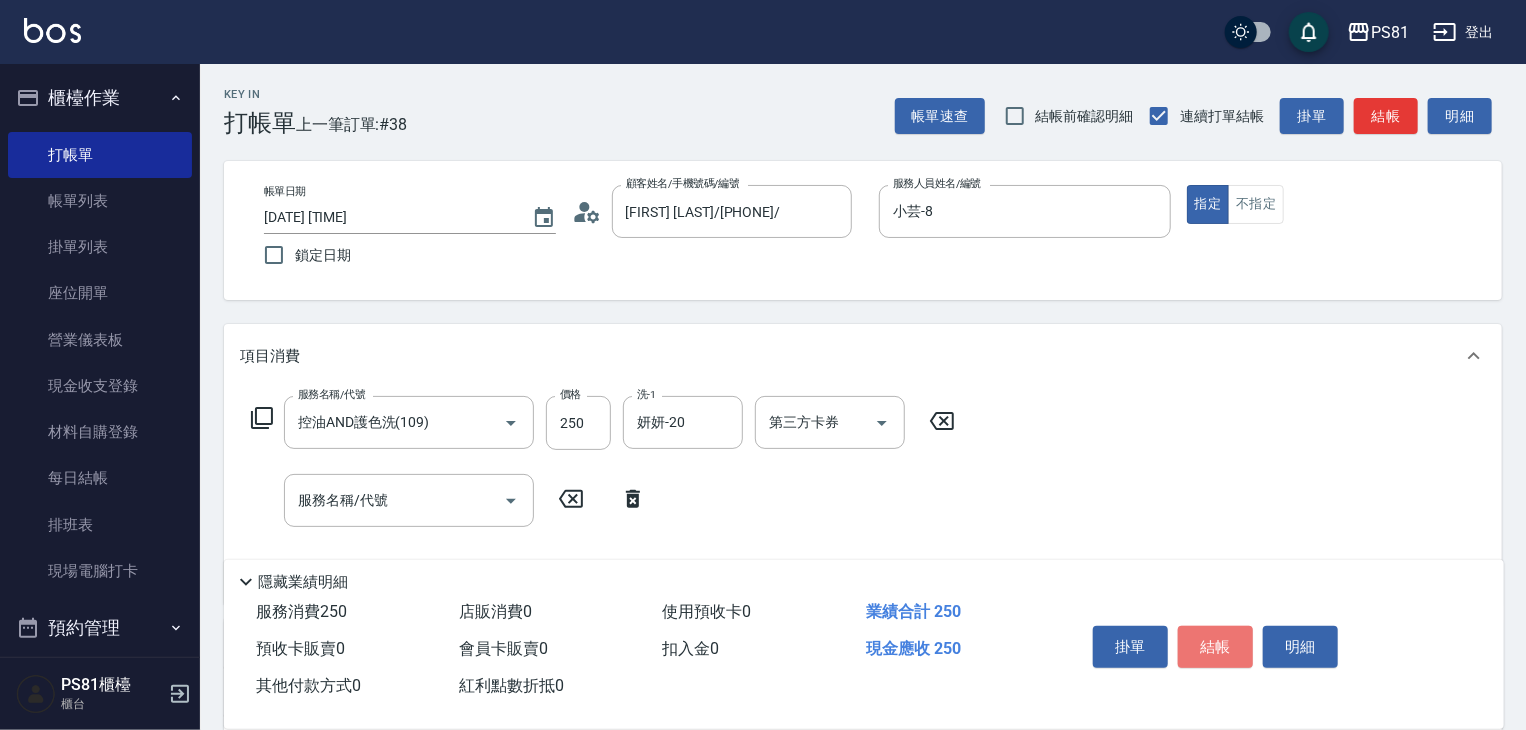 drag, startPoint x: 1240, startPoint y: 639, endPoint x: 1213, endPoint y: 551, distance: 92.0489 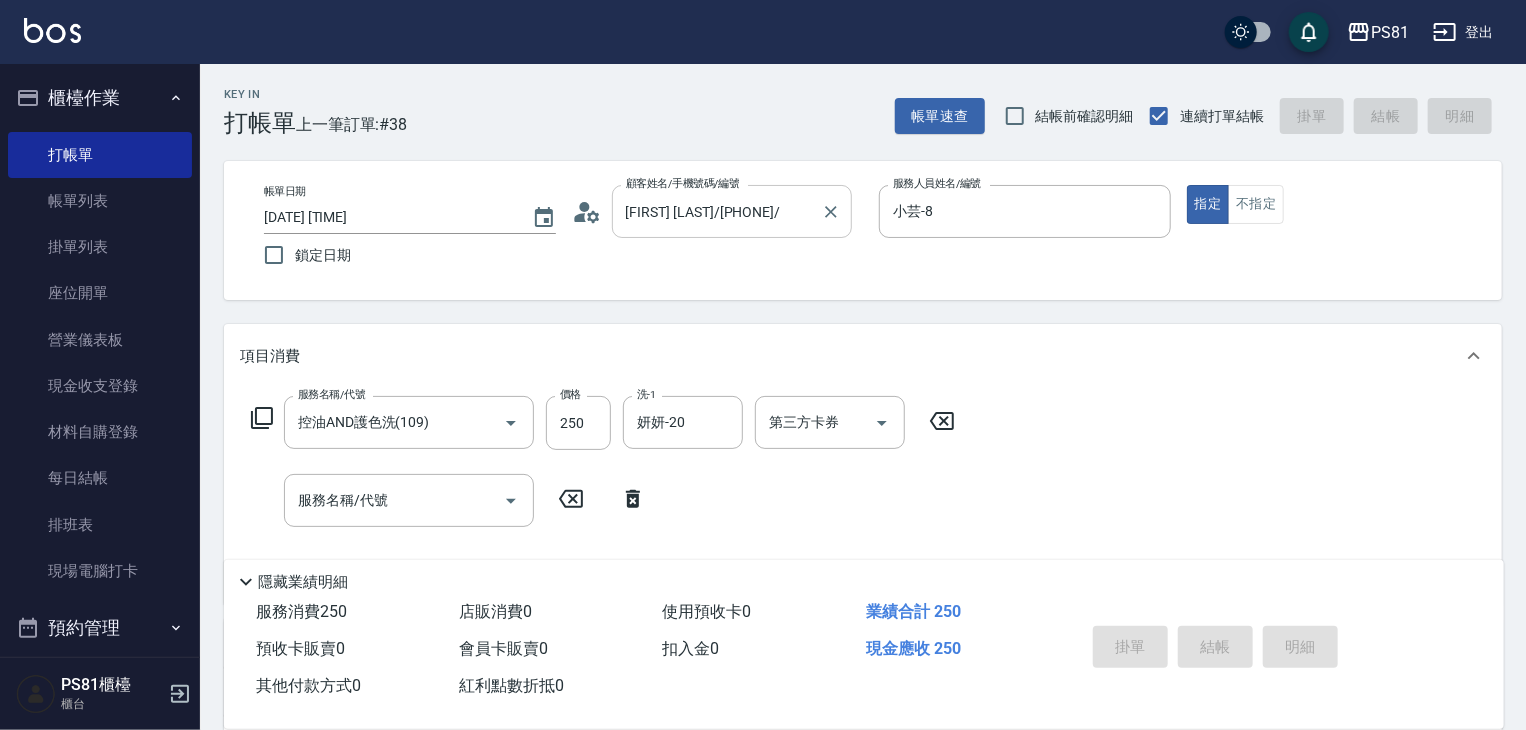 type on "2025/08/08 20:31" 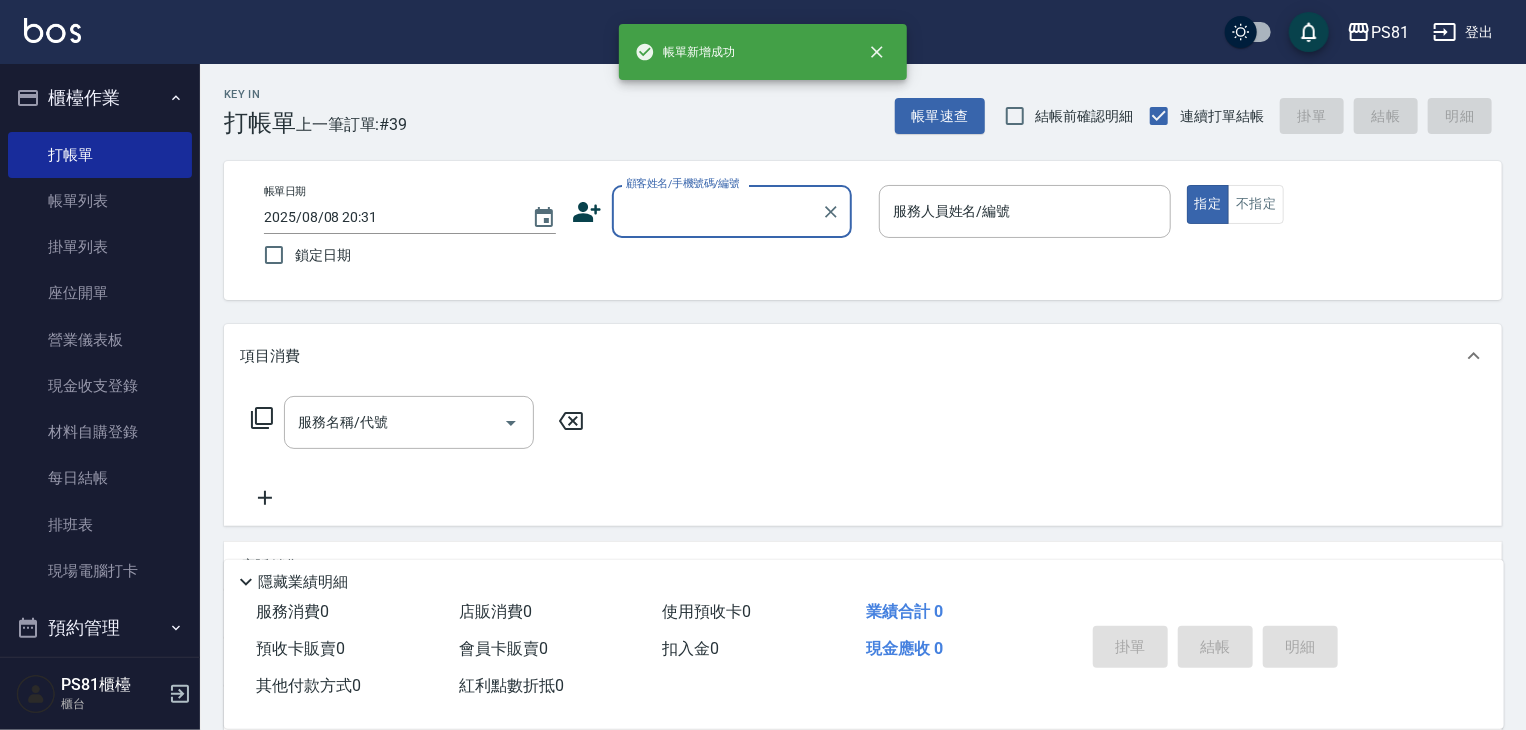 click on "顧客姓名/手機號碼/編號" at bounding box center (717, 211) 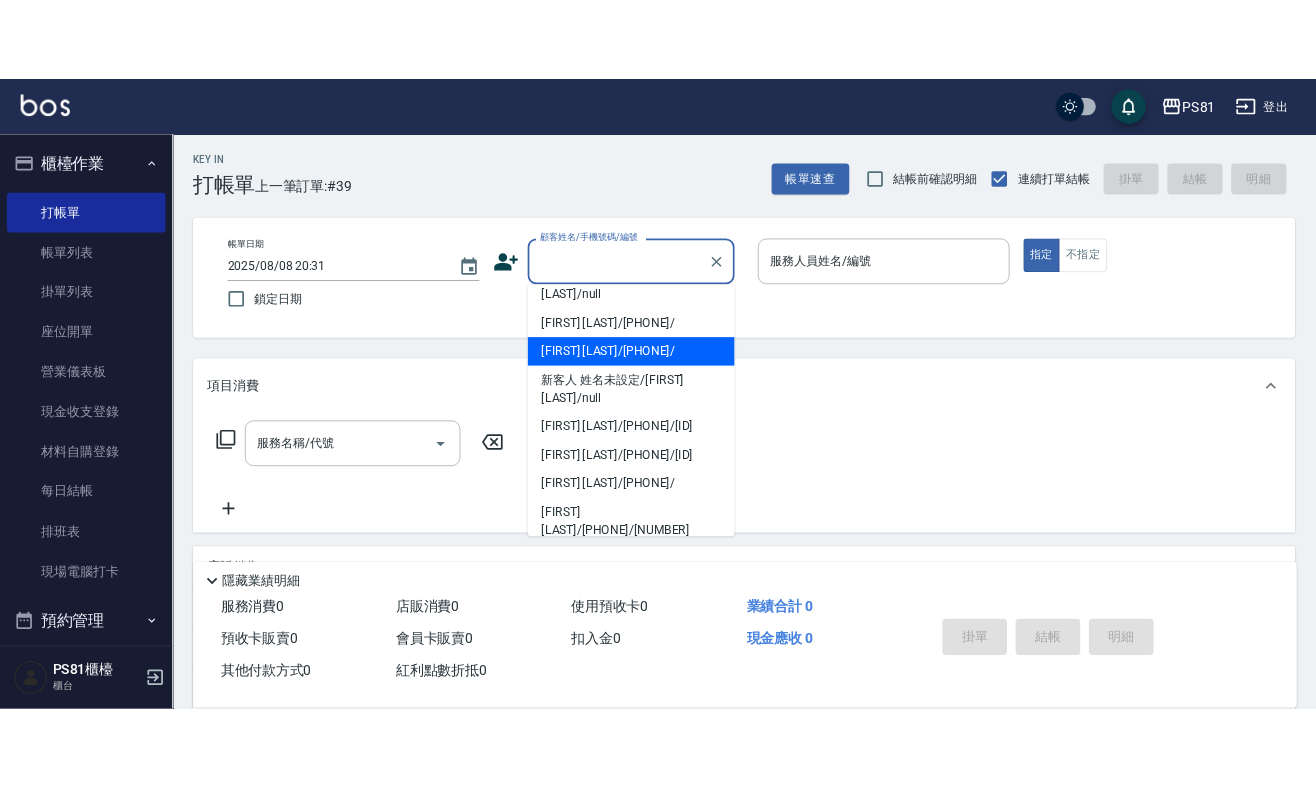 scroll, scrollTop: 0, scrollLeft: 0, axis: both 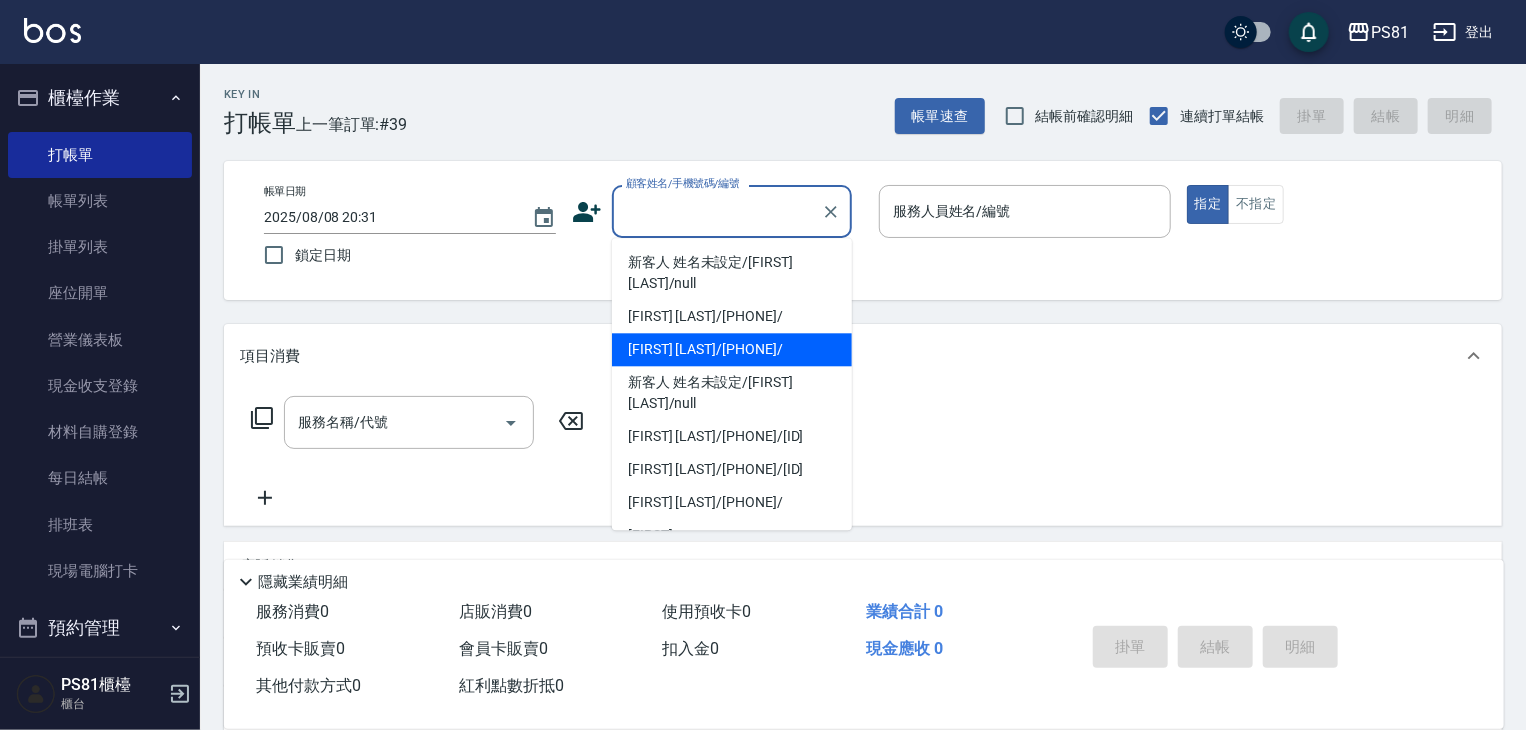 click on "[LAST]/[PHONE]/" at bounding box center [732, 349] 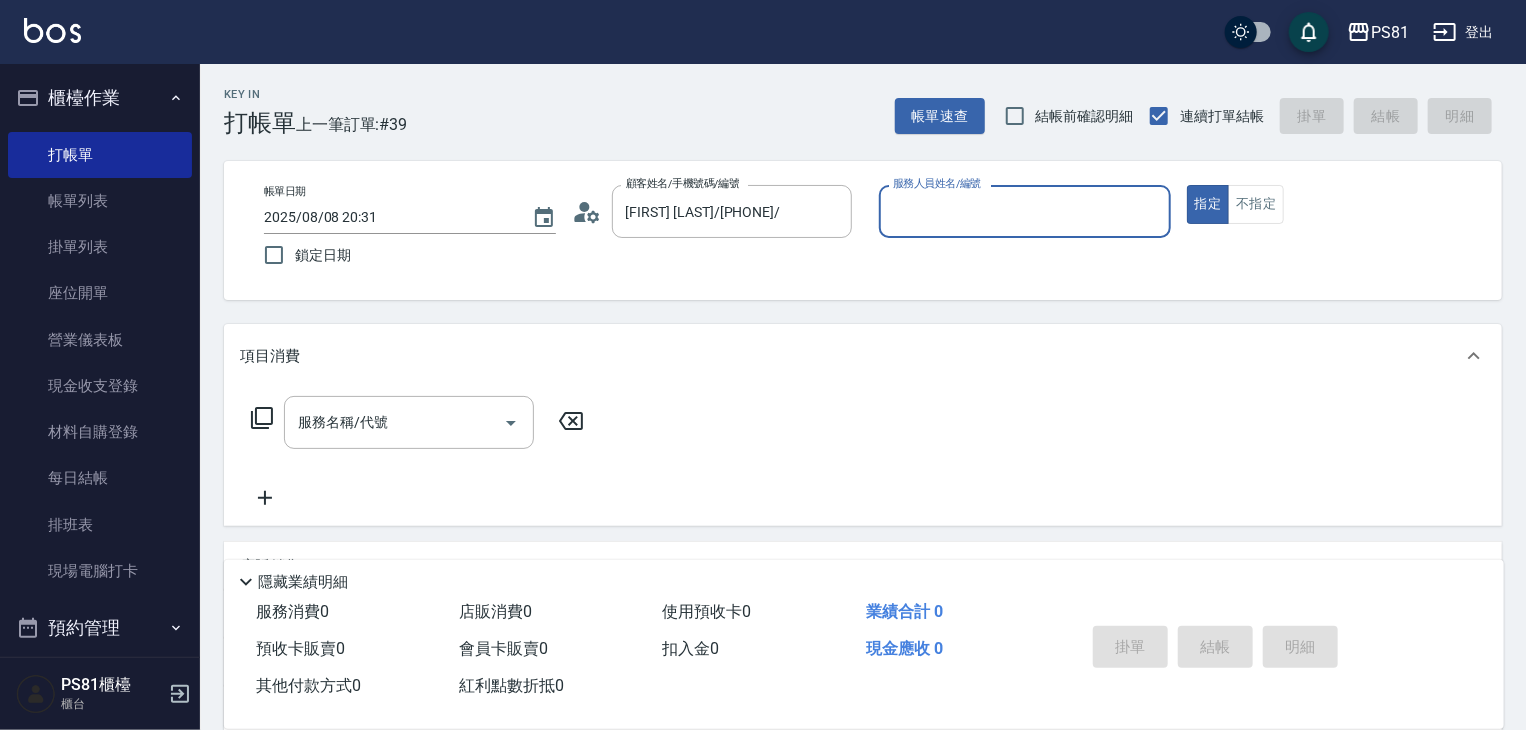 type on "小芸-8" 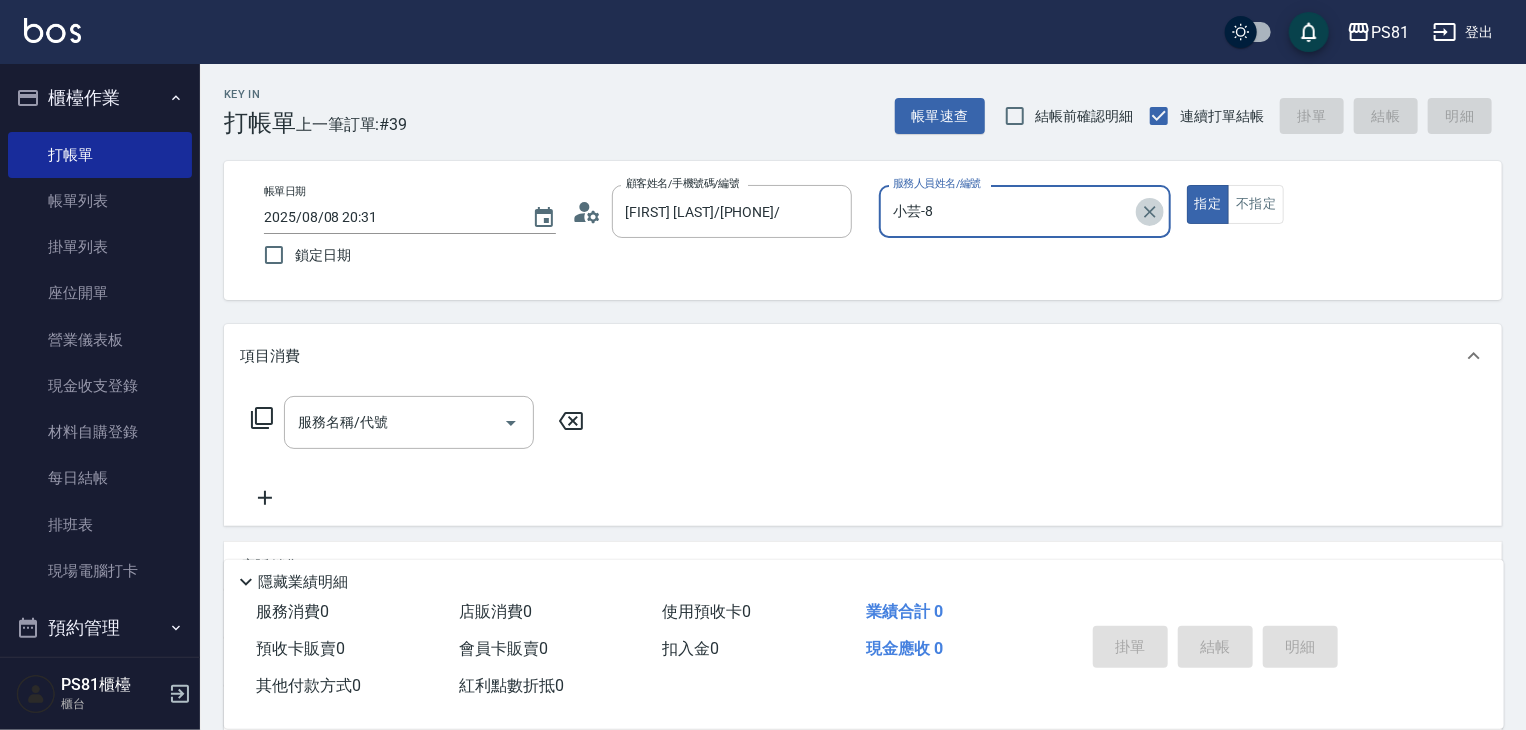 drag, startPoint x: 1158, startPoint y: 217, endPoint x: 1124, endPoint y: 204, distance: 36.40055 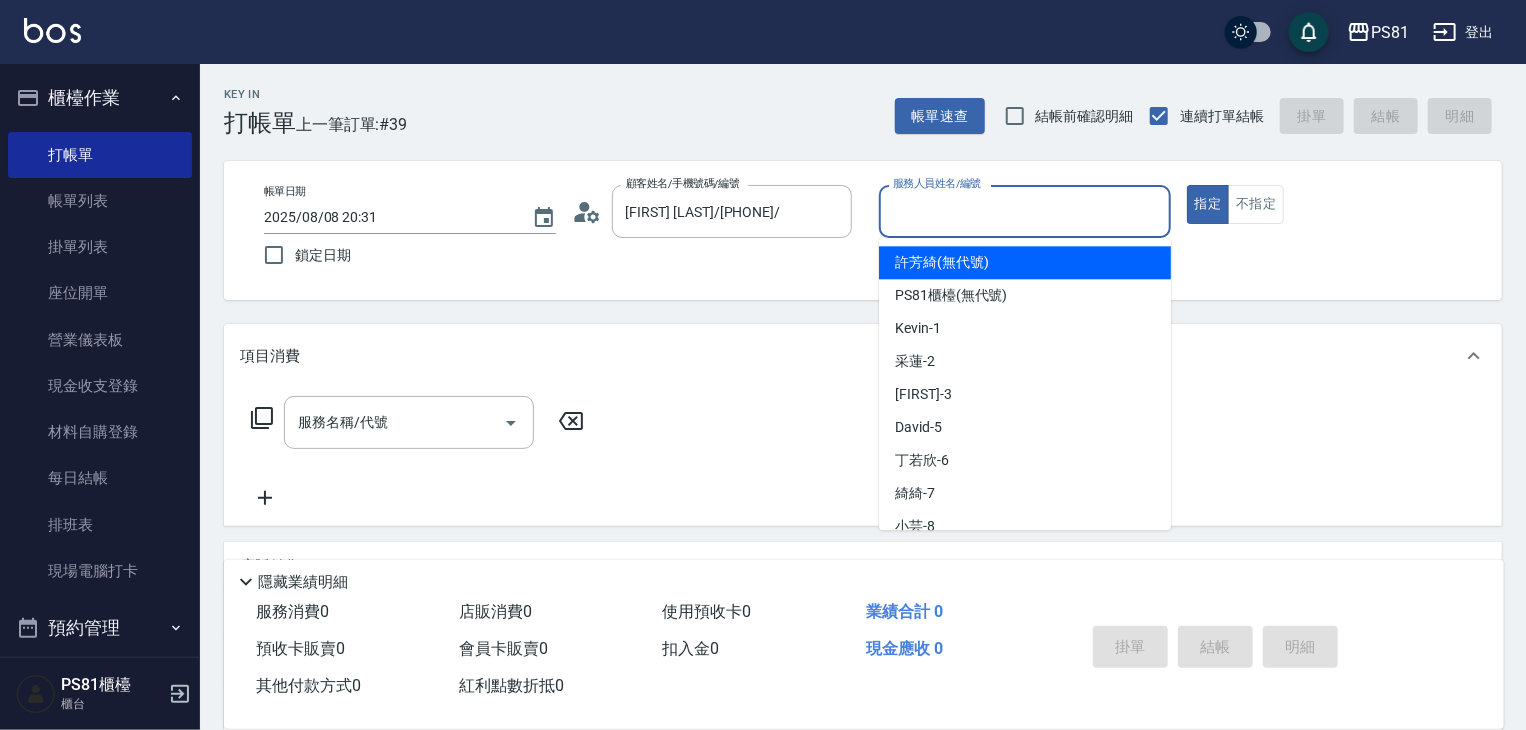 click on "服務人員姓名/編號" at bounding box center [1025, 211] 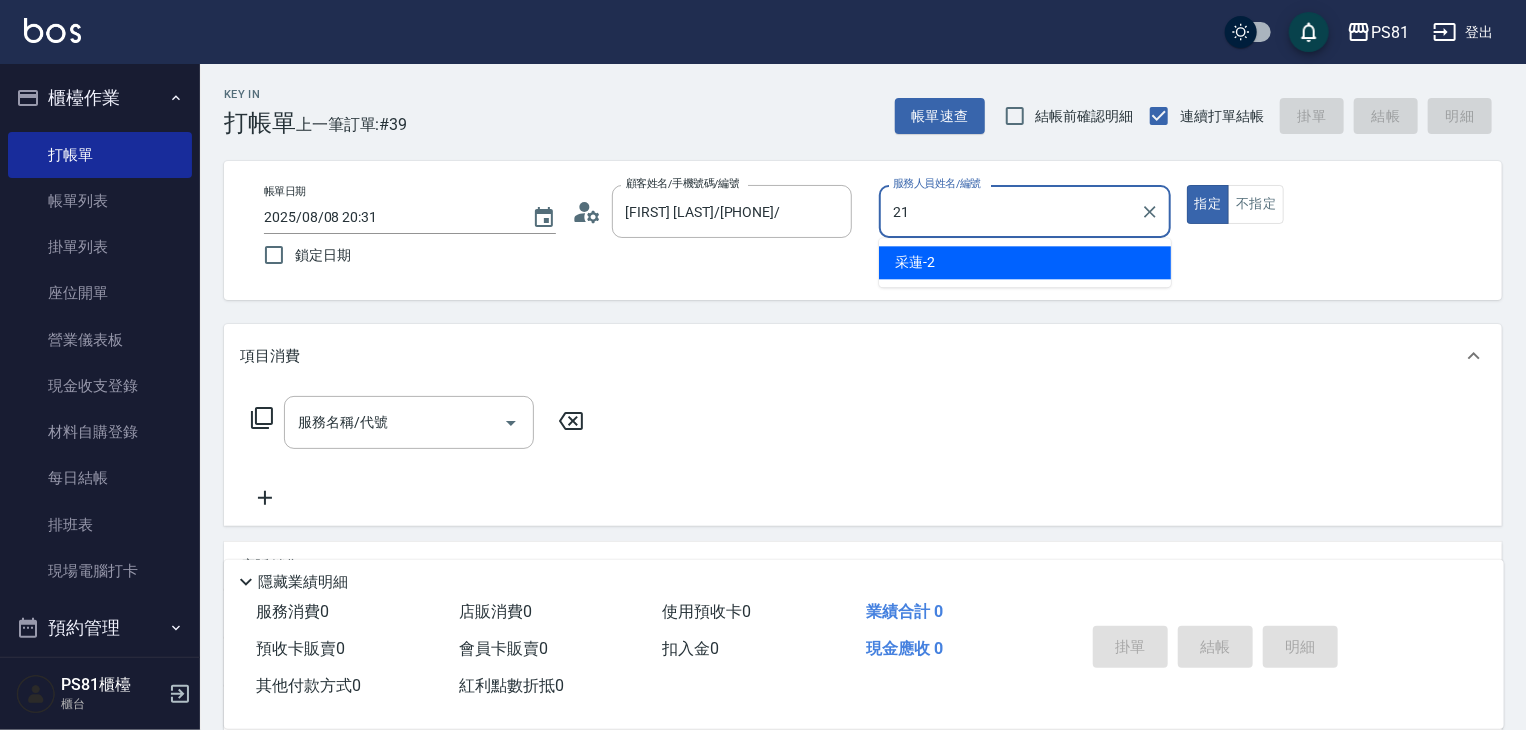 type on "Q比-21" 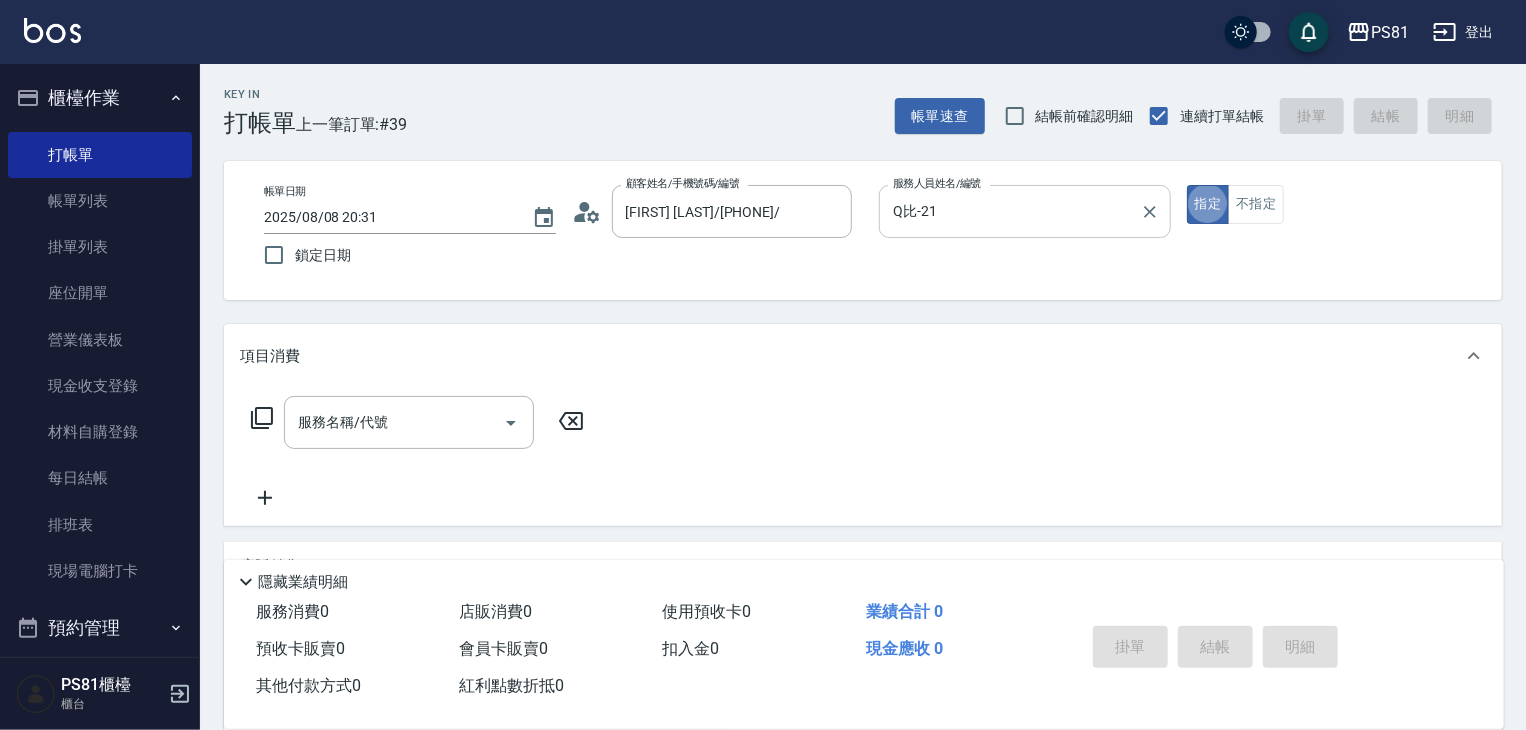 type on "true" 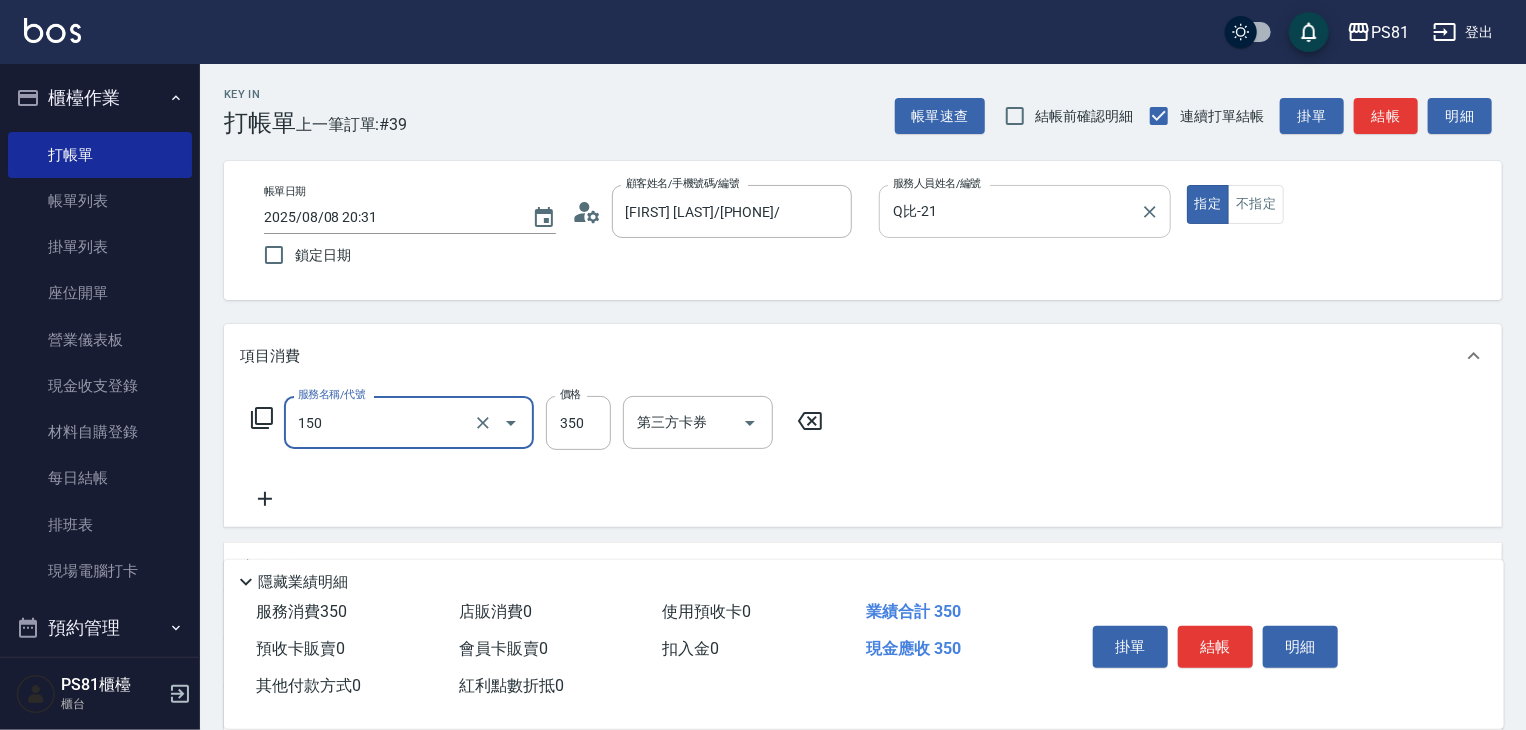 type on "精油按摩(150)" 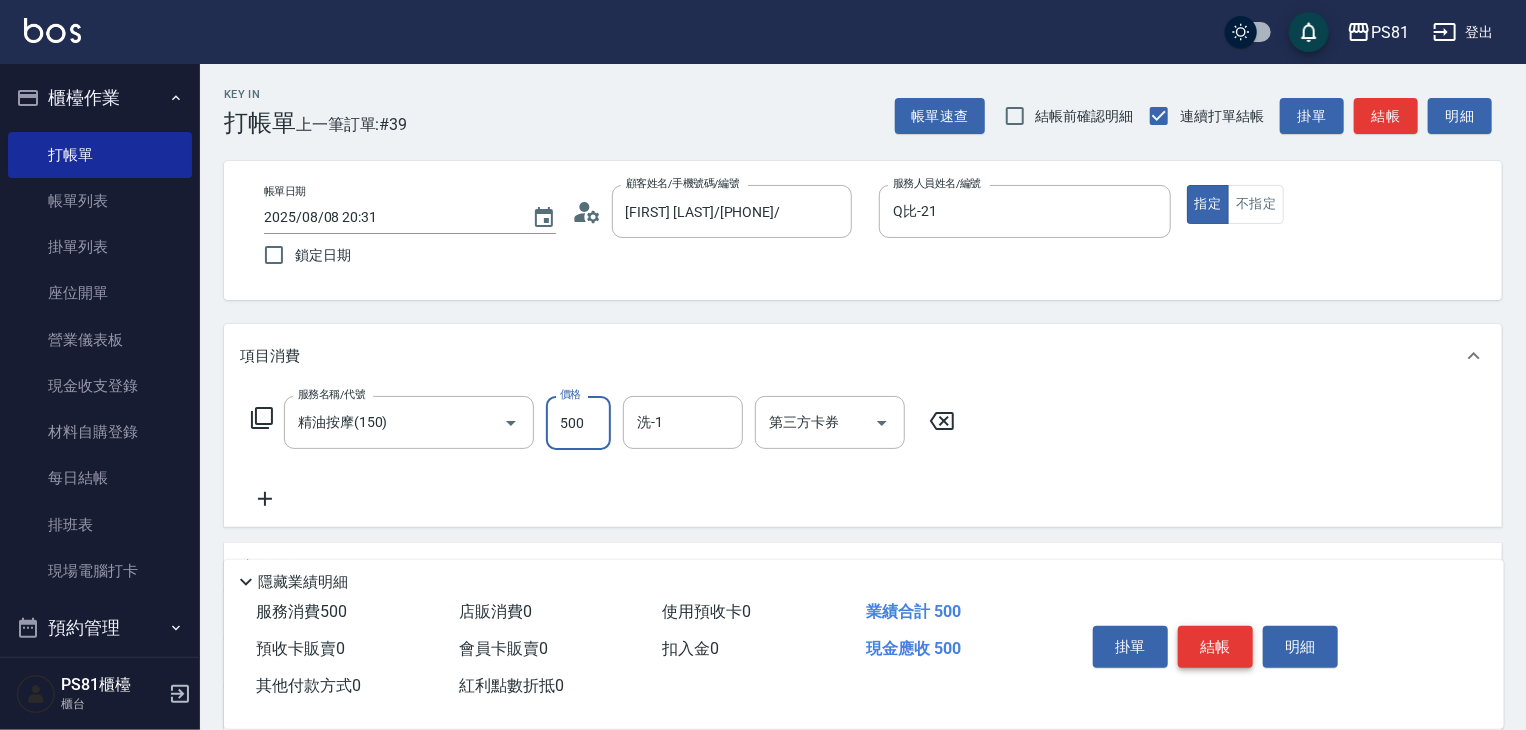 type on "500" 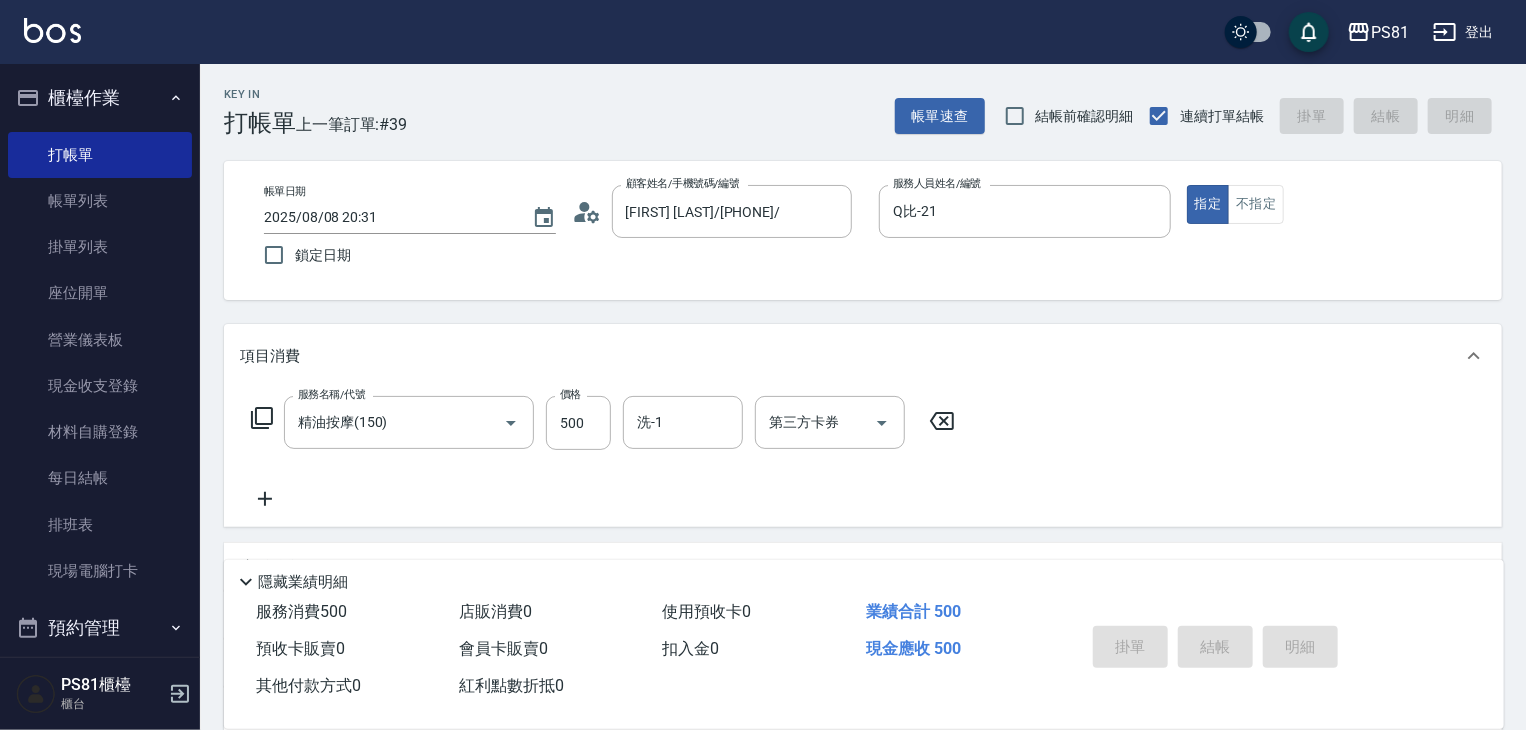 type 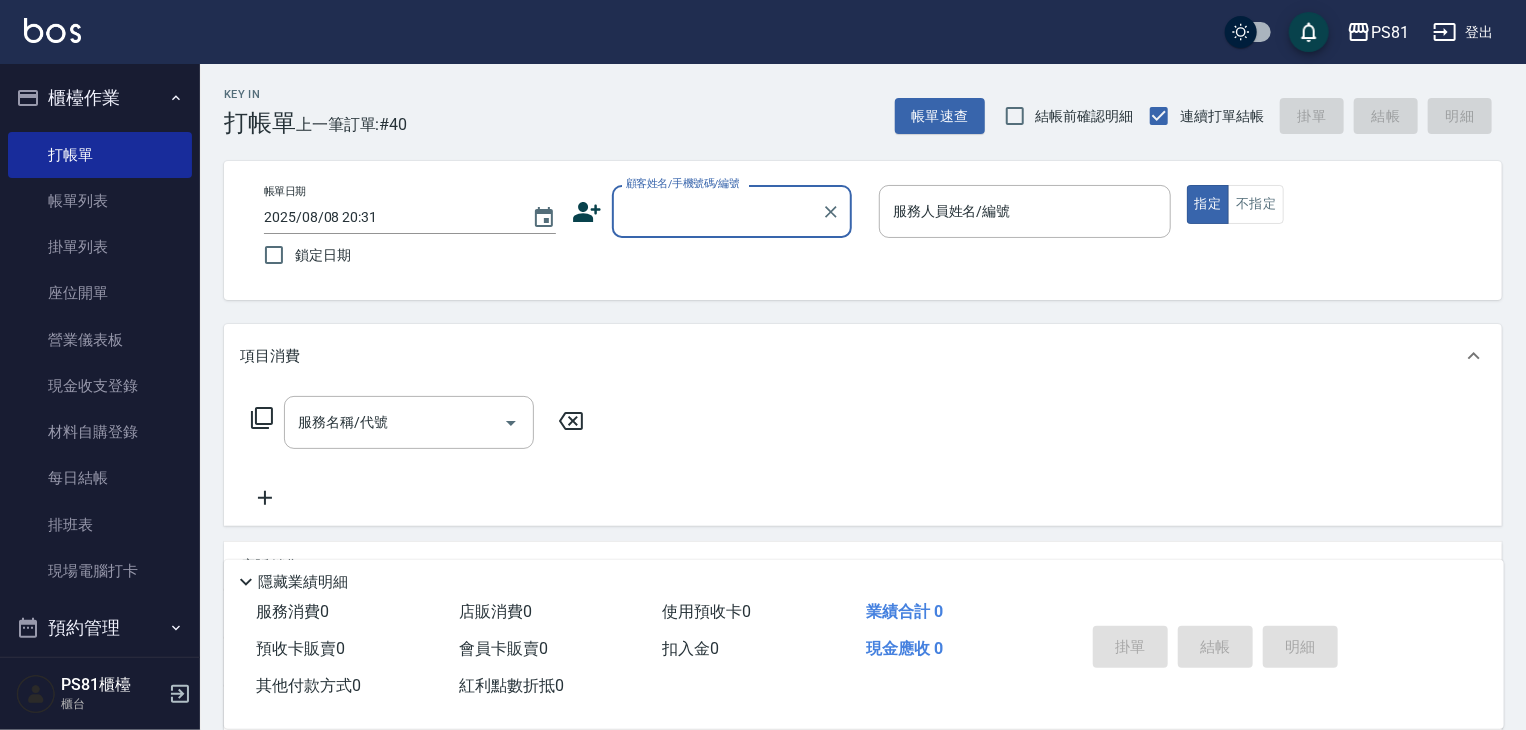 drag, startPoint x: 1212, startPoint y: 624, endPoint x: 1532, endPoint y: 746, distance: 342.46753 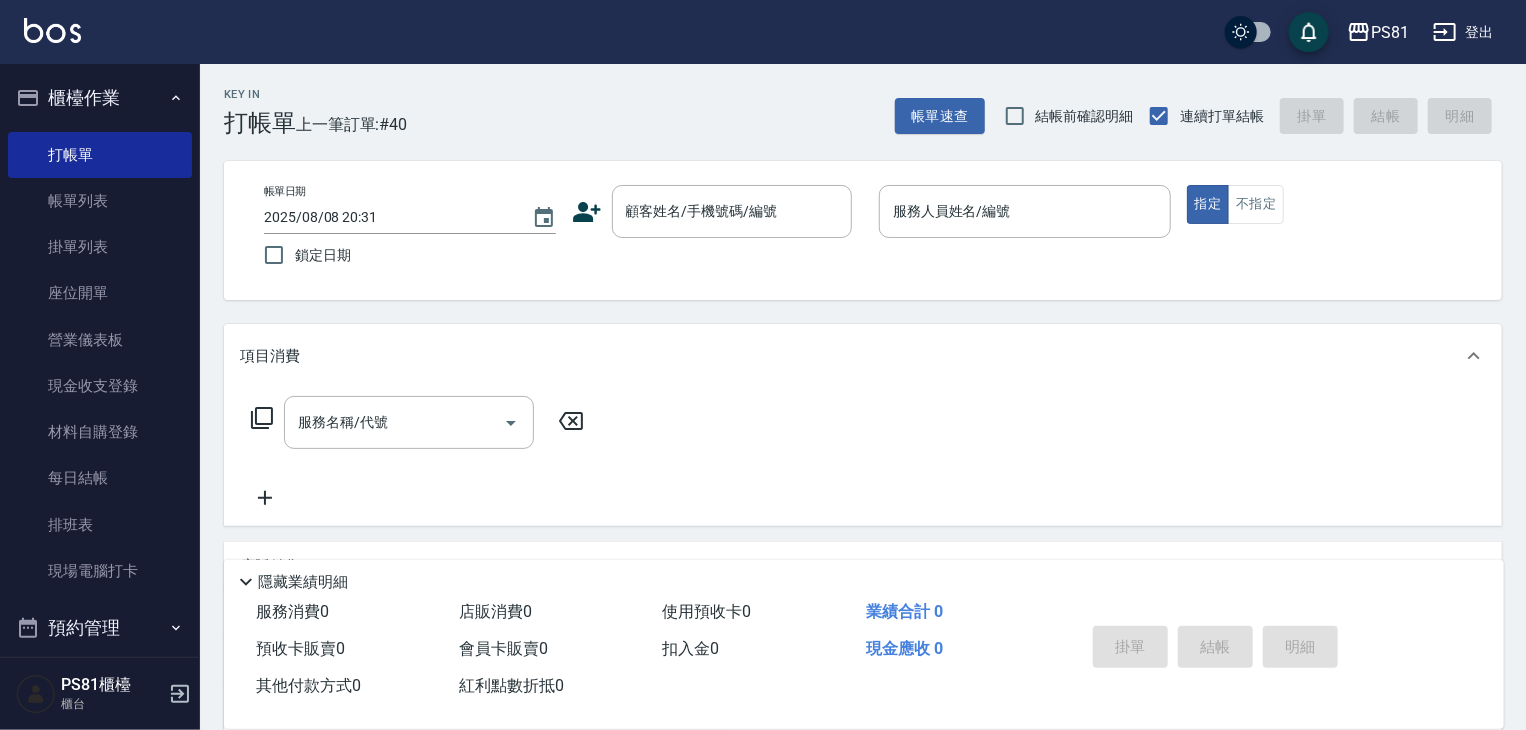 click on "PS81 登出" at bounding box center (763, 32) 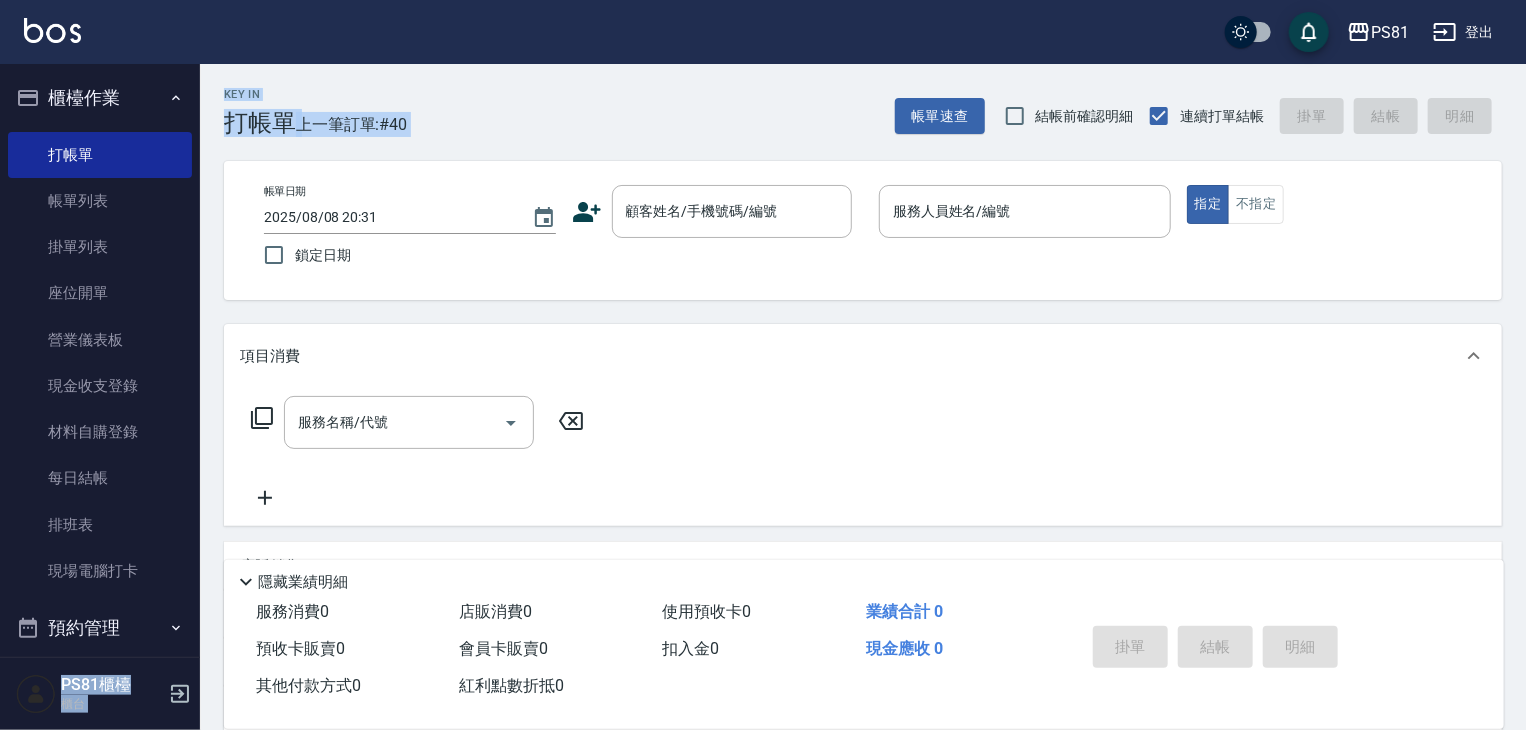 drag, startPoint x: 936, startPoint y: 53, endPoint x: 978, endPoint y: 66, distance: 43.965897 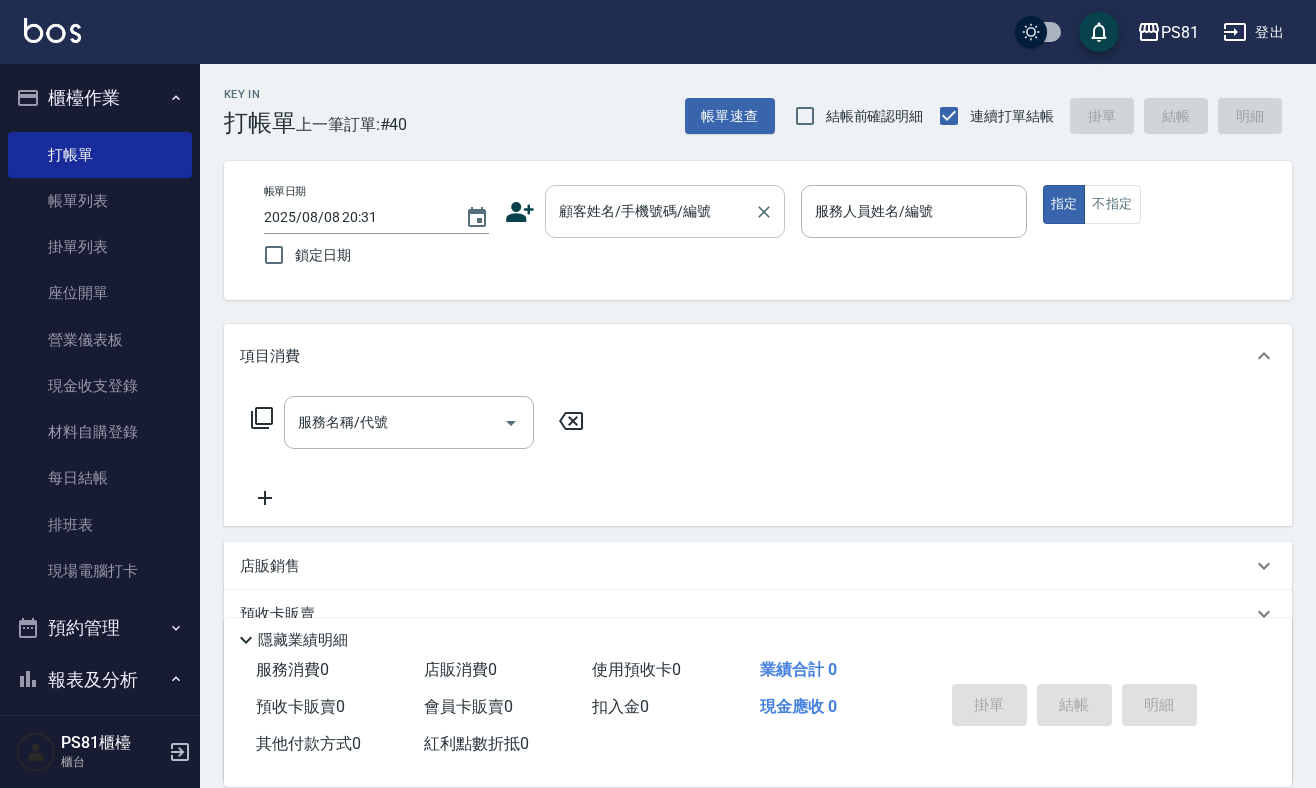 click on "顧客姓名/手機號碼/編號" at bounding box center [650, 211] 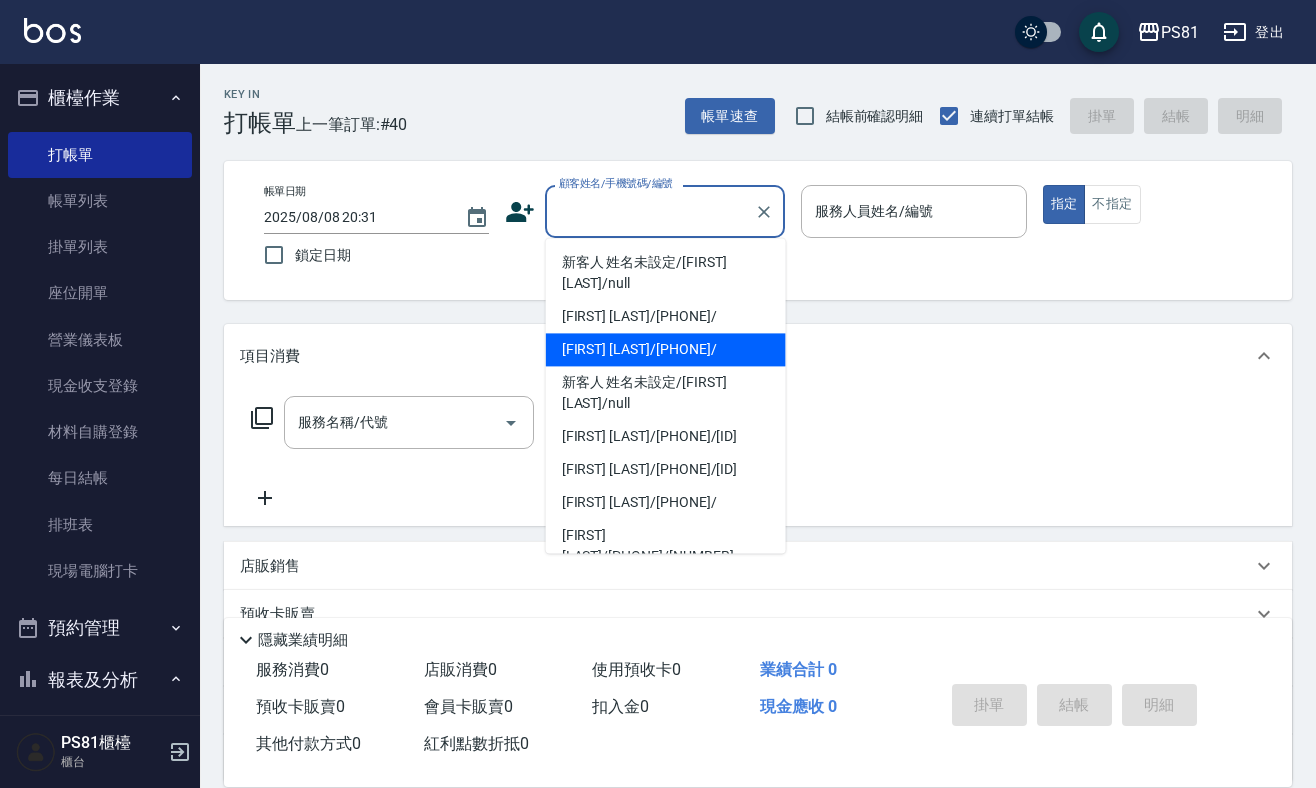 drag, startPoint x: 632, startPoint y: 320, endPoint x: 1029, endPoint y: 222, distance: 408.91687 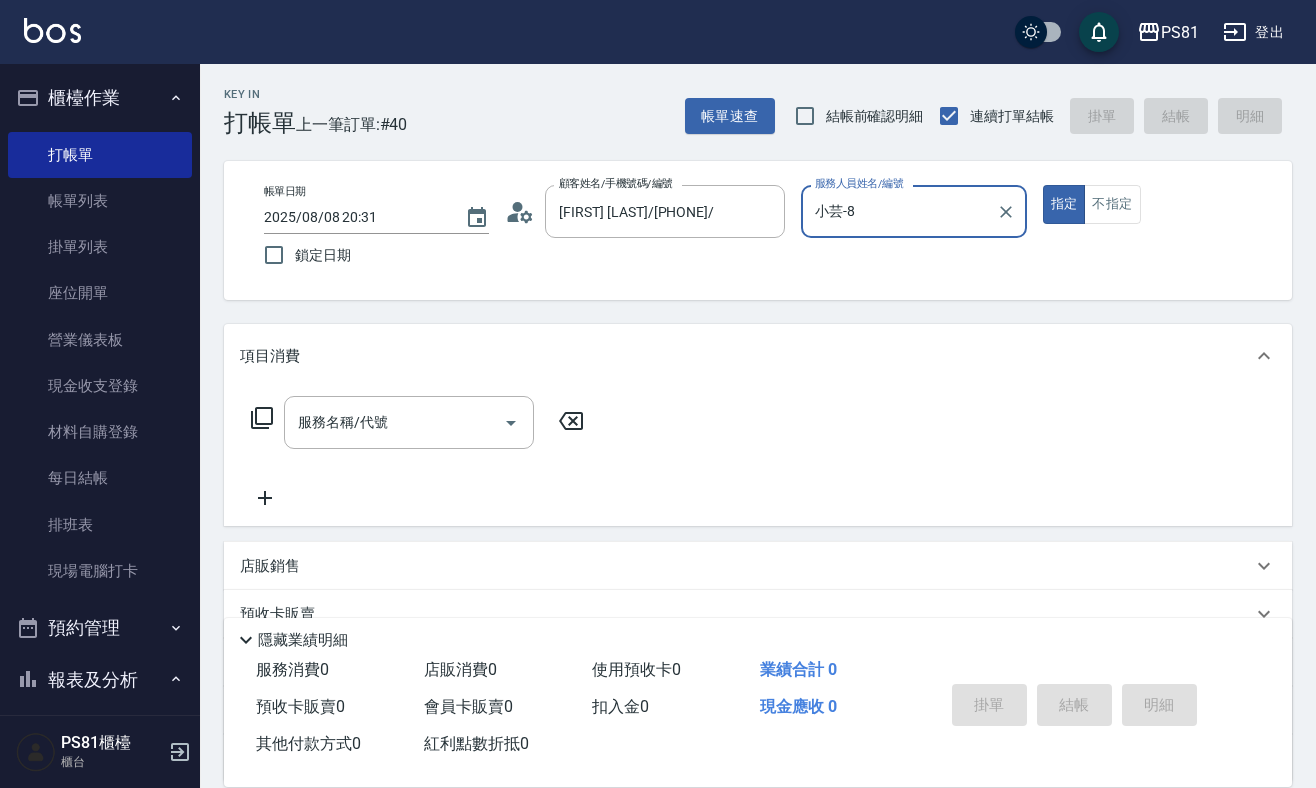 drag, startPoint x: 955, startPoint y: 215, endPoint x: 949, endPoint y: 206, distance: 10.816654 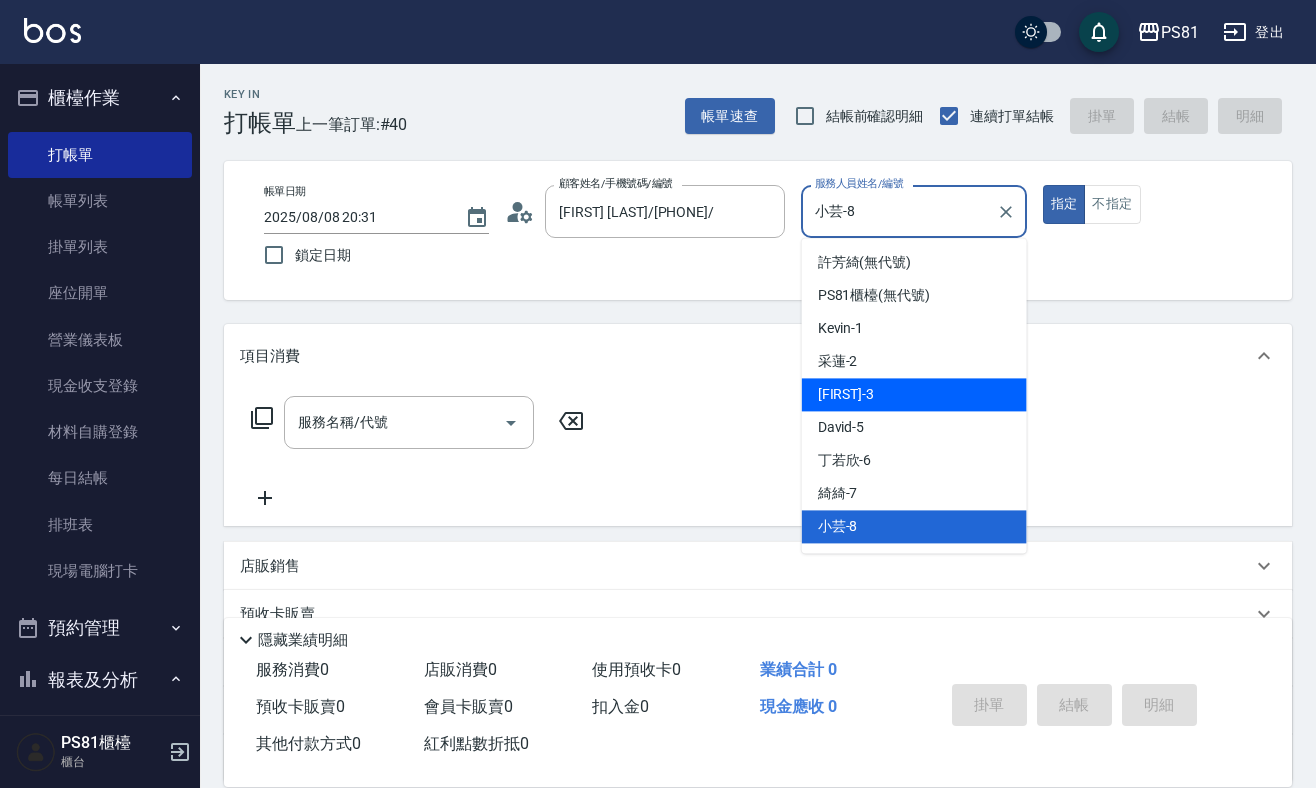 drag, startPoint x: 877, startPoint y: 390, endPoint x: 951, endPoint y: 320, distance: 101.862656 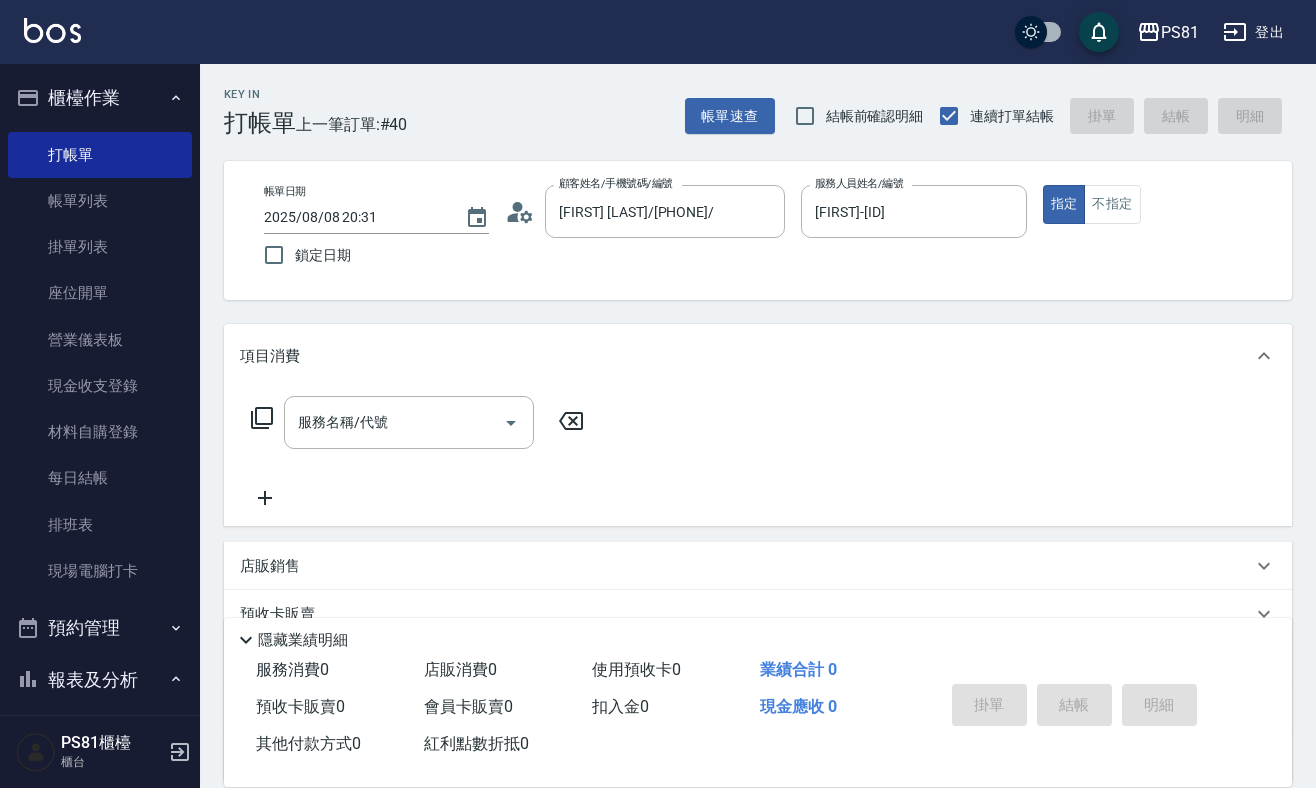 drag, startPoint x: 827, startPoint y: 398, endPoint x: 927, endPoint y: 307, distance: 135.20724 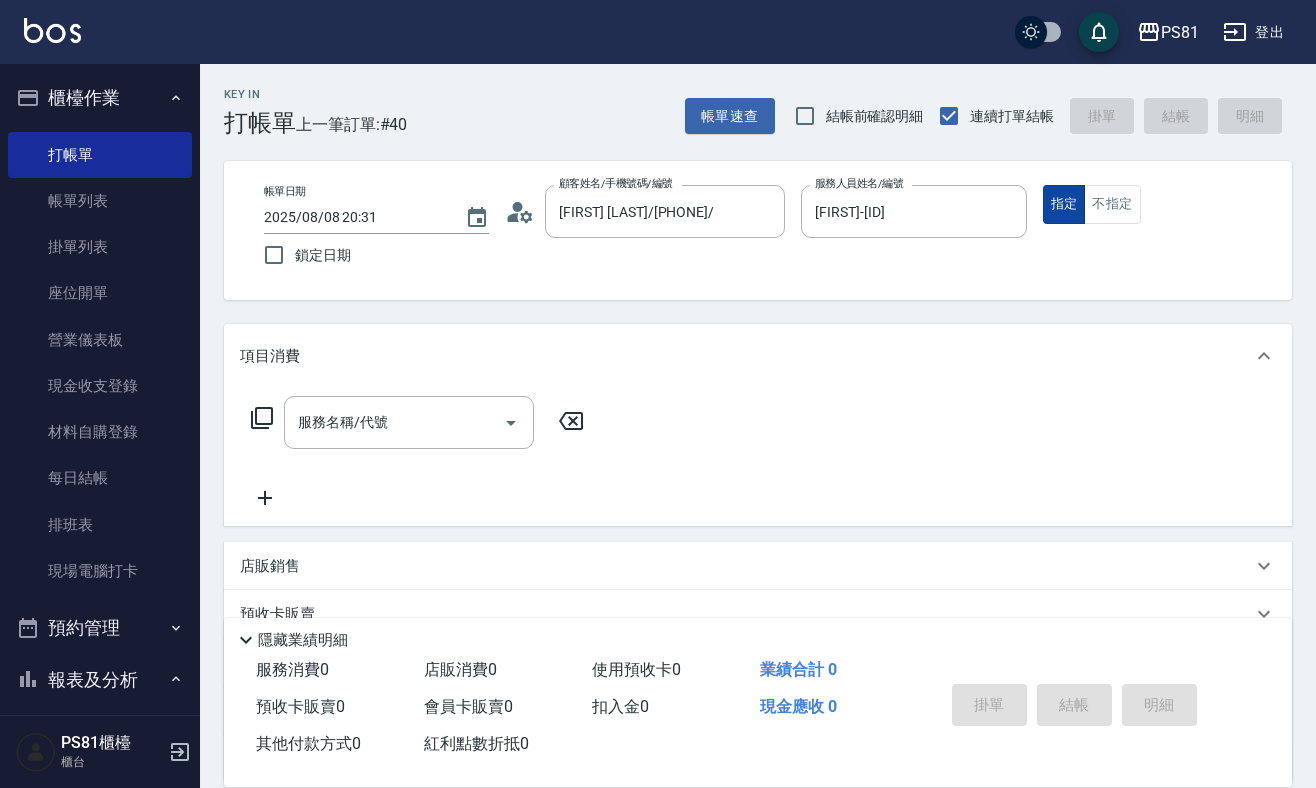 click on "指定" at bounding box center [1064, 204] 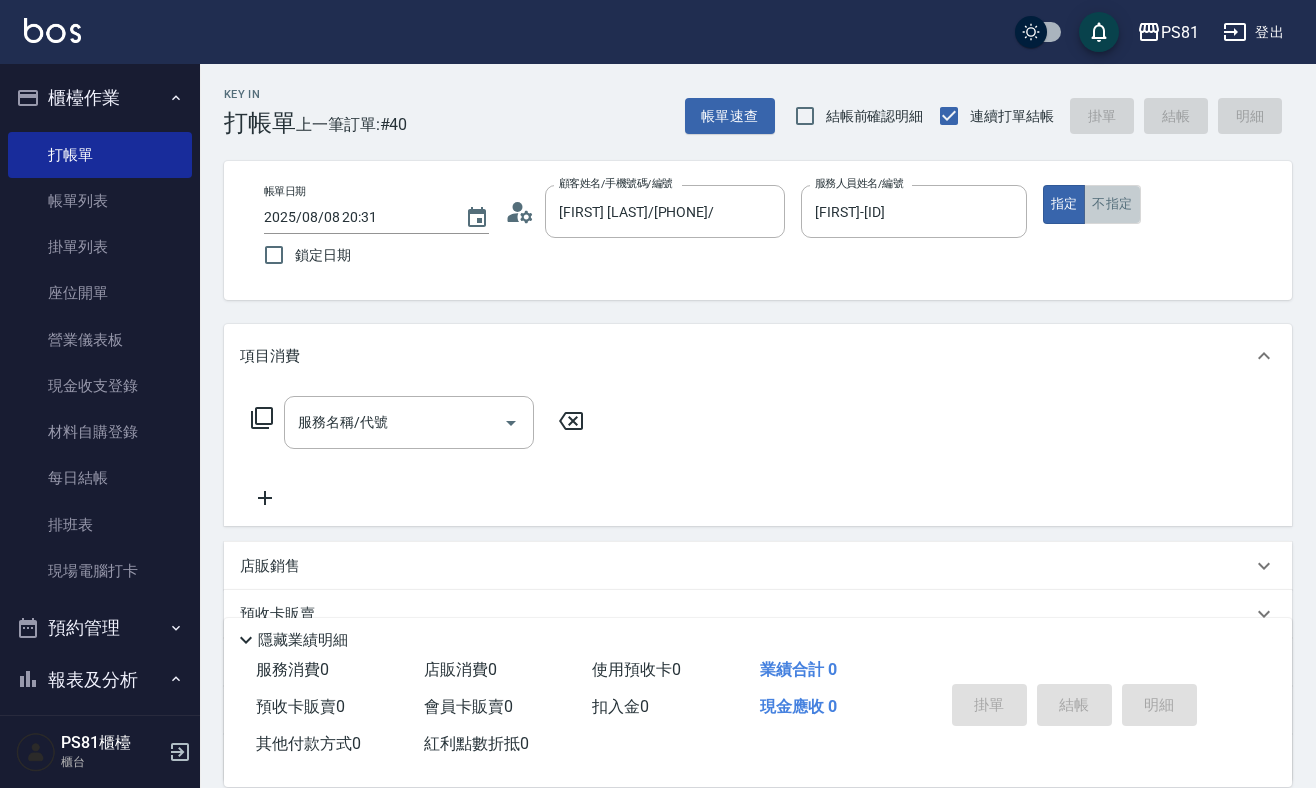 drag, startPoint x: 1110, startPoint y: 201, endPoint x: 816, endPoint y: 315, distance: 315.3284 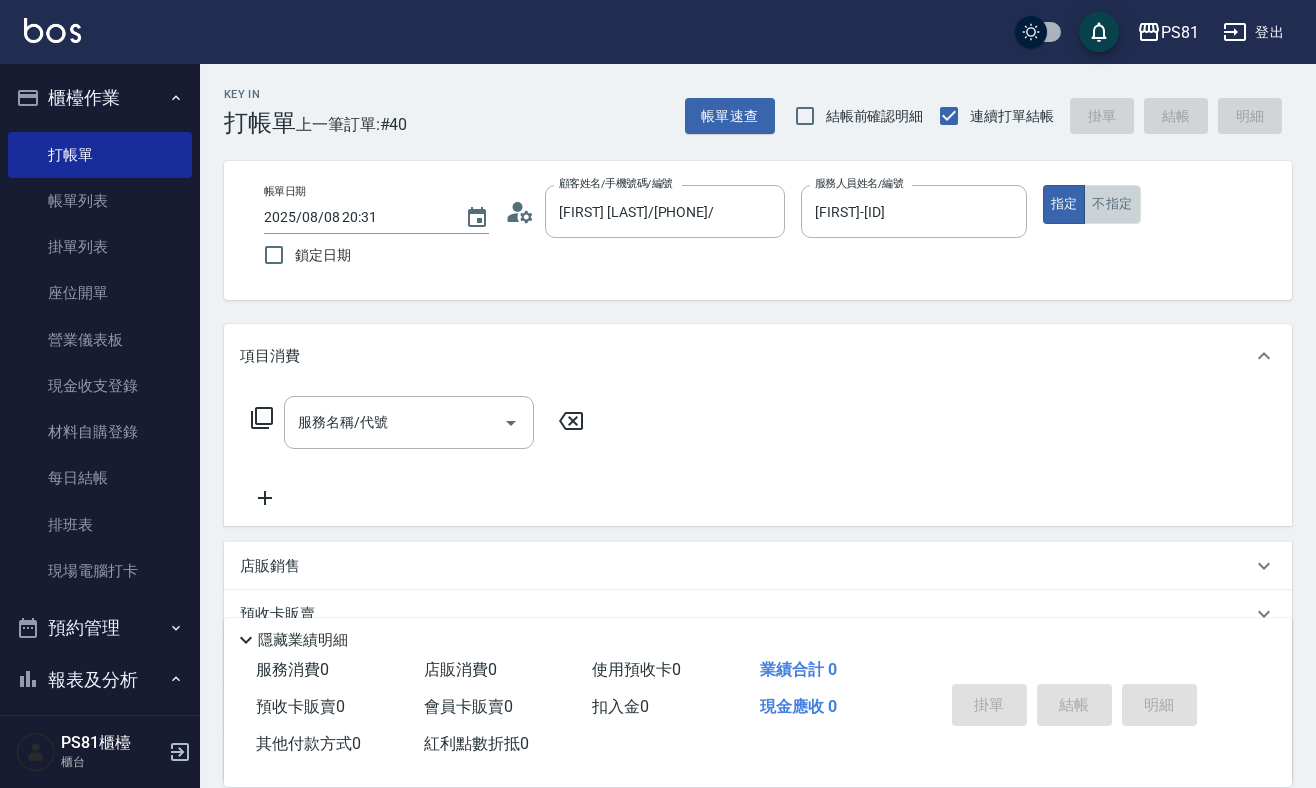 click on "不指定" at bounding box center (1112, 204) 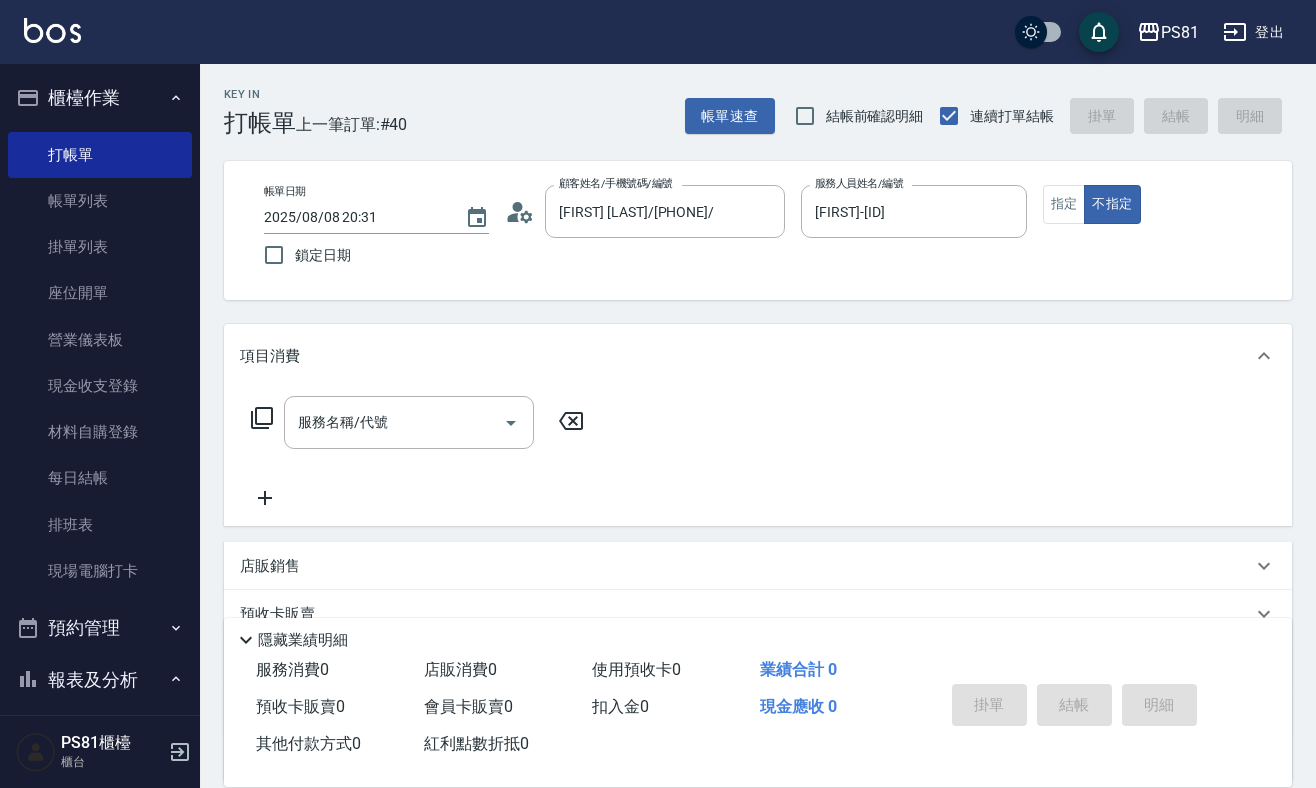 click on "項目消費" at bounding box center (758, 356) 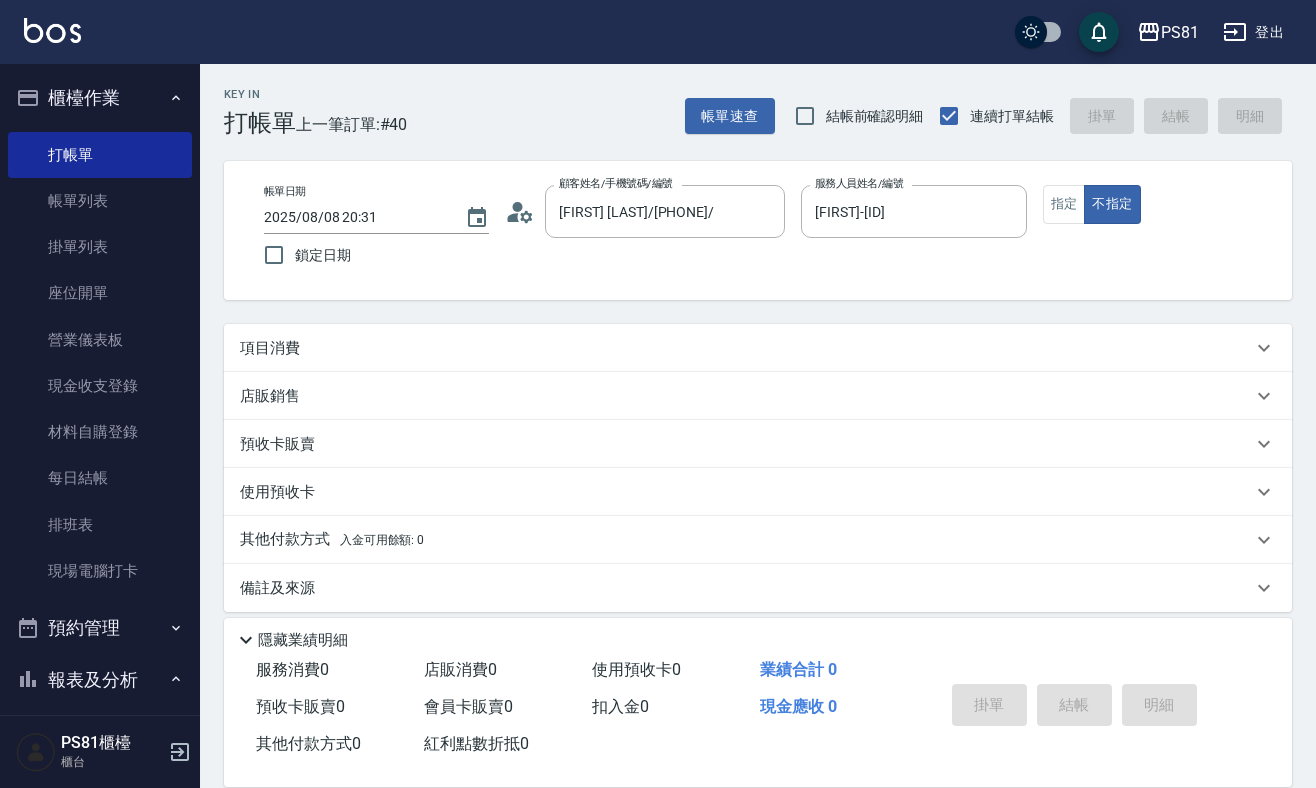 click on "項目消費 服務名稱/代號 服務名稱/代號 店販銷售 服務人員姓名/編號 服務人員姓名/編號 商品代號/名稱 商品代號/名稱 預收卡販賣 卡券名稱/代號 卡券名稱/代號 使用預收卡 卡券代號/名稱 卡券代號/名稱 其他付款方式 入金可用餘額: 0 其他付款方式 其他付款方式 入金剩餘： 0元 0 ​ 整筆扣入金 0元 異動入金 備註及來源 備註 備註 訂單來源 ​ 訂單來源" at bounding box center (758, 468) 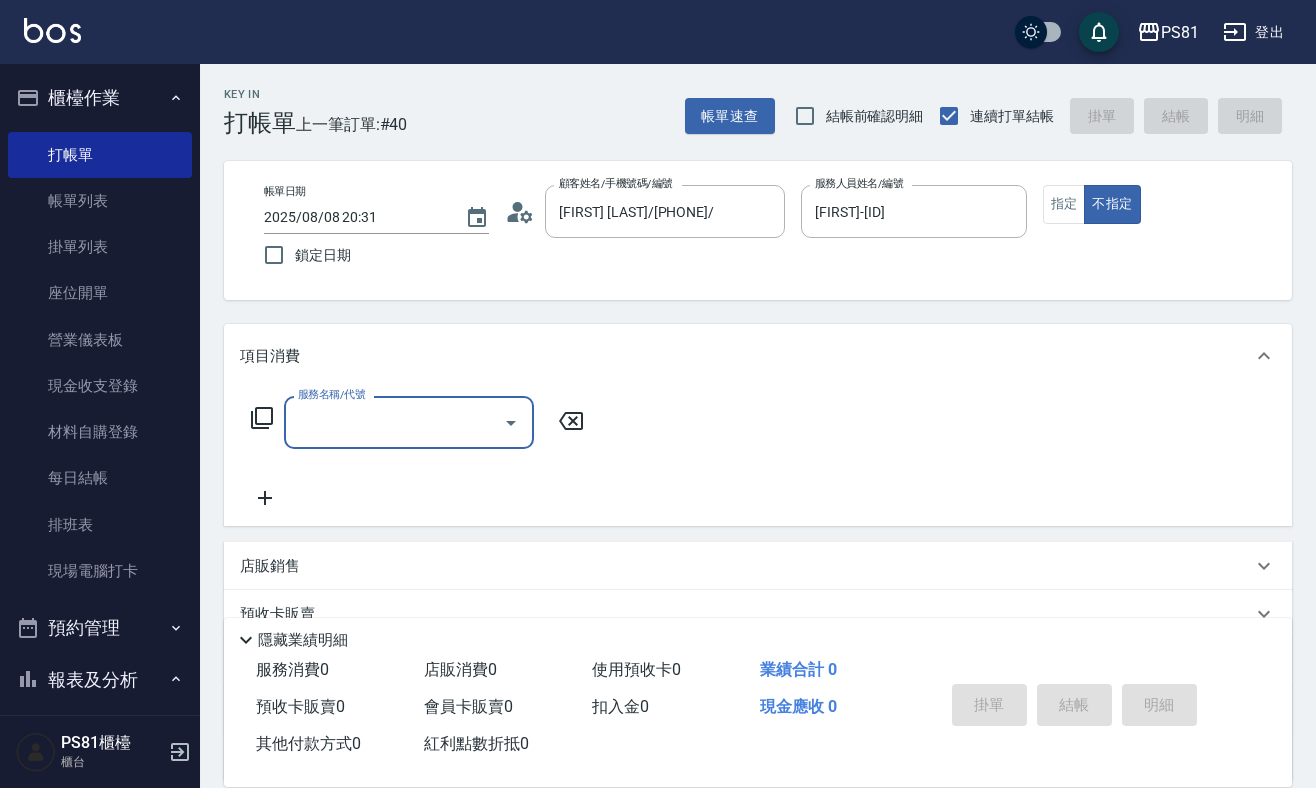 scroll, scrollTop: 0, scrollLeft: 0, axis: both 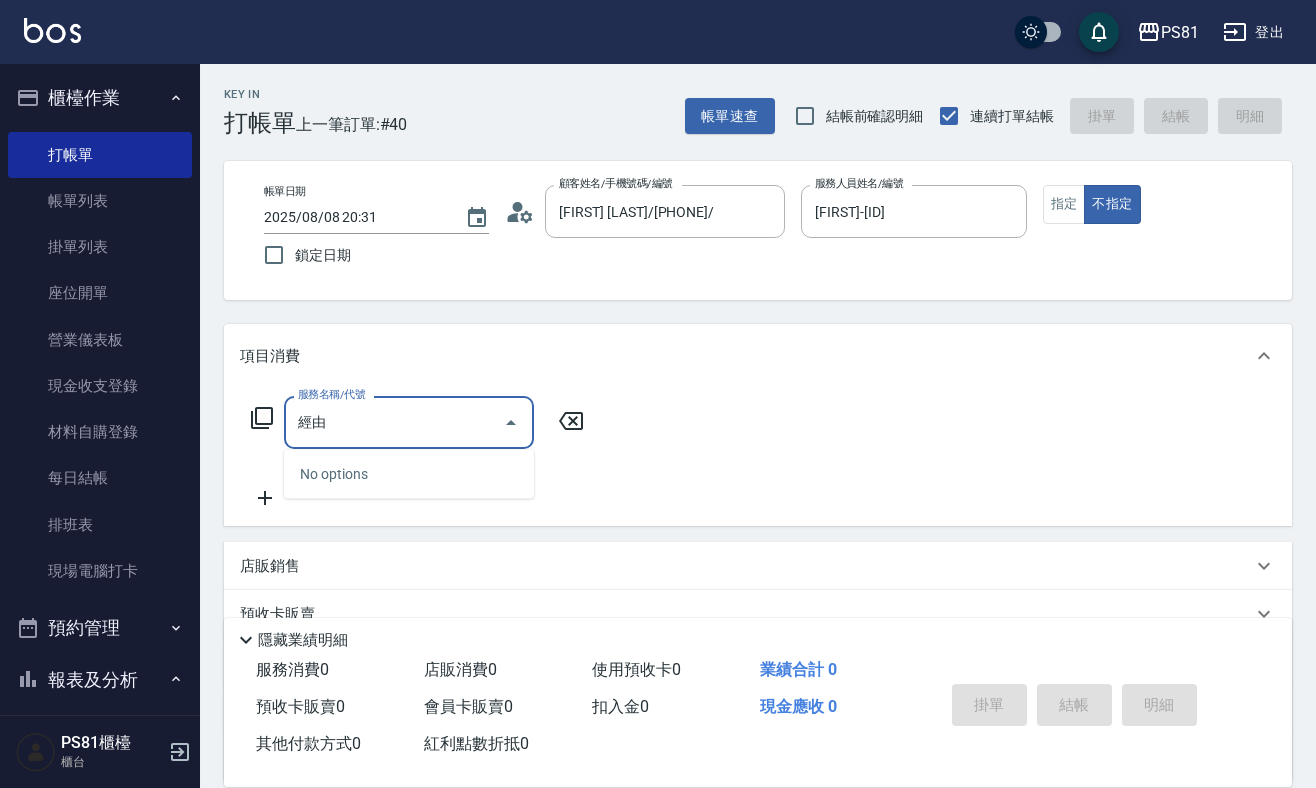 type on "經" 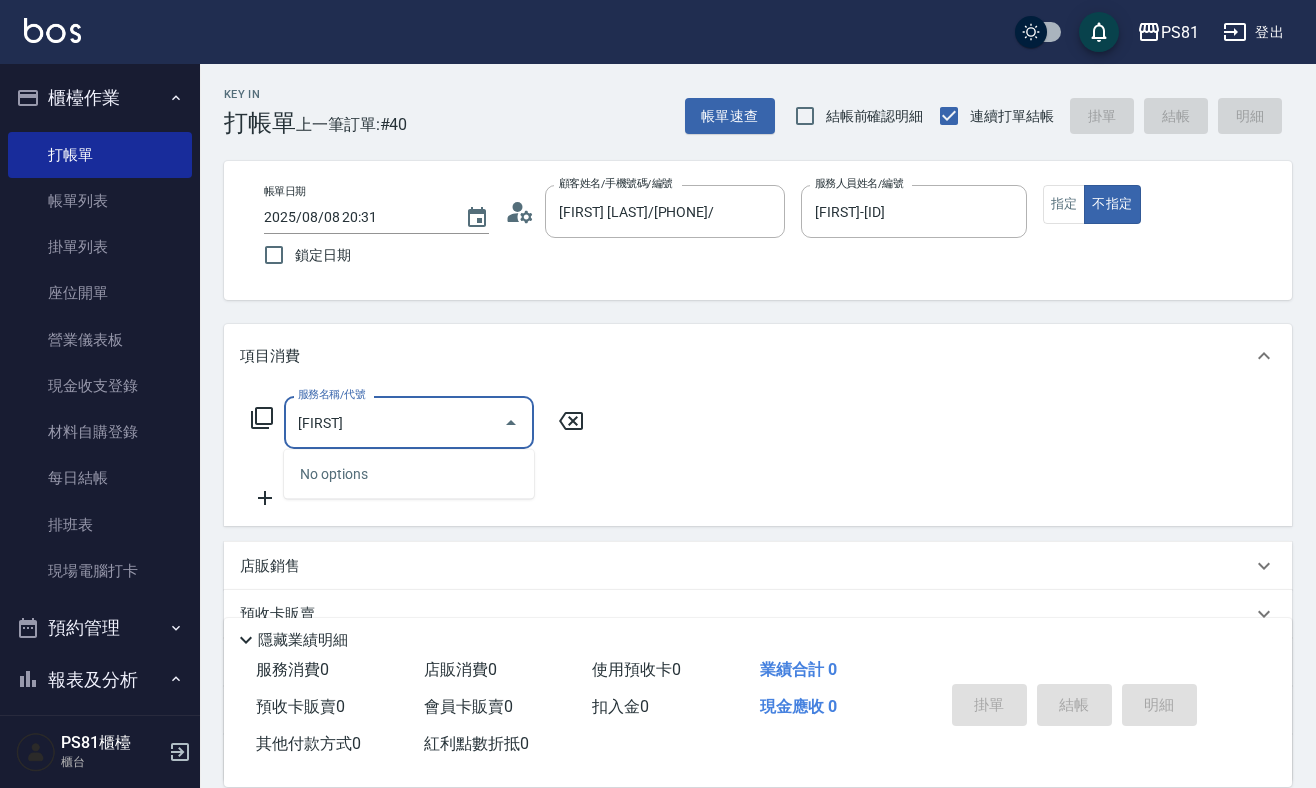 type on "金" 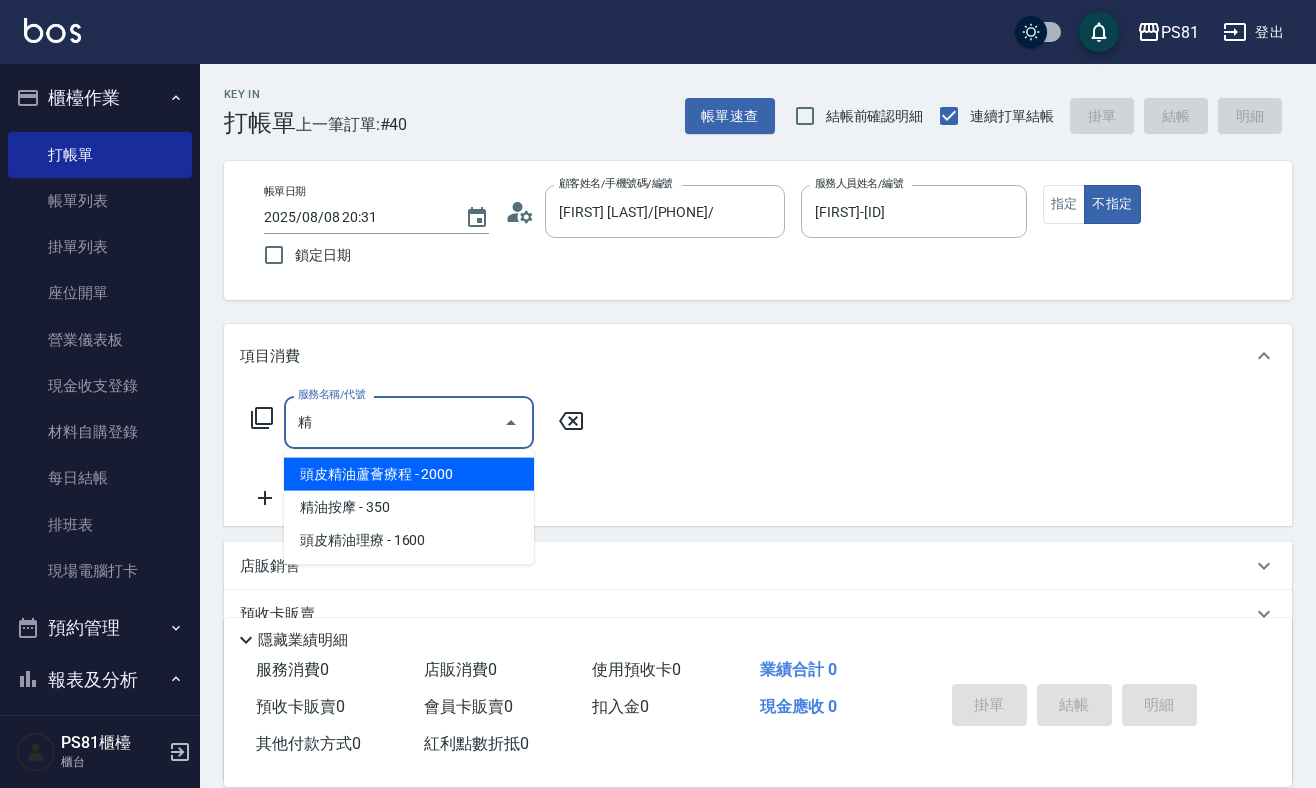 click on "精油按摩 - 350" at bounding box center [409, 507] 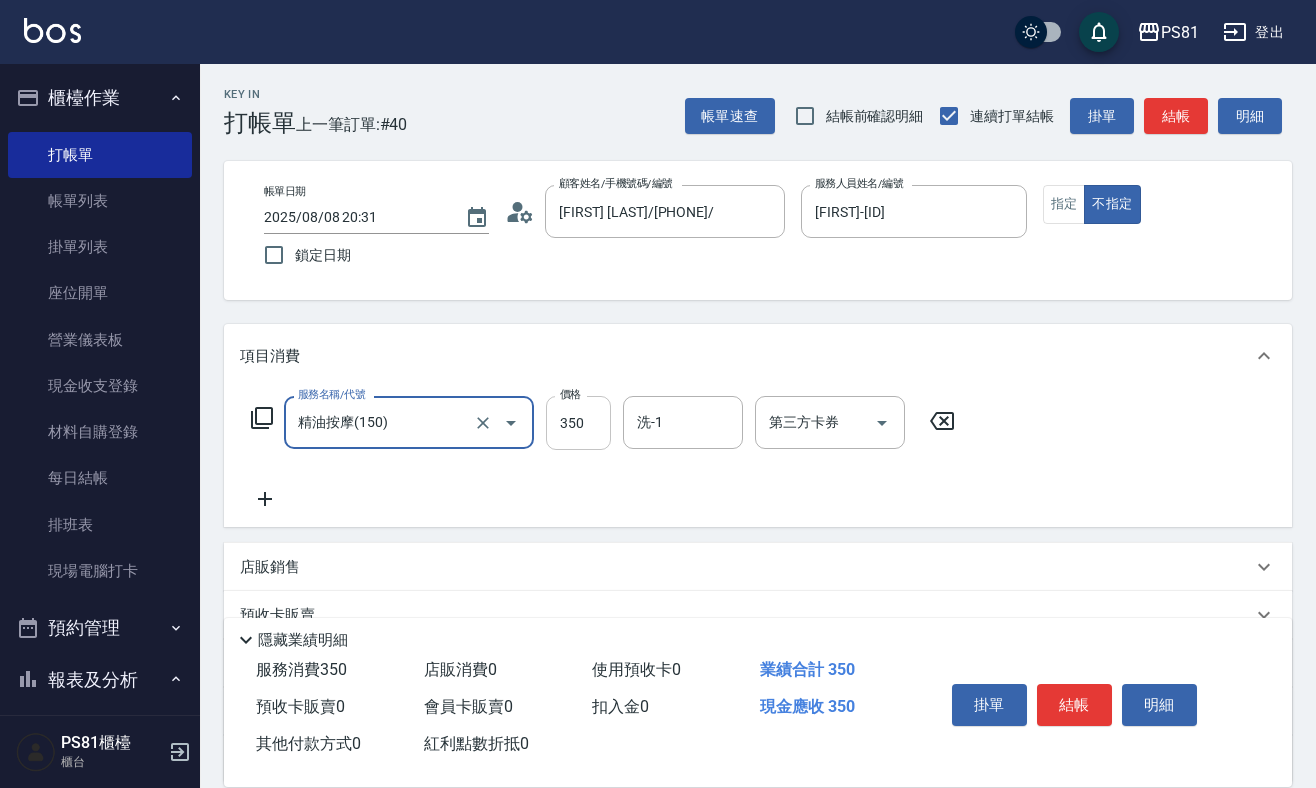type on "精油按摩(150)" 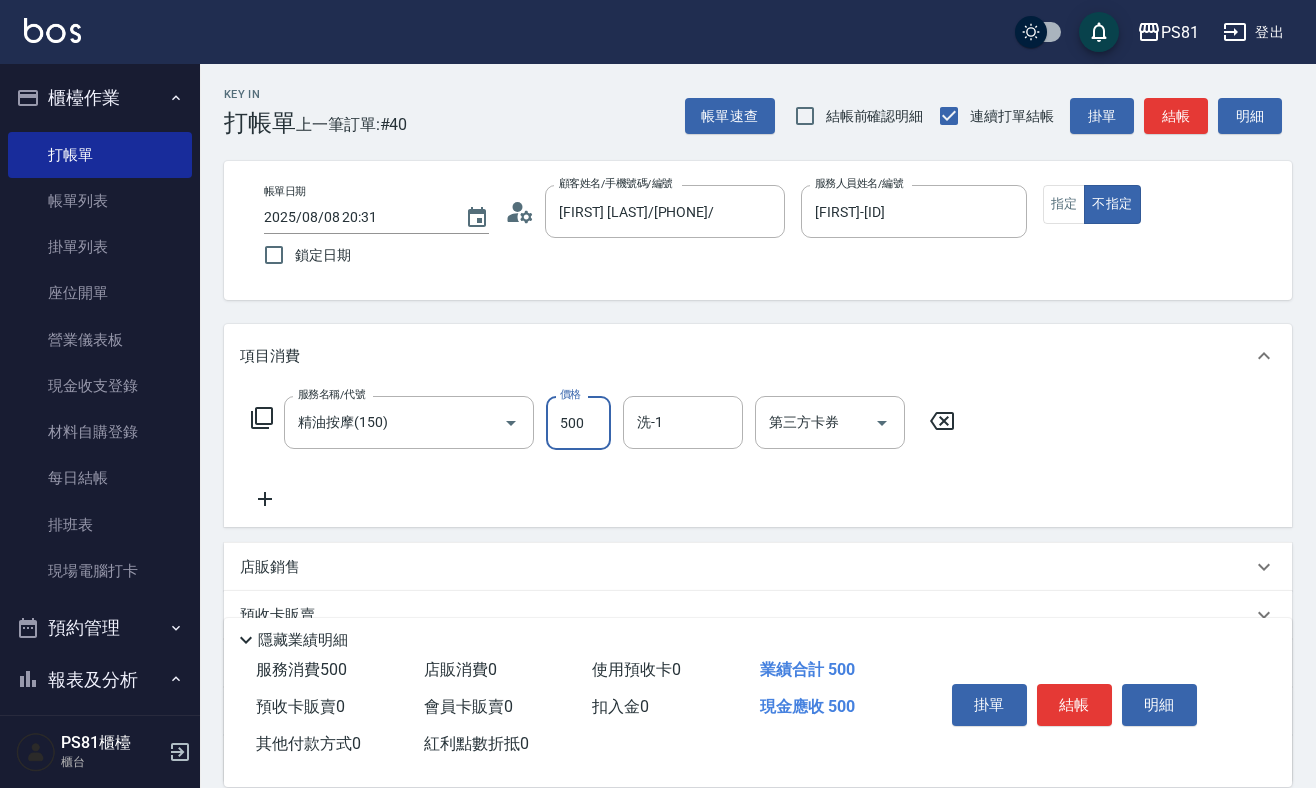 type on "500" 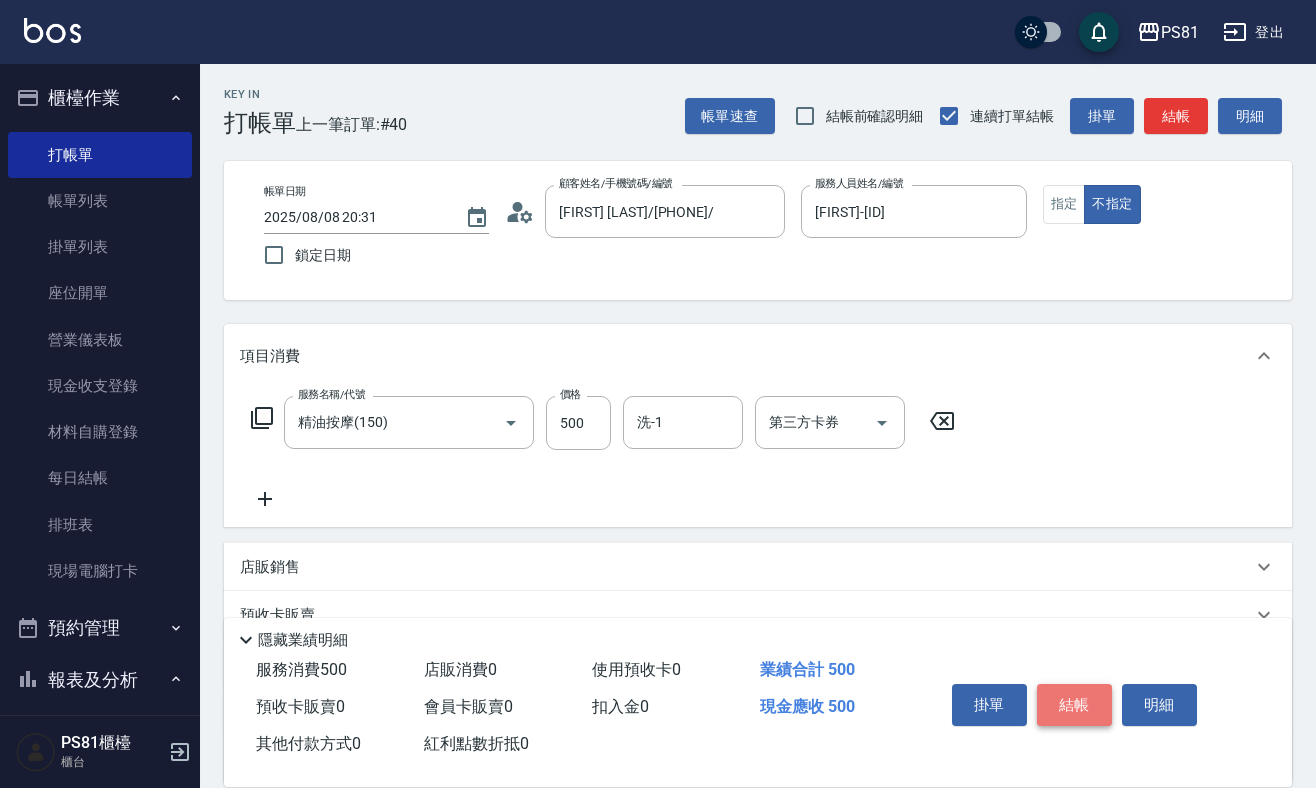 click on "結帳" at bounding box center (1074, 705) 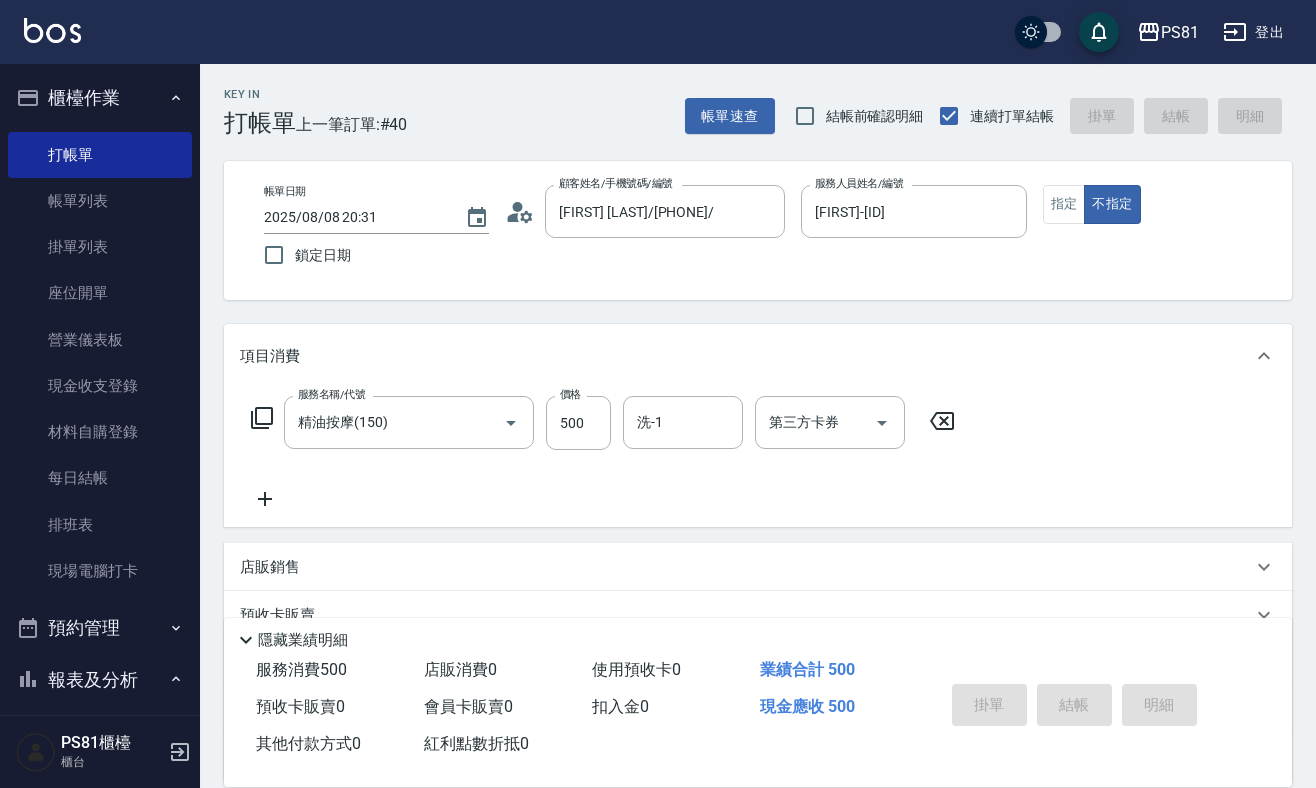 type on "2025/08/08 20:52" 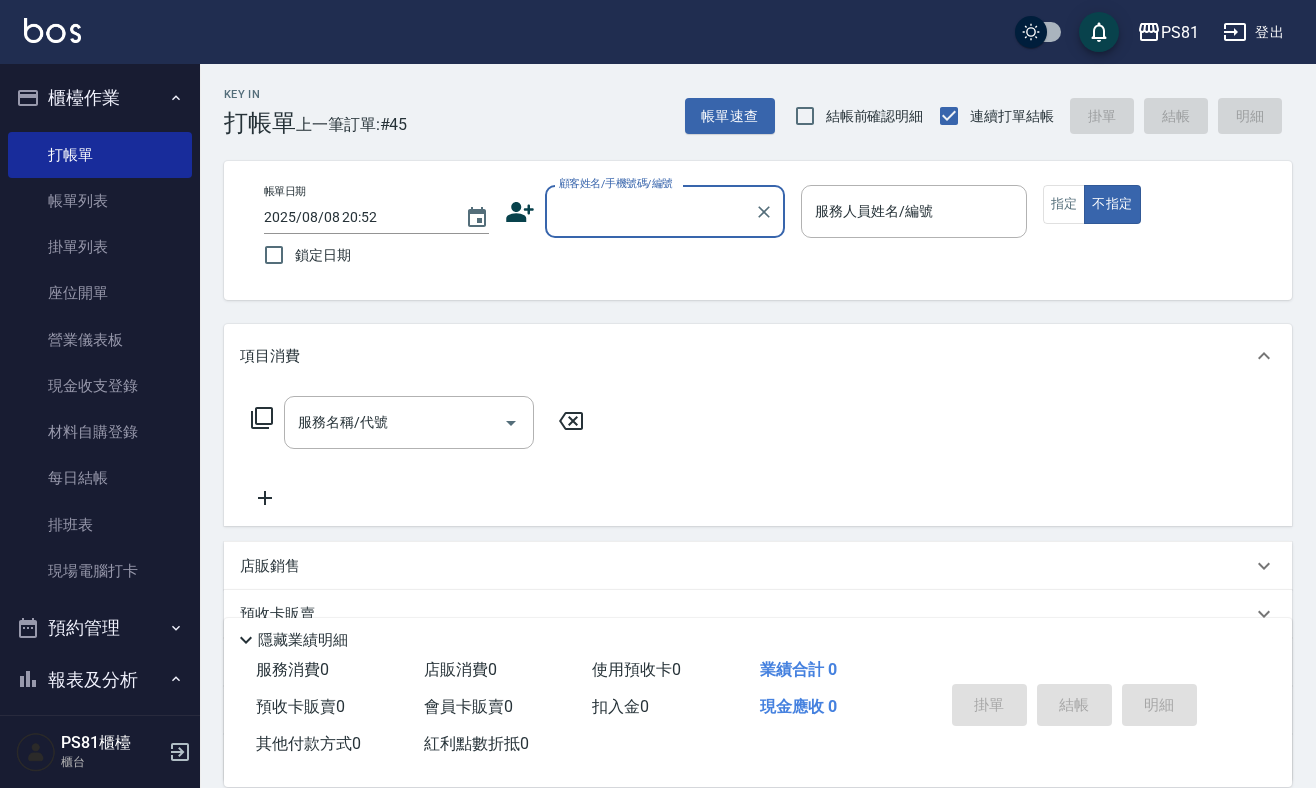 click 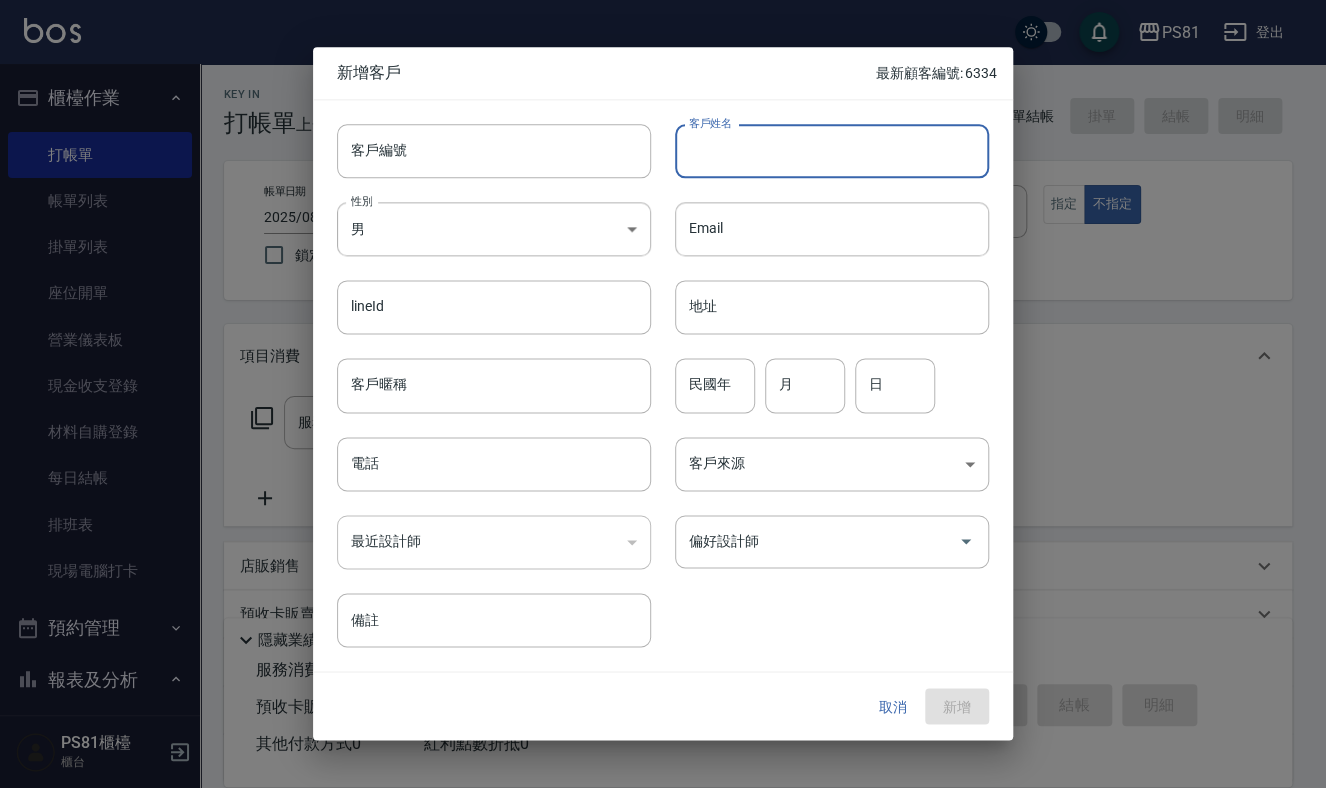 click on "客戶姓名" at bounding box center (832, 151) 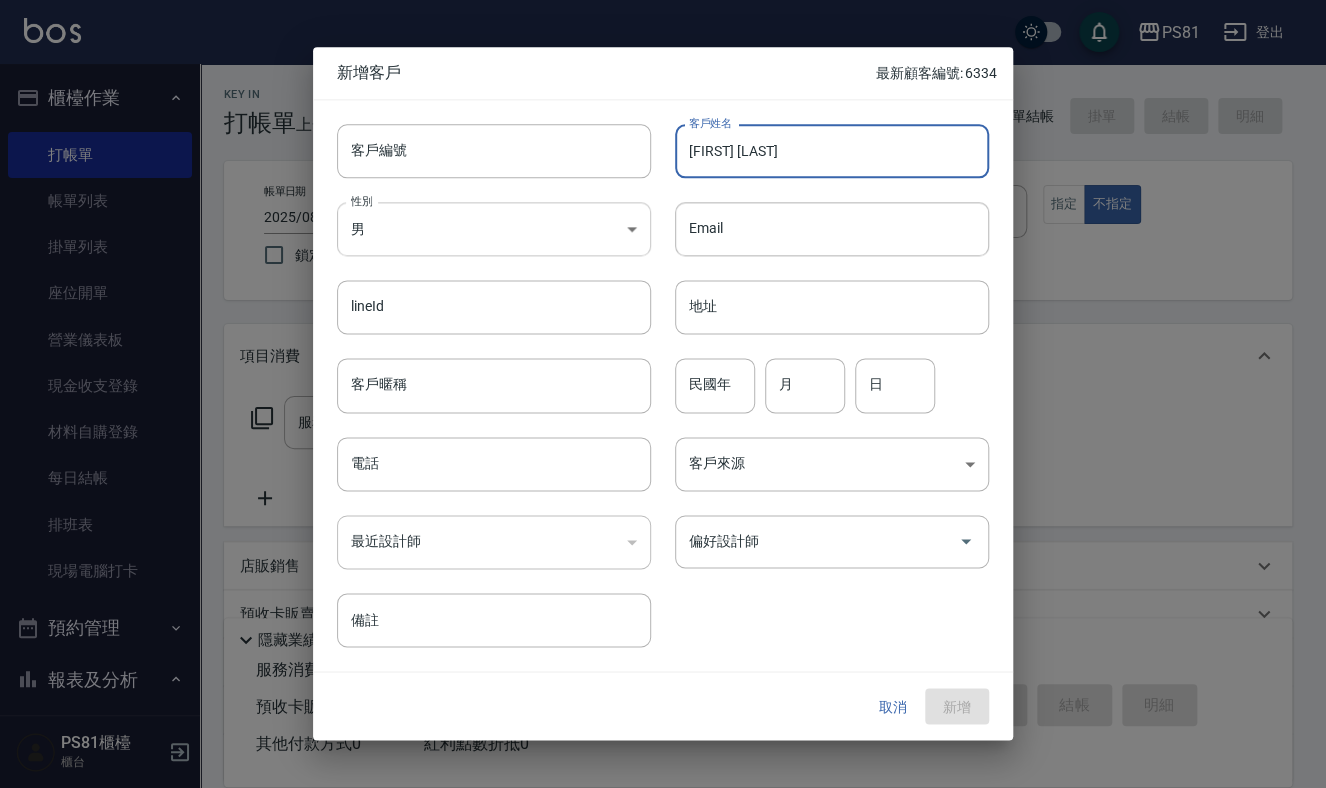 type on "[LAST]" 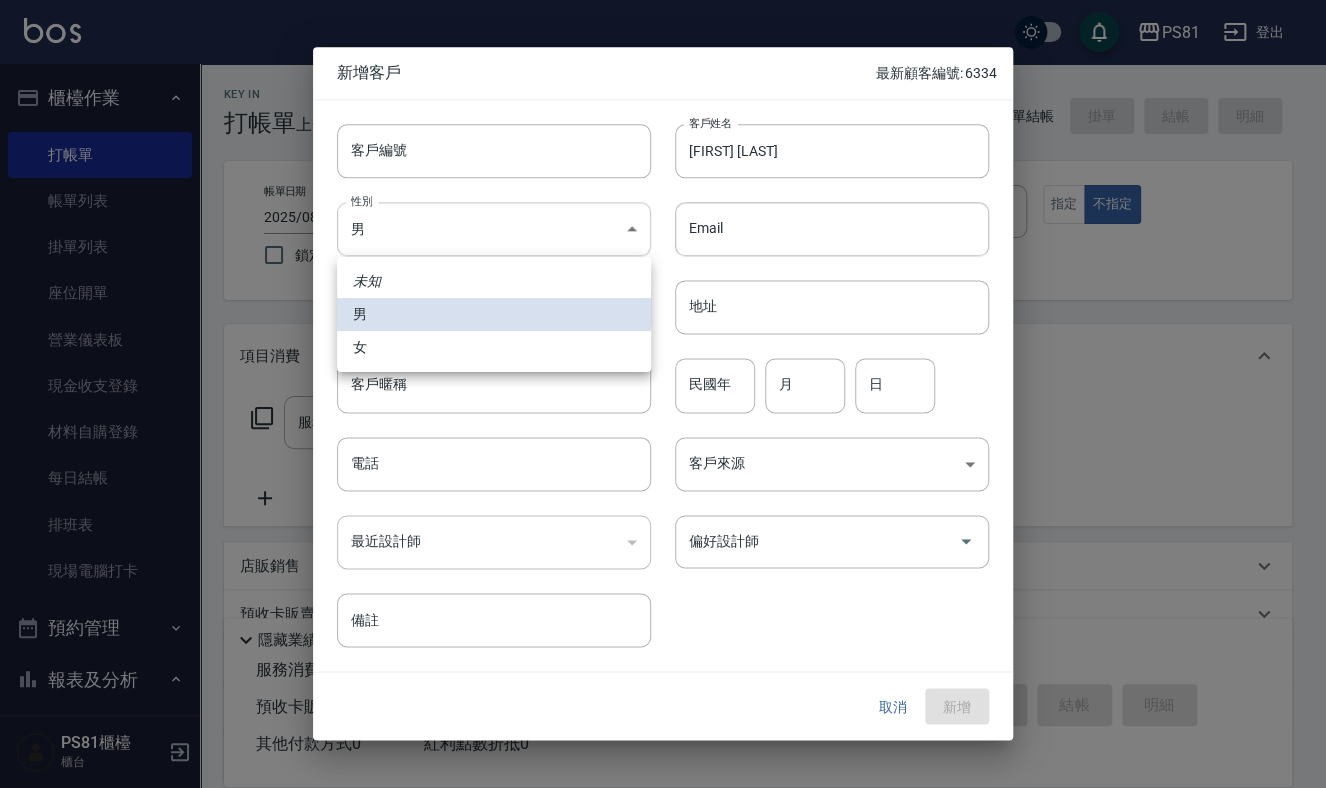 click on "PS81 登出 櫃檯作業 打帳單 帳單列表 掛單列表 座位開單 營業儀表板 現金收支登錄 材料自購登錄 每日結帳 排班表 現場電腦打卡 預約管理 預約管理 單日預約紀錄 單週預約紀錄 報表及分析 報表目錄 店家日報表 互助日報表 互助排行榜 全店業績分析表 設計師日報表 設計師業績分析表 設計師業績月報表 設計師排行榜 每日收支明細 收支分類明細表 客戶管理 客戶列表 卡券管理 入金管理 員工及薪資 員工列表 商品管理 商品分類設定 商品列表 資料設定 服務分類設定 服務項目設定 系統參數設定 收支科目設定 PS81櫃檯 櫃台 Key In 打帳單 上一筆訂單:#45 帳單速查 結帳前確認明細 連續打單結帳 掛單 結帳 明細 帳單日期 2025/08/08 20:52 鎖定日期 顧客姓名/手機號碼/編號 顧客姓名/手機號碼/編號 服務人員姓名/編號 服務人員姓名/編號 指定 不指定 項目消費 服務名稱/代號 備註" at bounding box center [663, 486] 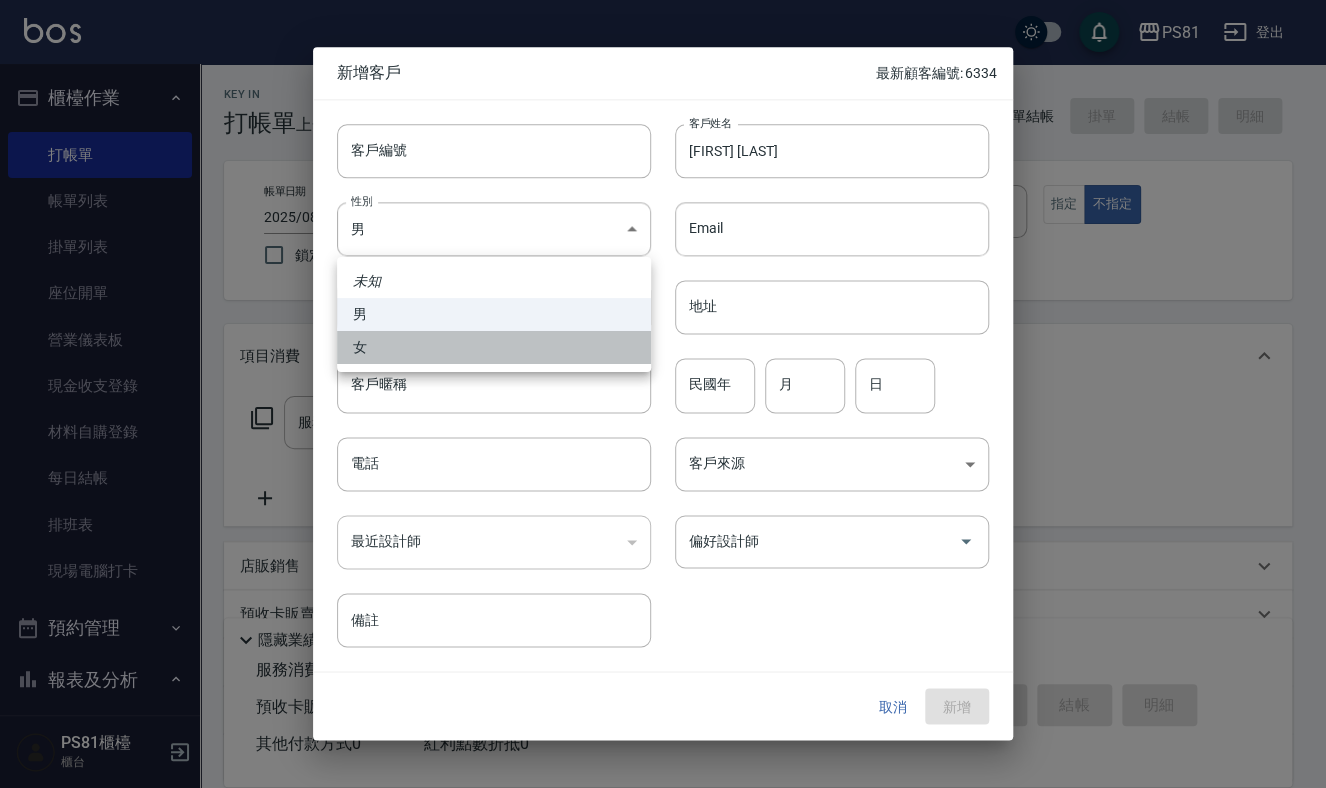 click on "女" at bounding box center (494, 347) 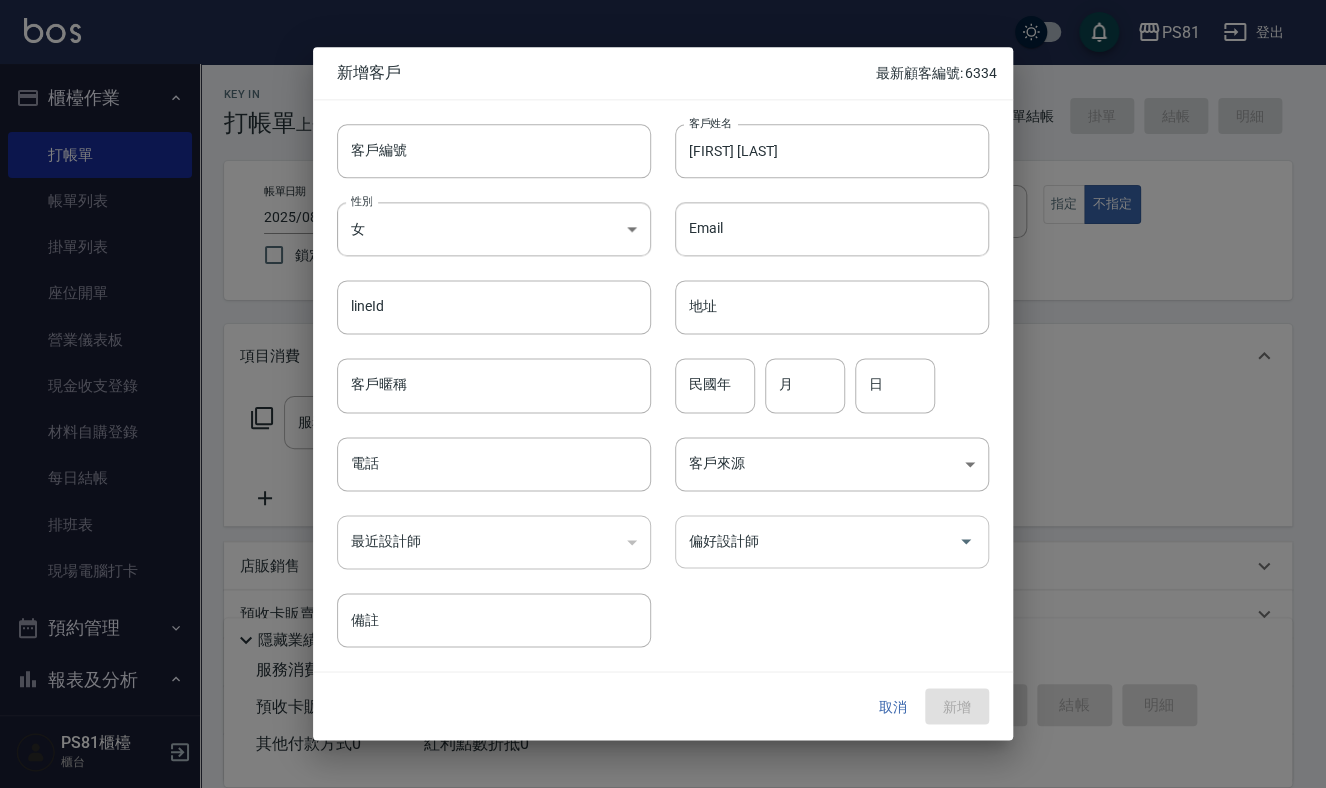 click on "偏好設計師" at bounding box center (817, 541) 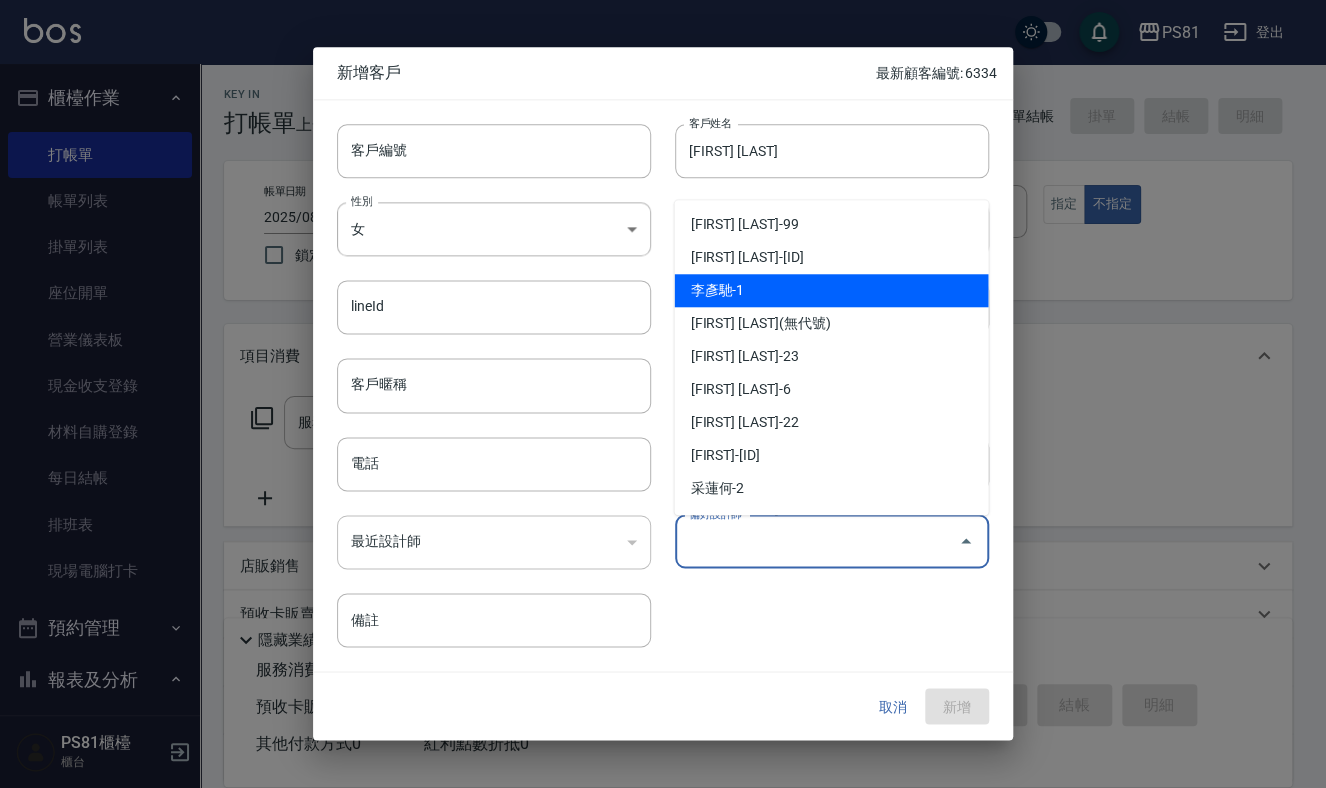 click on "李彥馳-1" at bounding box center [831, 290] 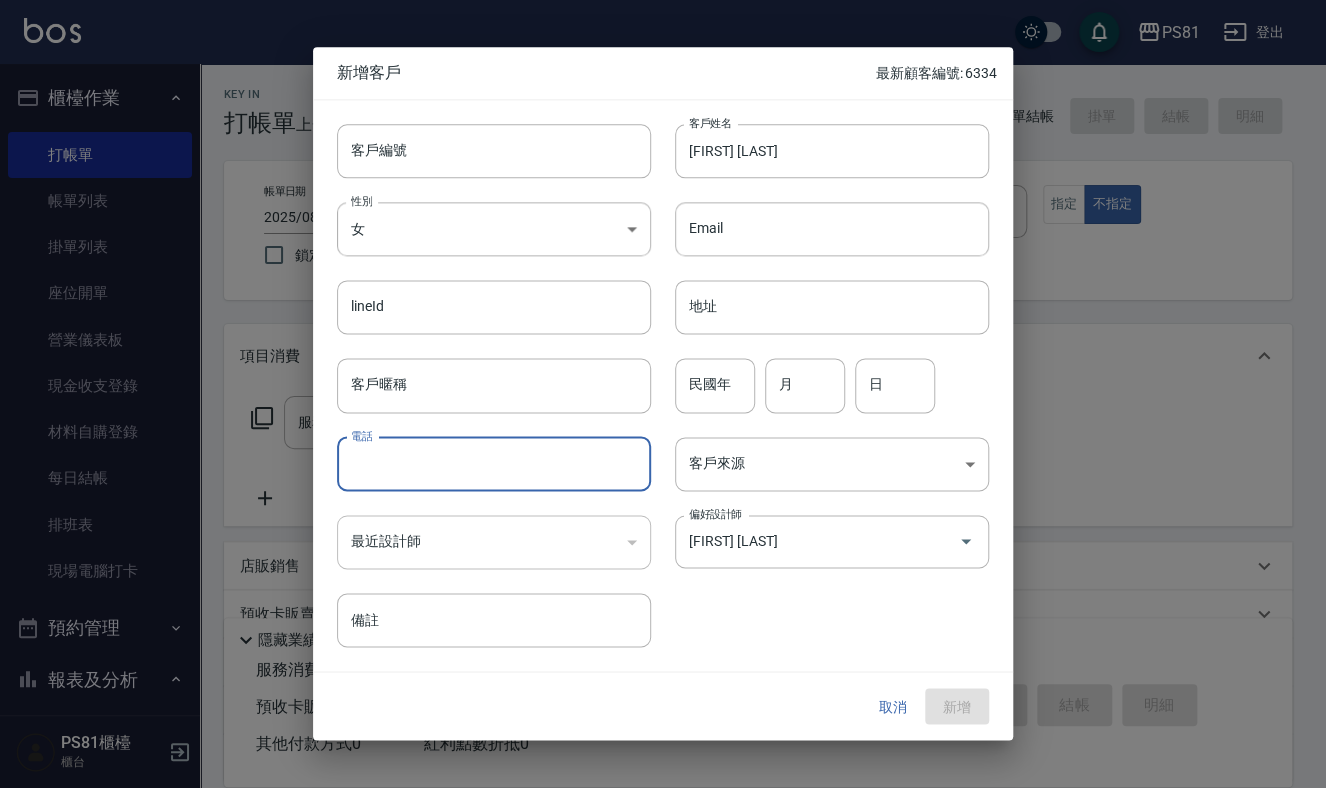 drag, startPoint x: 544, startPoint y: 442, endPoint x: 548, endPoint y: 454, distance: 12.649111 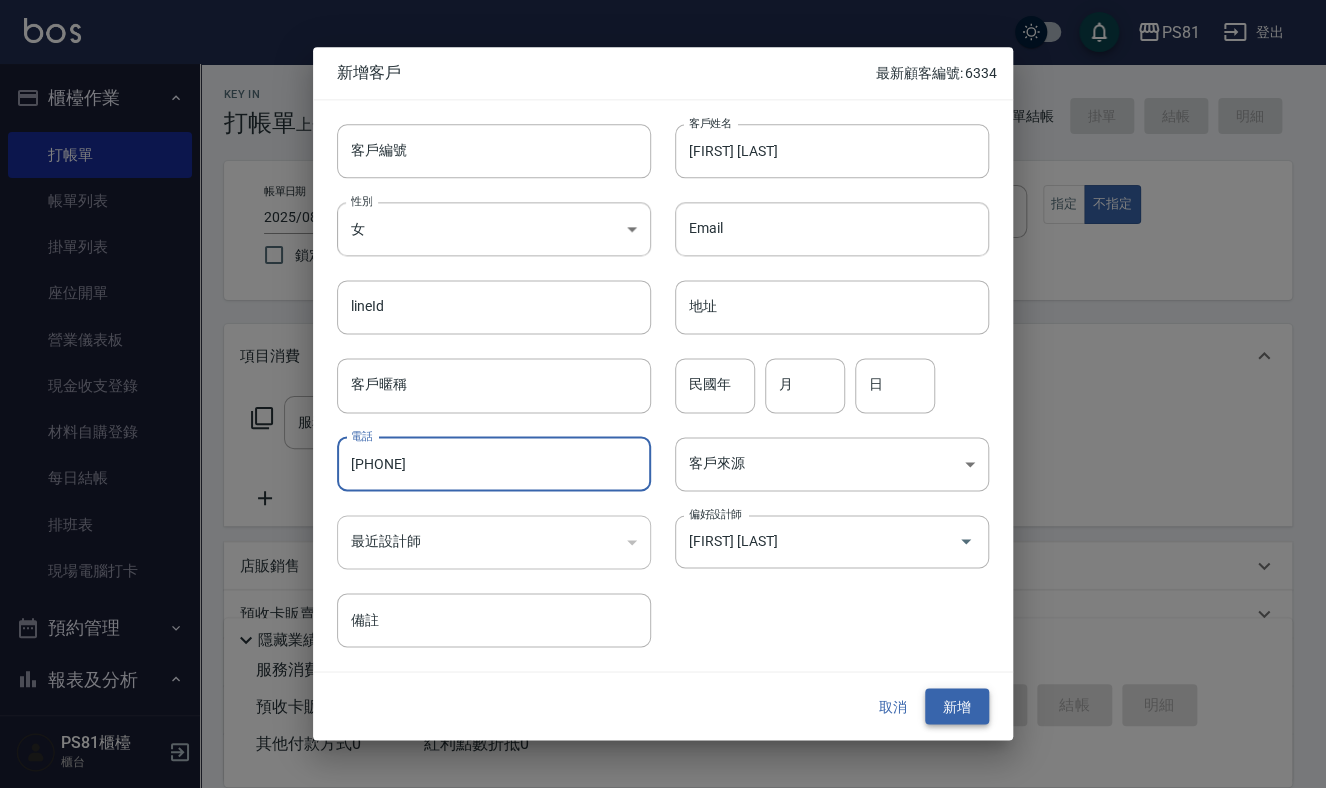 type on "[PHONE]" 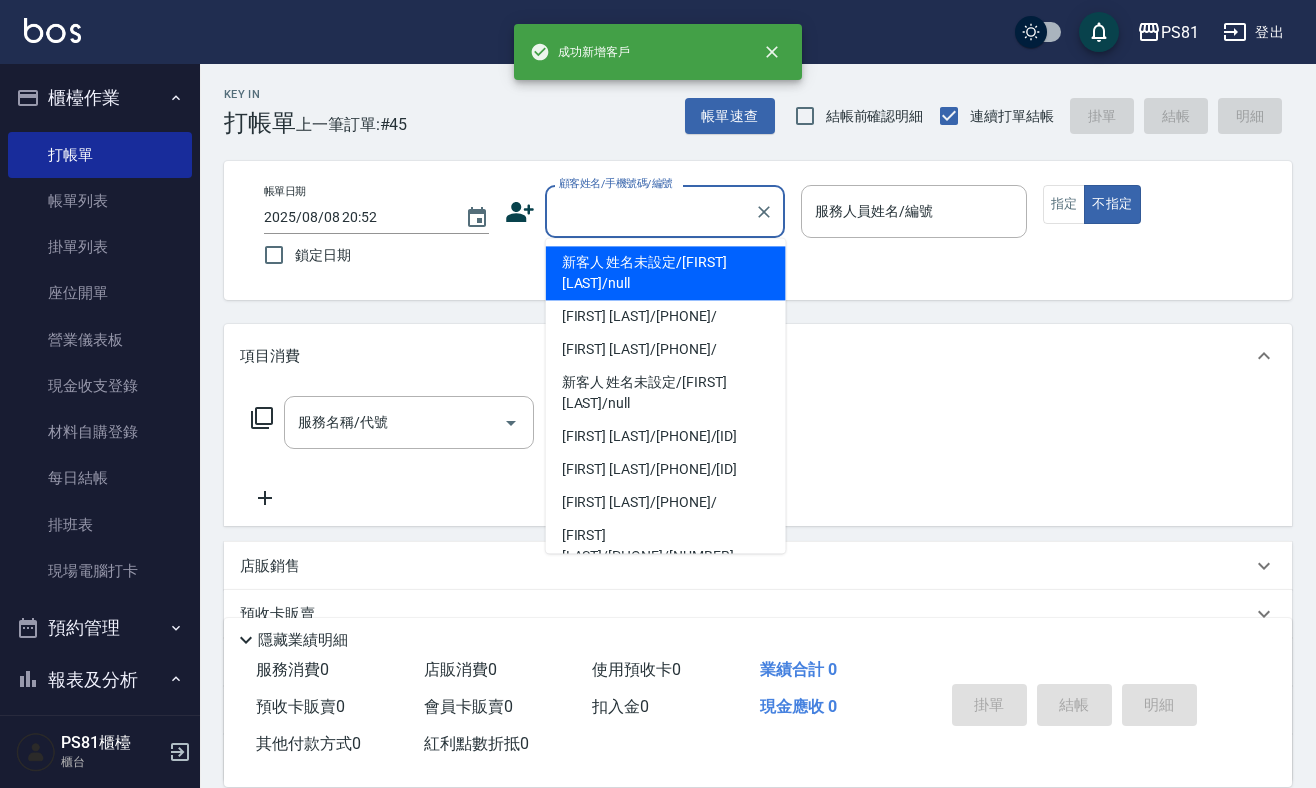 click on "顧客姓名/手機號碼/編號" at bounding box center [650, 211] 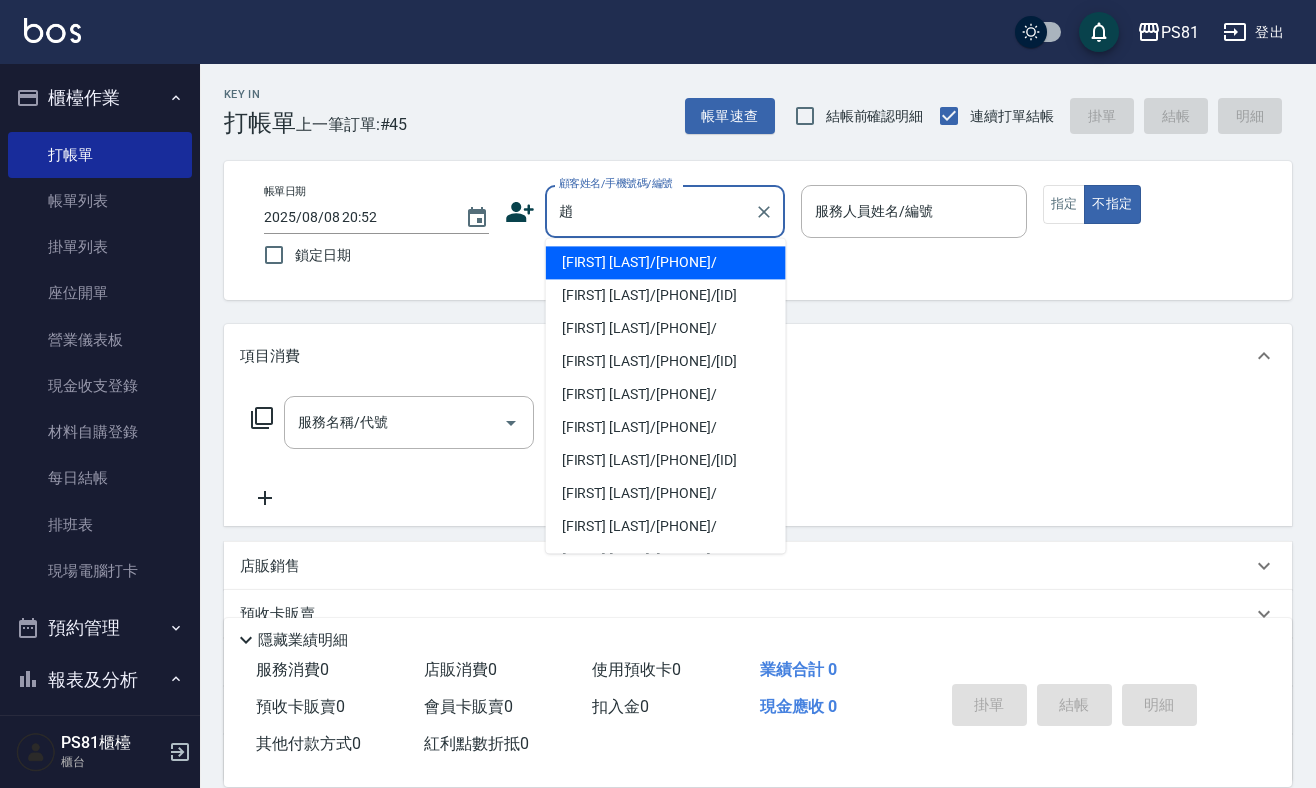 click on "[LAST]/[PHONE]/" at bounding box center [666, 262] 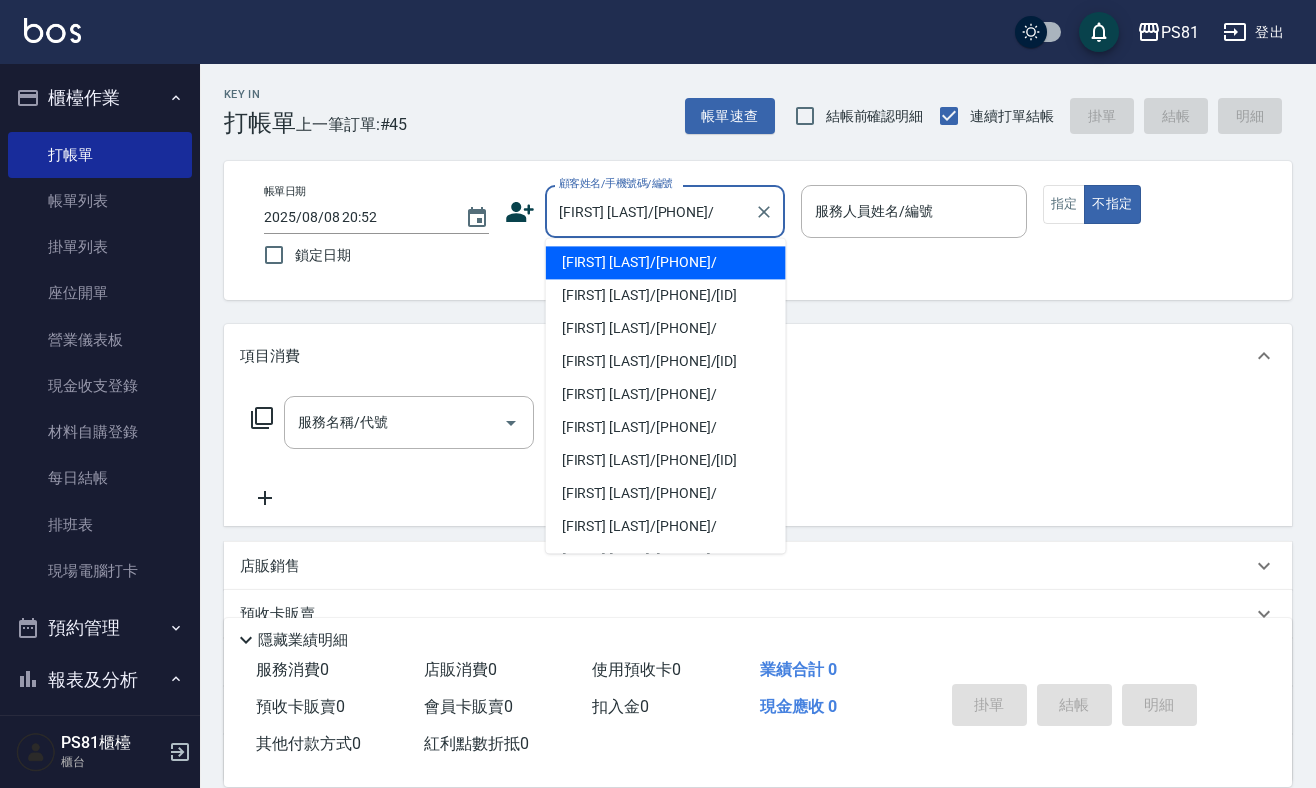 type on "Kevin-1" 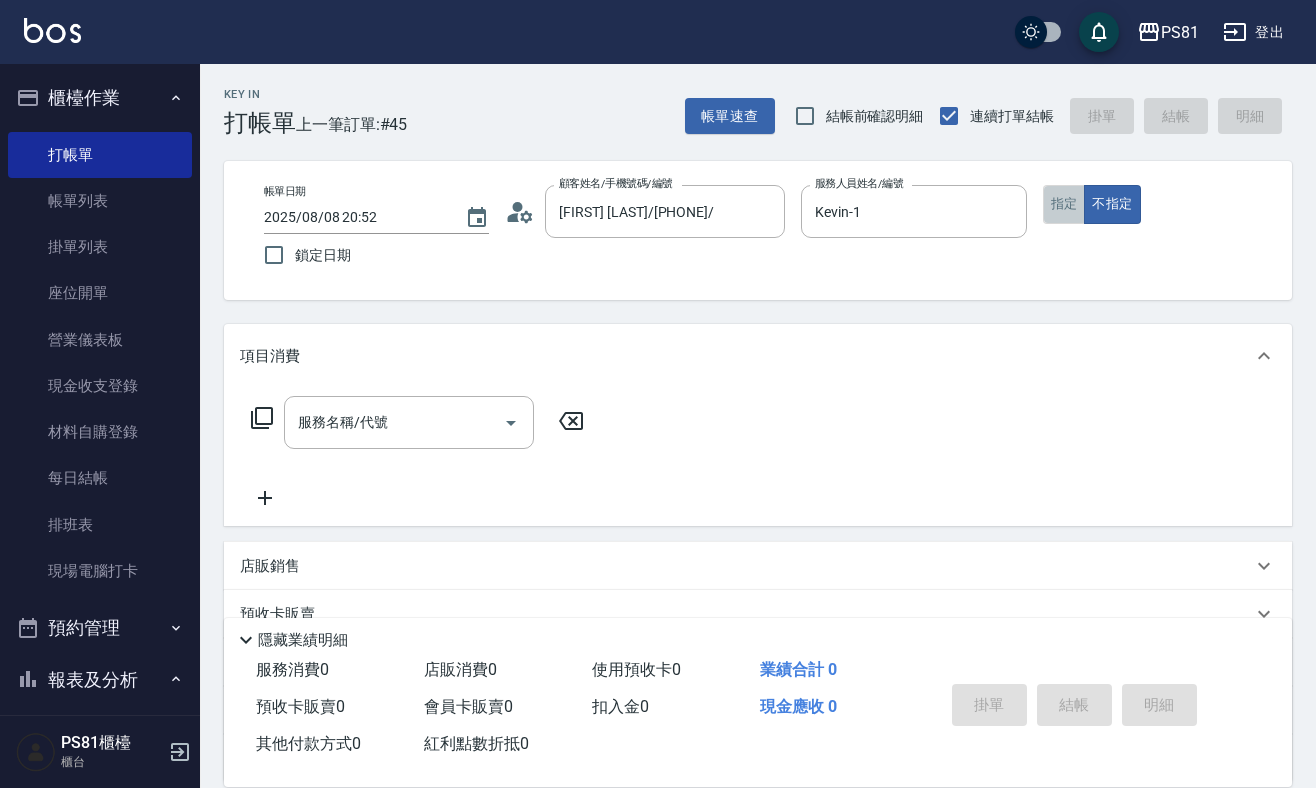 click on "指定" at bounding box center (1064, 204) 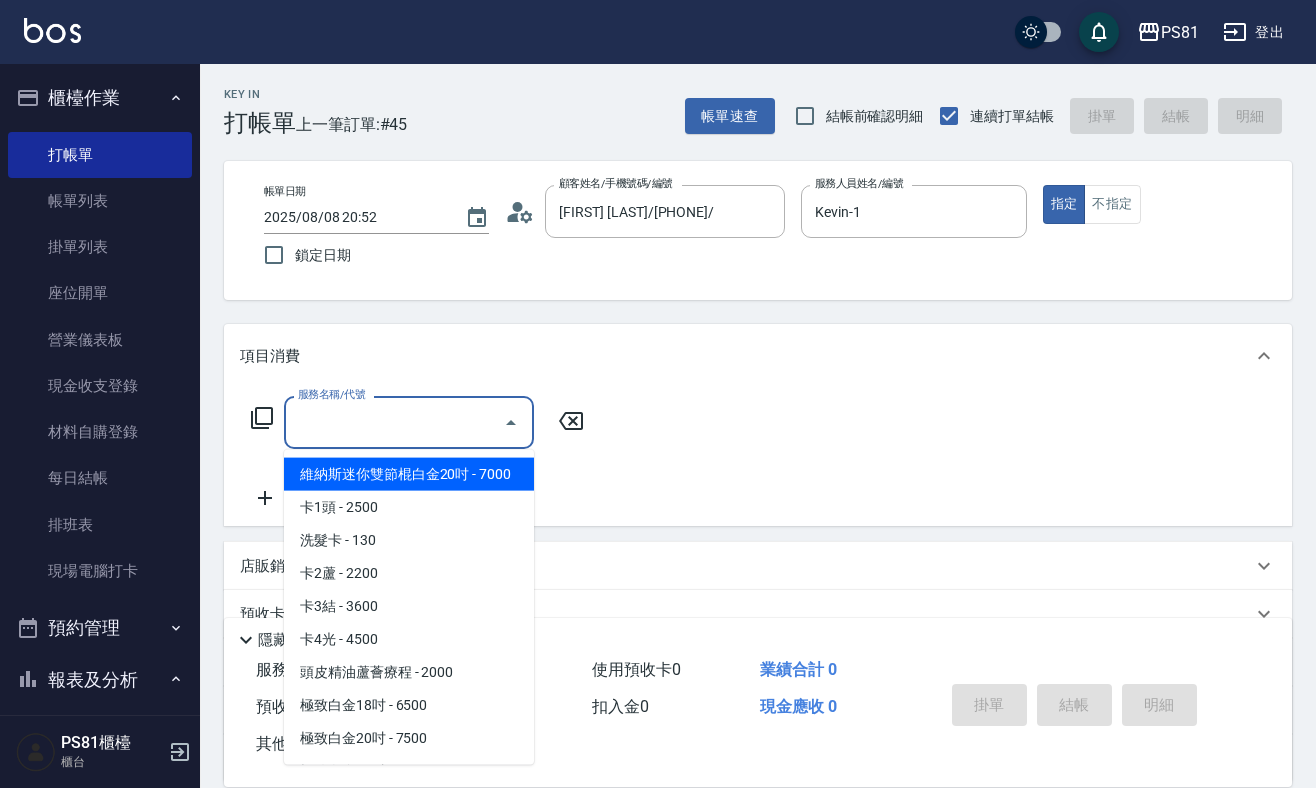 click on "服務名稱/代號" at bounding box center (394, 422) 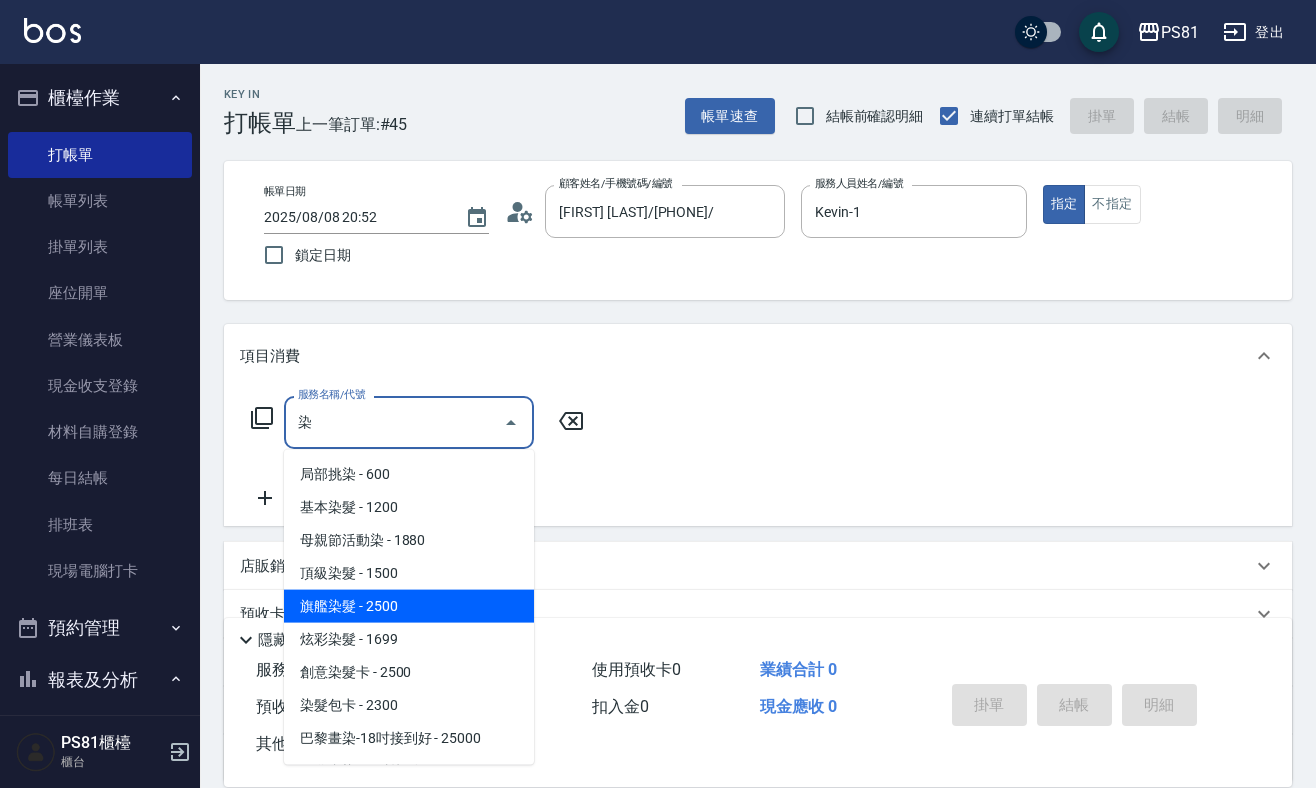 click on "旗艦染髮 - 2500" at bounding box center [409, 606] 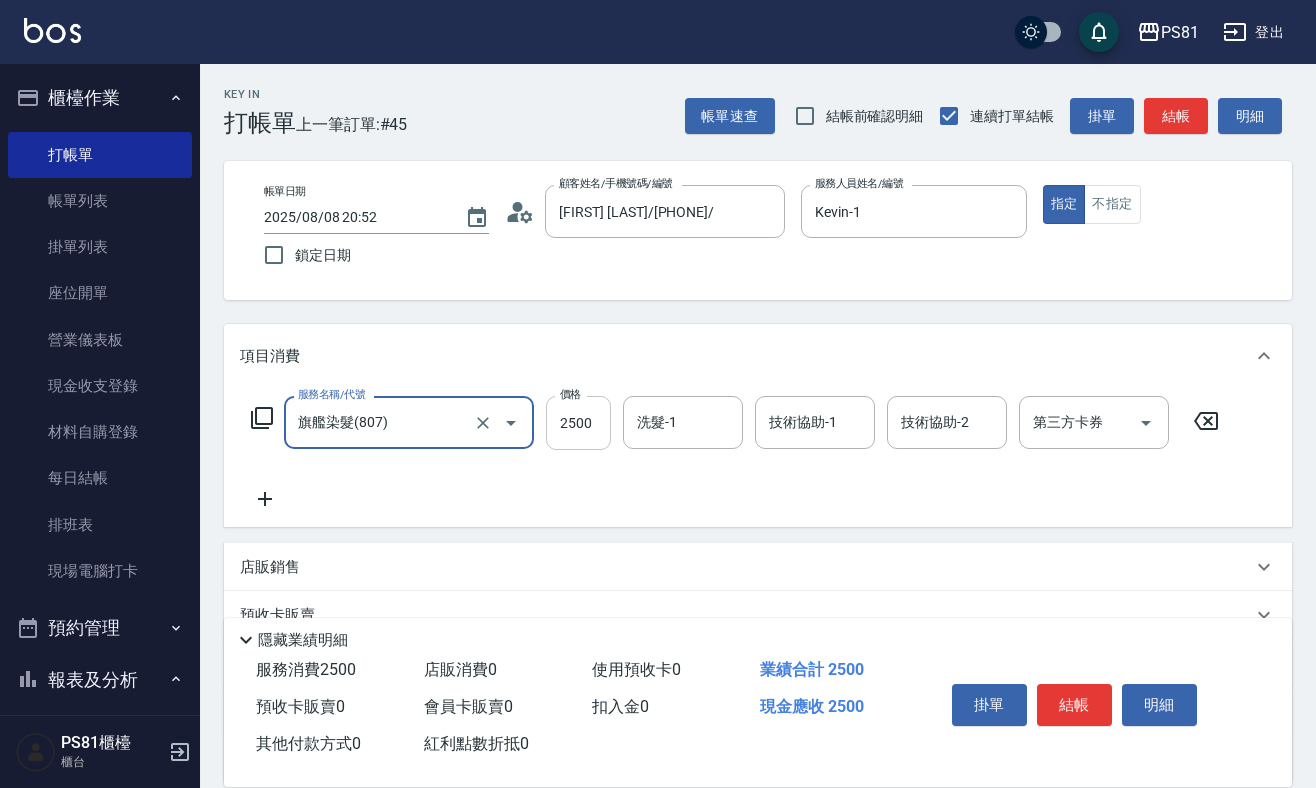 type on "旗艦染髮(807)" 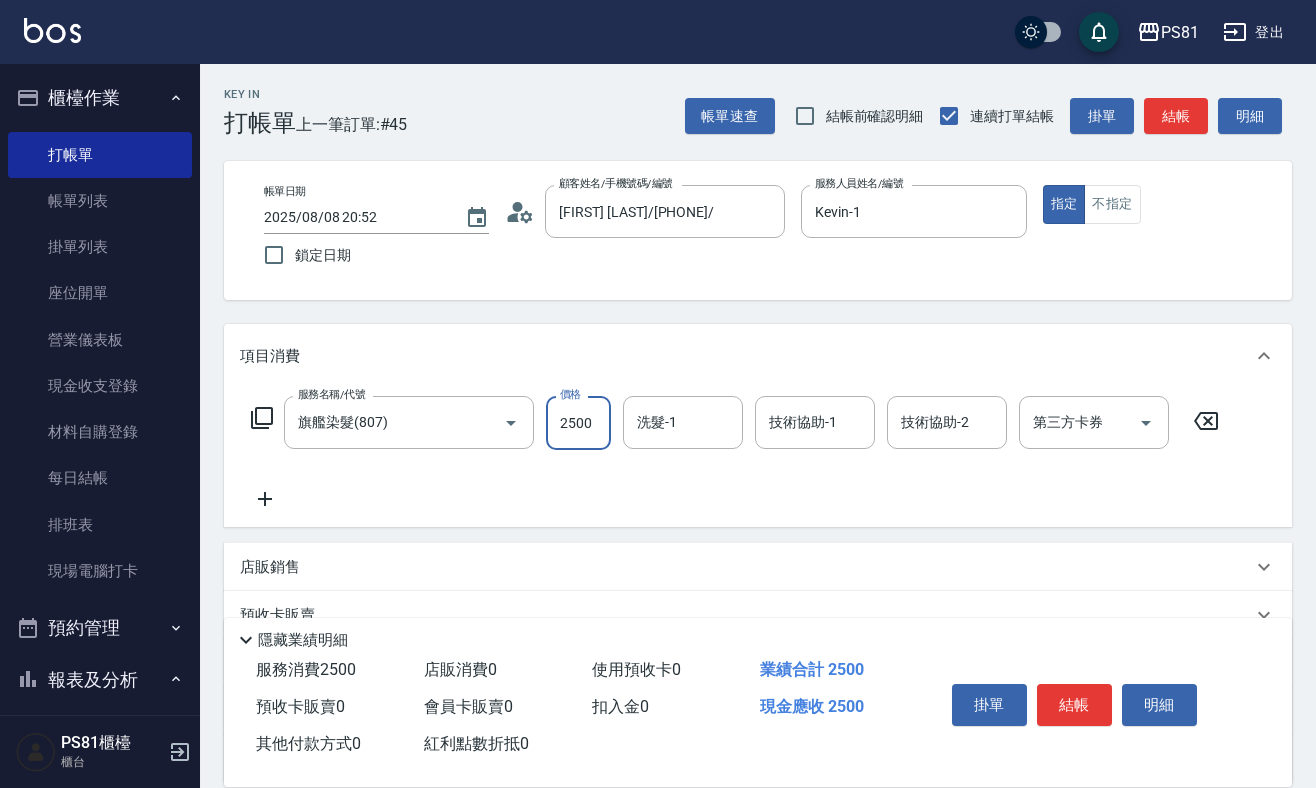 click on "2500" at bounding box center (578, 423) 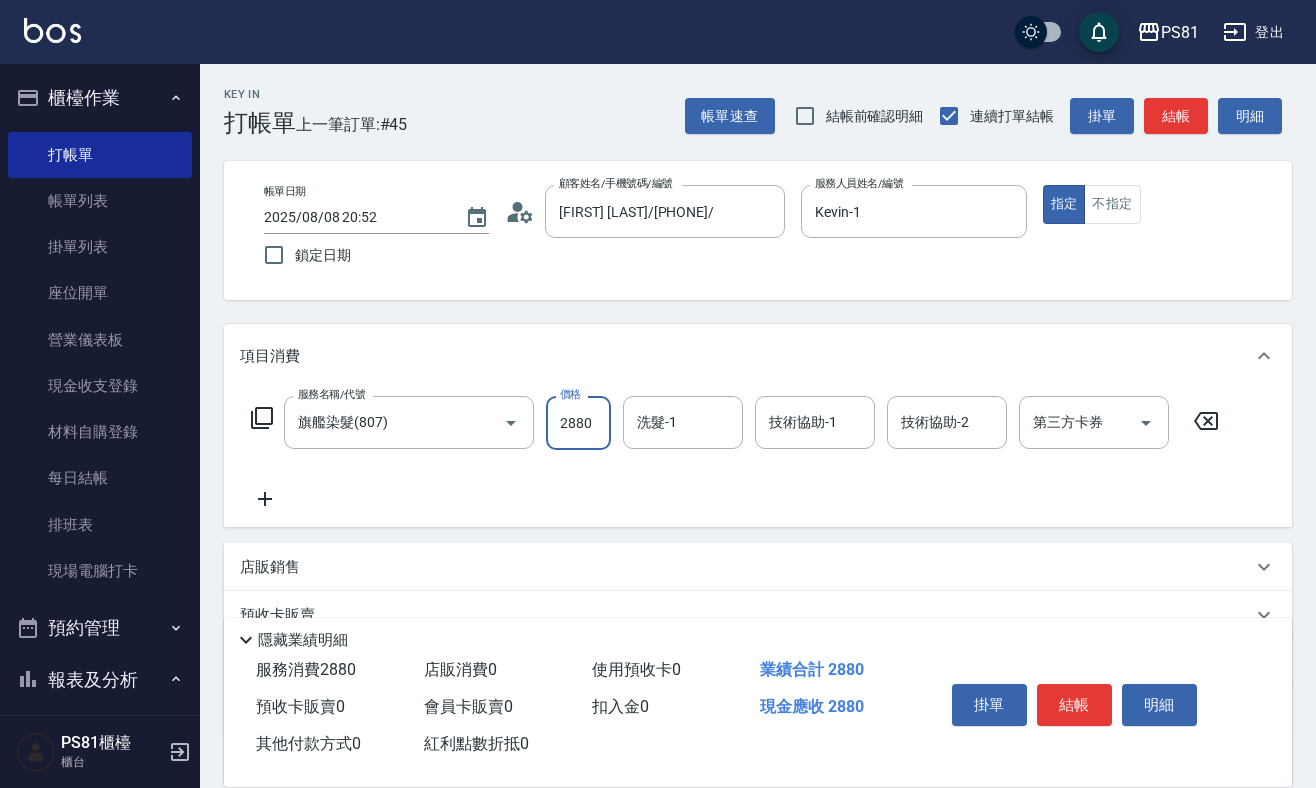type on "2880" 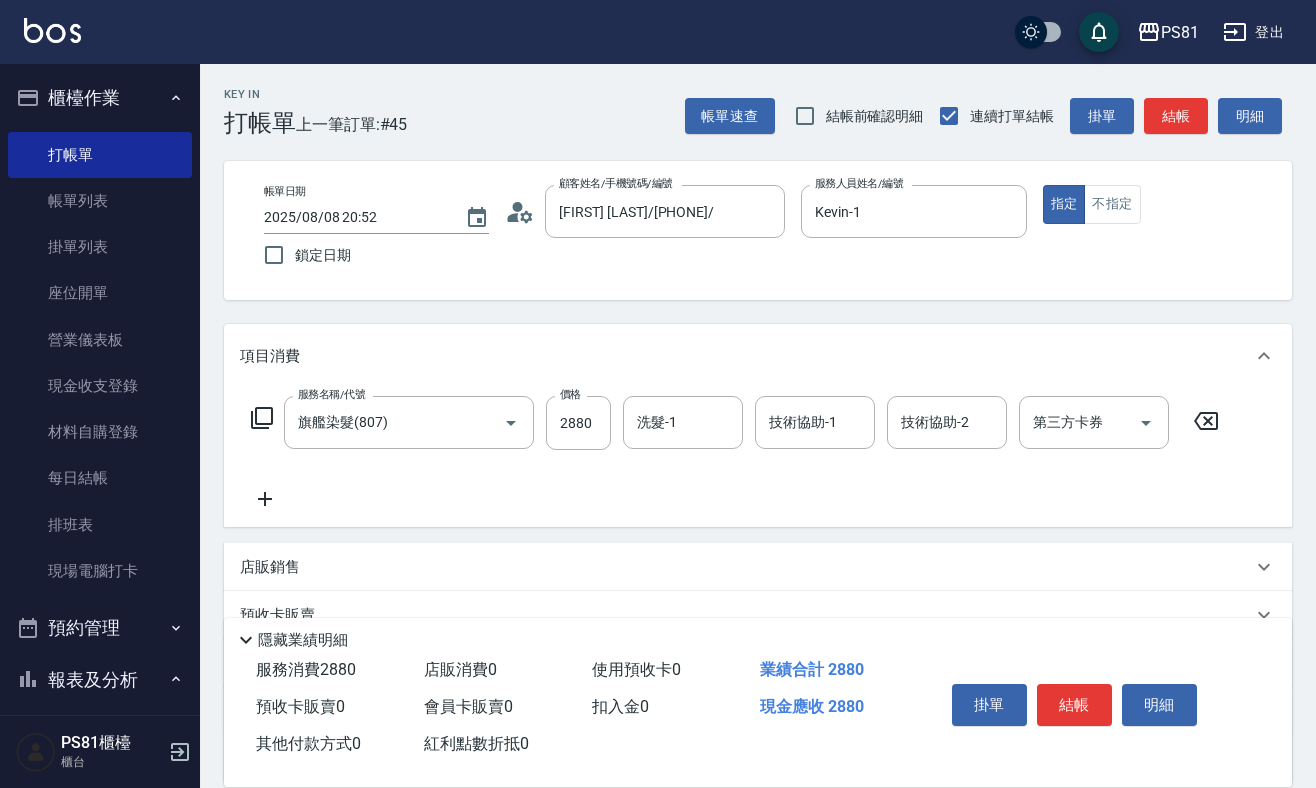 drag, startPoint x: 261, startPoint y: 495, endPoint x: 484, endPoint y: 563, distance: 233.1373 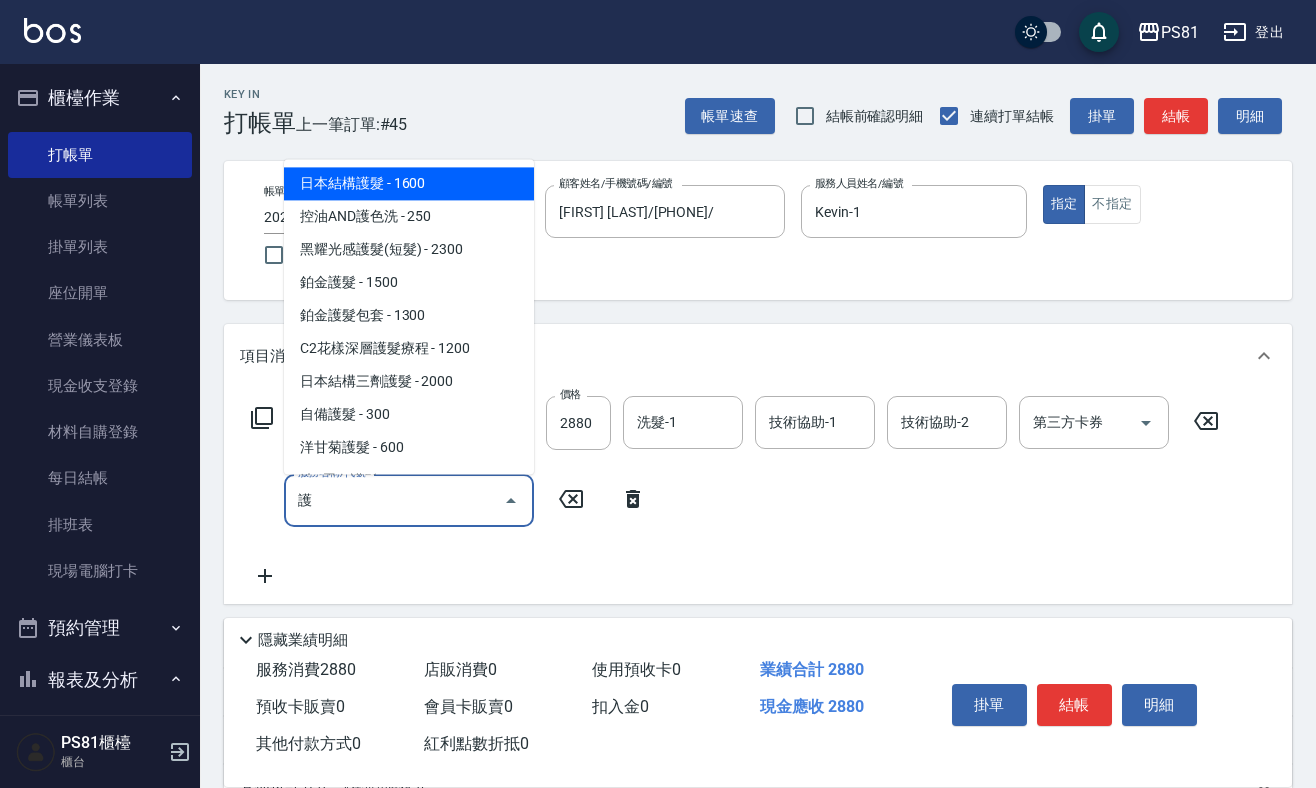 click on "日本結構護髮 - 1600" at bounding box center [409, 183] 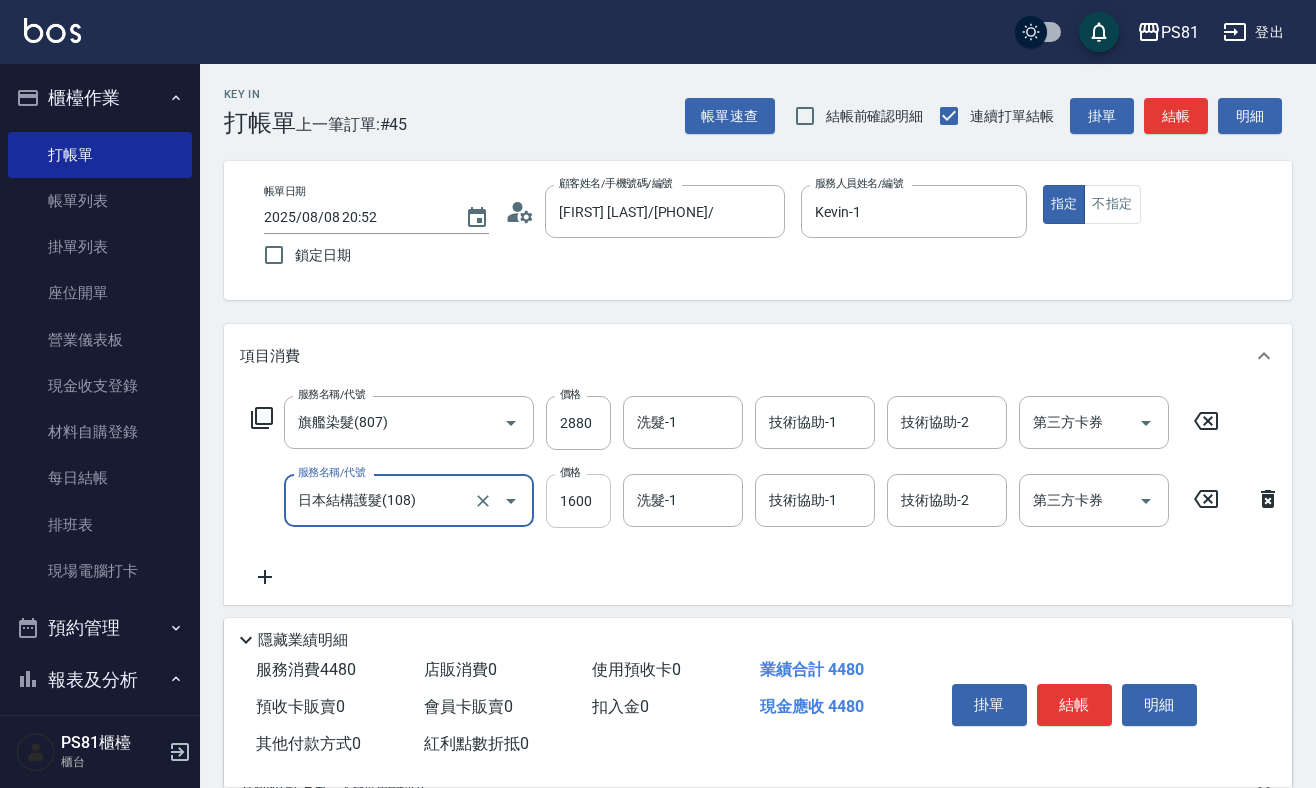 type on "日本結構護髮(108)" 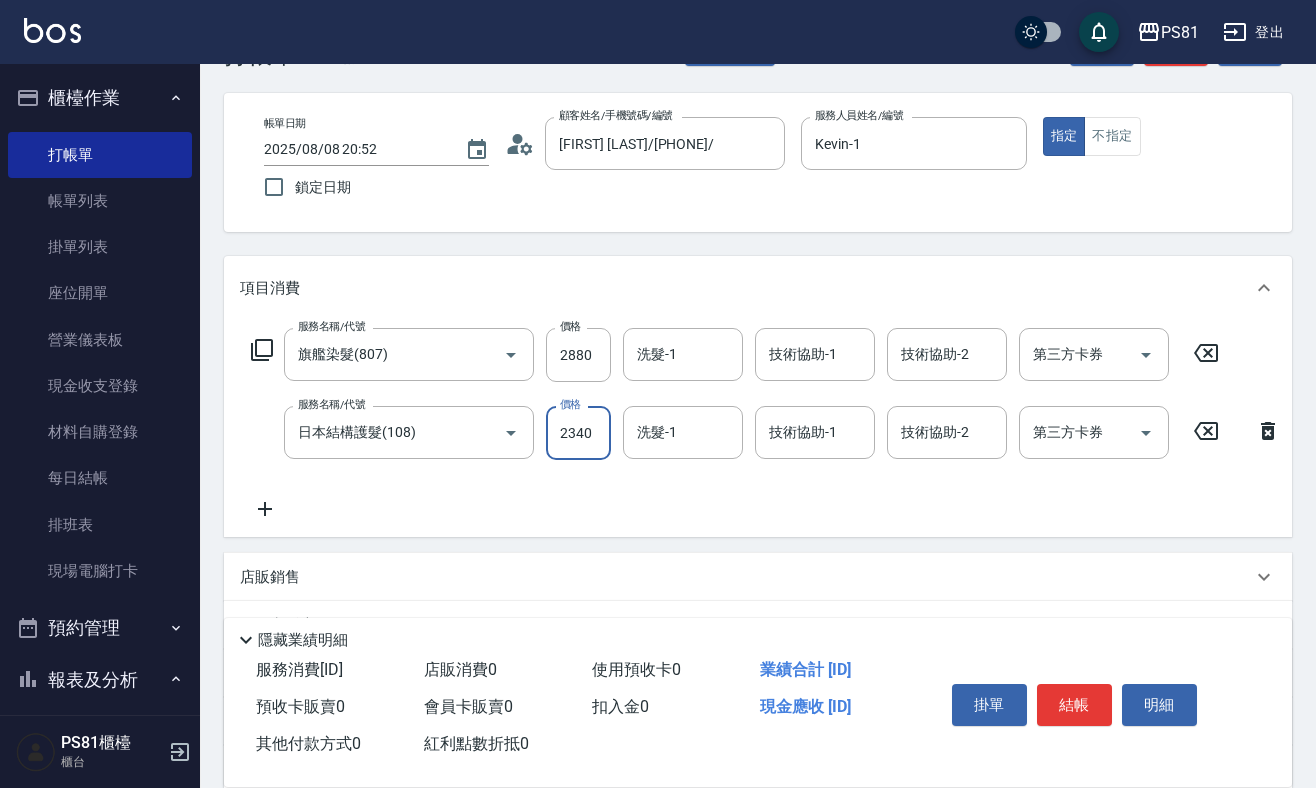 scroll, scrollTop: 100, scrollLeft: 0, axis: vertical 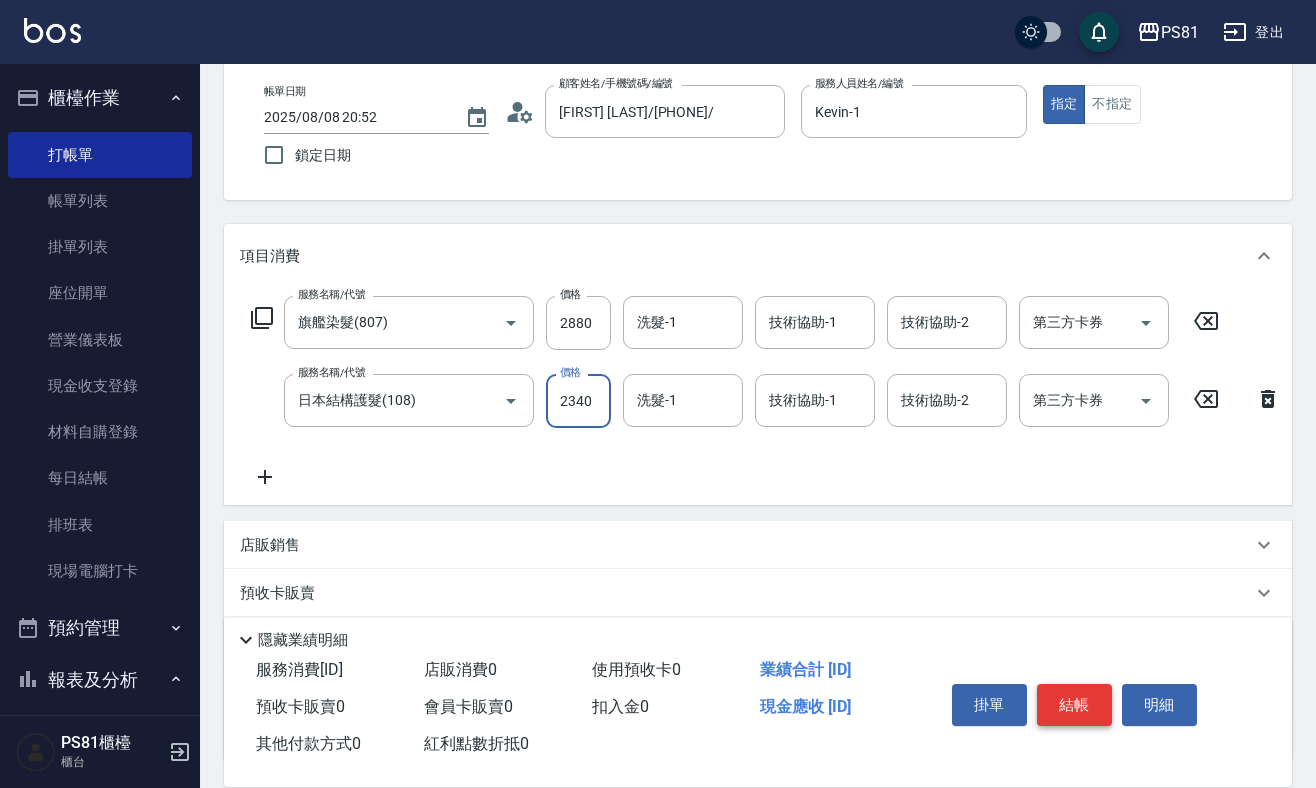 type on "2340" 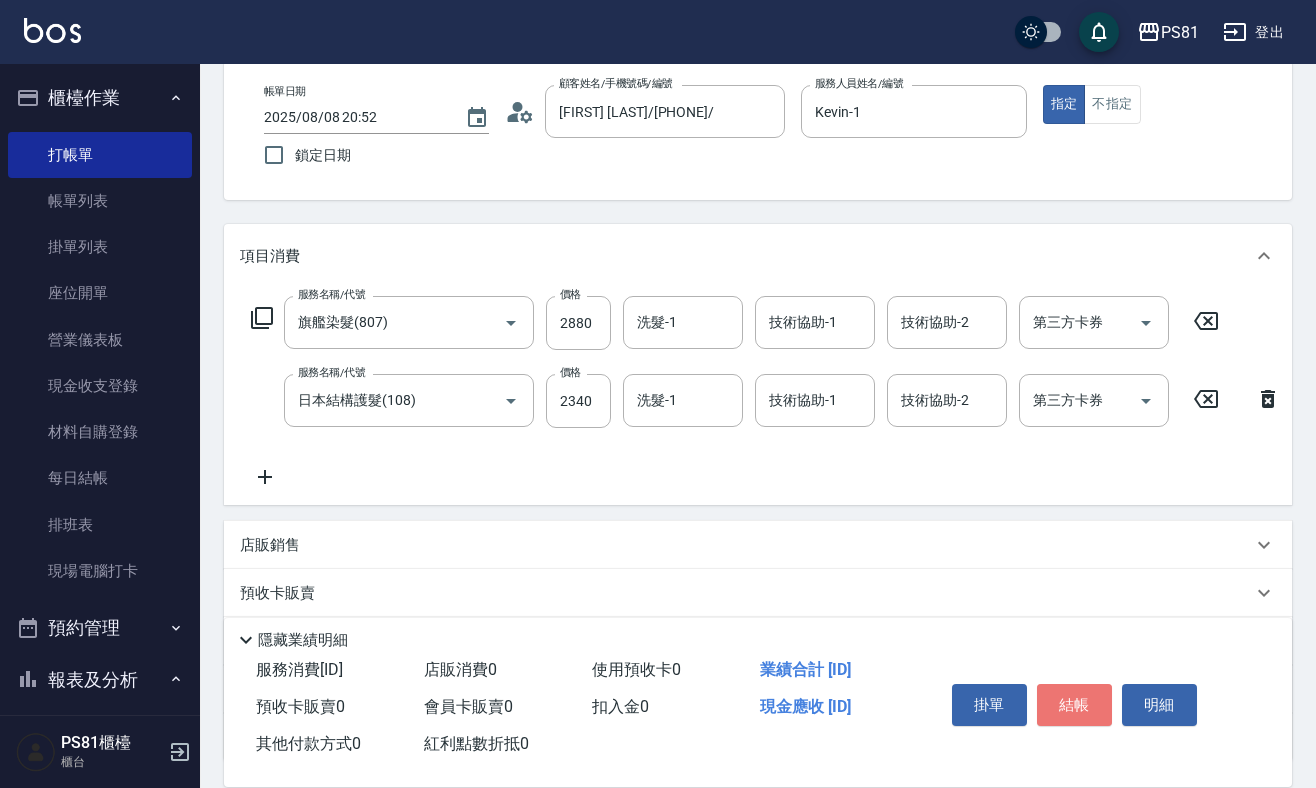 click on "結帳" at bounding box center (1074, 705) 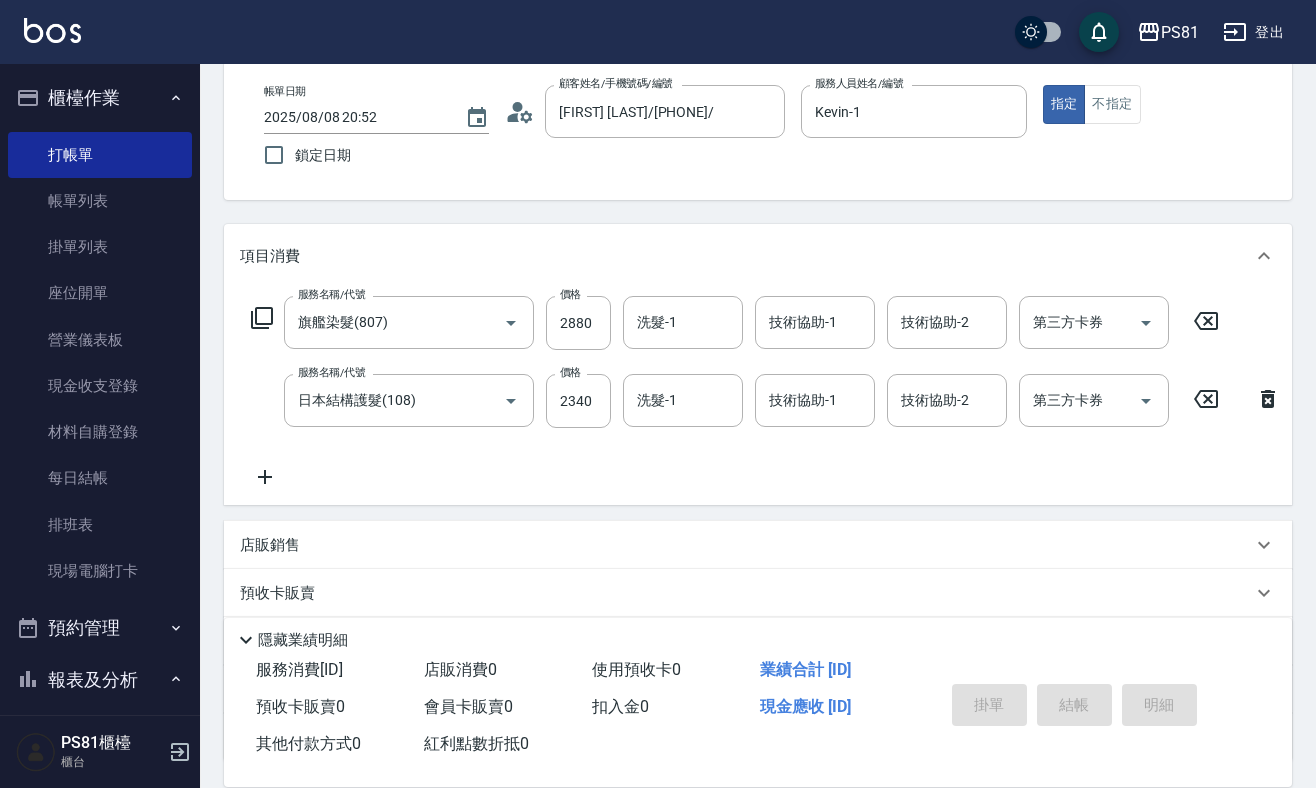 type on "2025/08/08 20:54" 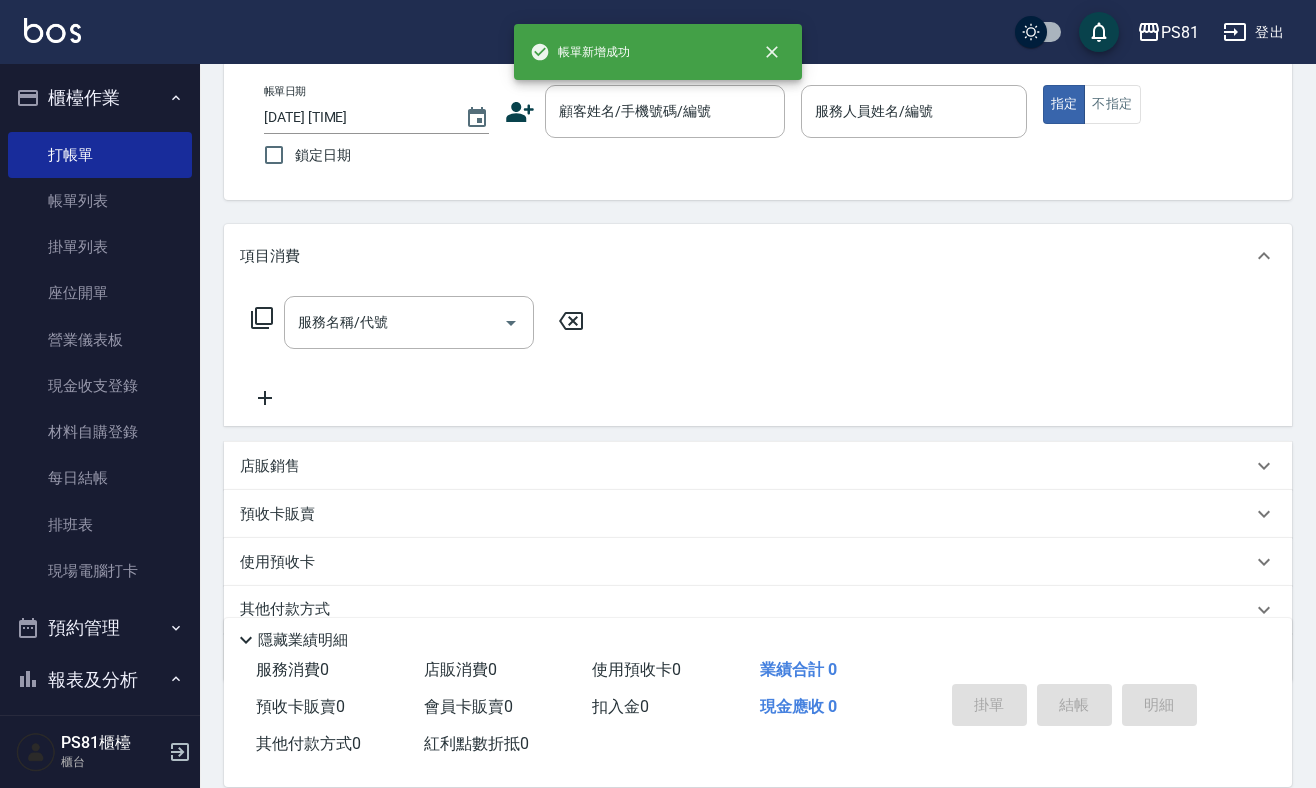 click 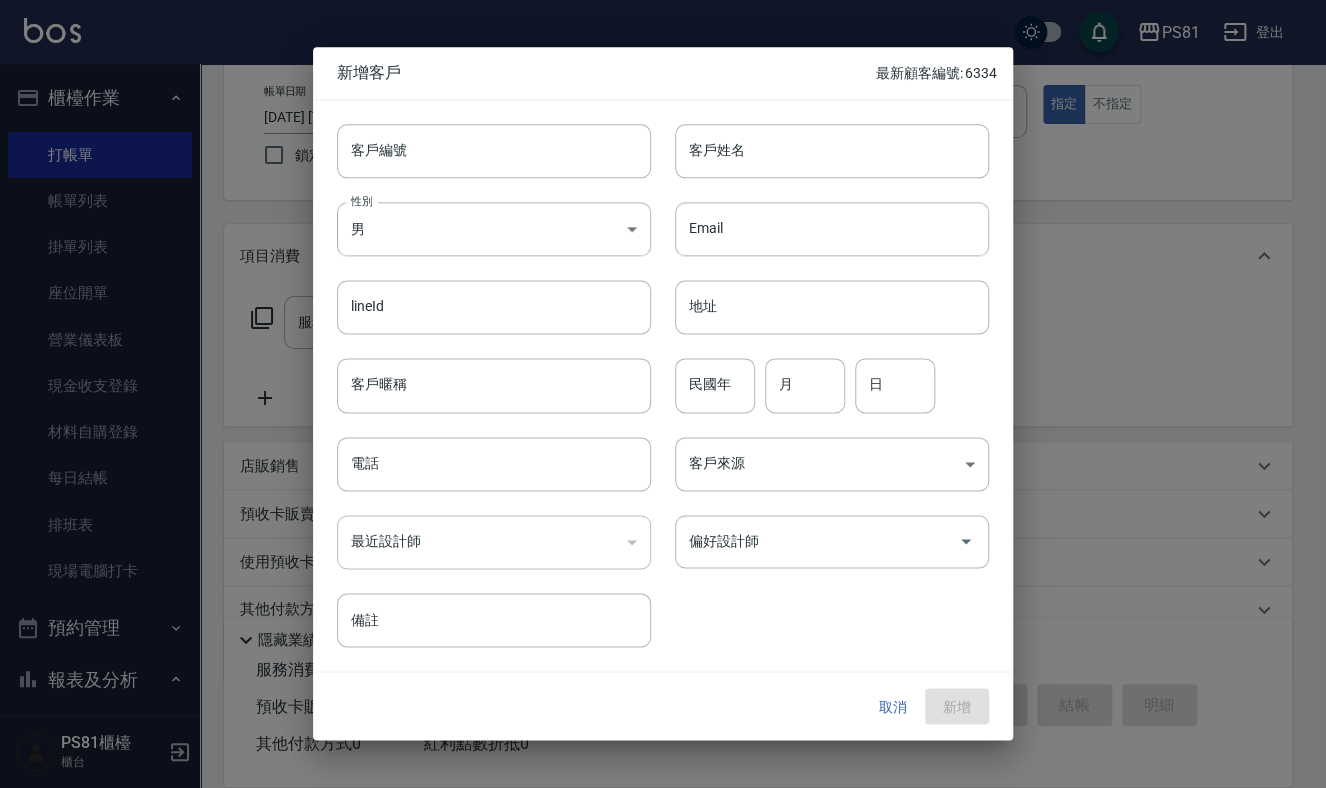 click on "取消" at bounding box center (893, 706) 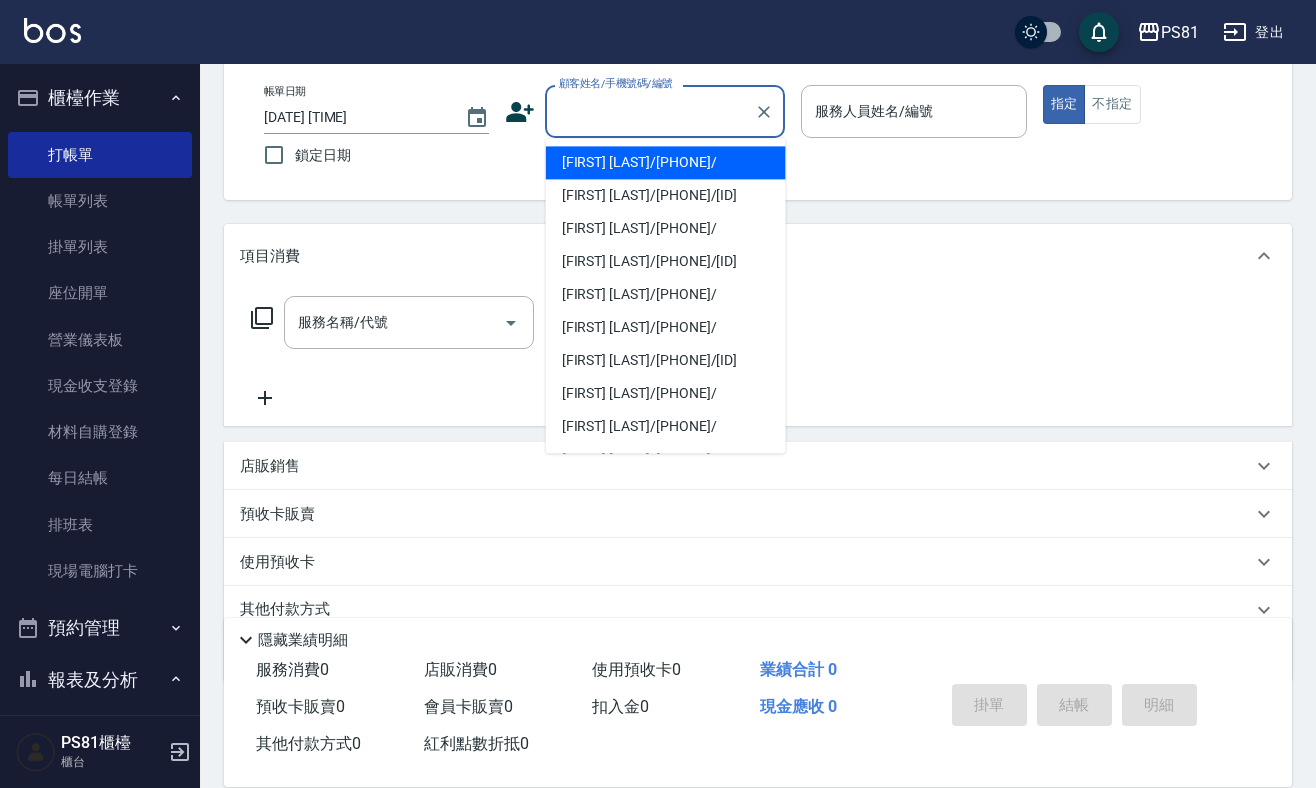 click on "顧客姓名/手機號碼/編號" at bounding box center (650, 111) 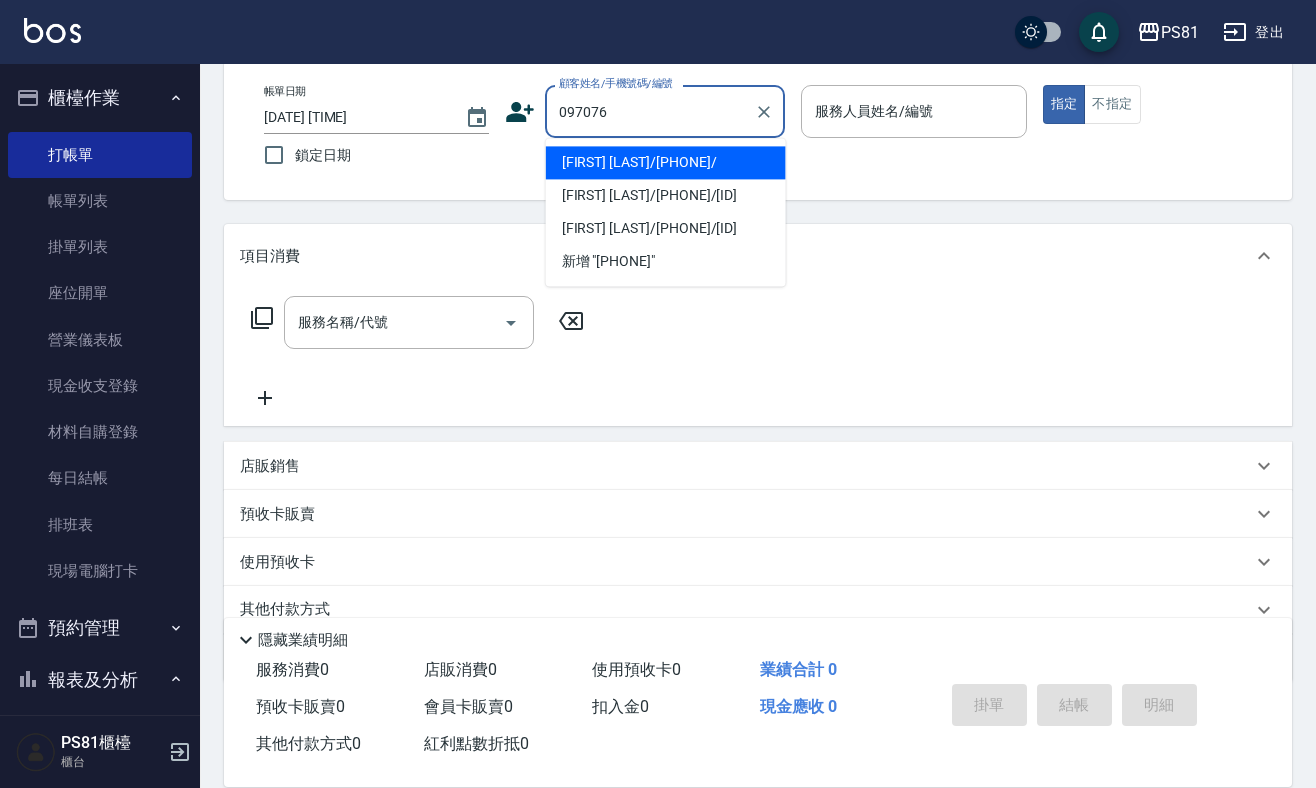 type on "0970766" 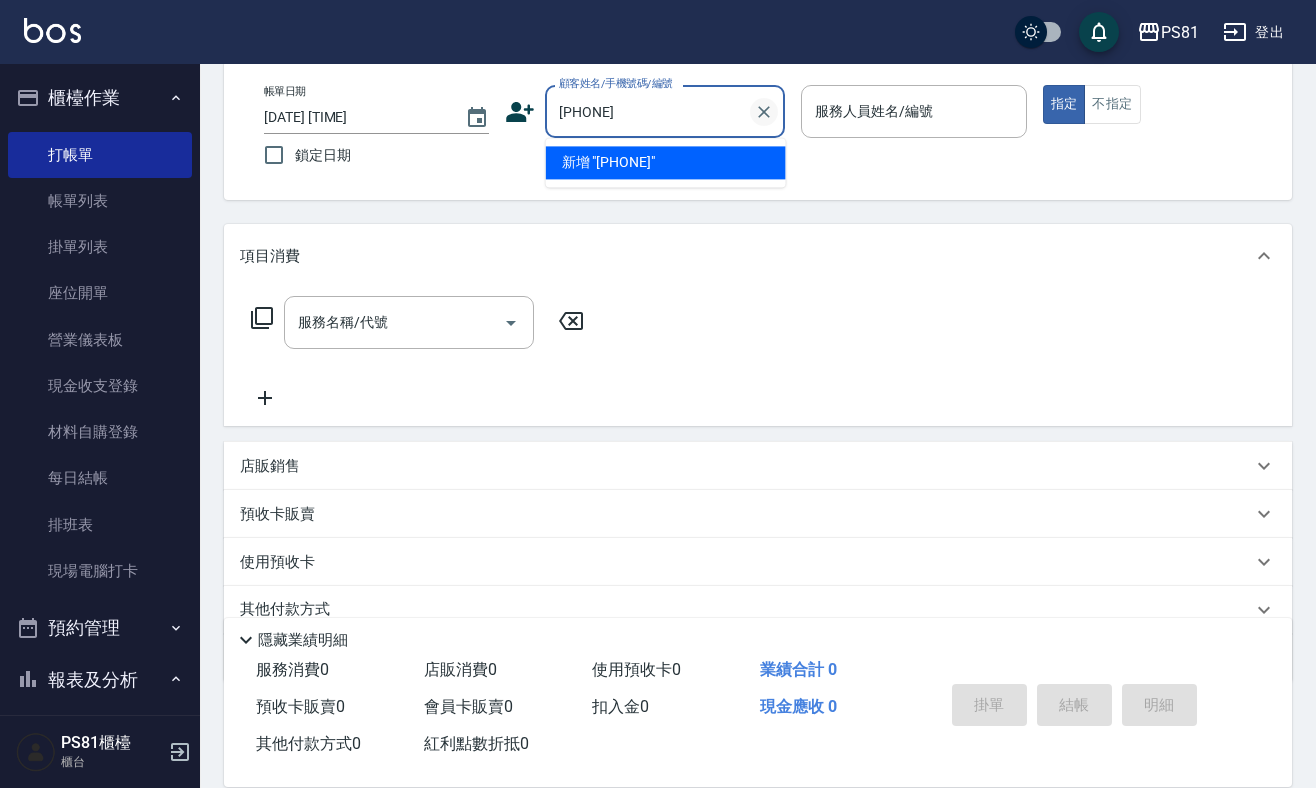 click 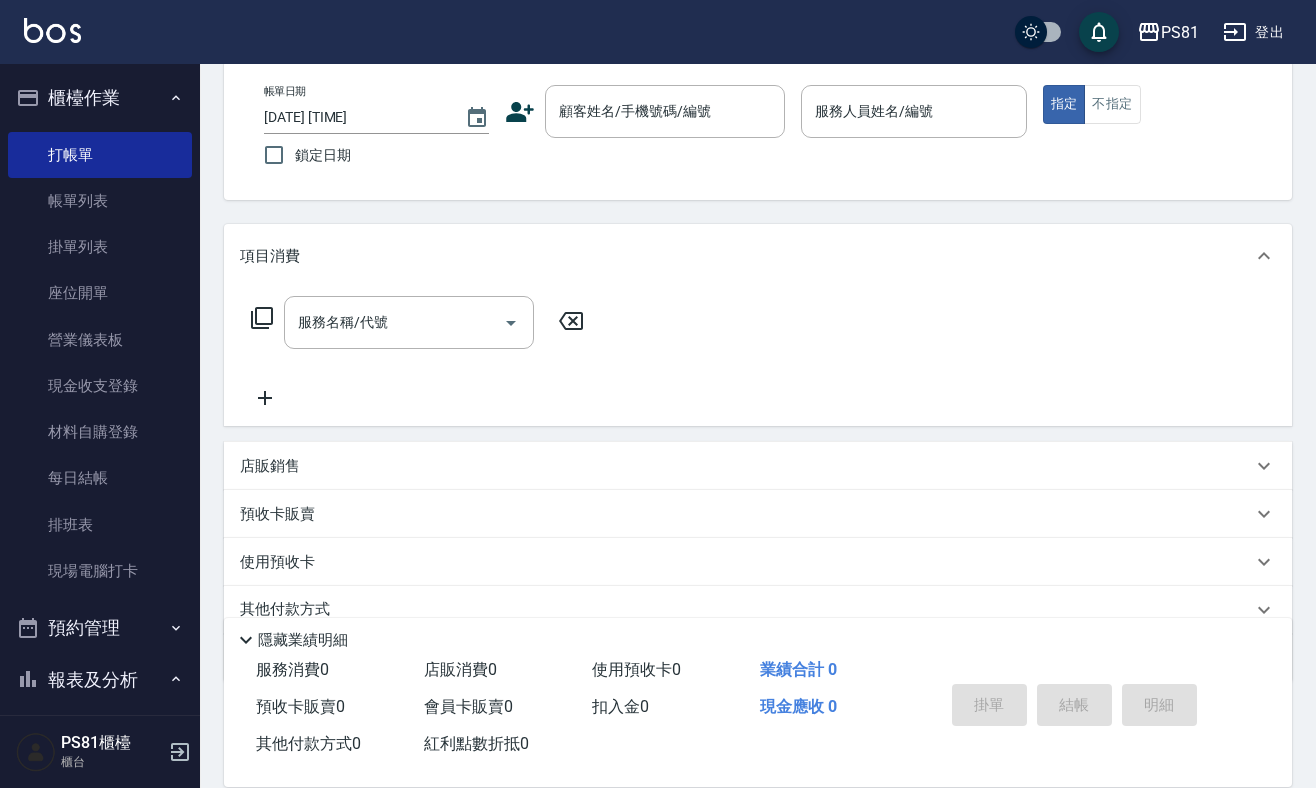 click 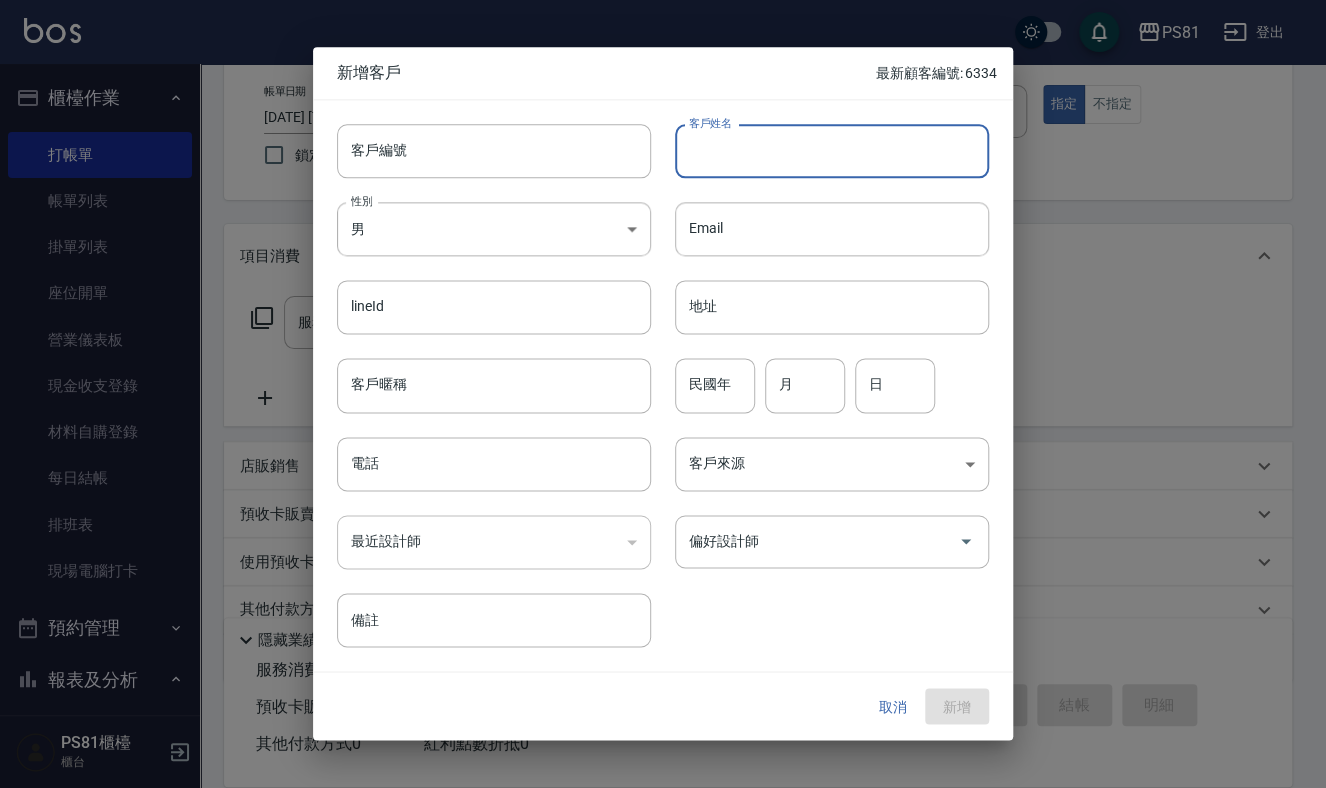 click on "客戶姓名" at bounding box center (832, 151) 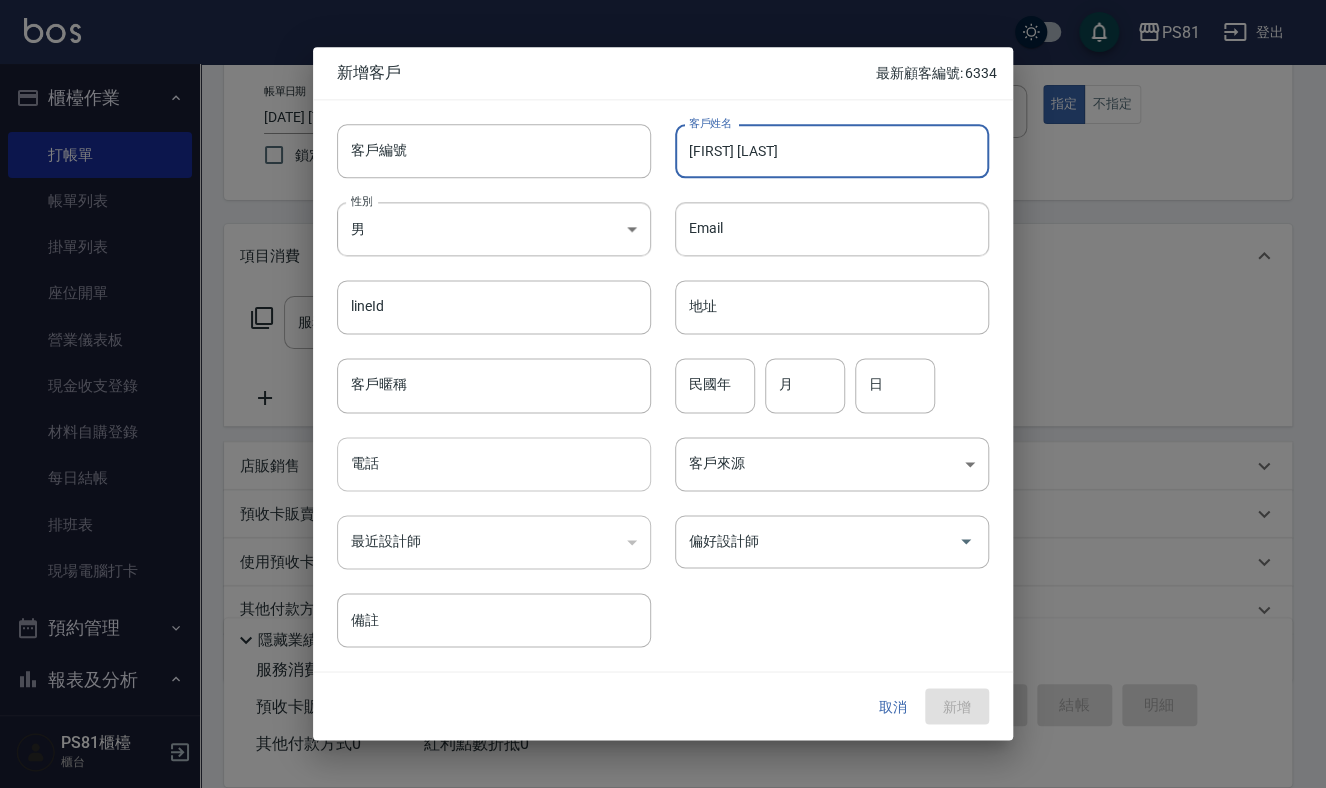 type on "[LAST]" 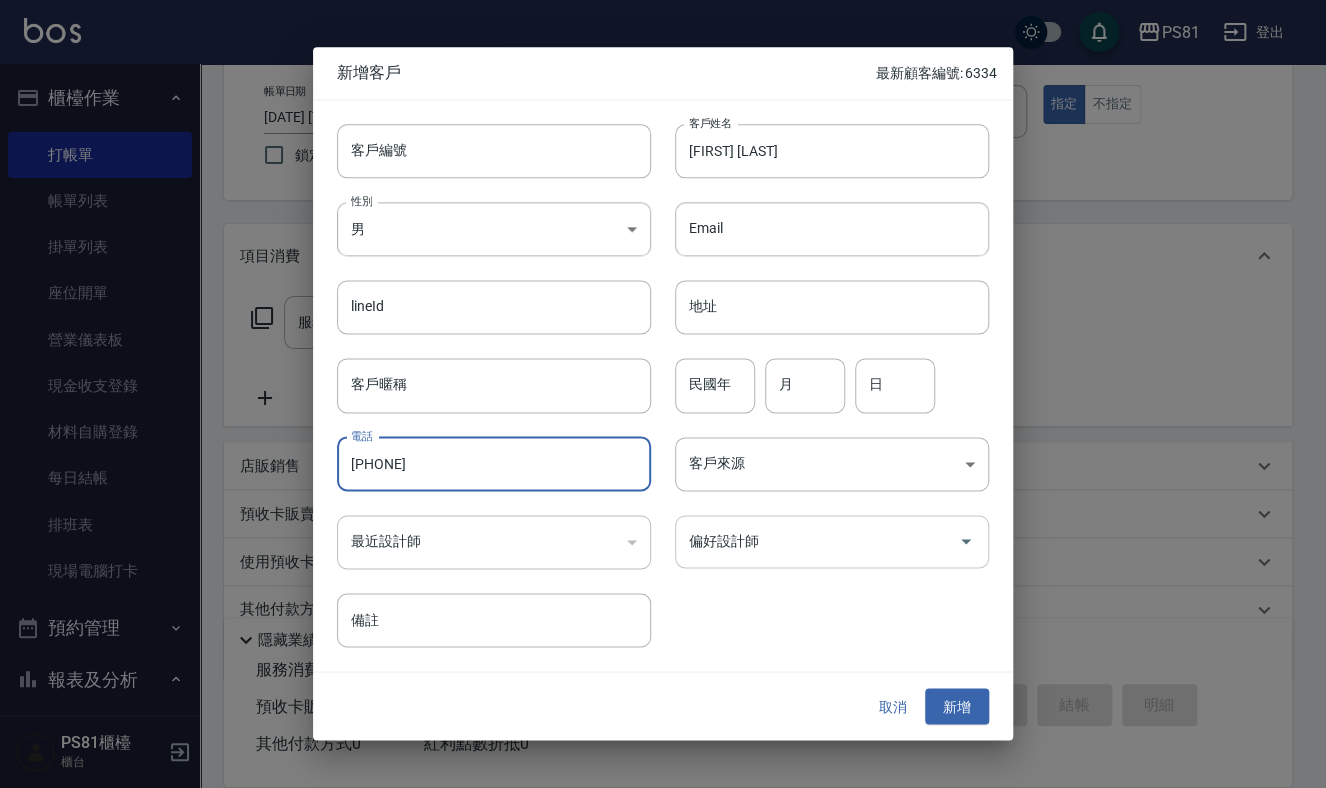 type on "[PHONE]" 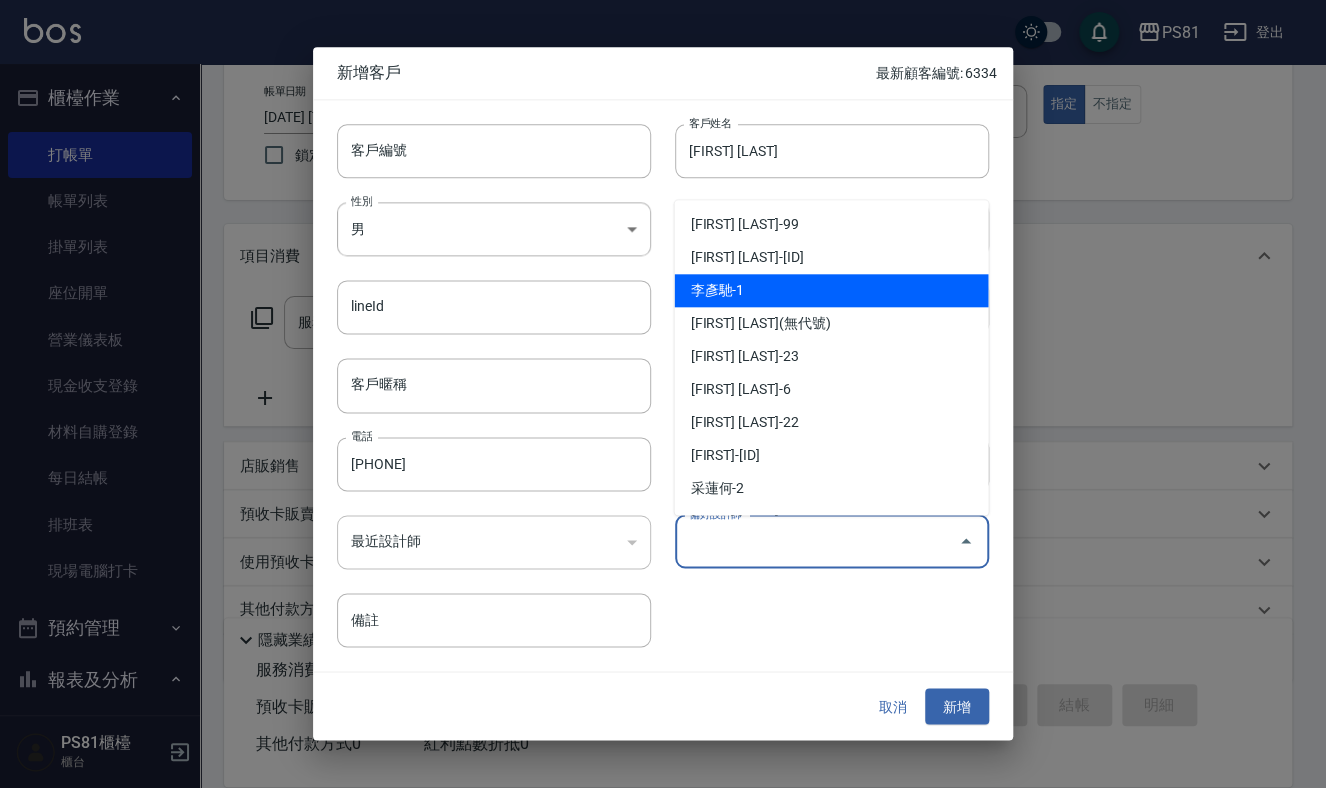 click on "李彥馳-1" at bounding box center [831, 290] 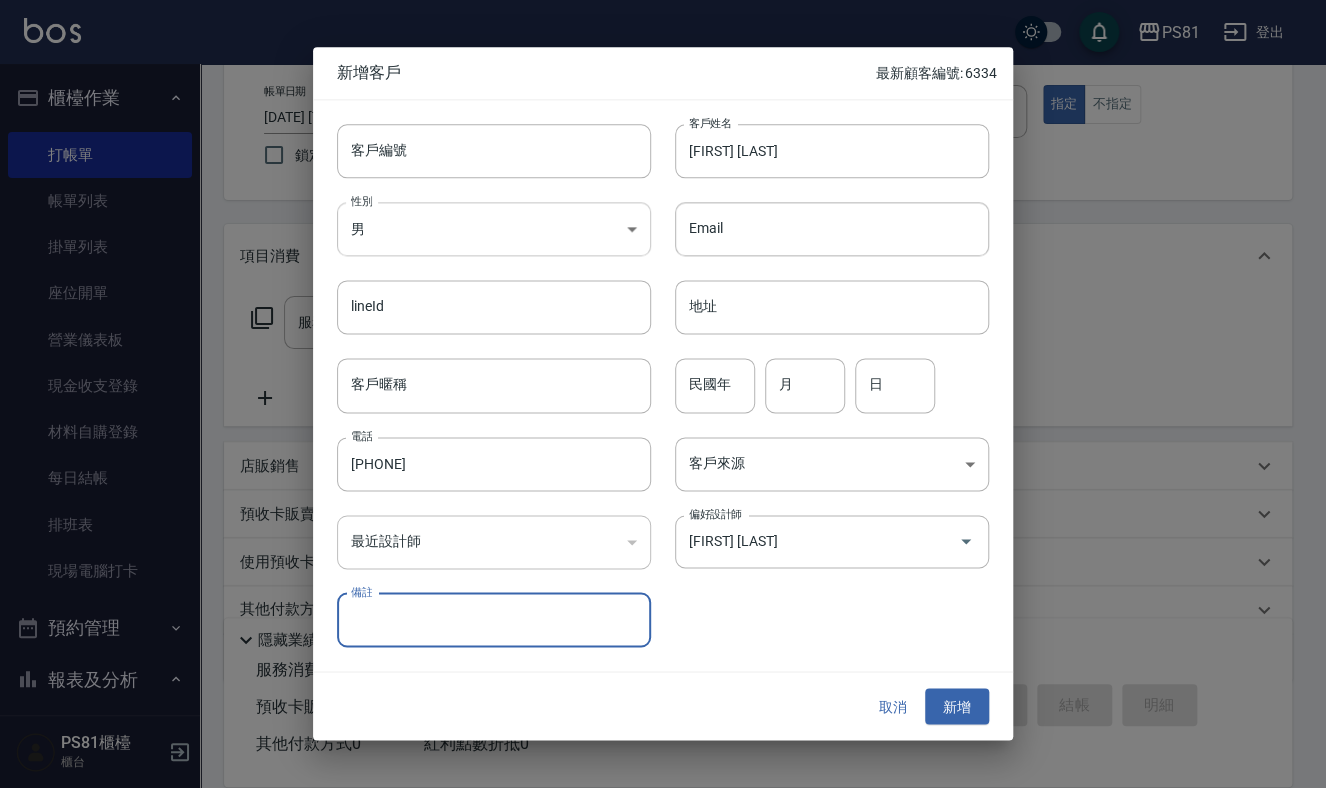 click on "PS81 登出 櫃檯作業 打帳單 帳單列表 掛單列表 座位開單 營業儀表板 現金收支登錄 材料自購登錄 每日結帳 排班表 現場電腦打卡 預約管理 預約管理 單日預約紀錄 單週預約紀錄 報表及分析 報表目錄 店家日報表 互助日報表 互助排行榜 全店業績分析表 設計師日報表 設計師業績分析表 設計師業績月報表 設計師排行榜 每日收支明細 收支分類明細表 客戶管理 客戶列表 卡券管理 入金管理 員工及薪資 員工列表 商品管理 商品分類設定 商品列表 資料設定 服務分類設定 服務項目設定 系統參數設定 收支科目設定 PS81櫃檯 櫃台 Key In 打帳單 上一筆訂單:#46 帳單速查 結帳前確認明細 連續打單結帳 掛單 結帳 明細 帳單日期 2025/08/08 20:54 鎖定日期 顧客姓名/手機號碼/編號 顧客姓名/手機號碼/編號 服務人員姓名/編號 服務人員姓名/編號 指定 不指定 項目消費 服務名稱/代號 備註" at bounding box center [663, 386] 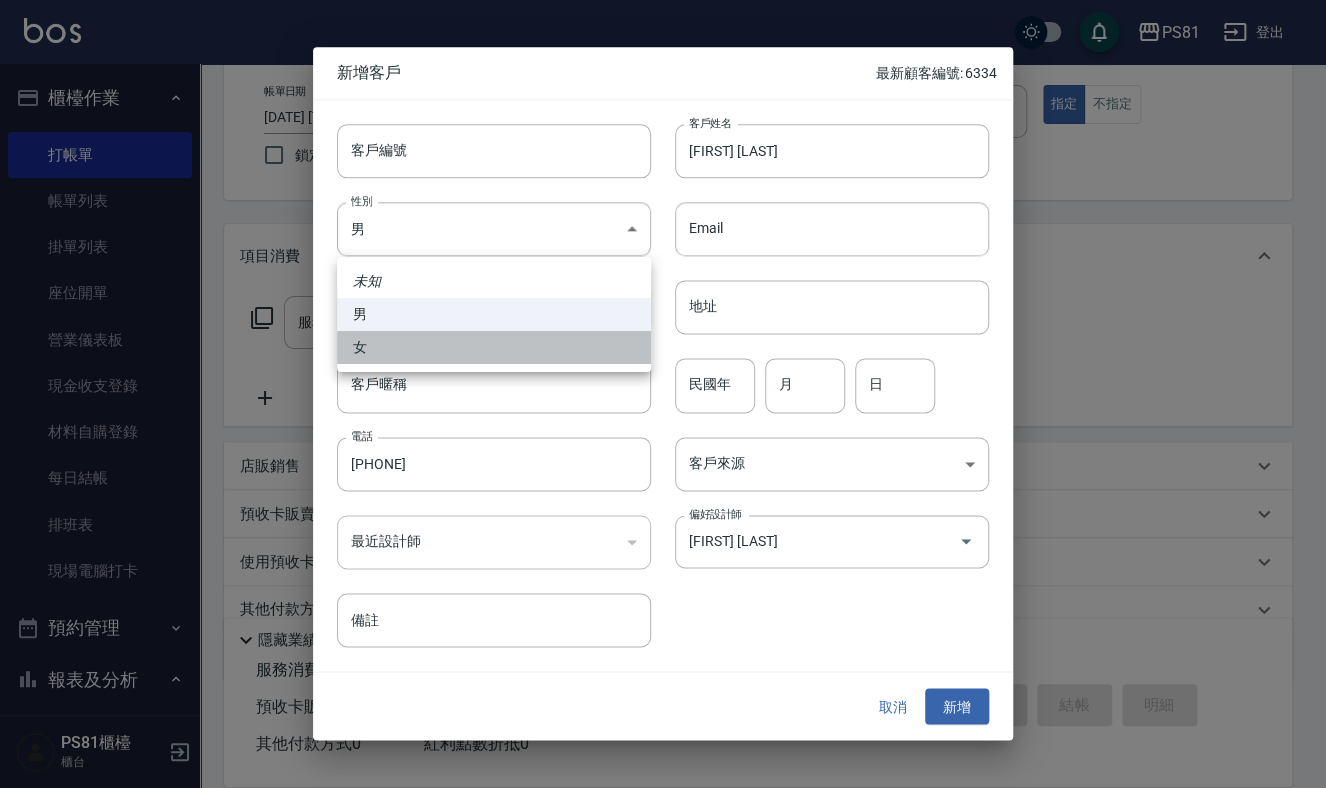 click on "女" at bounding box center [494, 347] 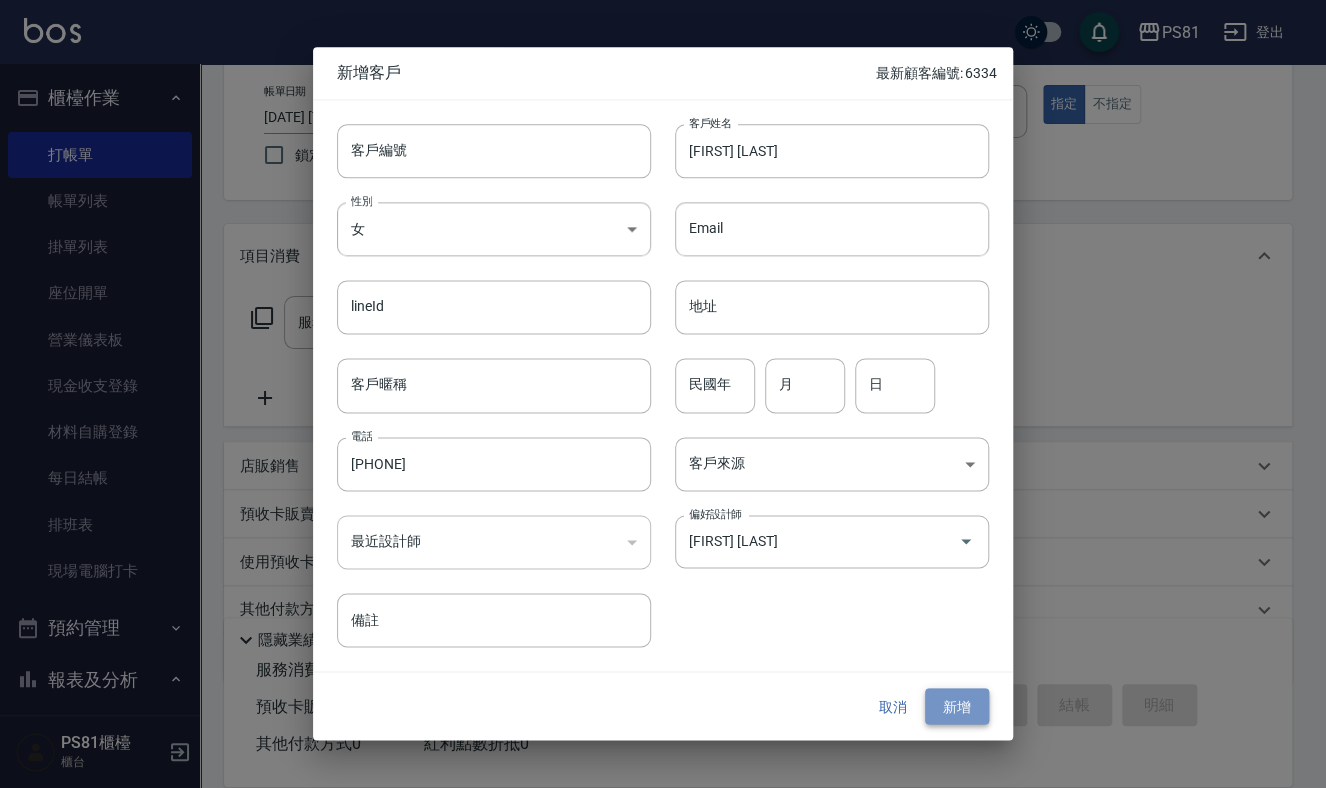 click on "新增" at bounding box center (957, 706) 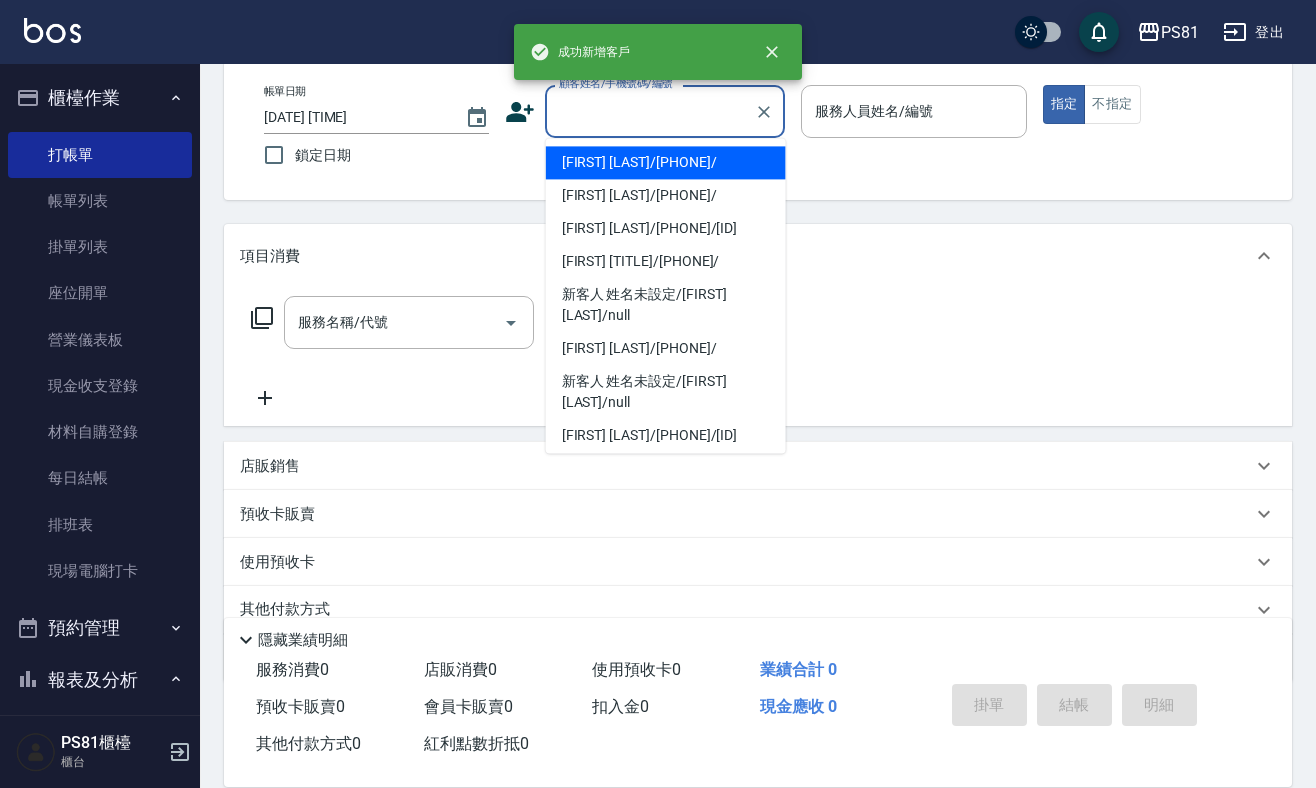 click on "顧客姓名/手機號碼/編號" at bounding box center [650, 111] 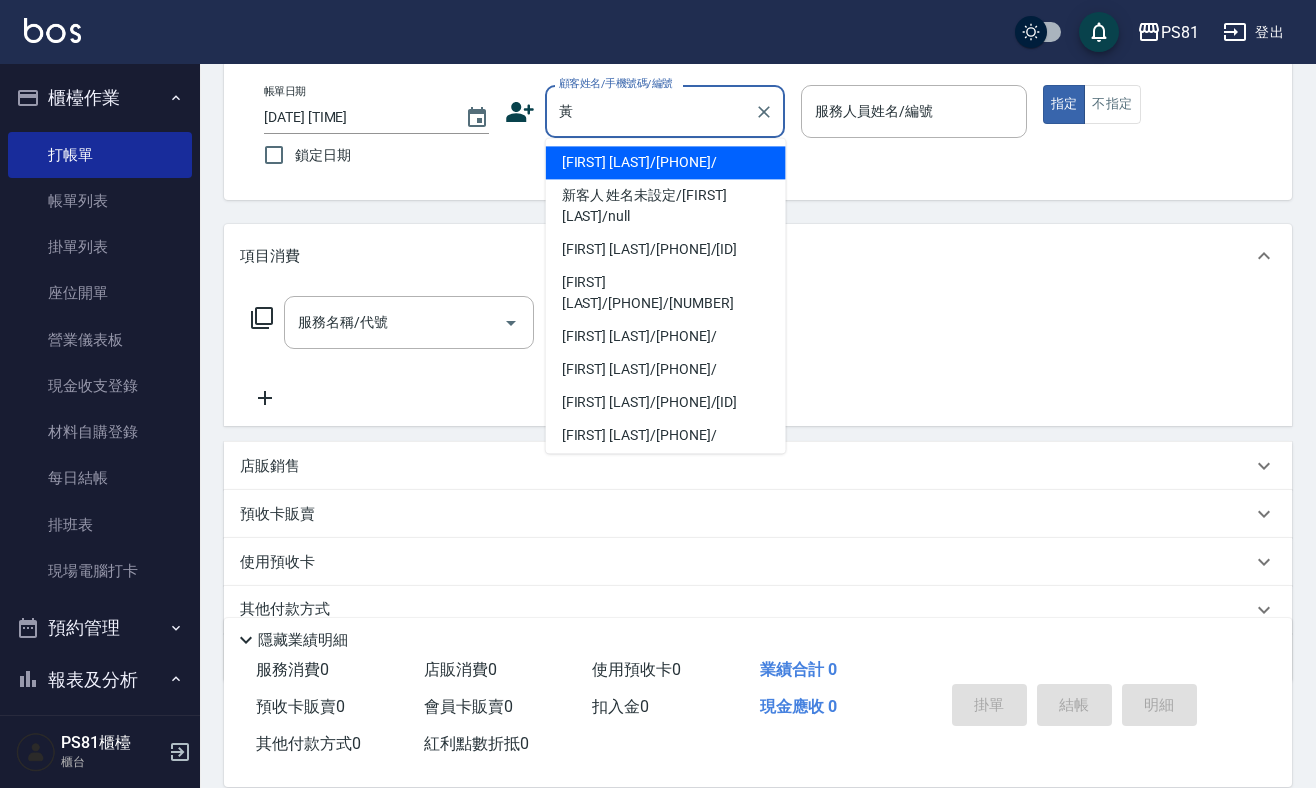 click on "[LAST]/[PHONE]/" at bounding box center (666, 162) 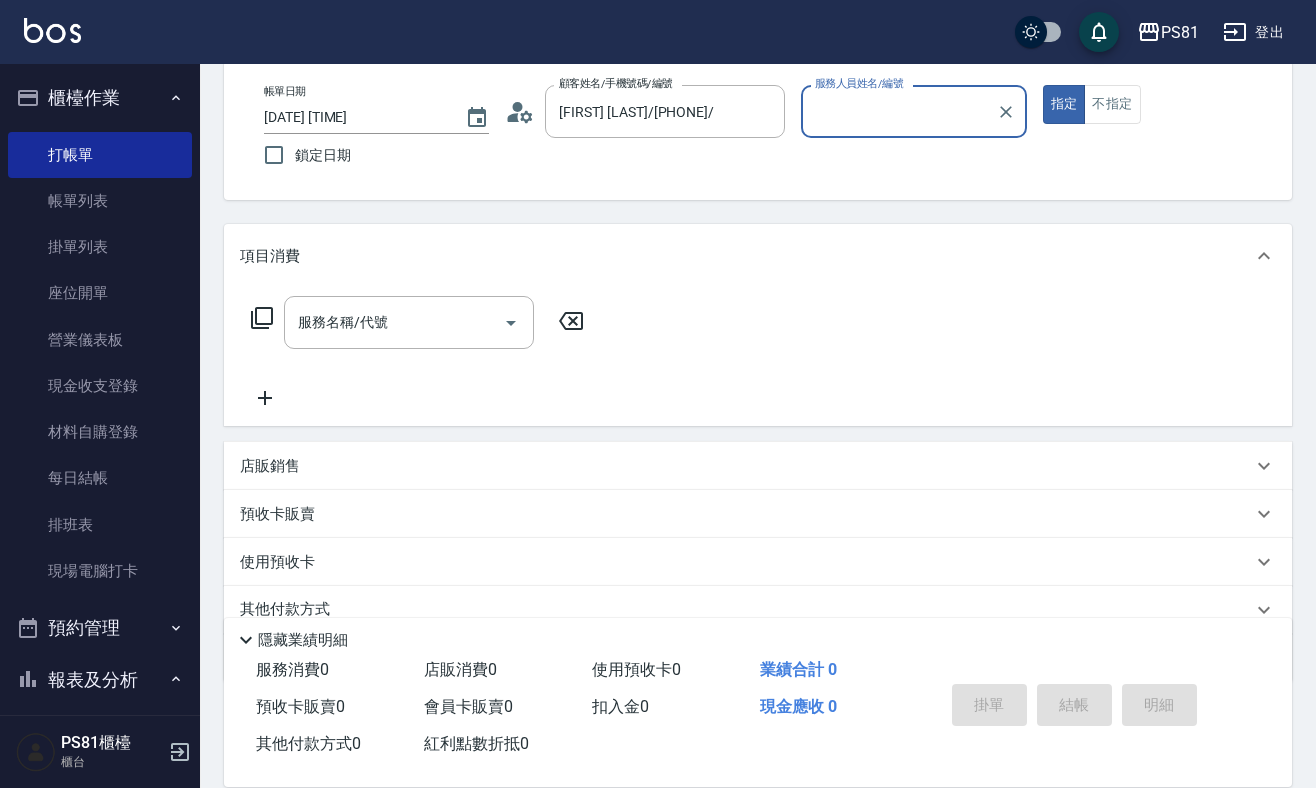type on "Kevin-1" 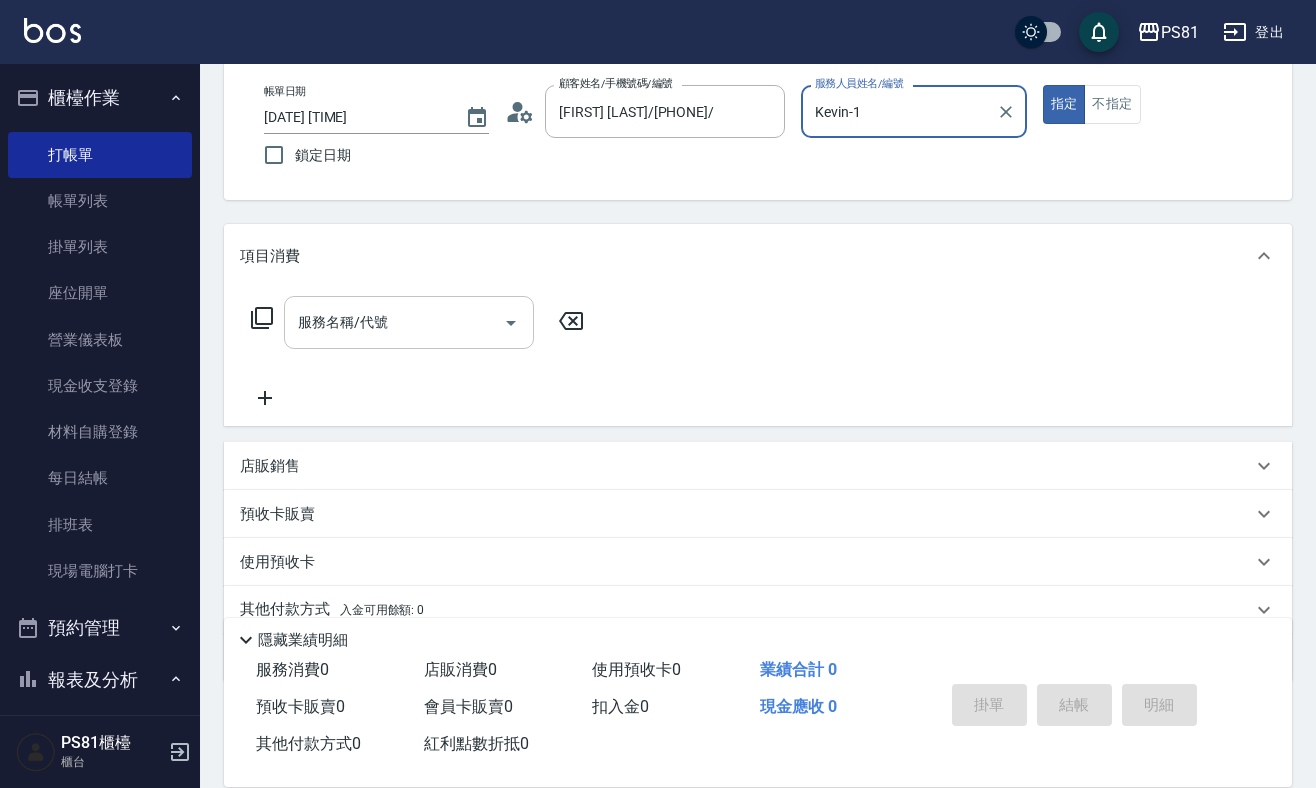 click on "服務名稱/代號" at bounding box center (394, 322) 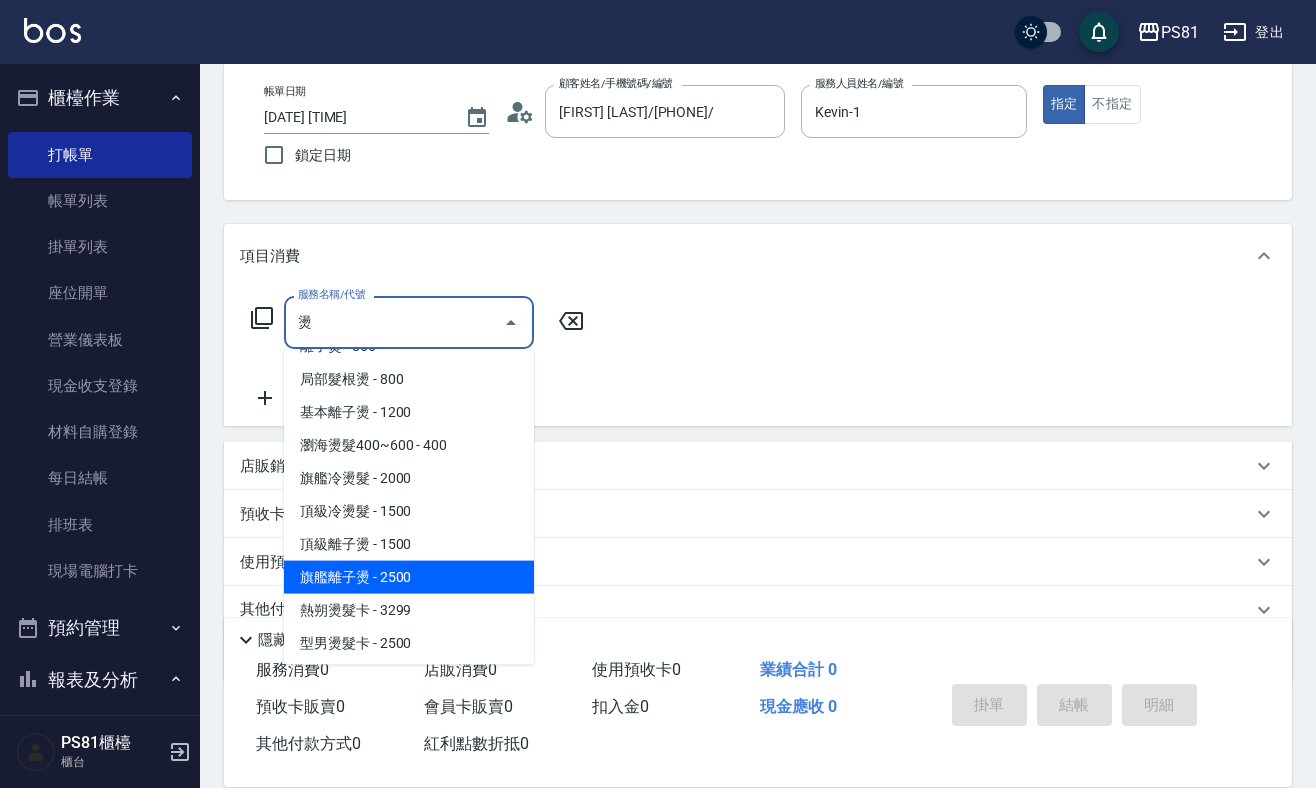 scroll, scrollTop: 200, scrollLeft: 0, axis: vertical 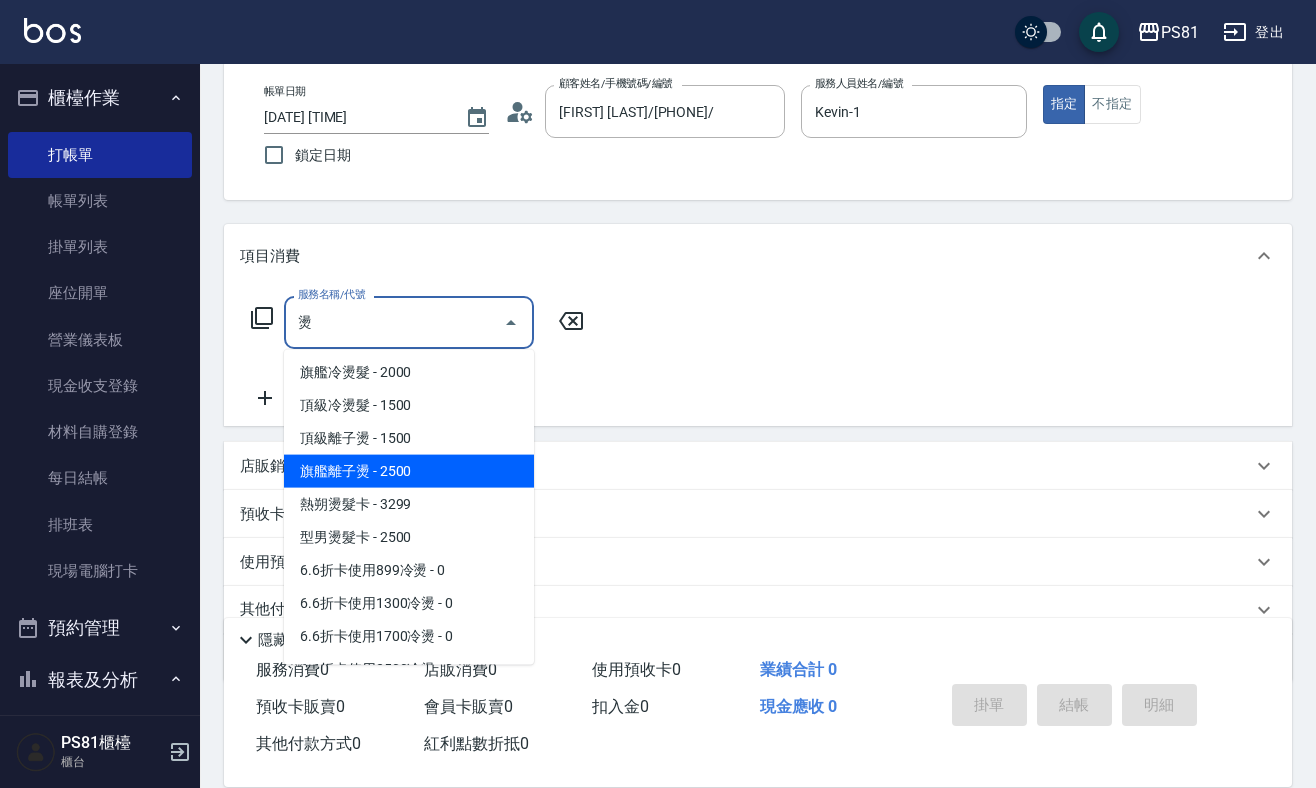 click on "局部髮根燙 - 800" at bounding box center (409, 273) 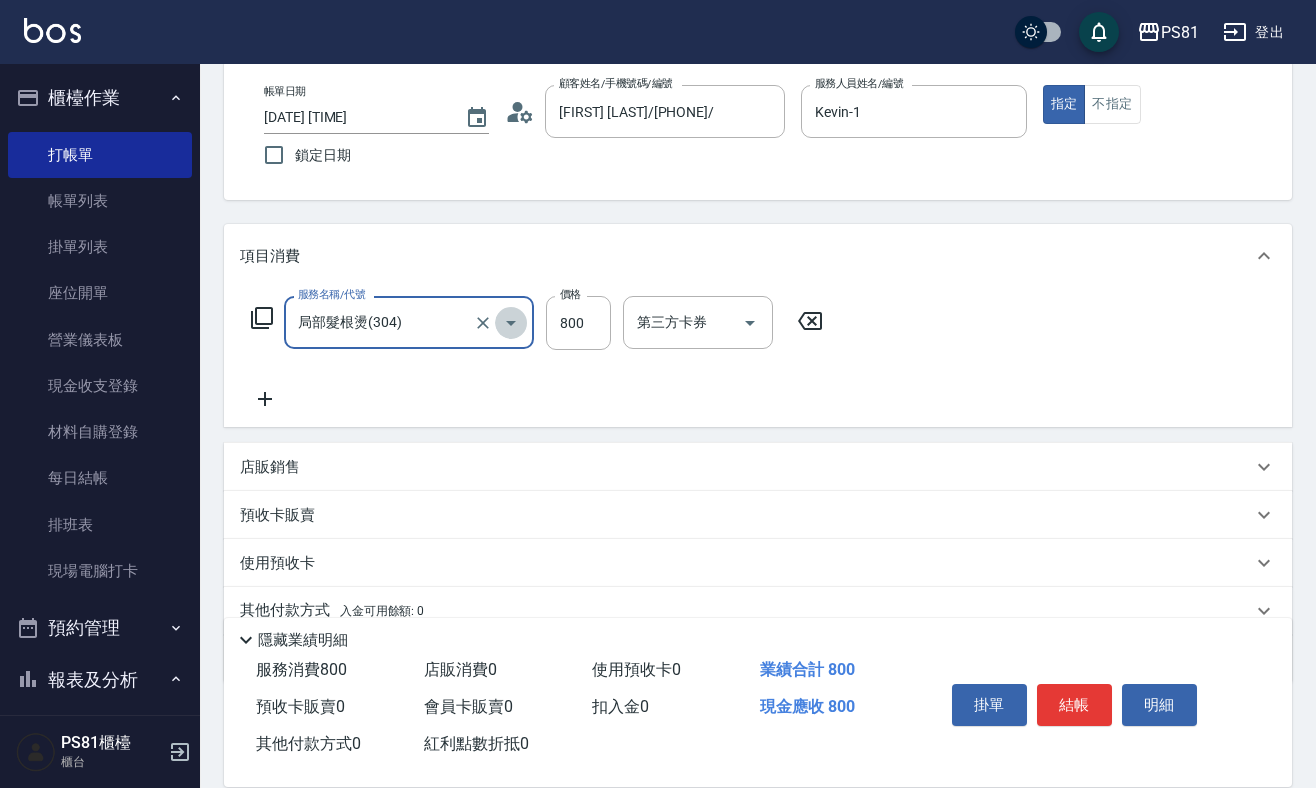 click 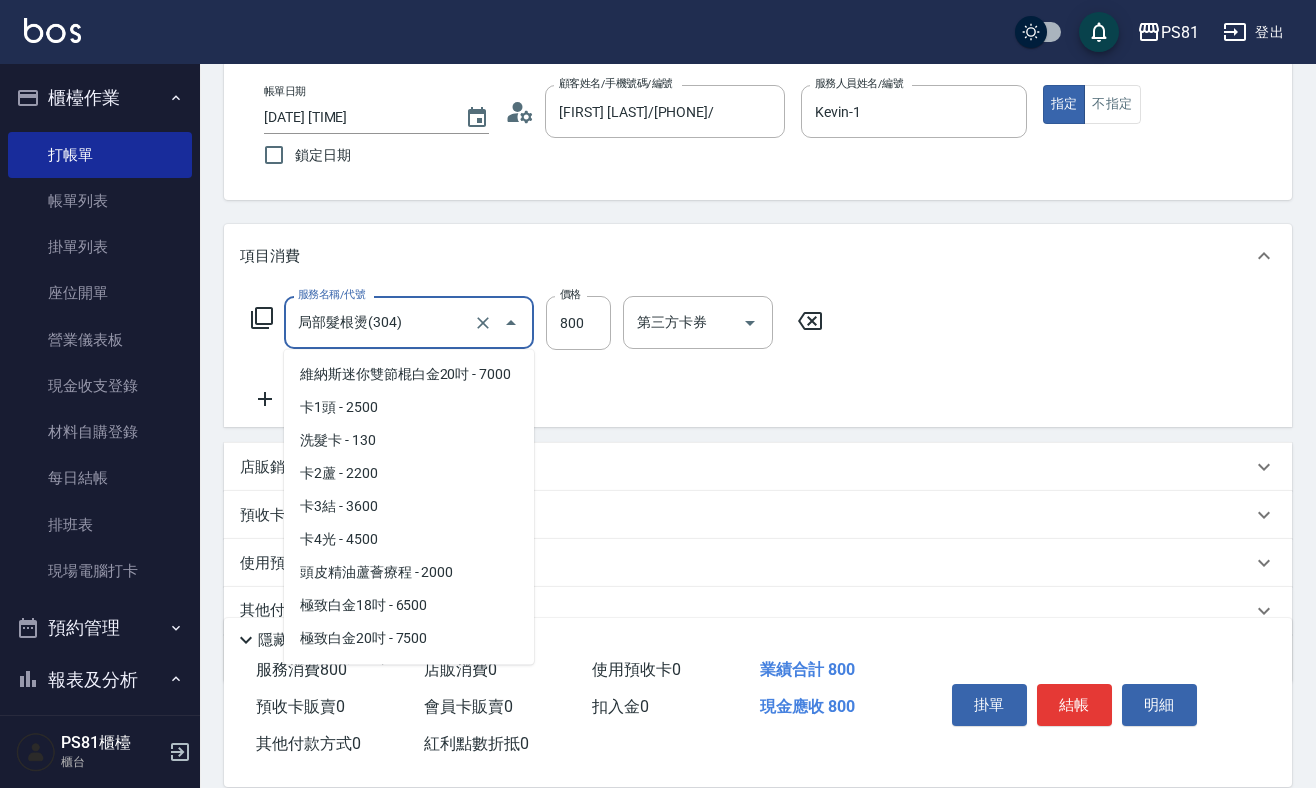 scroll, scrollTop: 2039, scrollLeft: 0, axis: vertical 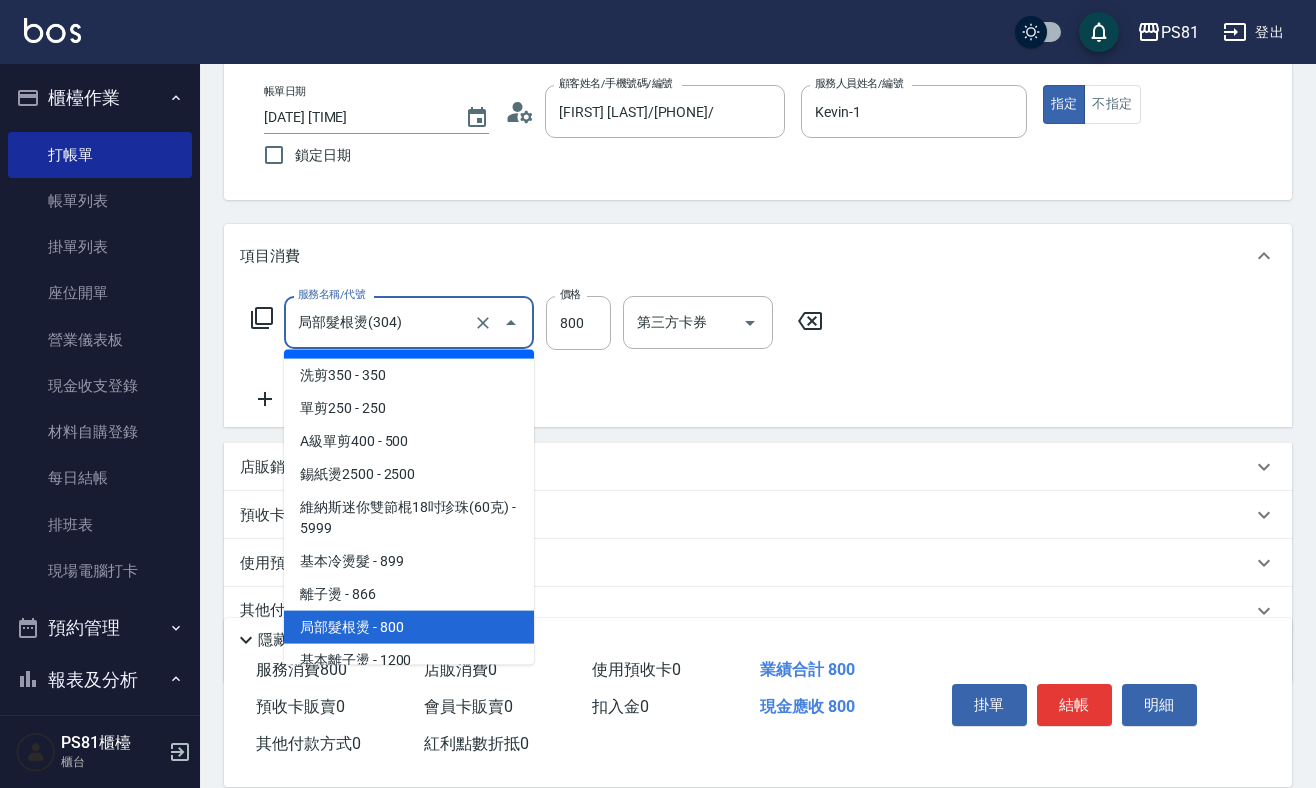 drag, startPoint x: 438, startPoint y: 326, endPoint x: 260, endPoint y: 314, distance: 178.40404 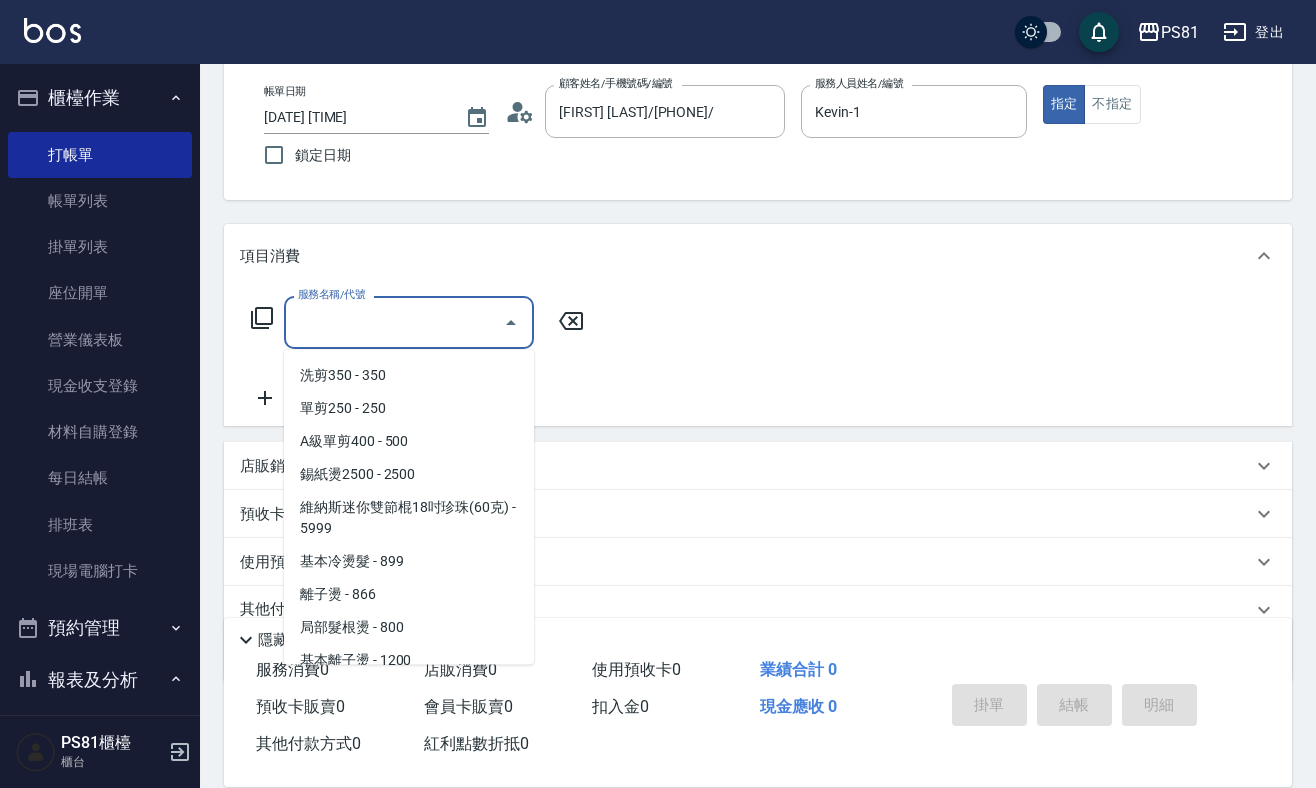 scroll, scrollTop: 8, scrollLeft: 0, axis: vertical 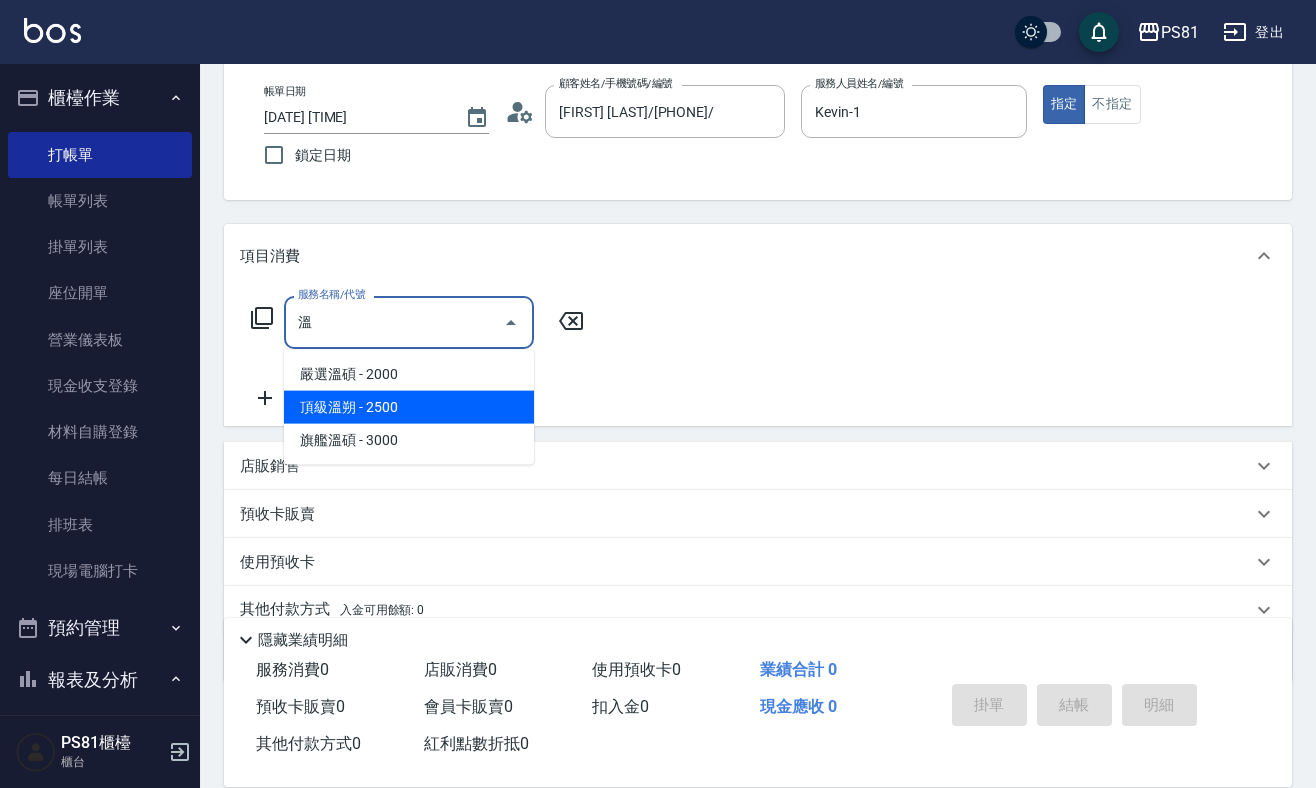 click on "頂級溫朔 - 2500" at bounding box center [409, 407] 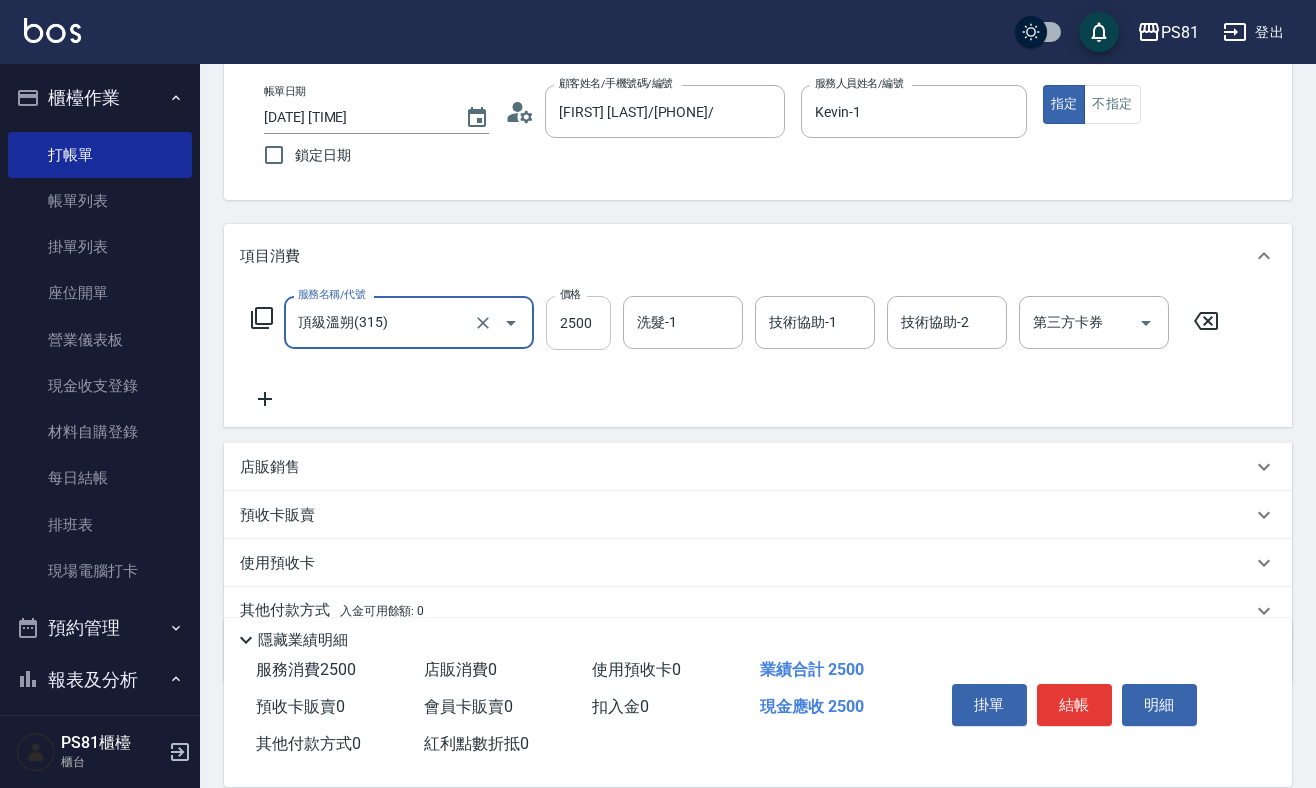 type on "頂級溫朔(315)" 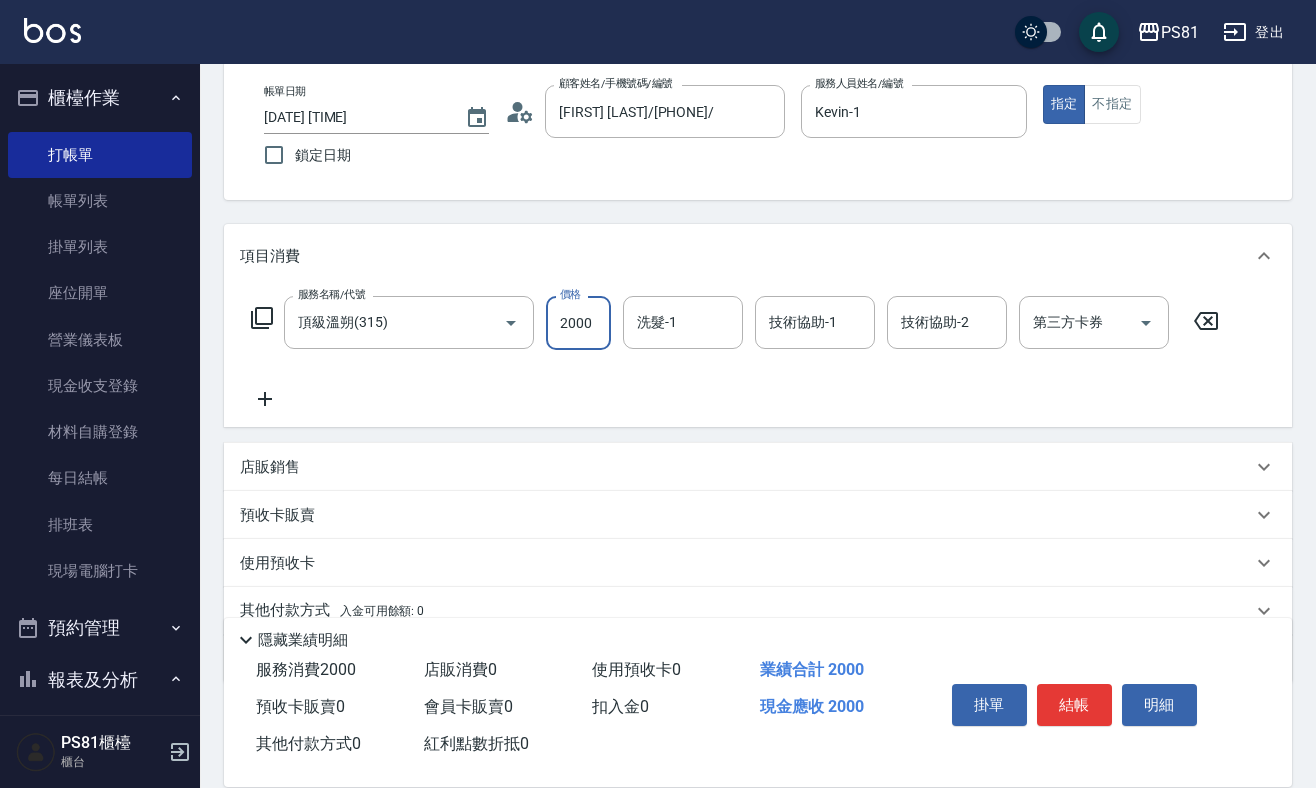 type on "2000" 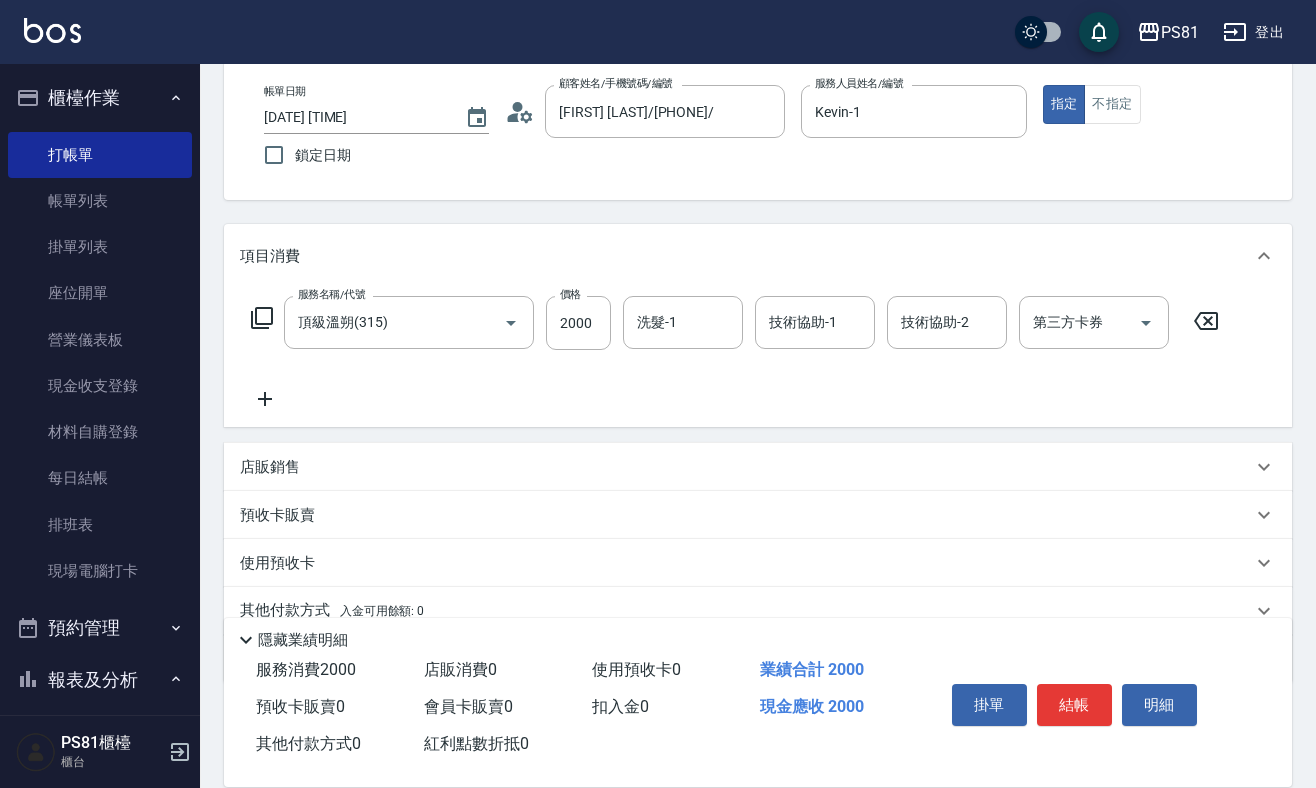 click 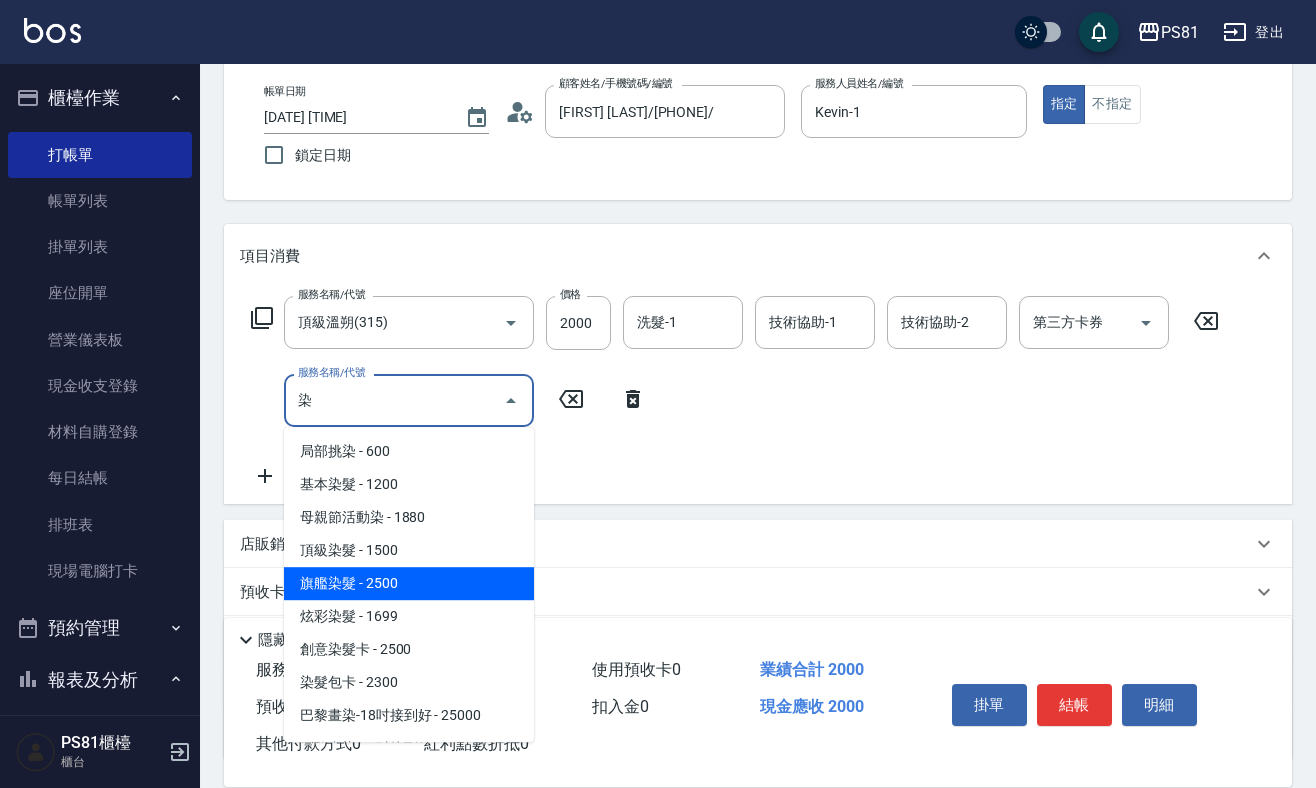 click on "旗艦染髮 - 2500" at bounding box center (409, 583) 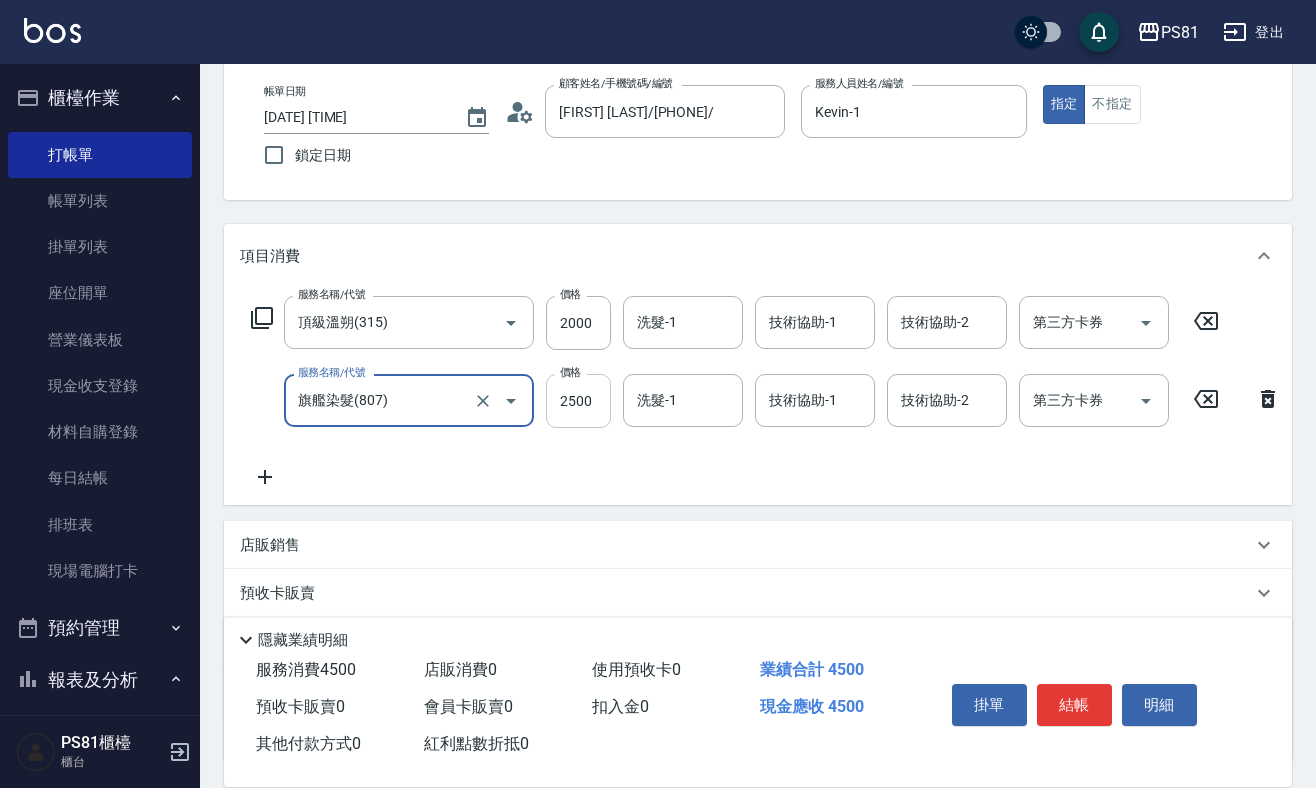 type on "旗艦染髮(807)" 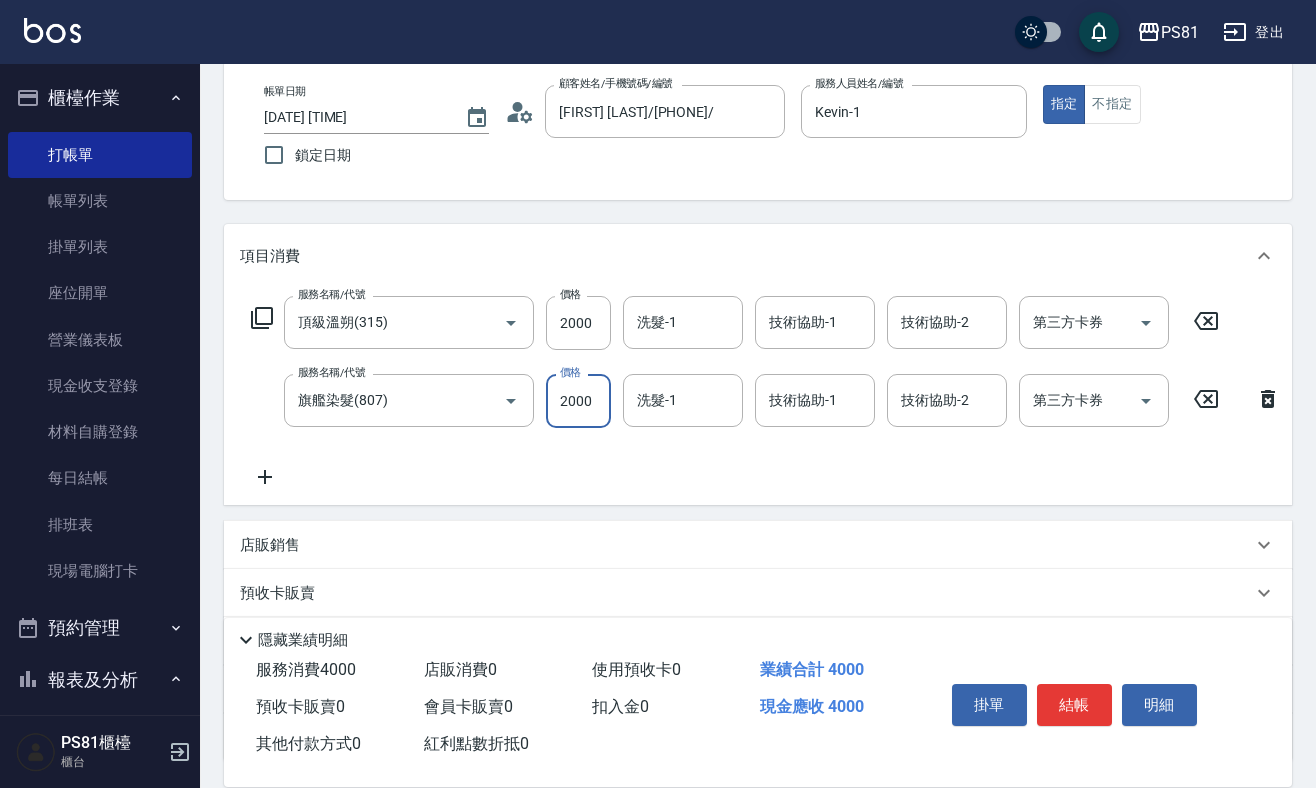scroll, scrollTop: 0, scrollLeft: 0, axis: both 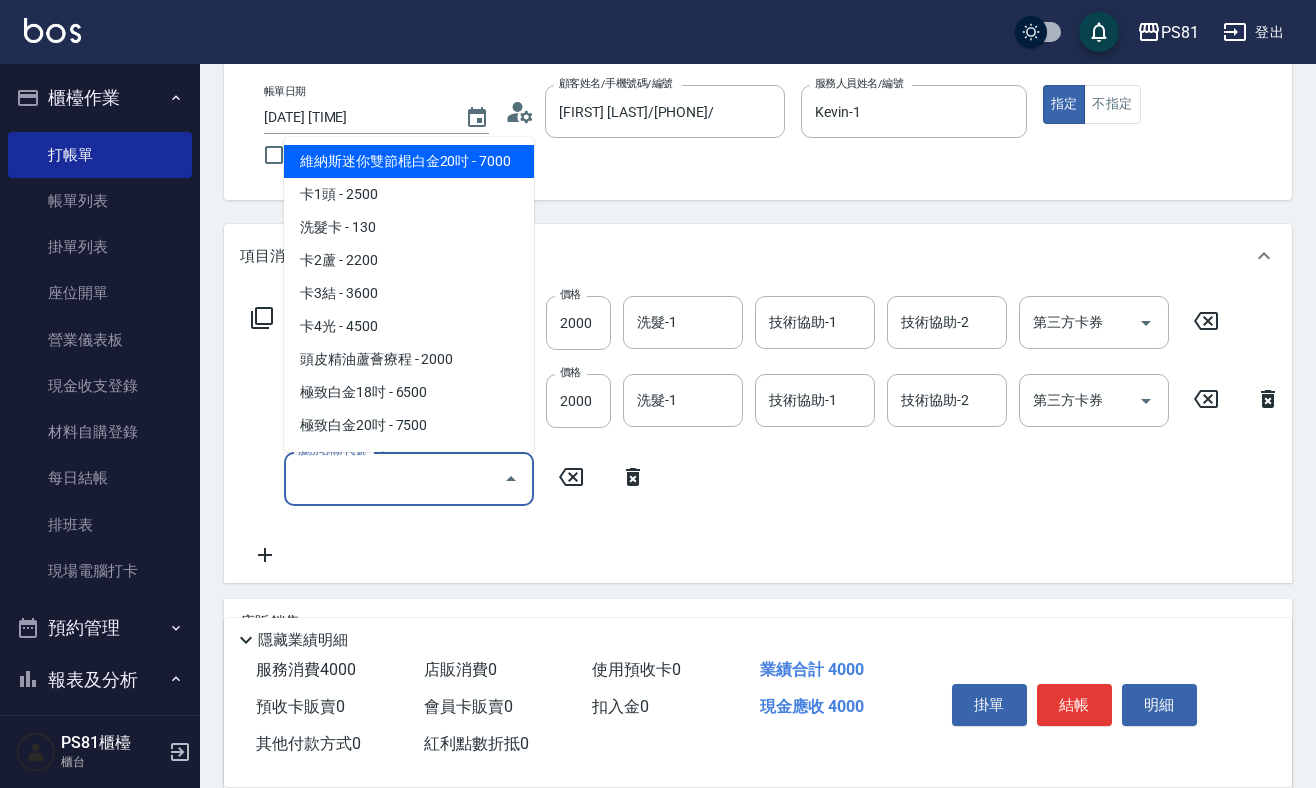click on "服務名稱/代號" at bounding box center (394, 478) 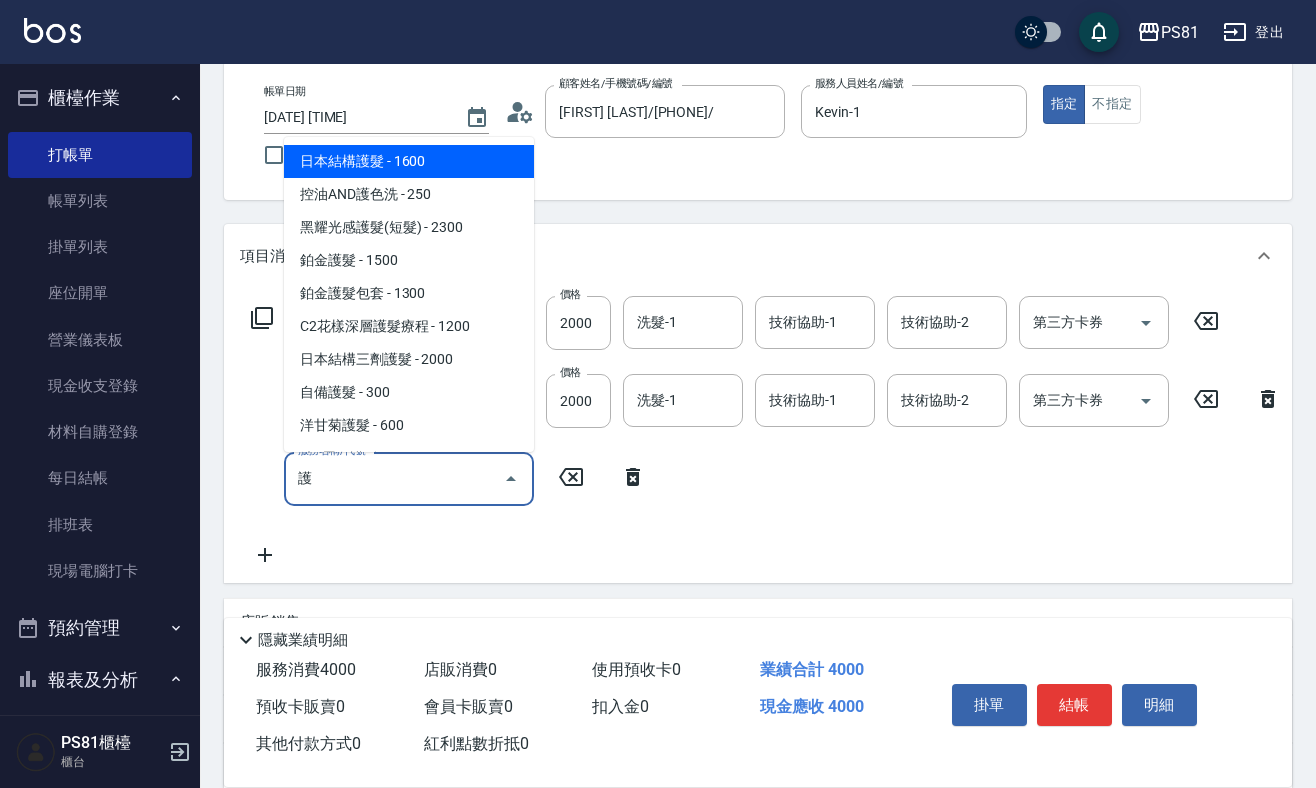 click on "日本結構護髮 - 1600" at bounding box center [409, 161] 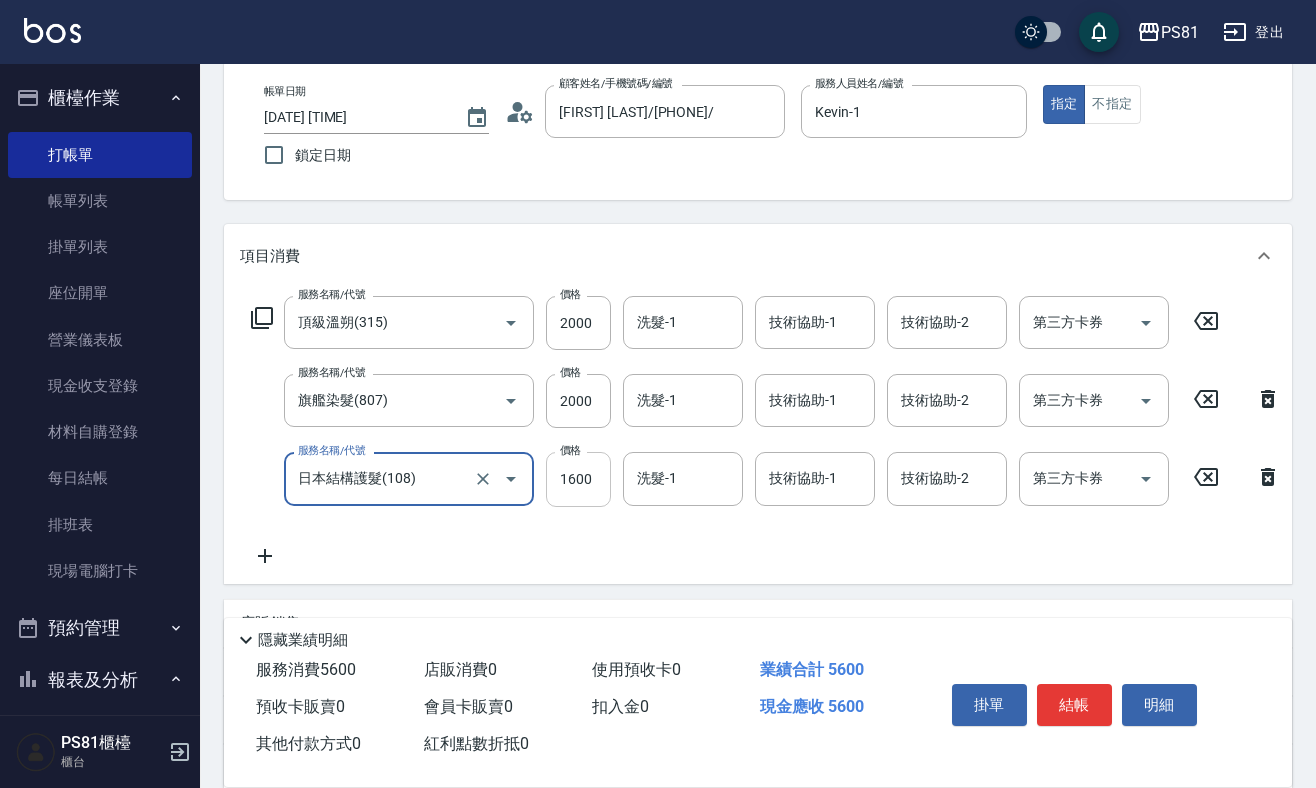 type on "日本結構護髮(108)" 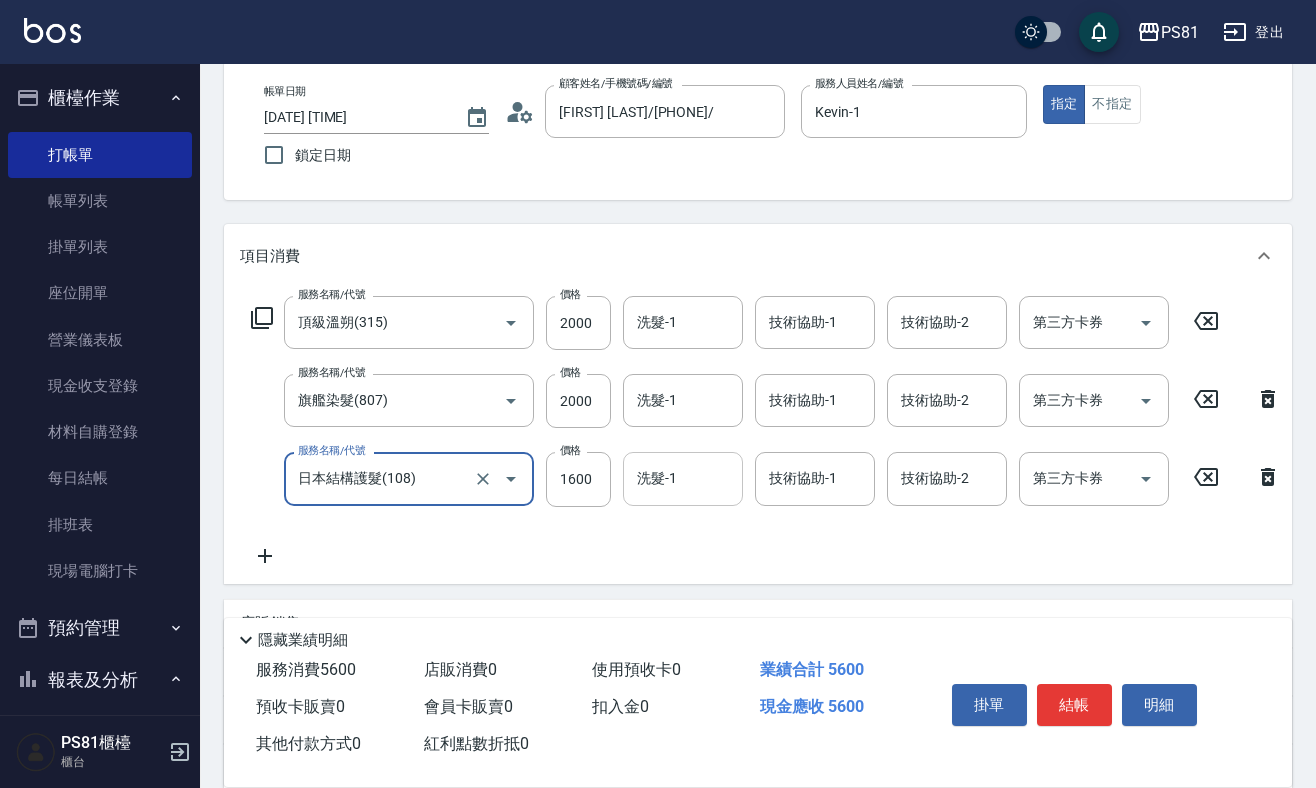 drag, startPoint x: 568, startPoint y: 477, endPoint x: 723, endPoint y: 497, distance: 156.285 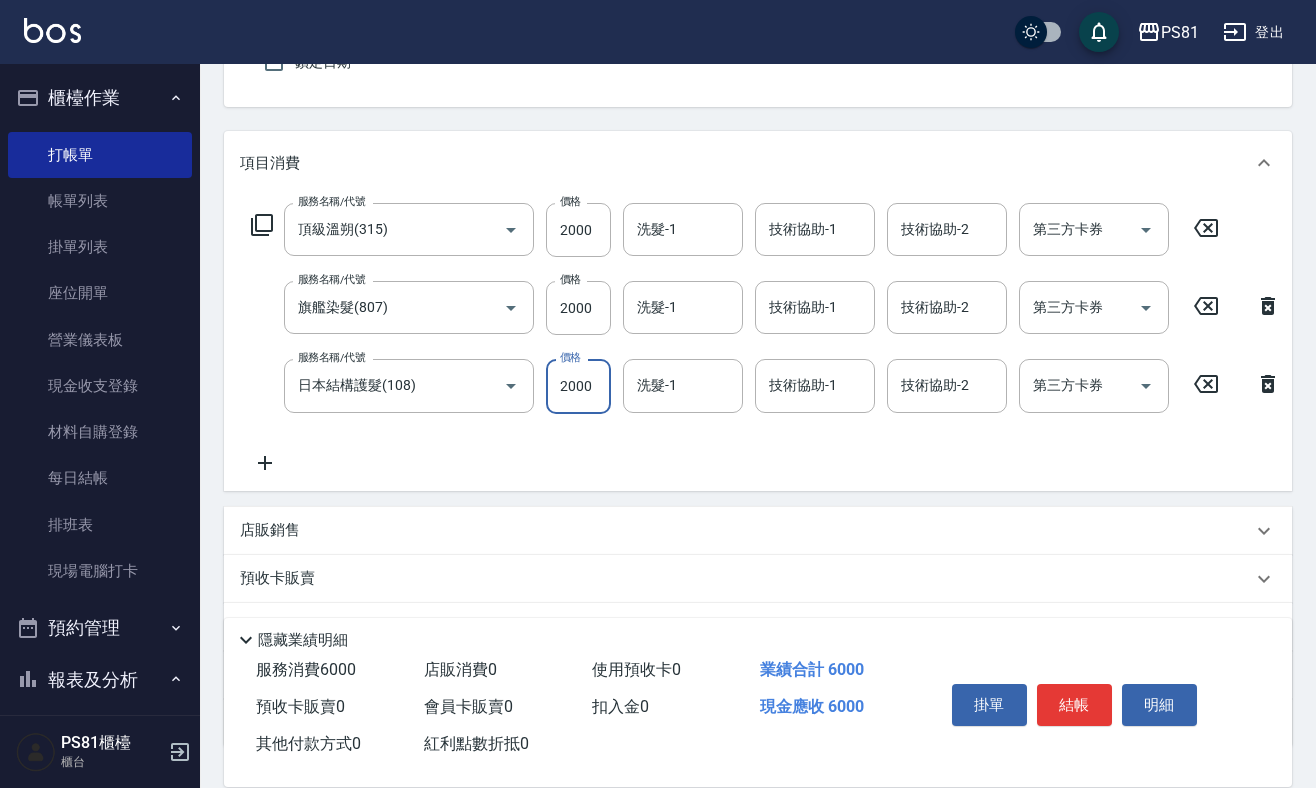 scroll, scrollTop: 356, scrollLeft: 0, axis: vertical 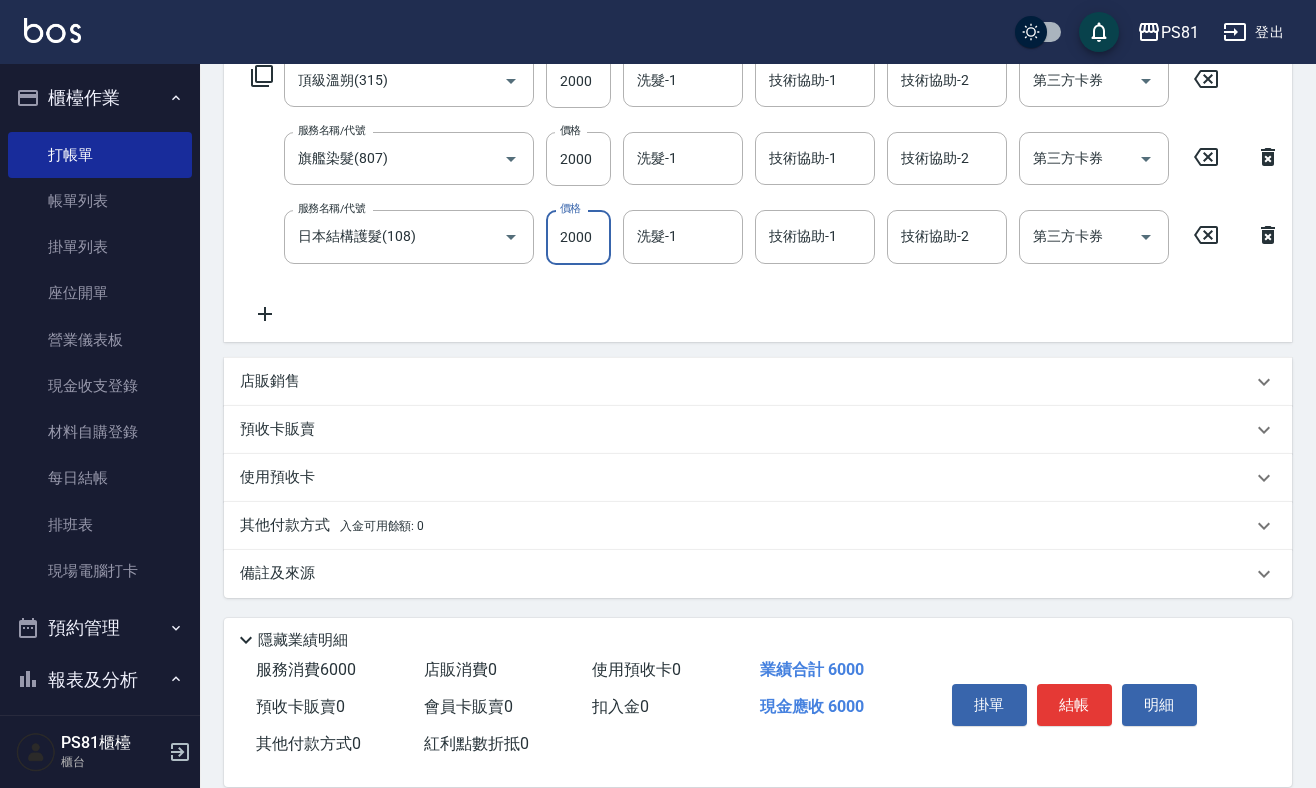 type on "2000" 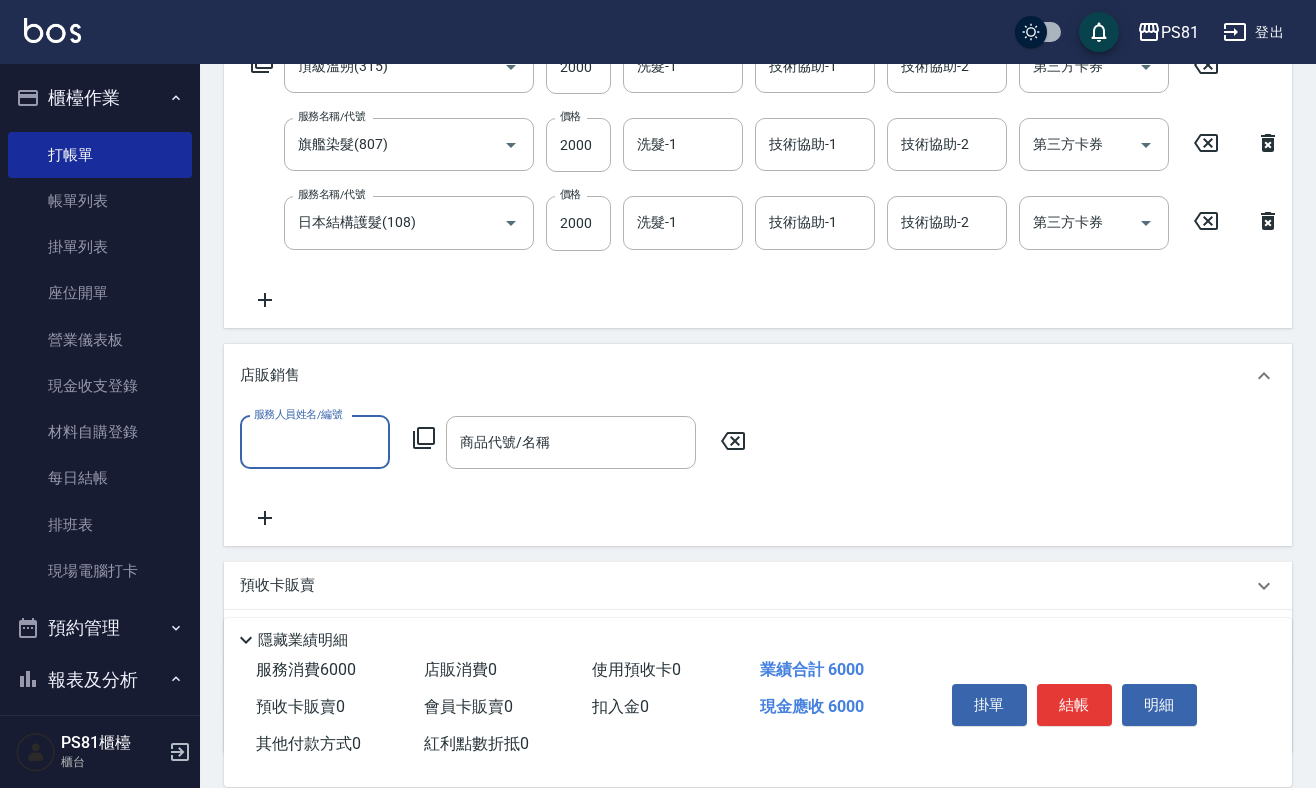 scroll, scrollTop: 0, scrollLeft: 0, axis: both 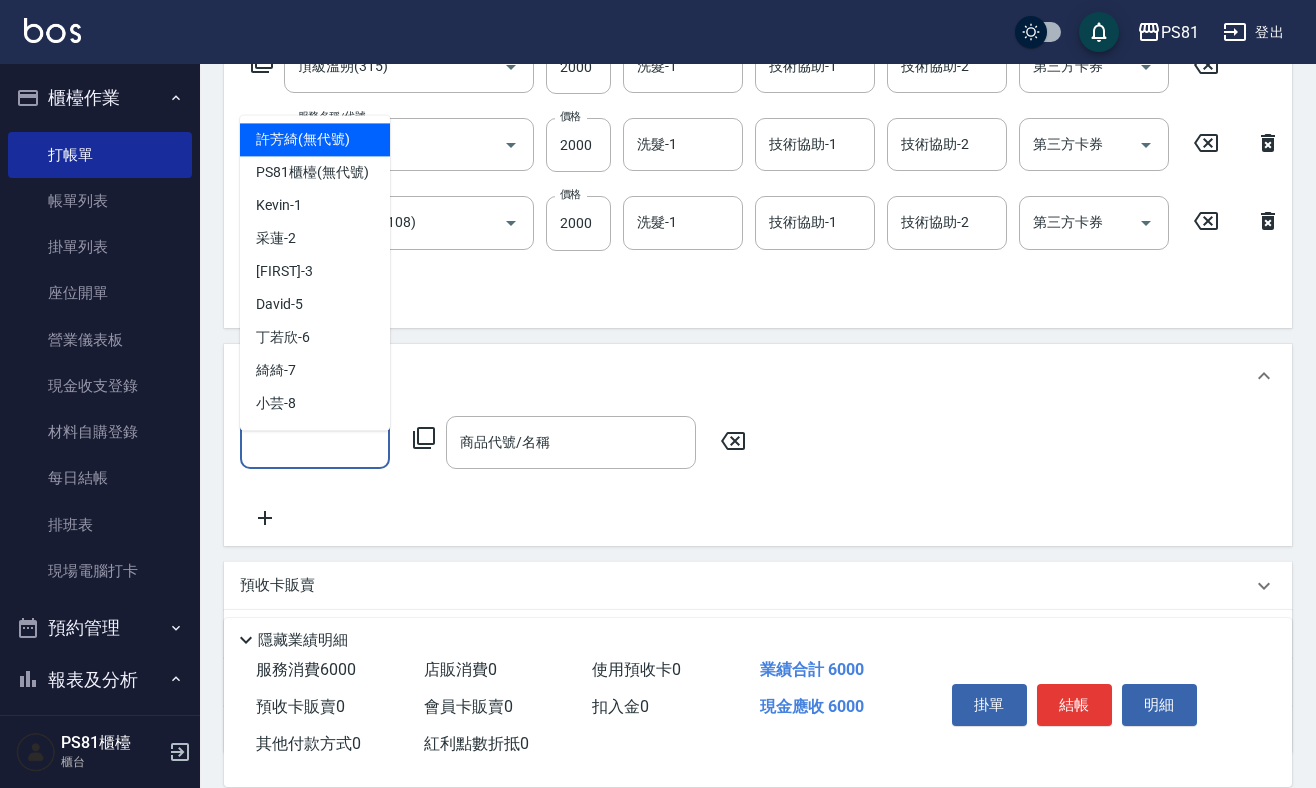 click on "服務人員姓名/編號" at bounding box center [315, 442] 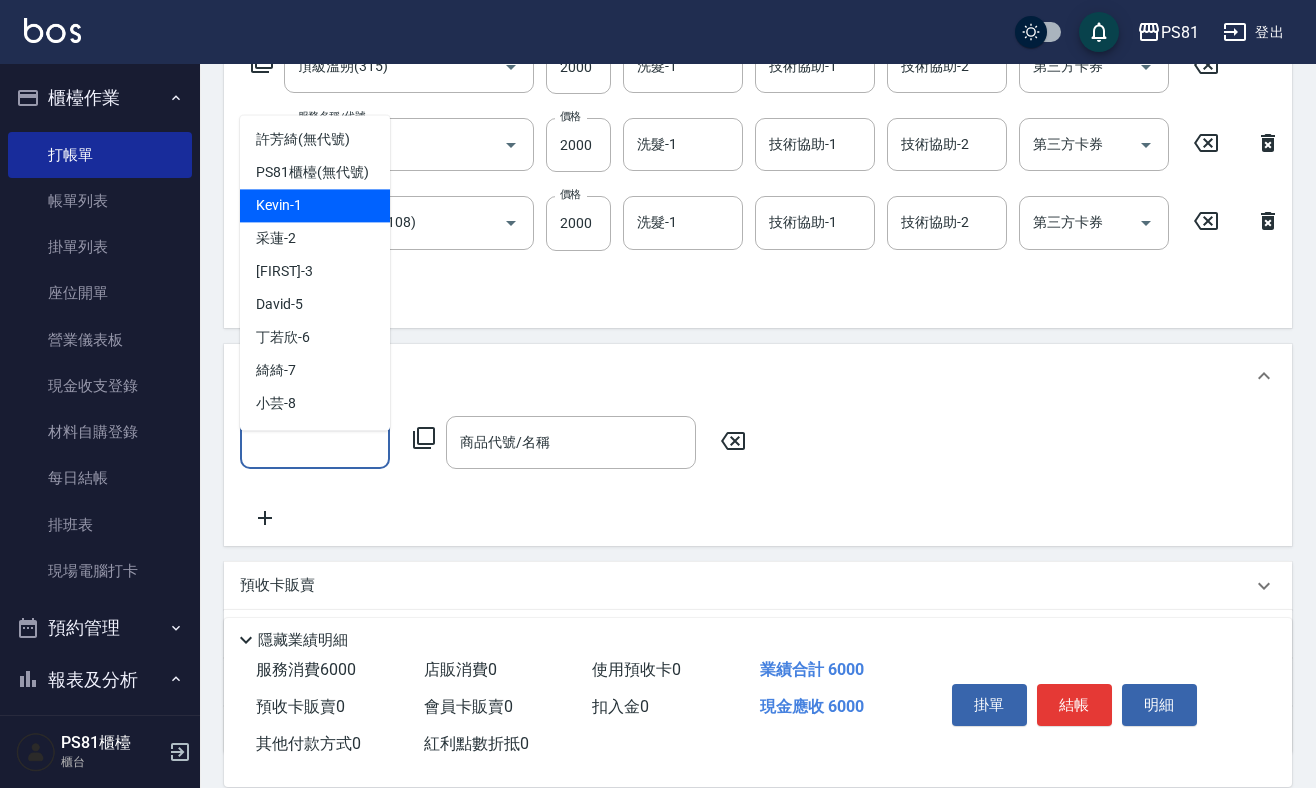 click on "Kevin -1" at bounding box center [279, 205] 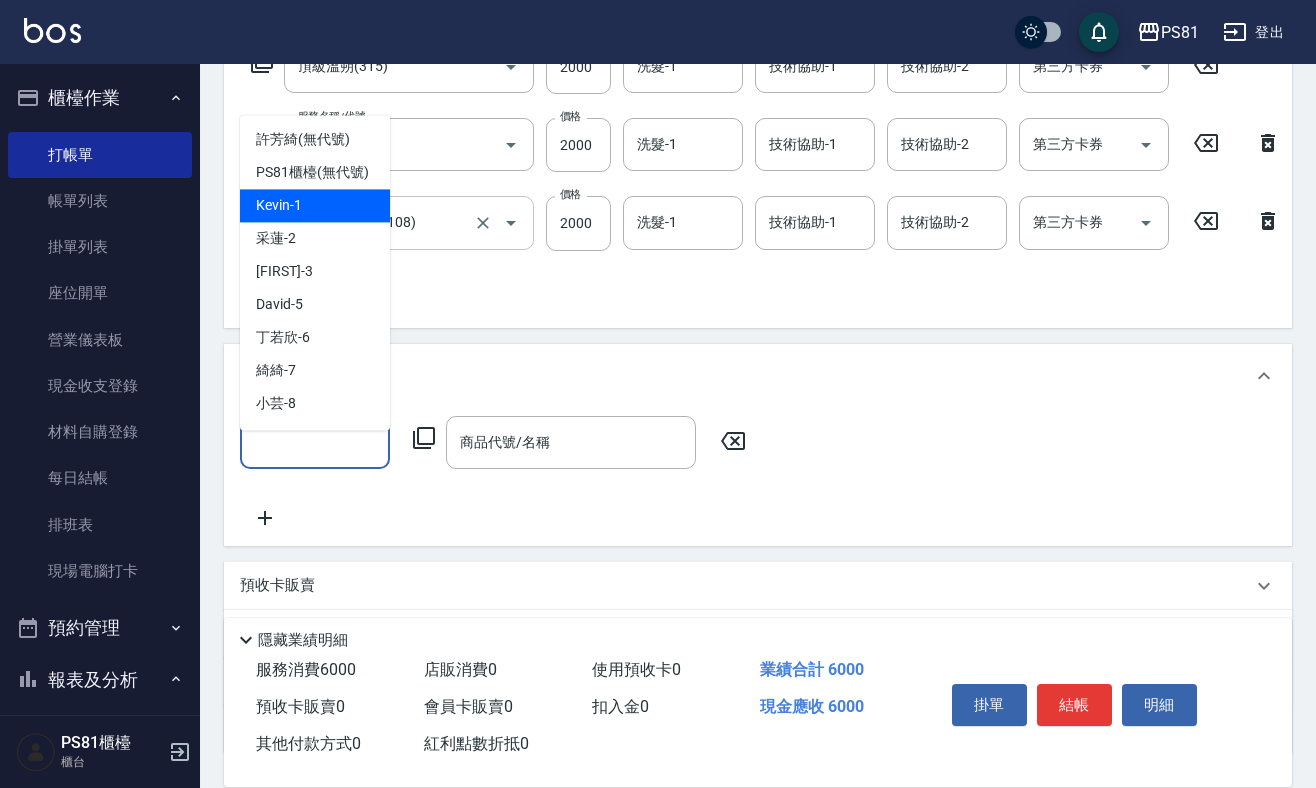 type on "Kevin-1" 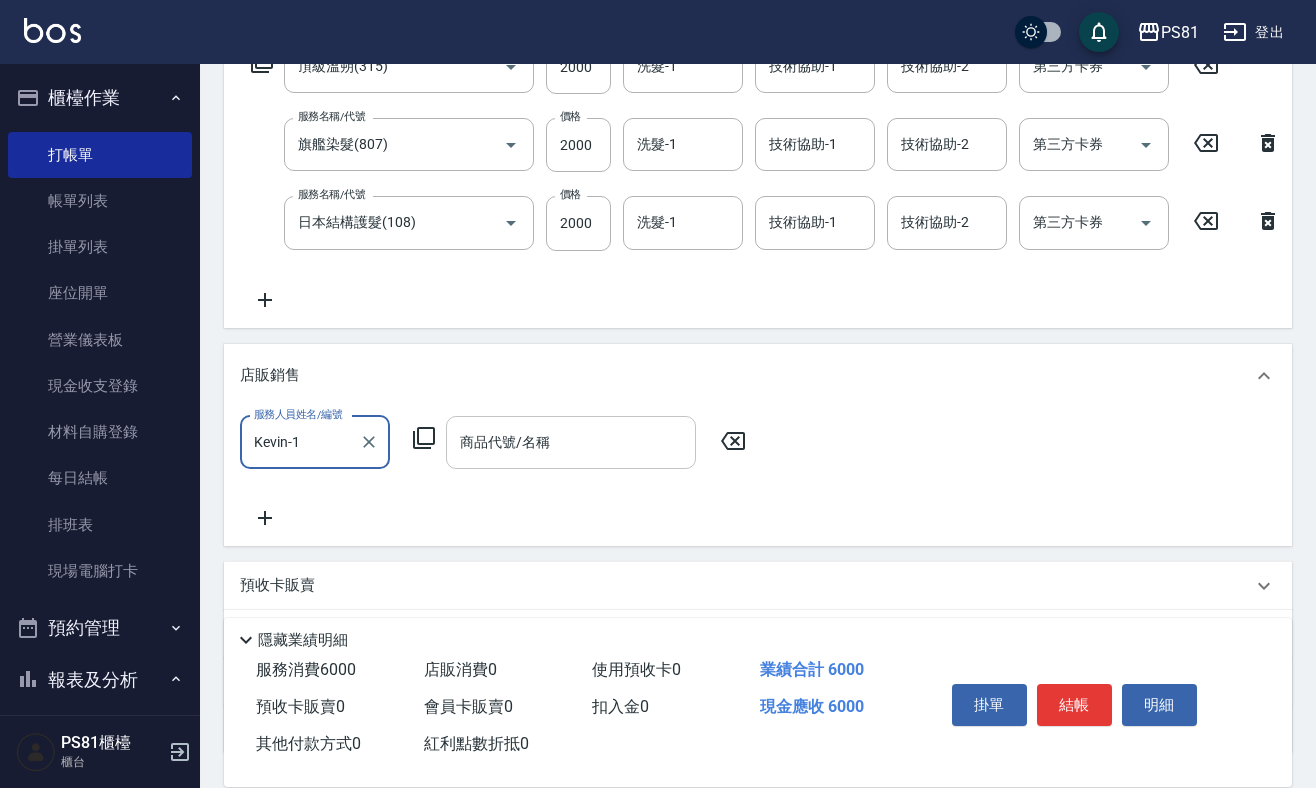 drag, startPoint x: 576, startPoint y: 478, endPoint x: 590, endPoint y: 479, distance: 14.035668 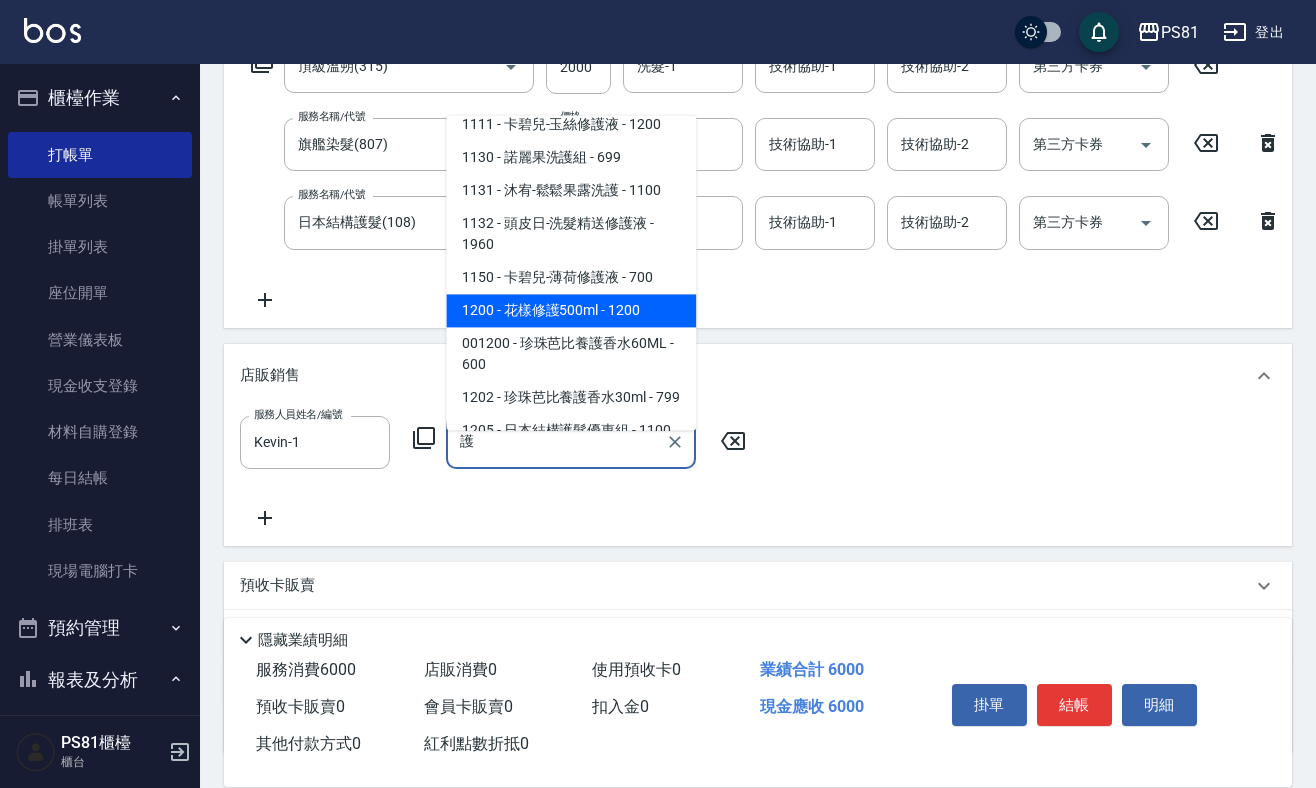 scroll, scrollTop: 1000, scrollLeft: 0, axis: vertical 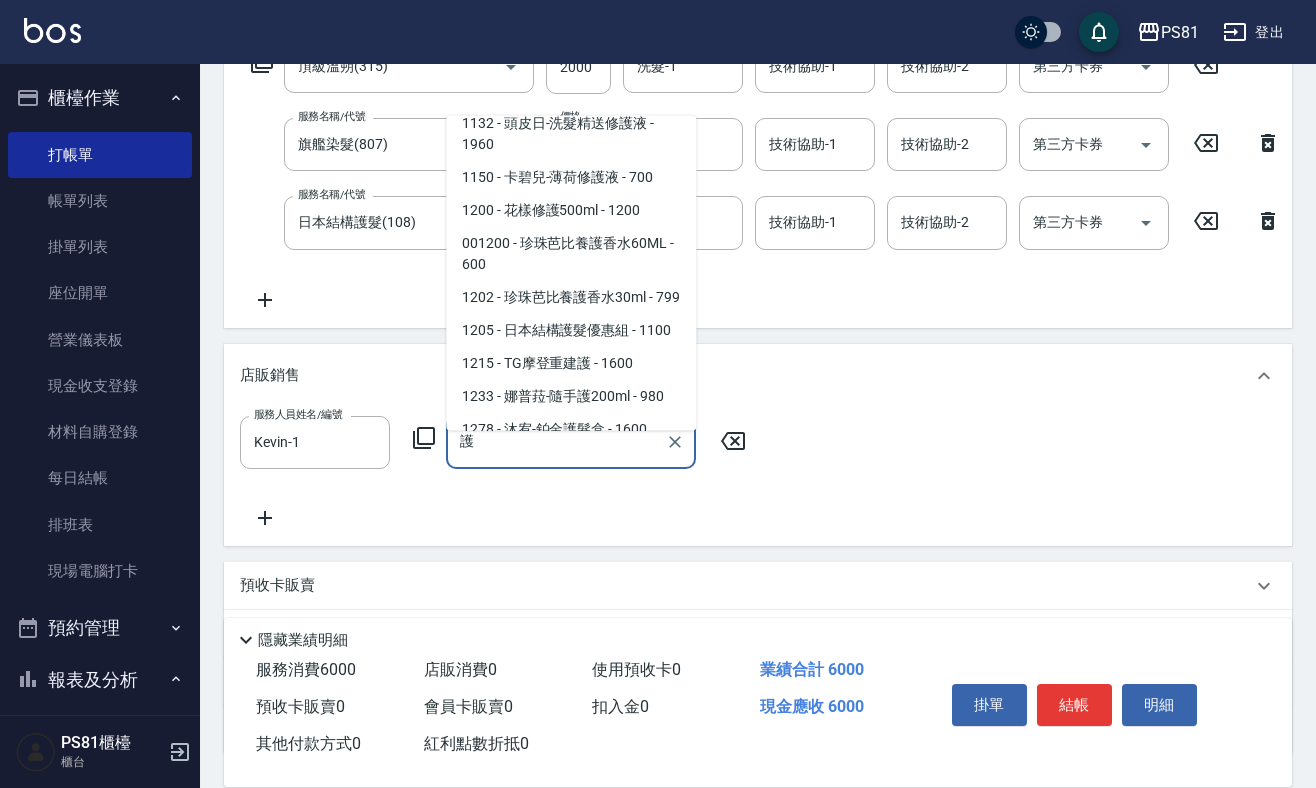 click on "33 - 娜普菈-N系列炫彩護髮乳 - 920" at bounding box center (571, -741) 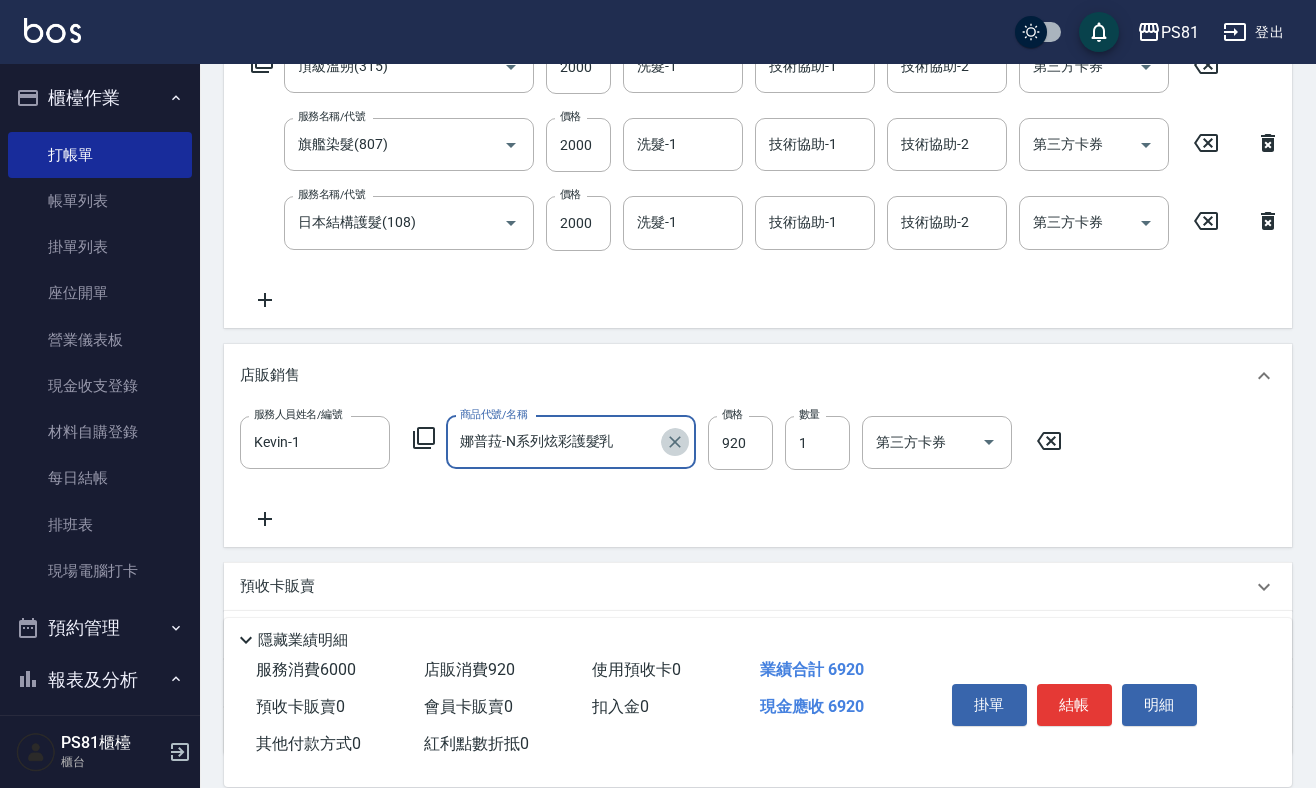 click at bounding box center [675, 442] 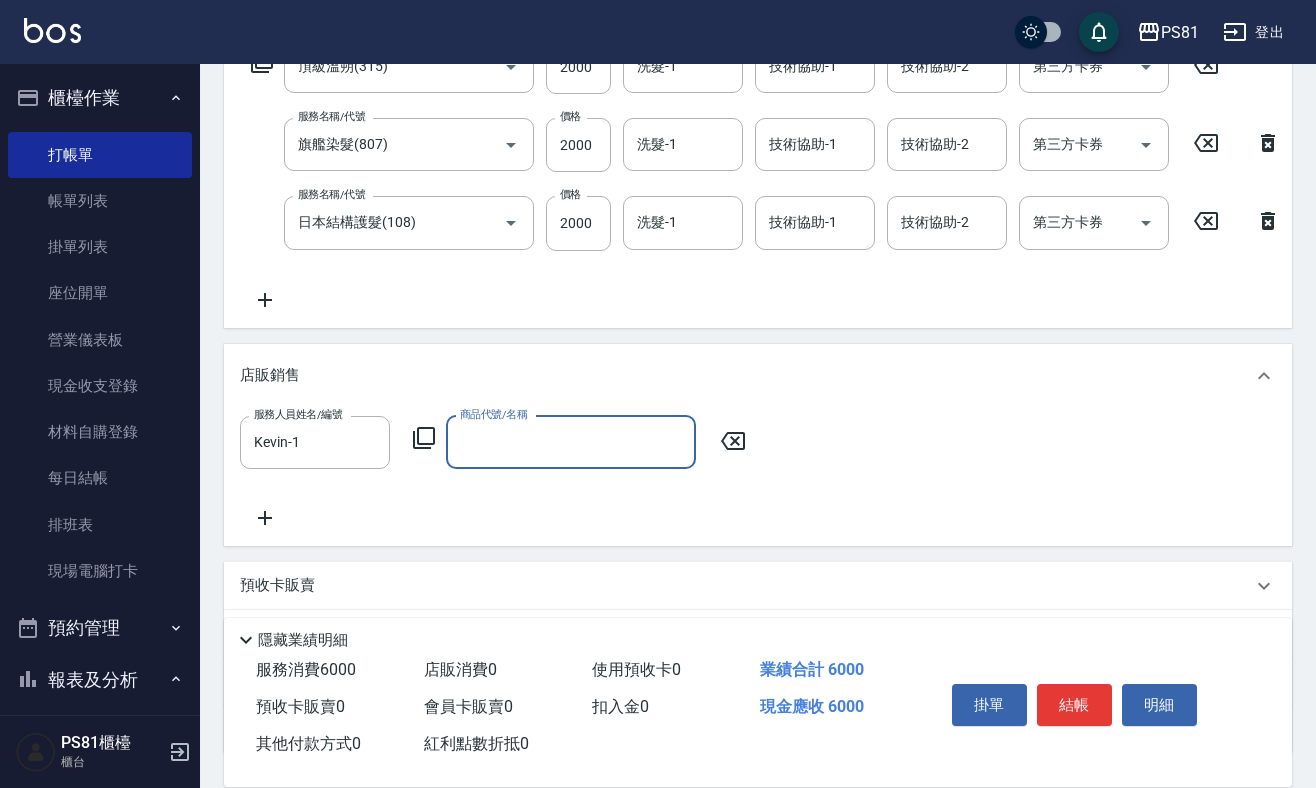 click on "商品代號/名稱" at bounding box center (571, 442) 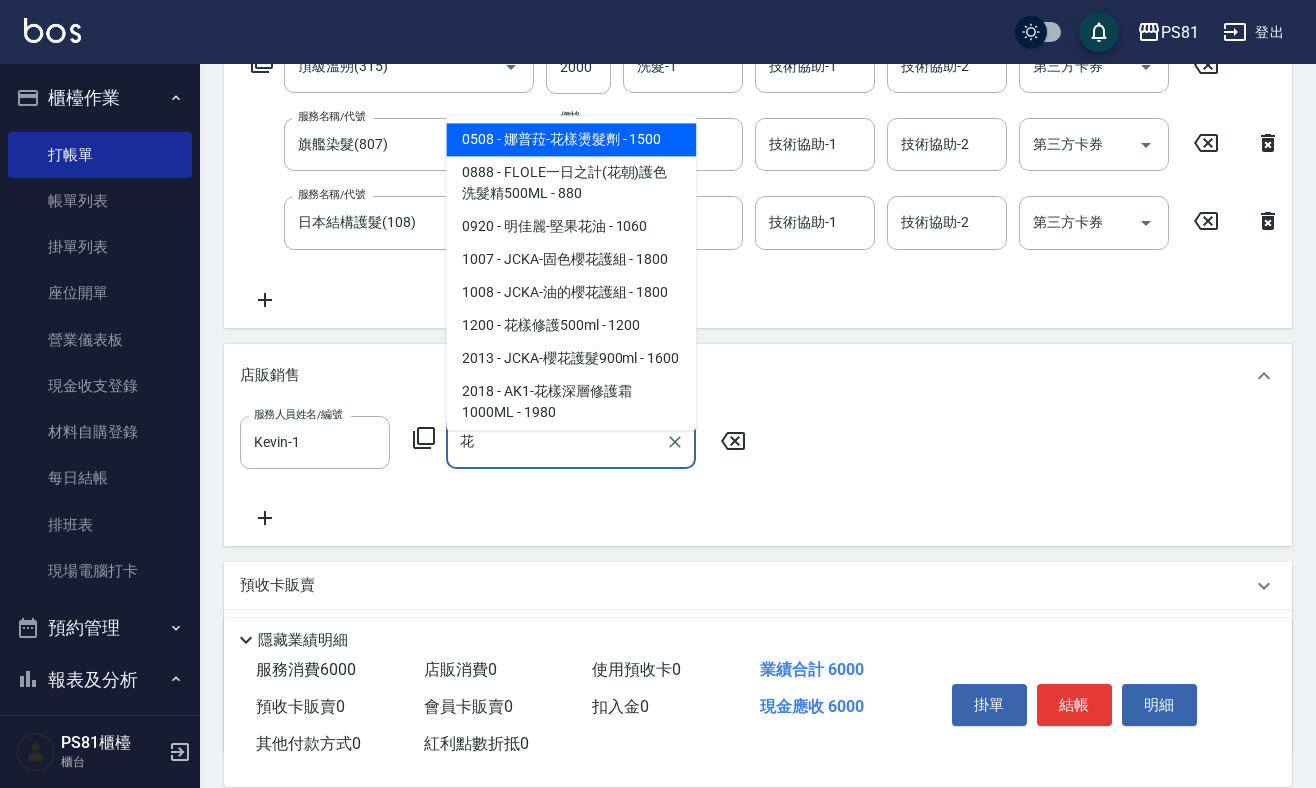 click on "1200 - 花樣修護500ml - 1200" at bounding box center [571, 325] 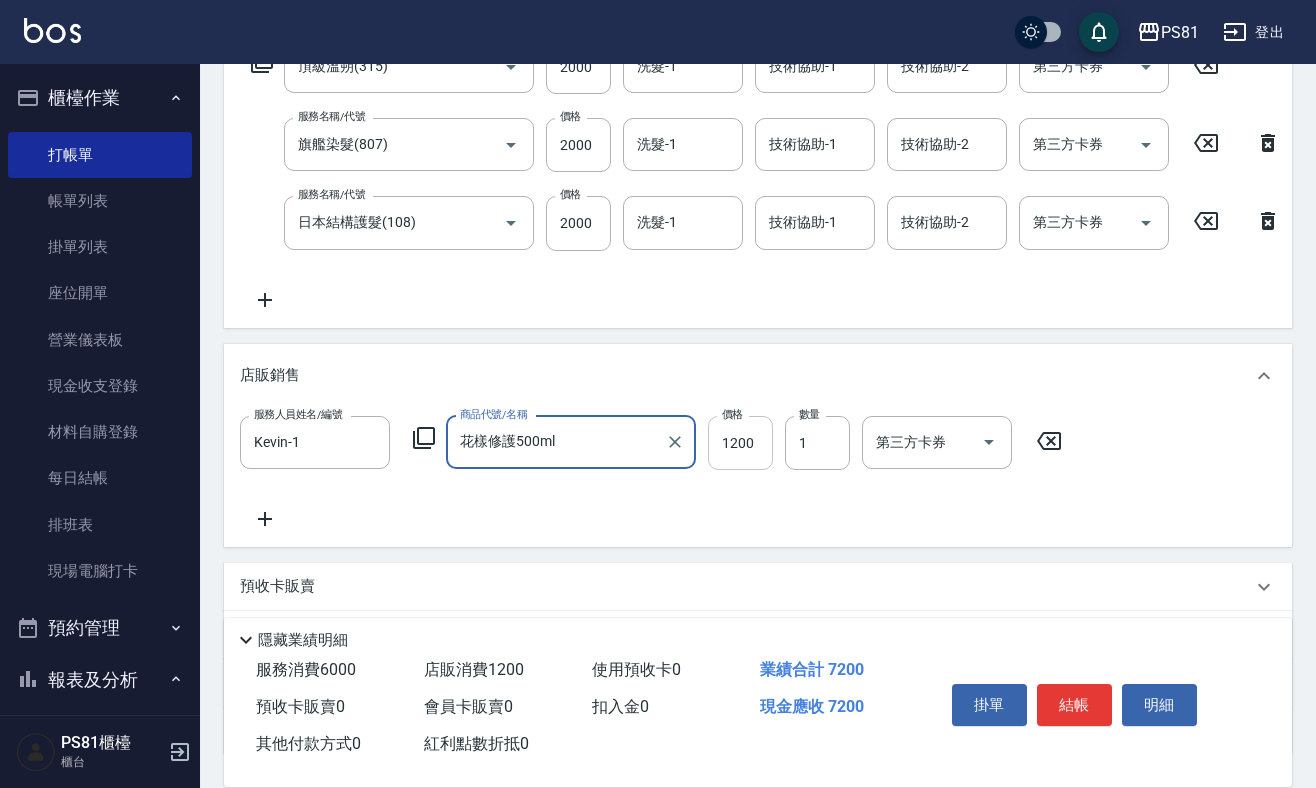 type on "花樣修護500ml" 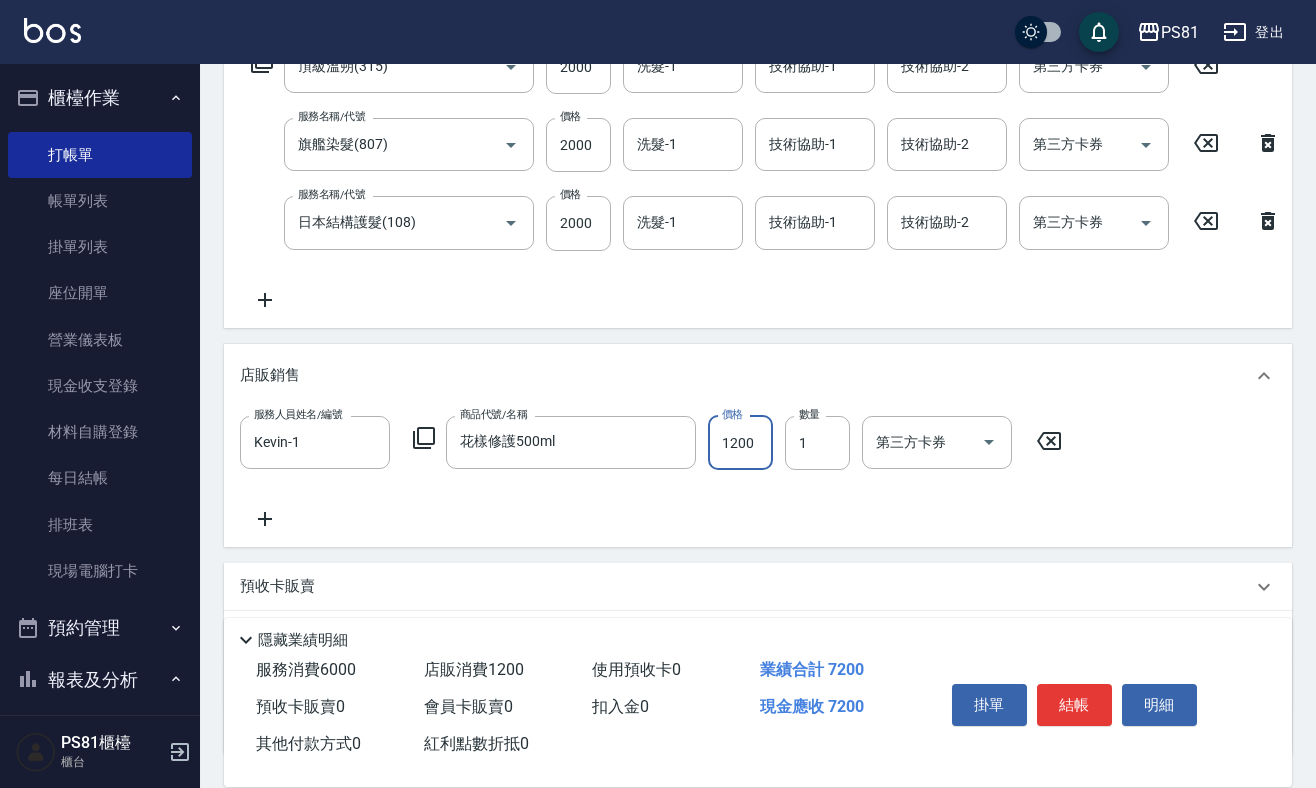 drag, startPoint x: 732, startPoint y: 453, endPoint x: 1241, endPoint y: 533, distance: 515.2485 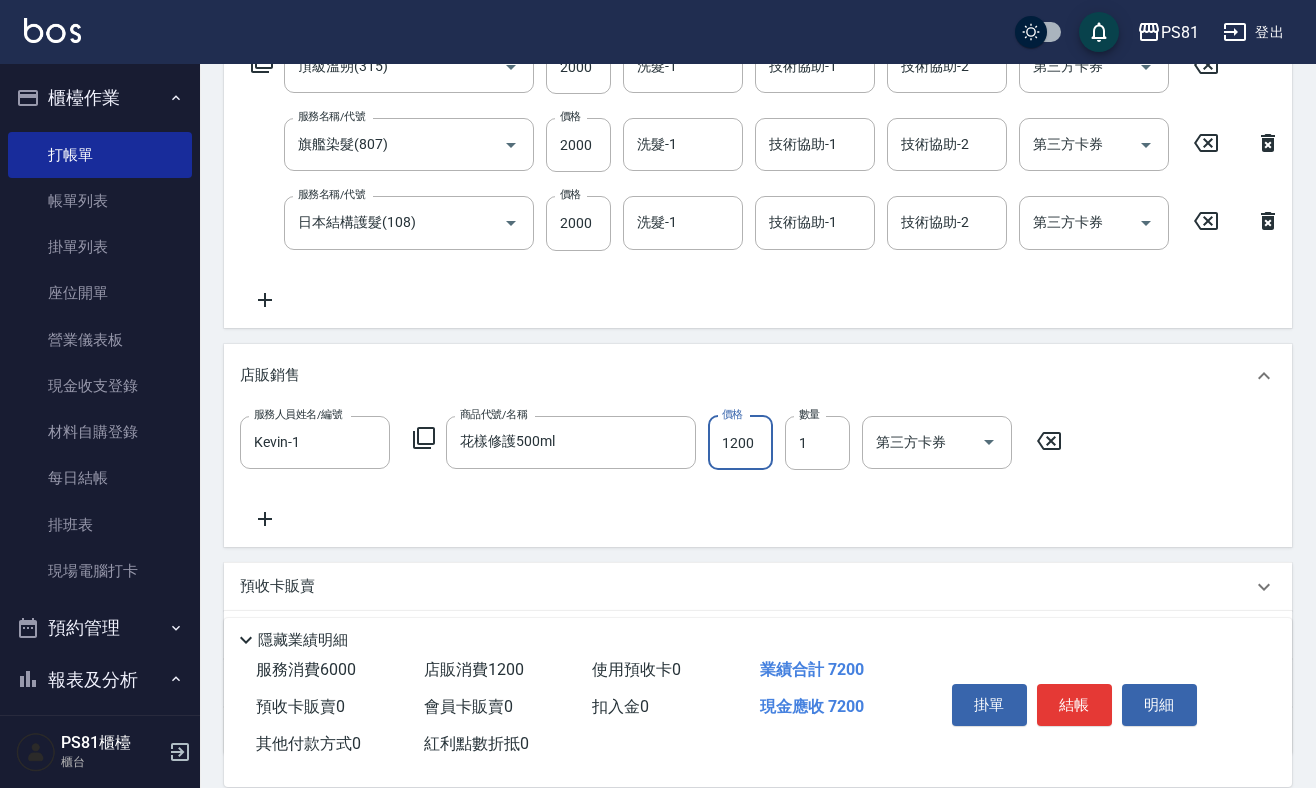 click on "1200" at bounding box center [740, 443] 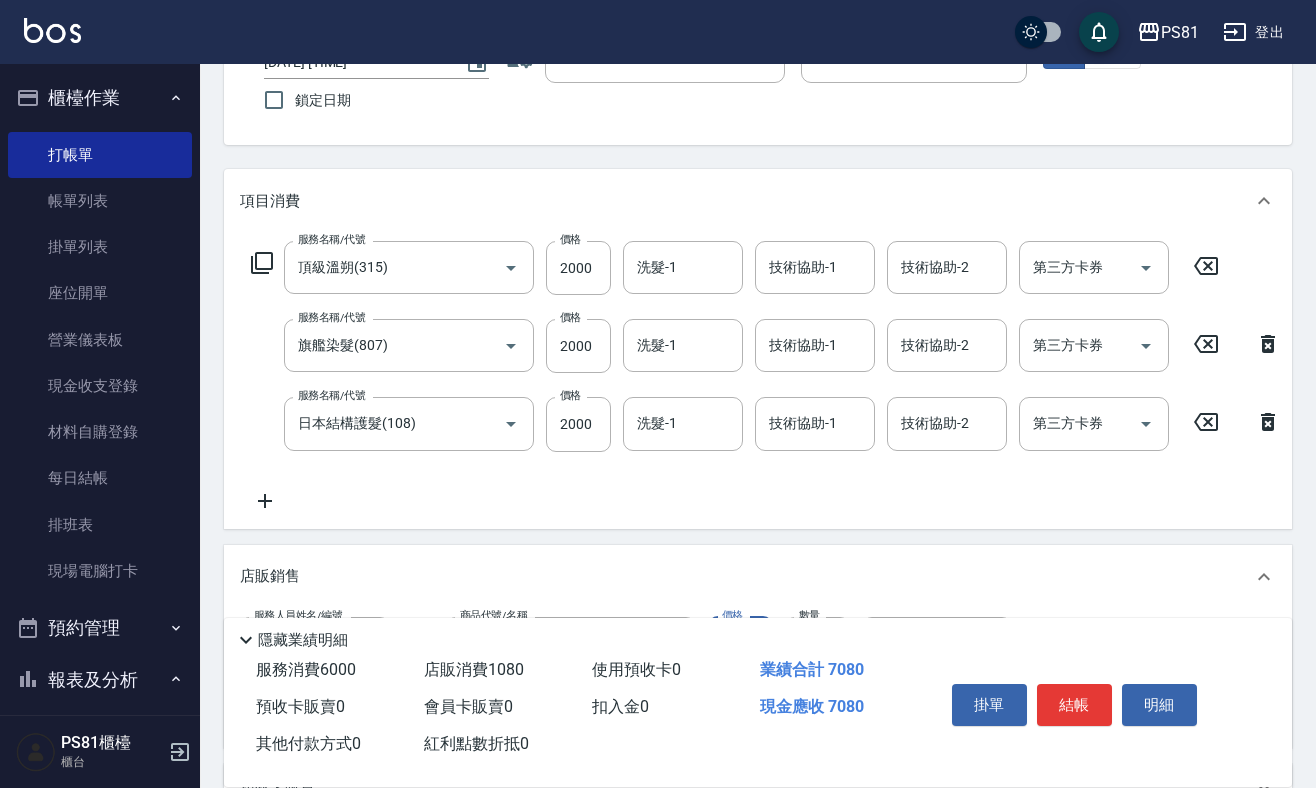 scroll, scrollTop: 300, scrollLeft: 0, axis: vertical 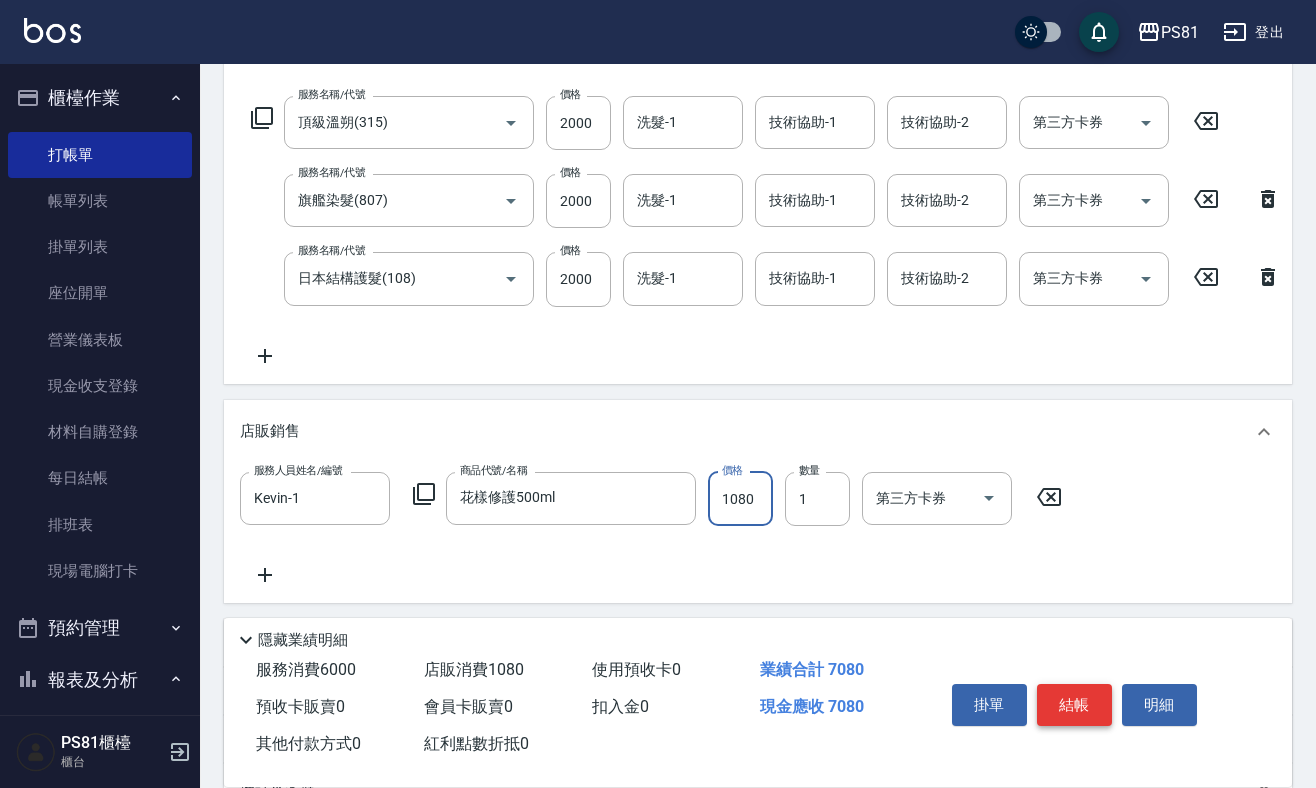 type on "1080" 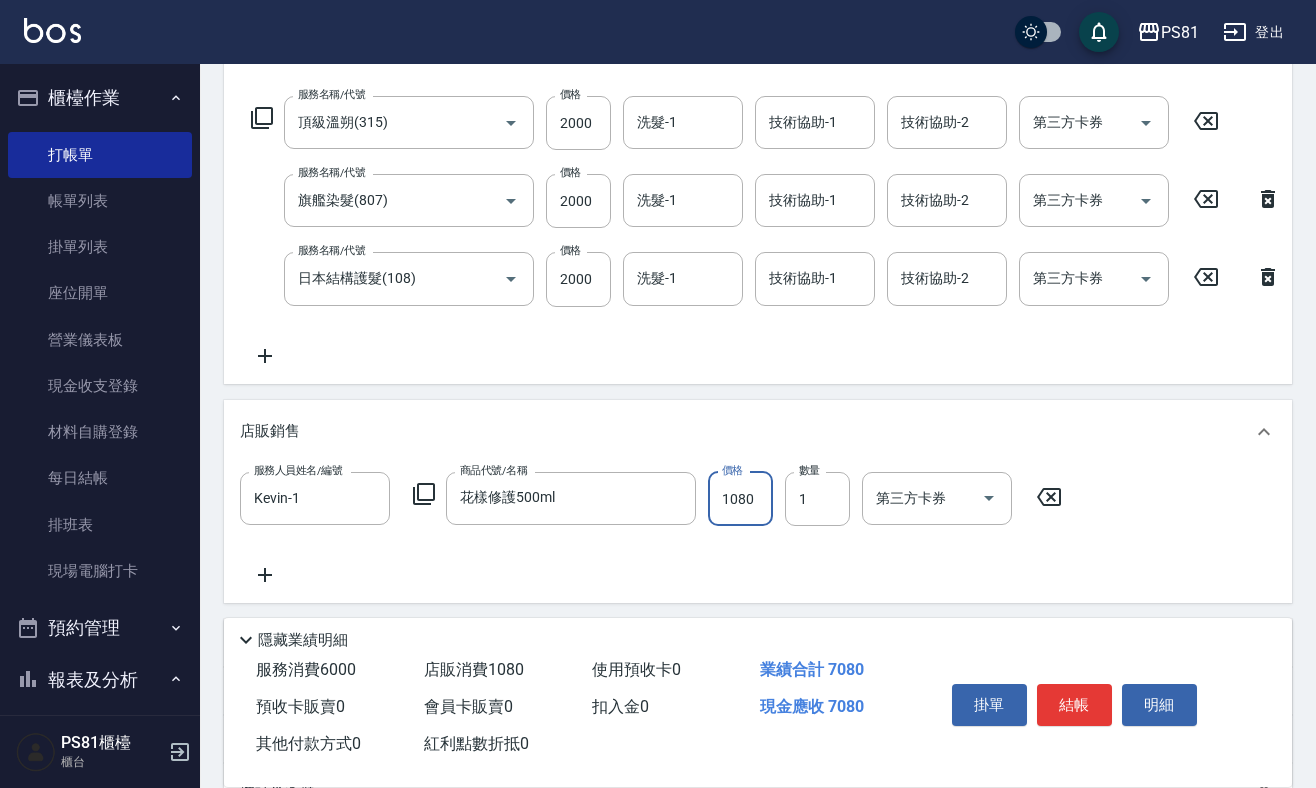click on "結帳" at bounding box center [1074, 705] 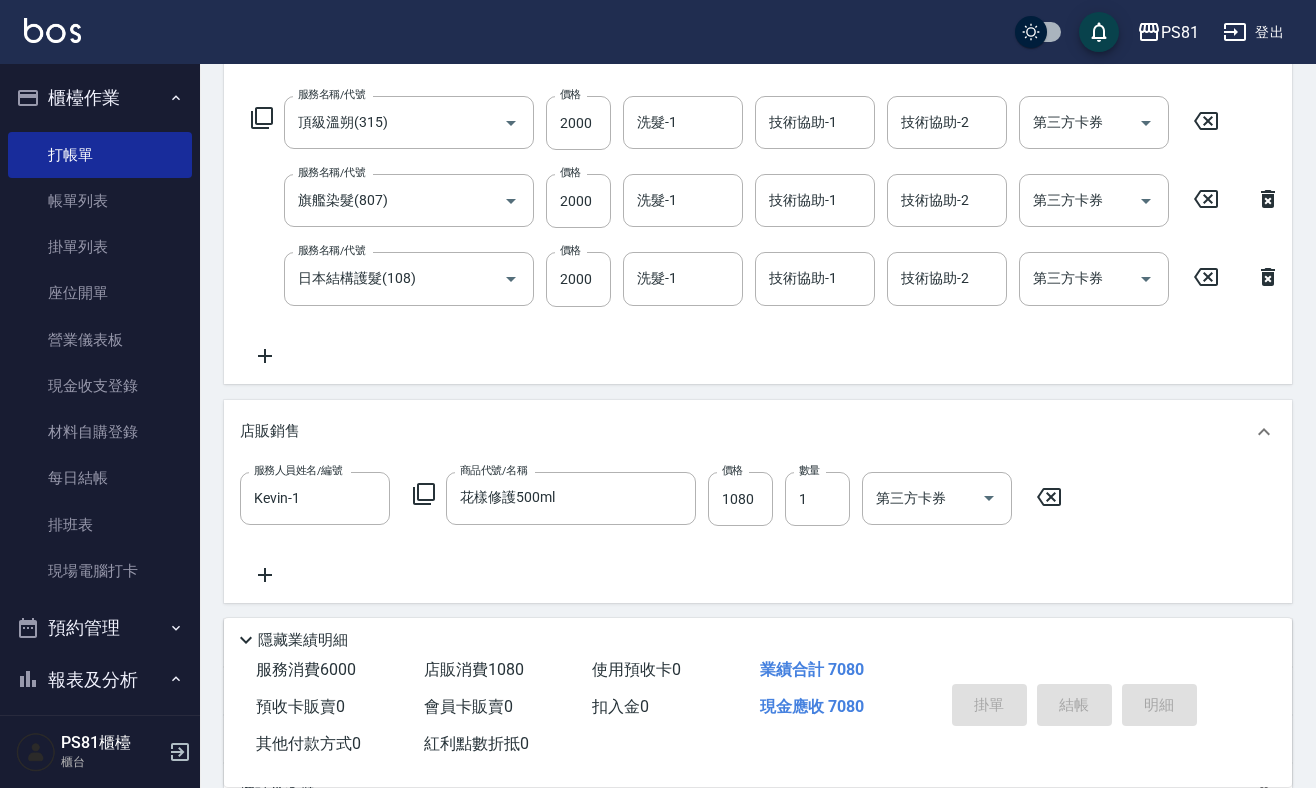 type on "2025/08/08 20:57" 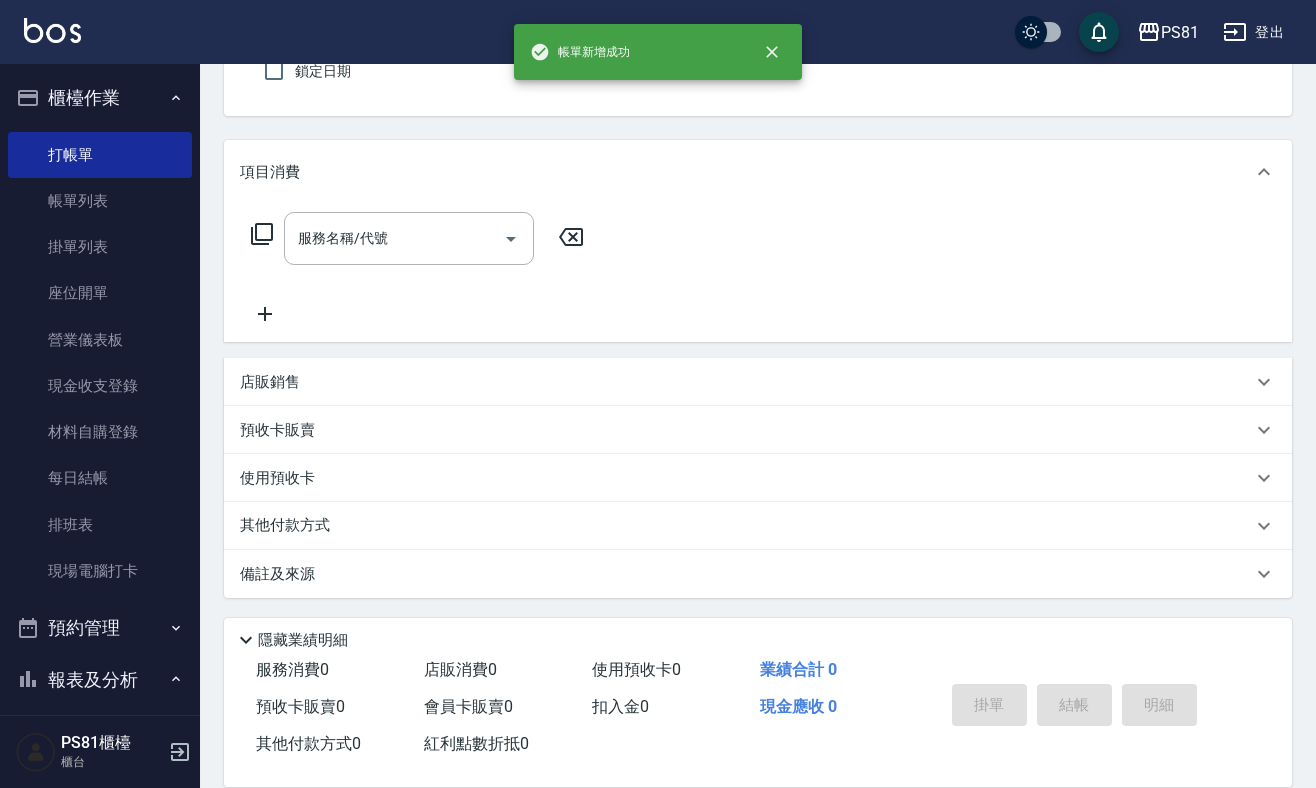 scroll, scrollTop: 0, scrollLeft: 0, axis: both 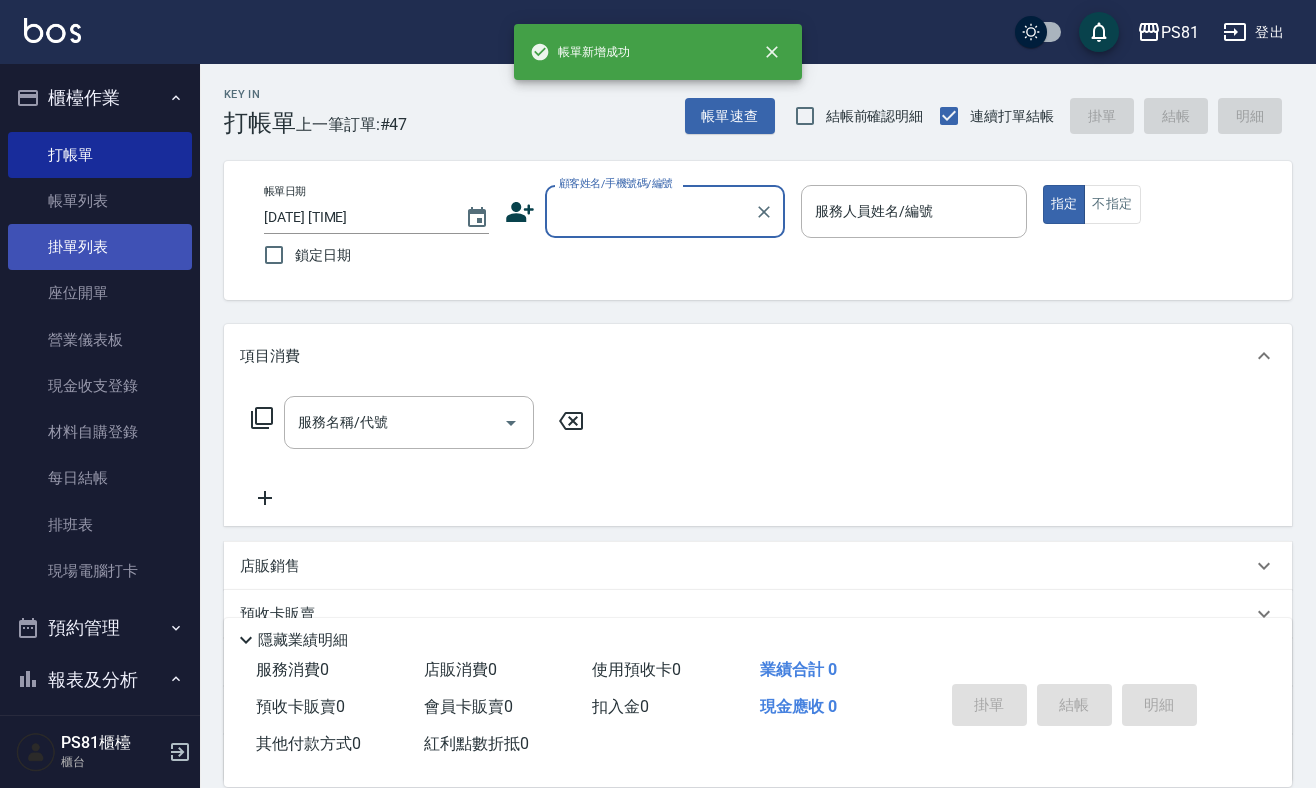 click on "帳單列表" at bounding box center [100, 201] 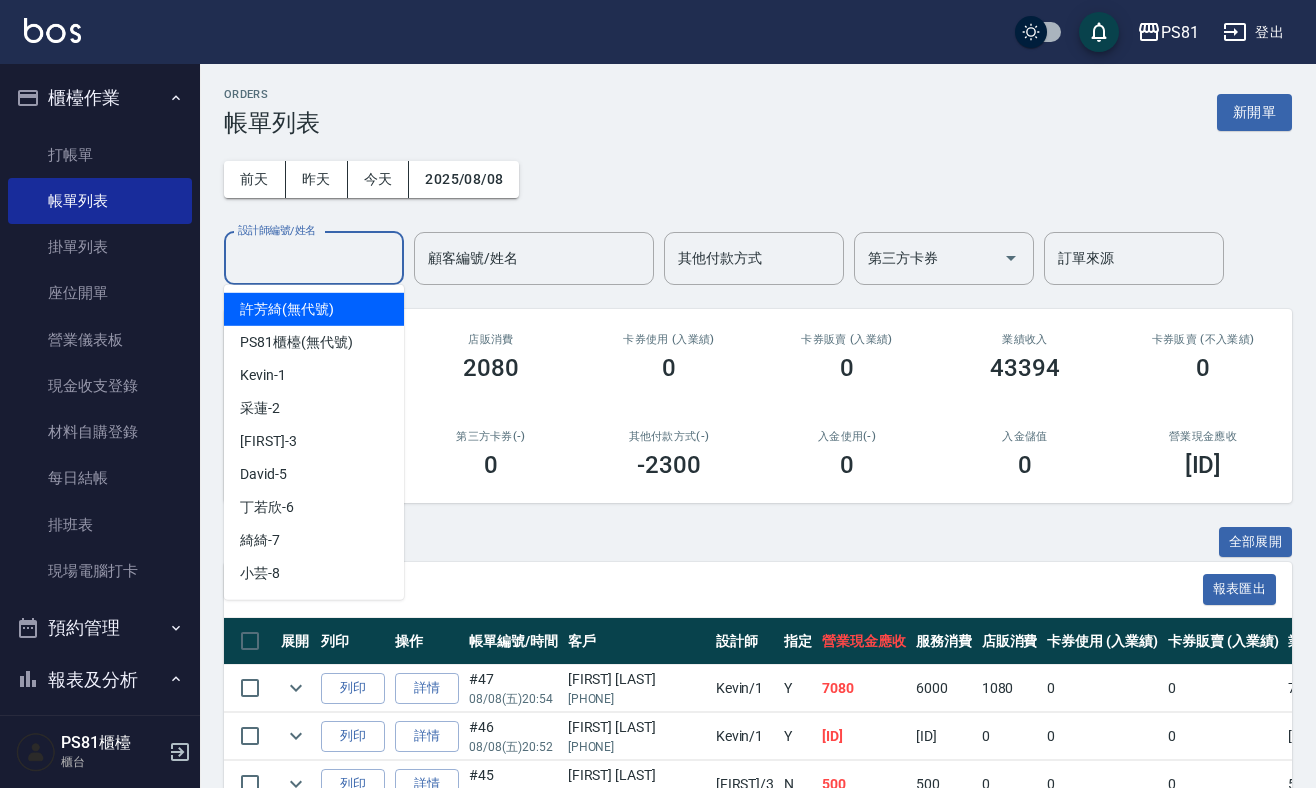 click on "設計師編號/姓名" at bounding box center (314, 258) 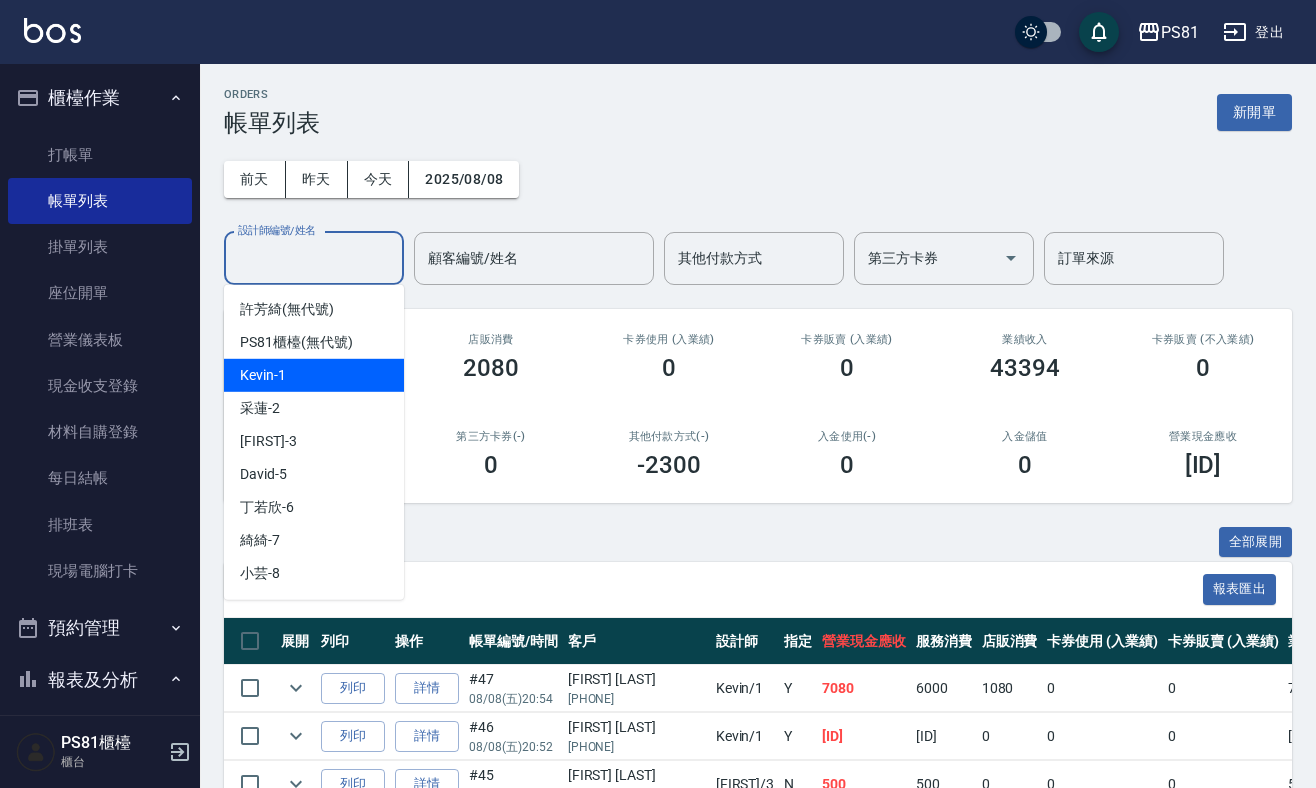 click on "Kevin -1" at bounding box center [314, 375] 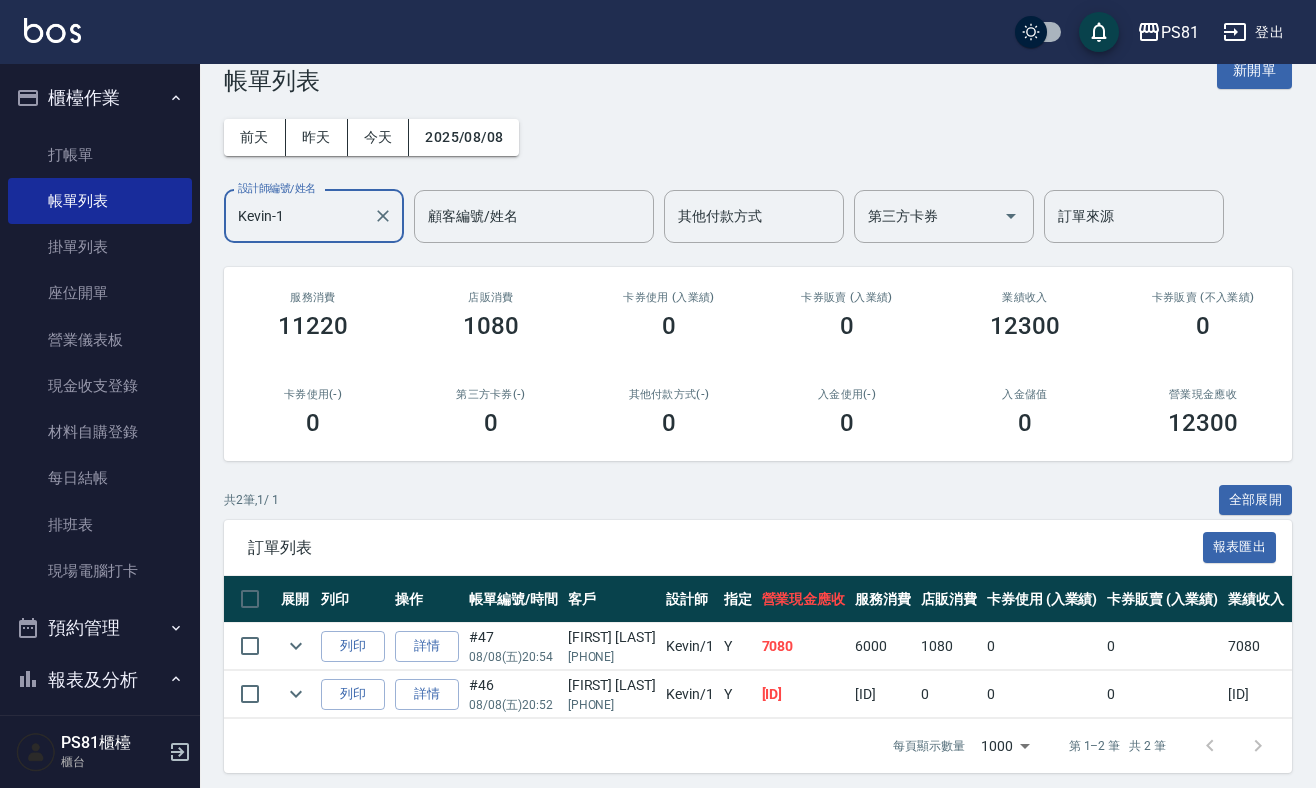scroll, scrollTop: 65, scrollLeft: 0, axis: vertical 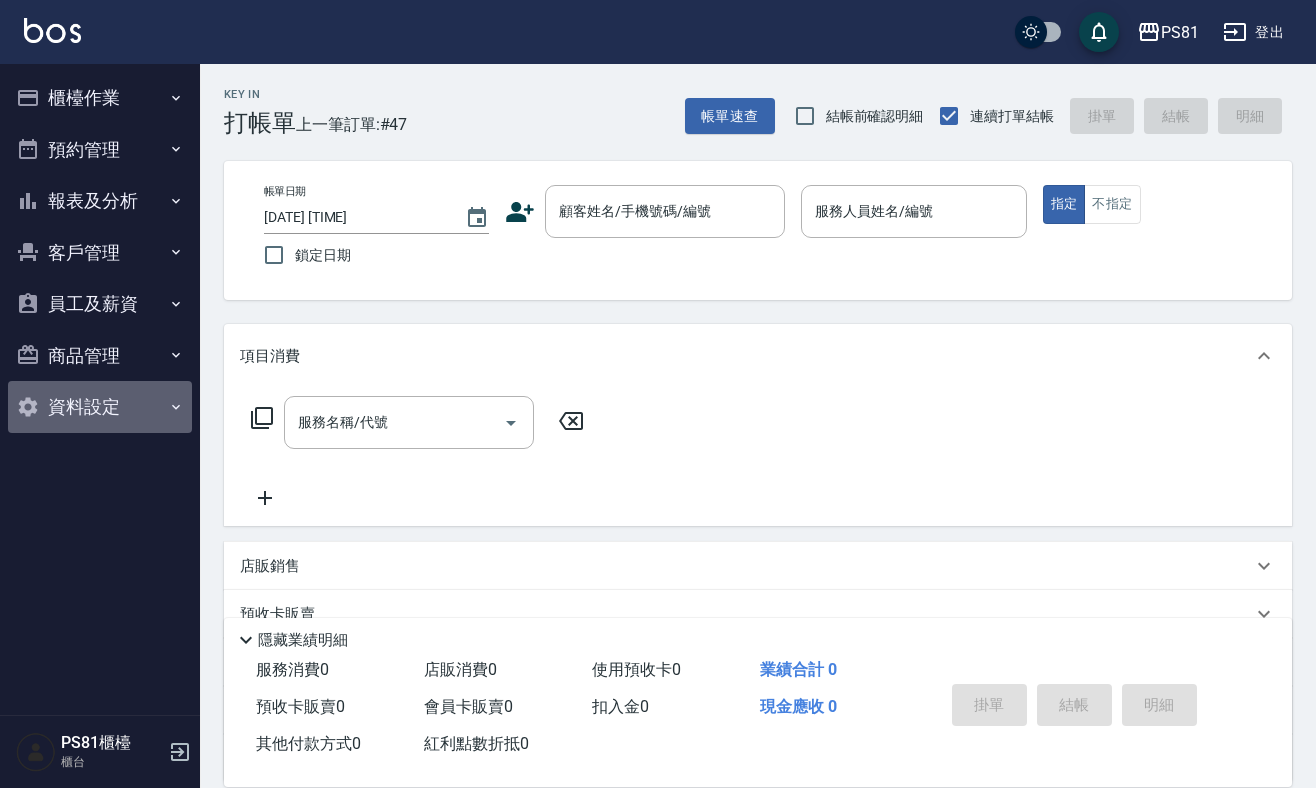 click on "資料設定" at bounding box center (100, 407) 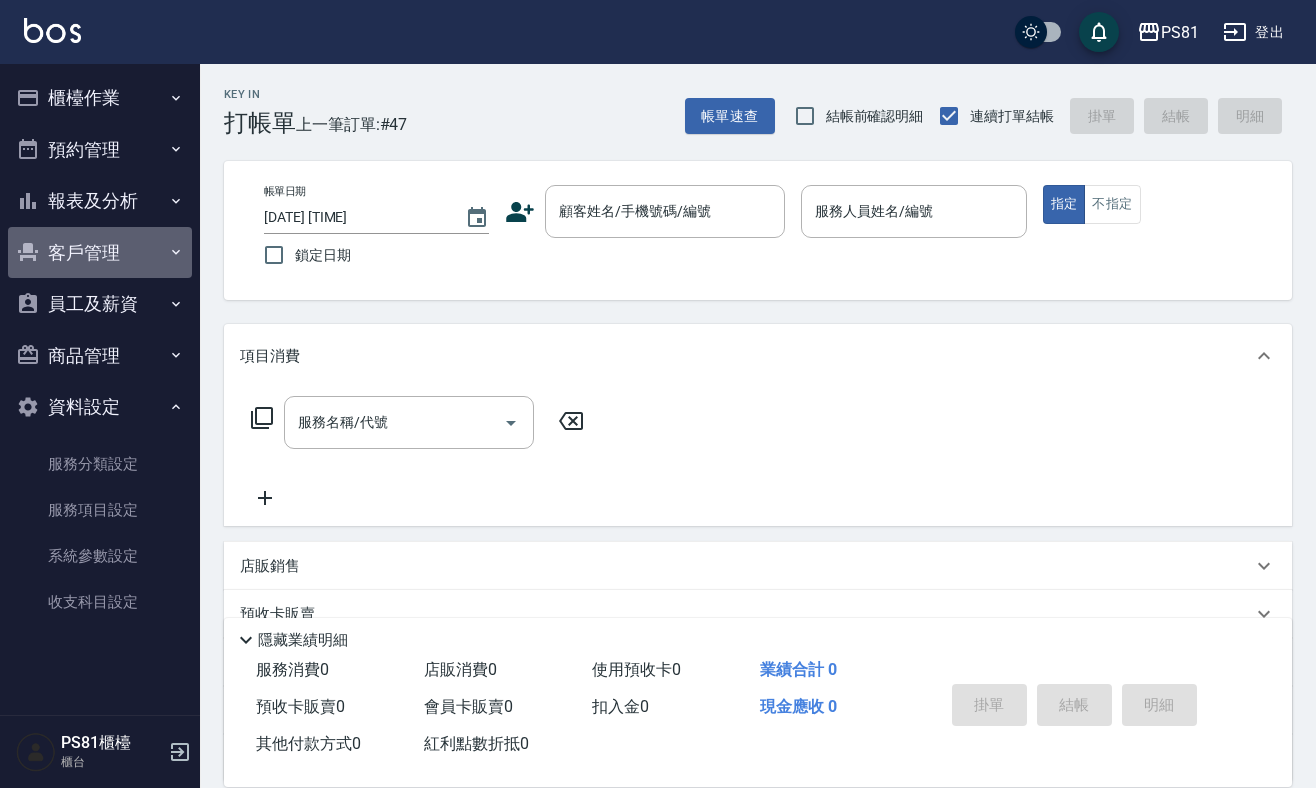 click on "客戶管理" at bounding box center [100, 253] 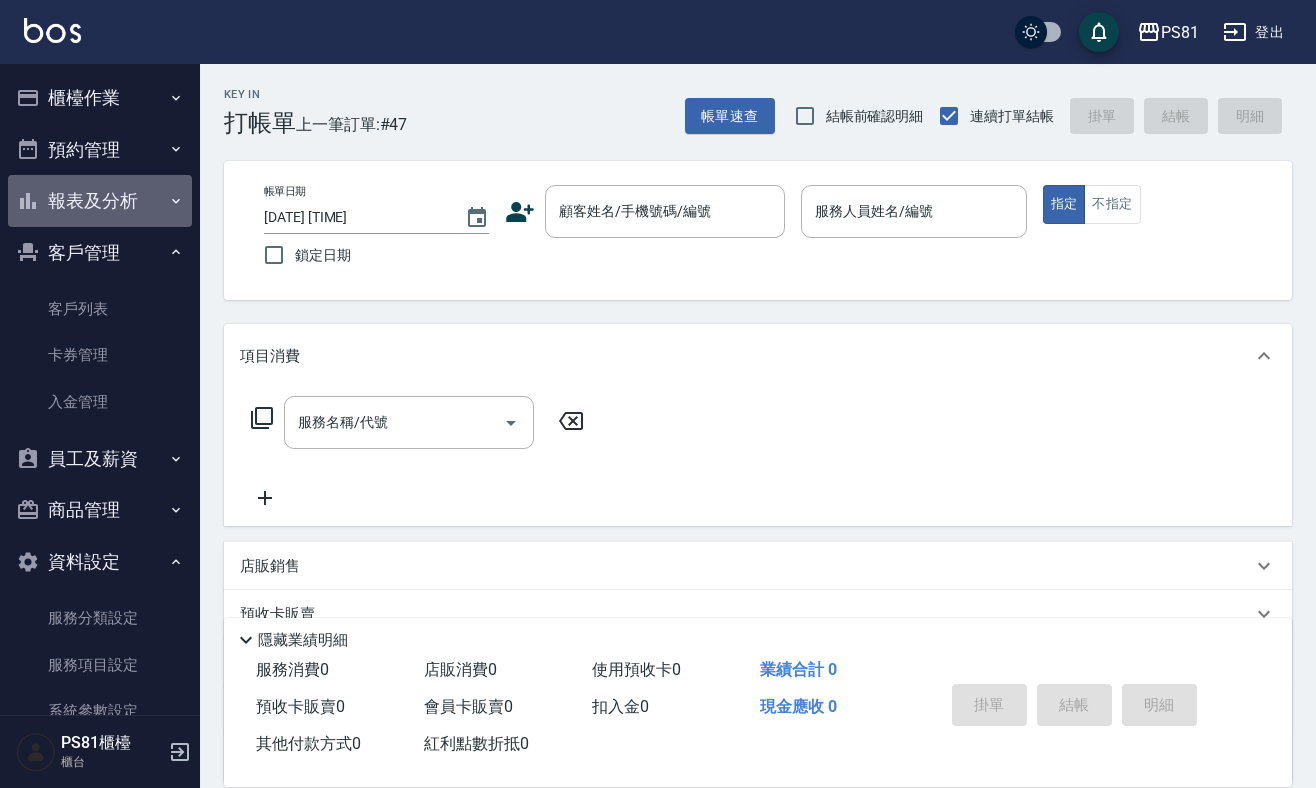 click on "報表及分析" at bounding box center (100, 201) 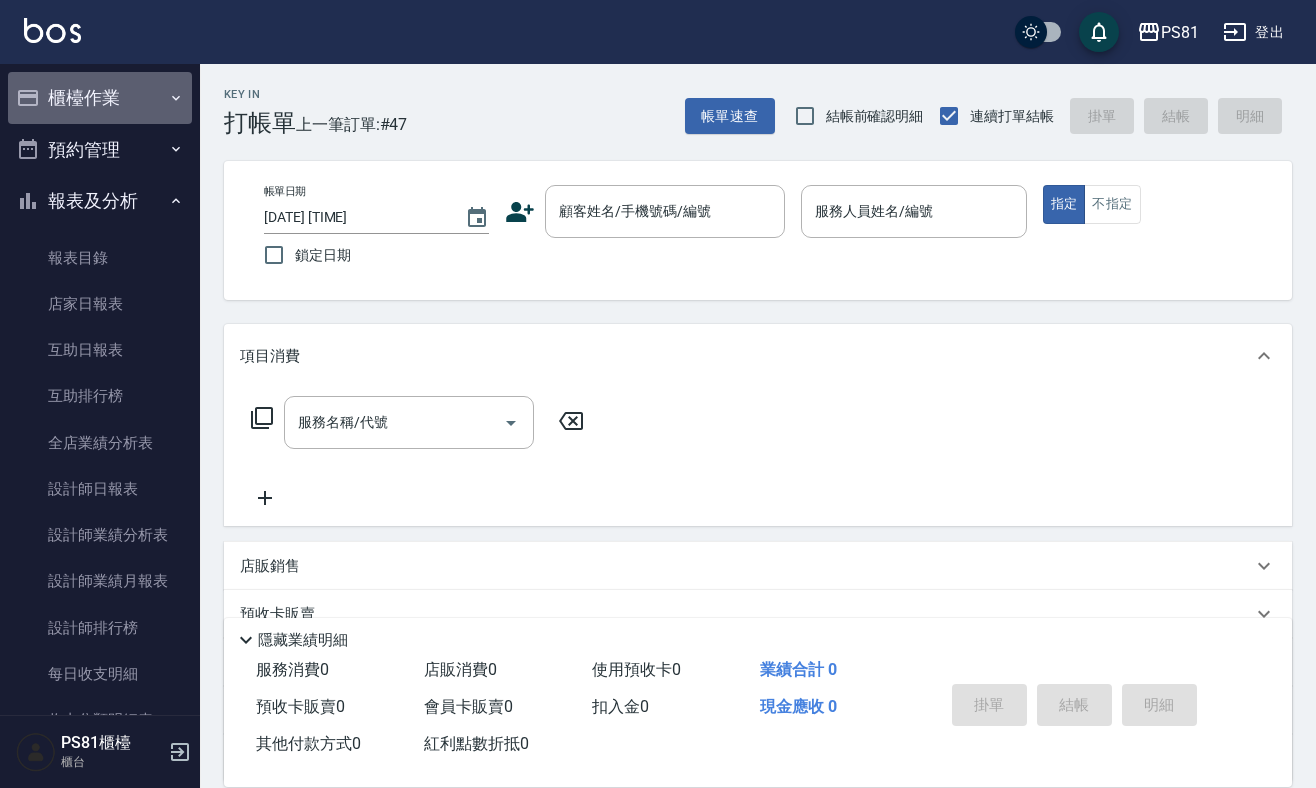 click on "櫃檯作業" at bounding box center [100, 98] 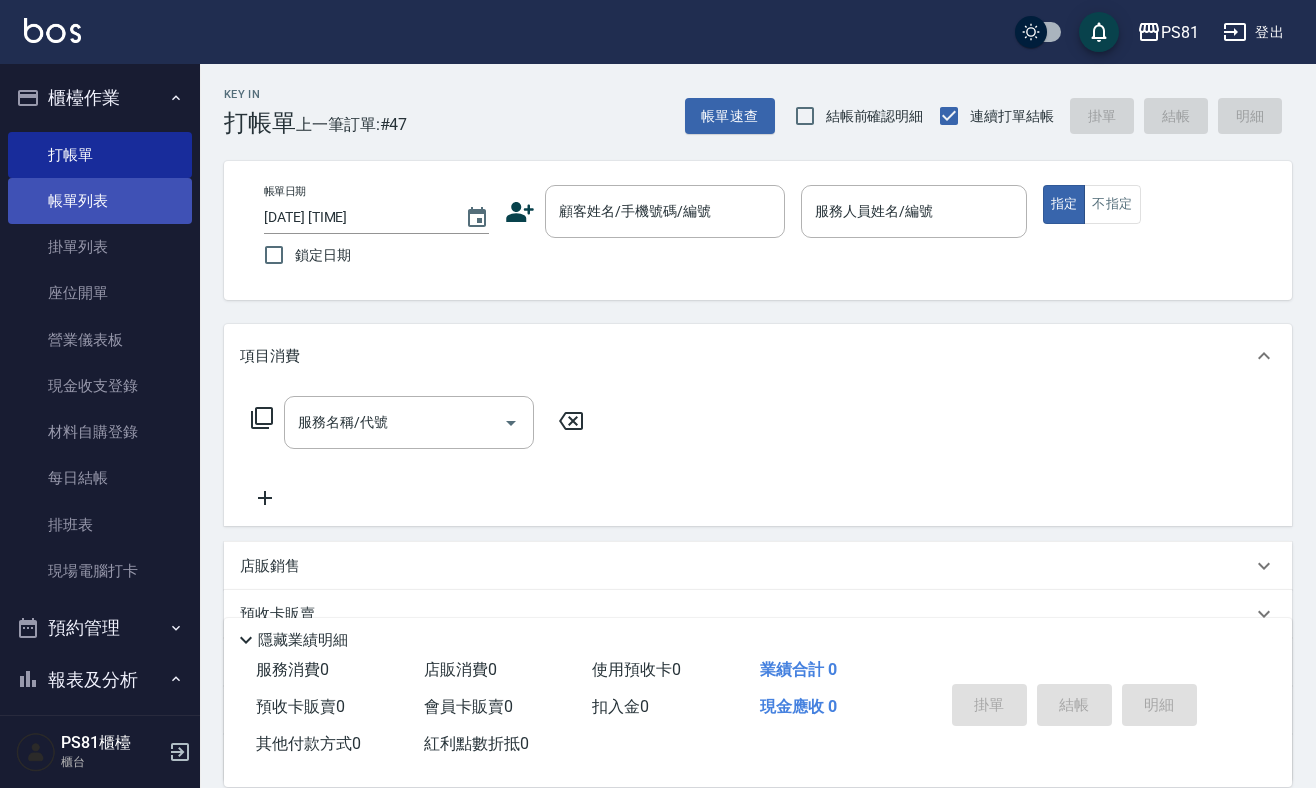 click on "帳單列表" at bounding box center (100, 201) 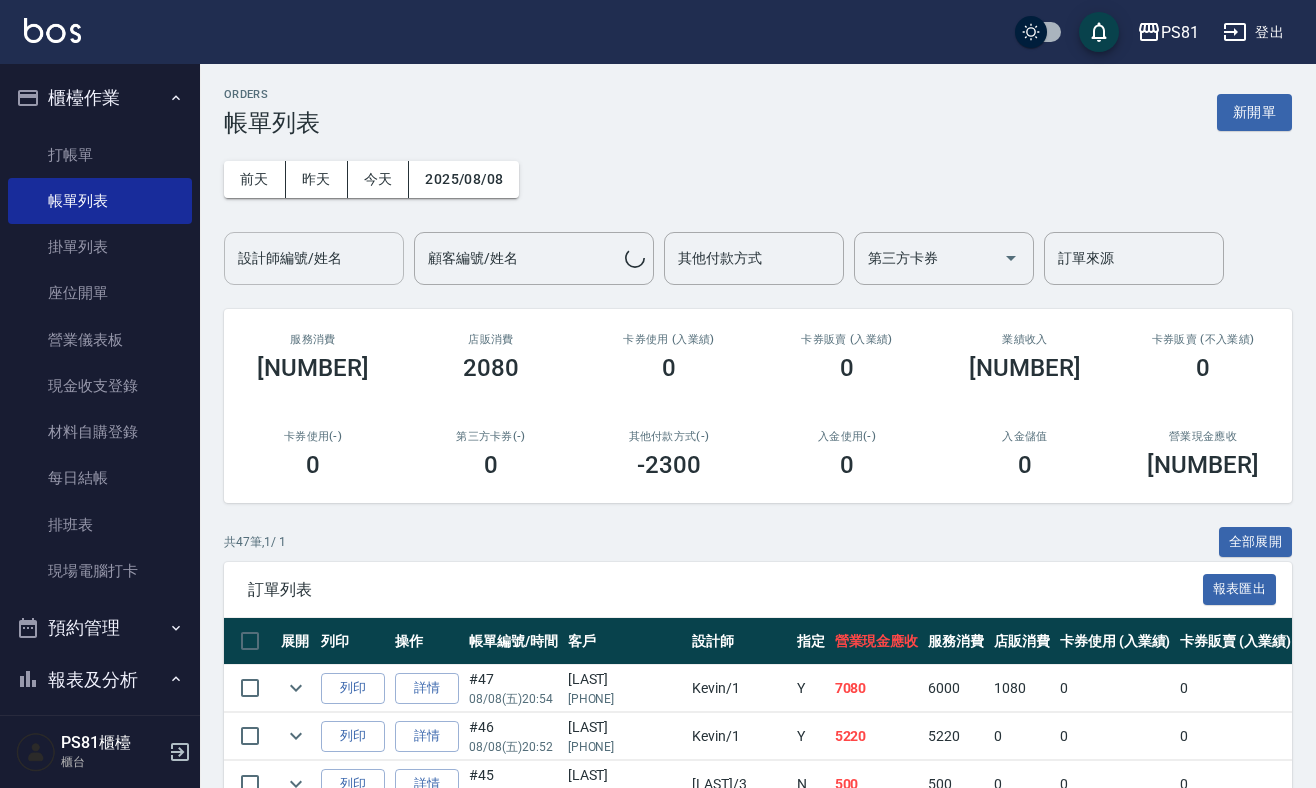 click on "設計師編號/姓名" at bounding box center (314, 258) 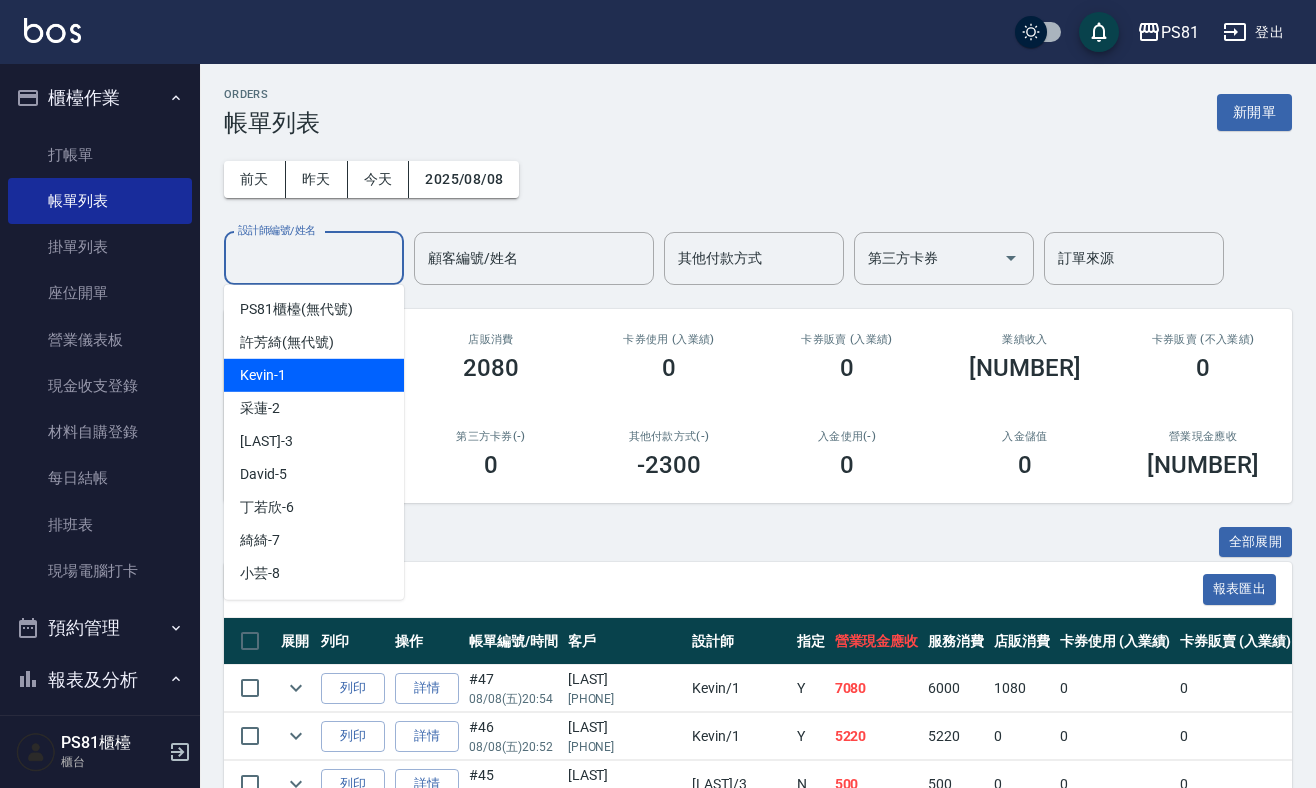 click on "Kevin -1" at bounding box center (314, 375) 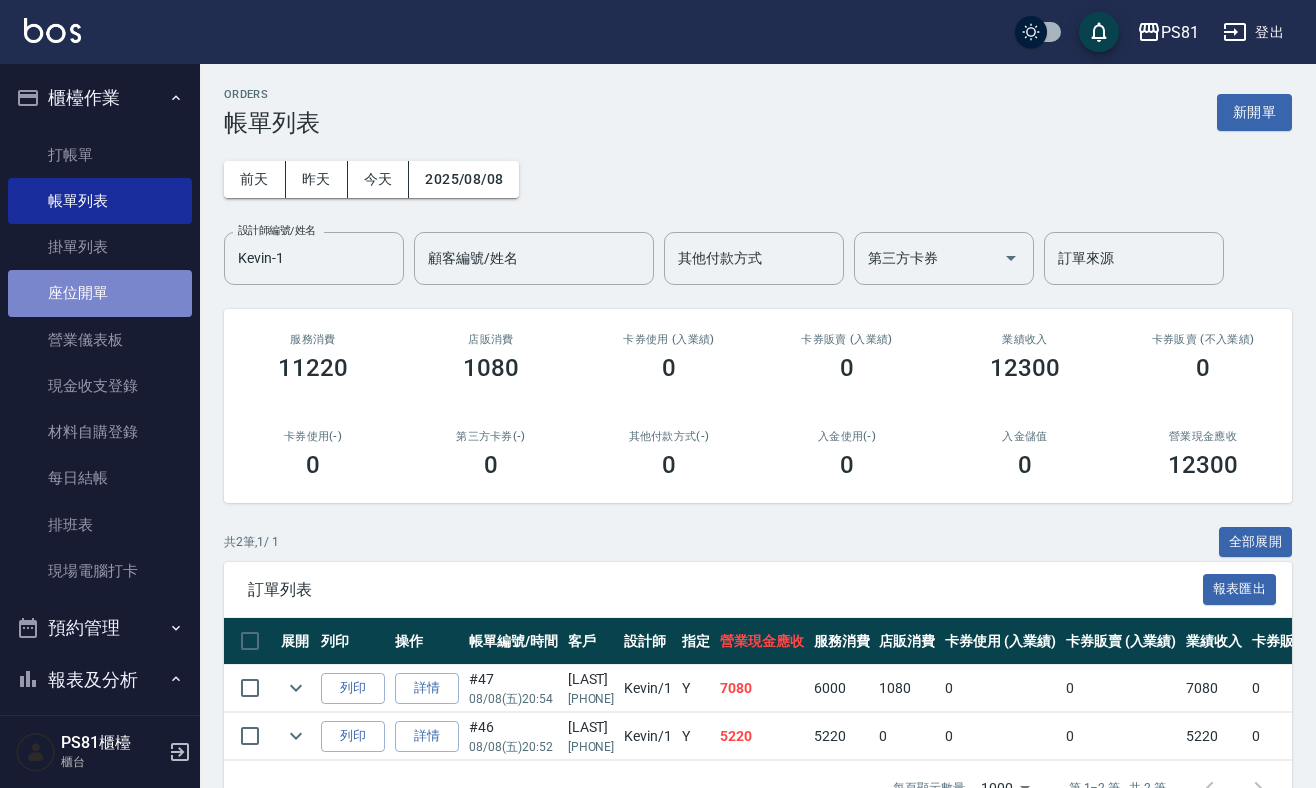 click on "座位開單" at bounding box center [100, 293] 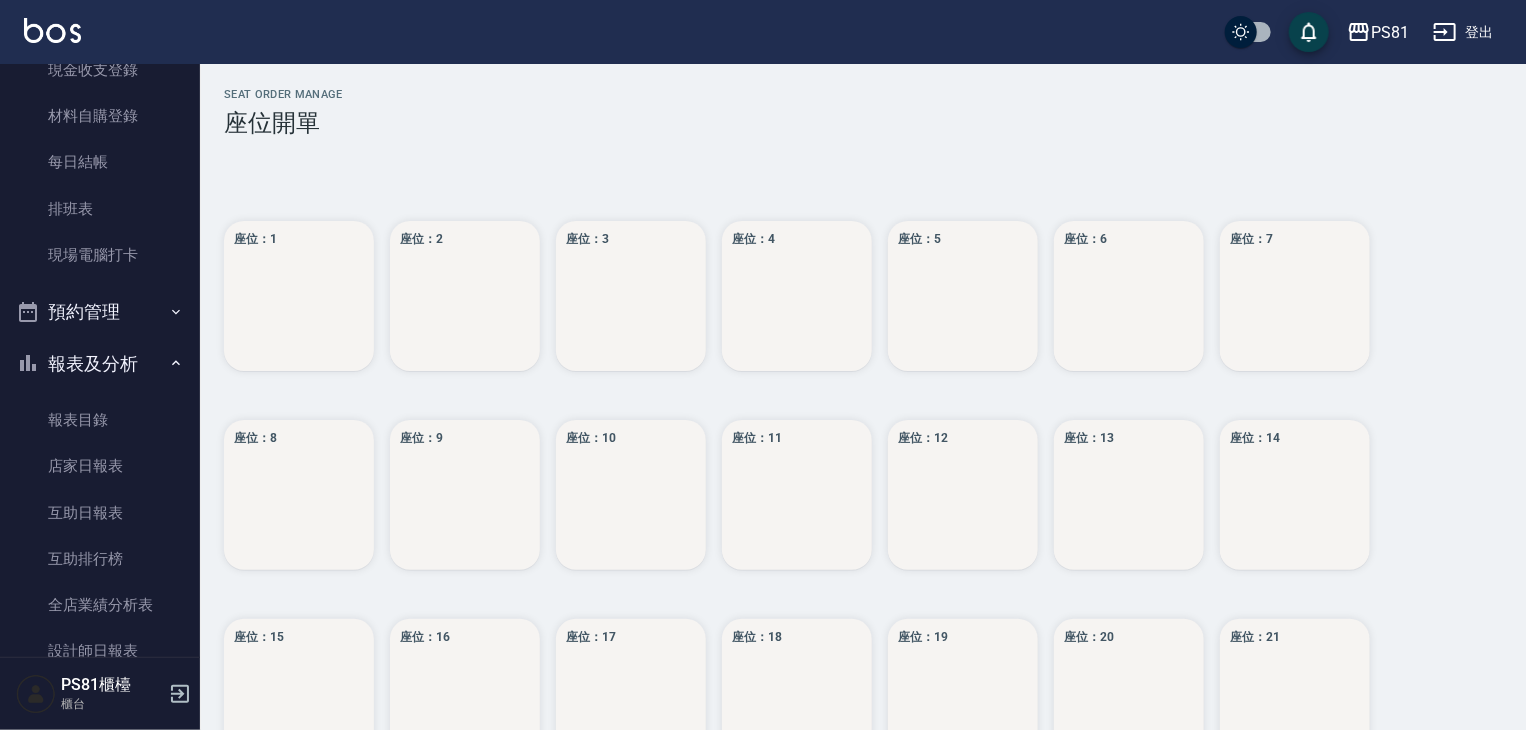 scroll, scrollTop: 274, scrollLeft: 0, axis: vertical 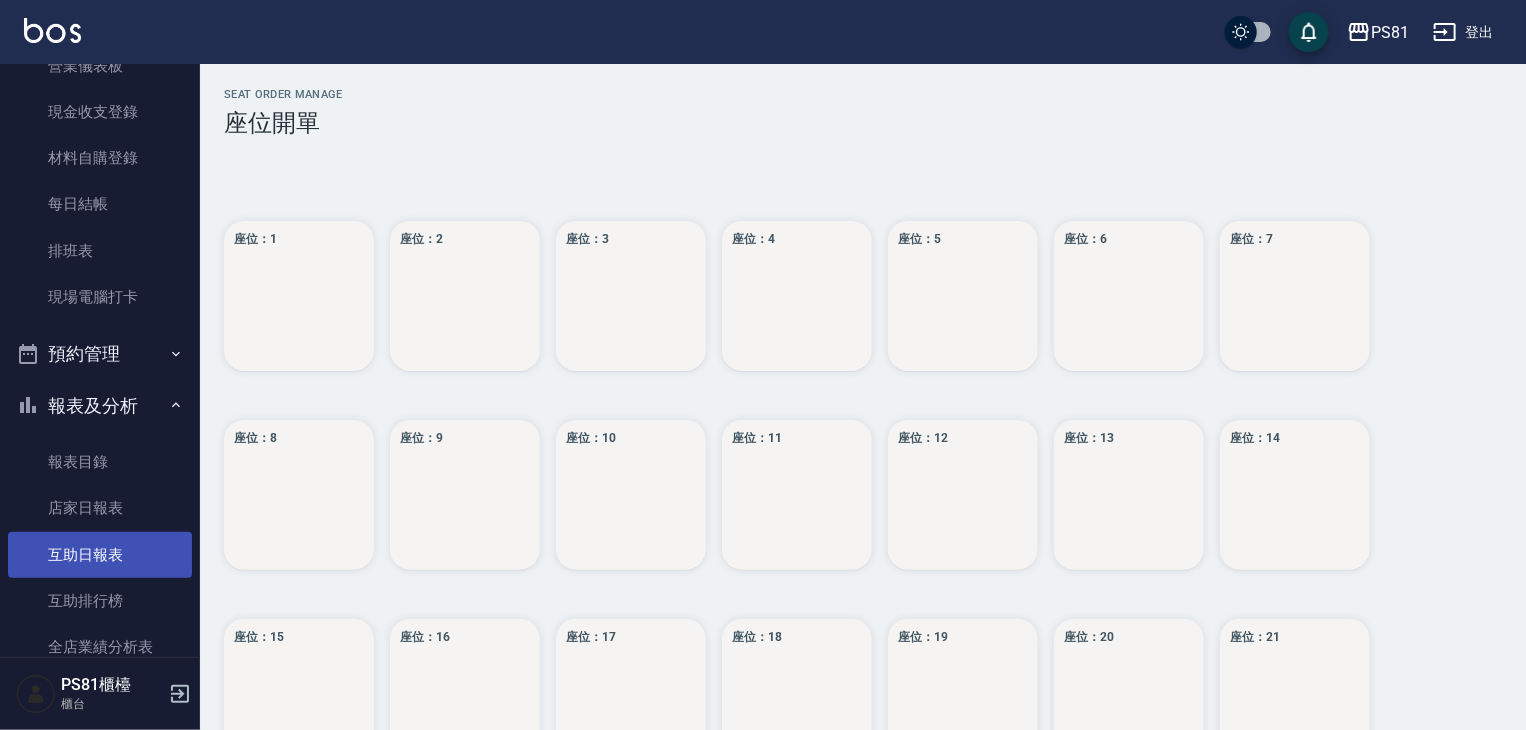 click on "互助日報表" at bounding box center (100, 555) 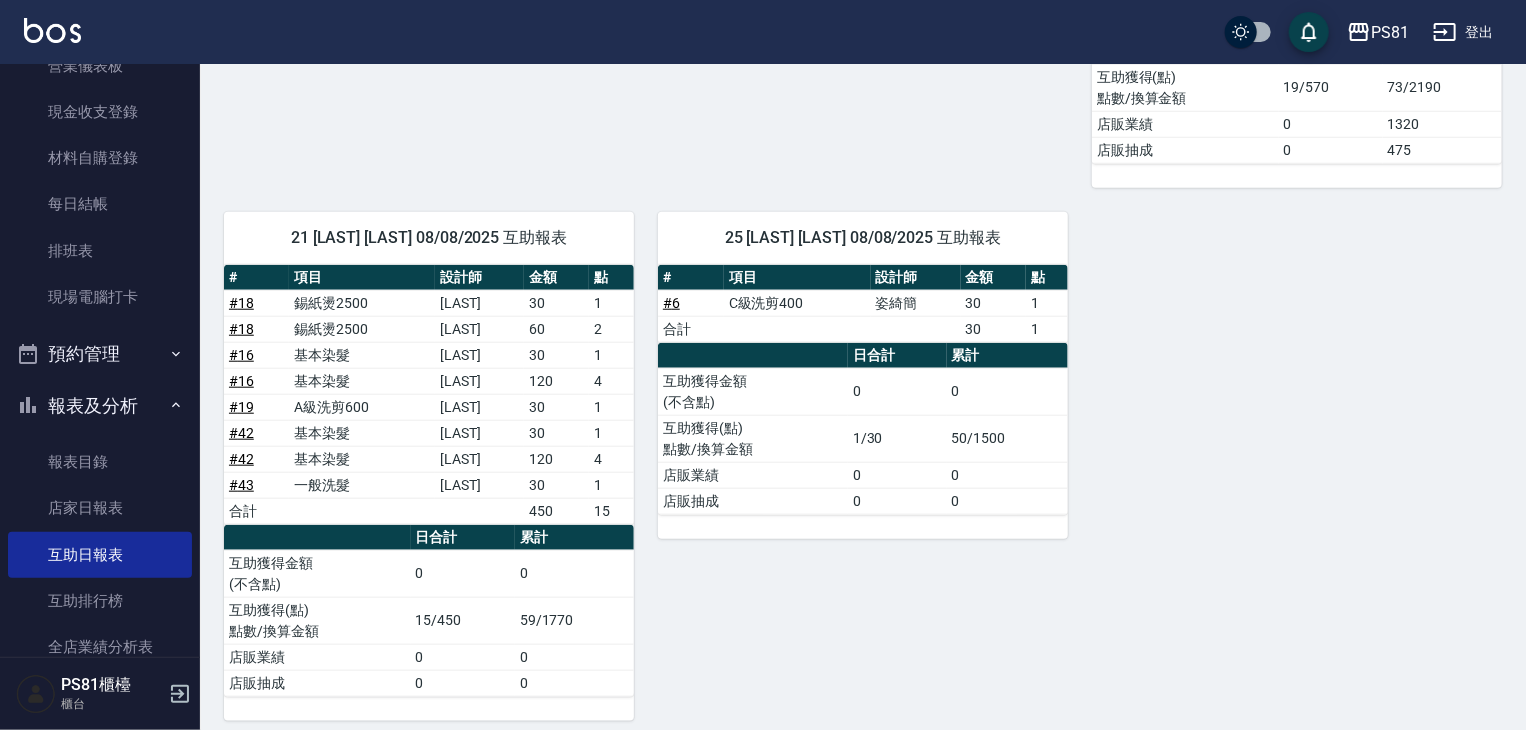 scroll, scrollTop: 779, scrollLeft: 0, axis: vertical 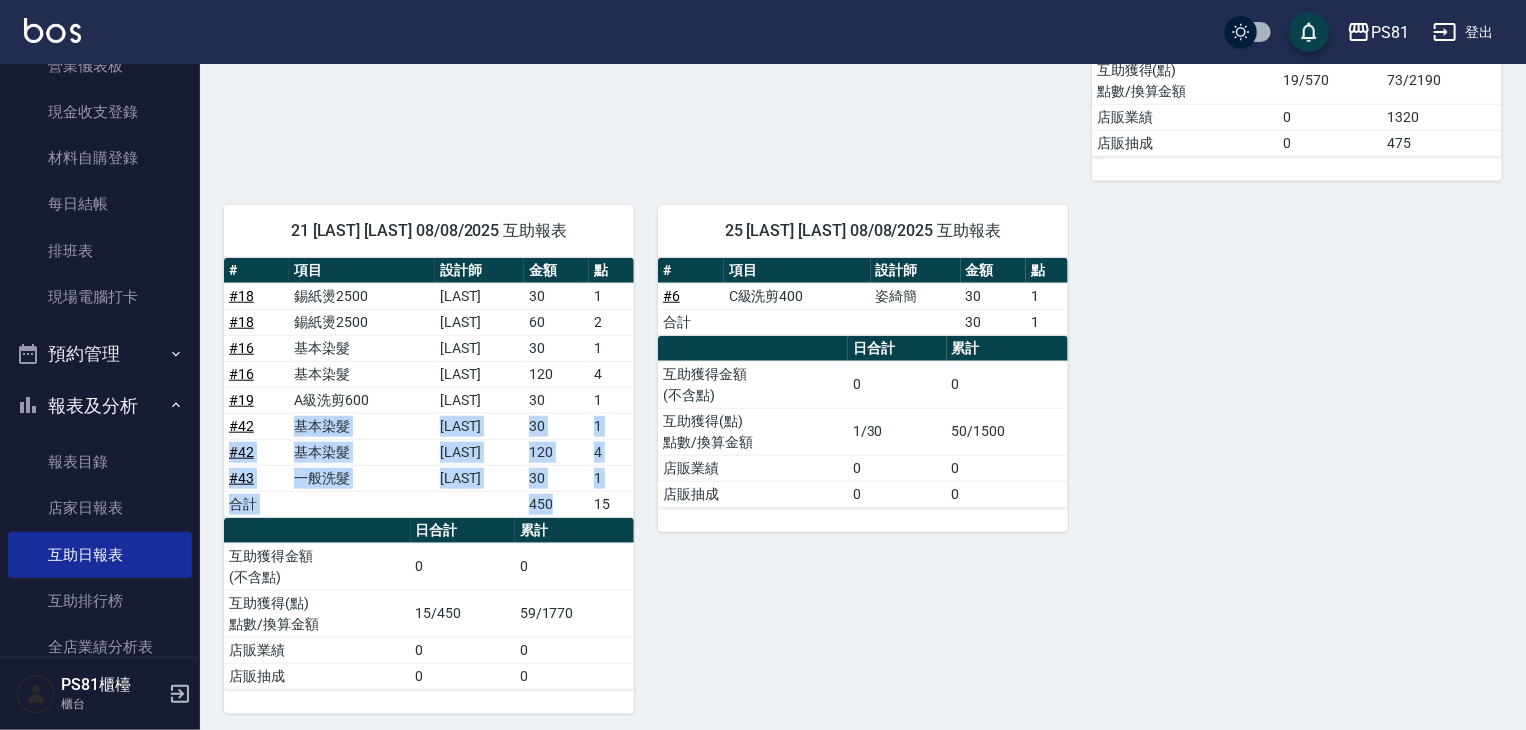 drag, startPoint x: 267, startPoint y: 415, endPoint x: 587, endPoint y: 493, distance: 329.36908 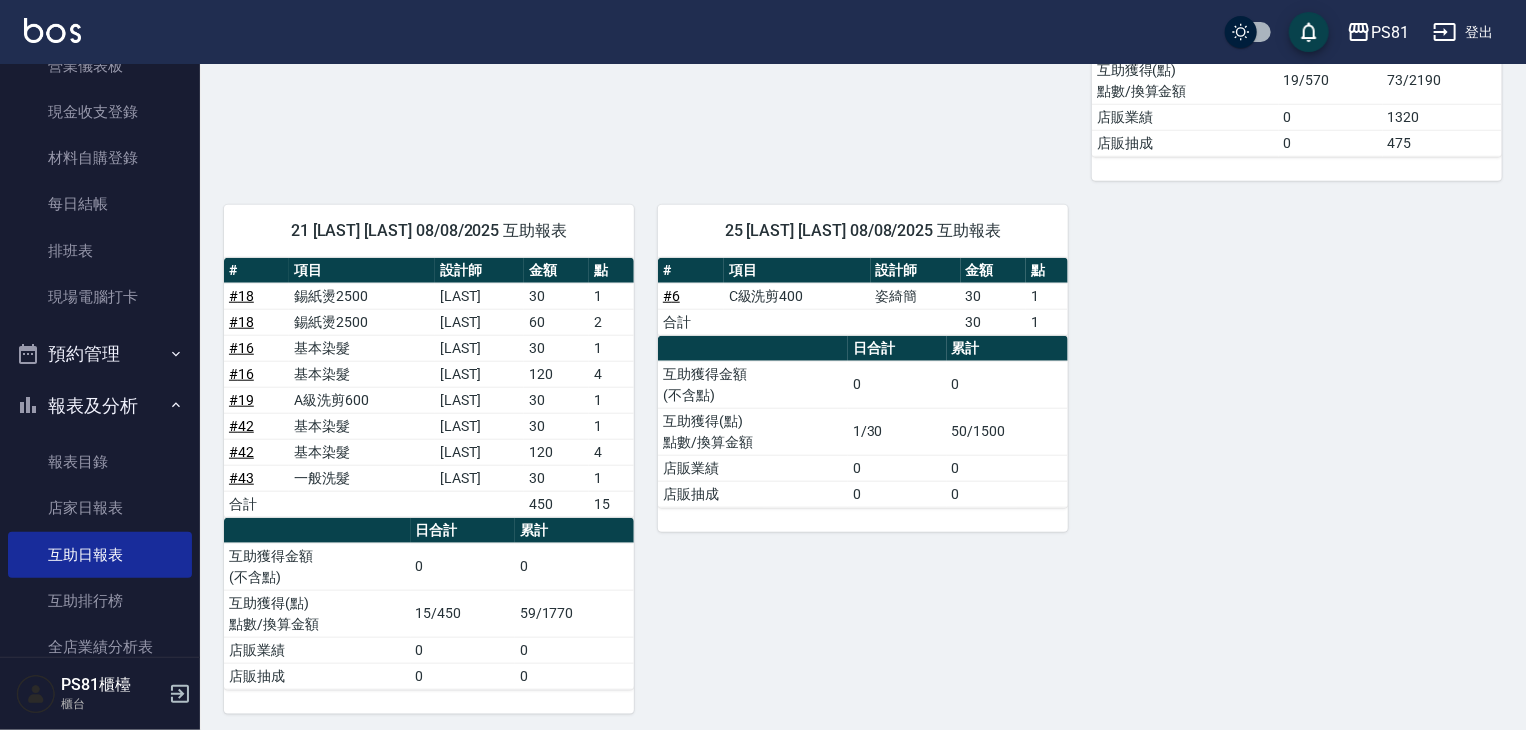 click on "25 [LAST] [LAST] 08/08/2025 互助報表 # 項目 設計師 金額 點 # 6 C級洗剪400 [LAST] 30 1 合計 30 1 日合計 累計 互助獲得金額 (不含點) 0 0 互助獲得(點) 點數/換算金額 1/30 50/1500 店販業績 0 0 店販抽成 0 0" at bounding box center [851, 447] 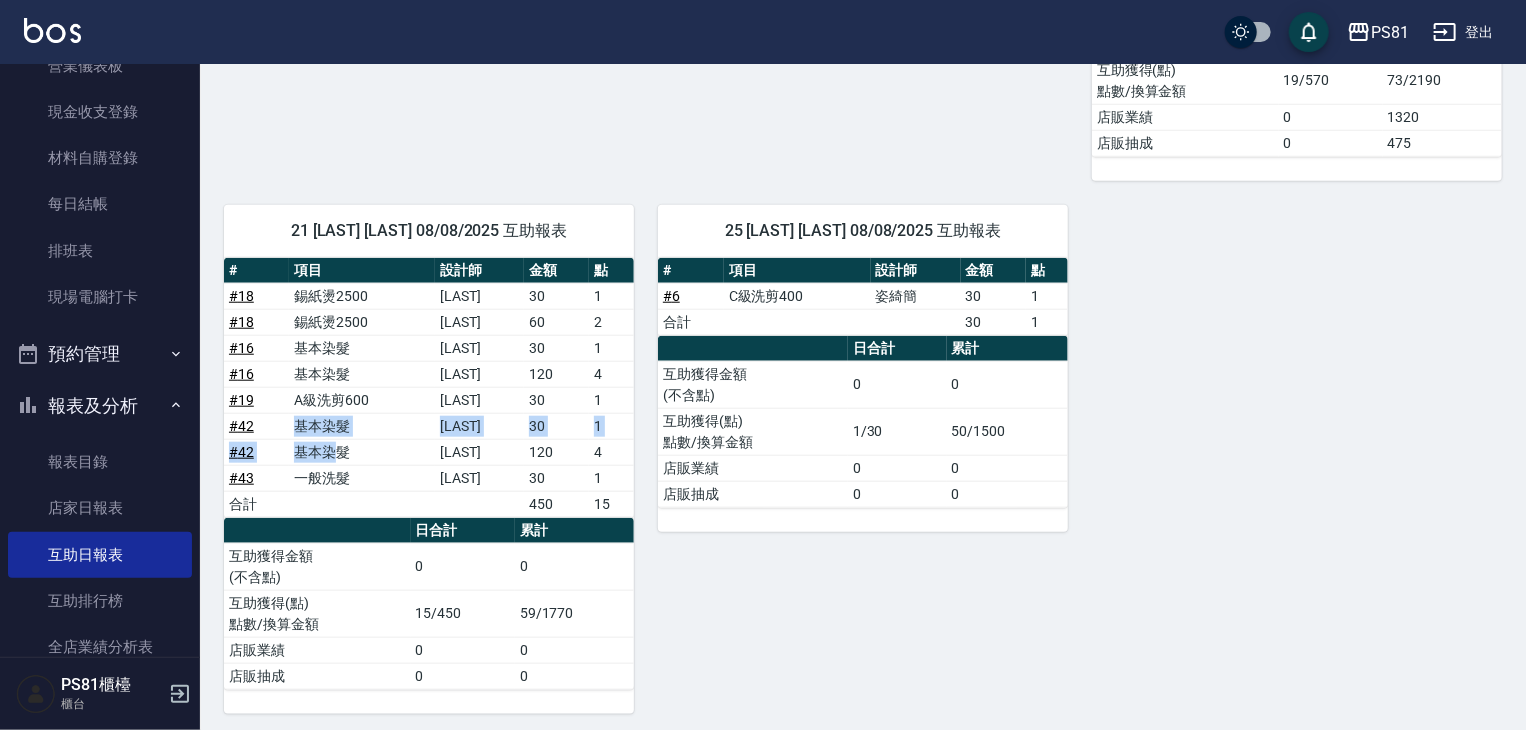 drag, startPoint x: 254, startPoint y: 415, endPoint x: 331, endPoint y: 457, distance: 87.70975 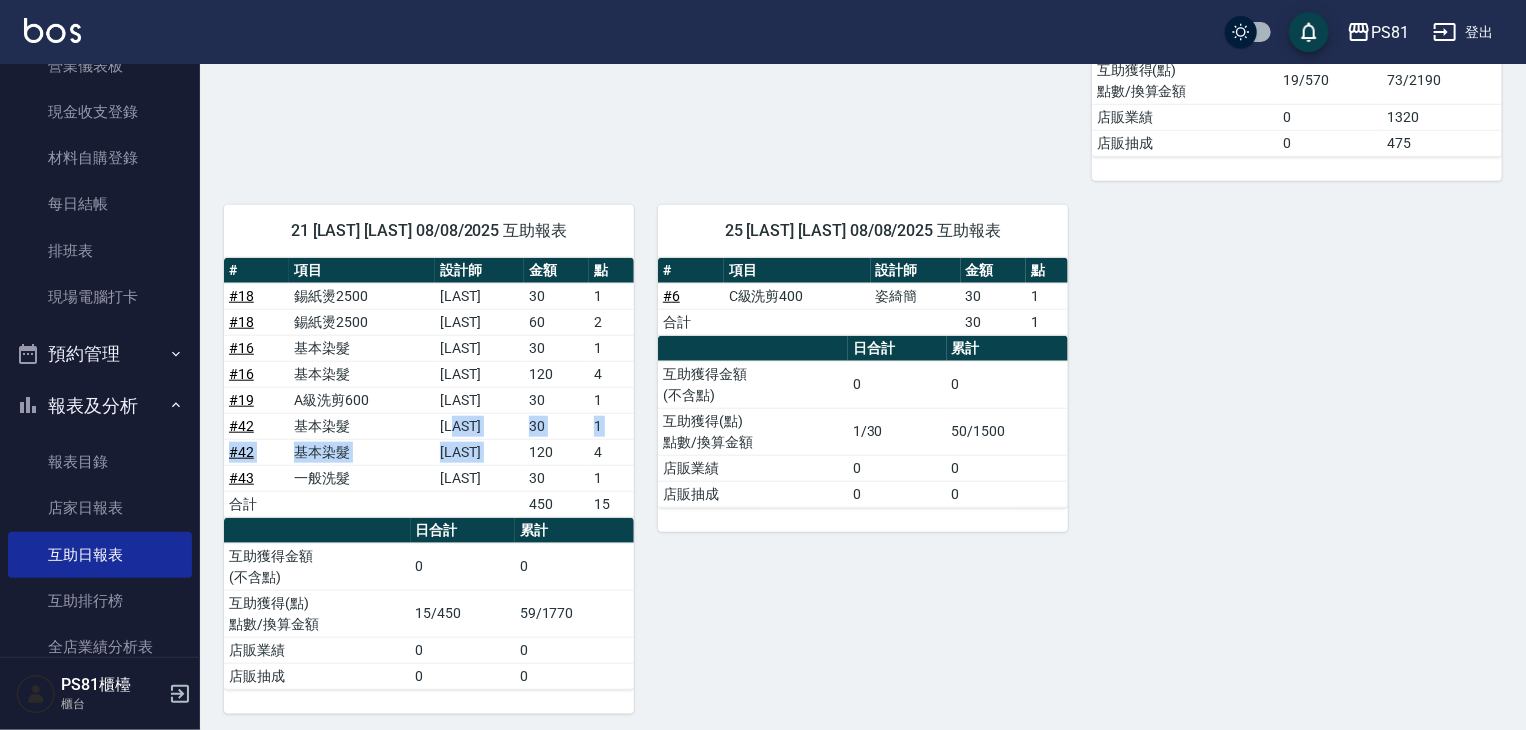 drag, startPoint x: 464, startPoint y: 411, endPoint x: 532, endPoint y: 449, distance: 77.89737 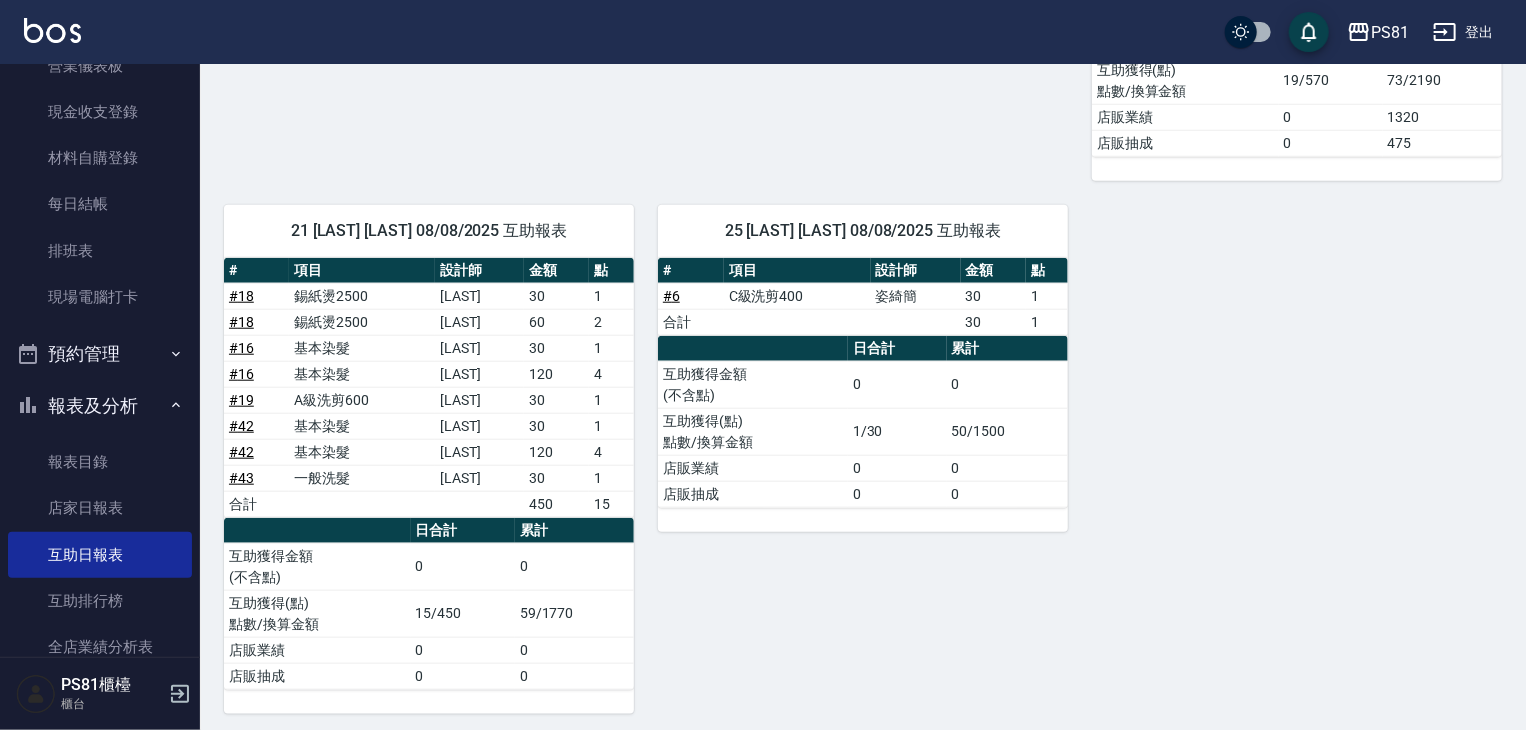 click on "4" at bounding box center [611, 452] 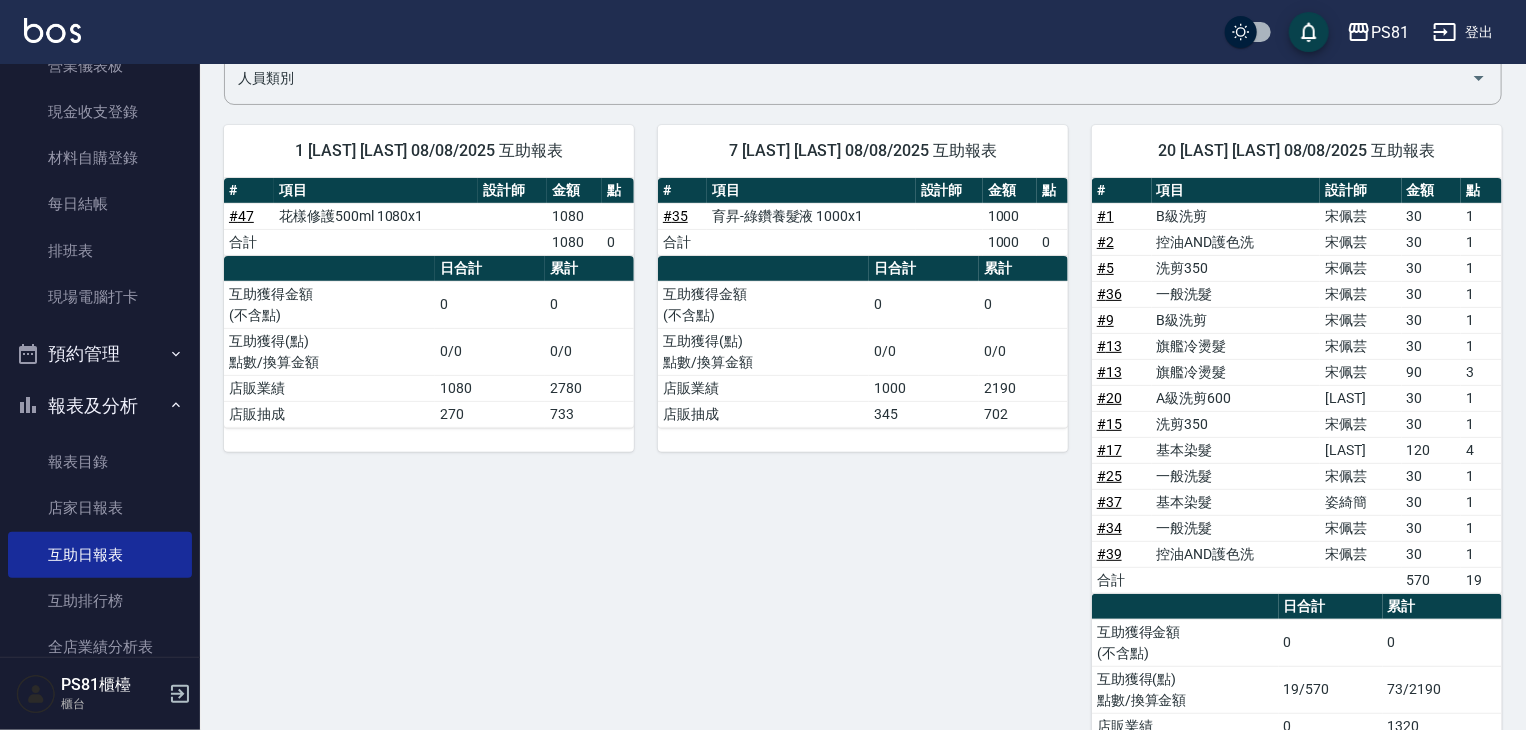 scroll, scrollTop: 0, scrollLeft: 0, axis: both 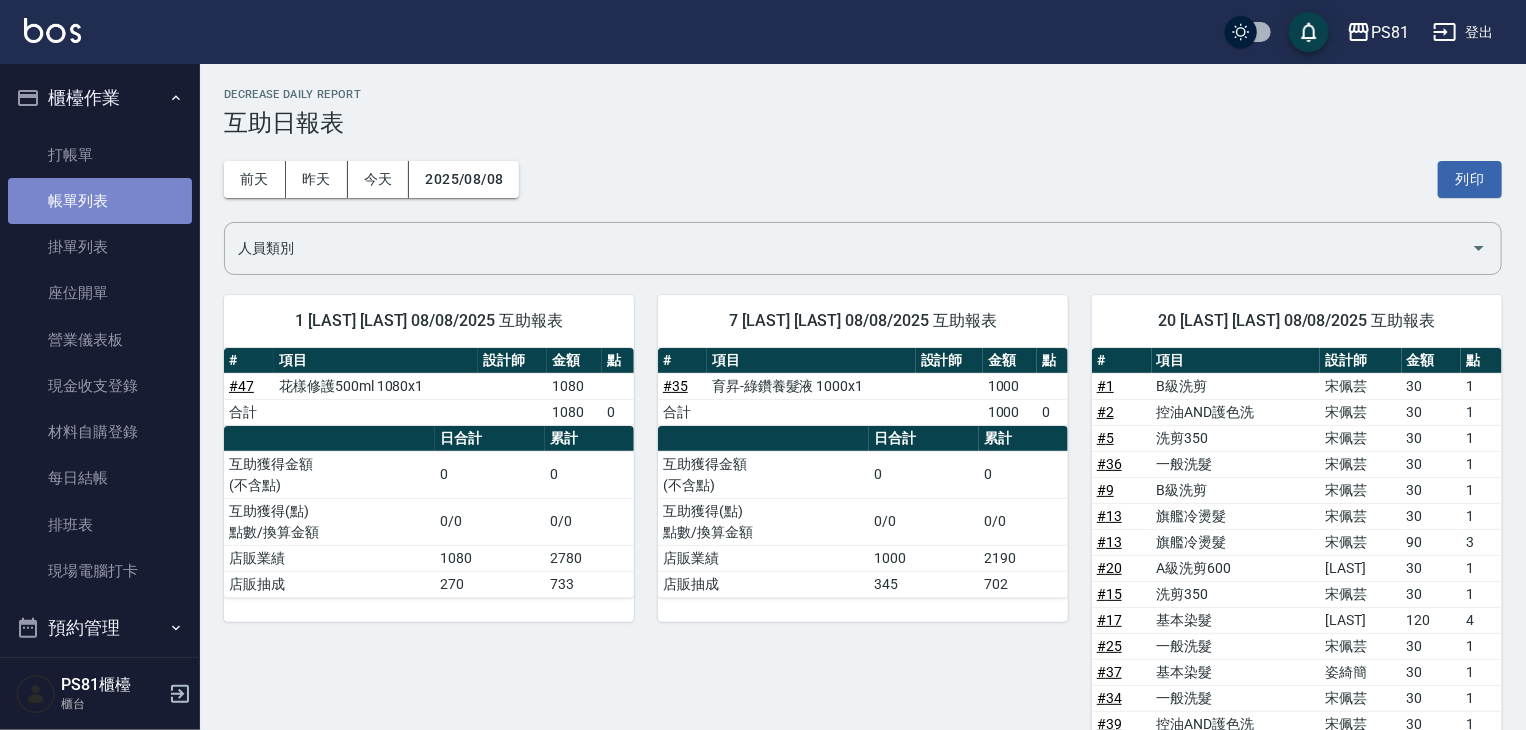 click on "帳單列表" at bounding box center [100, 201] 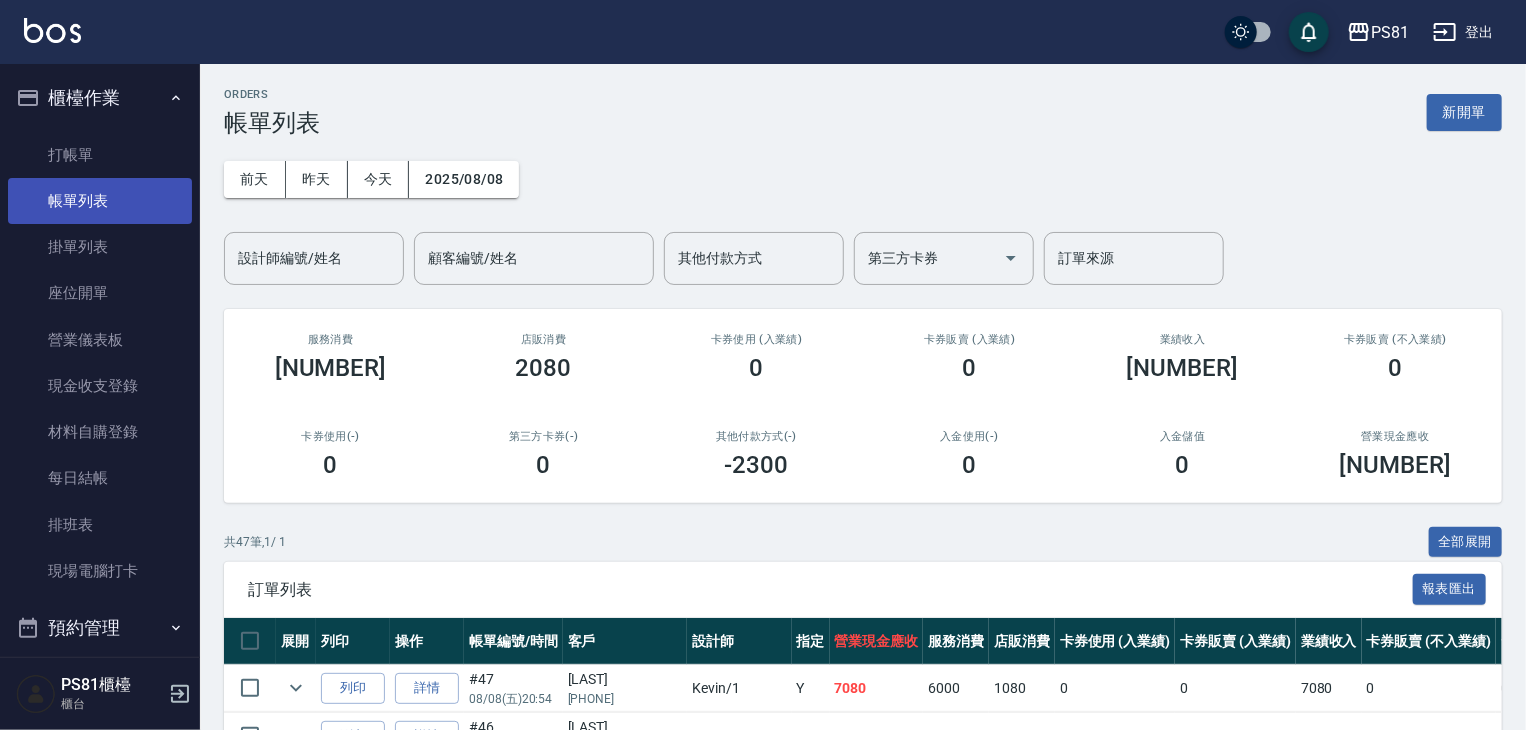 click on "帳單列表" at bounding box center [100, 201] 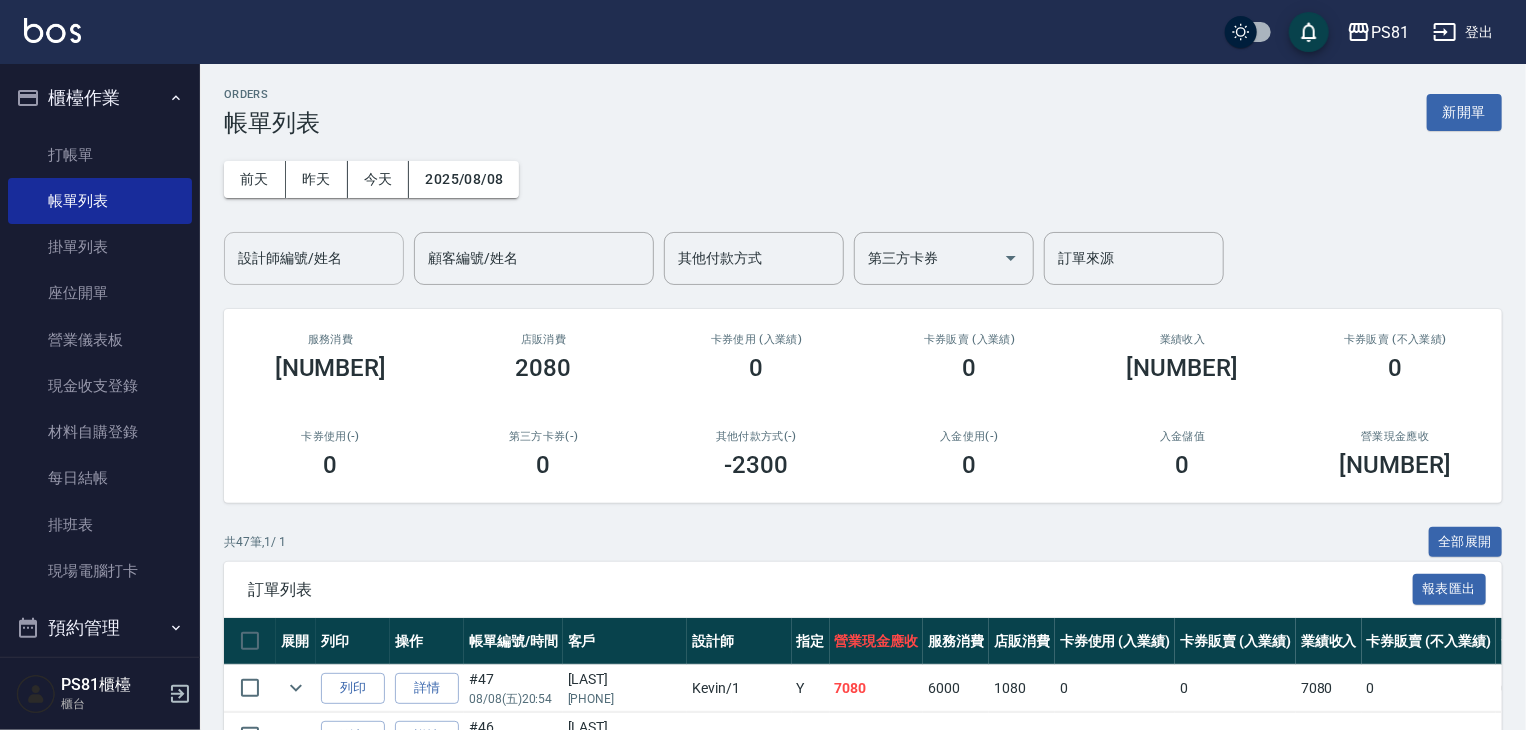 click on "設計師編號/姓名" at bounding box center (314, 258) 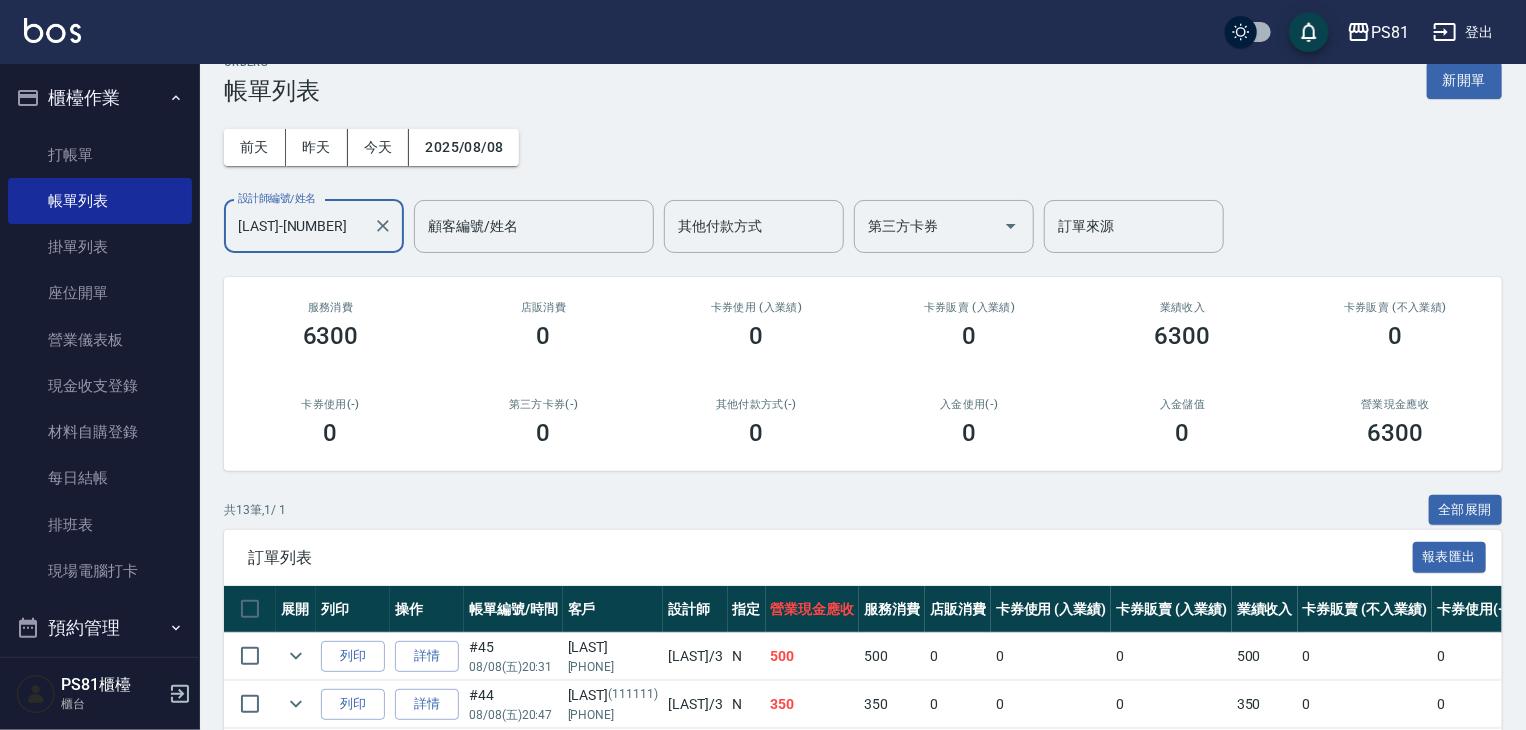 scroll, scrollTop: 0, scrollLeft: 0, axis: both 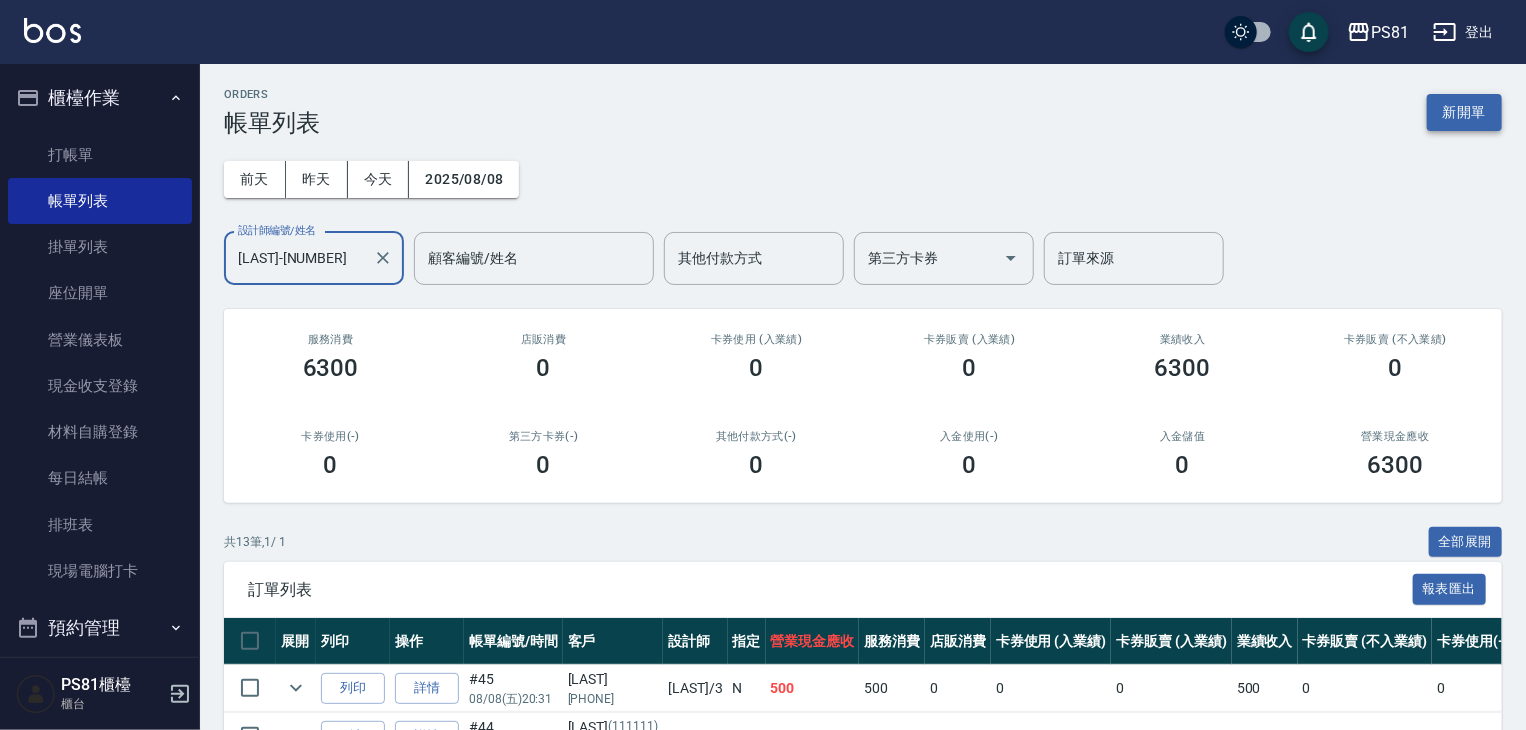 type on "[LAST]-[NUMBER]" 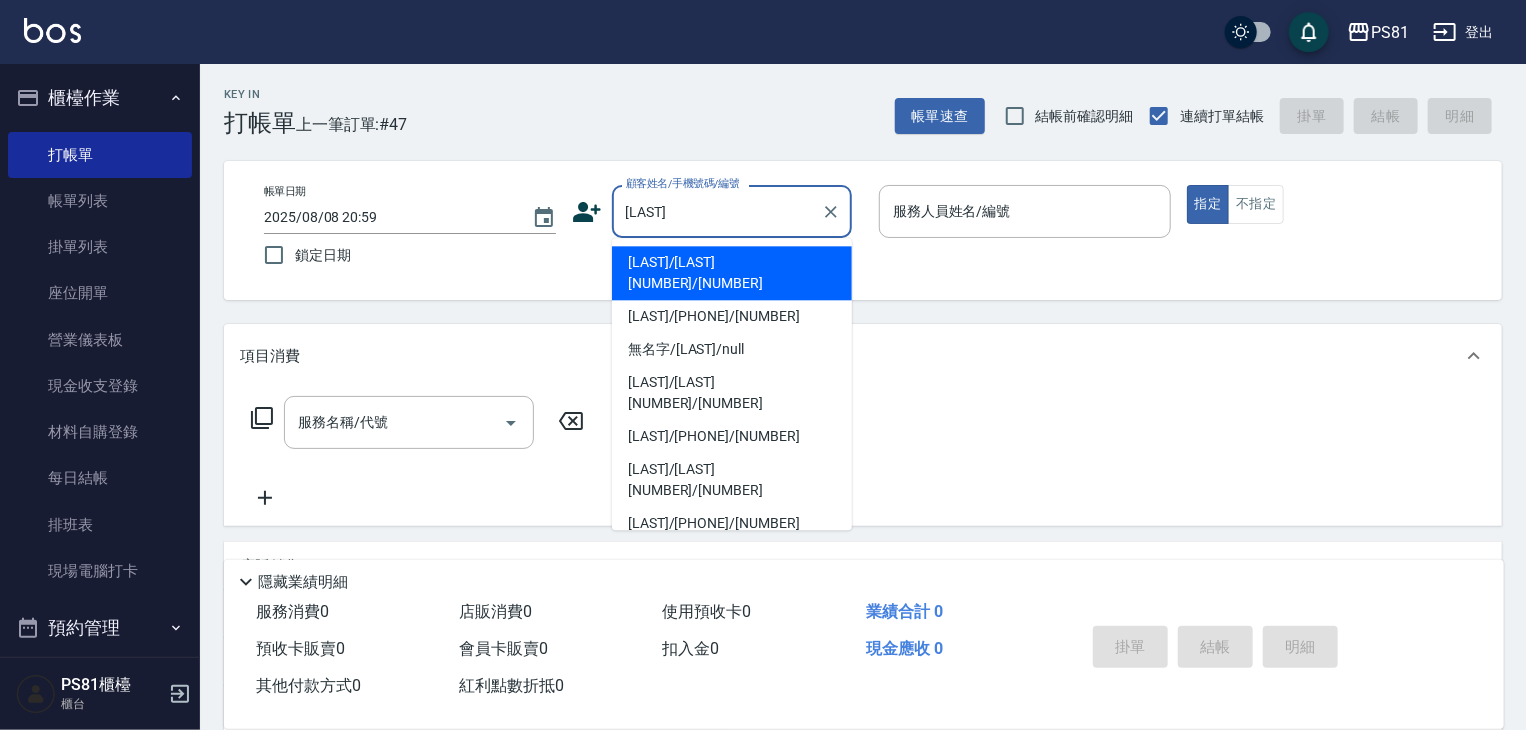 click on "[LAST]" at bounding box center [717, 211] 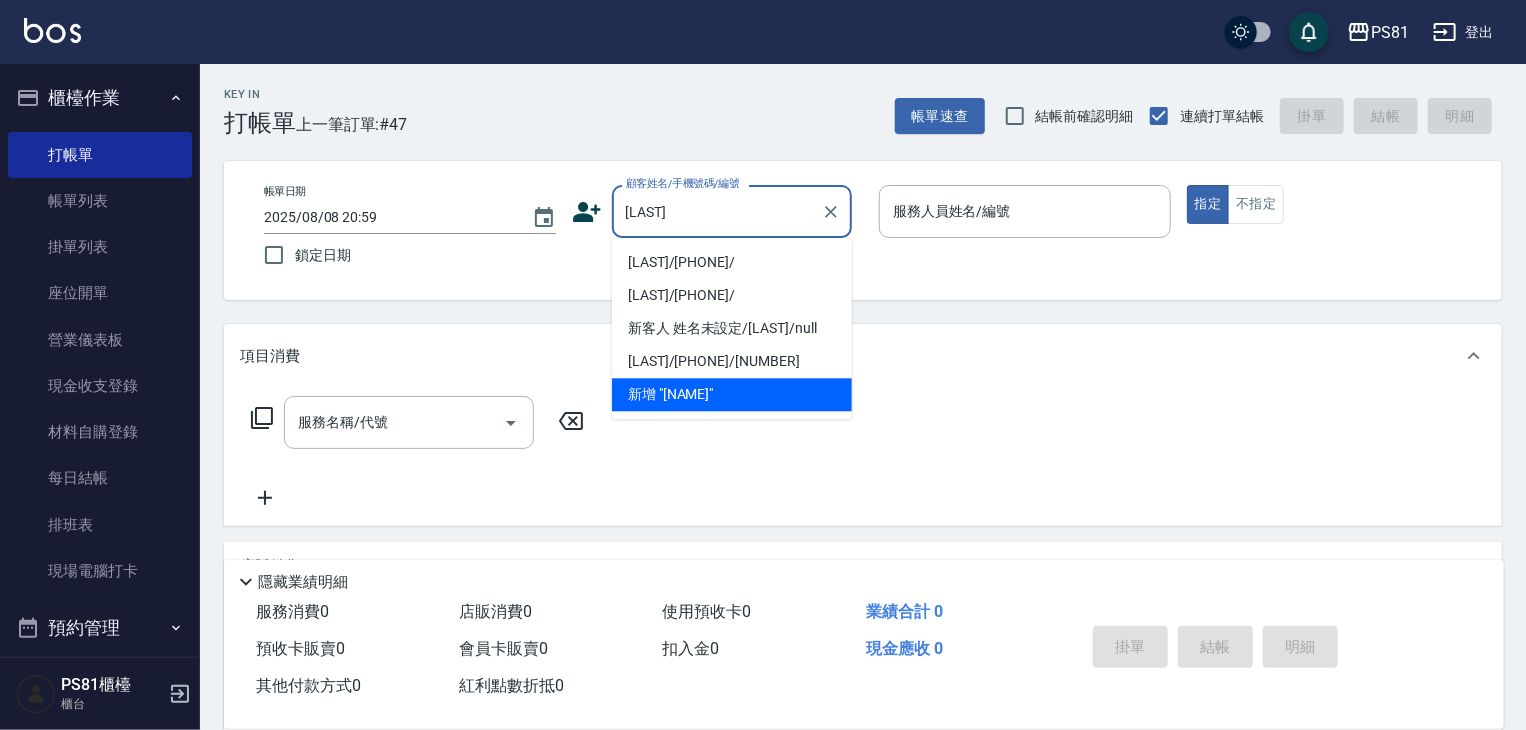 click on "[LAST]/[PHONE]/" at bounding box center [732, 262] 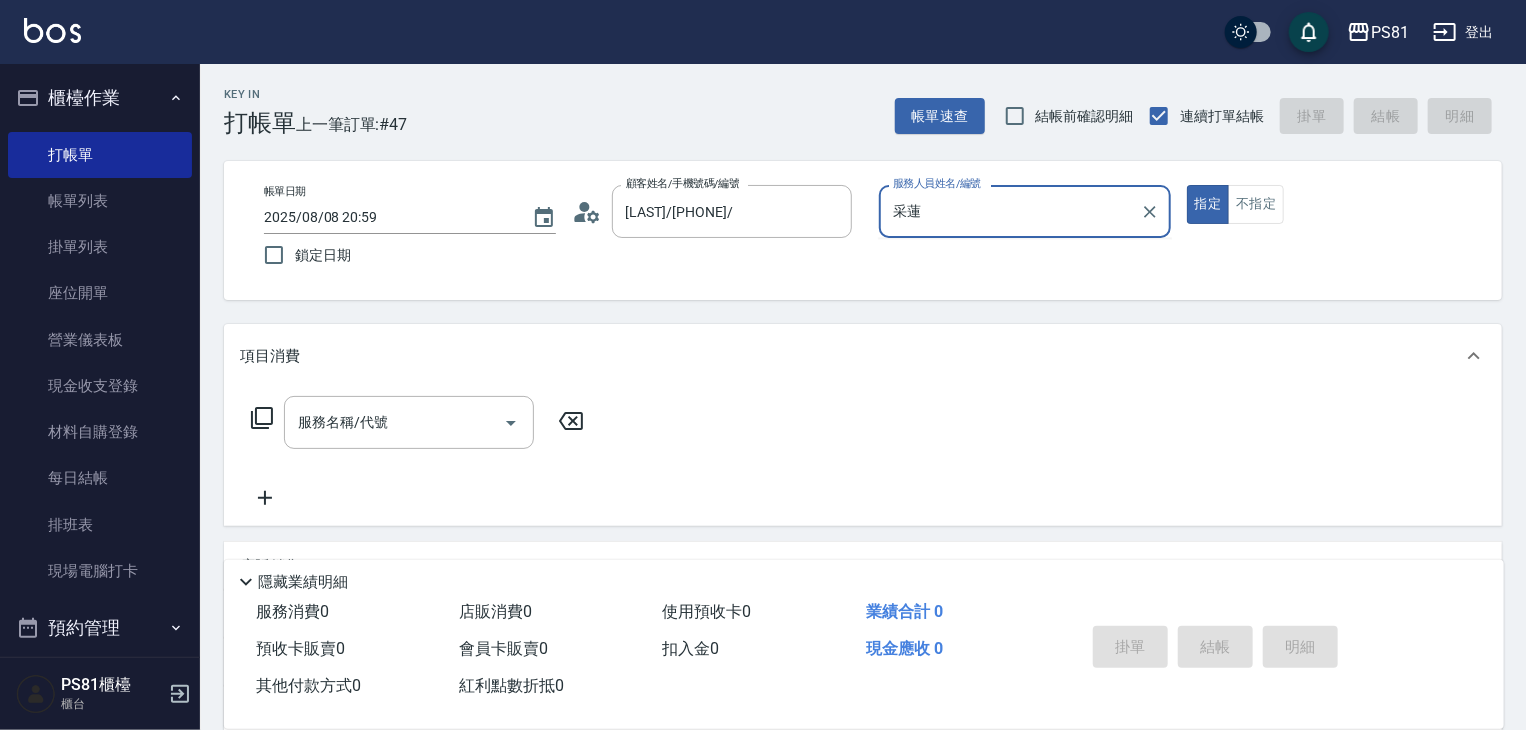 type on "采" 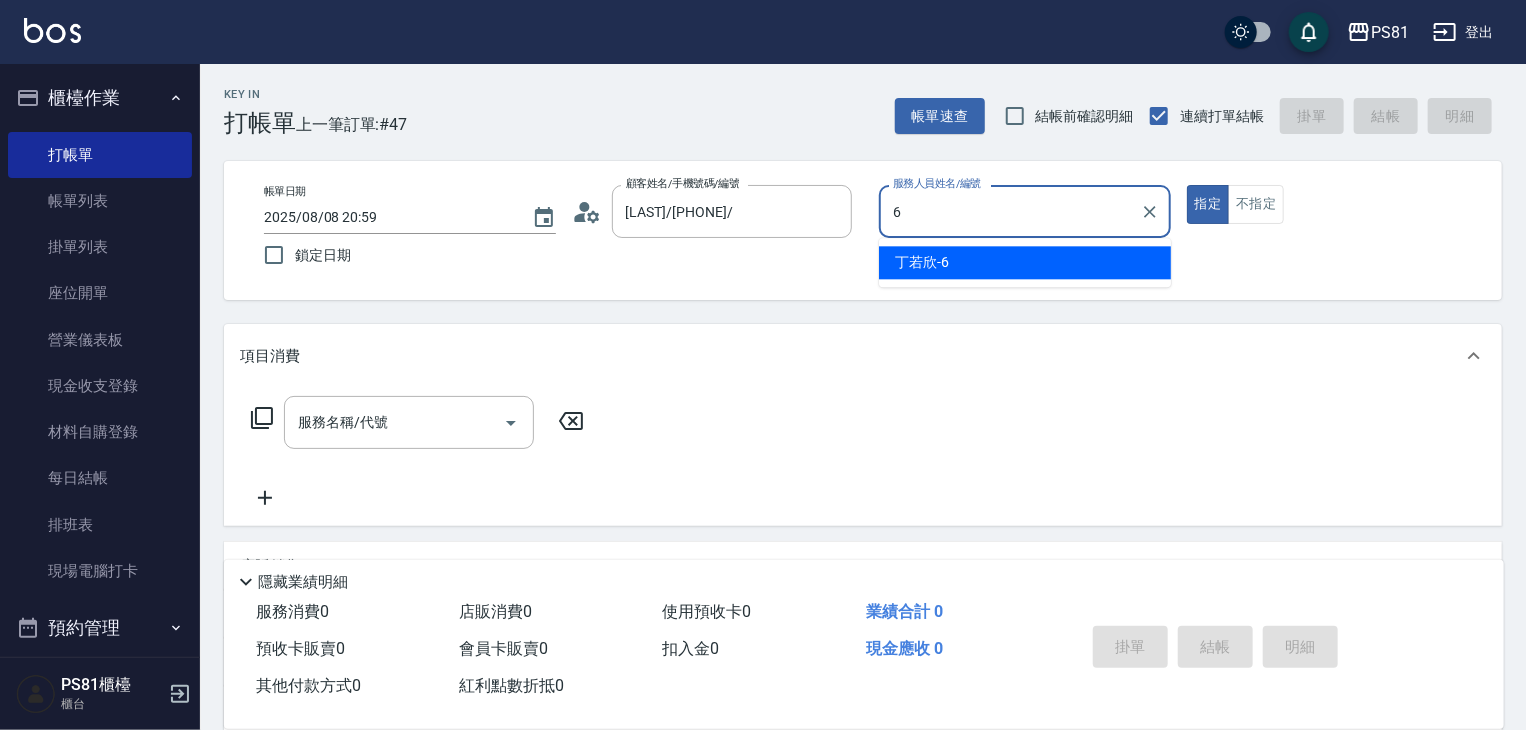 type on "[LAST]-[NUMBER]" 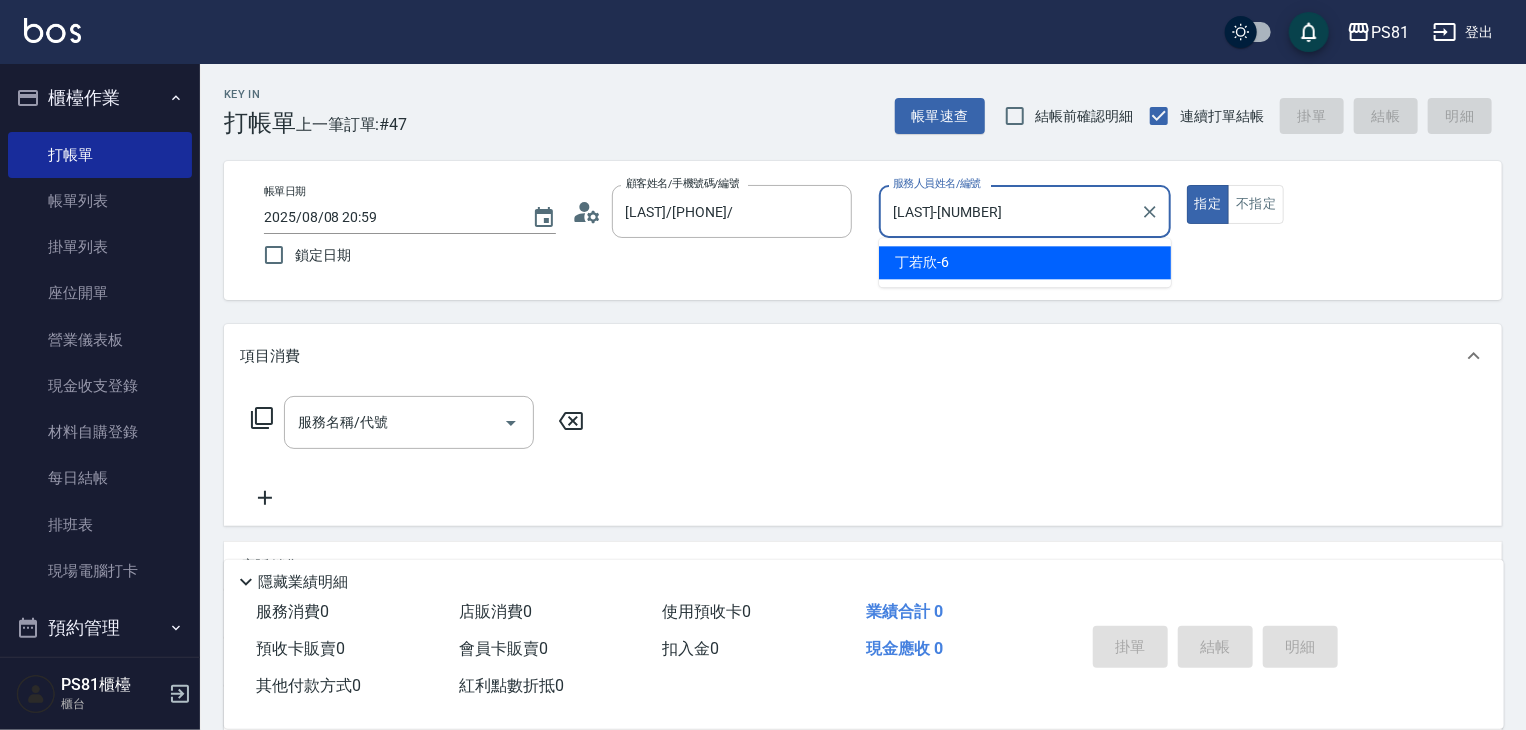 type on "true" 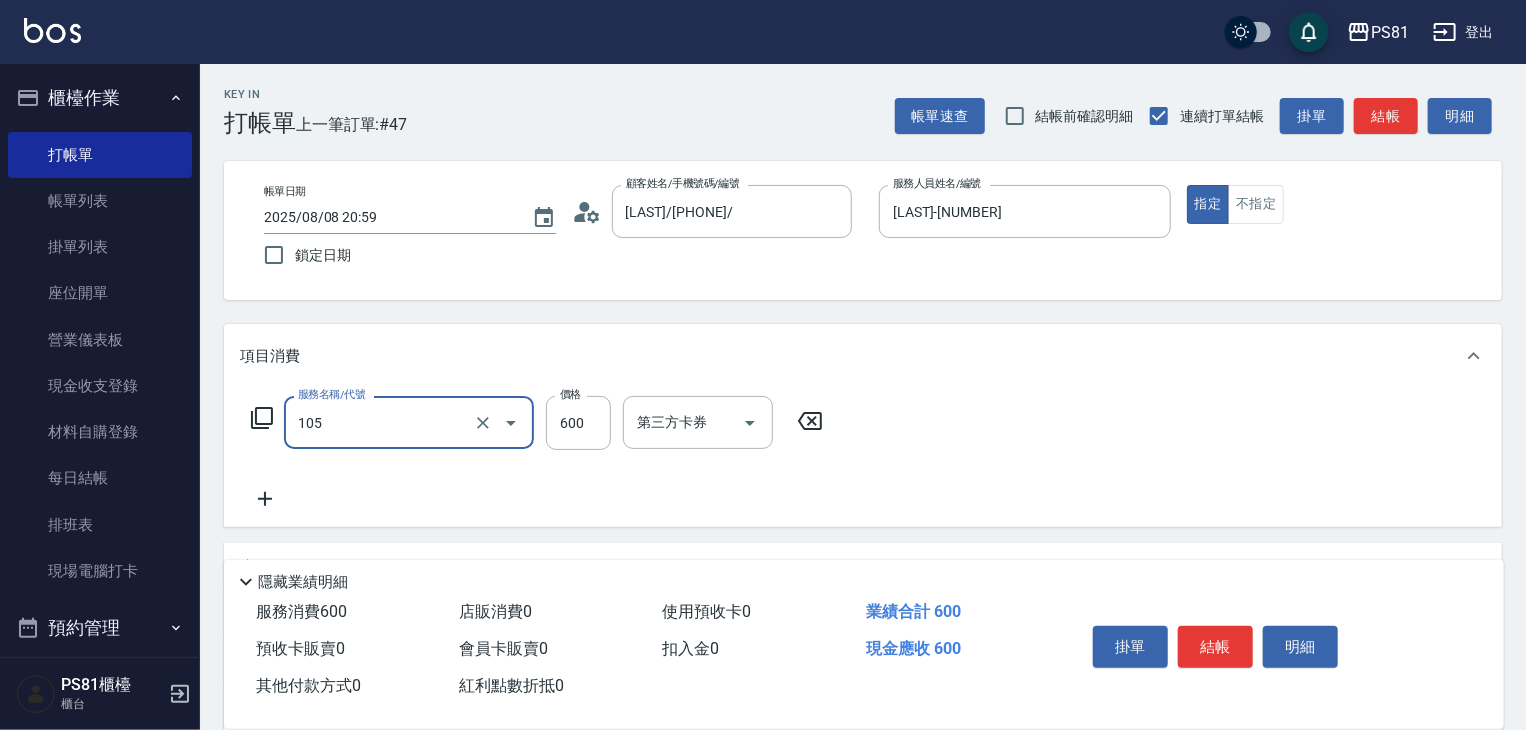 type on "A級洗剪600(105)" 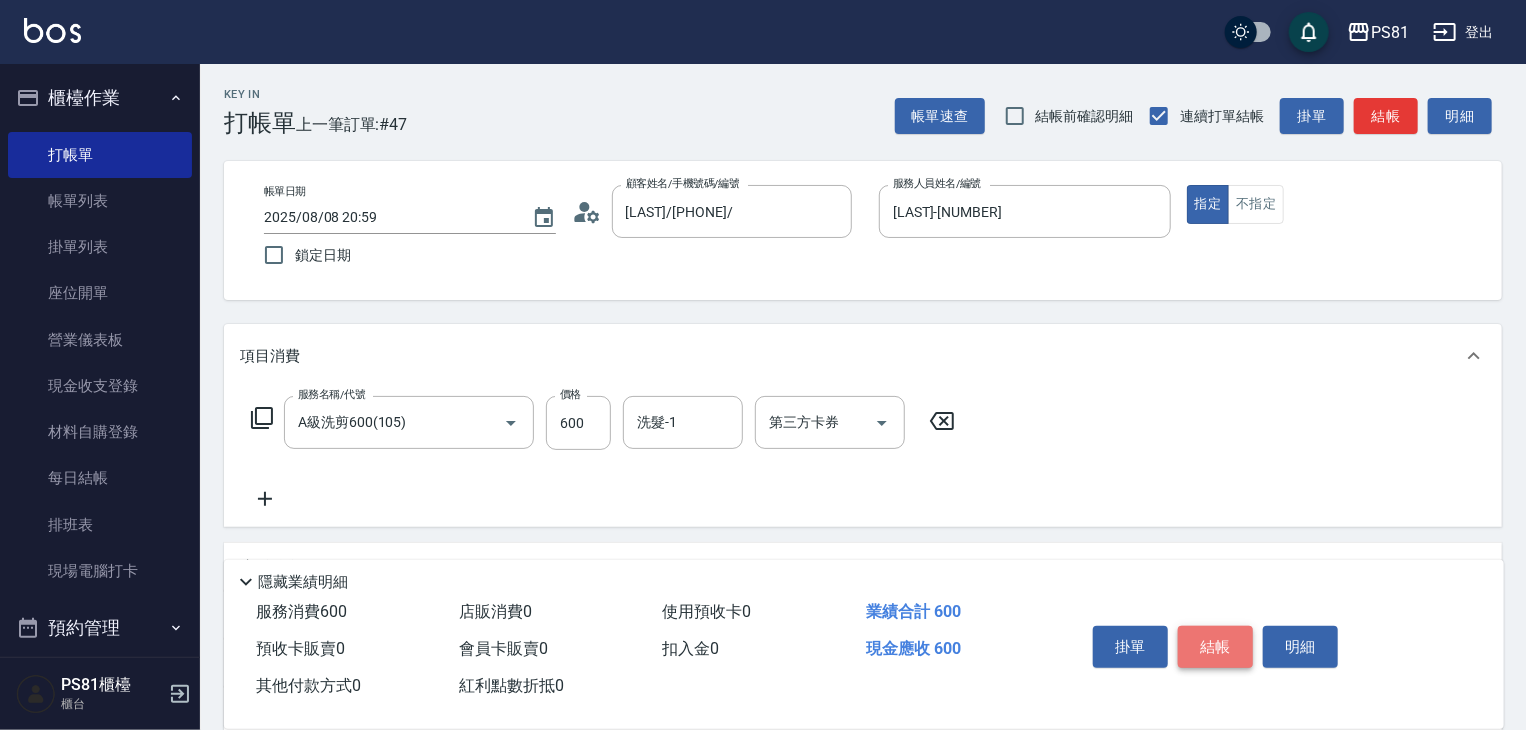 click on "結帳" at bounding box center [1215, 647] 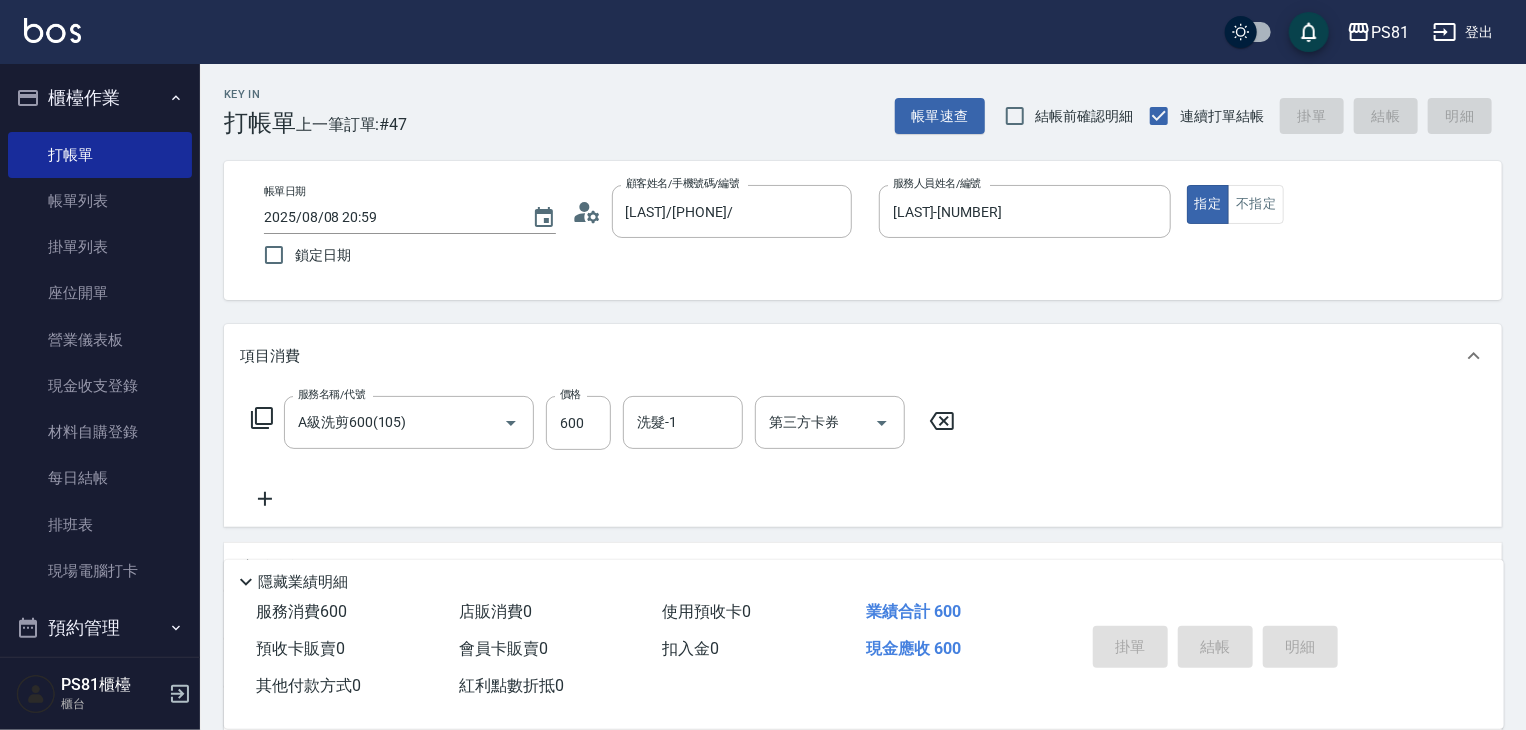 type on "2025/08/08 21:00" 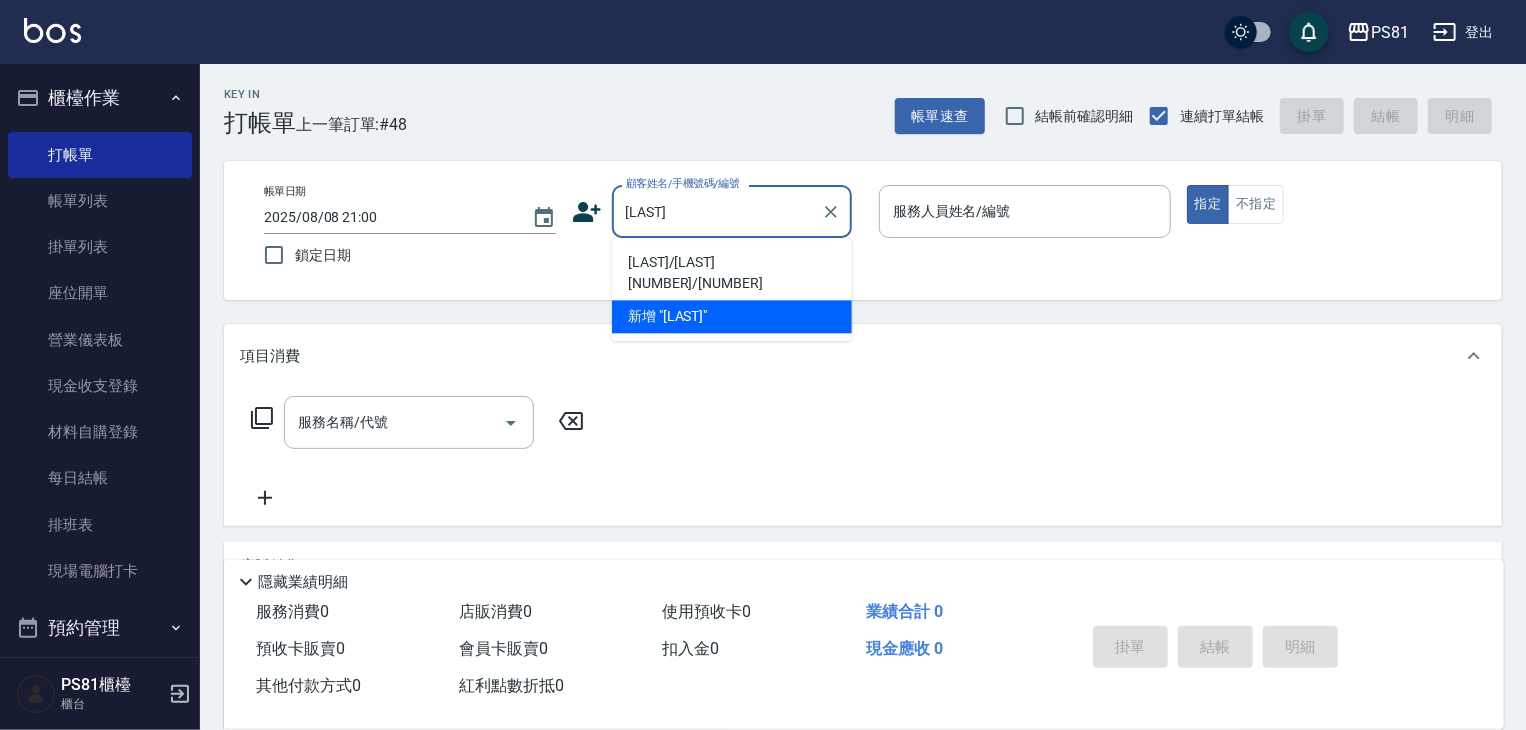 click on "[LAST]/[LAST][NUMBER]/[NUMBER]" at bounding box center (732, 273) 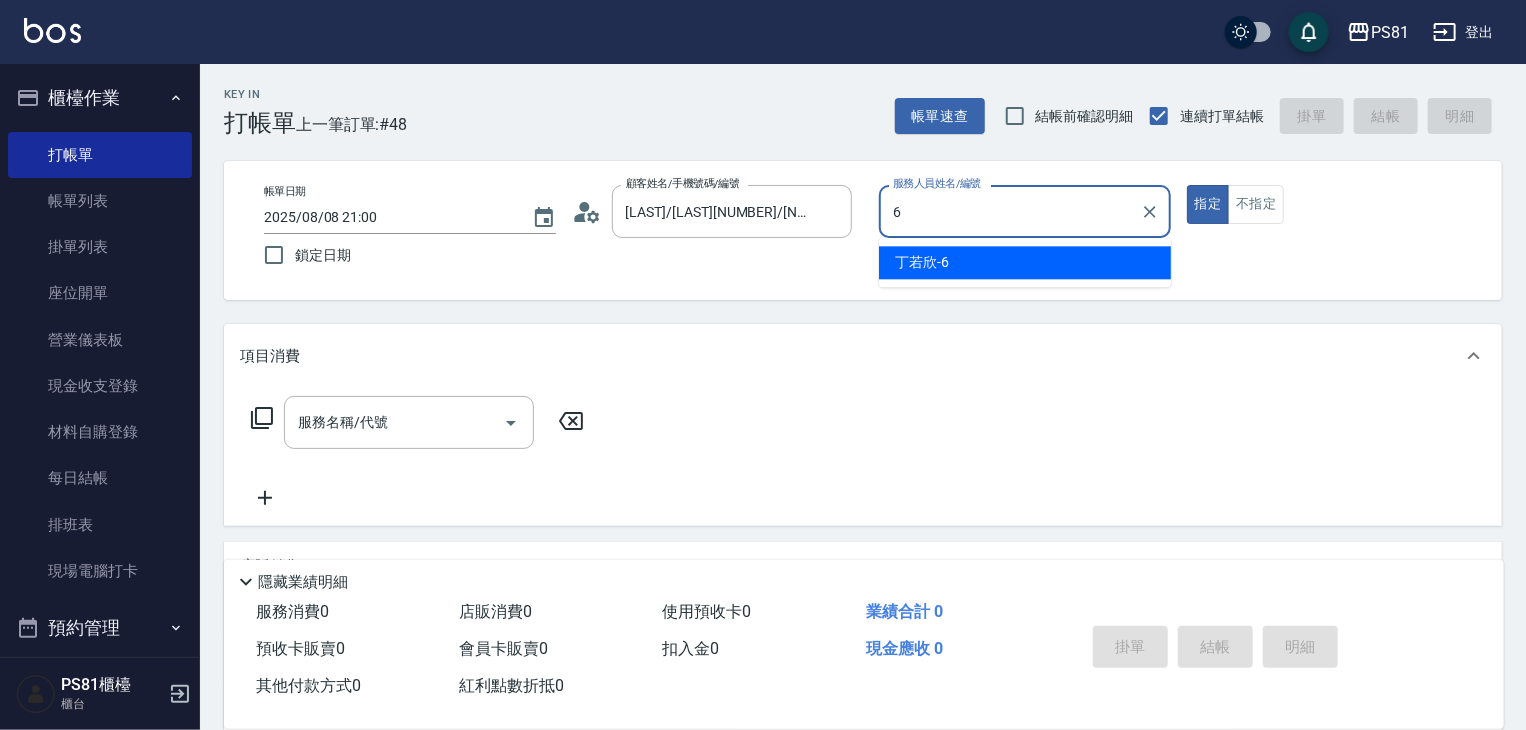 type on "[LAST]-[NUMBER]" 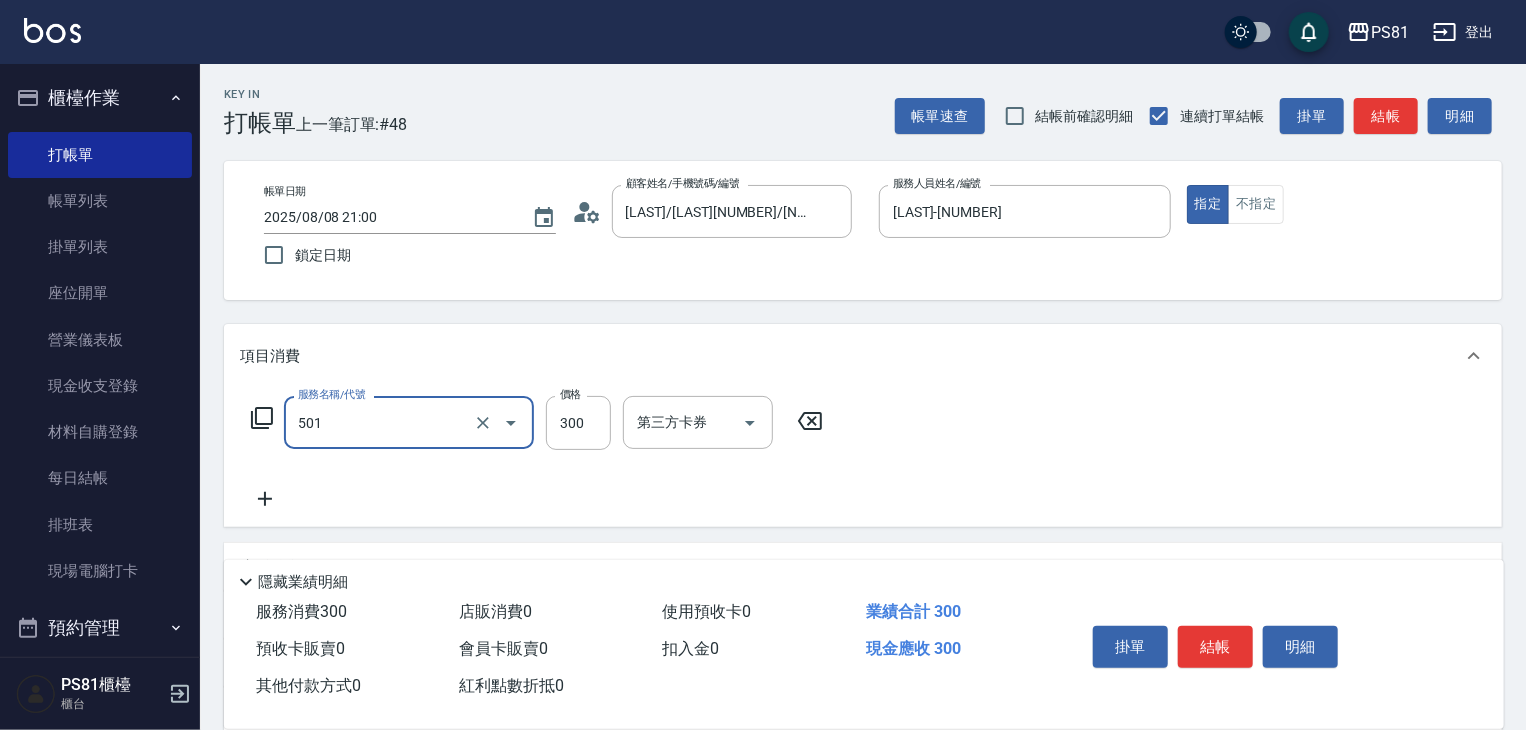 type on "自備護髮(501)" 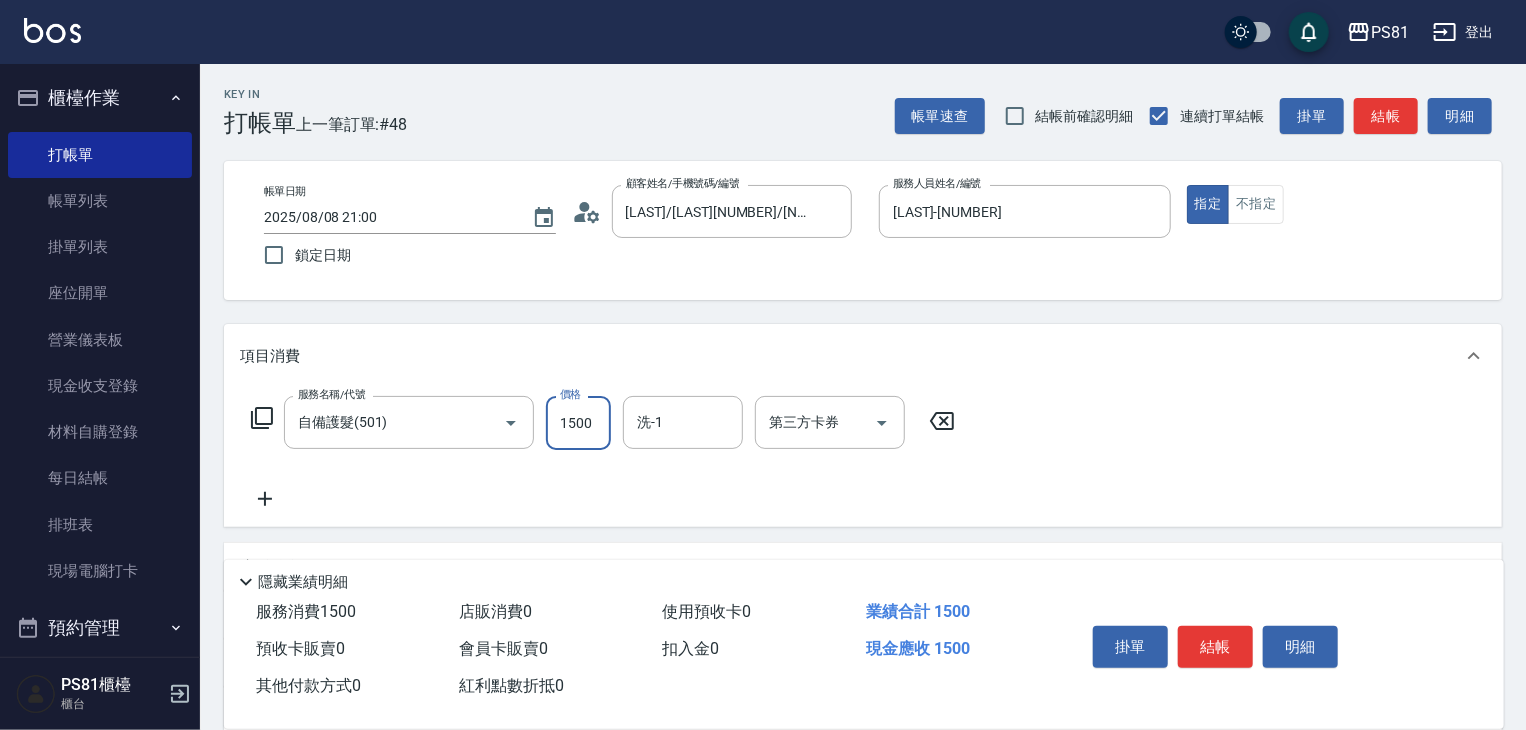 type on "1500" 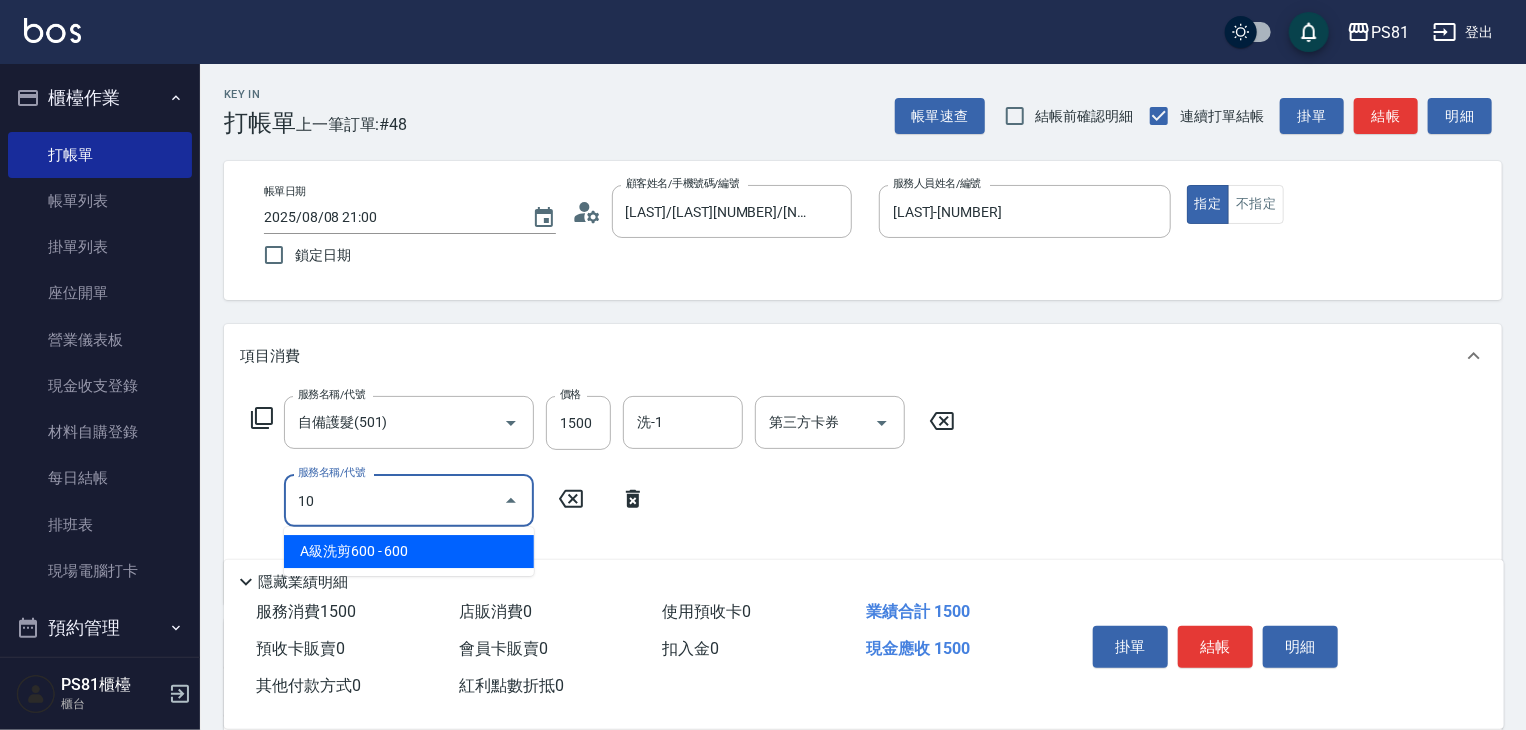 type on "1" 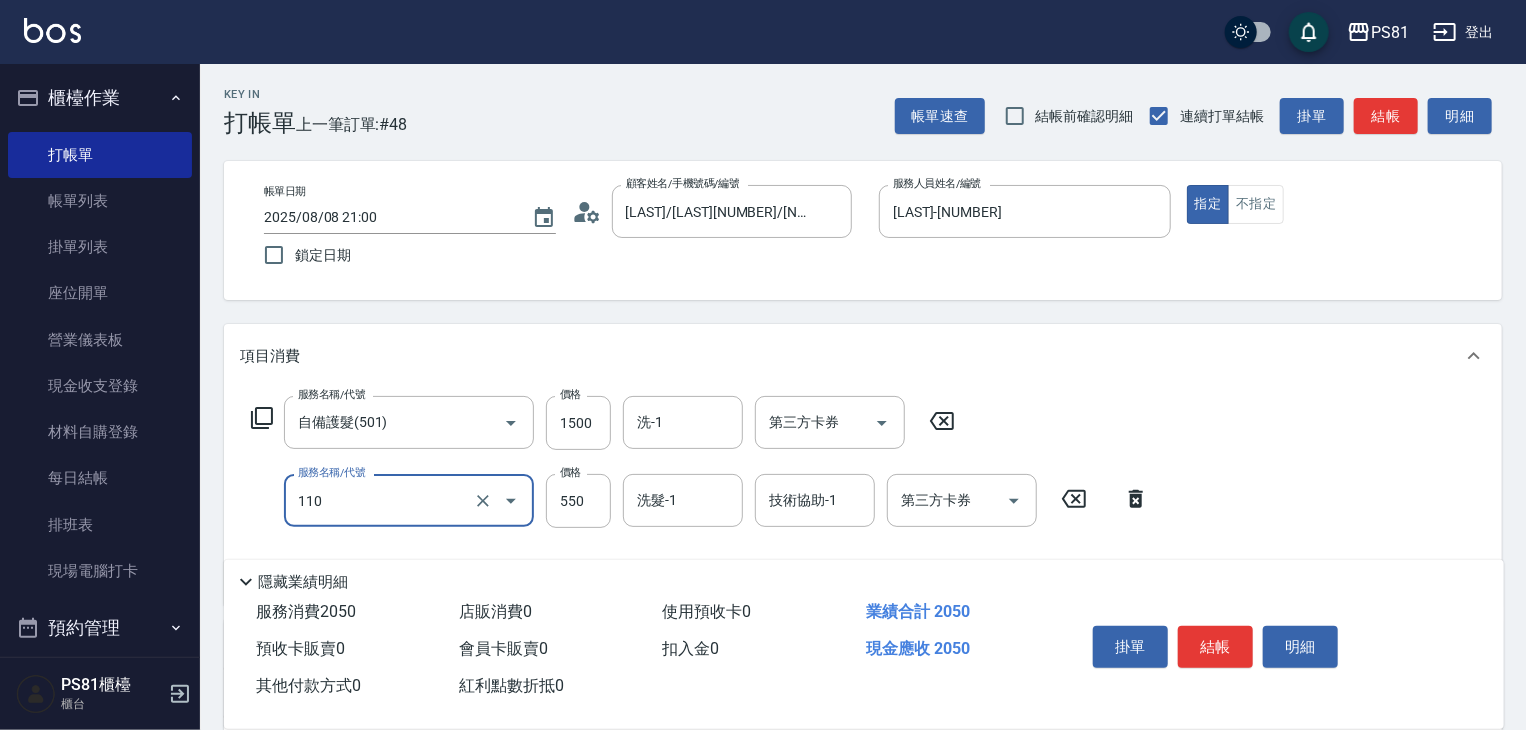 type on "去角質(抗油)(110)" 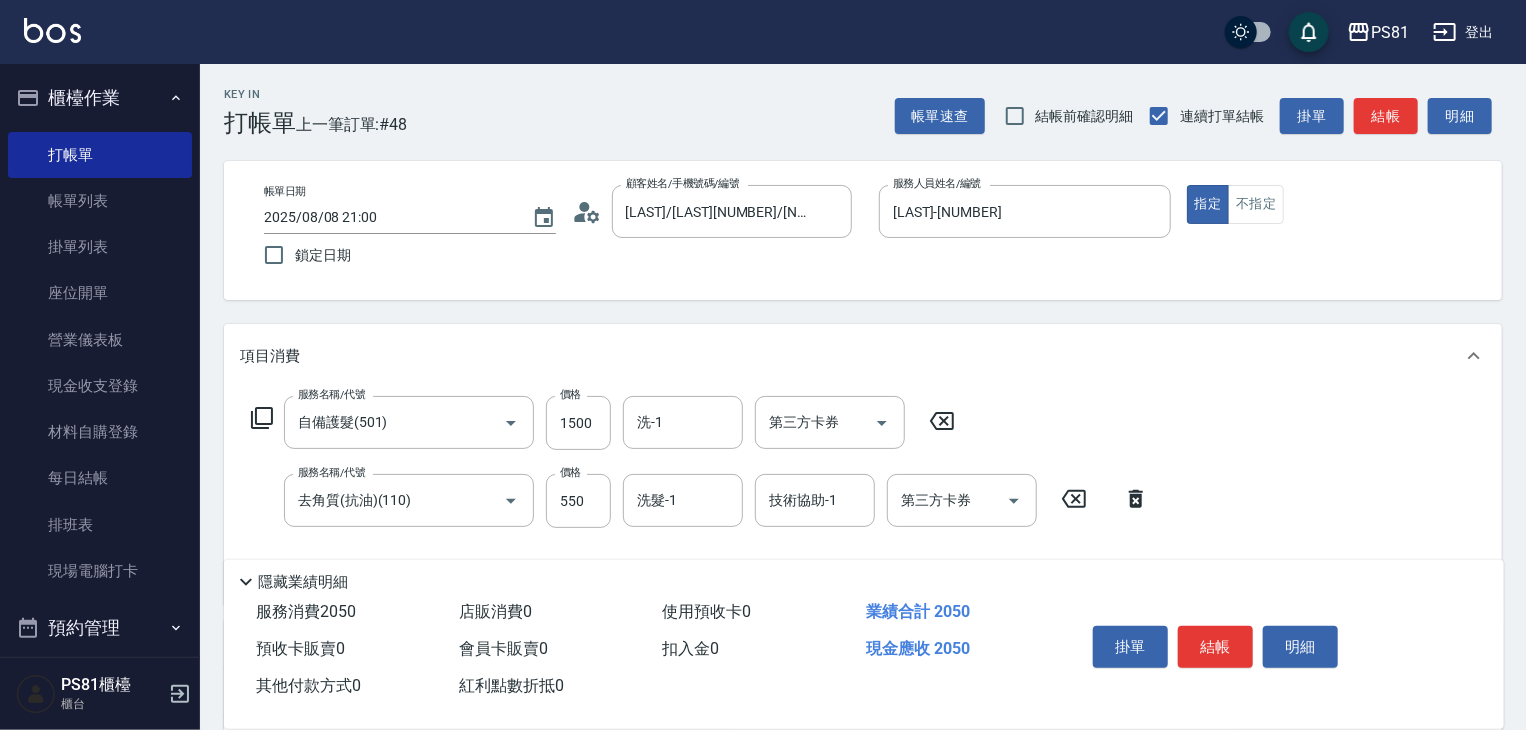 drag, startPoint x: 1512, startPoint y: 514, endPoint x: 1535, endPoint y: 381, distance: 134.97408 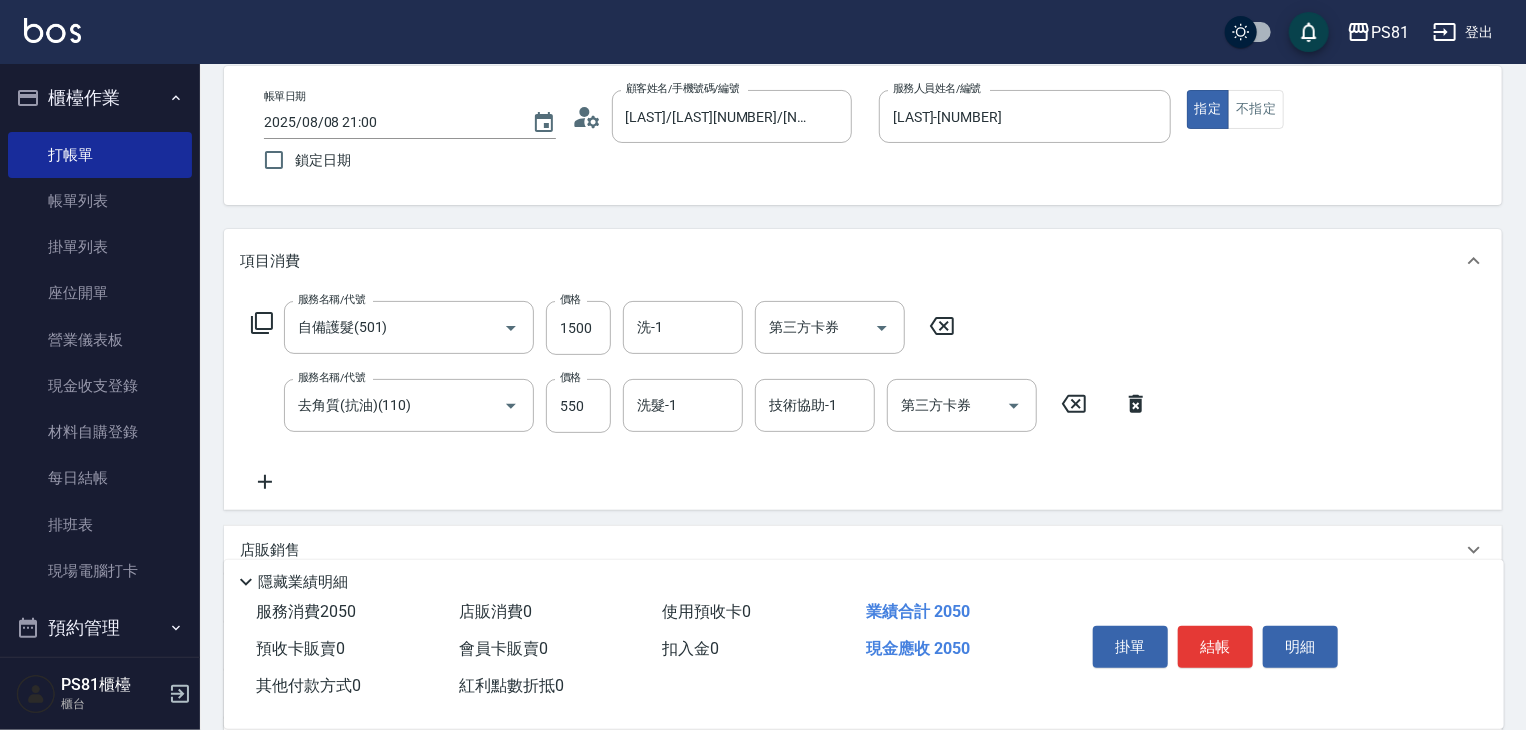 scroll, scrollTop: 128, scrollLeft: 0, axis: vertical 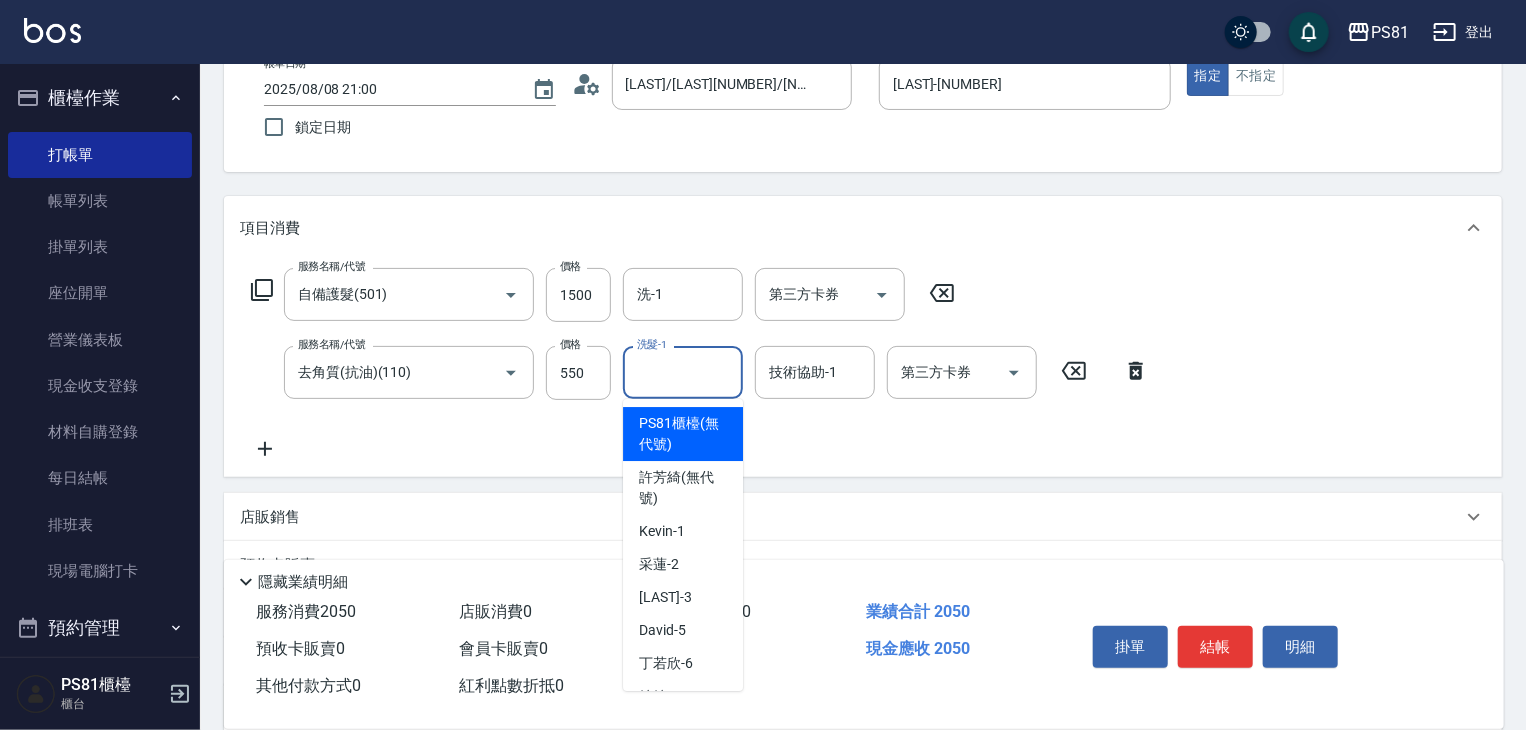 click on "洗髮-1" at bounding box center (683, 372) 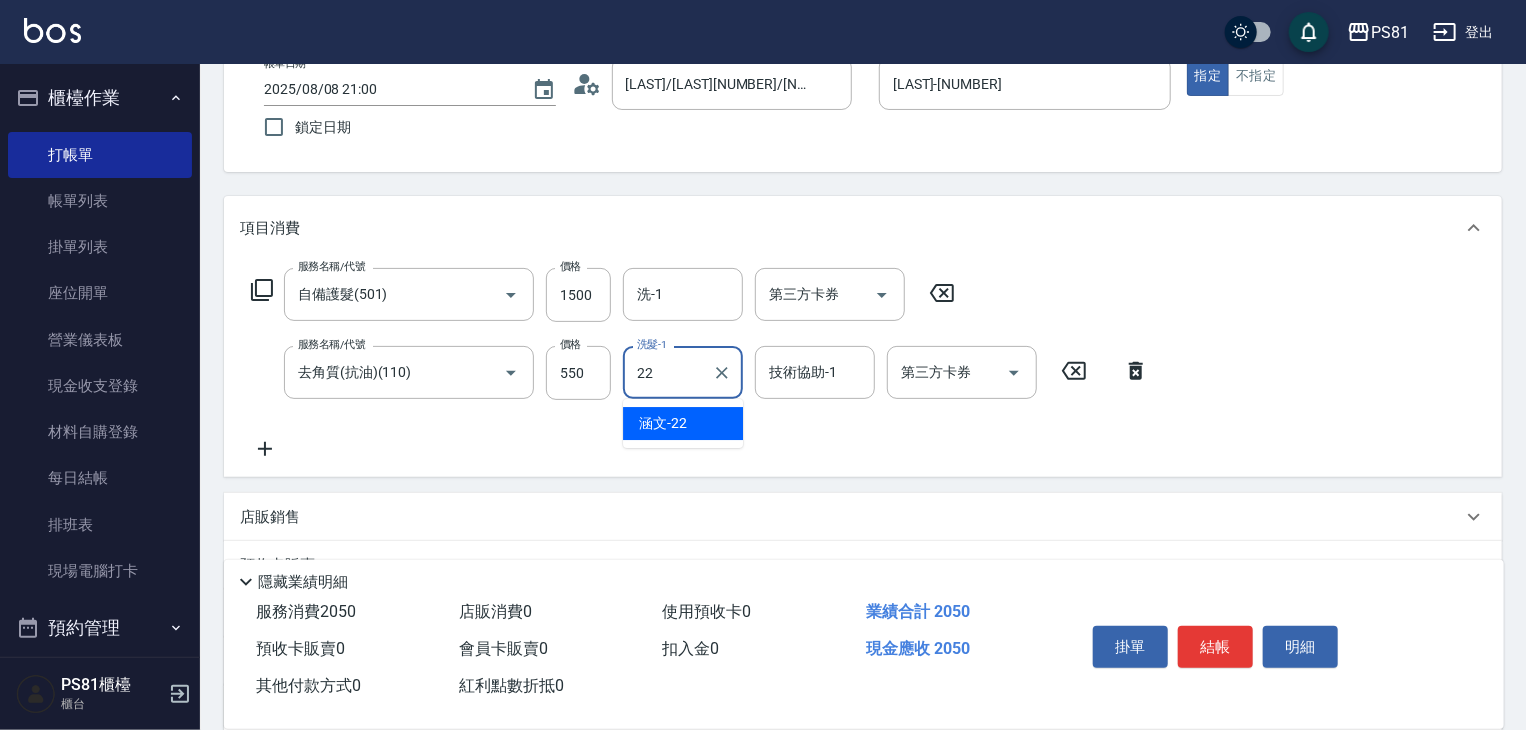 type on "涵文-22" 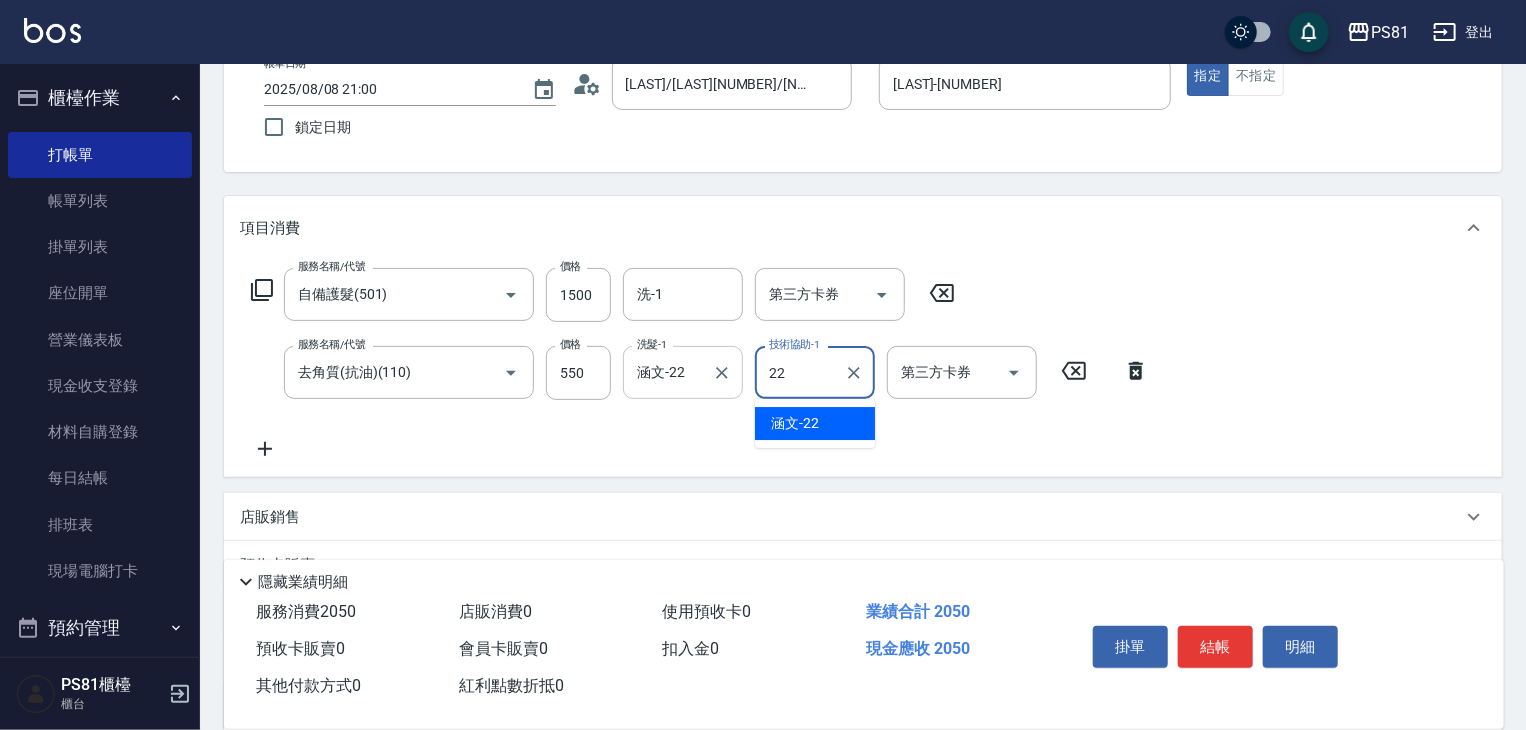 type on "涵文-22" 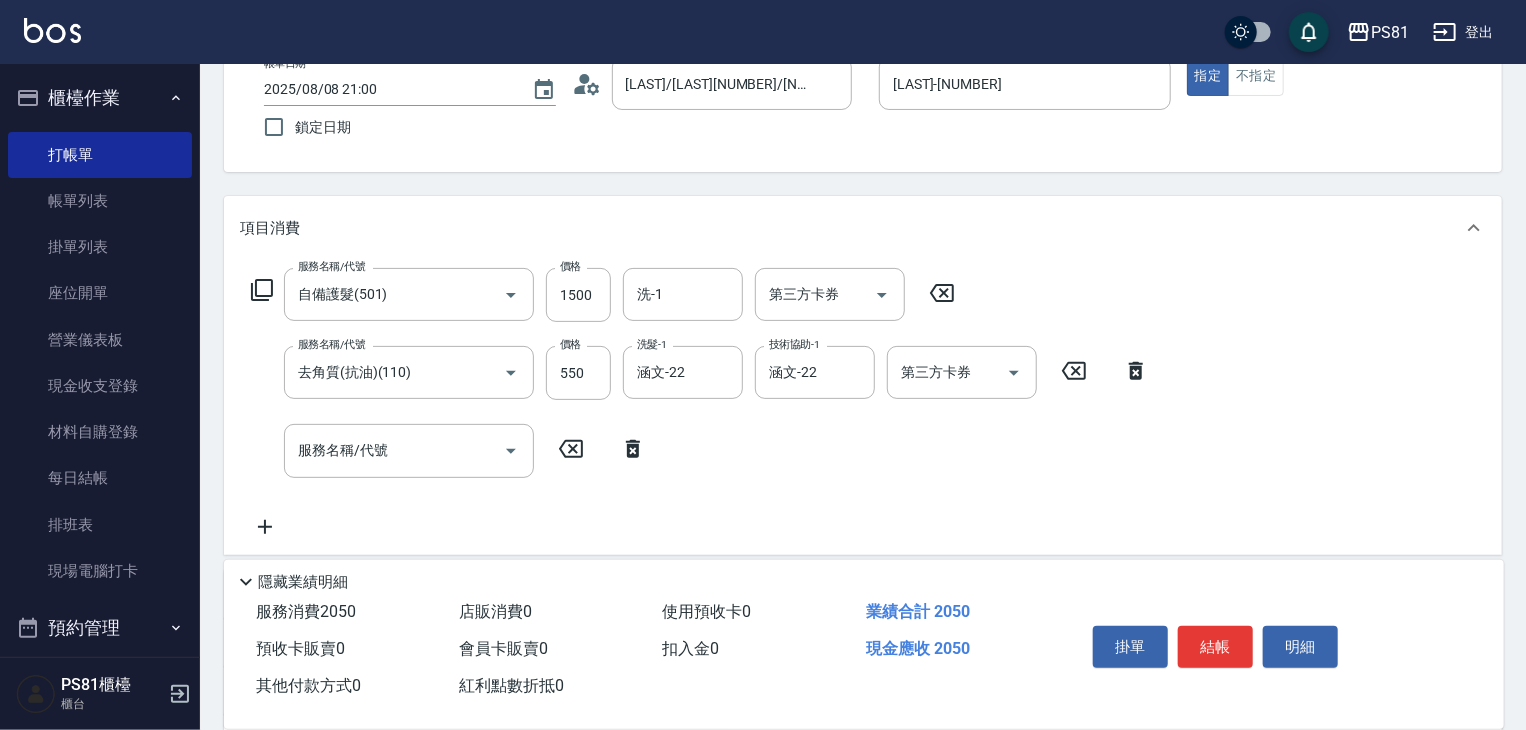 click on "服務名稱/代號 自備護髮(501) 服務名稱/代號 價格 1500 價格 洗-1 洗-1 第三方卡券 第三方卡券 服務名稱/代號 去角質(抗油)(110) 服務名稱/代號 價格 550 價格 洗髮-1 [LAST]-[NUMBER] 洗髮-1 技術協助-1 [LAST]-[NUMBER] 技術協助-1 第三方卡券 第三方卡券 服務名稱/代號 服務名稱/代號" at bounding box center (700, 403) 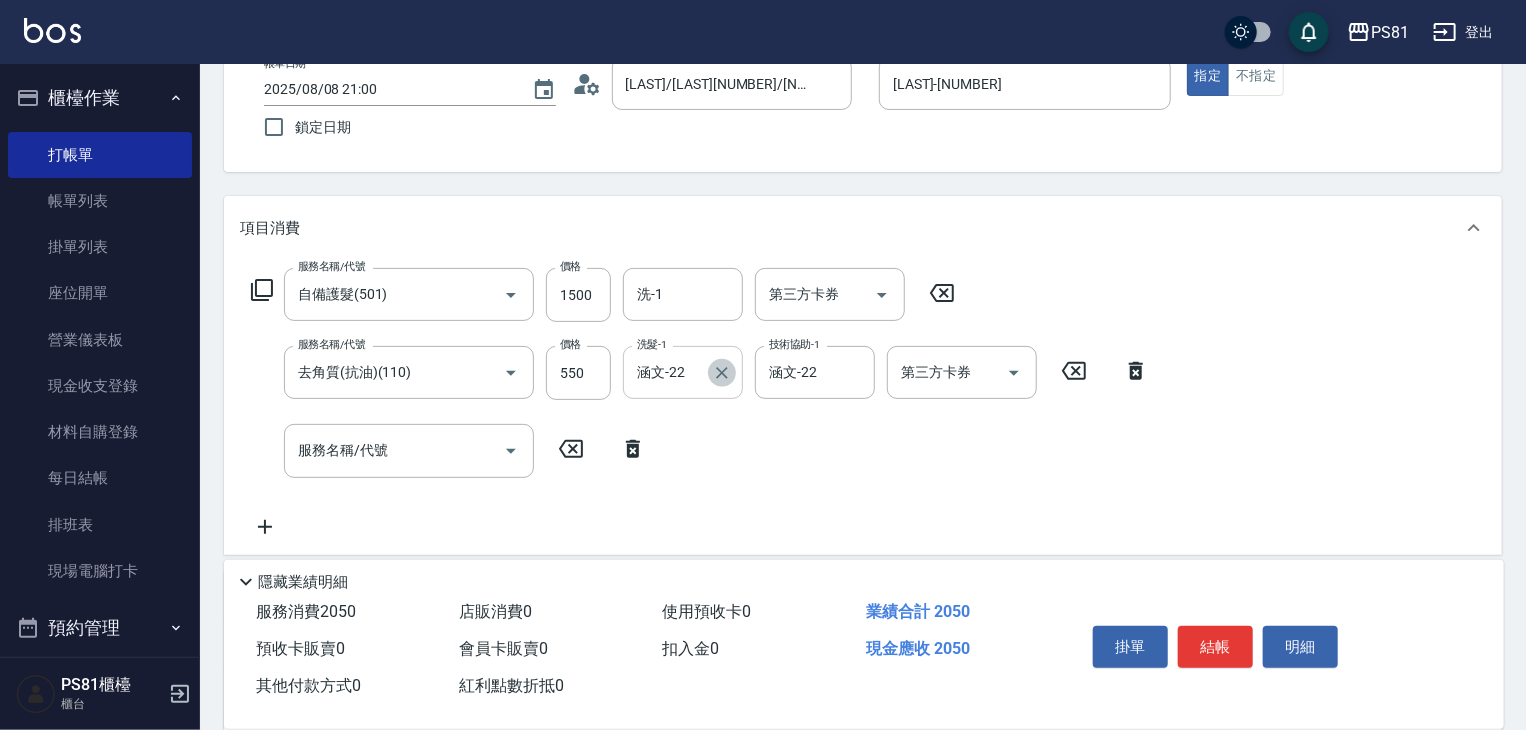 click 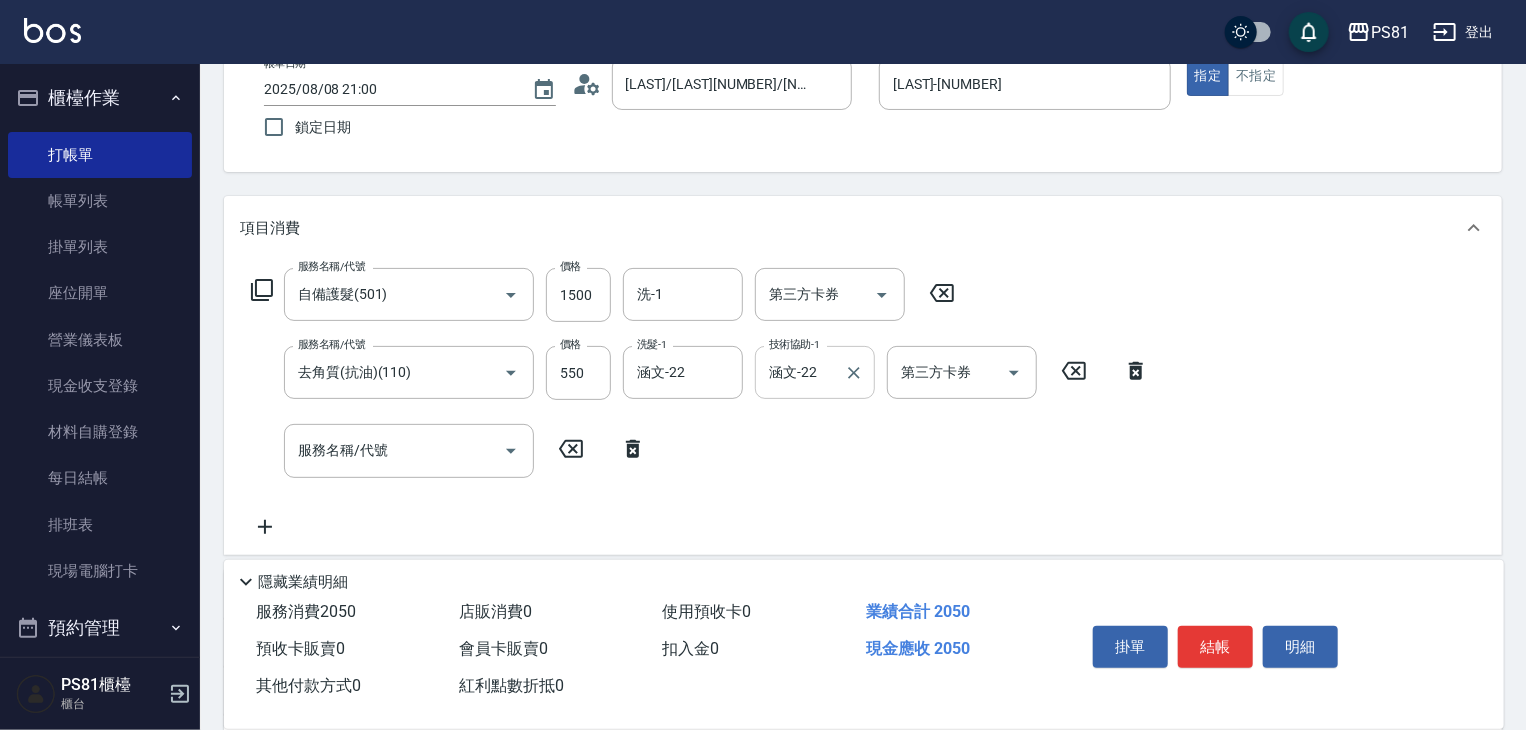 type 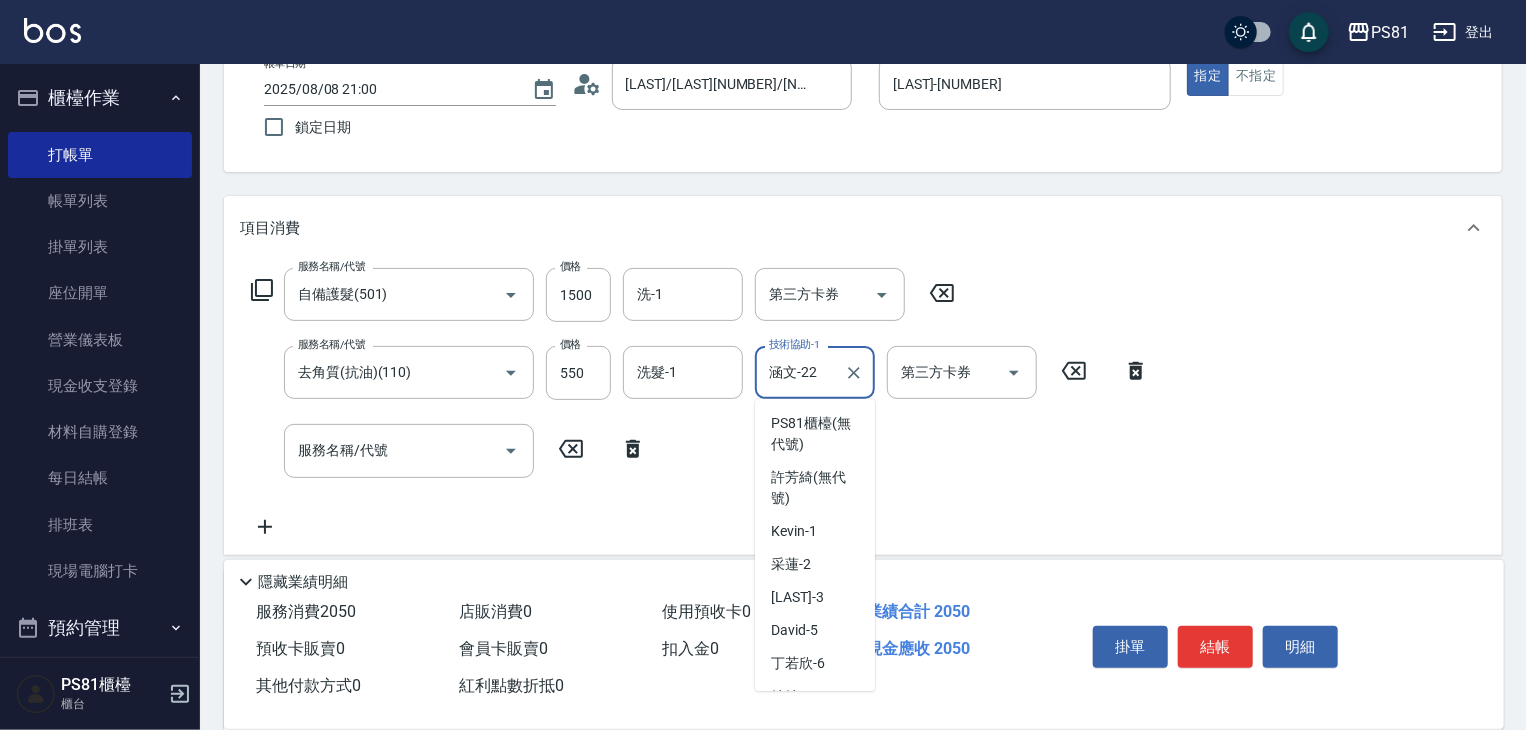 scroll, scrollTop: 187, scrollLeft: 0, axis: vertical 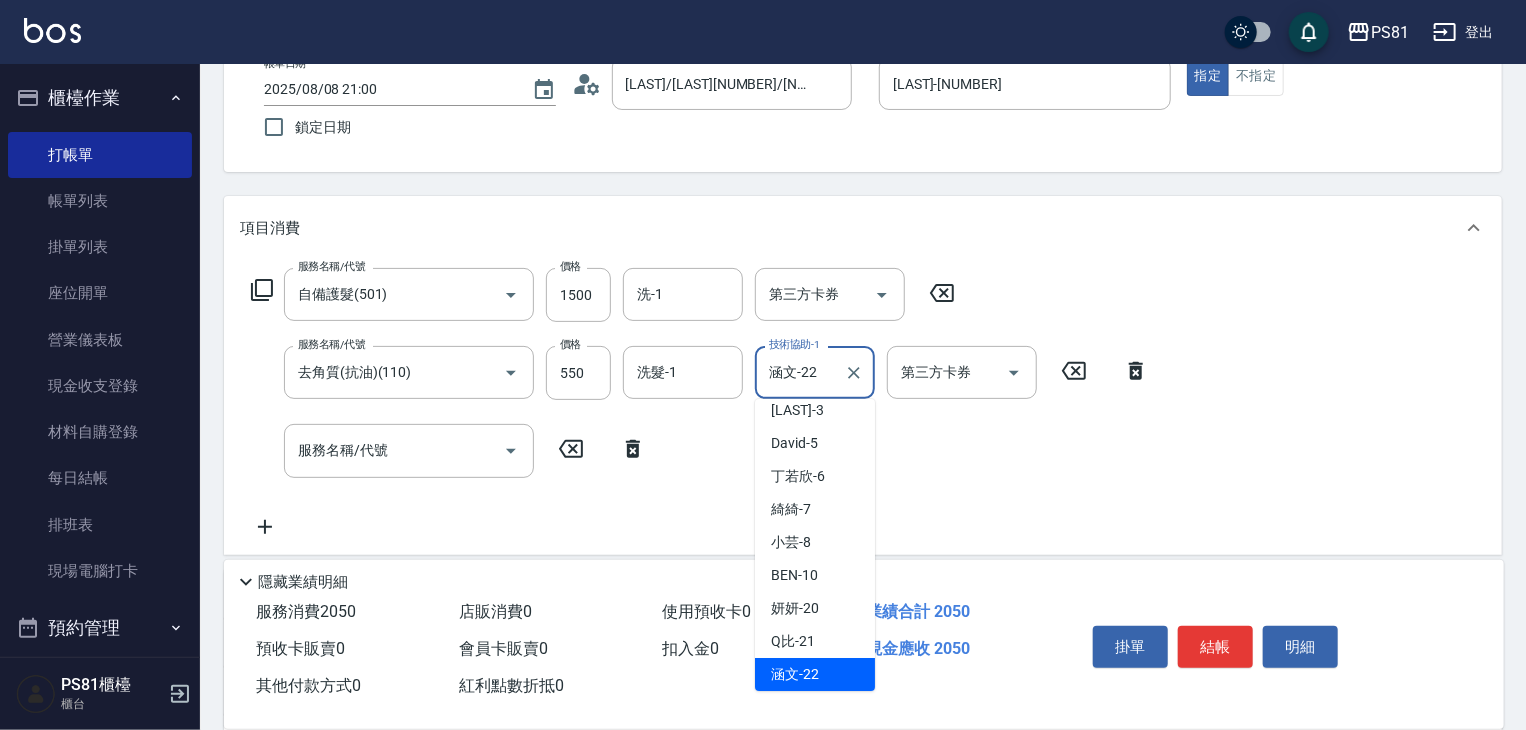 click on "涵文-22" at bounding box center (800, 372) 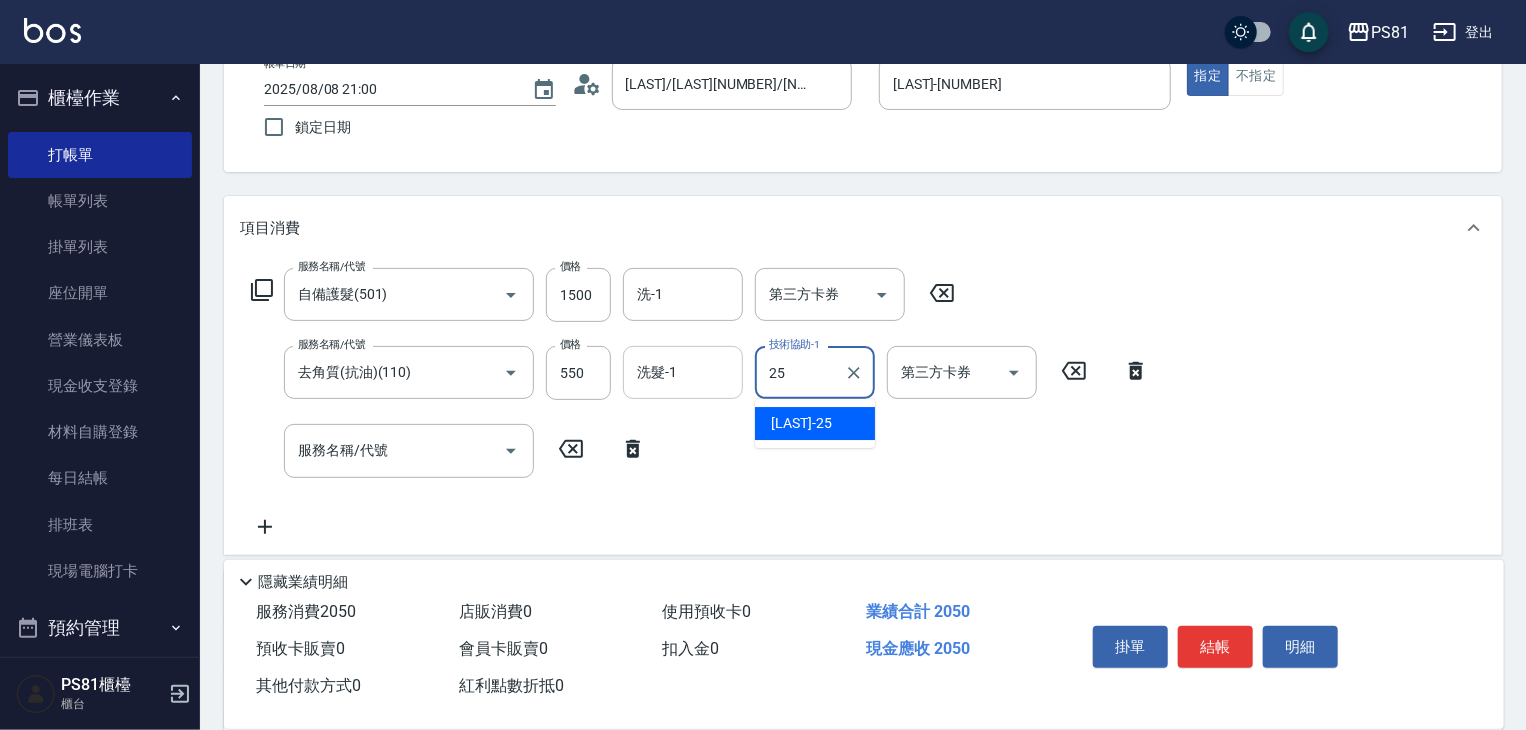 type on "妮可-25" 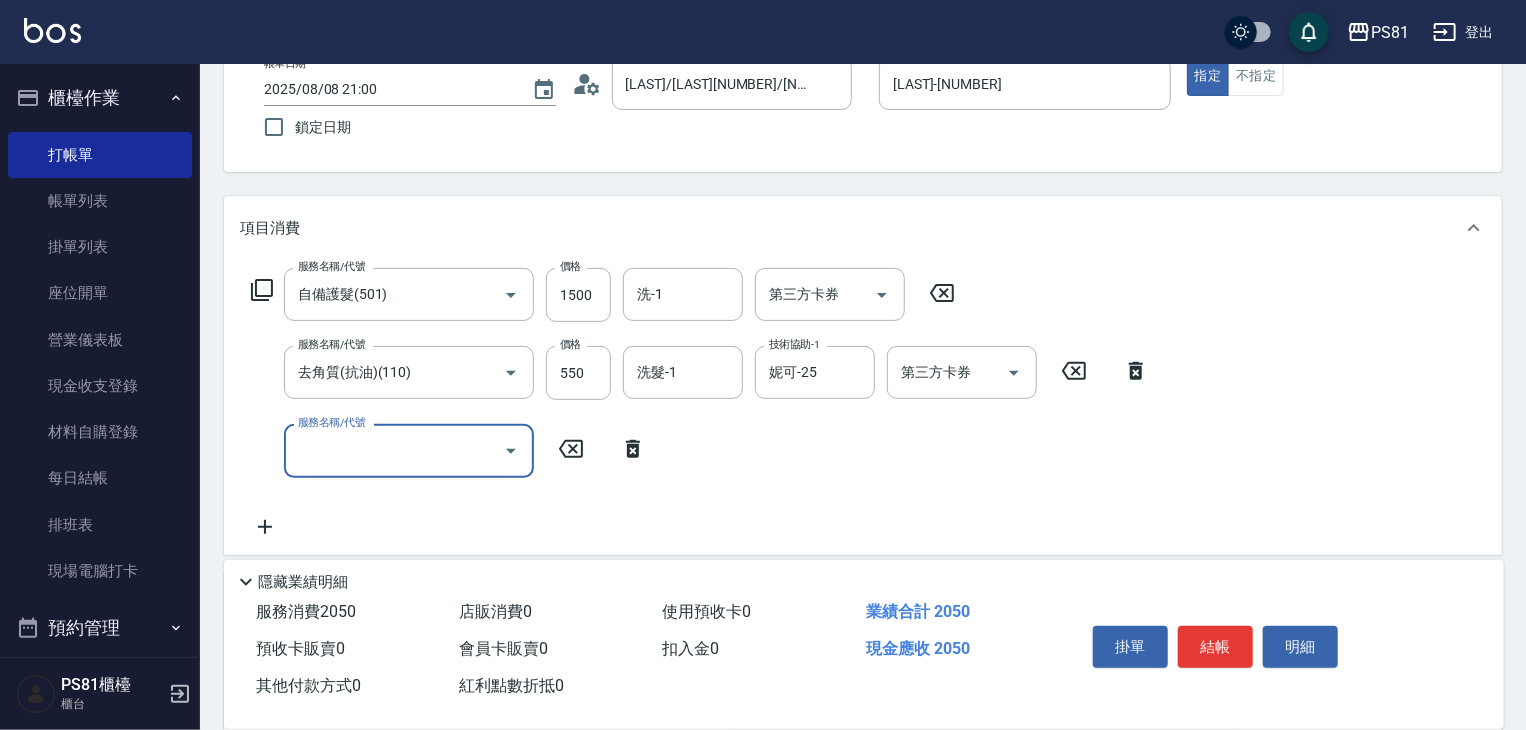 click on "服務名稱/代號" at bounding box center (394, 450) 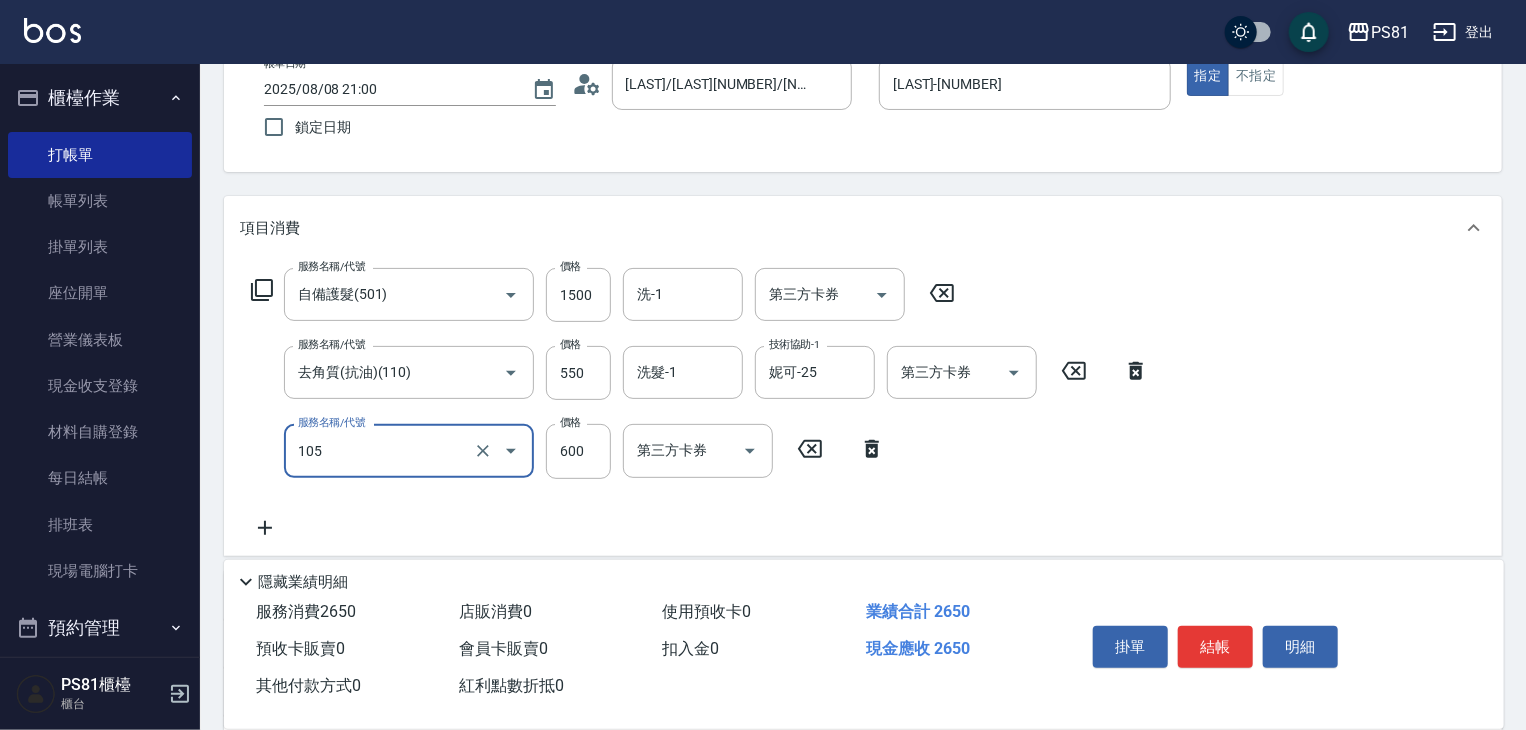 type on "A級洗剪600(105)" 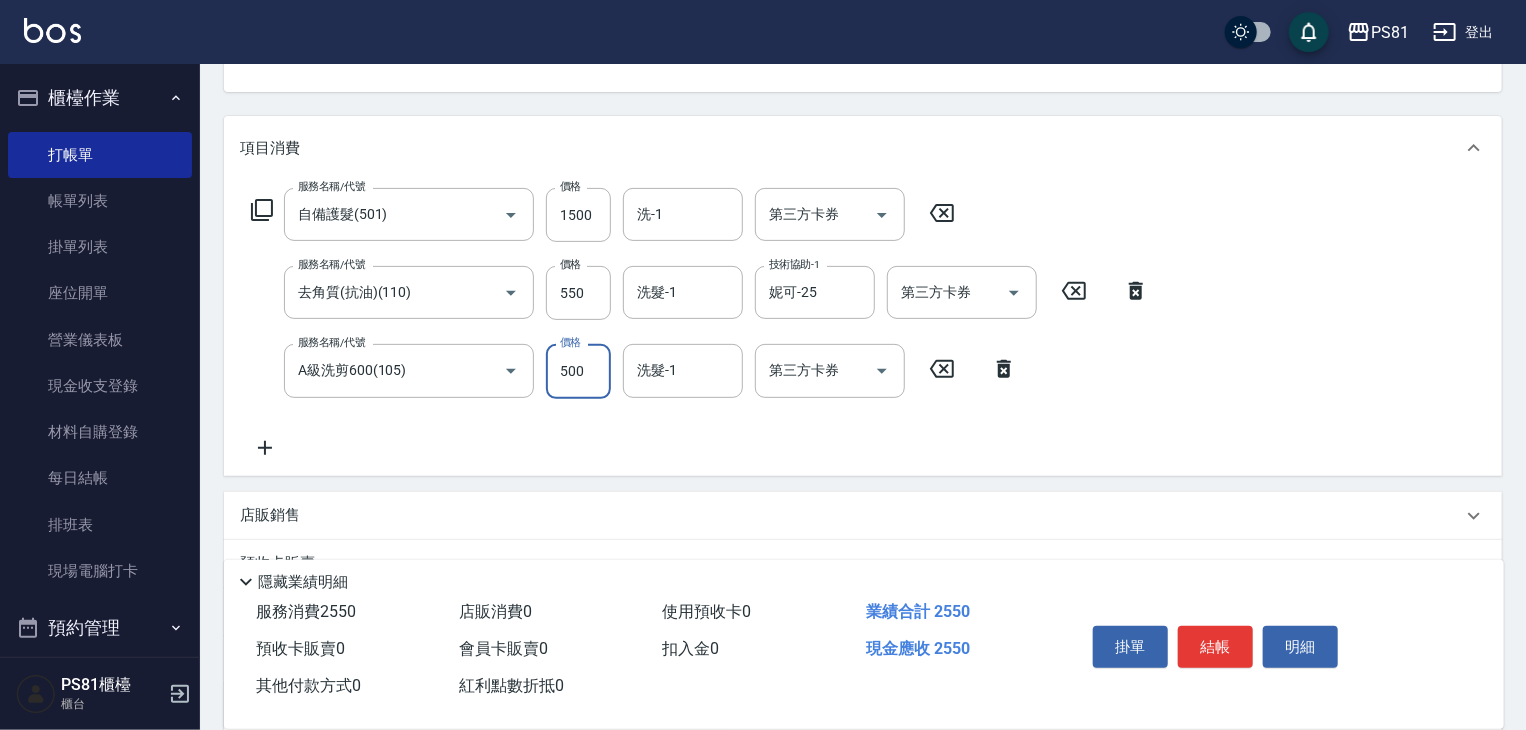 scroll, scrollTop: 213, scrollLeft: 0, axis: vertical 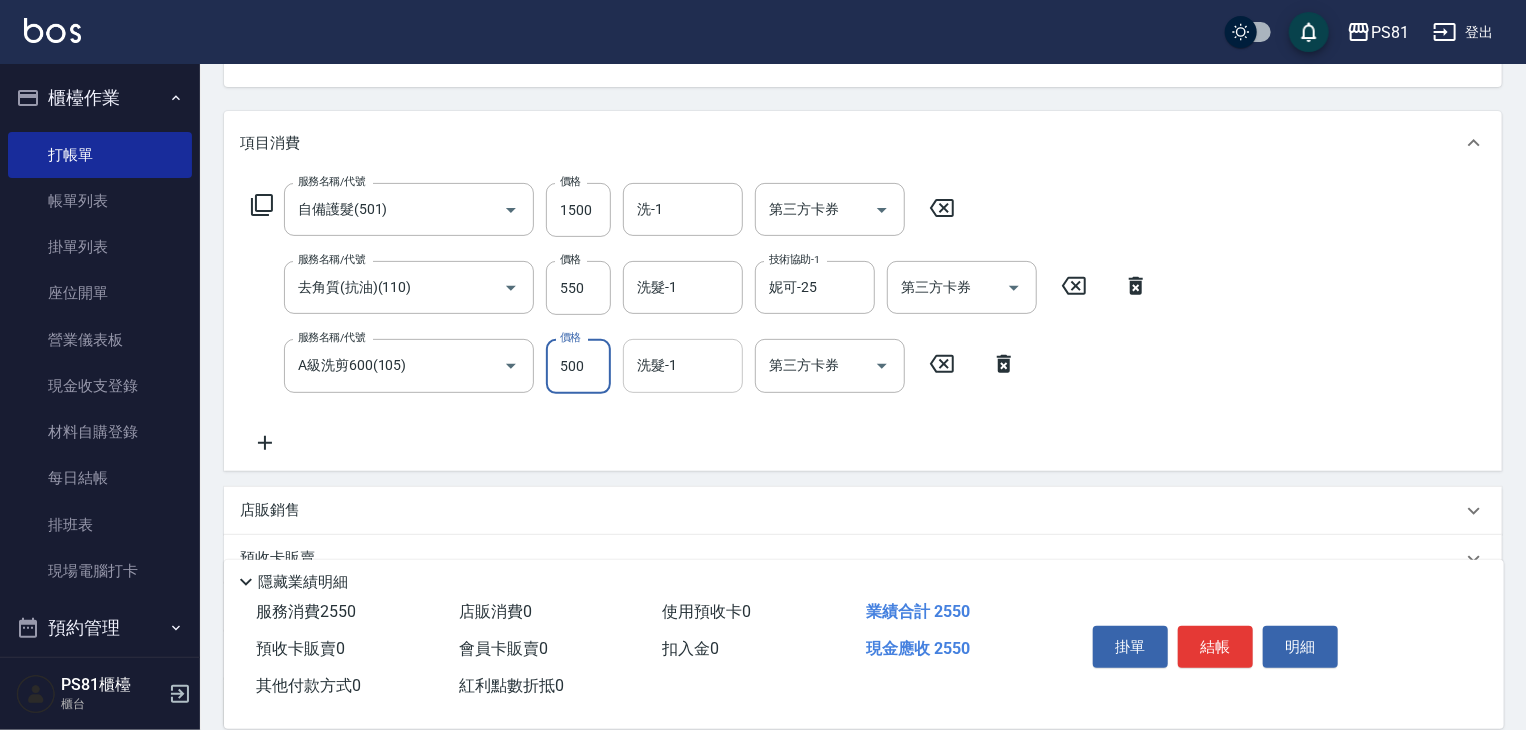 type on "500" 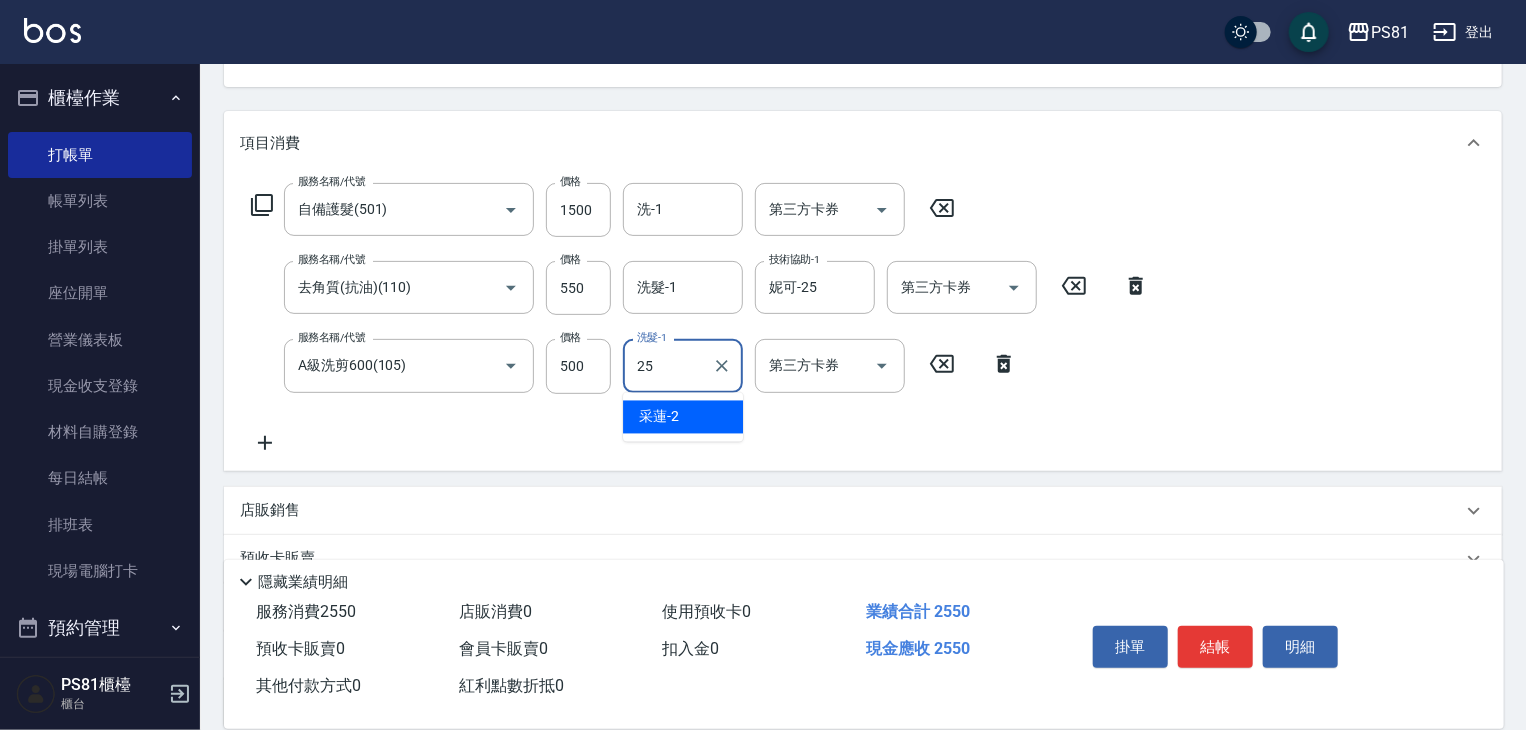 type on "妮可-25" 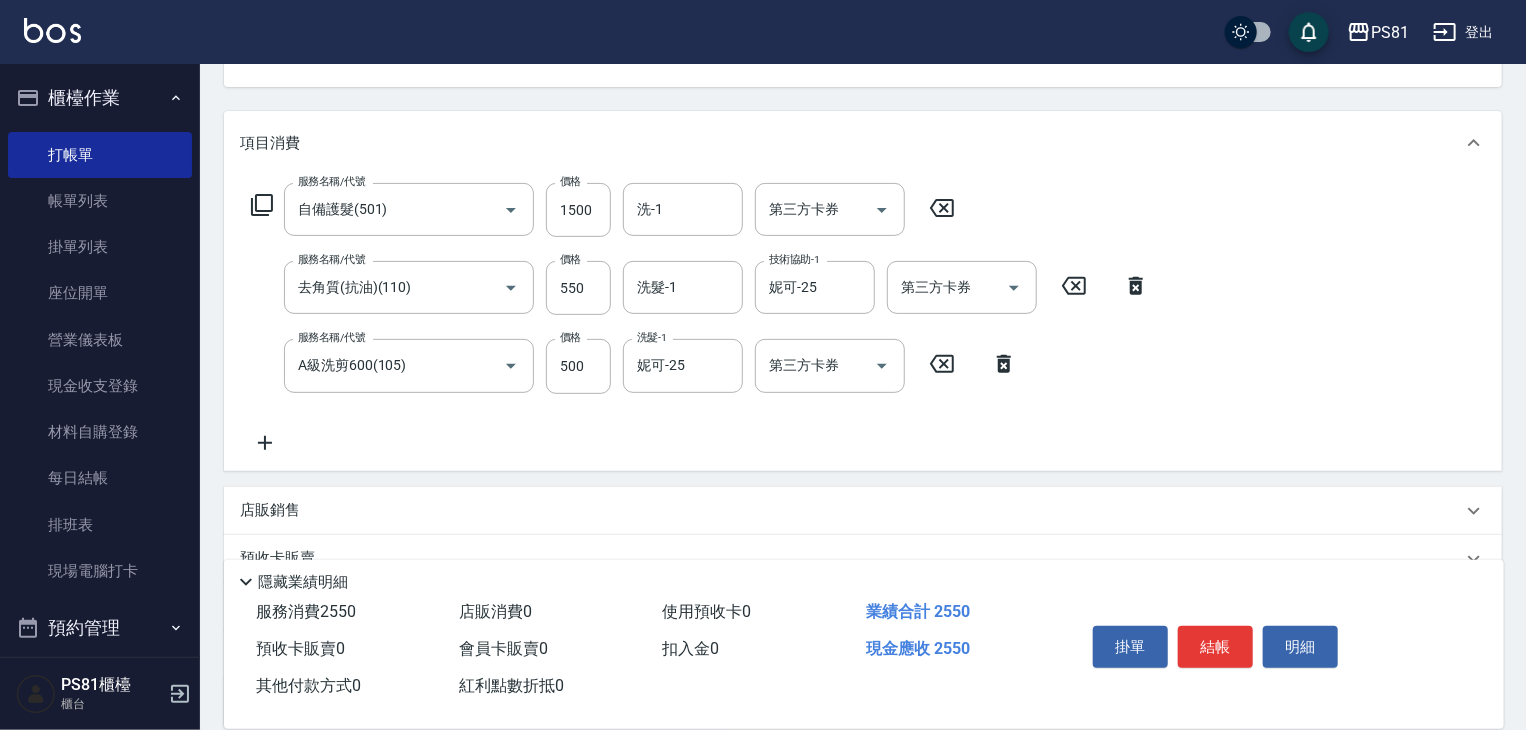 click on "項目消費" at bounding box center [863, 143] 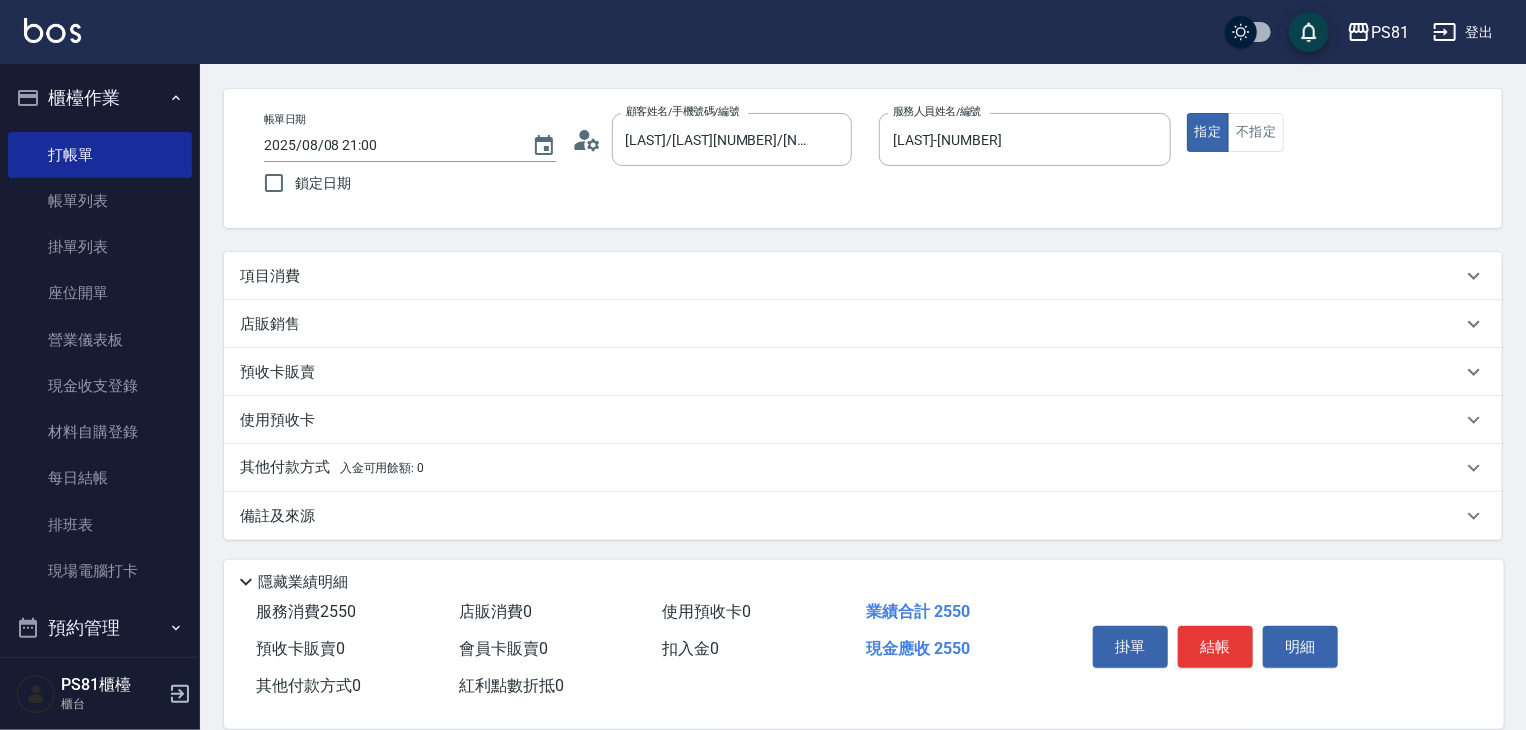 scroll, scrollTop: 72, scrollLeft: 0, axis: vertical 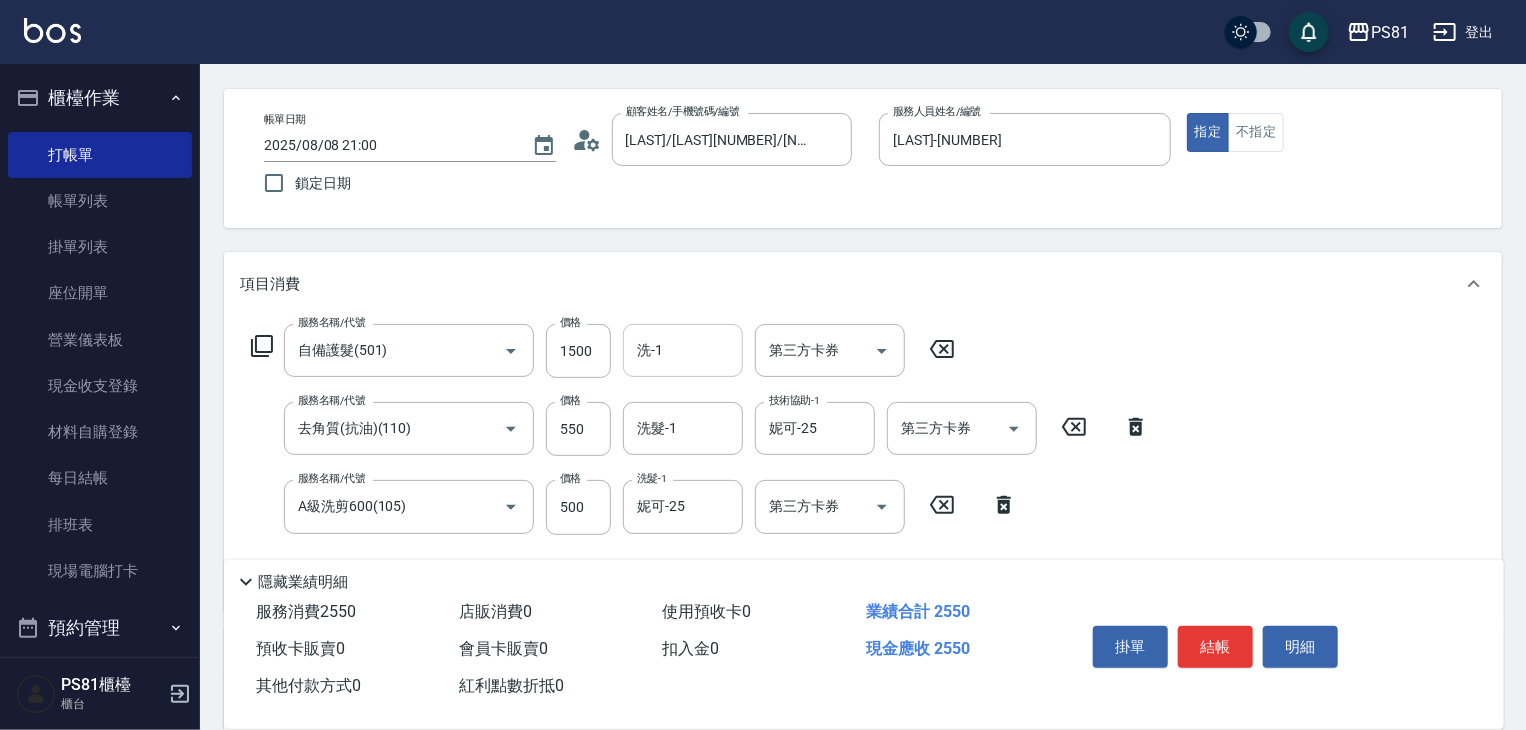 click on "洗-1" at bounding box center [683, 350] 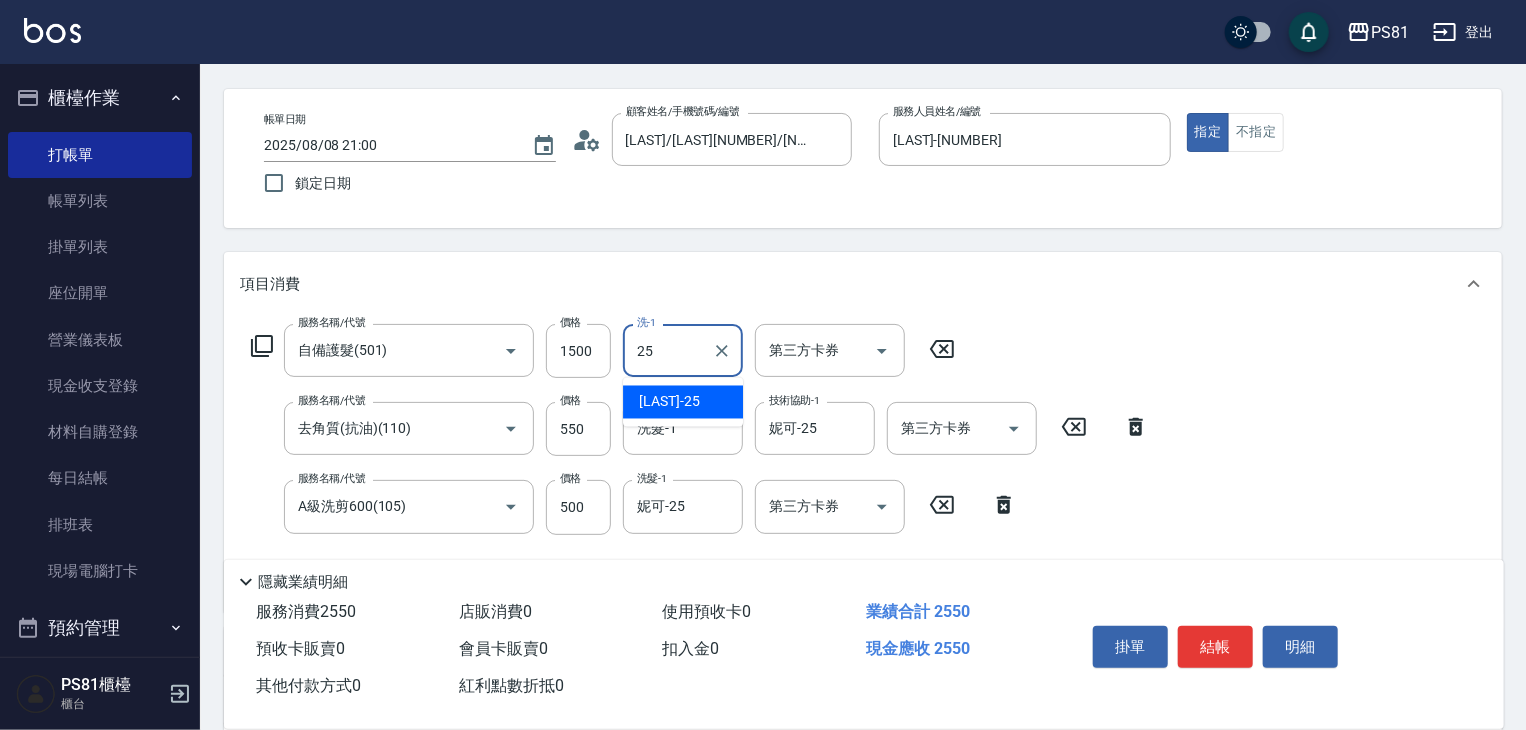 type on "妮可-25" 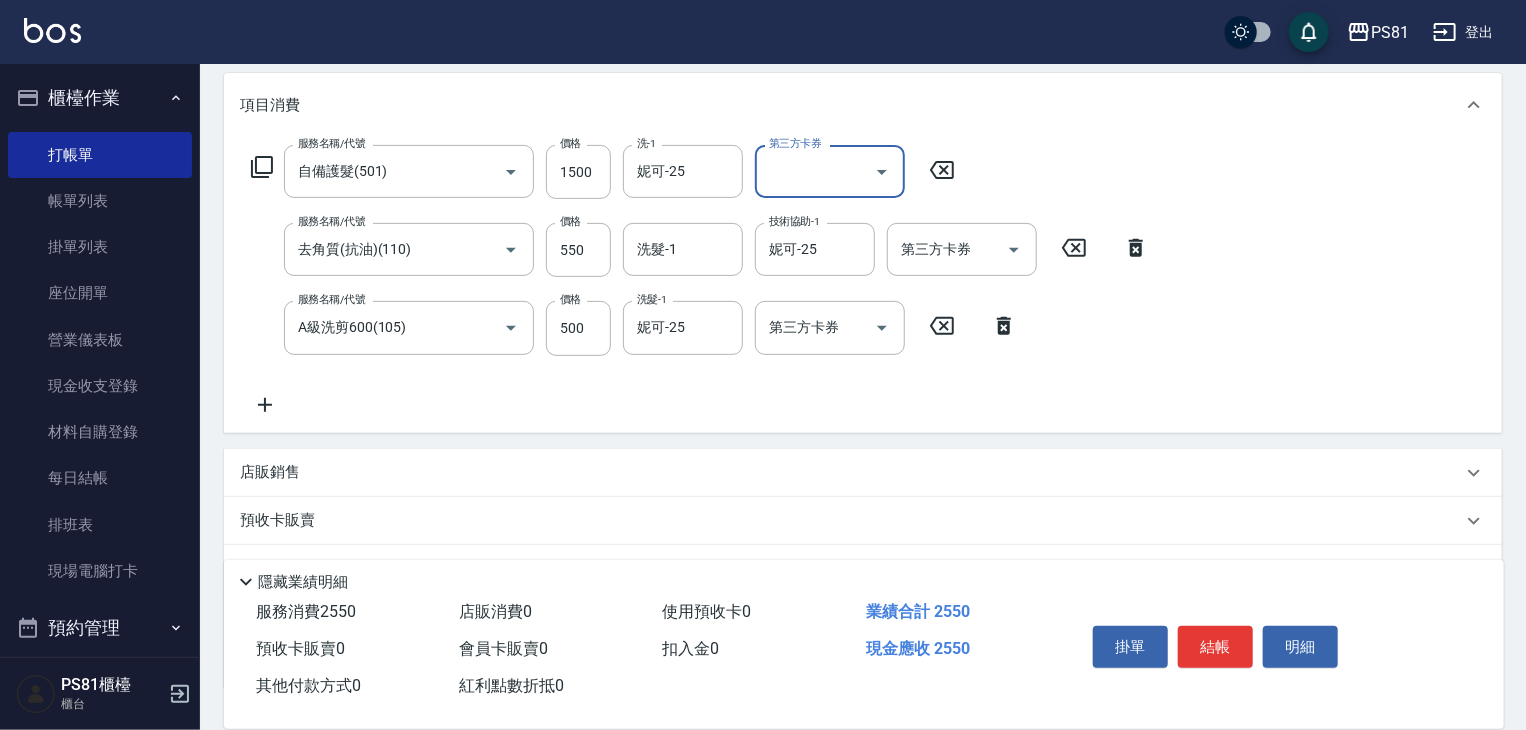scroll, scrollTop: 273, scrollLeft: 0, axis: vertical 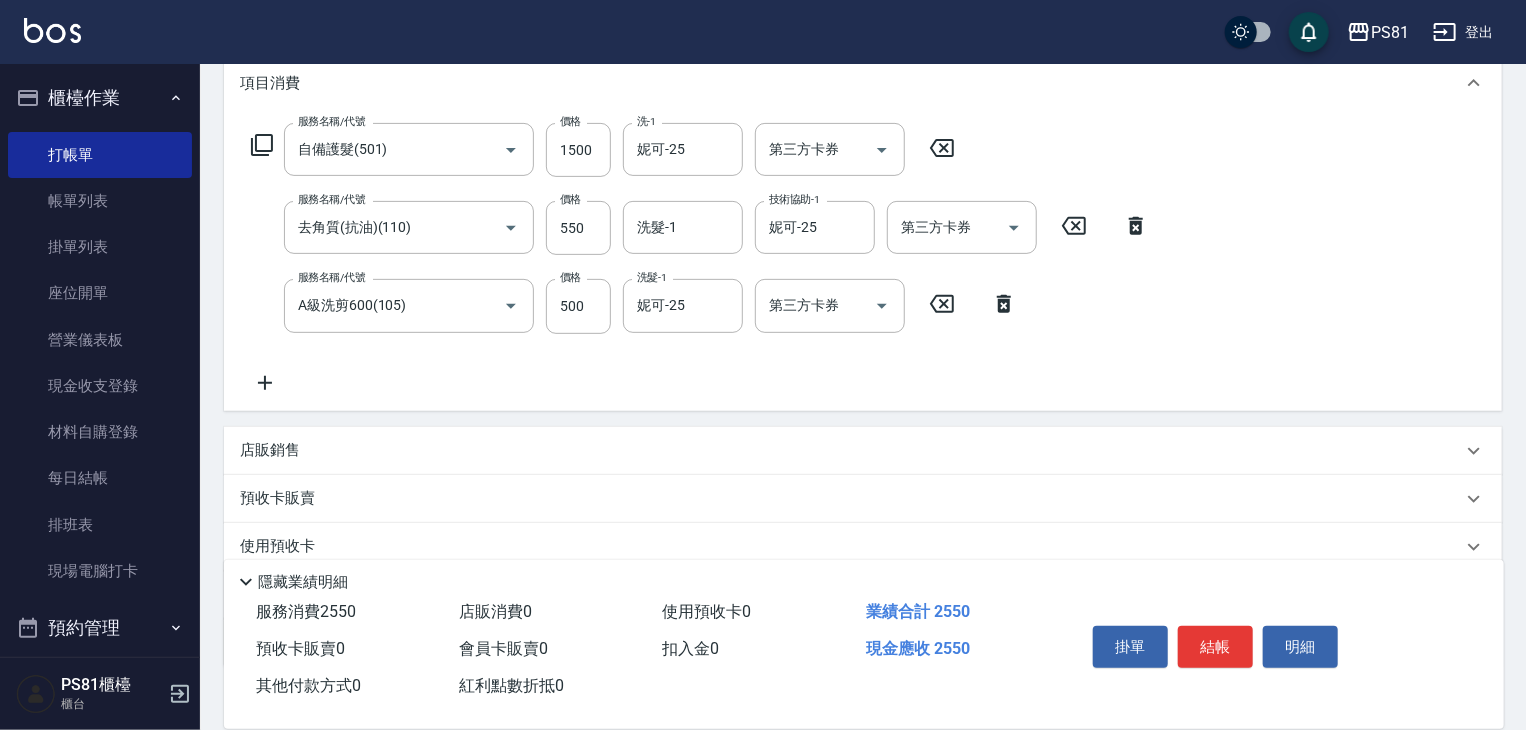 click 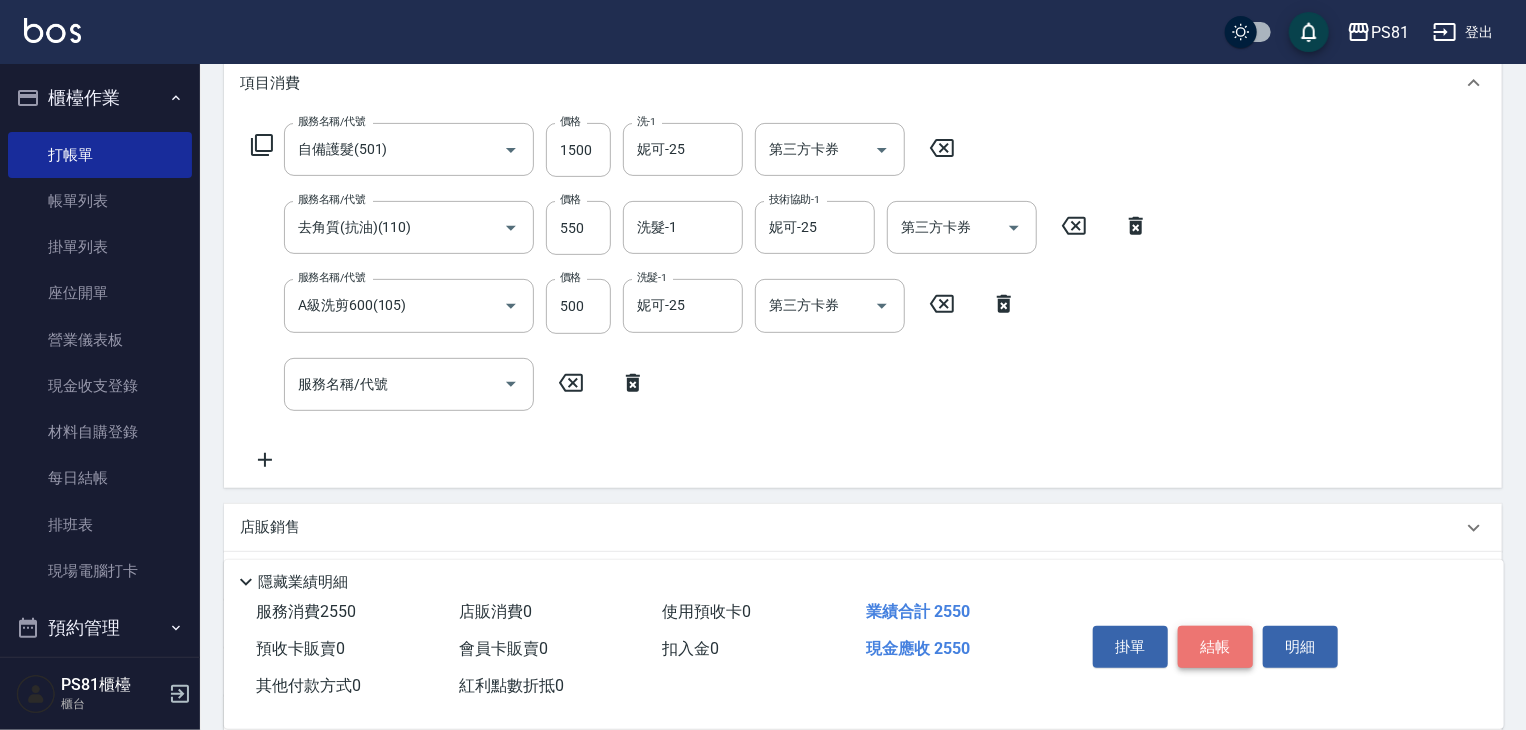 click on "結帳" at bounding box center [1215, 647] 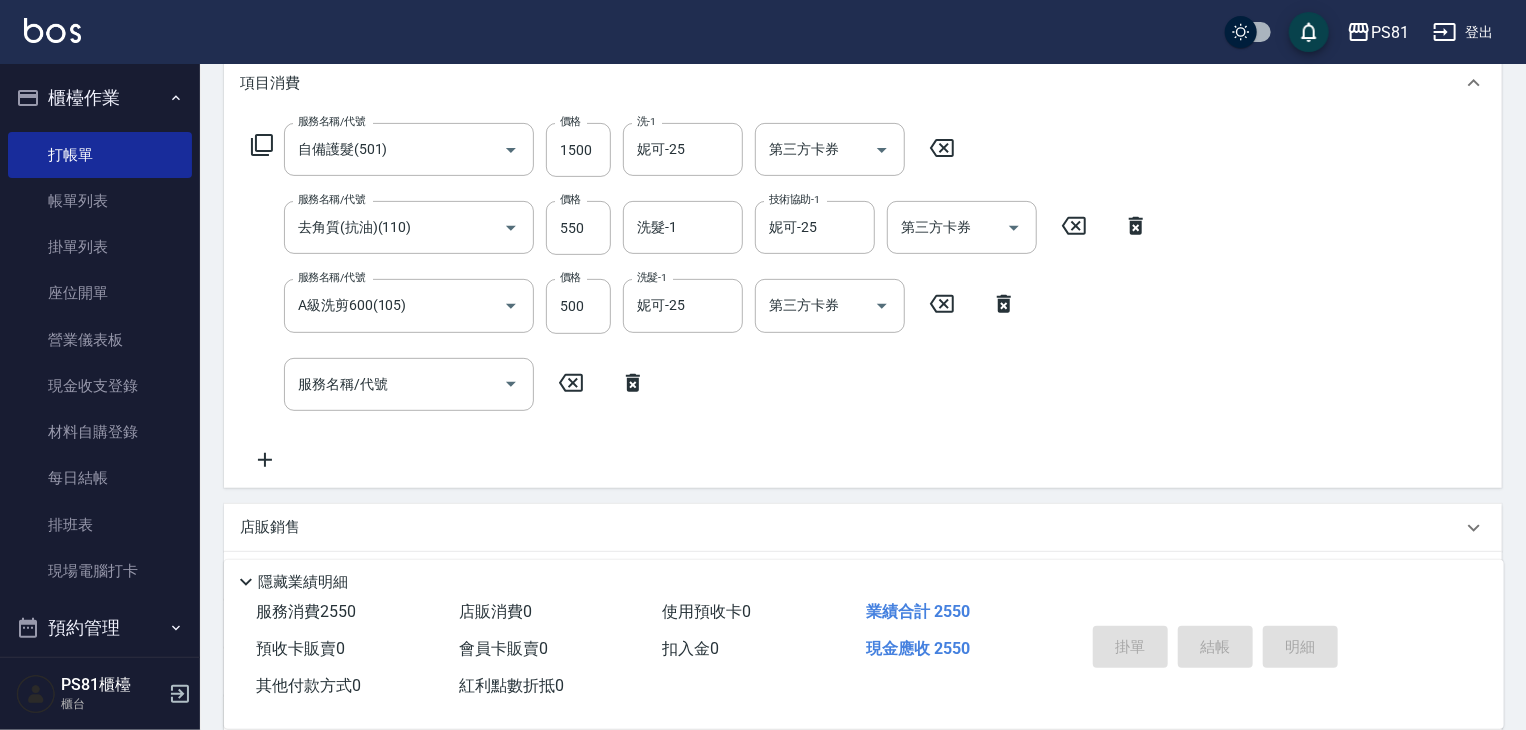 type on "2025/08/08 21:01" 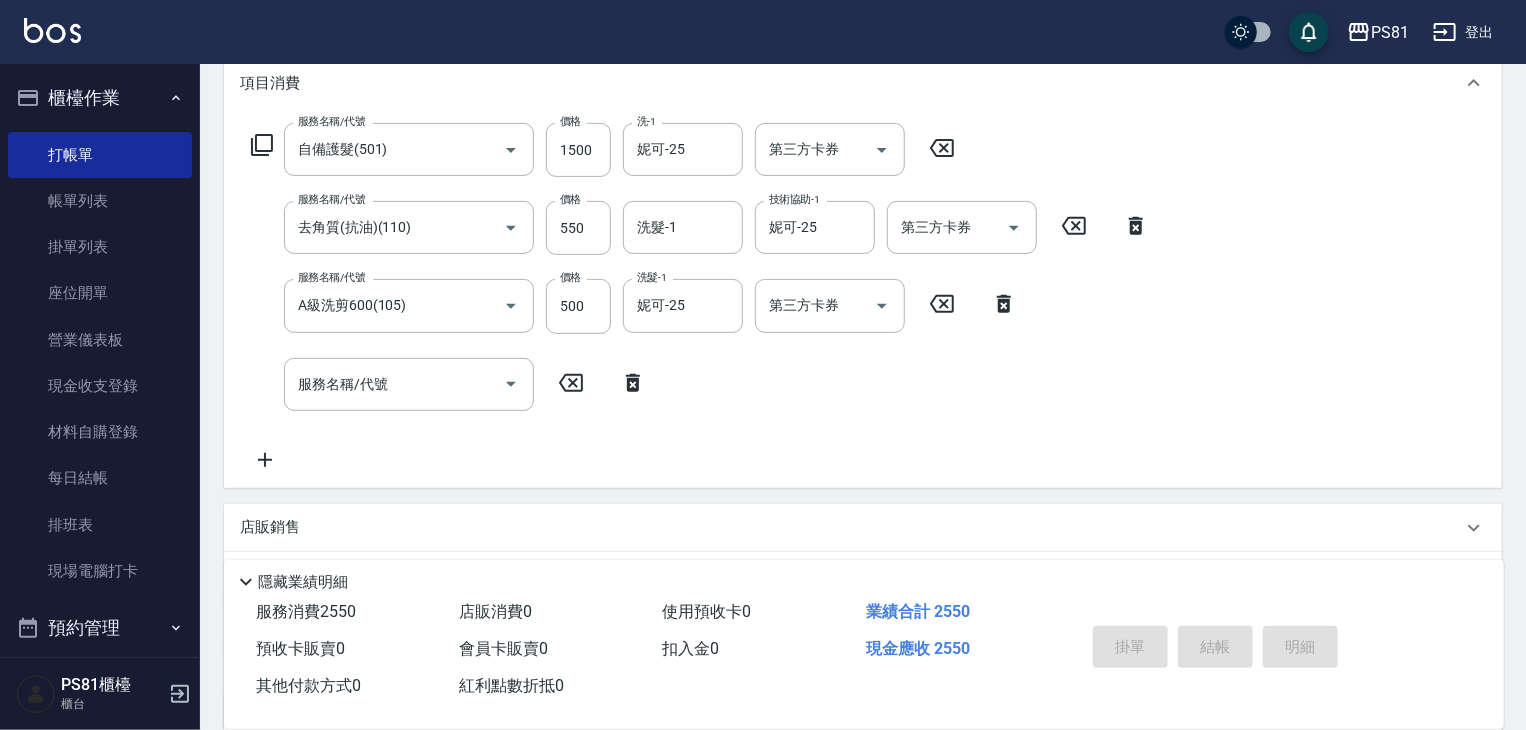type 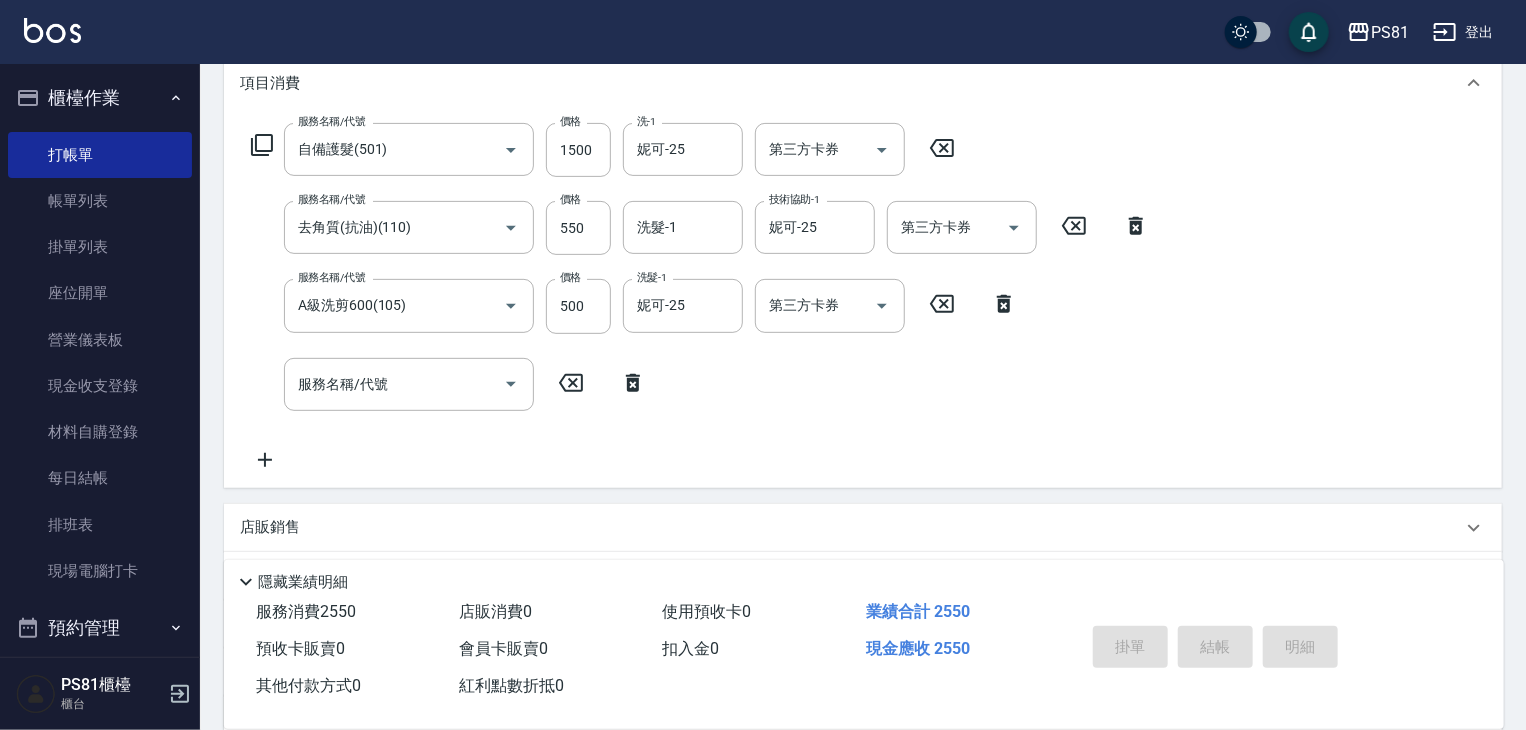 type 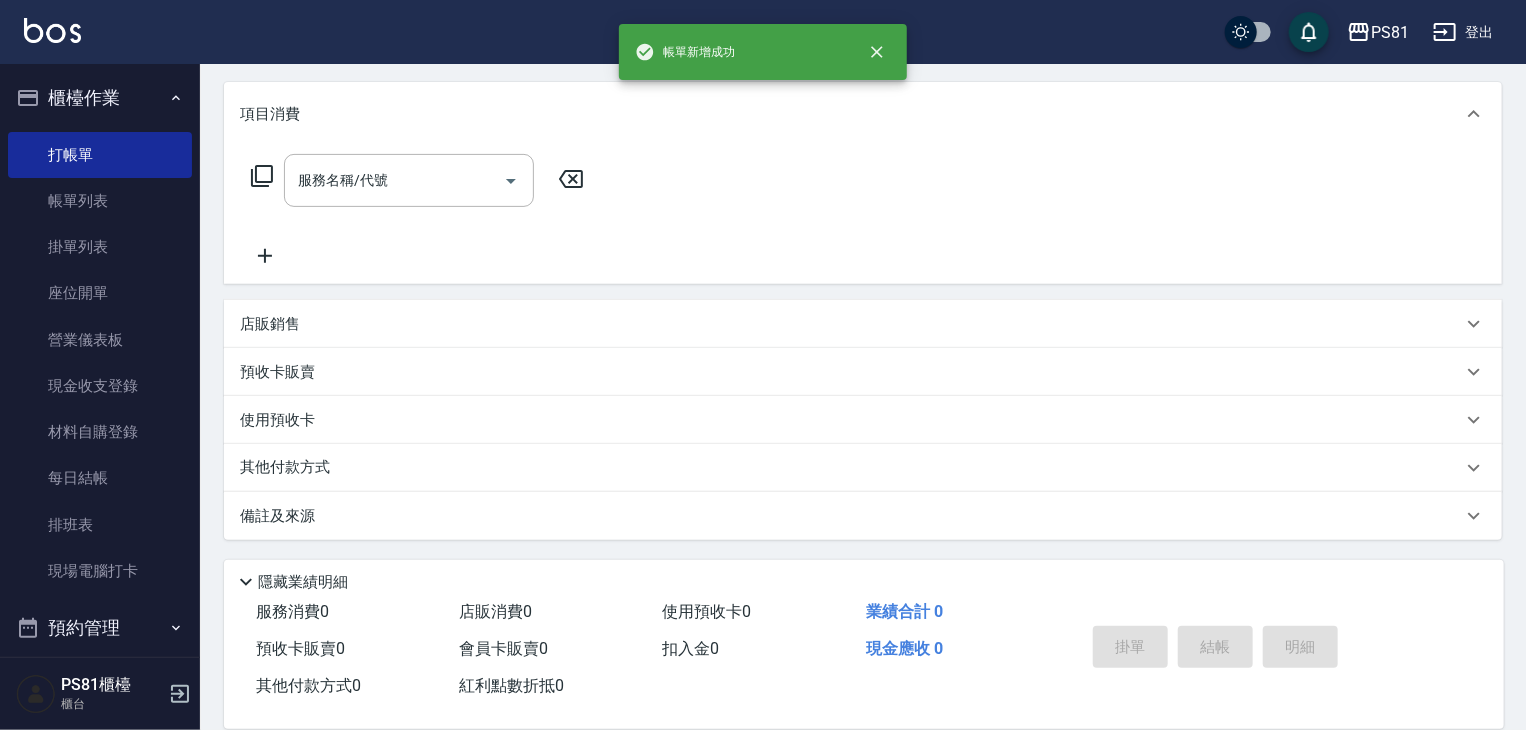 scroll, scrollTop: 0, scrollLeft: 0, axis: both 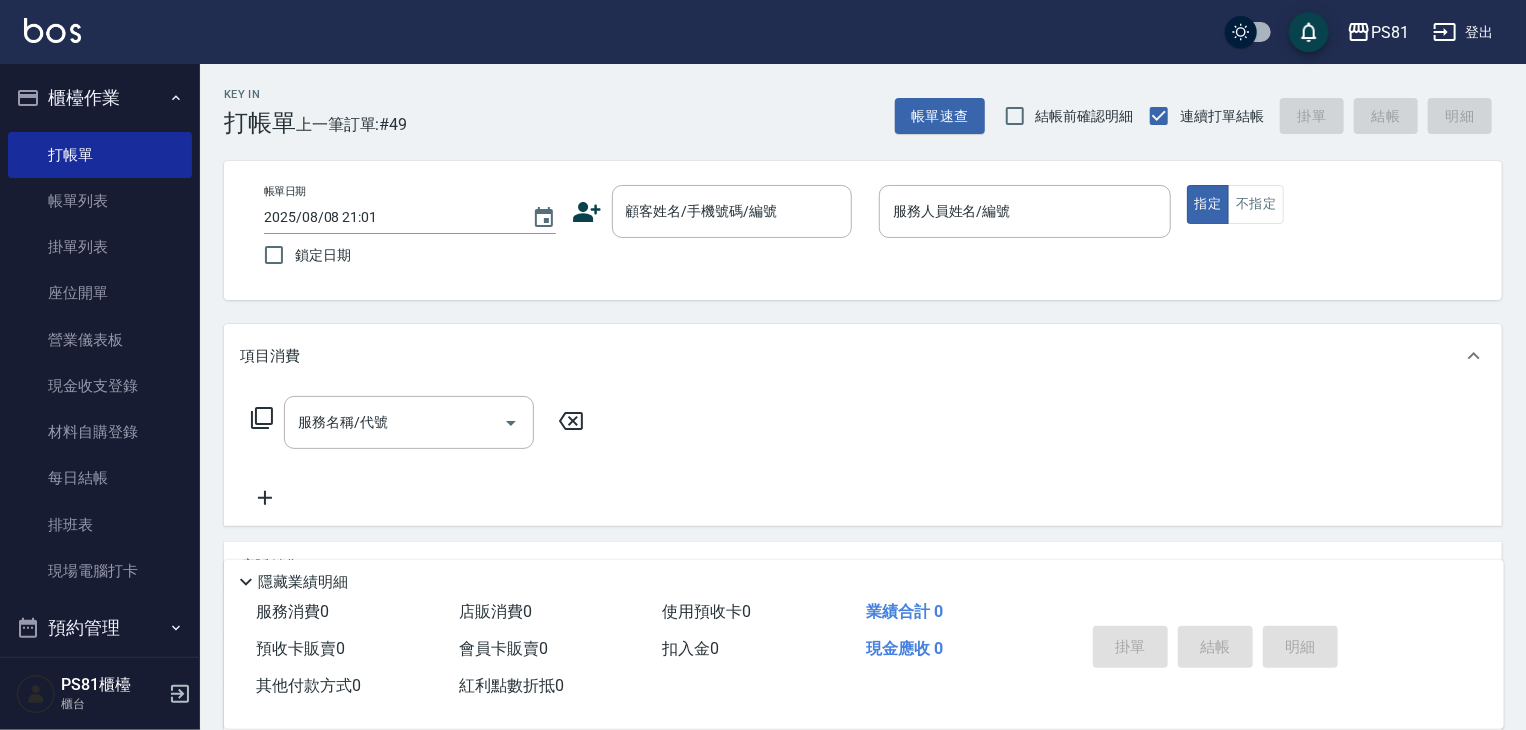 drag, startPoint x: 1444, startPoint y: 479, endPoint x: 1454, endPoint y: 481, distance: 10.198039 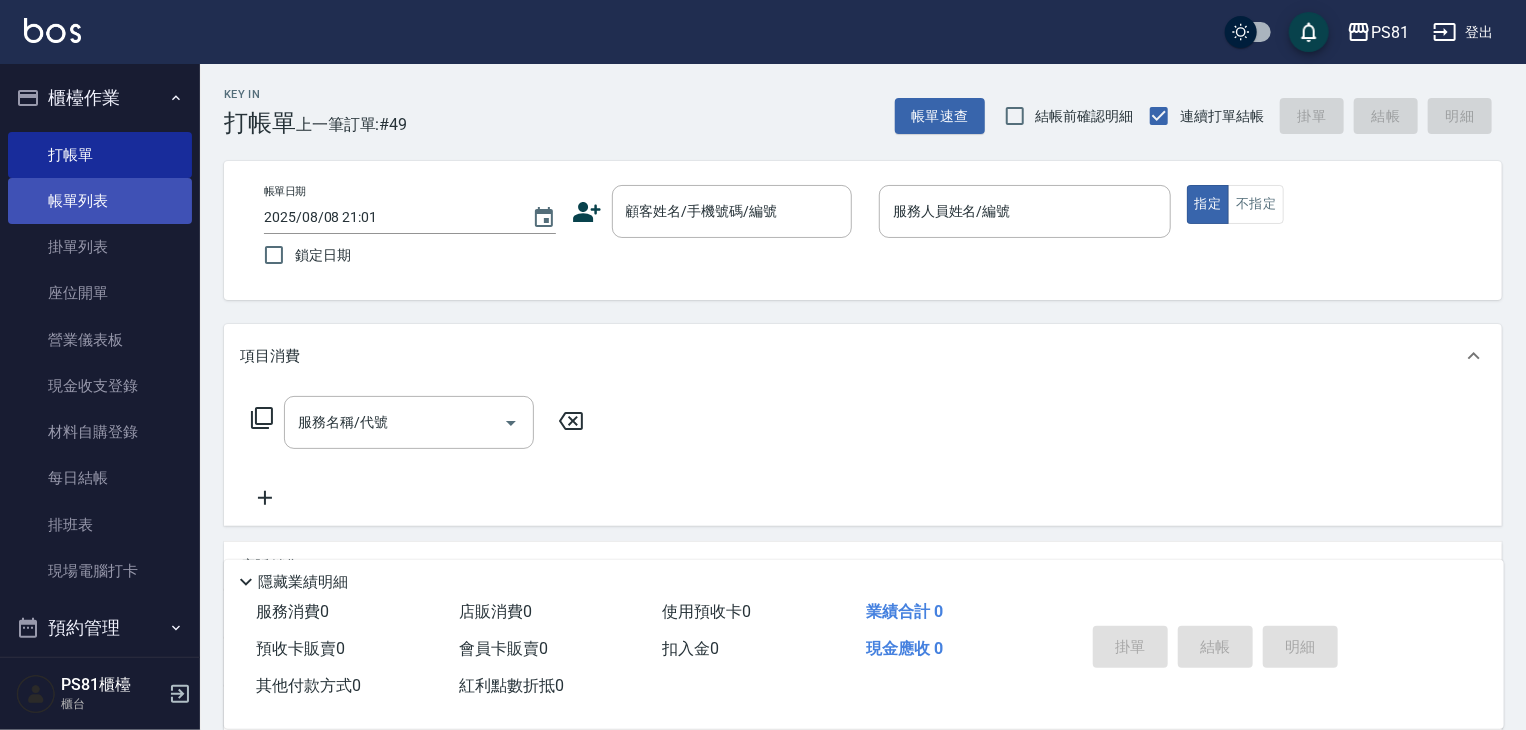 click on "帳單列表" at bounding box center [100, 201] 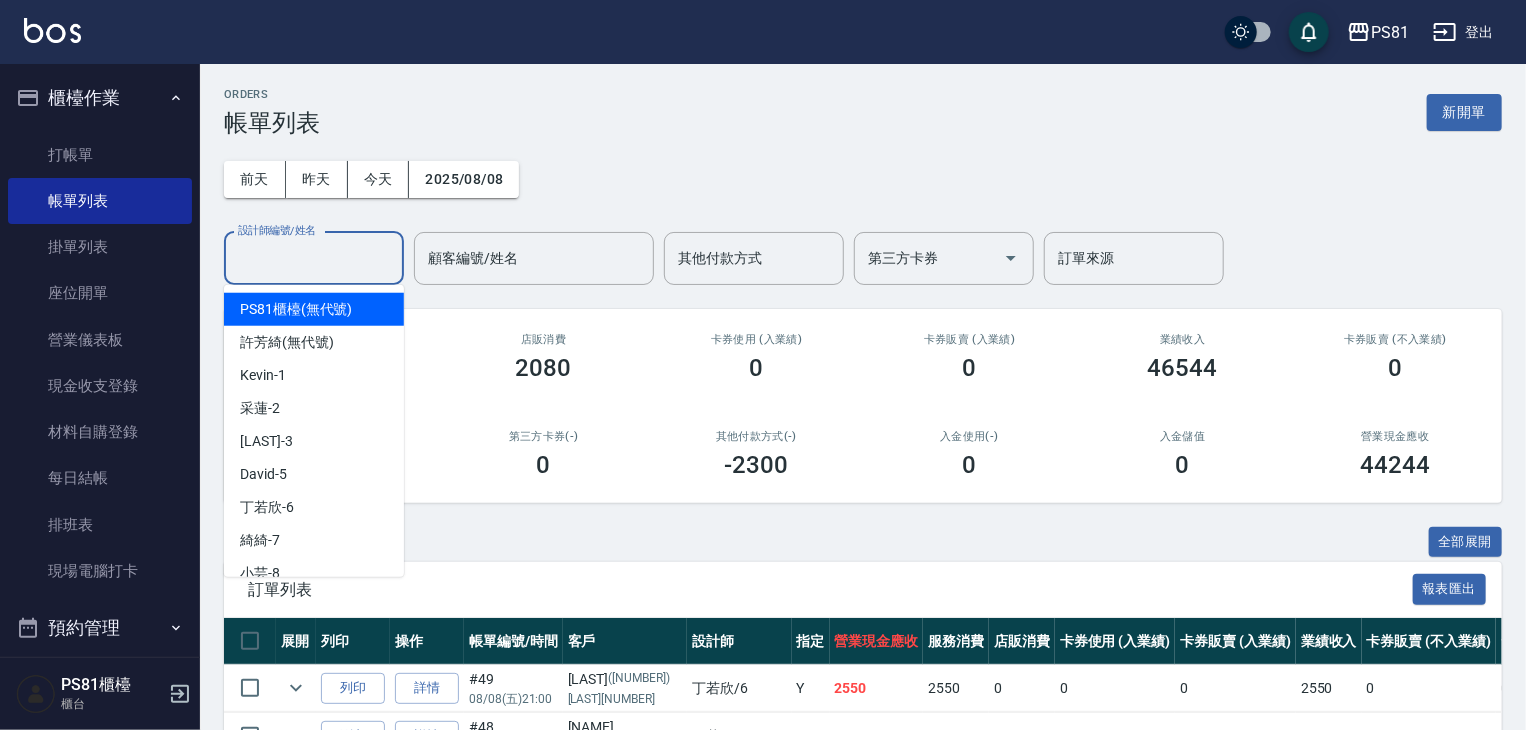 click on "設計師編號/姓名" at bounding box center [314, 258] 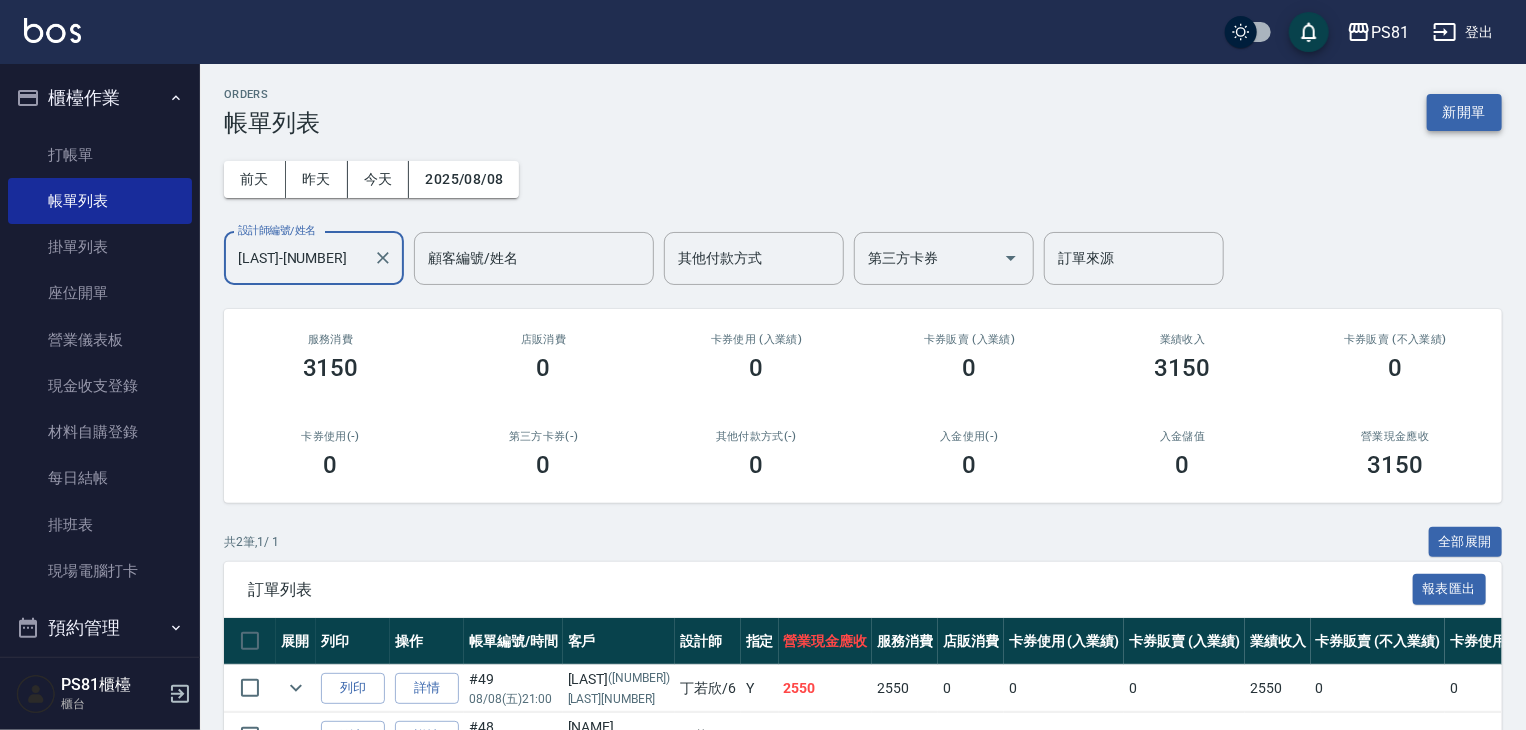 type on "[LAST]-[NUMBER]" 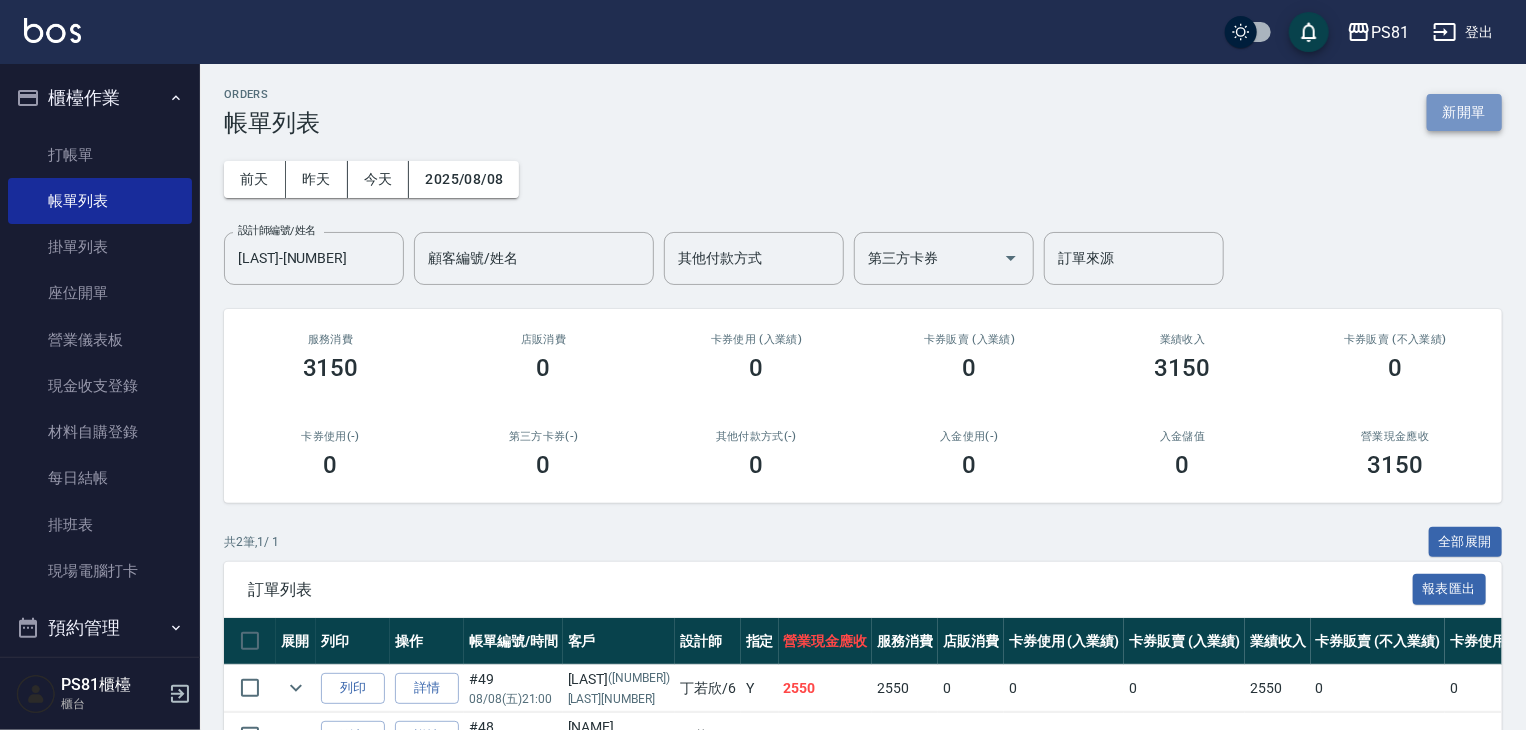 click on "新開單" at bounding box center (1464, 112) 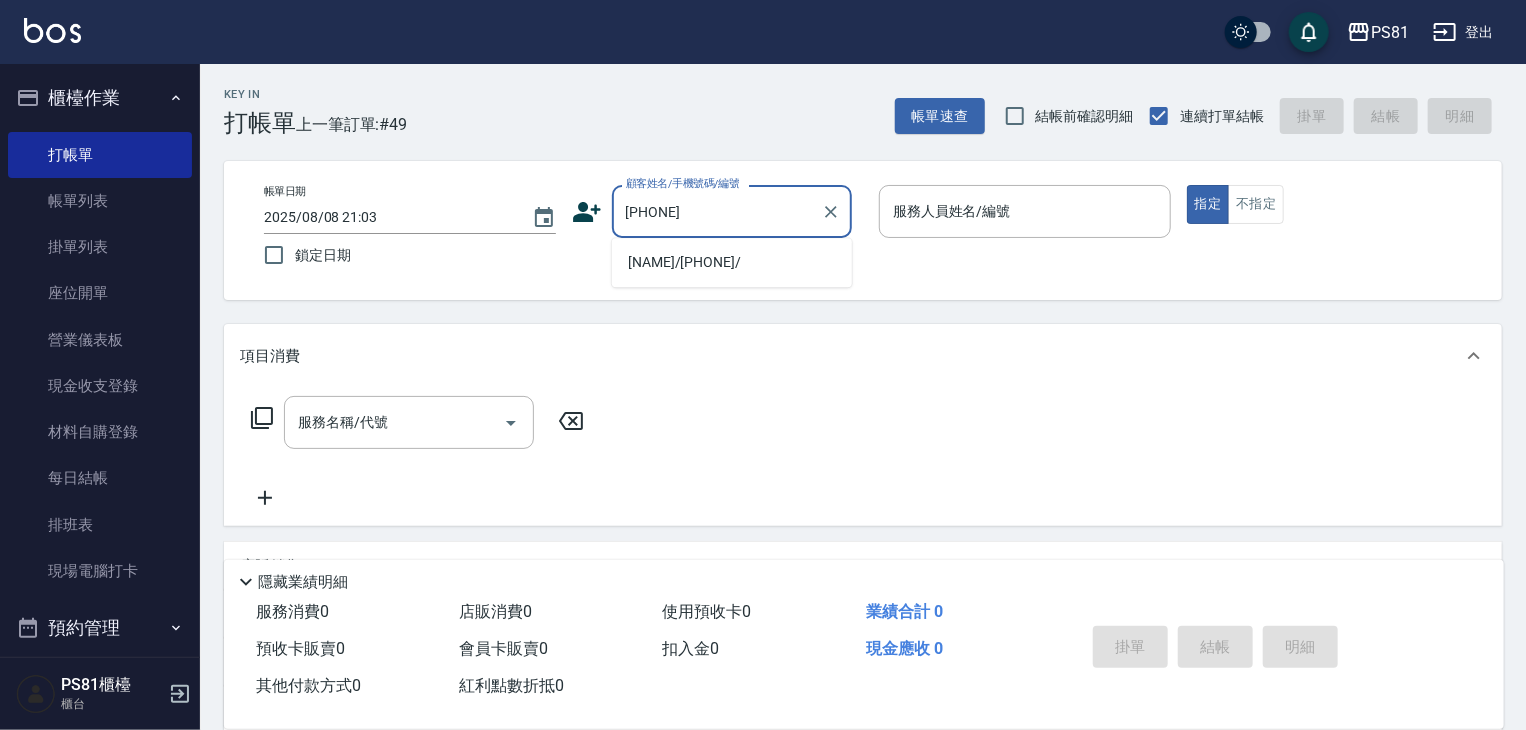 click on "[NAME]/[PHONE]/" at bounding box center (732, 262) 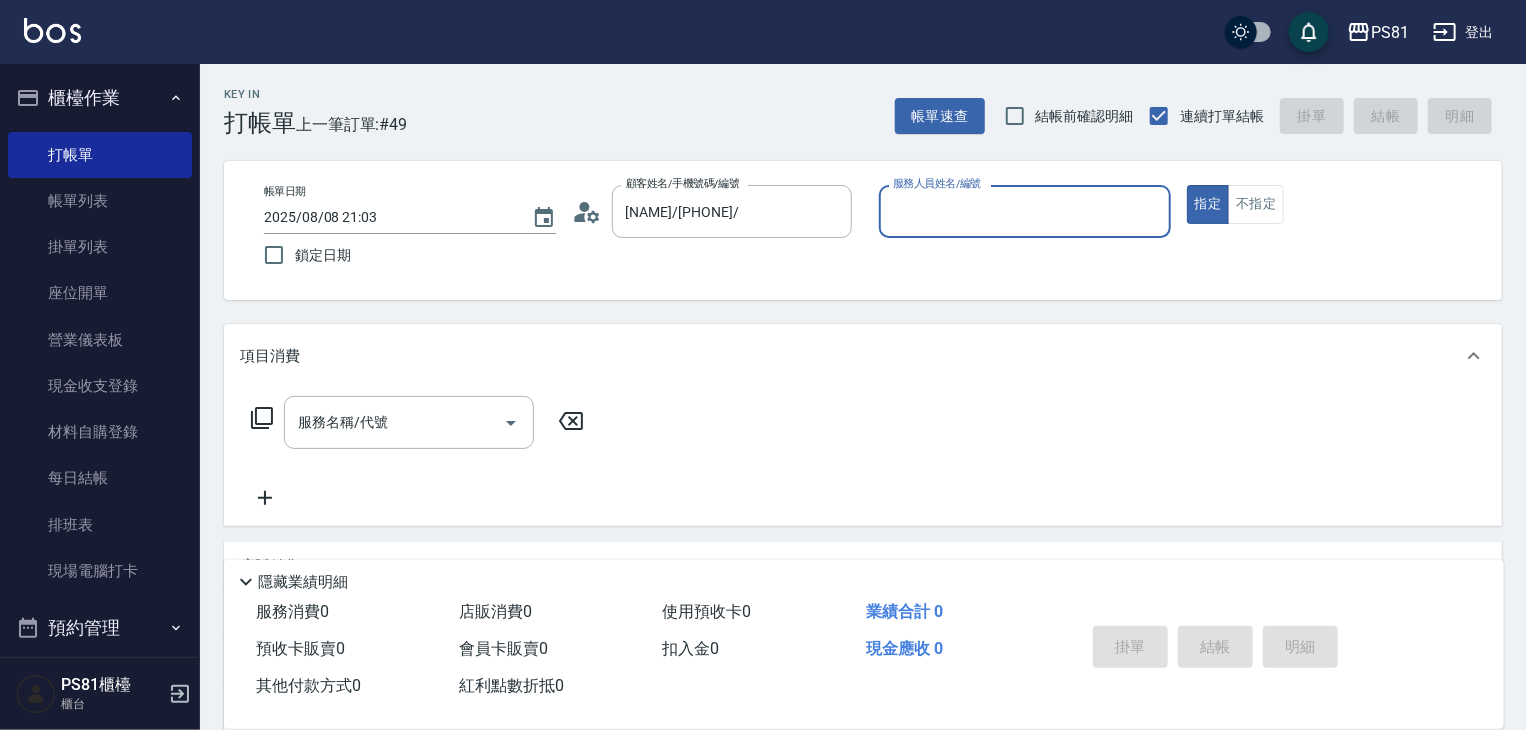 type on "[LAST]-[NUMBER]" 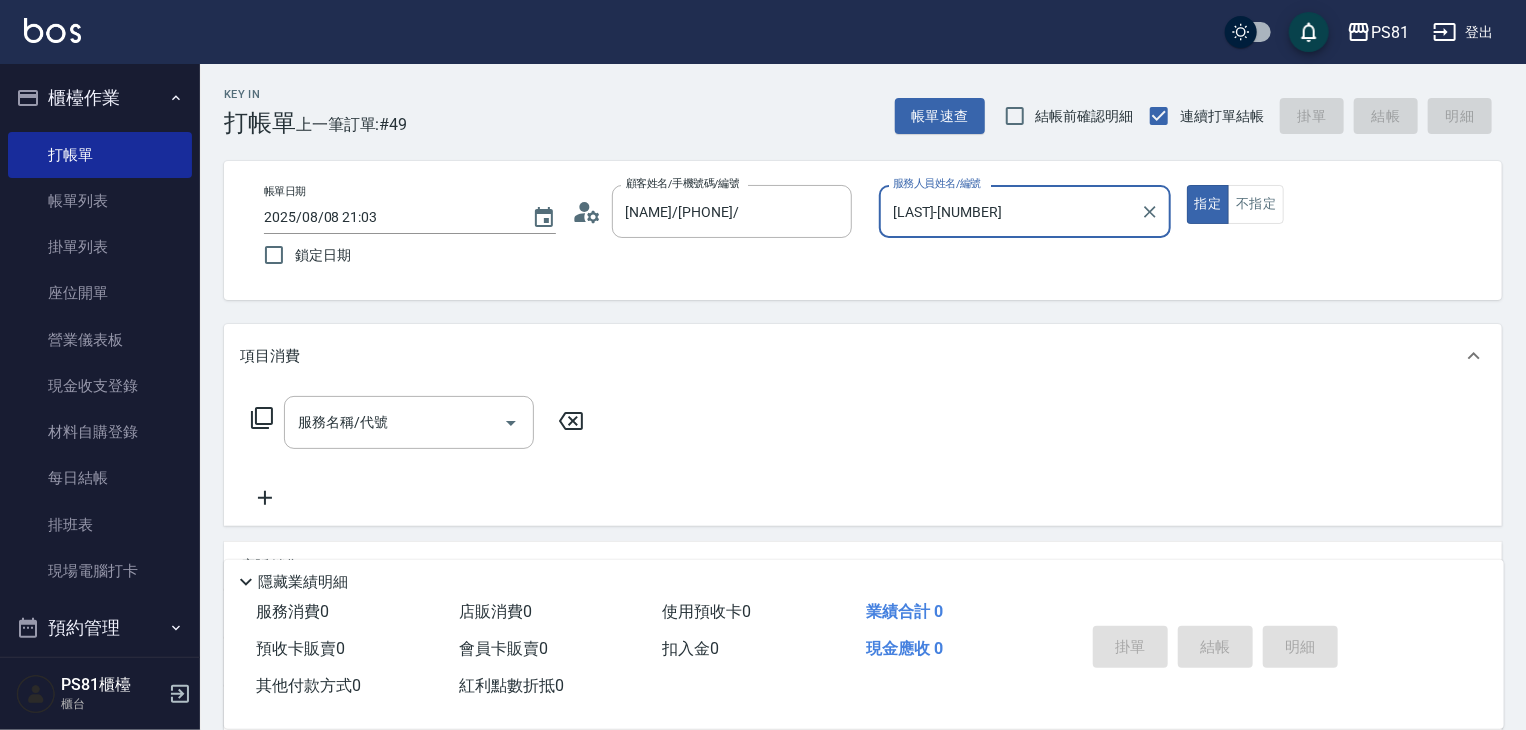 click on "指定" at bounding box center [1208, 204] 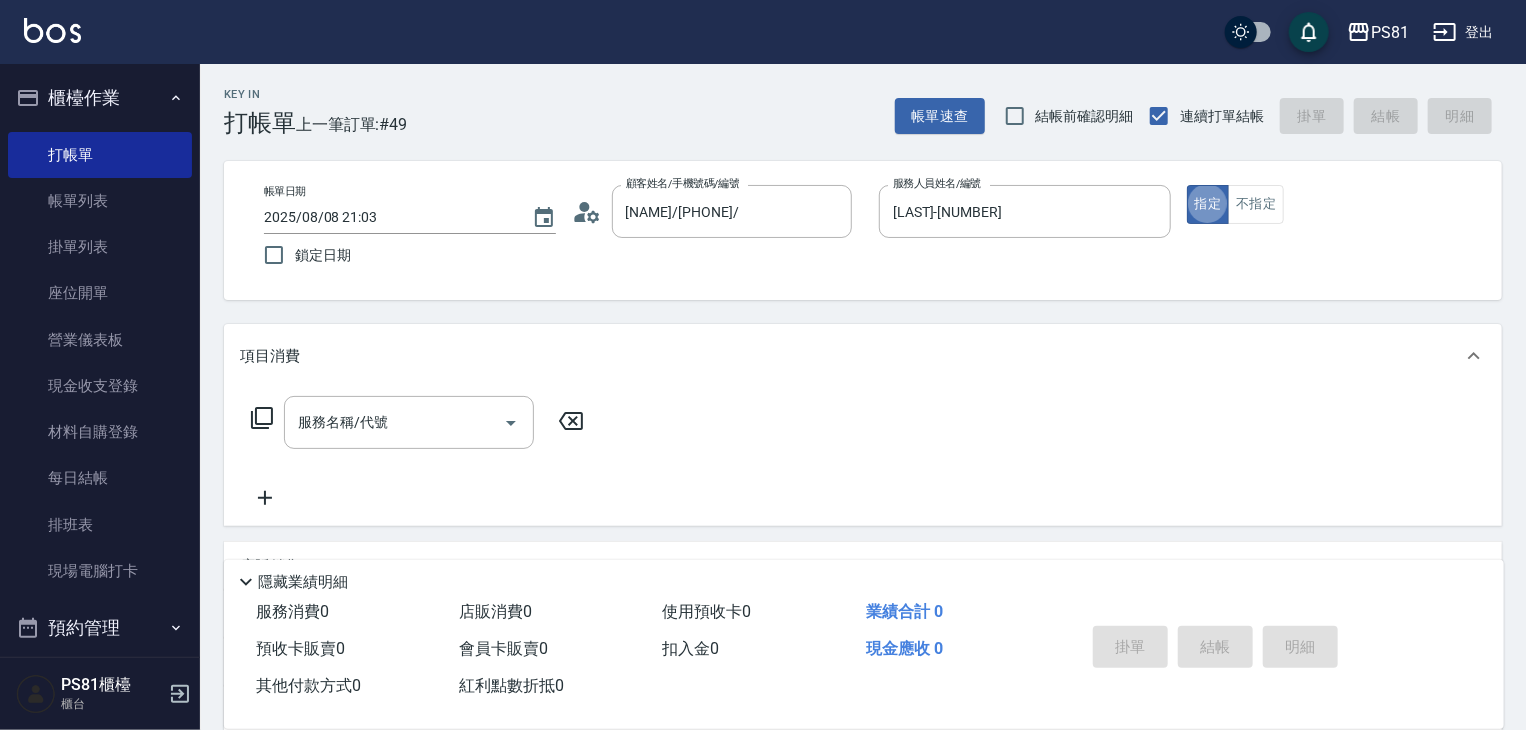 type on "true" 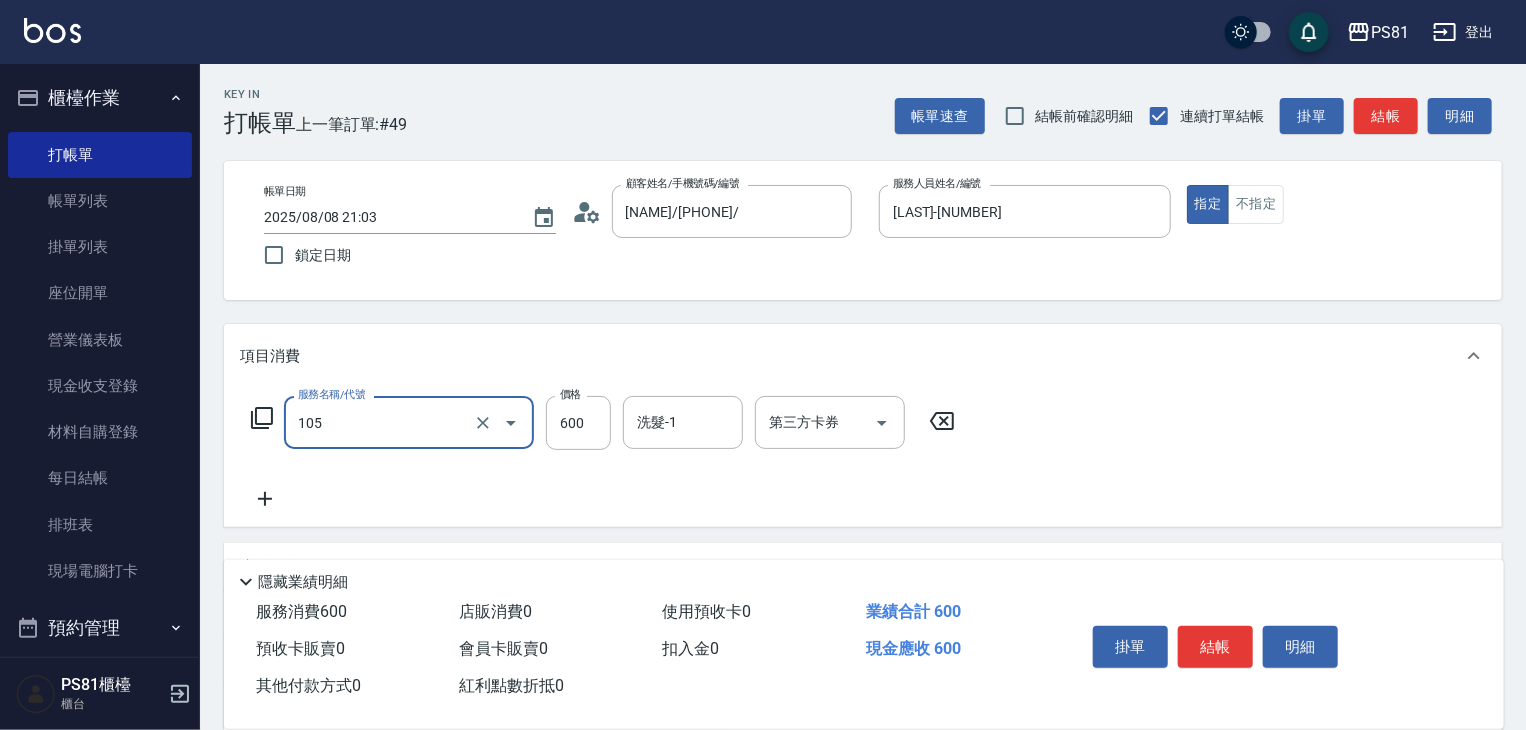 type on "A級洗剪600(105)" 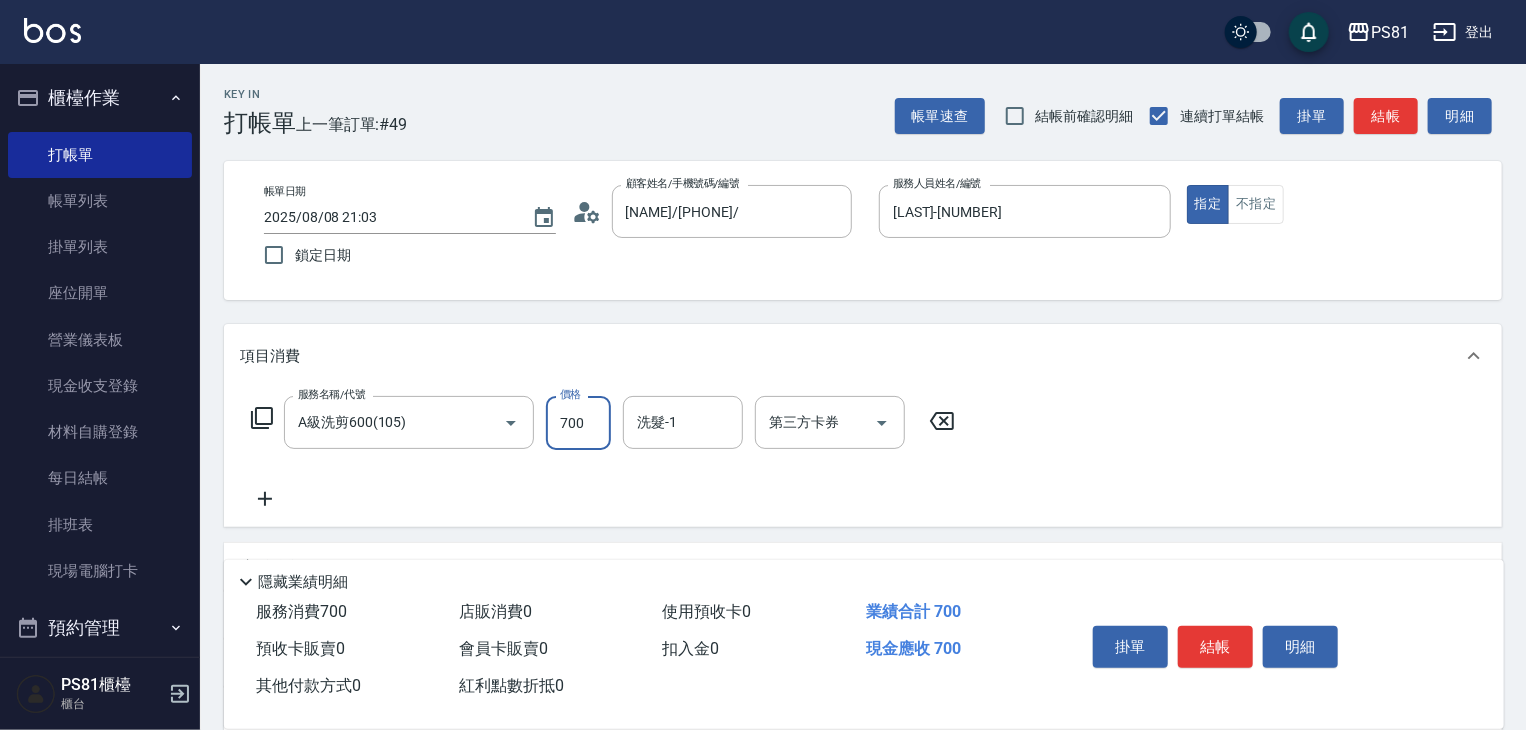 type on "700" 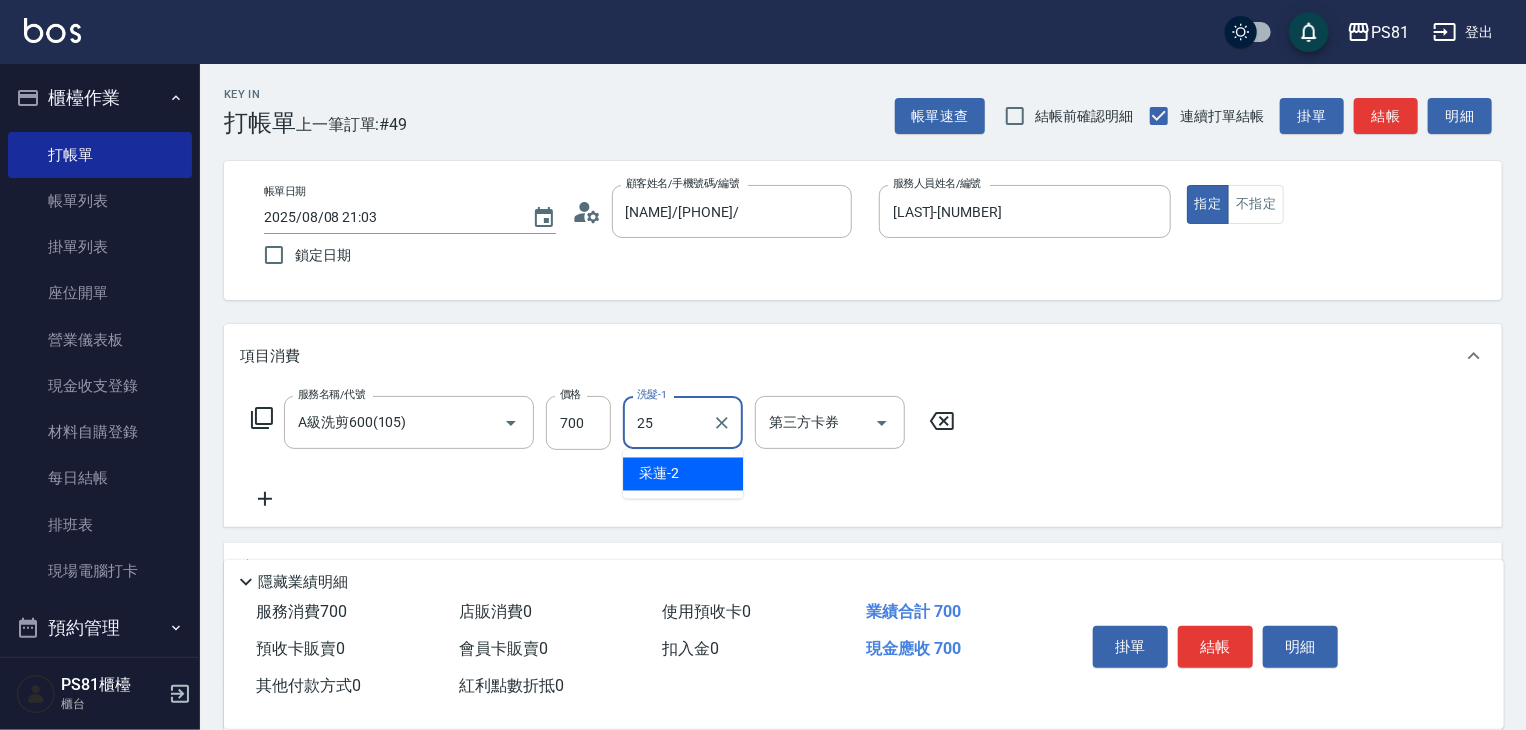 type on "妮可-25" 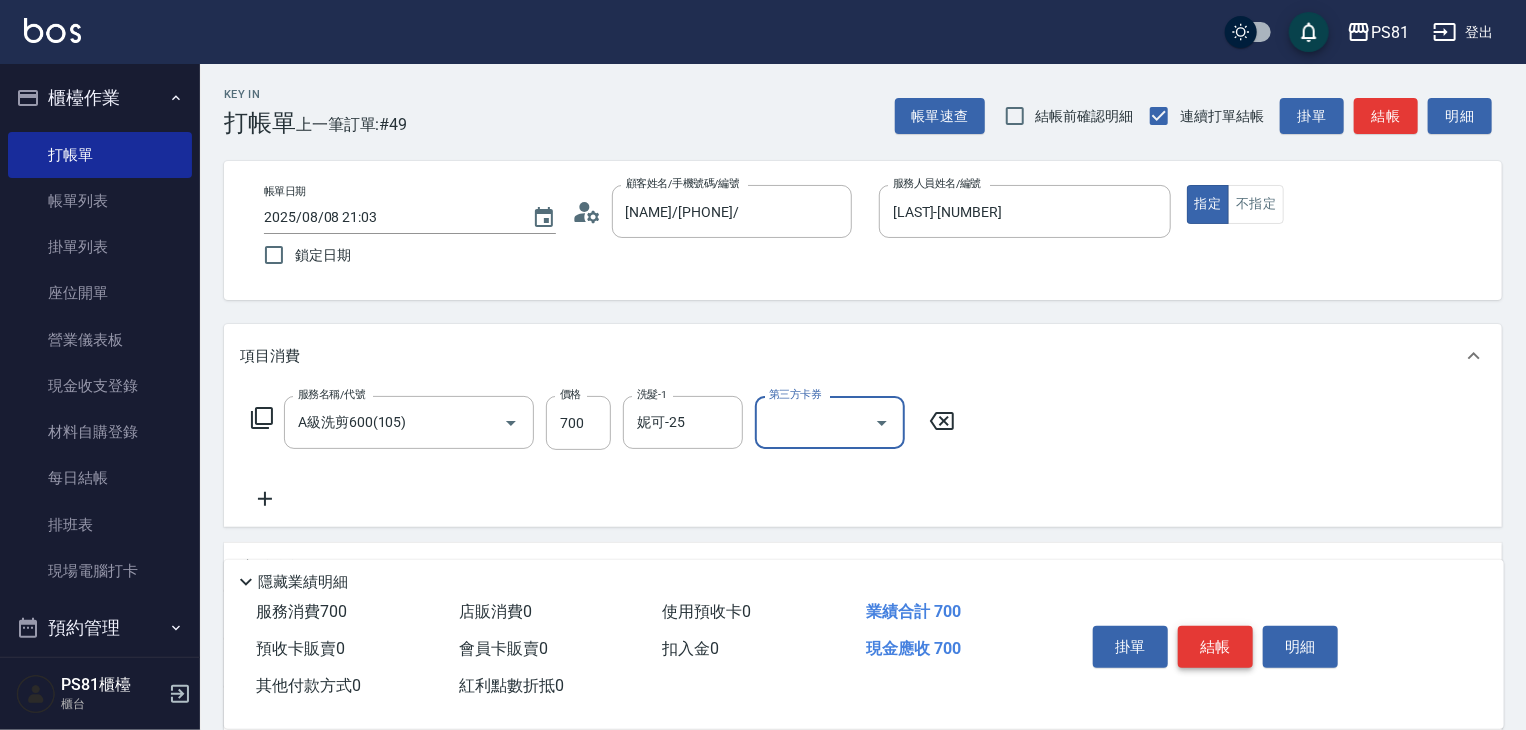 click on "結帳" at bounding box center [1215, 647] 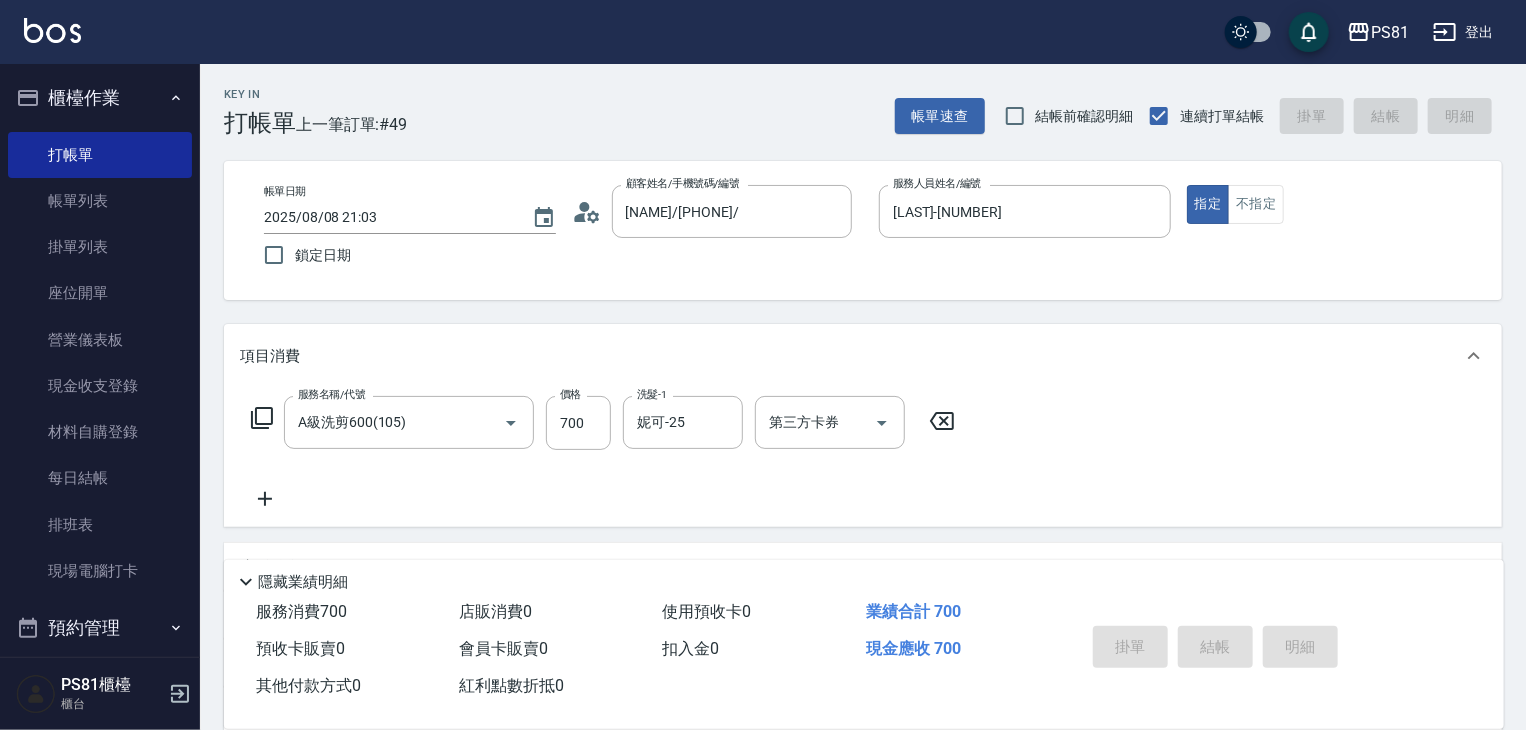 type 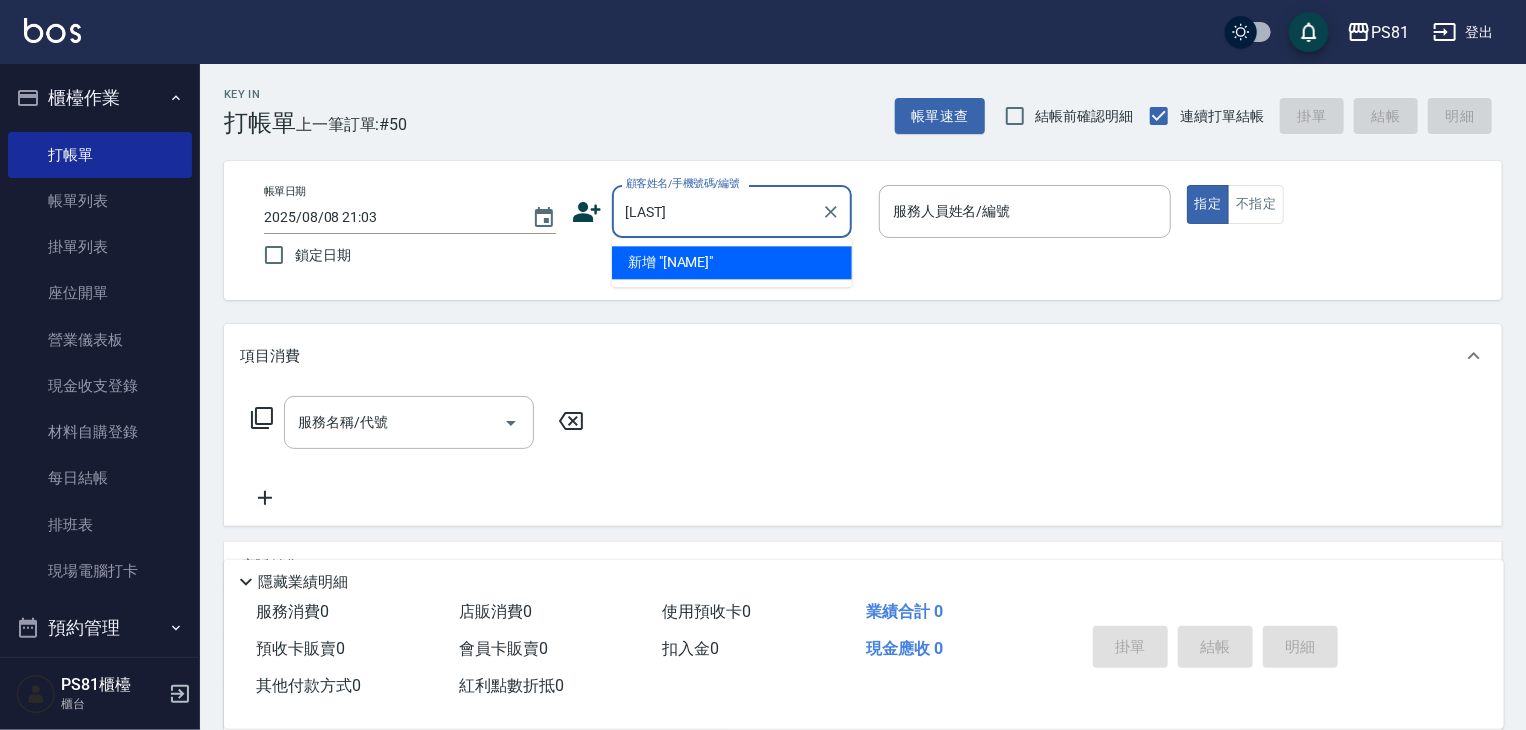 click on "新增 "[NAME]"" at bounding box center (732, 262) 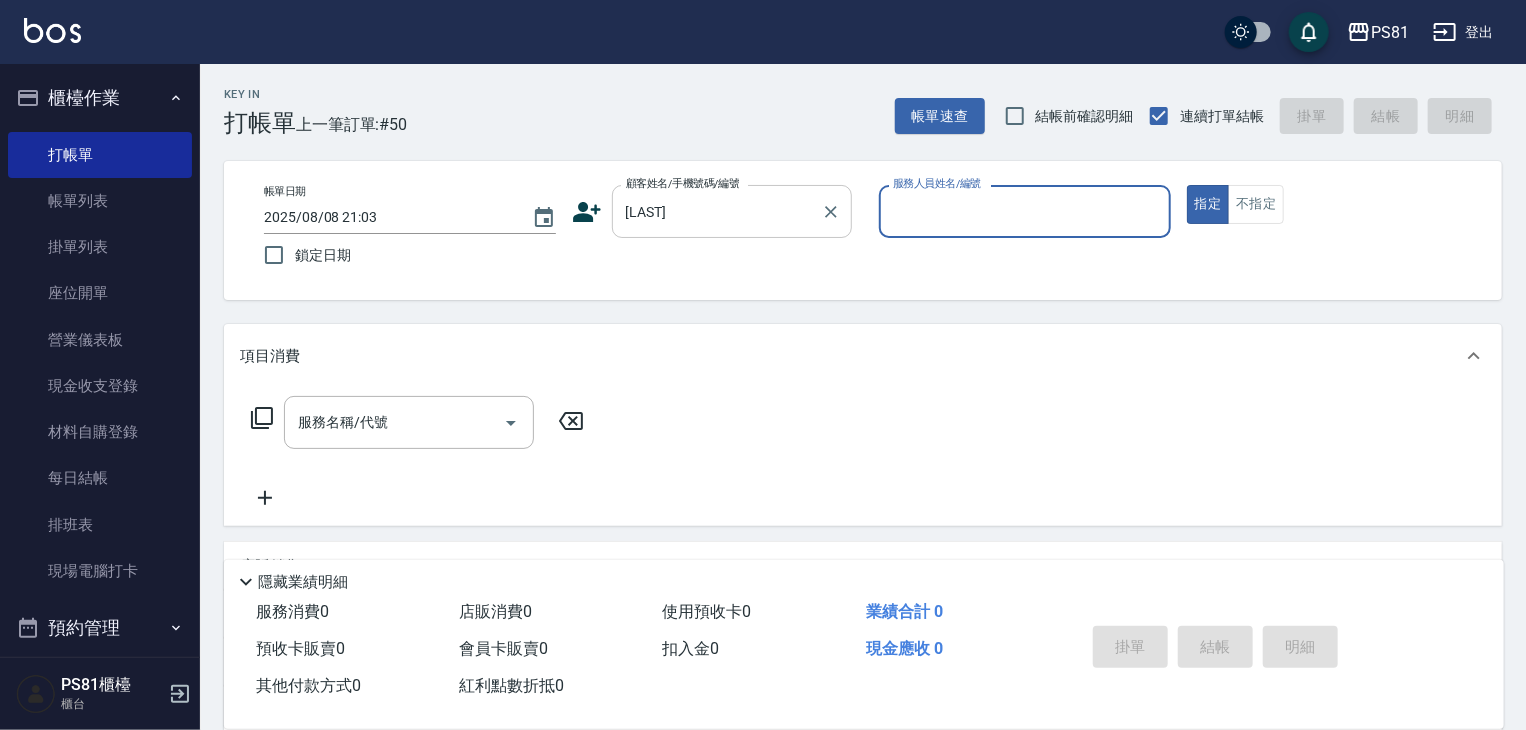click on "[LAST]" at bounding box center [717, 211] 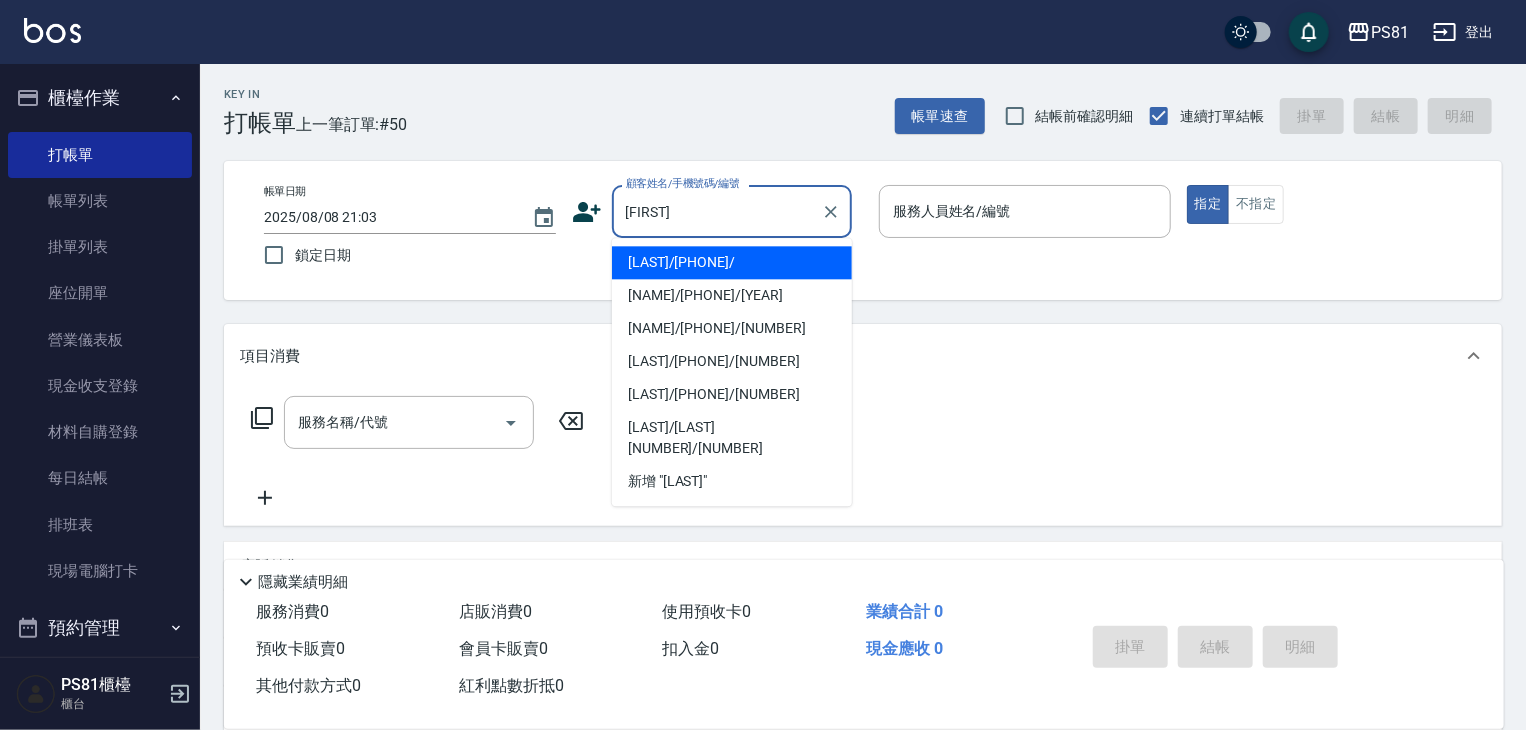 click on "[LAST]/[PHONE]/" at bounding box center (732, 262) 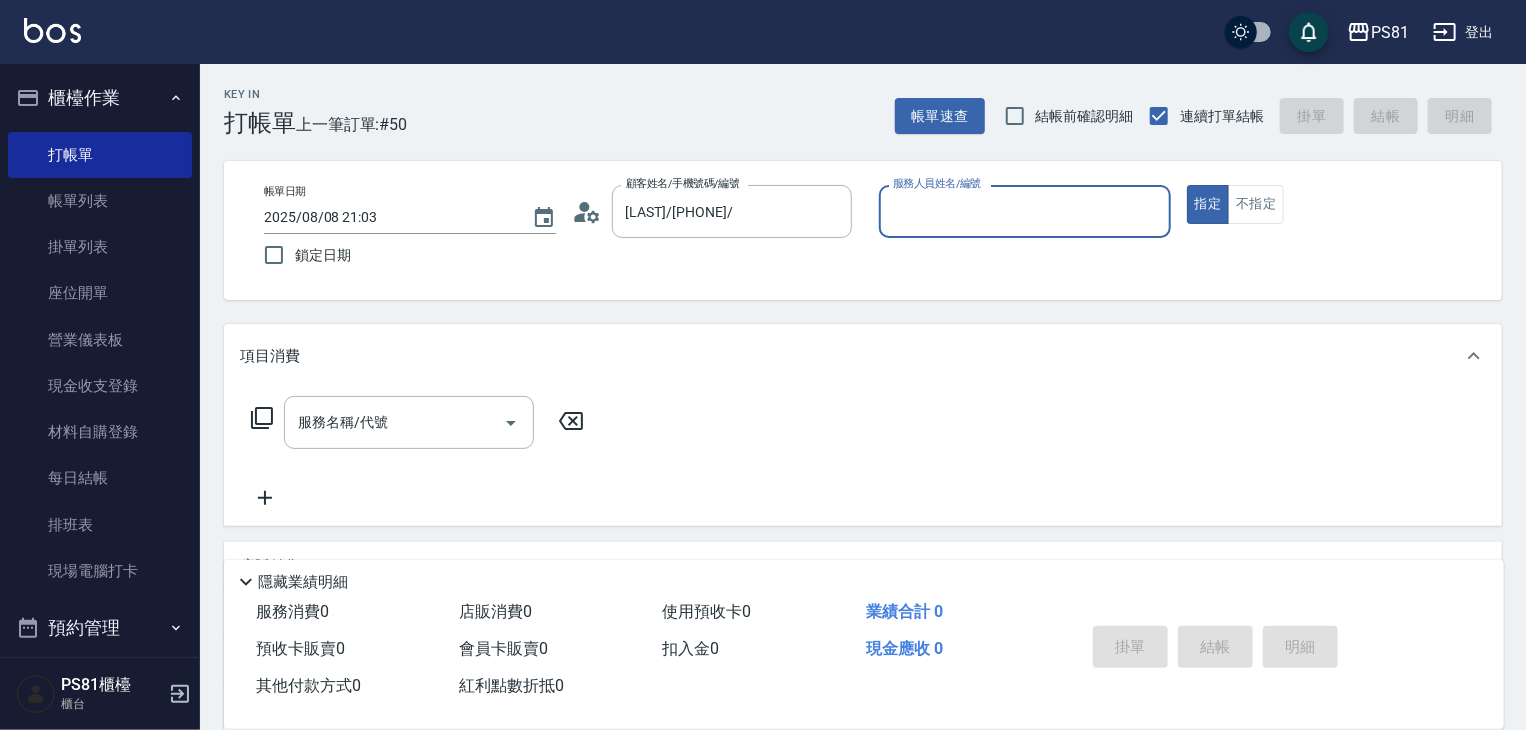 type on "[LAST]-[NUMBER]" 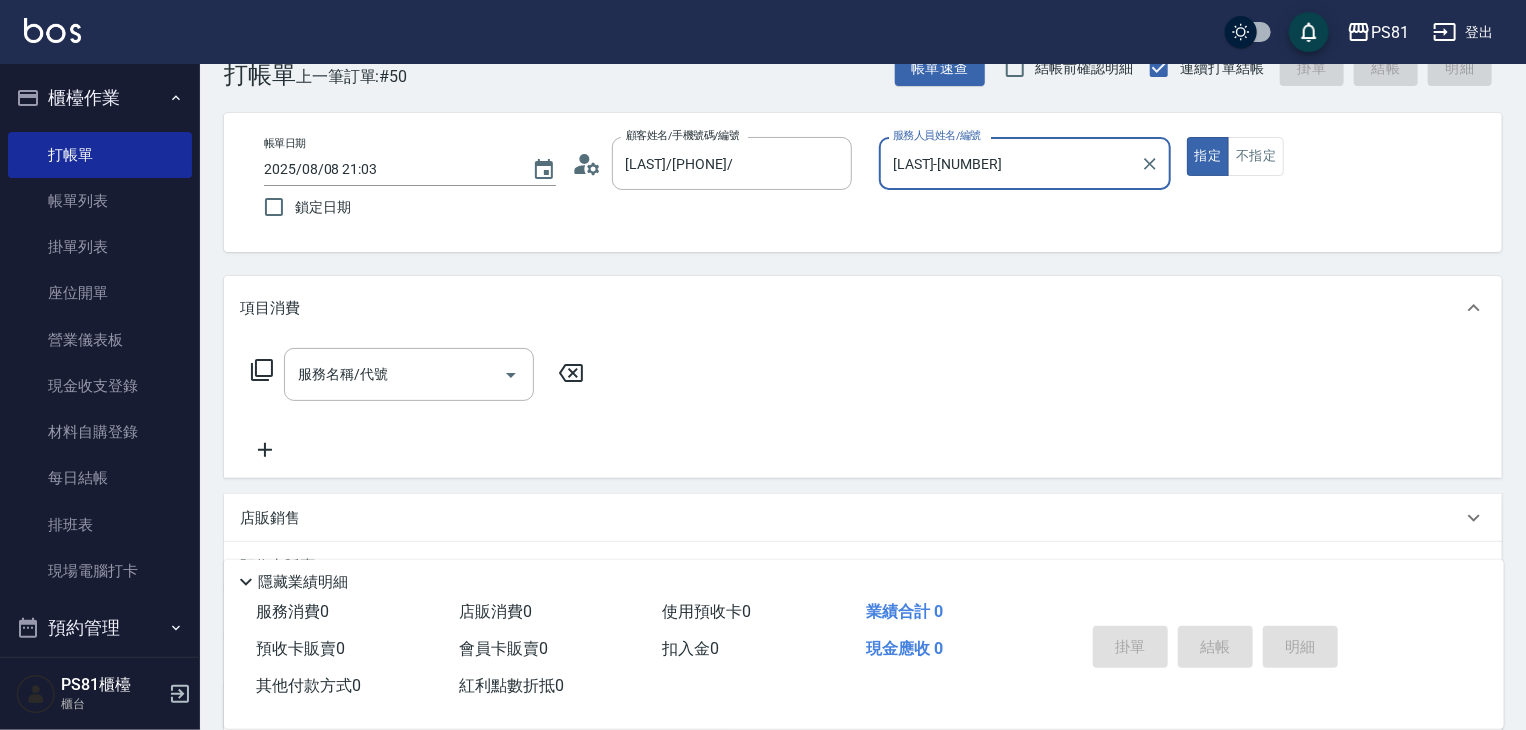 scroll, scrollTop: 49, scrollLeft: 0, axis: vertical 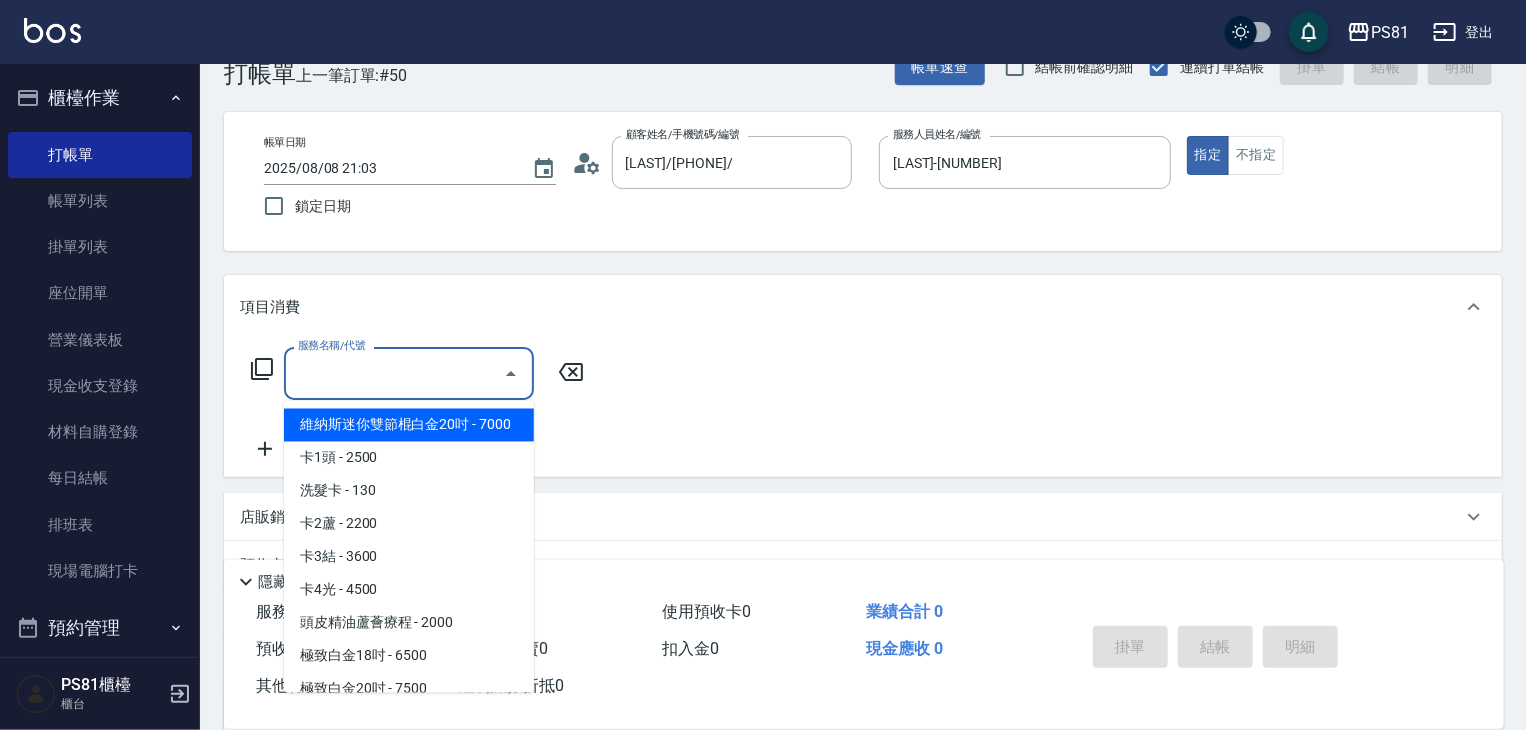 click on "服務名稱/代號" at bounding box center [394, 373] 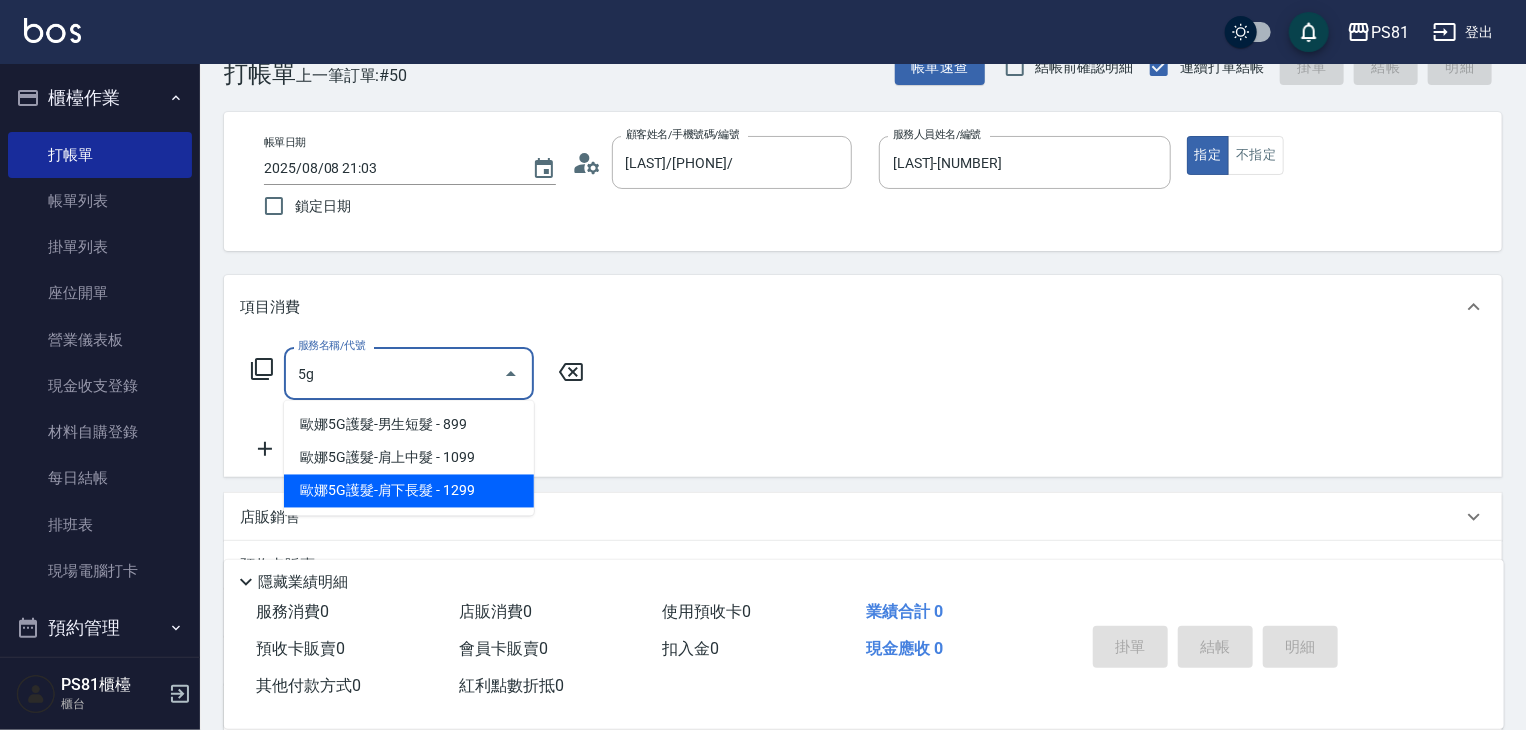 click on "歐娜5G護髮-肩下長髮 - 1299" at bounding box center (409, 491) 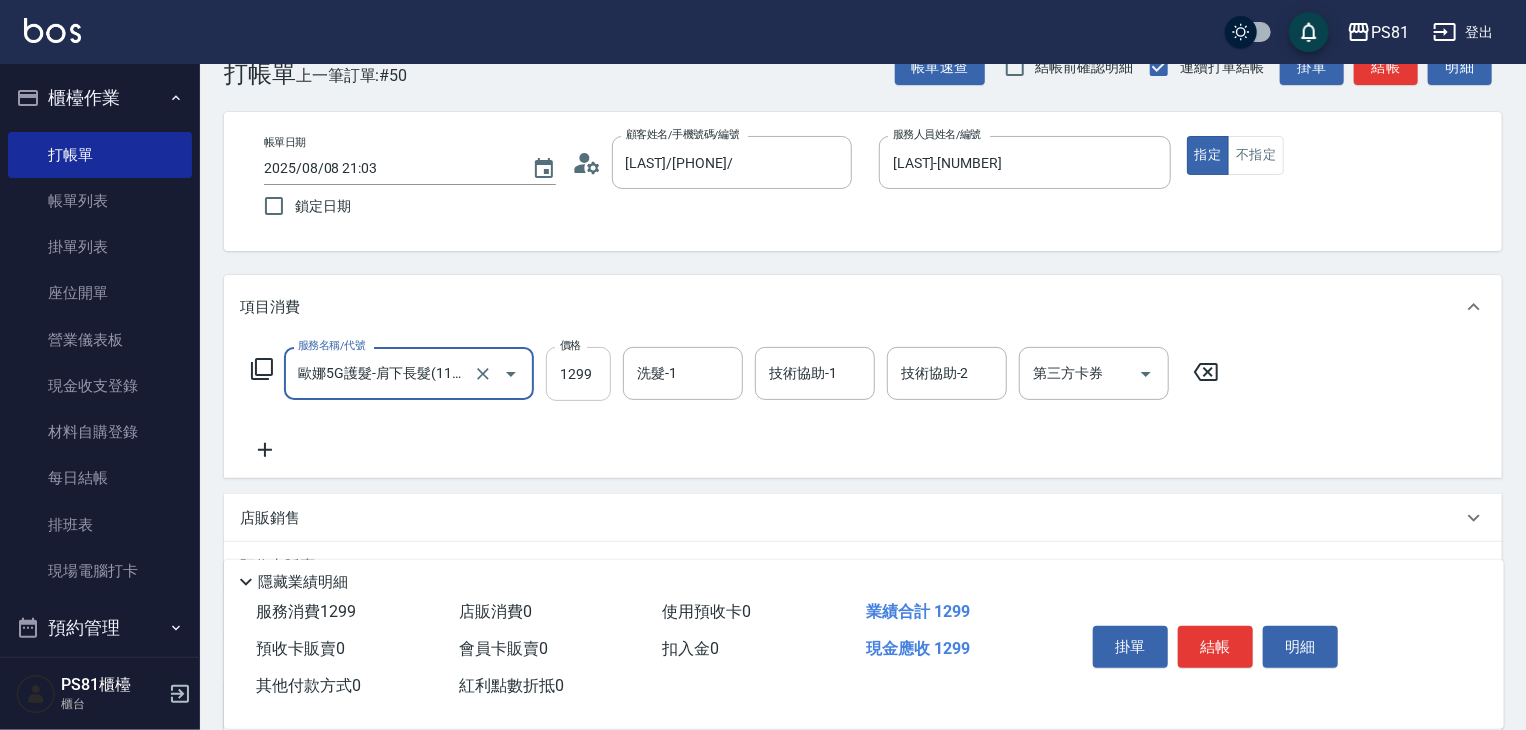 type on "歐娜5G護髮-肩下長髮(1106)" 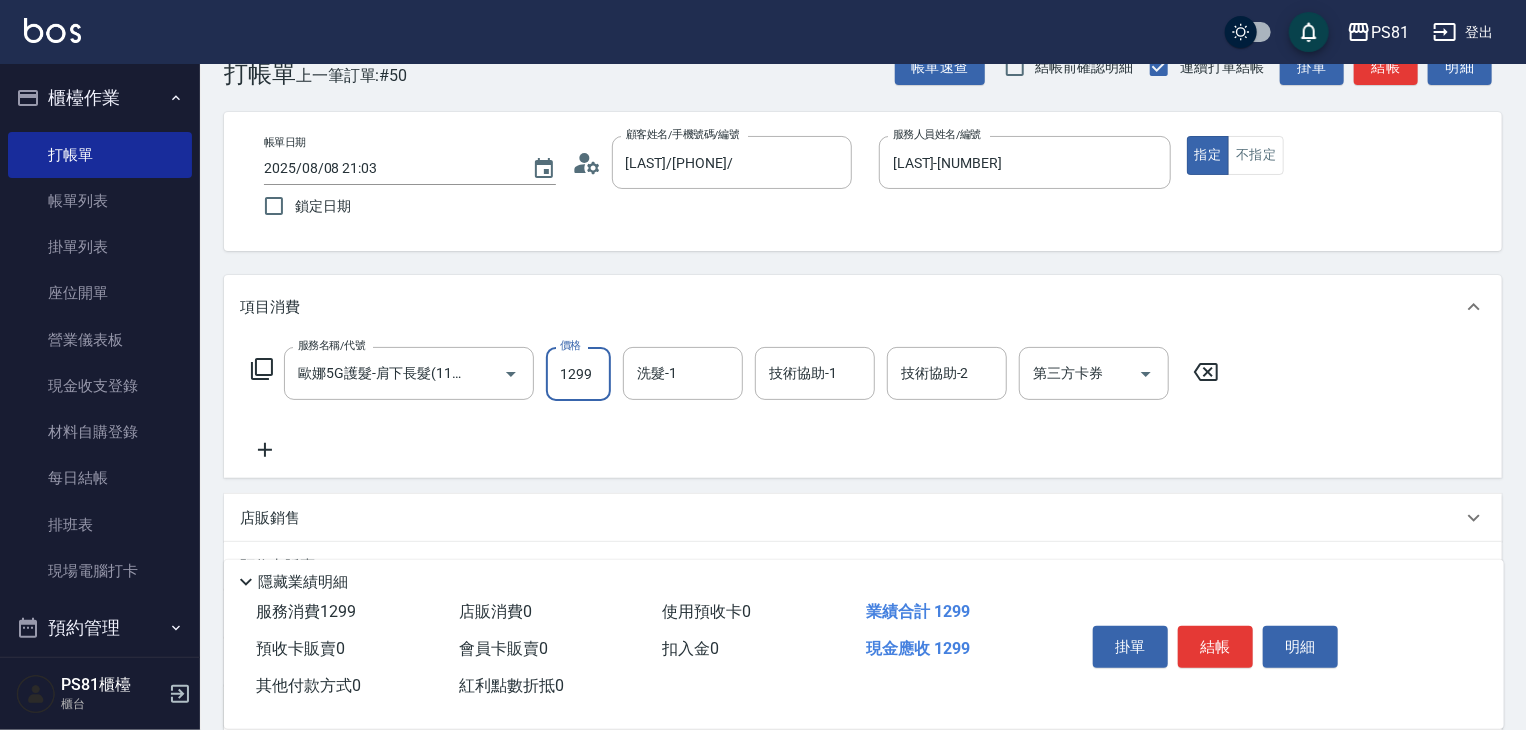 click on "1299" at bounding box center [578, 374] 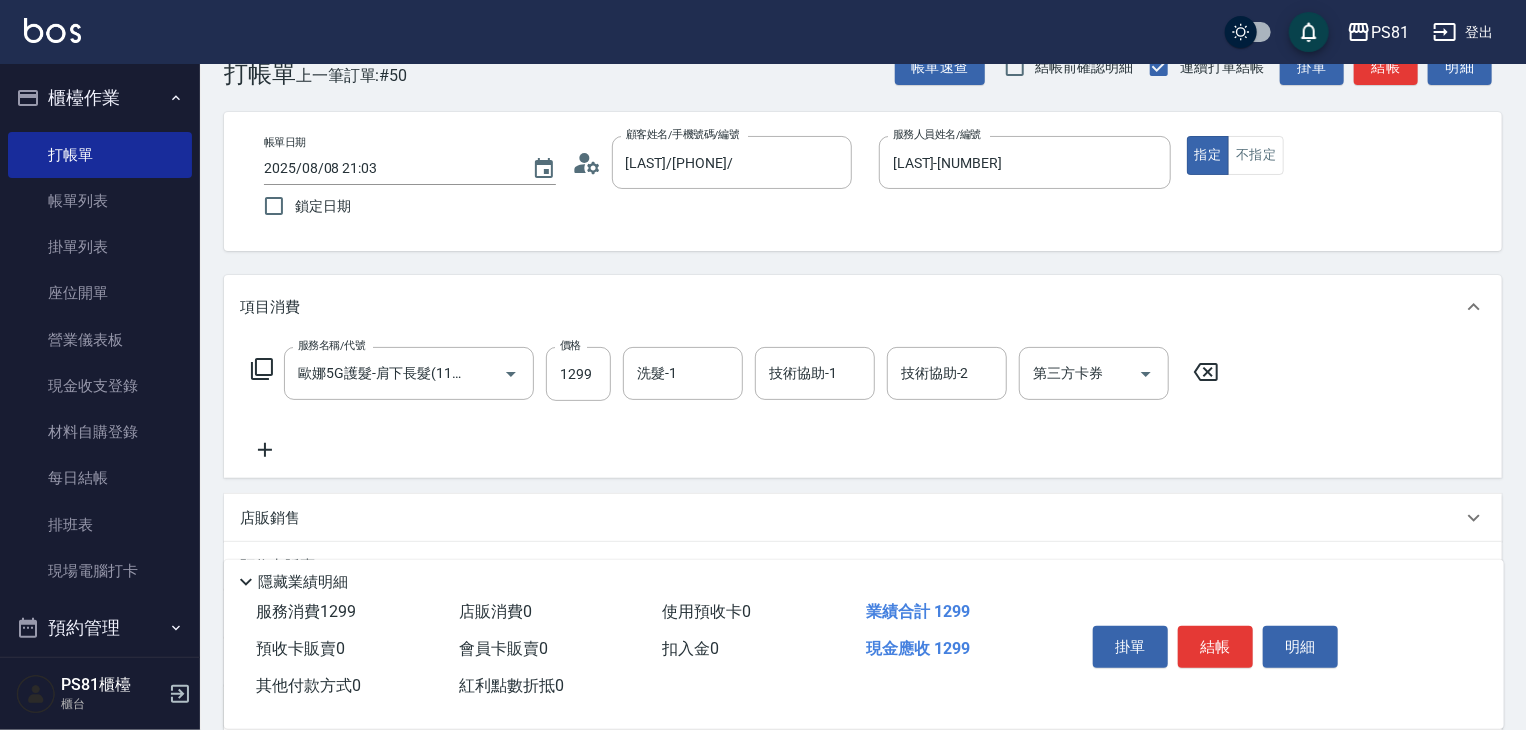click 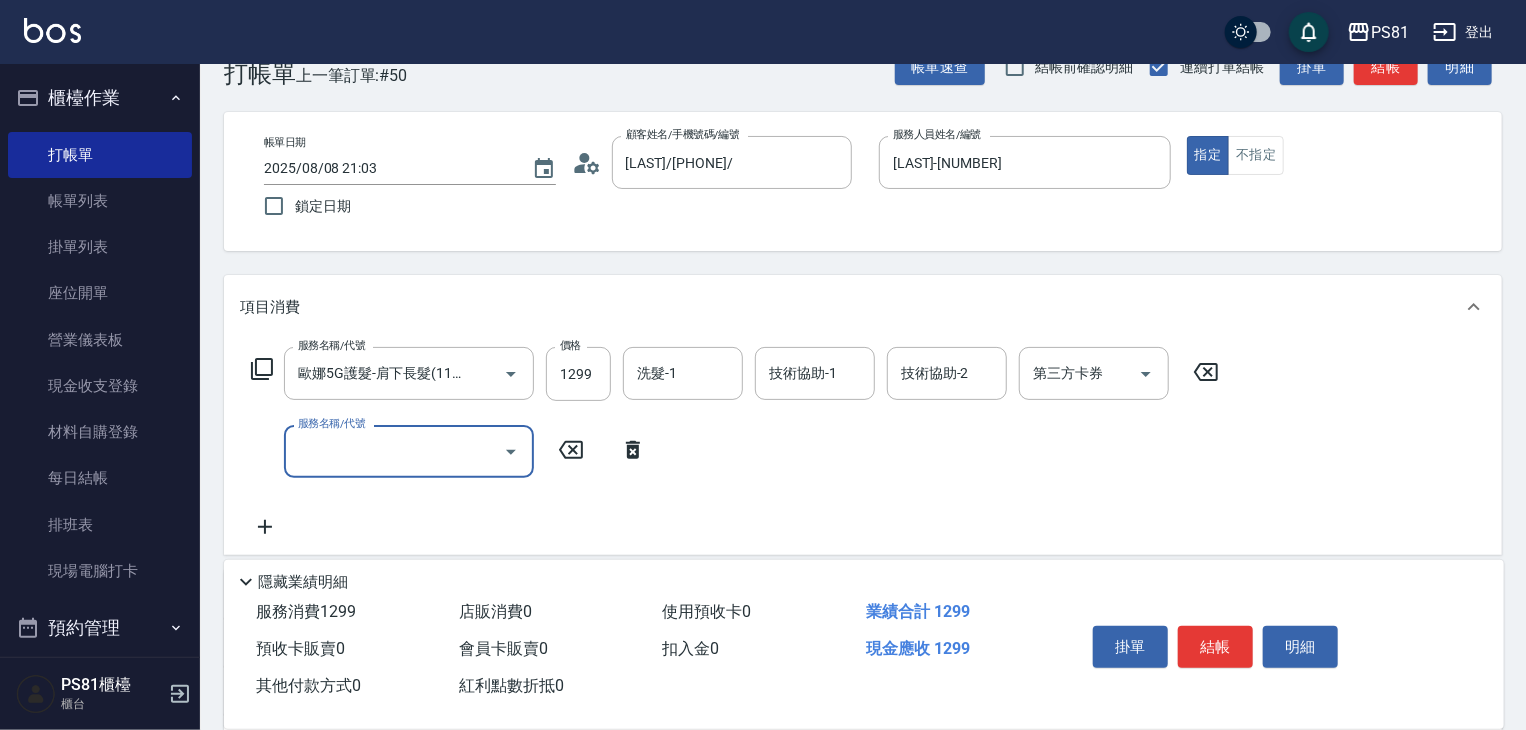 click on "服務名稱/代號" at bounding box center [394, 451] 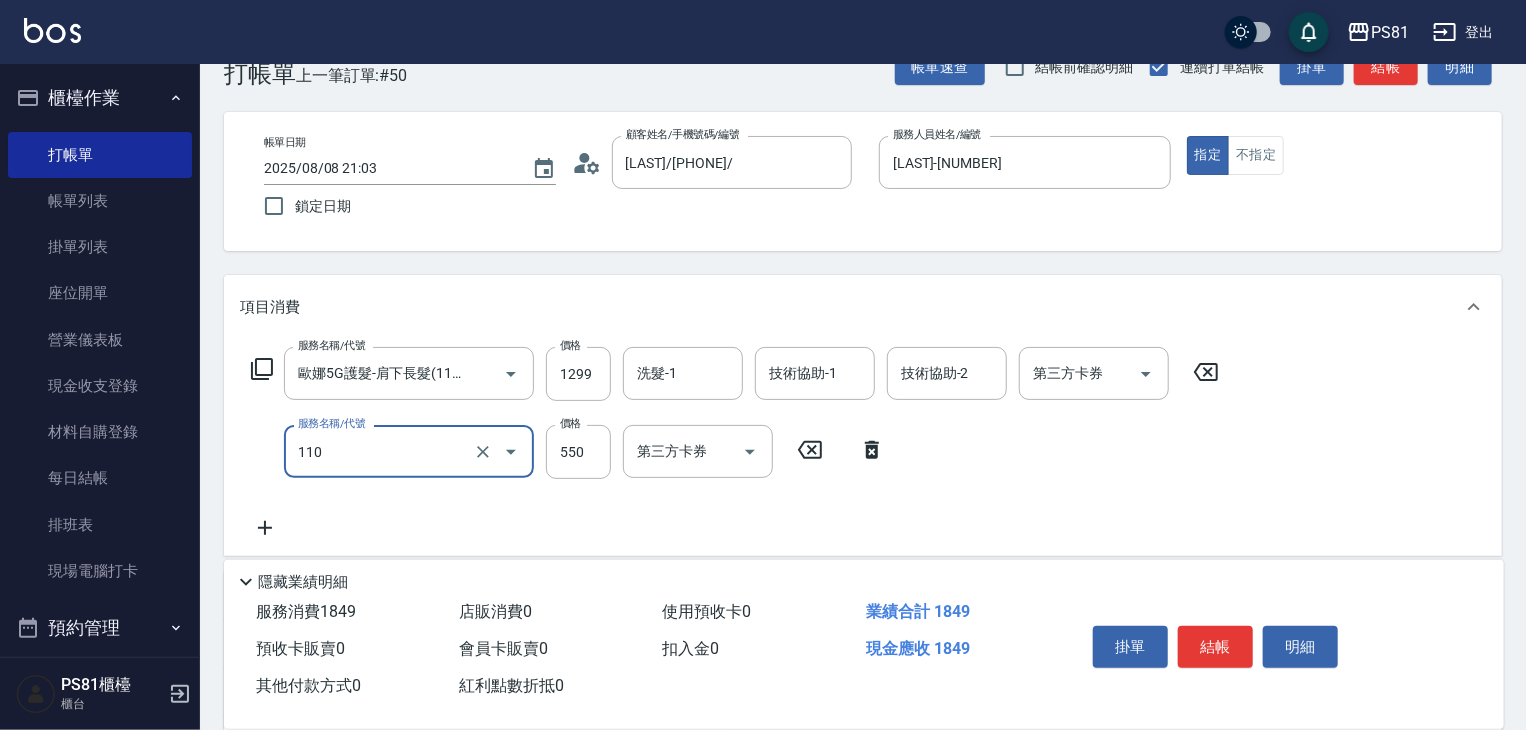 type on "去角質(抗油)(110)" 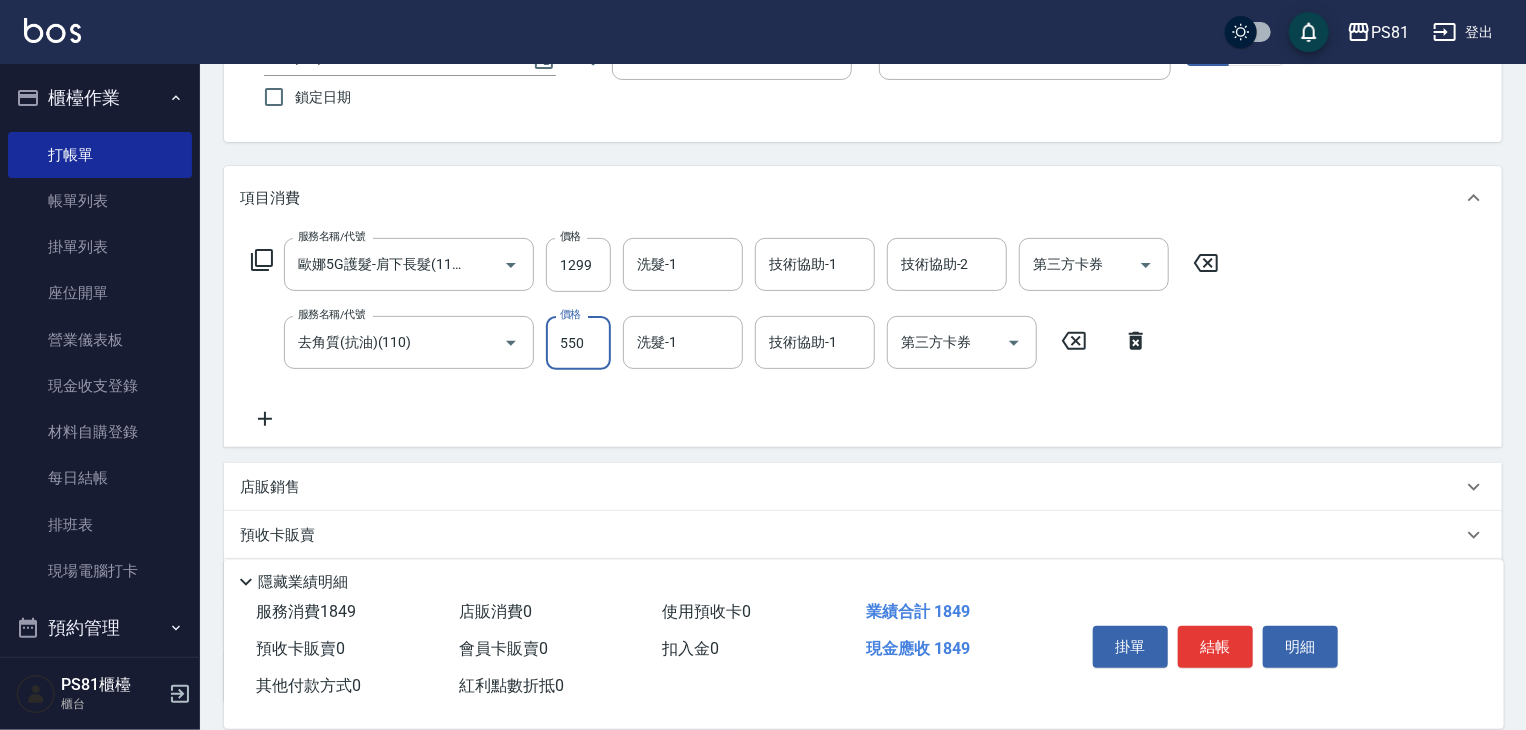 scroll, scrollTop: 177, scrollLeft: 0, axis: vertical 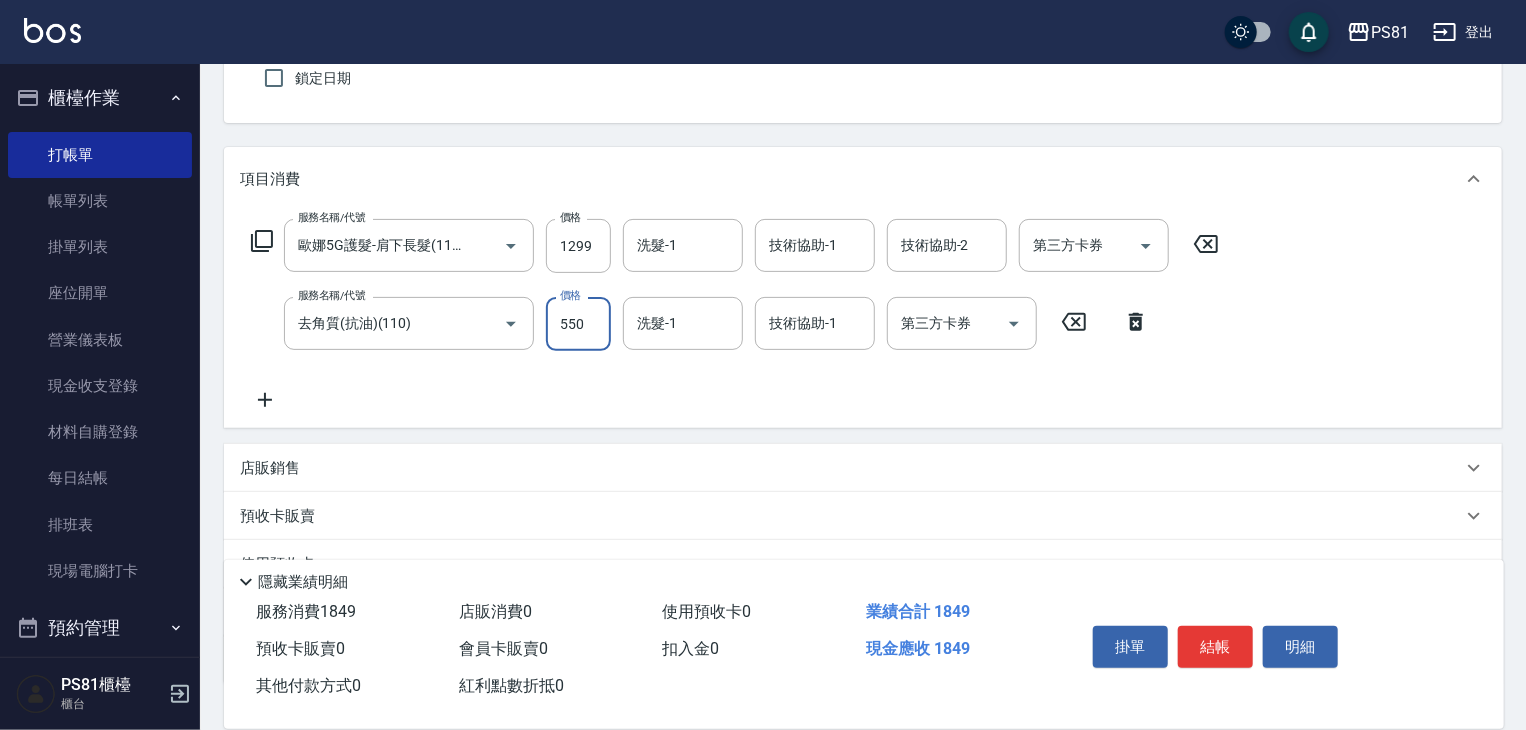 drag, startPoint x: 276, startPoint y: 401, endPoint x: 272, endPoint y: 411, distance: 10.770329 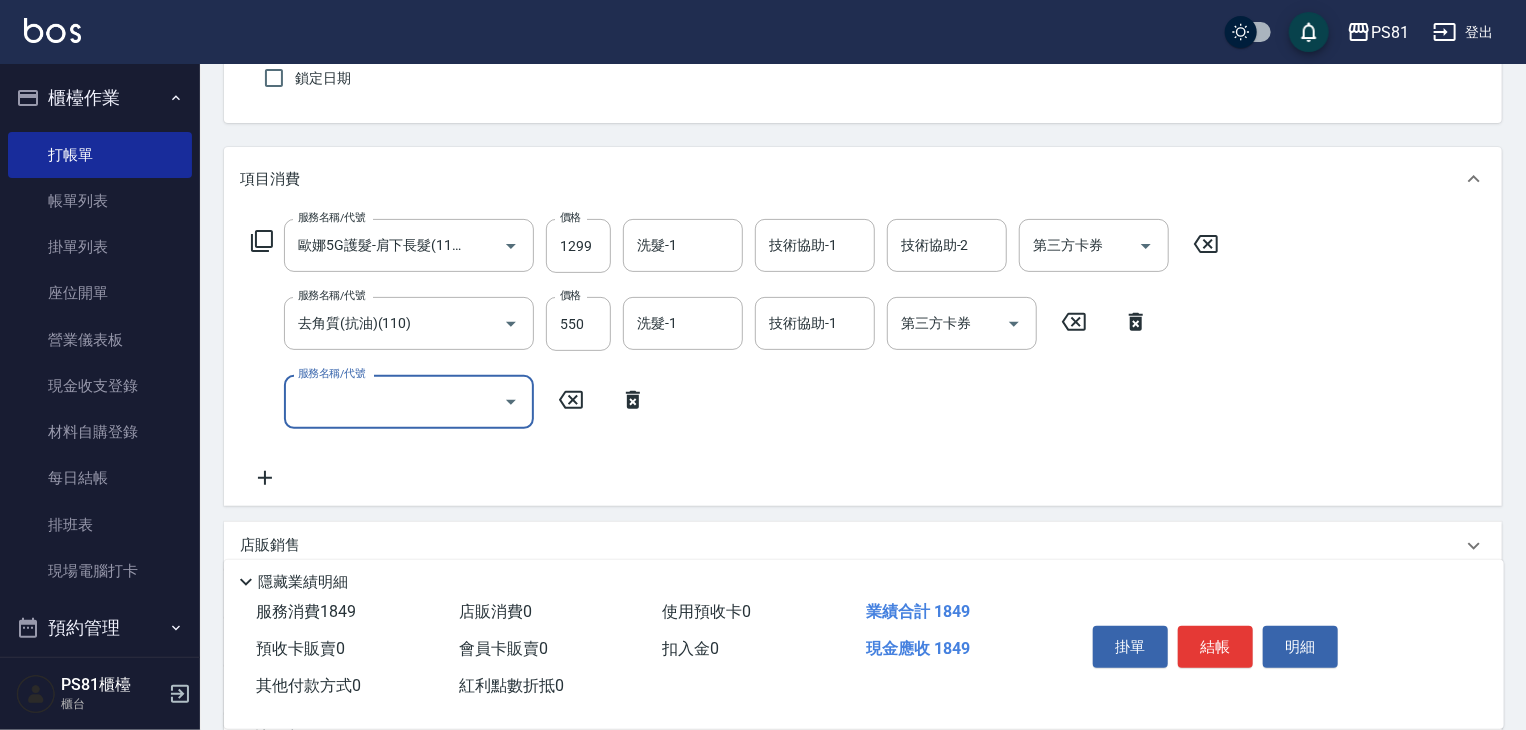 scroll, scrollTop: 0, scrollLeft: 0, axis: both 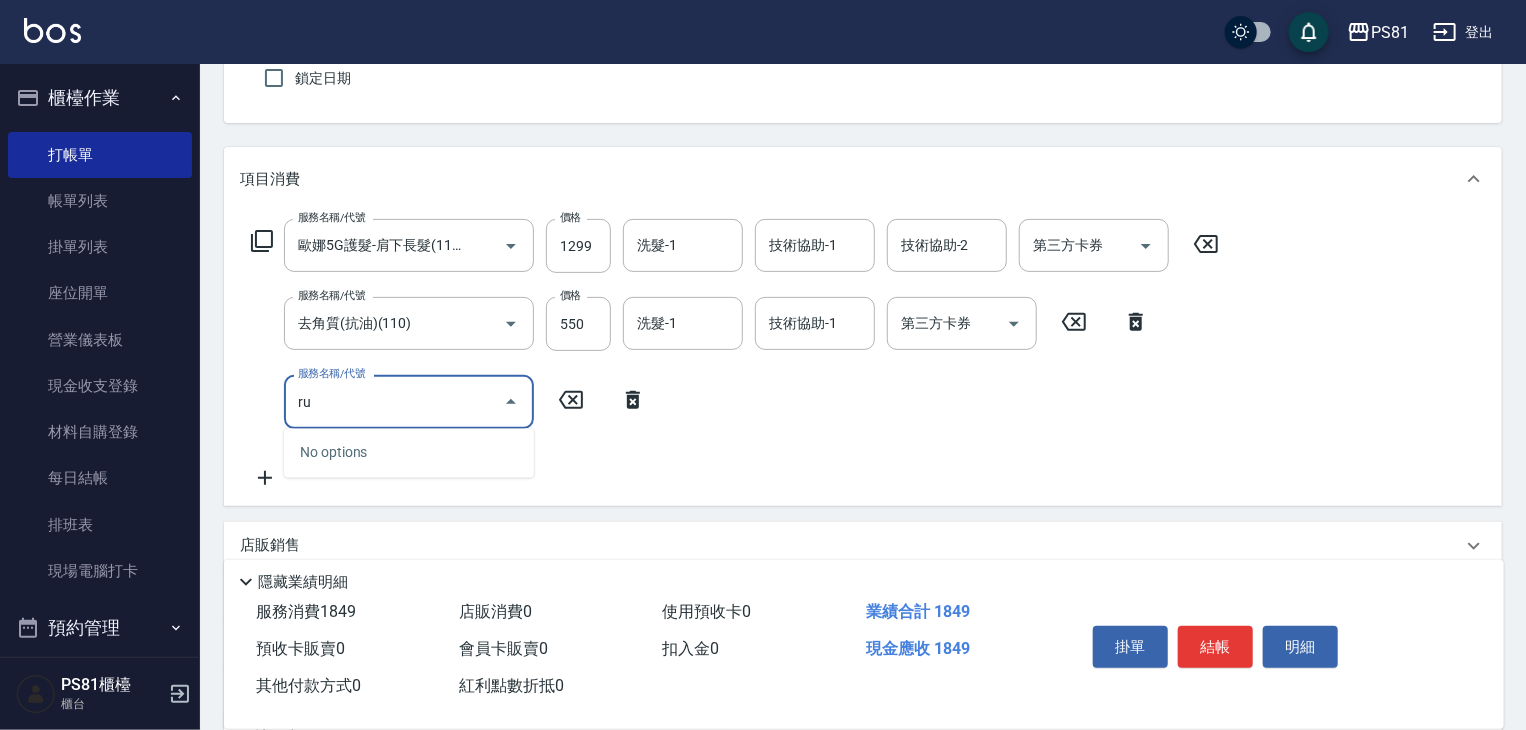 type on "r" 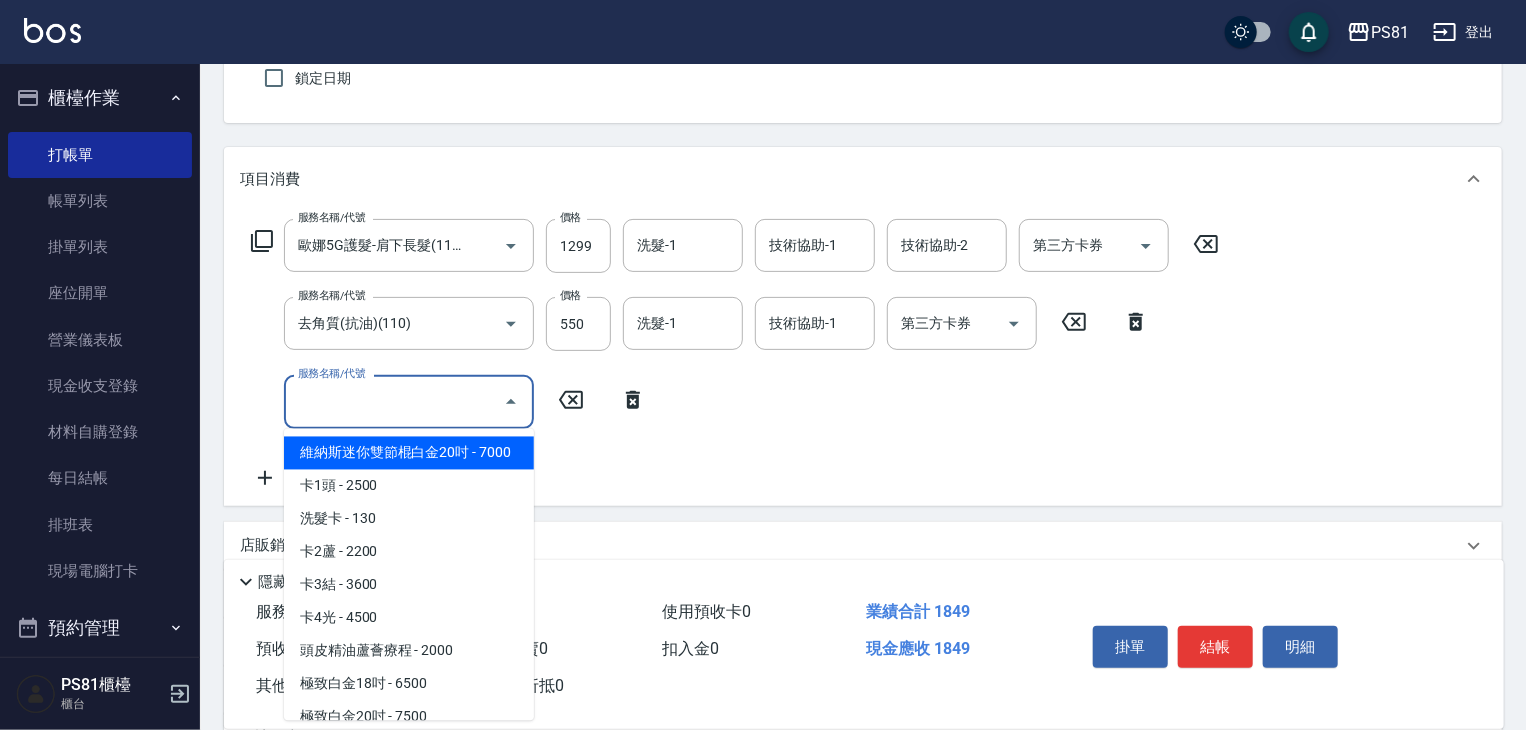 type on "ㄎ" 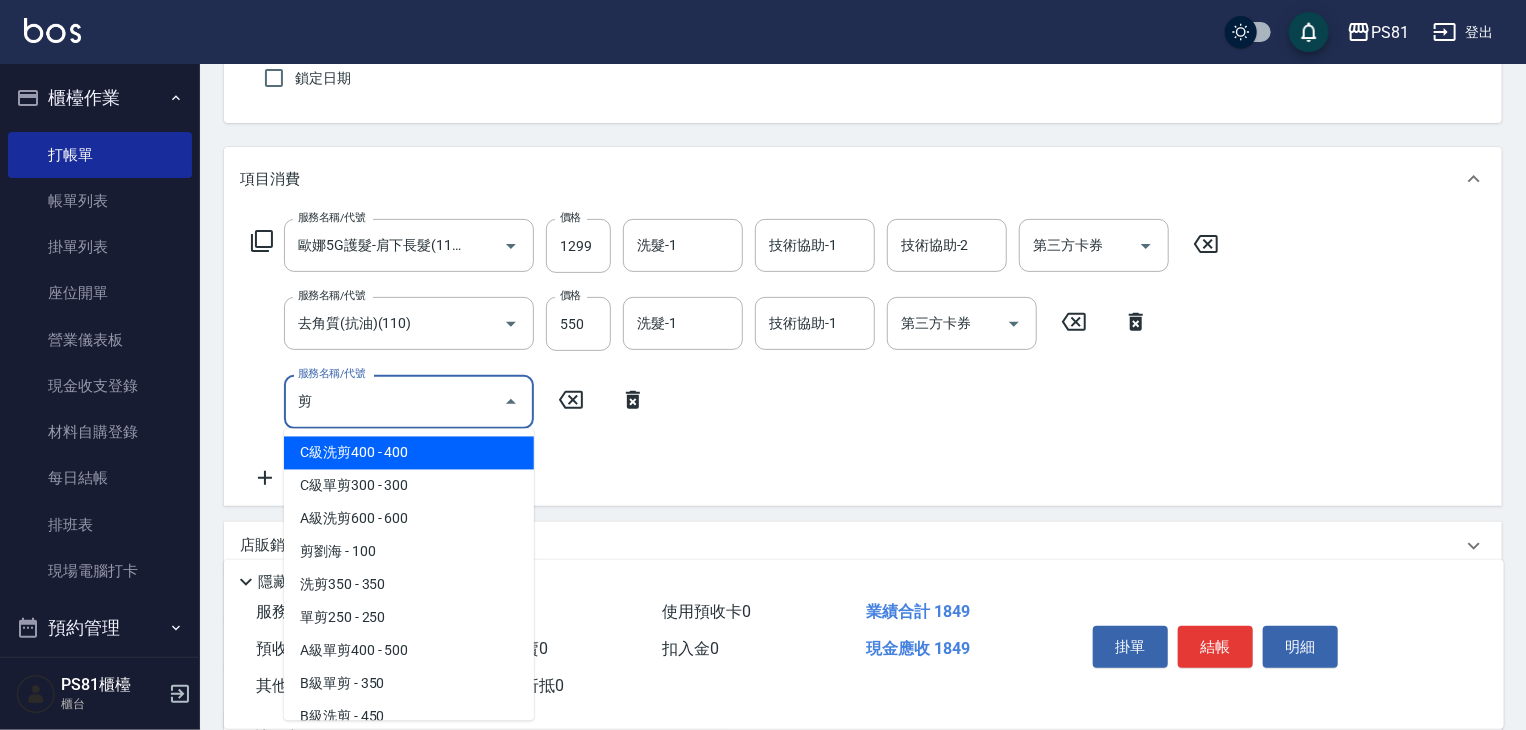 click on "剪劉海 - 100" at bounding box center (409, 552) 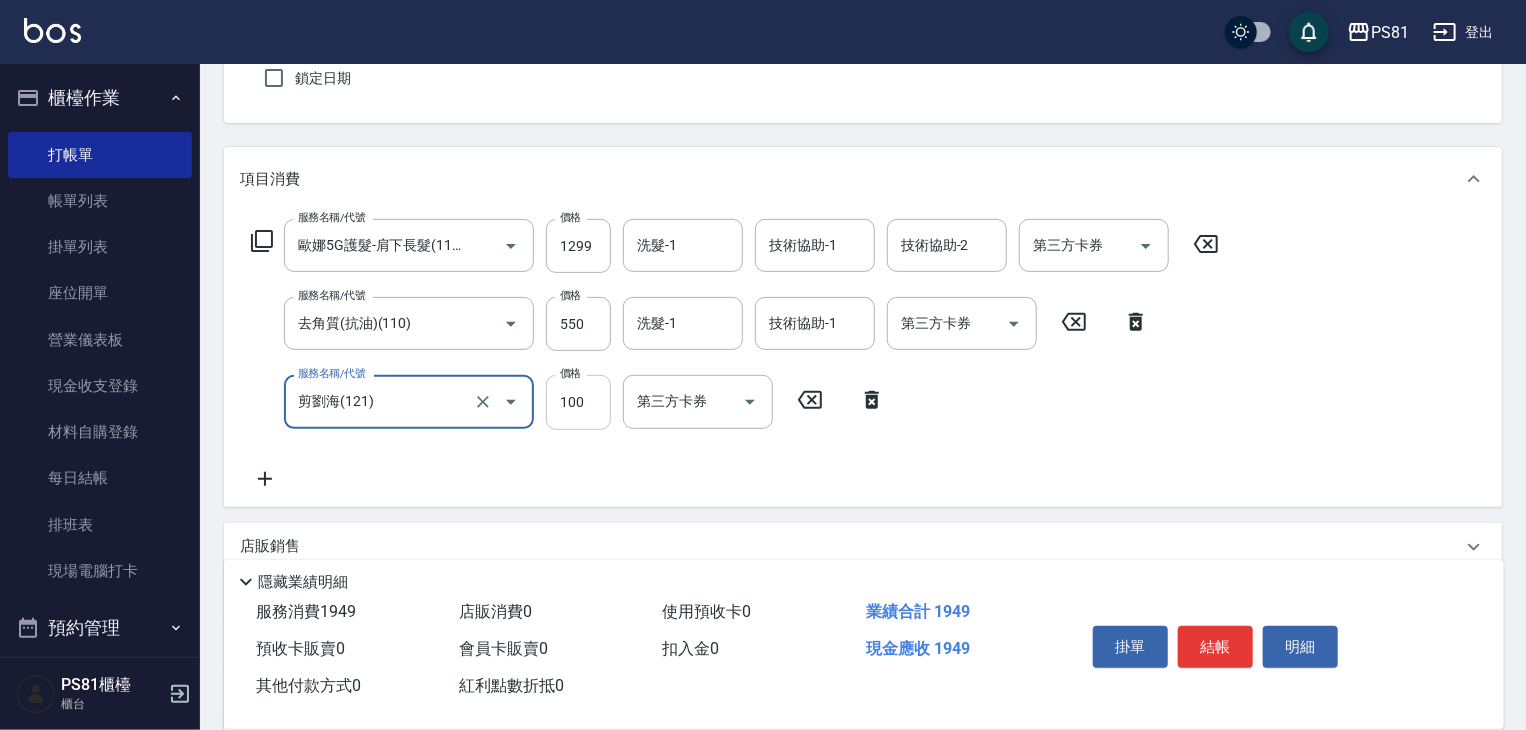 type on "剪劉海(121)" 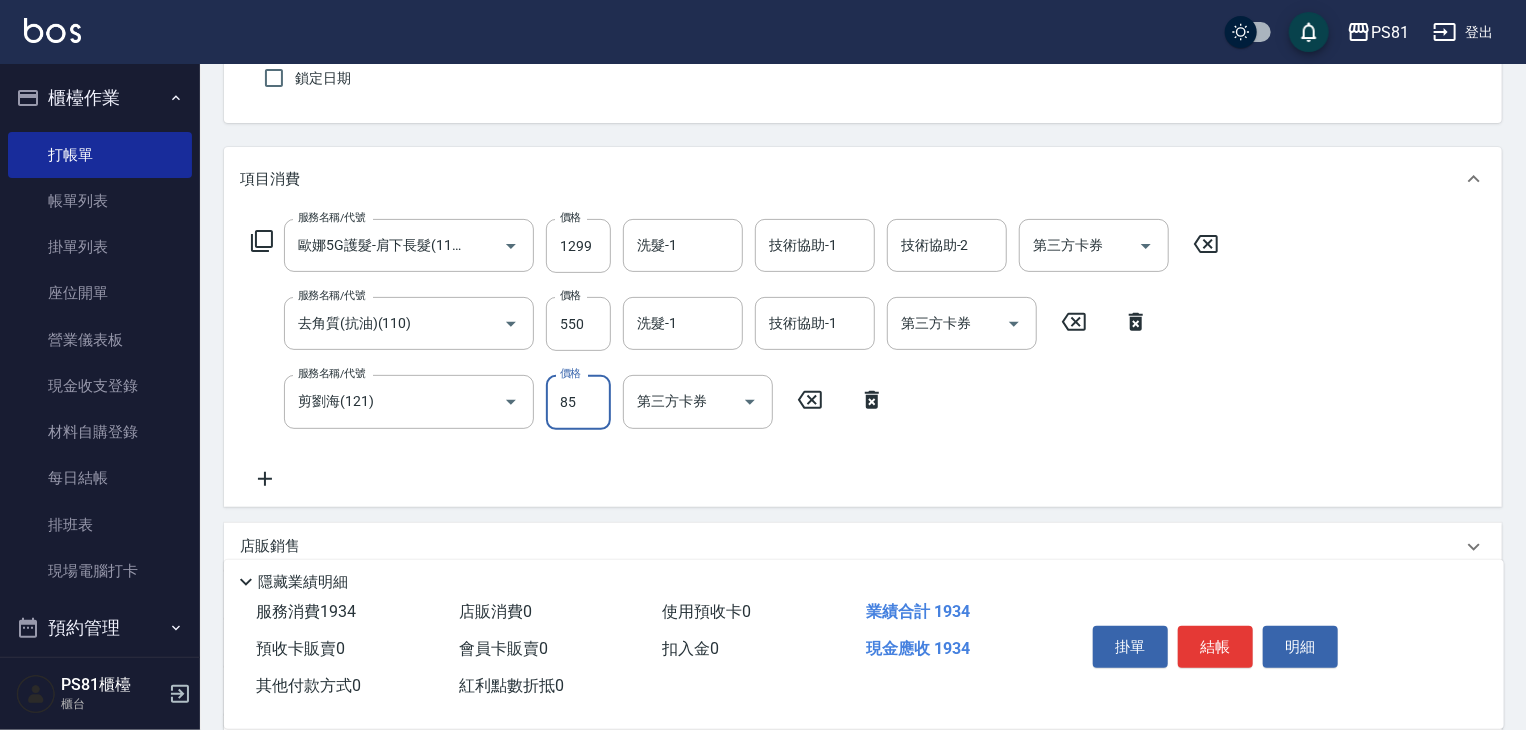 type on "85" 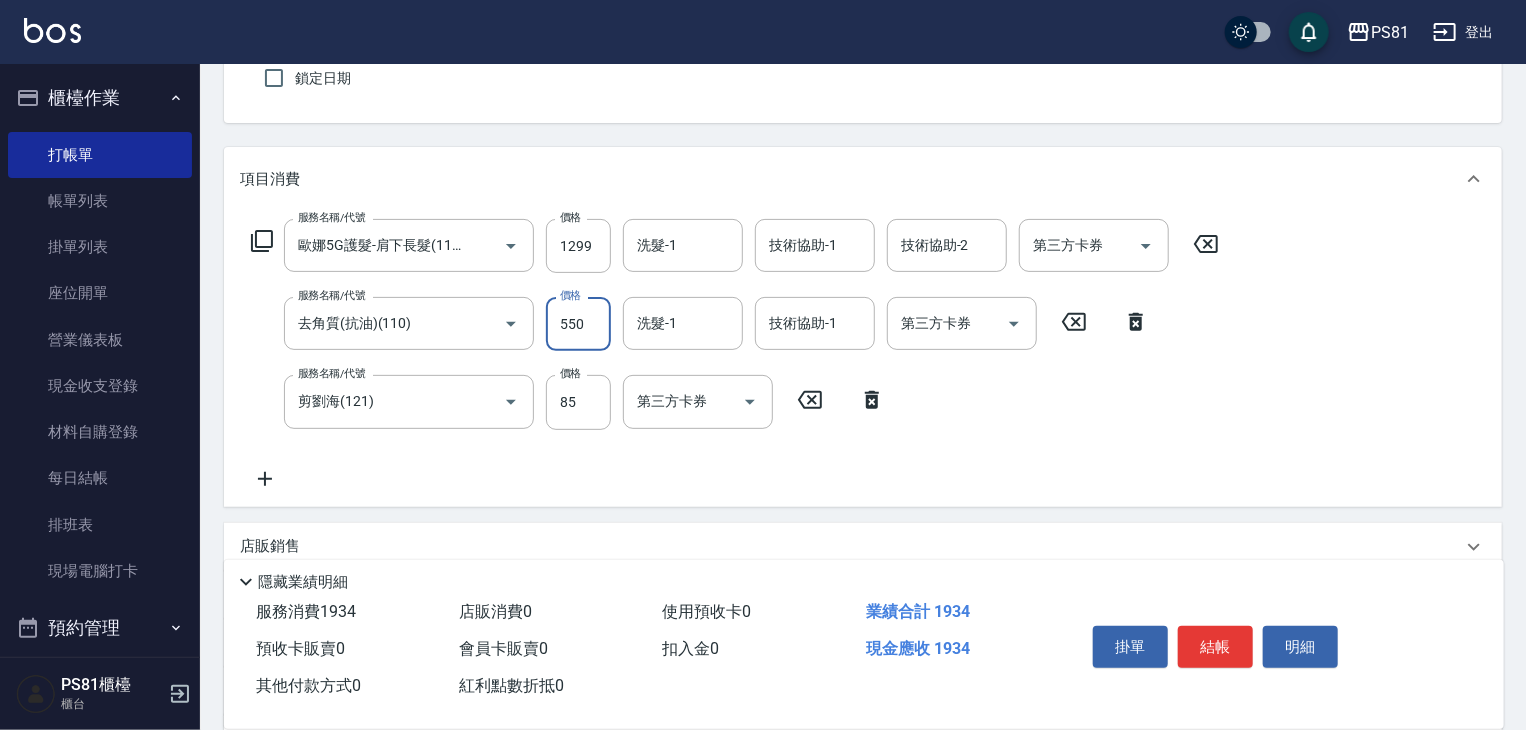 click on "550" at bounding box center (578, 324) 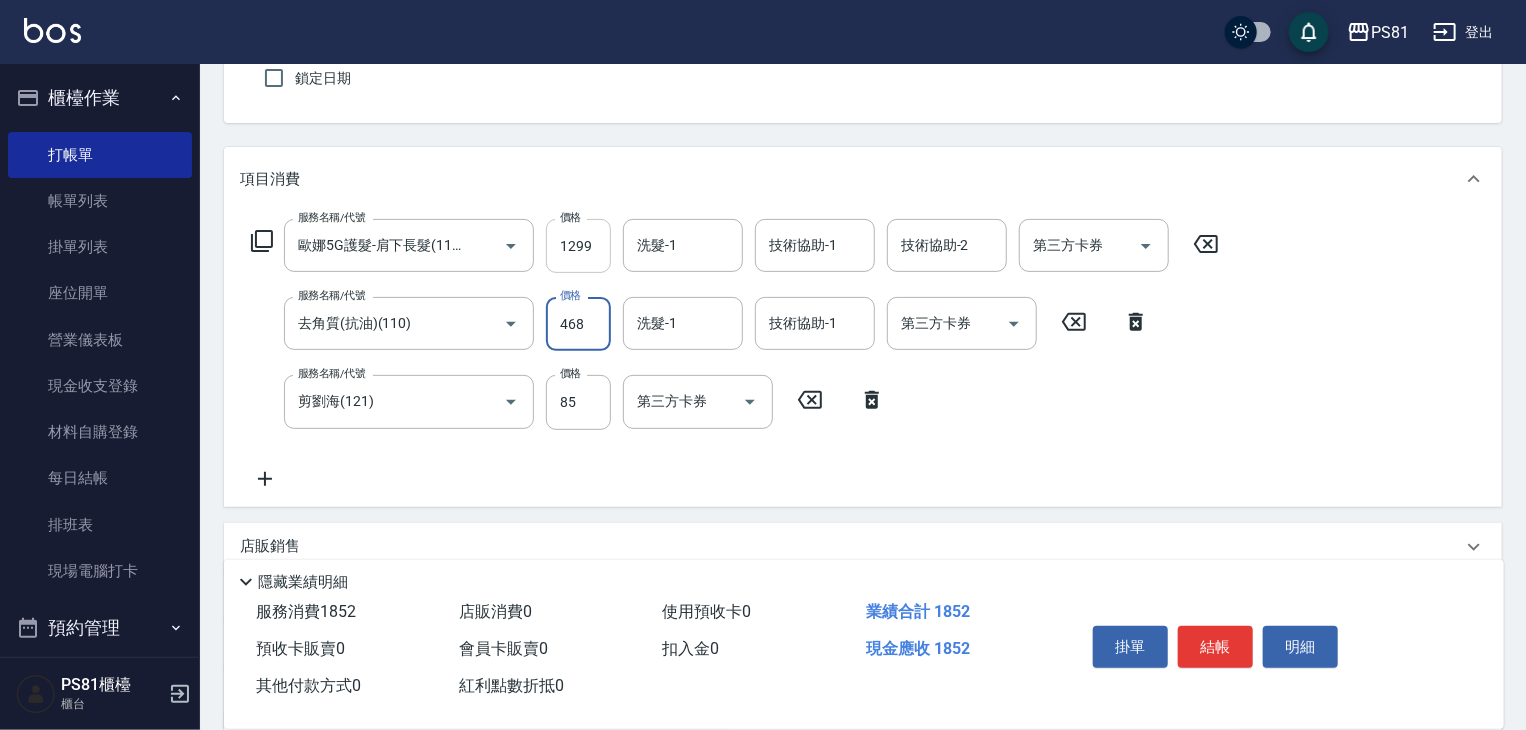 type on "468" 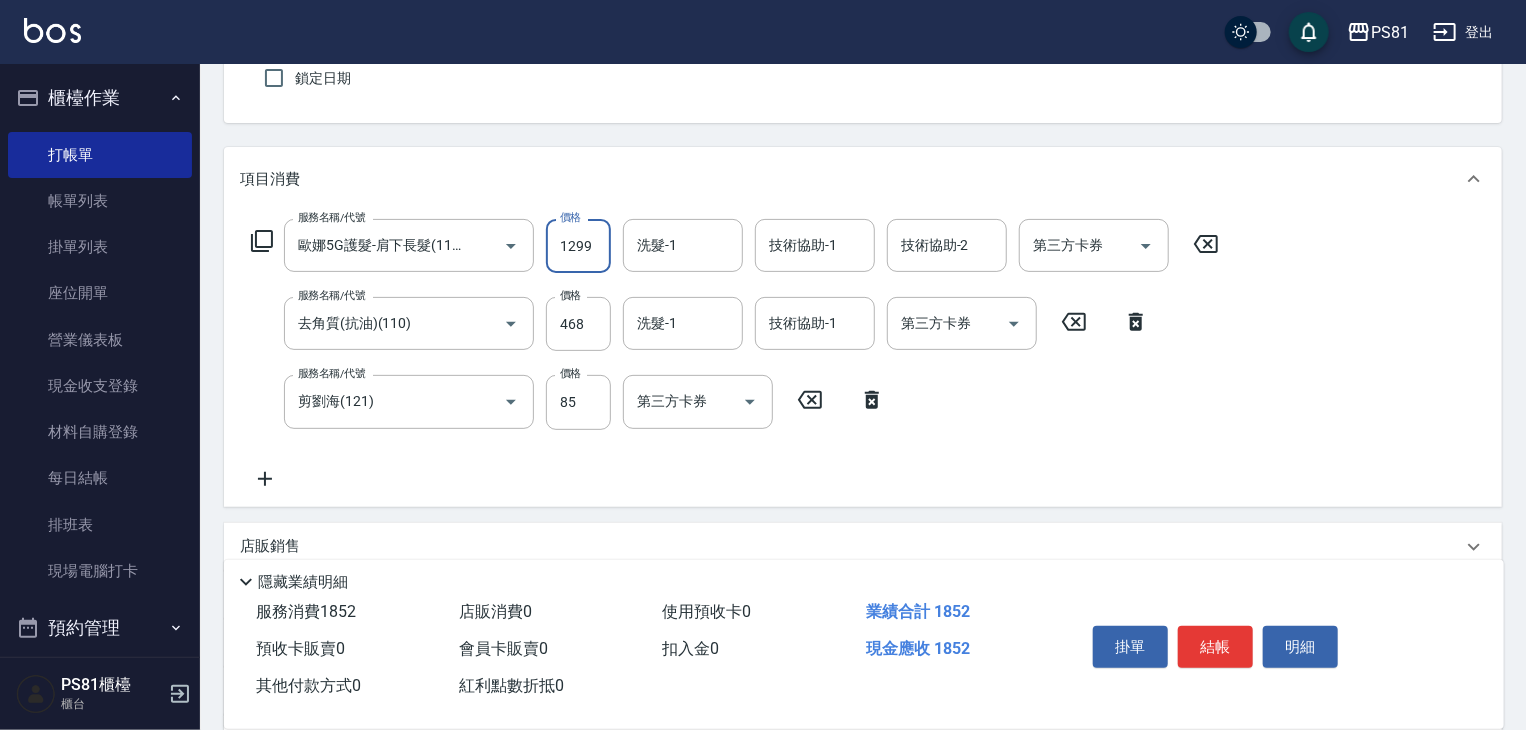 click on "1299" at bounding box center [578, 246] 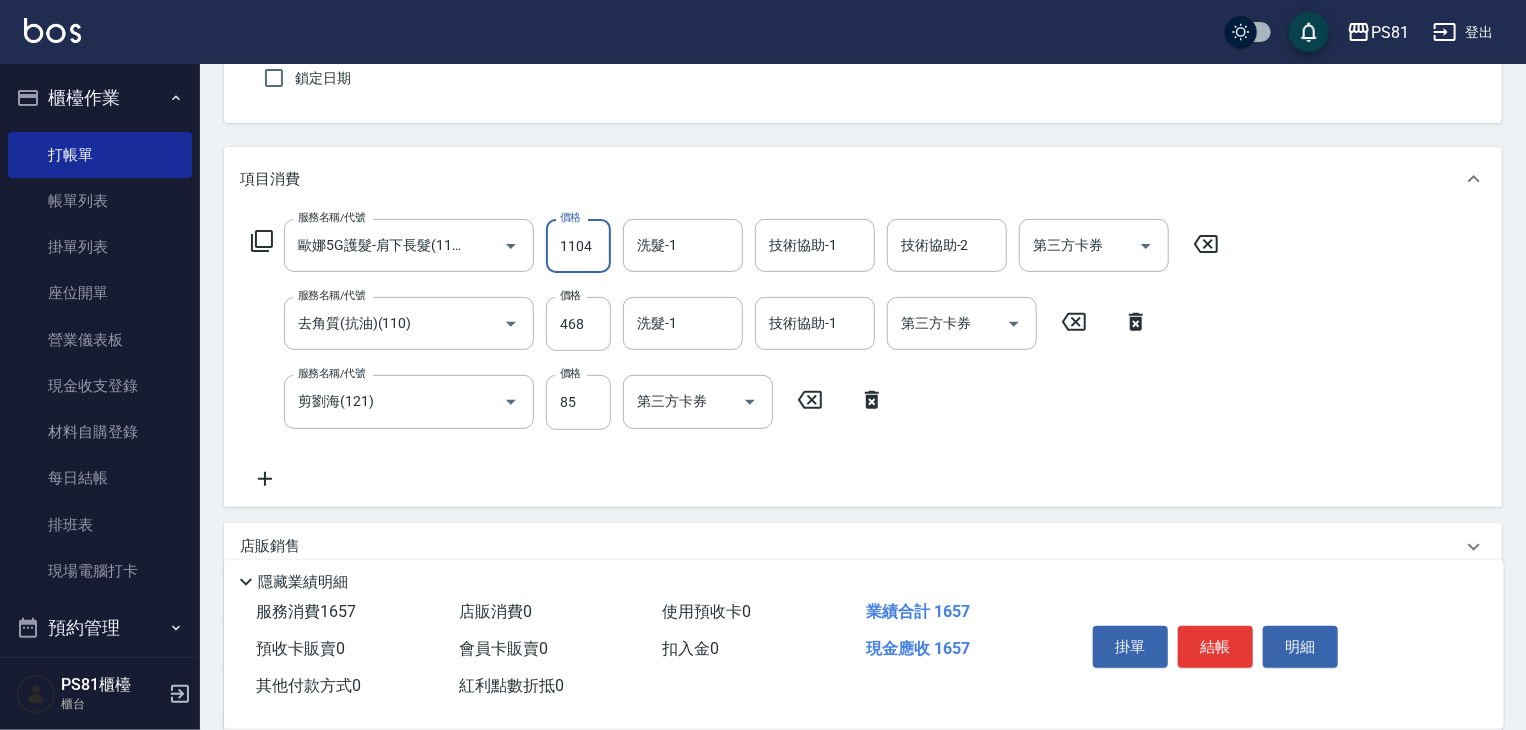 type on "1104" 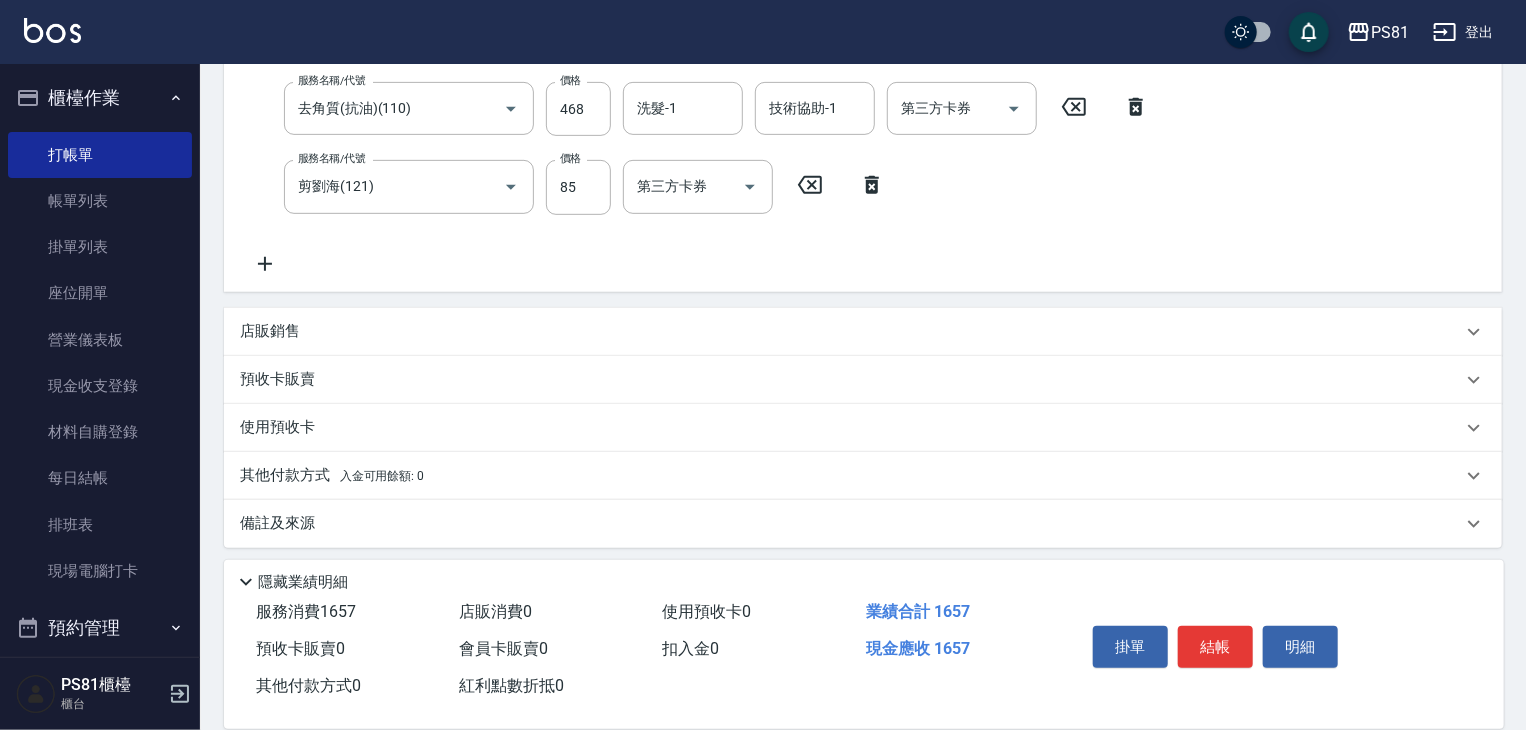 scroll, scrollTop: 400, scrollLeft: 0, axis: vertical 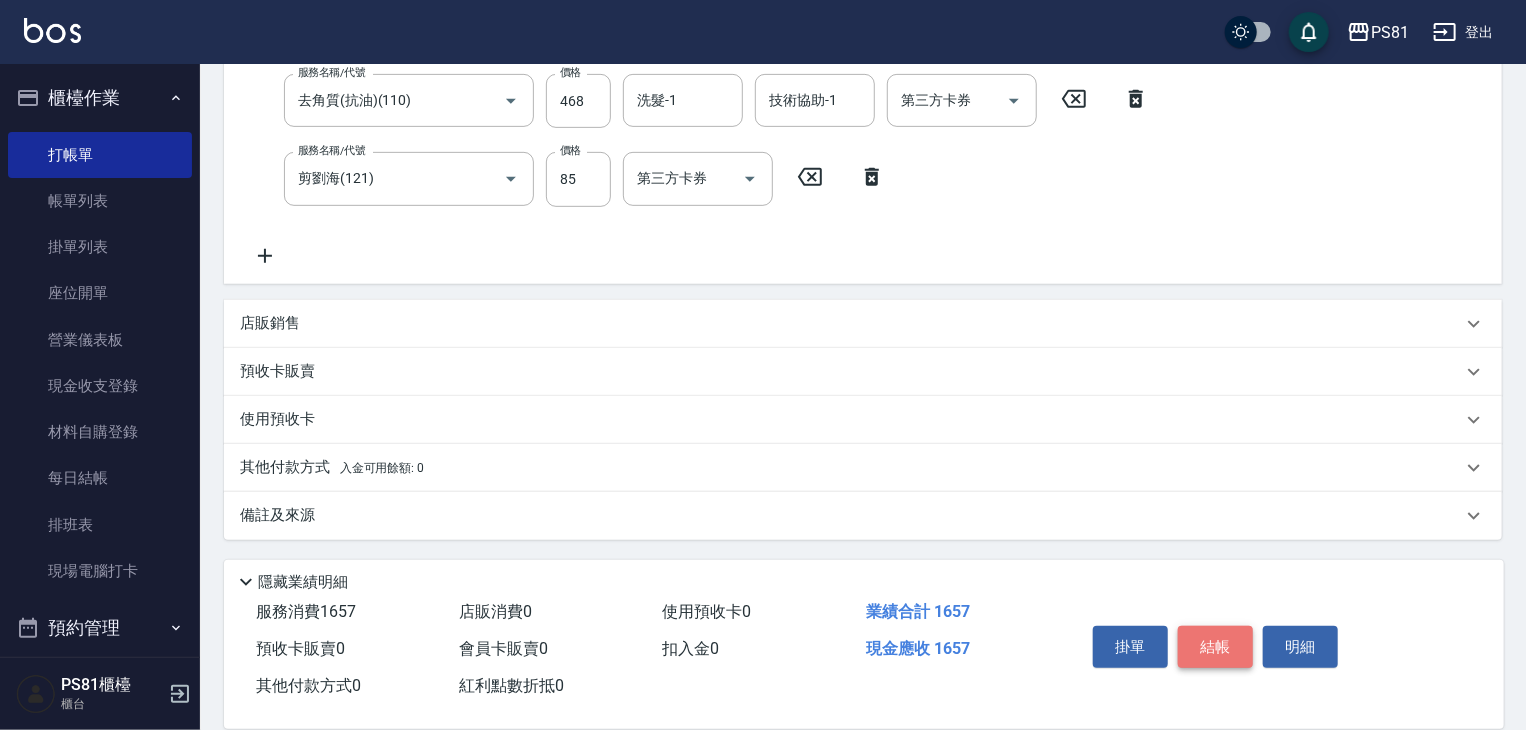 click on "結帳" at bounding box center [1215, 647] 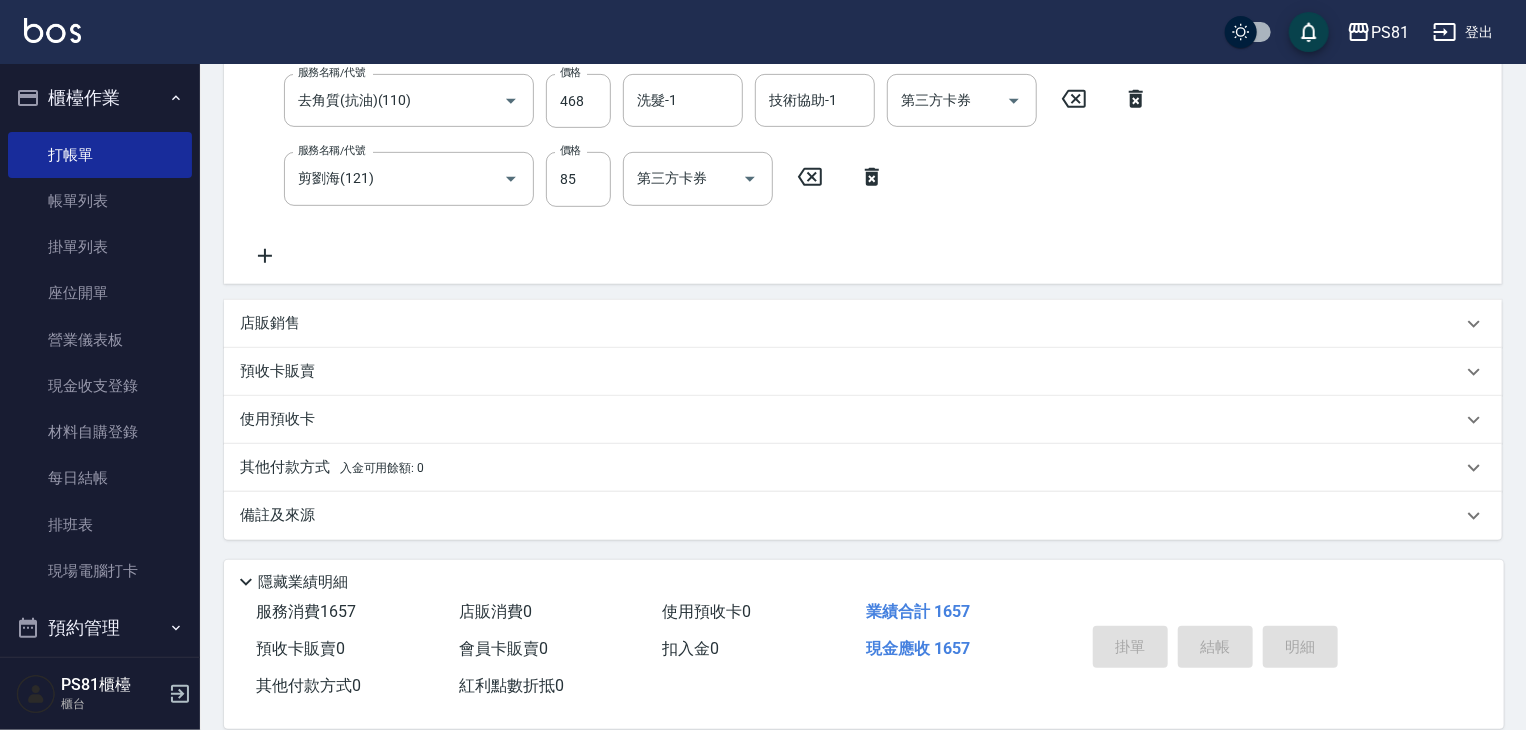 type on "[DATE] [TIME]" 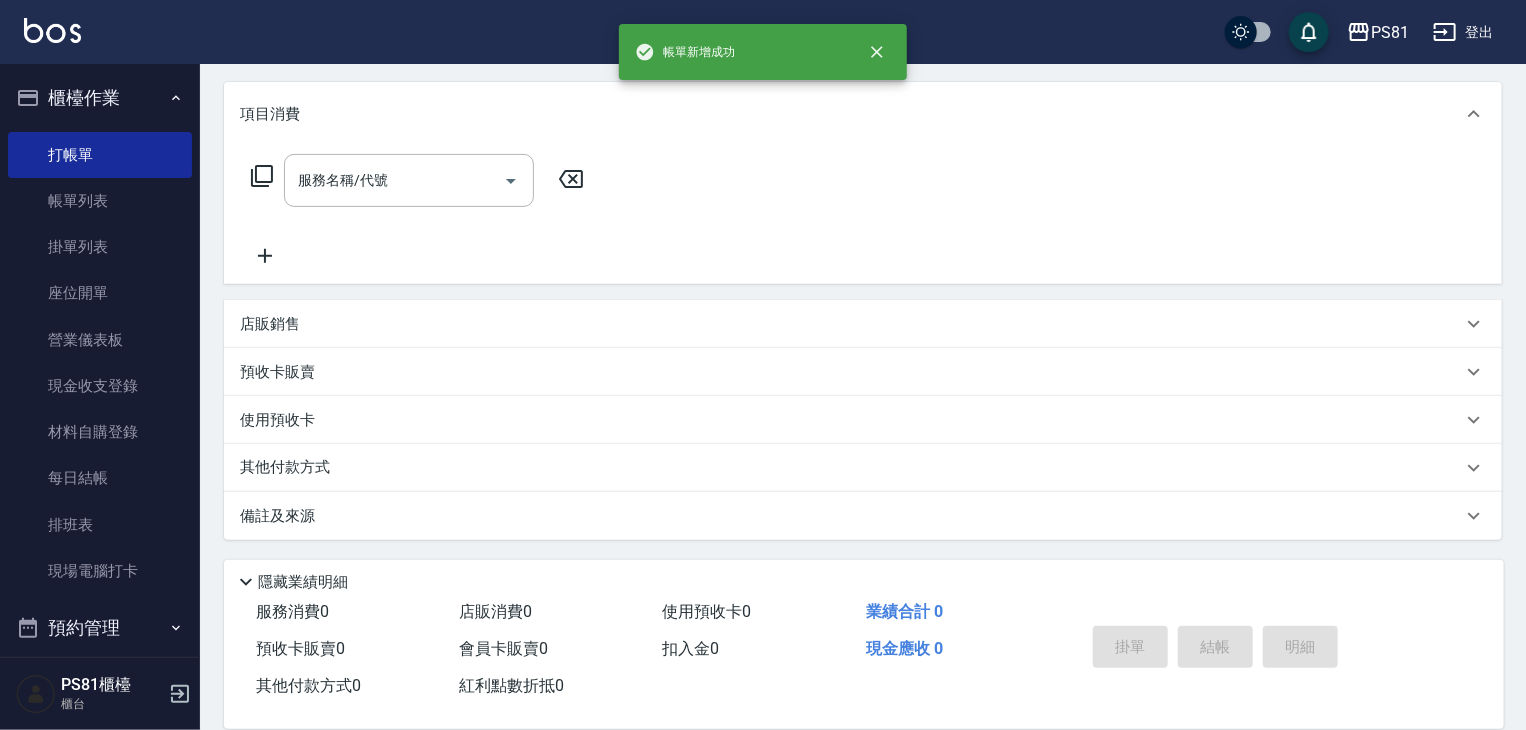 scroll, scrollTop: 0, scrollLeft: 0, axis: both 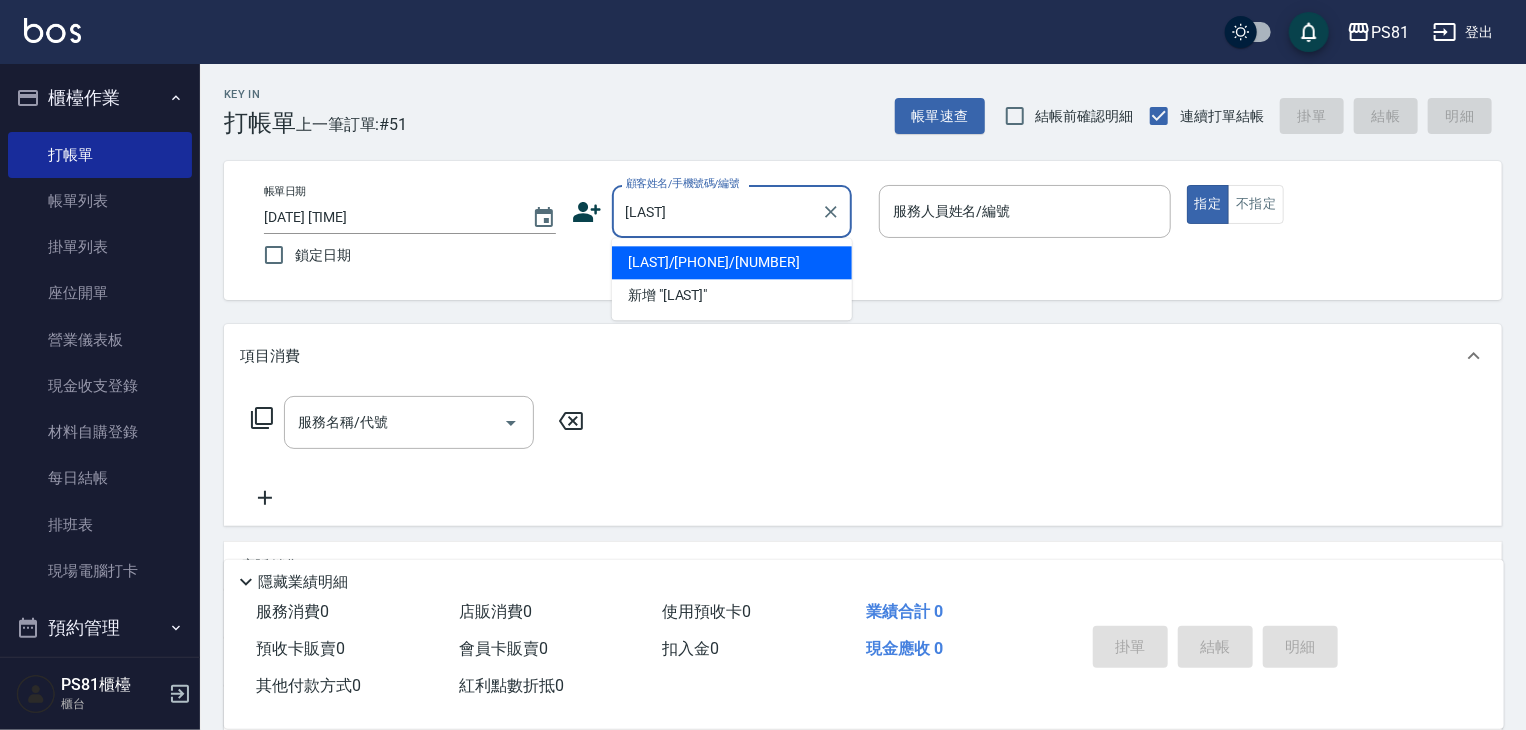 click on "[LAST]/[PHONE]/[NUMBER]" at bounding box center (732, 262) 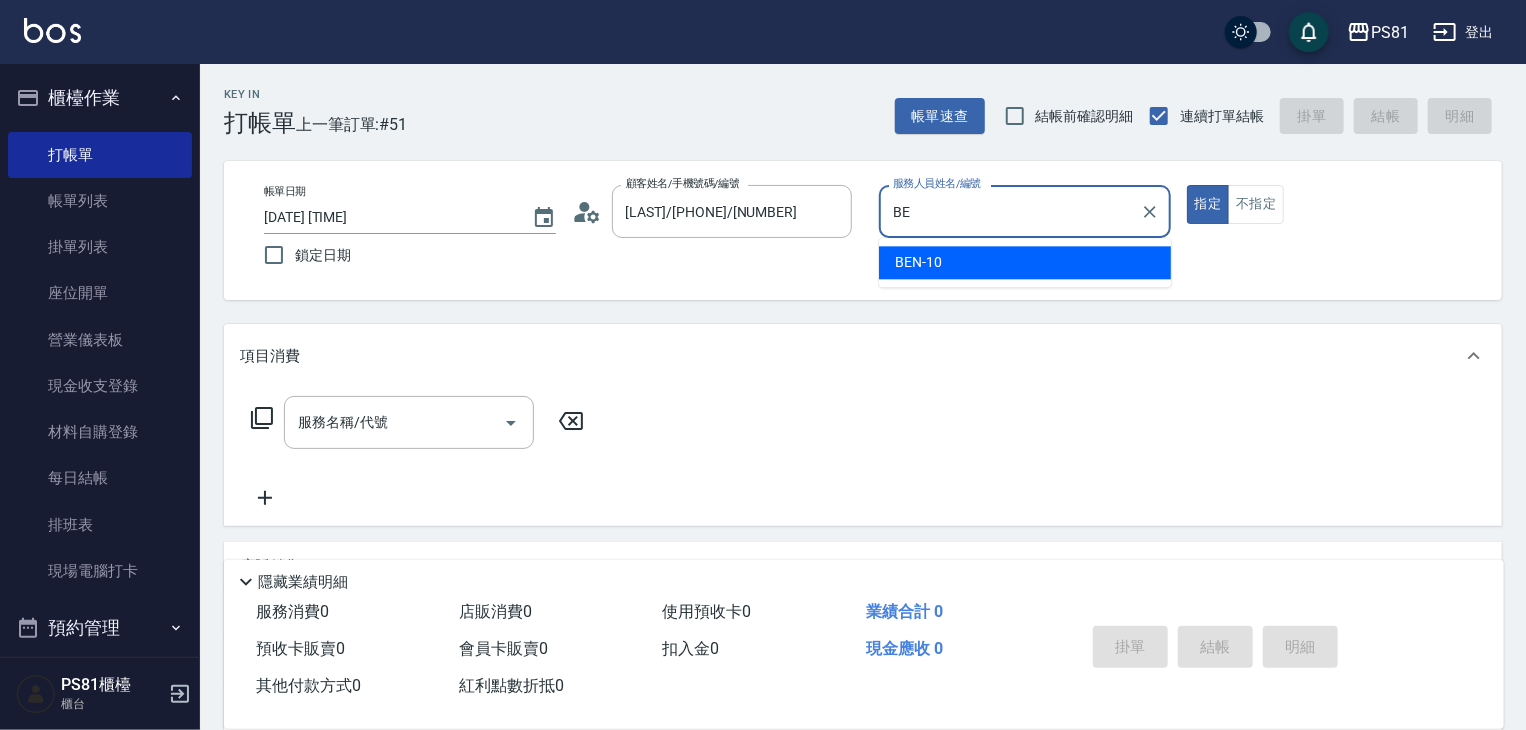 type on "B" 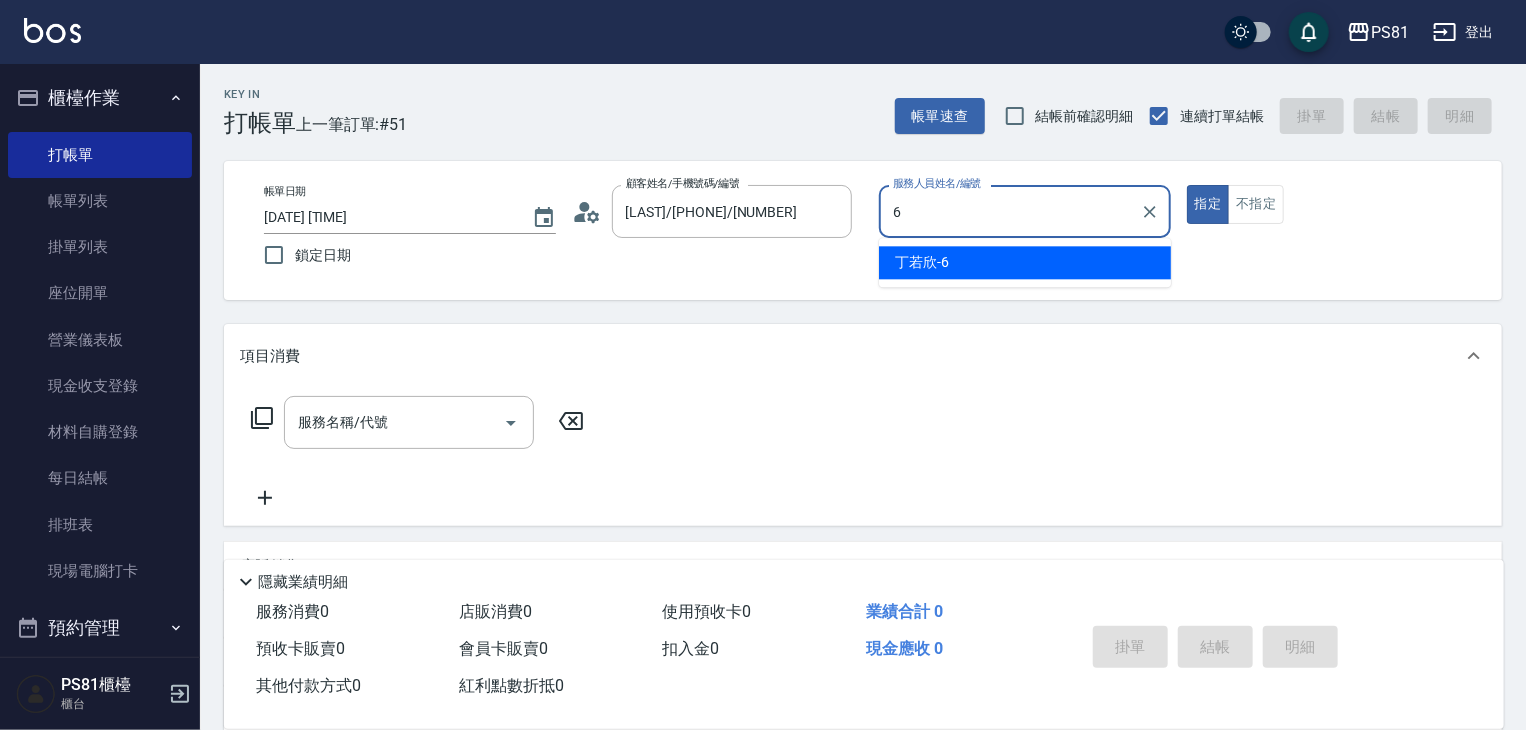 type on "[LAST]-[NUMBER]" 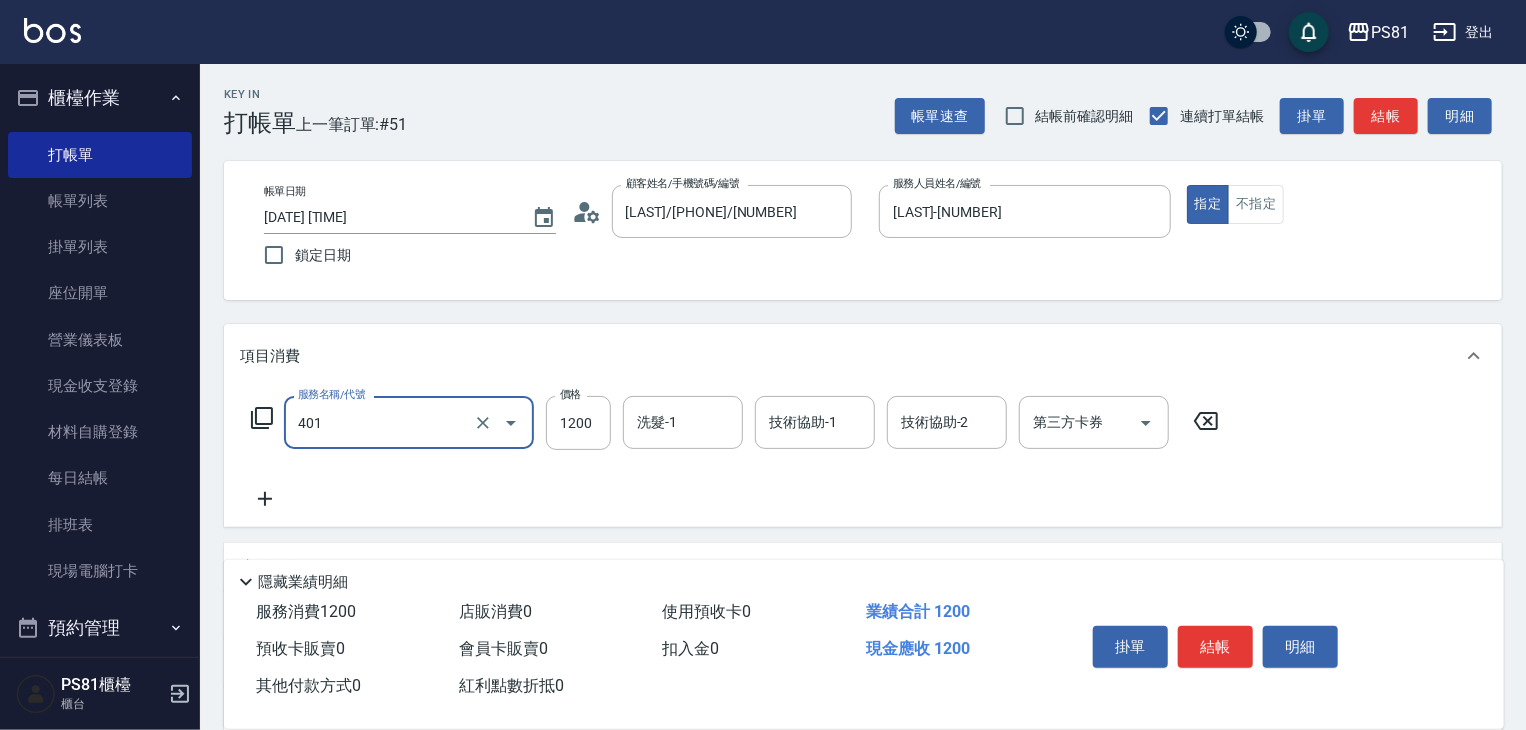 type on "基本染髮(401)" 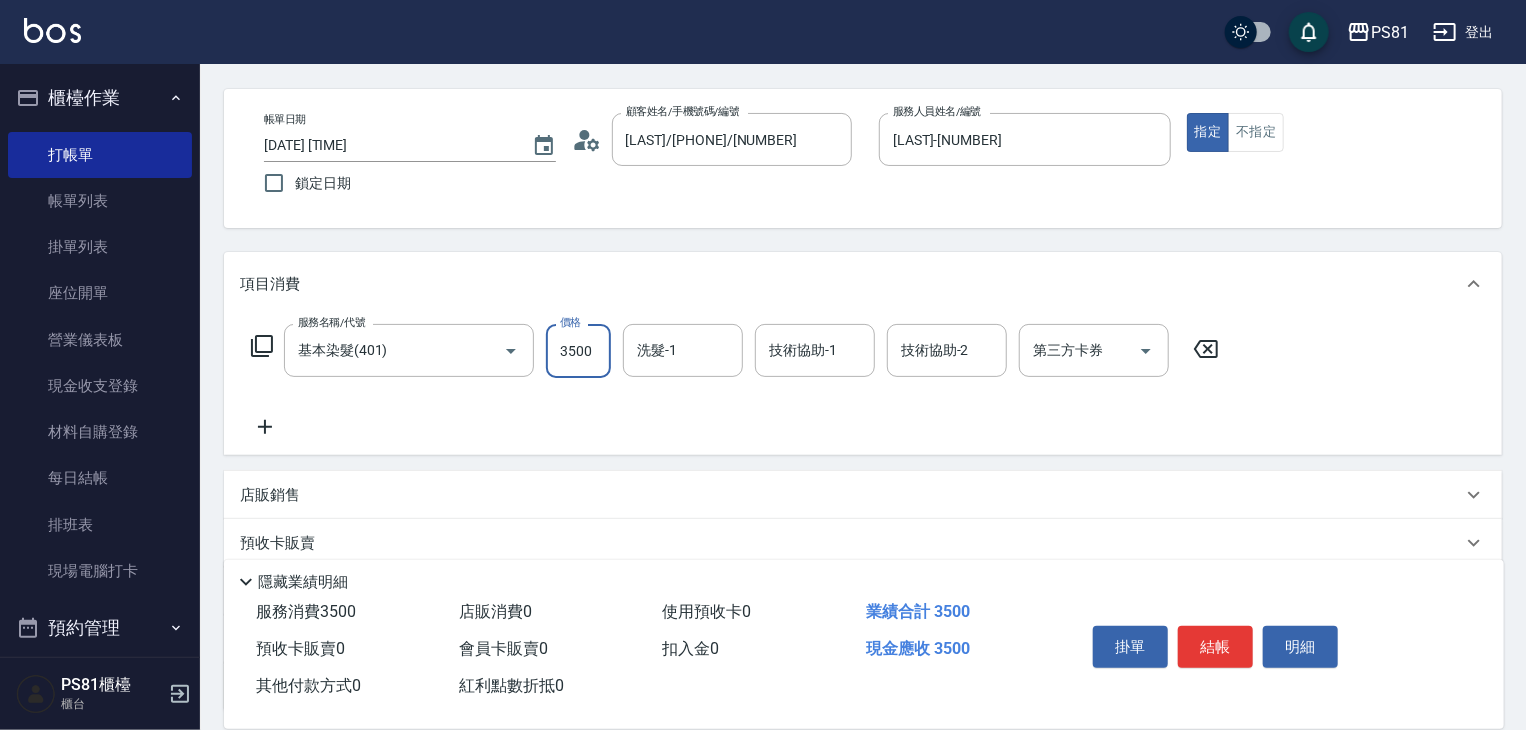 scroll, scrollTop: 79, scrollLeft: 0, axis: vertical 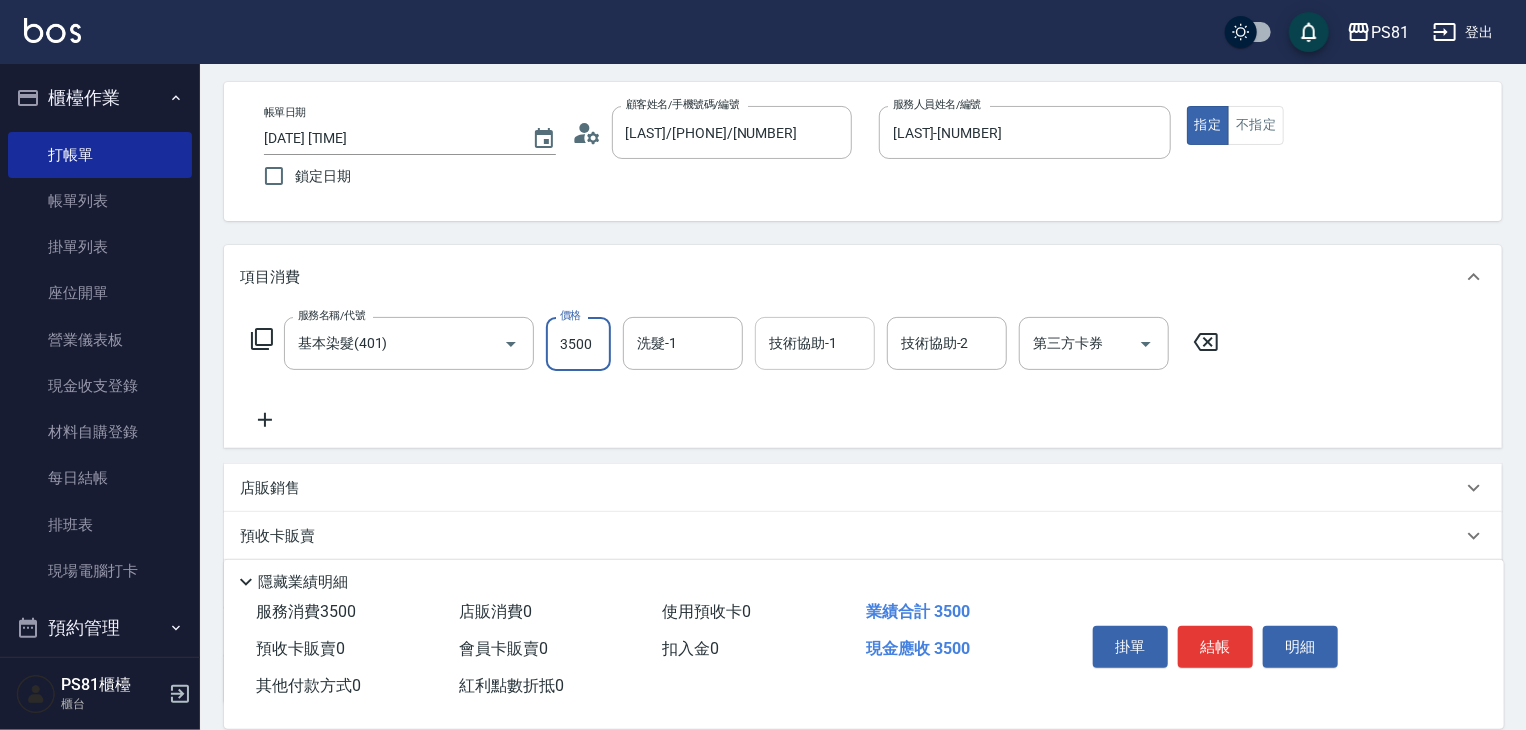 type on "3500" 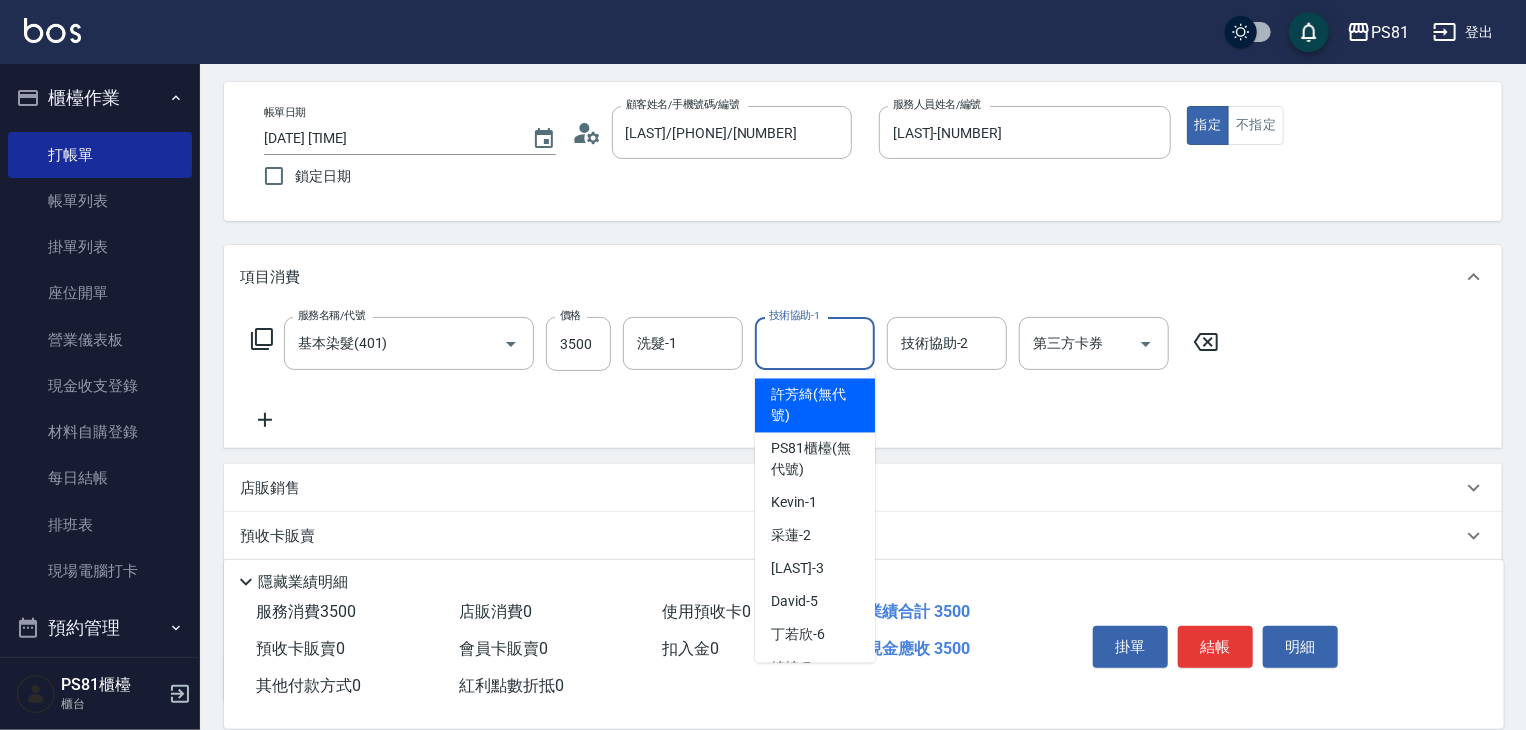 click on "技術協助-1" at bounding box center (815, 343) 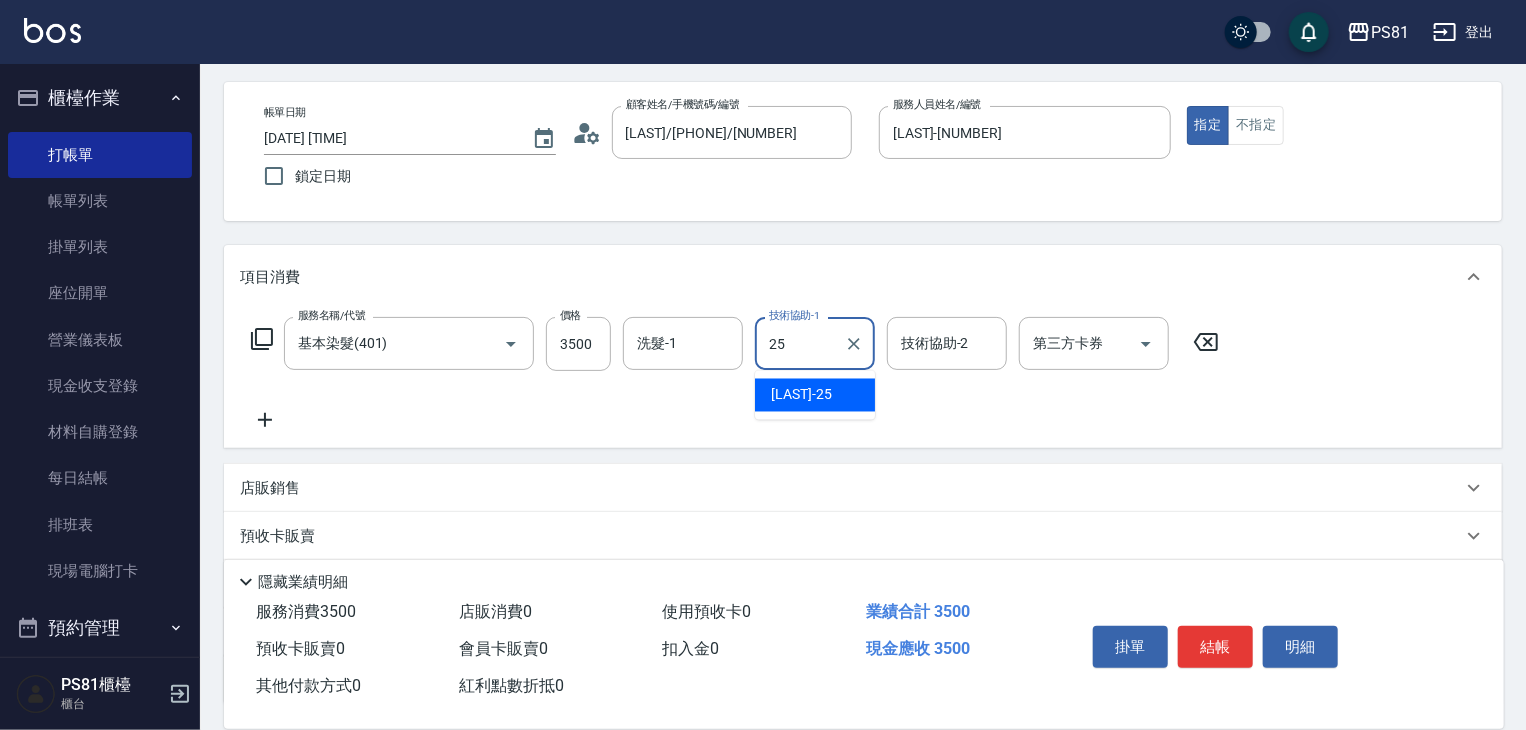 type on "妮可-25" 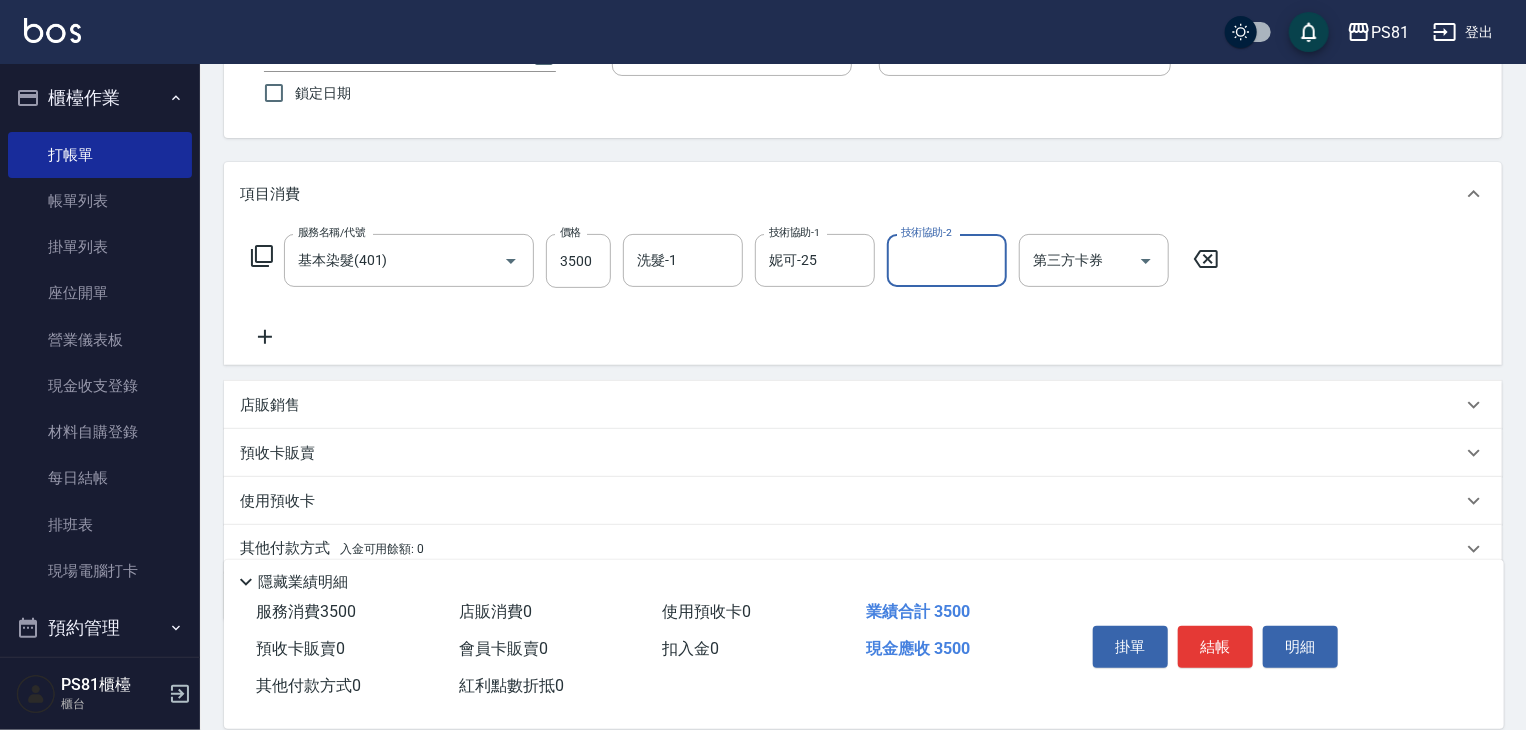 scroll, scrollTop: 188, scrollLeft: 0, axis: vertical 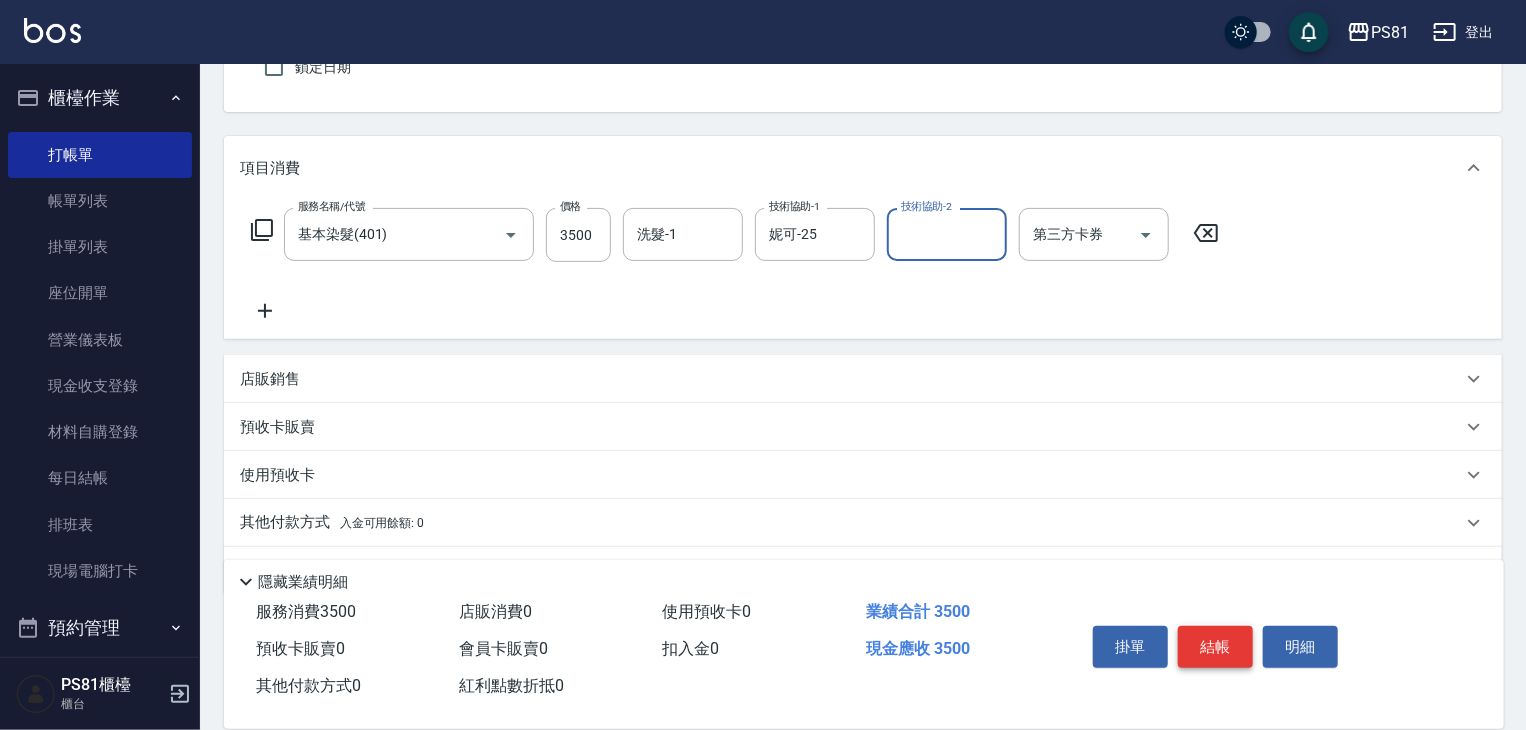click on "結帳" at bounding box center (1215, 647) 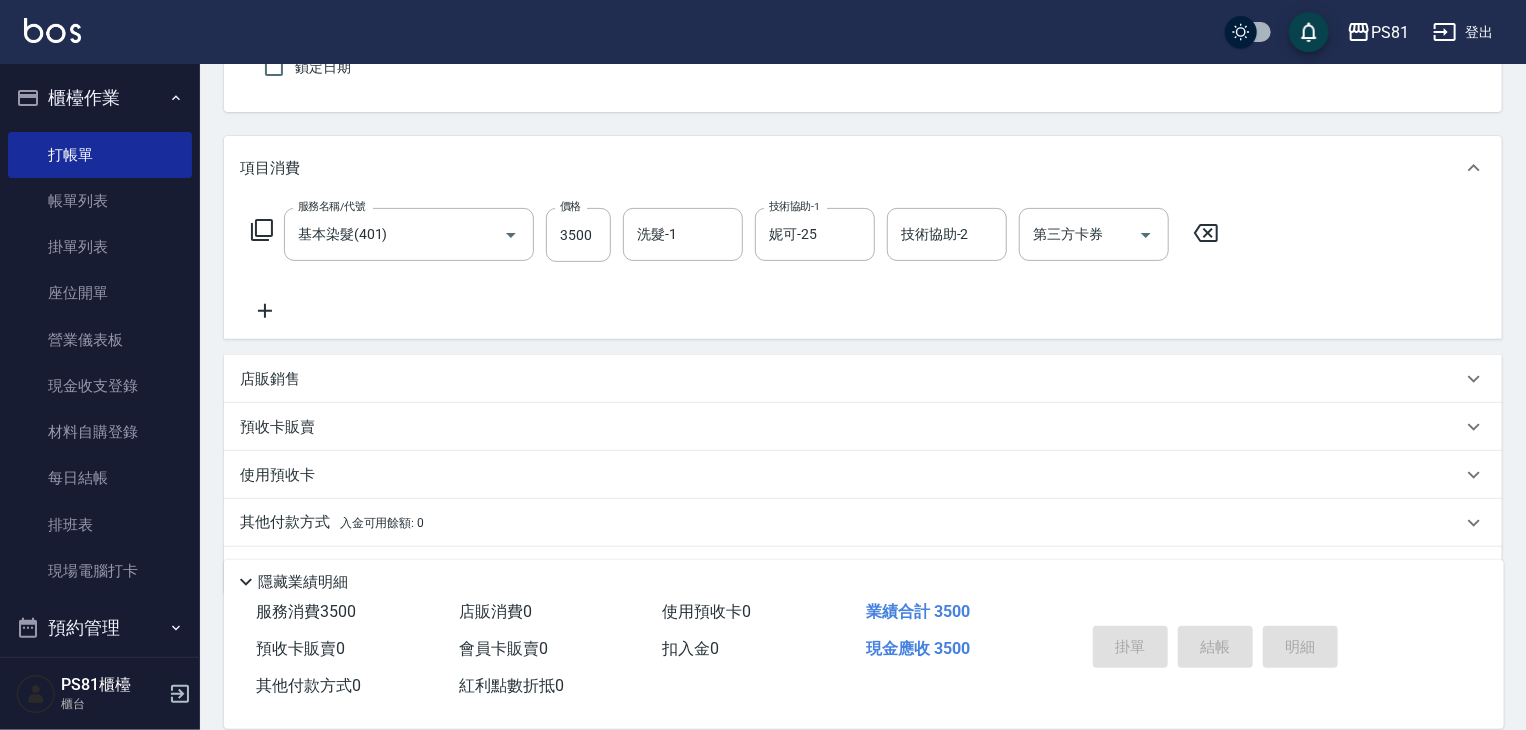 type on "[DATE] [TIME]" 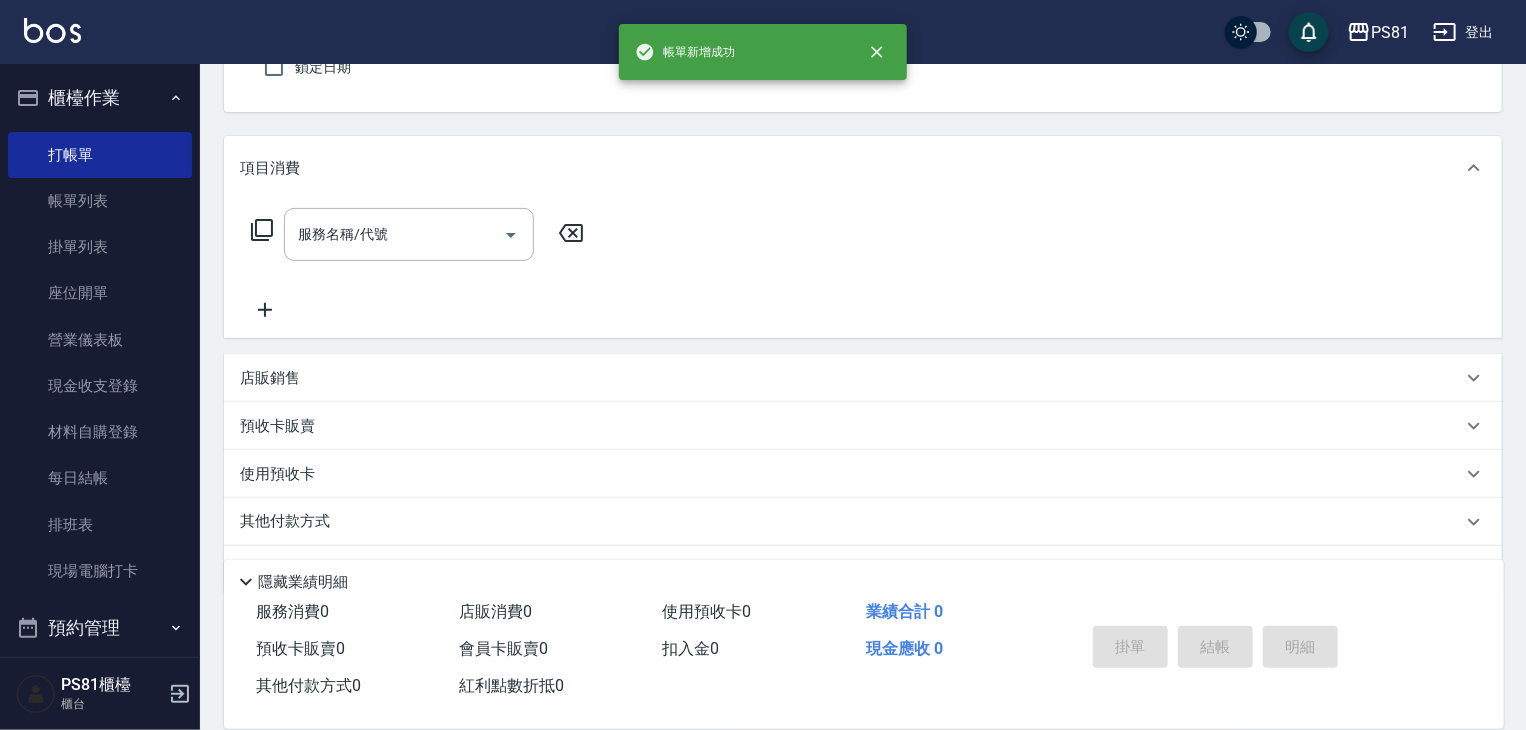 scroll, scrollTop: 0, scrollLeft: 0, axis: both 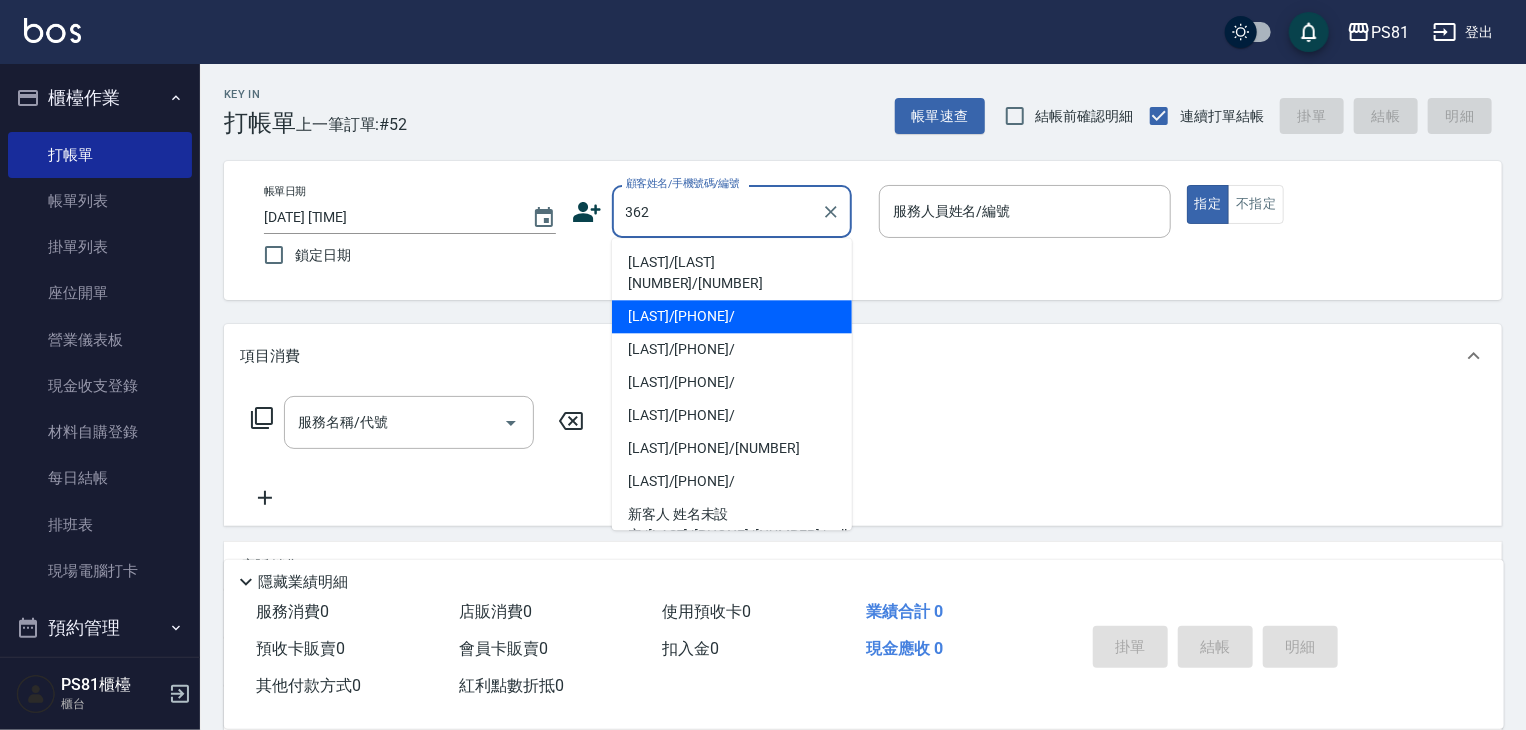 click on "[LAST]/[PHONE]/" at bounding box center (732, 316) 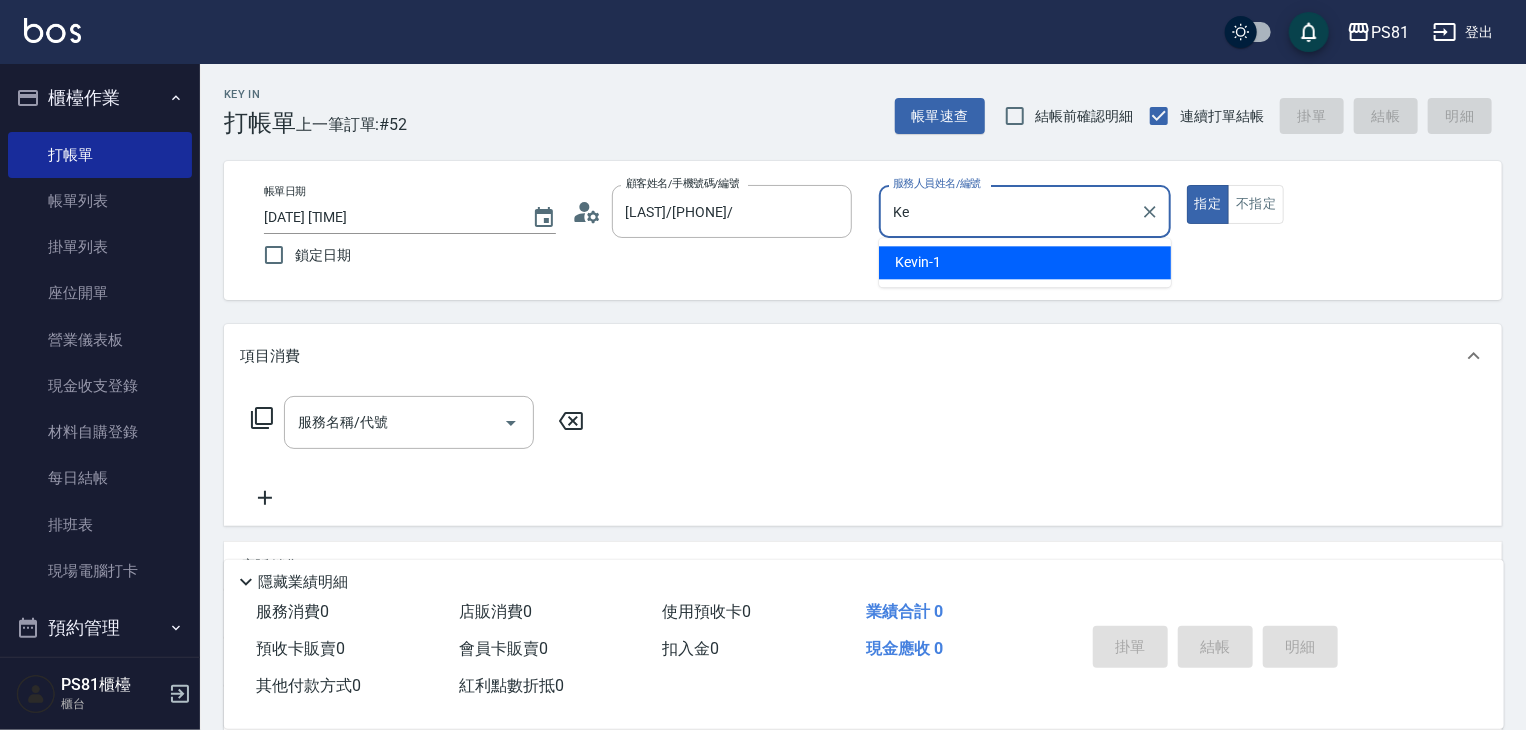 type on "K" 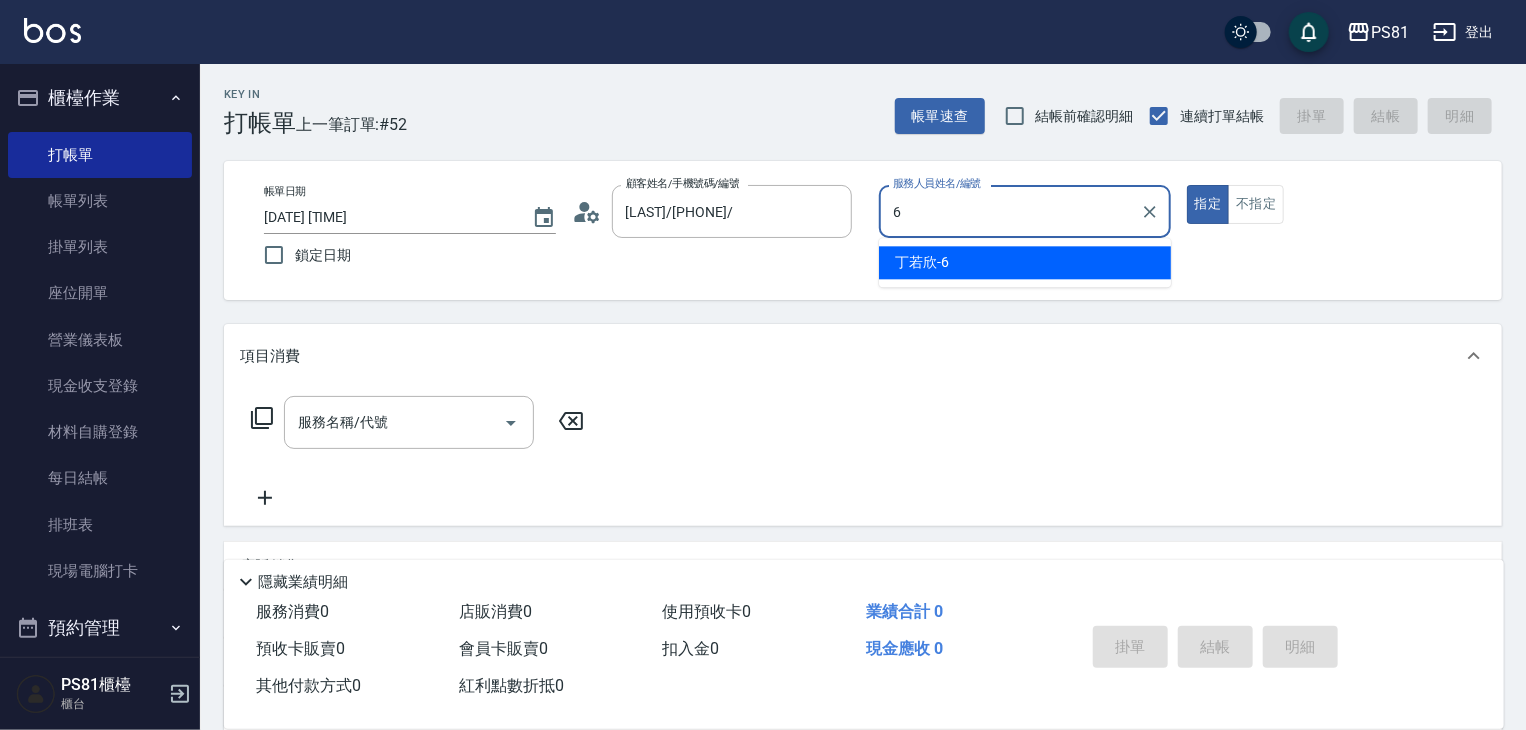 type on "[LAST]-[NUMBER]" 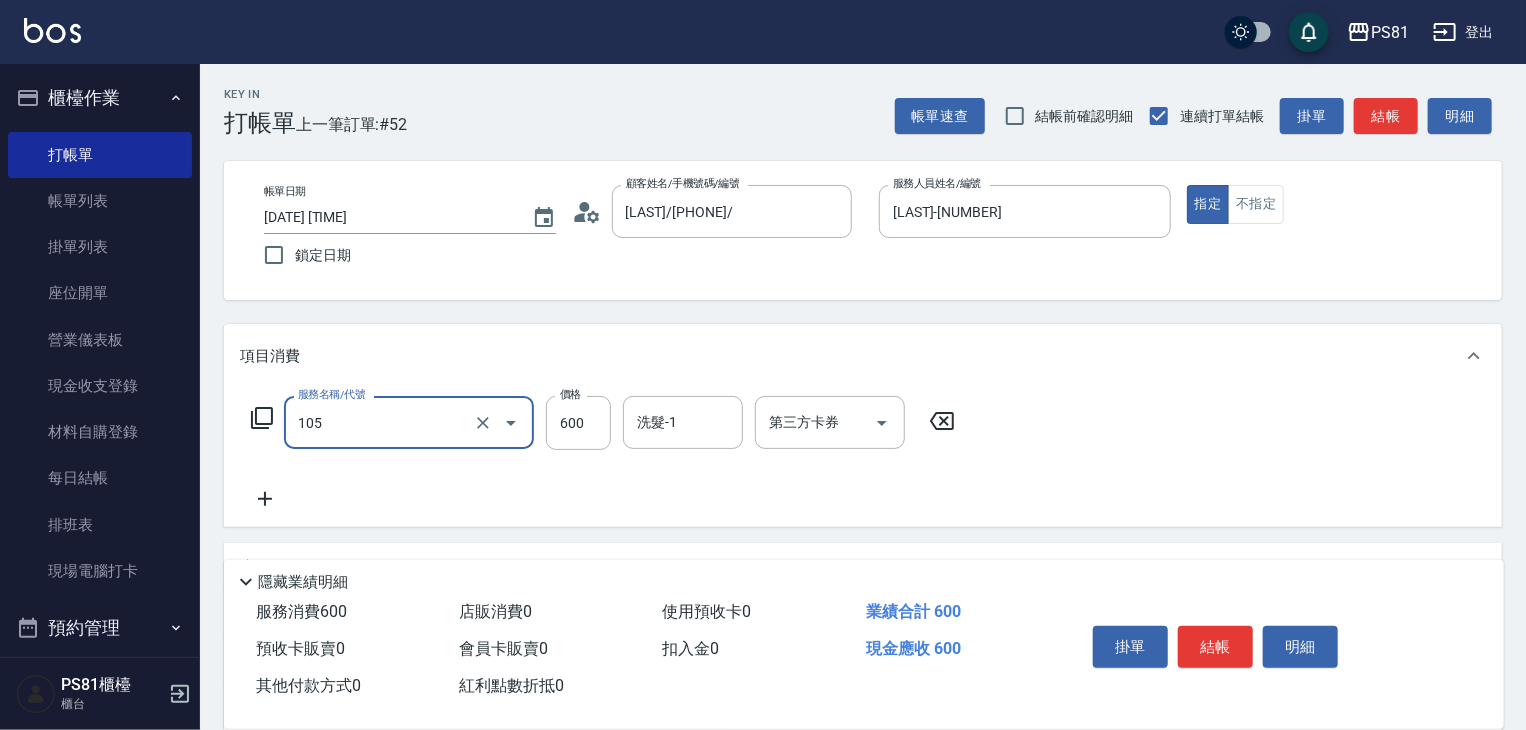 type on "A級洗剪600(105)" 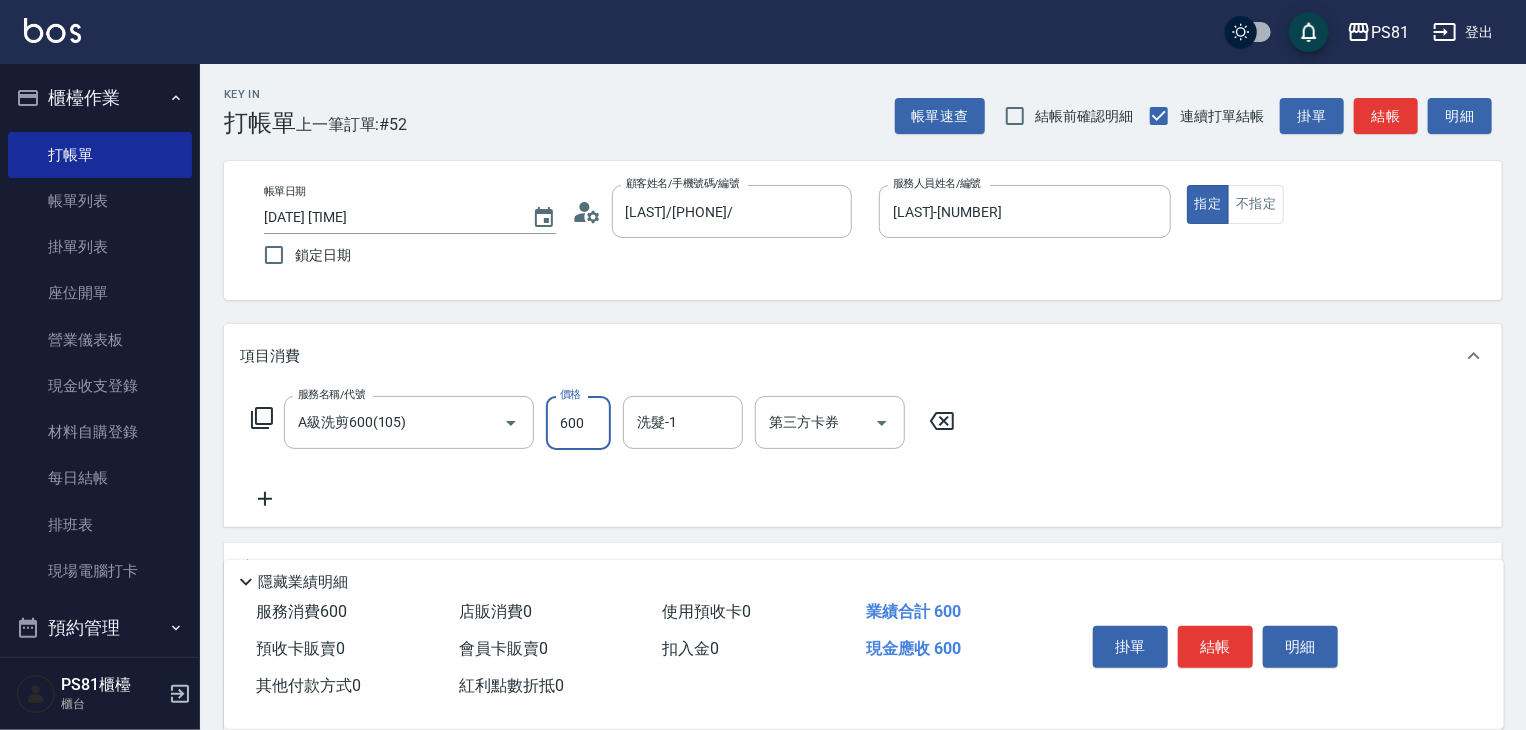 click on "結帳" at bounding box center [1215, 647] 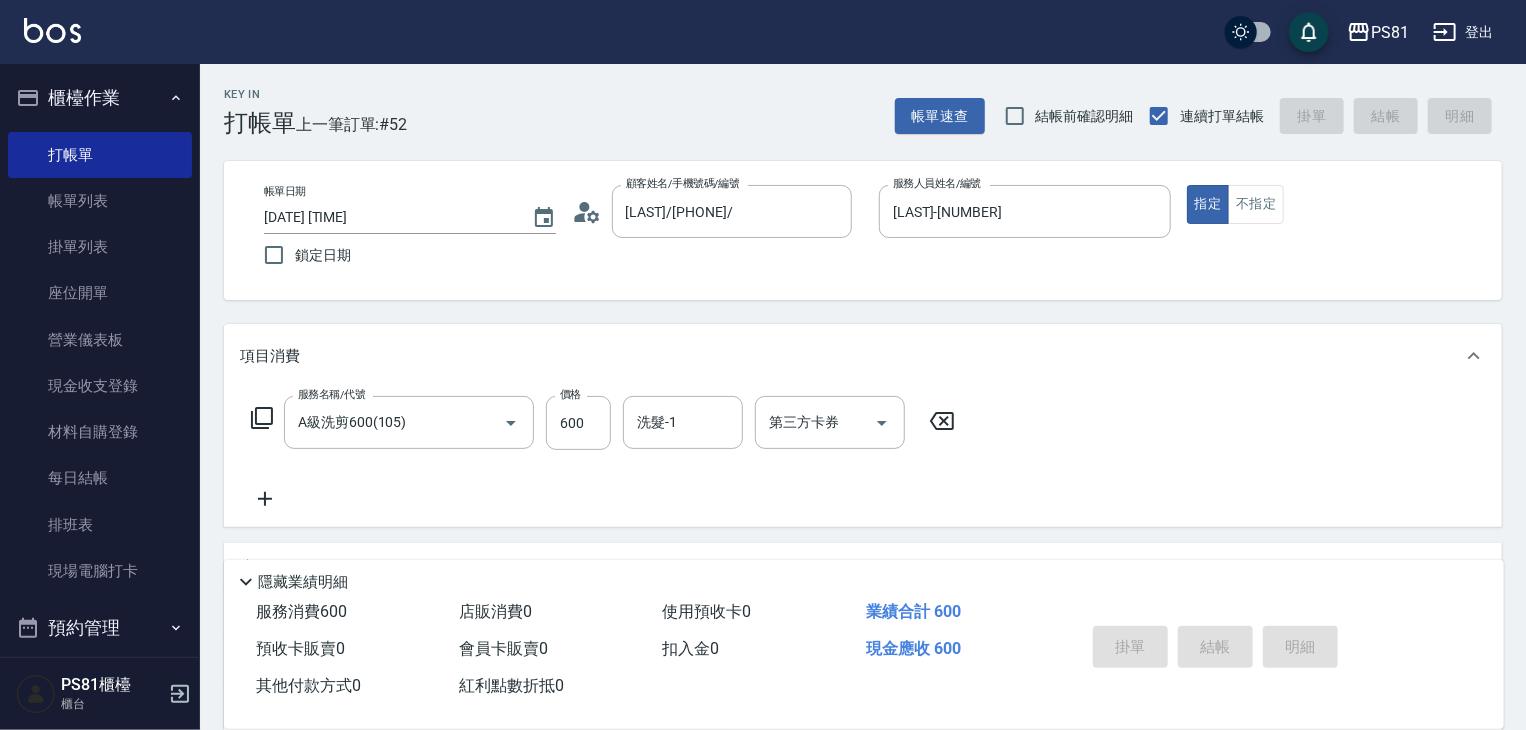 type 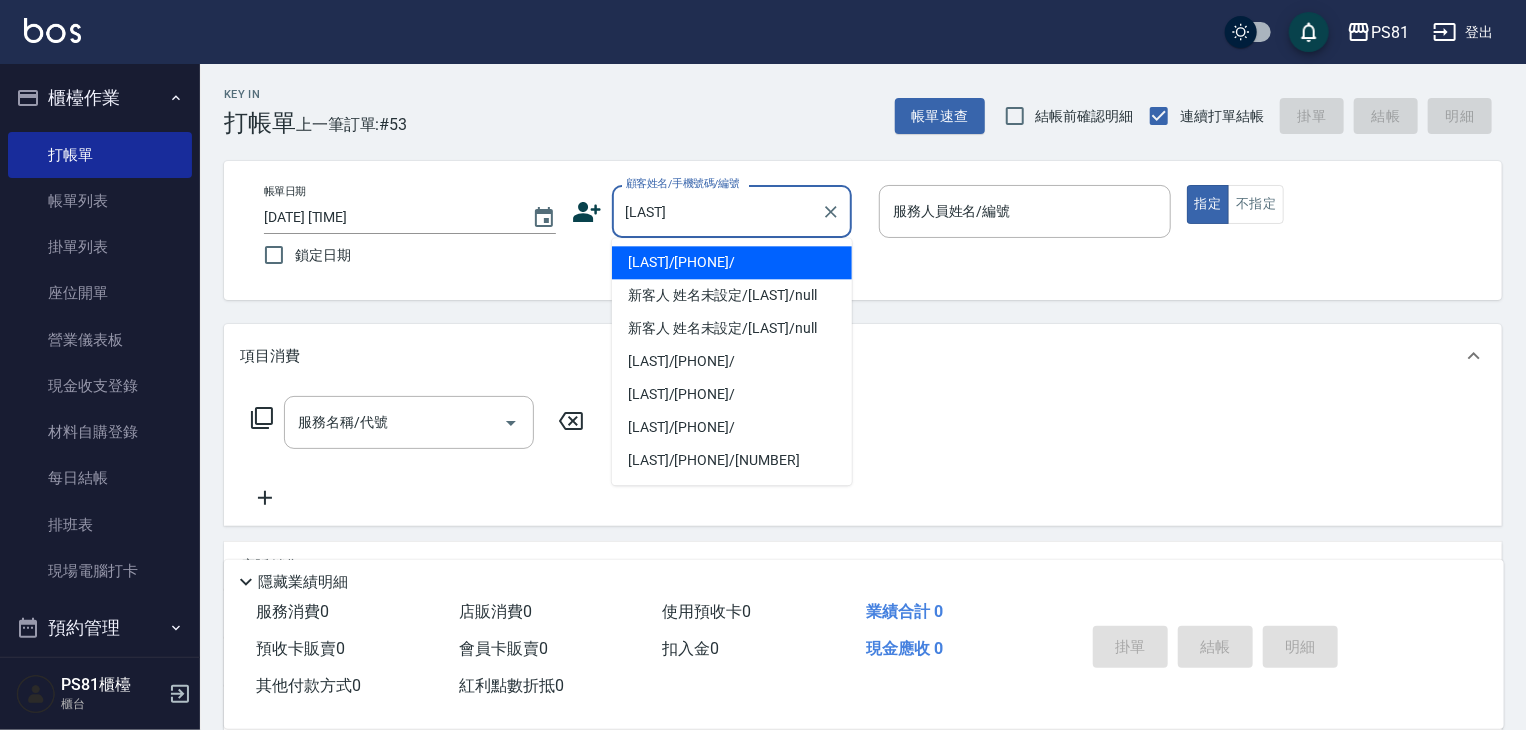click on "[LAST]/[PHONE]/" at bounding box center [732, 262] 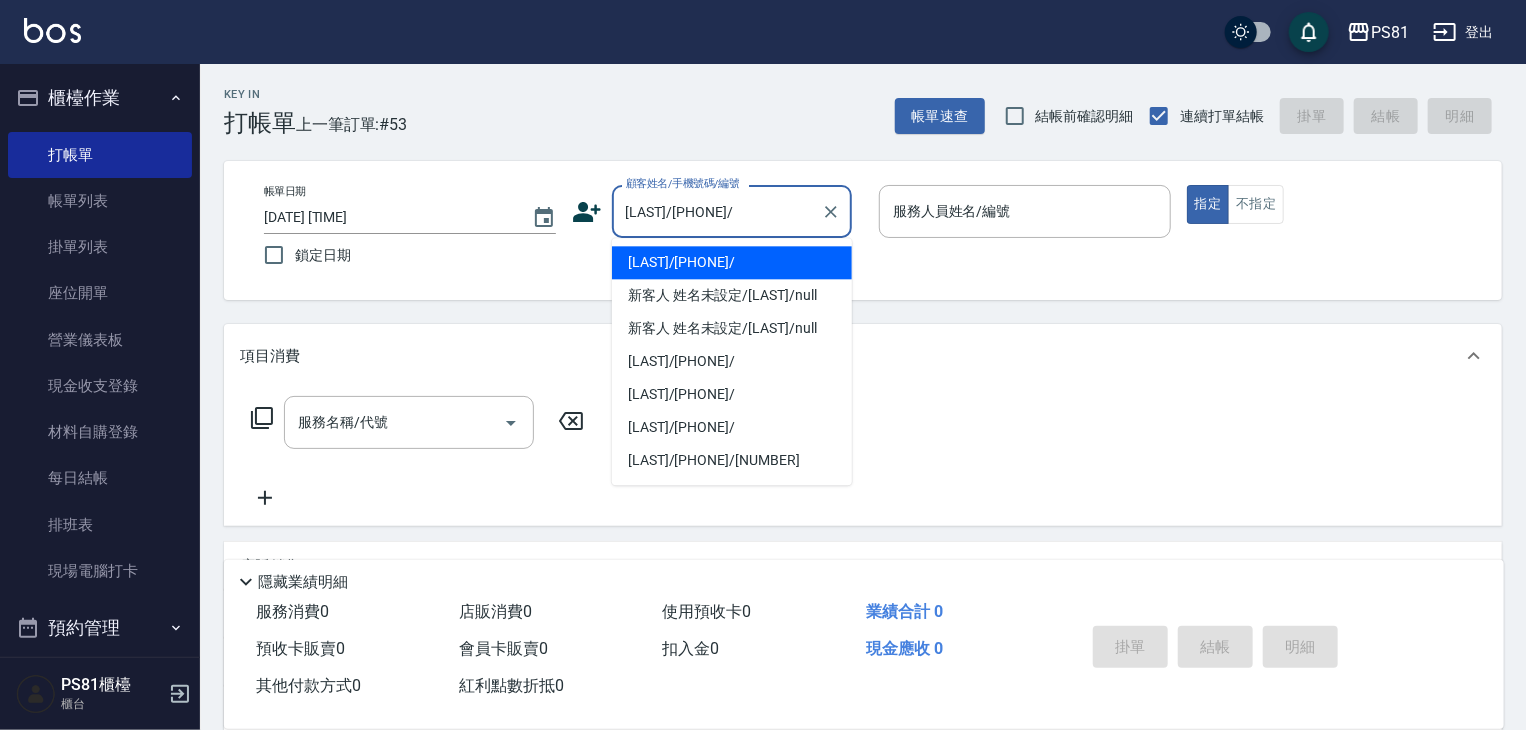 type on "[LAST]-[NUMBER]" 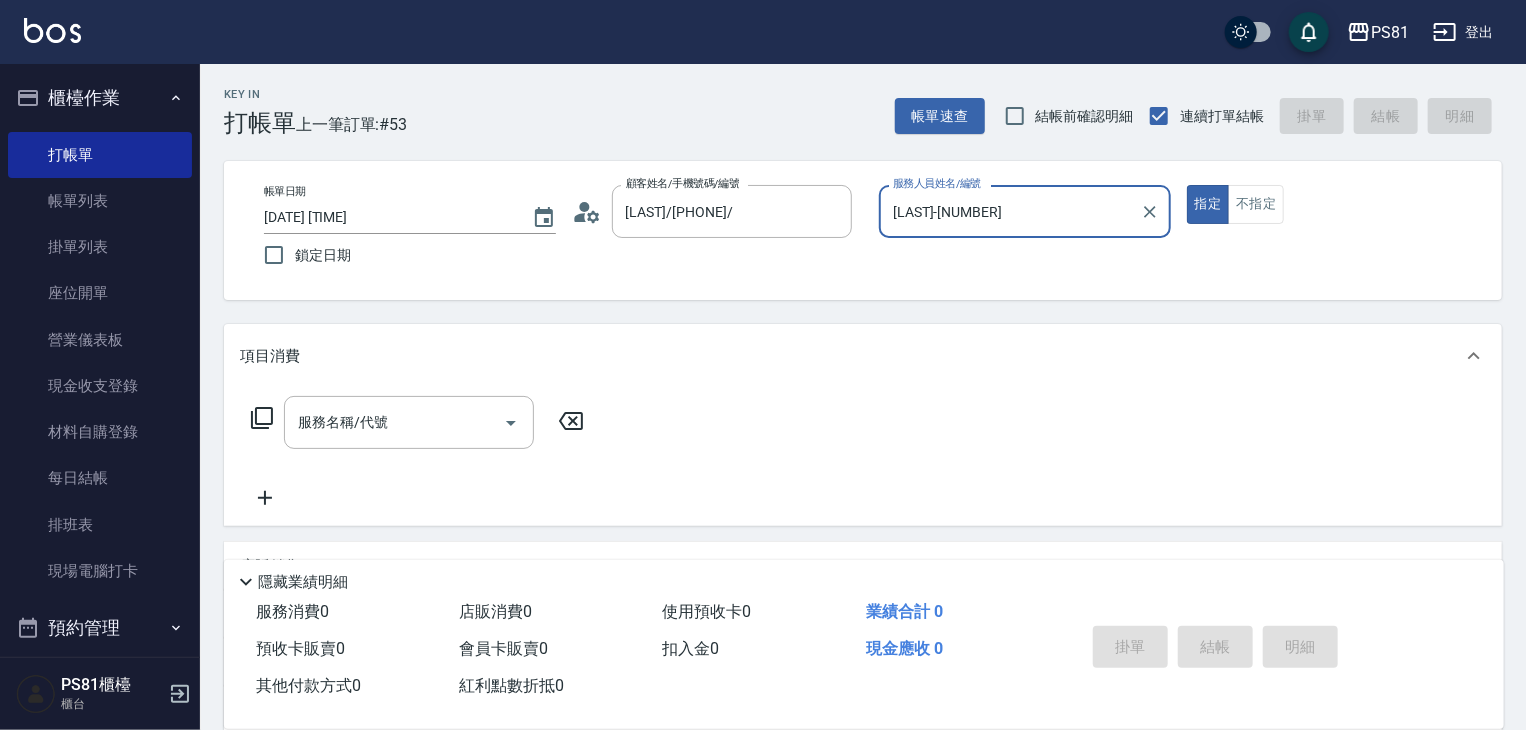 click on "指定" at bounding box center (1208, 204) 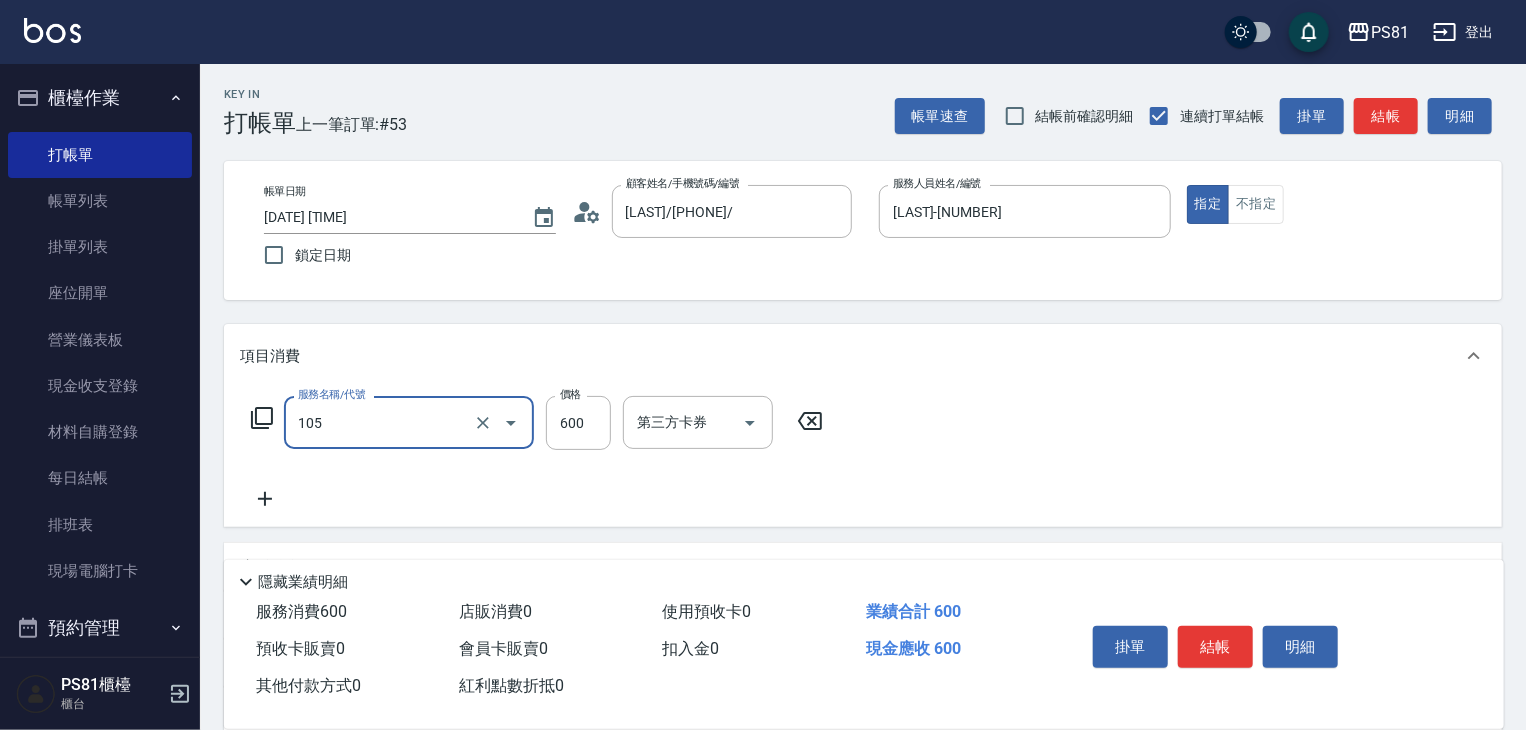 type on "A級洗剪600(105)" 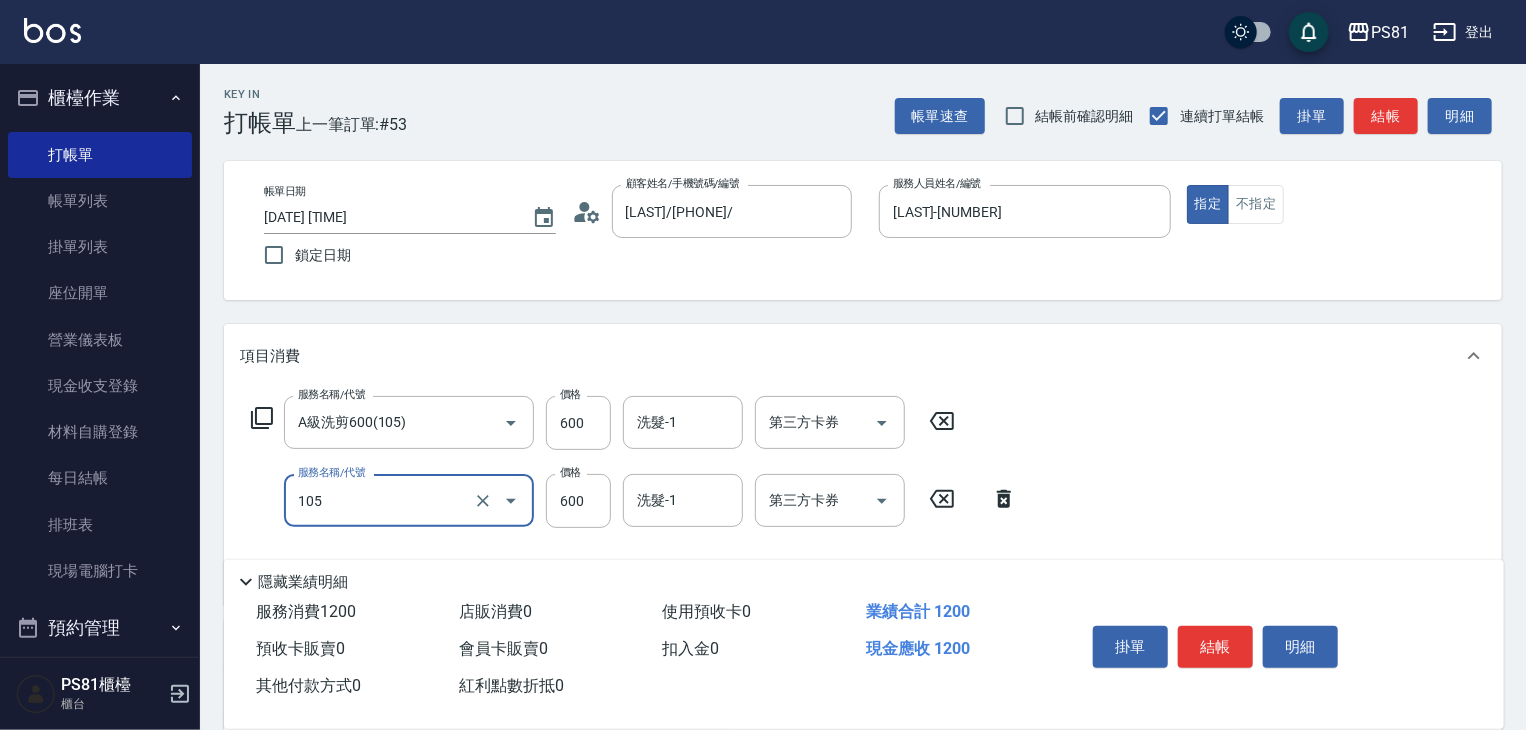 type on "A級洗剪600(105)" 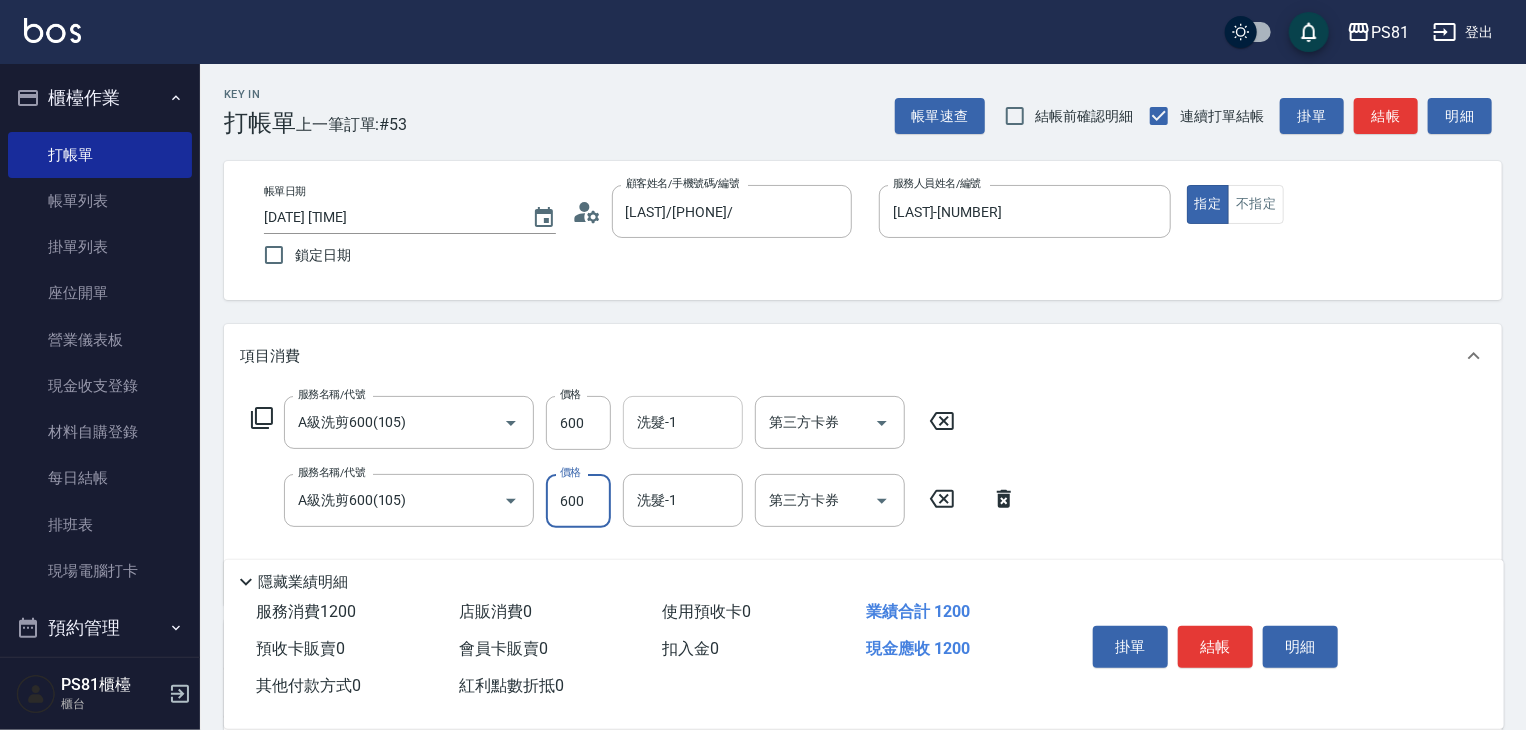 click on "洗髮-1" at bounding box center [683, 422] 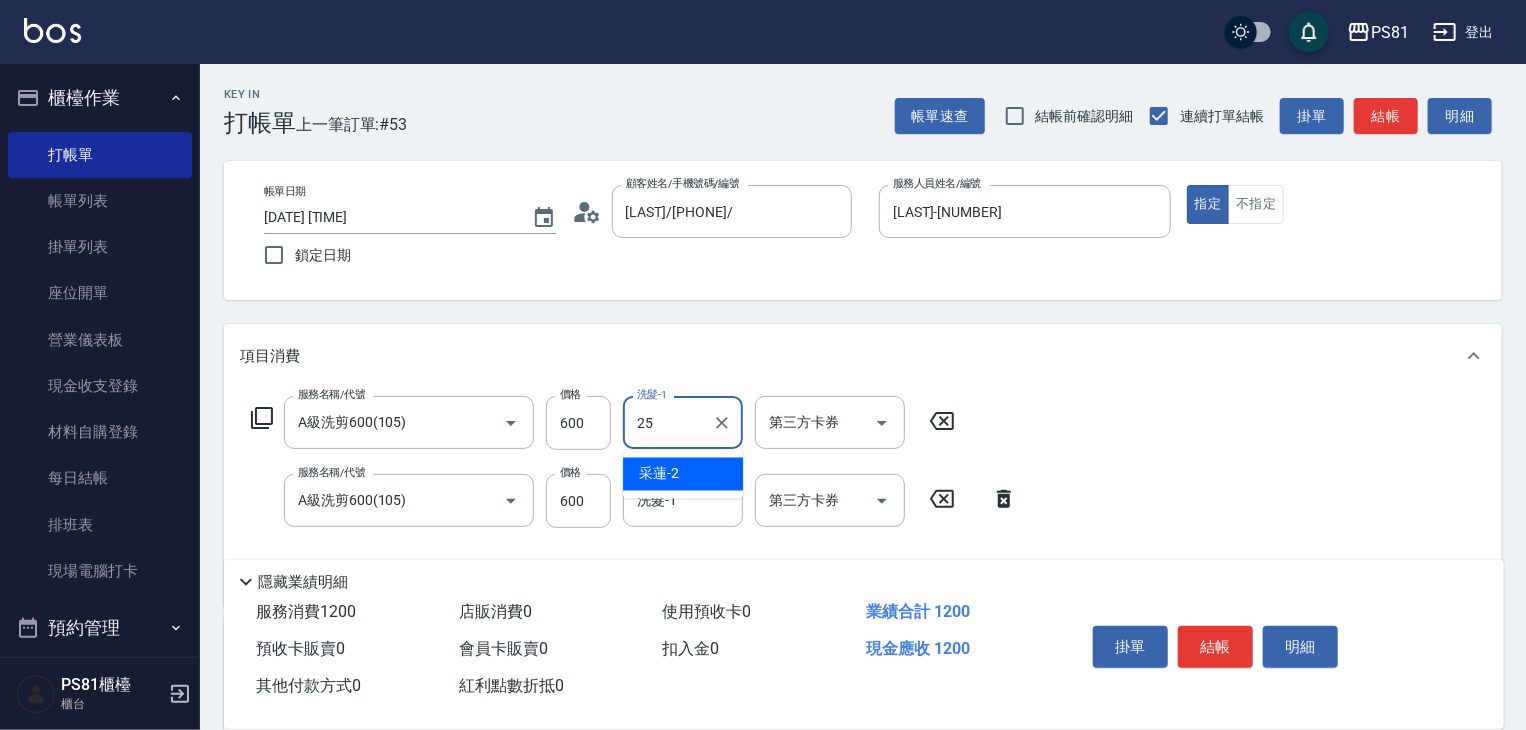 type on "妮可-25" 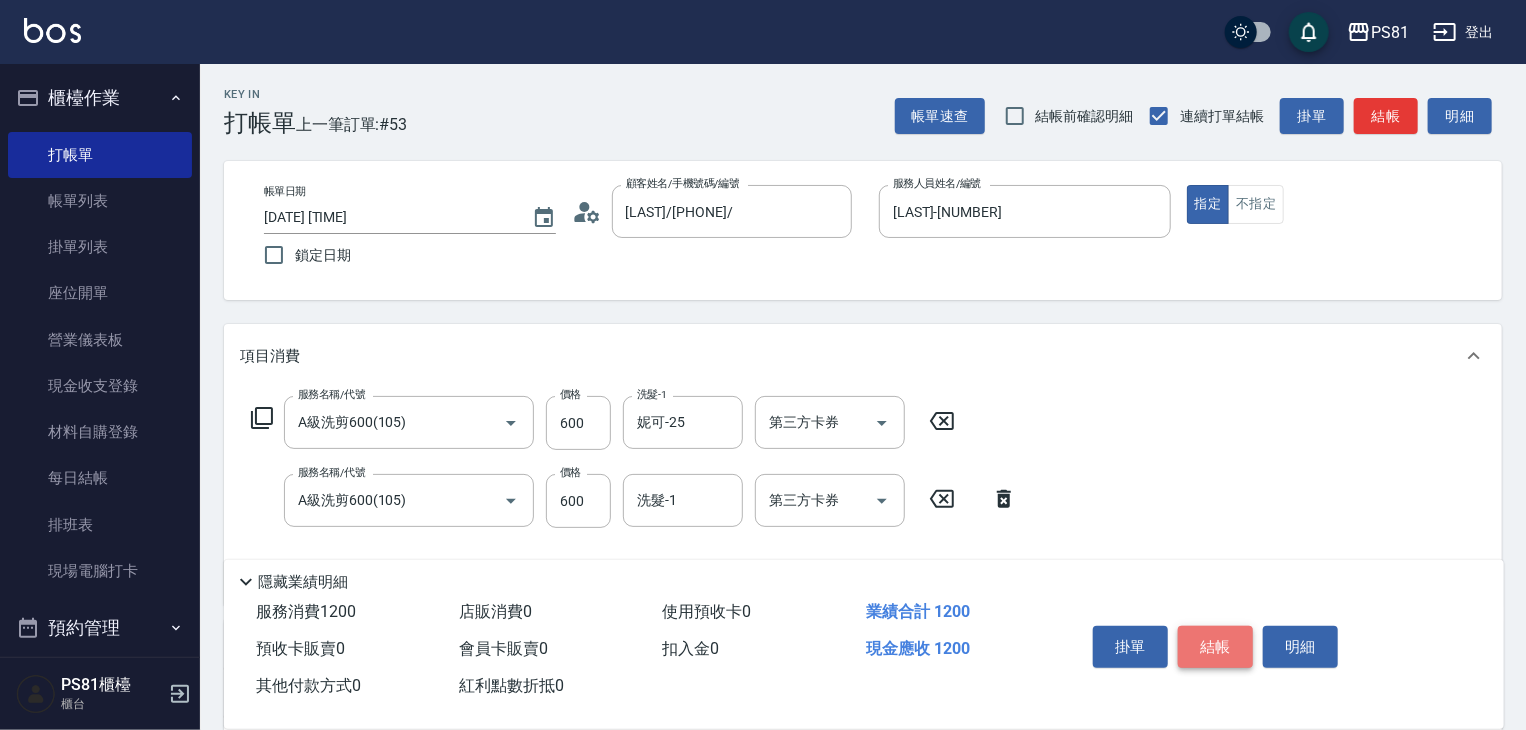 click on "結帳" at bounding box center [1215, 647] 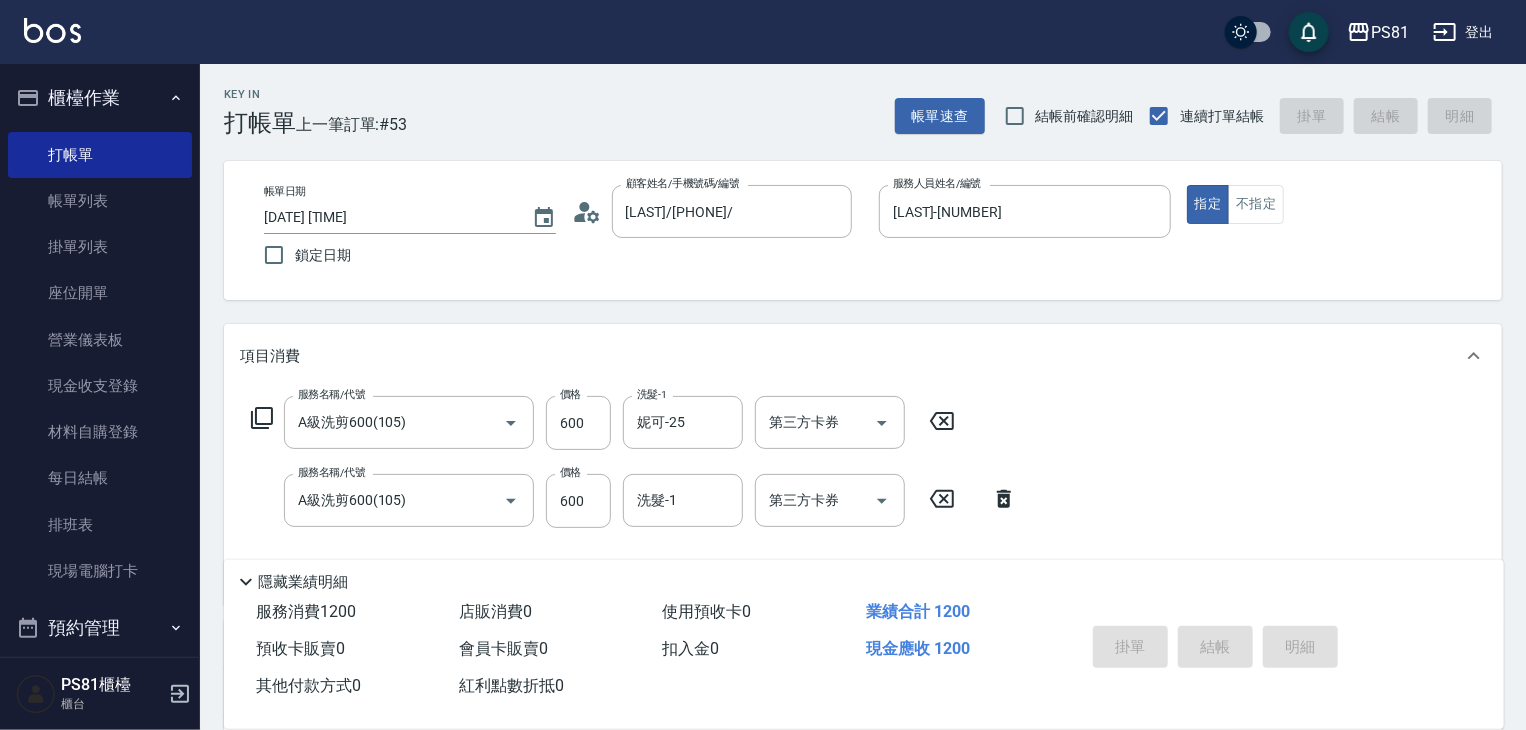 type 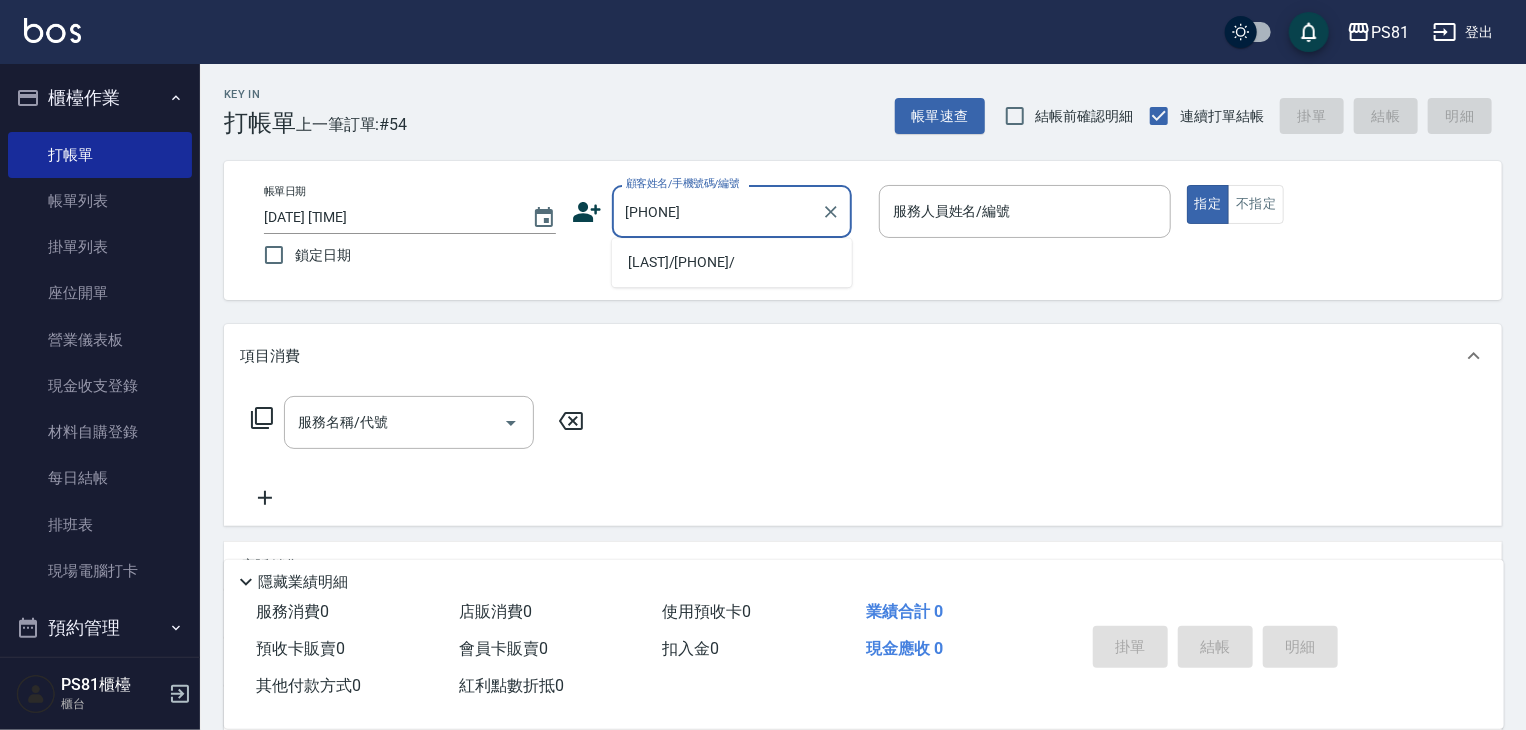 click on "[LAST]/[PHONE]/" at bounding box center [732, 262] 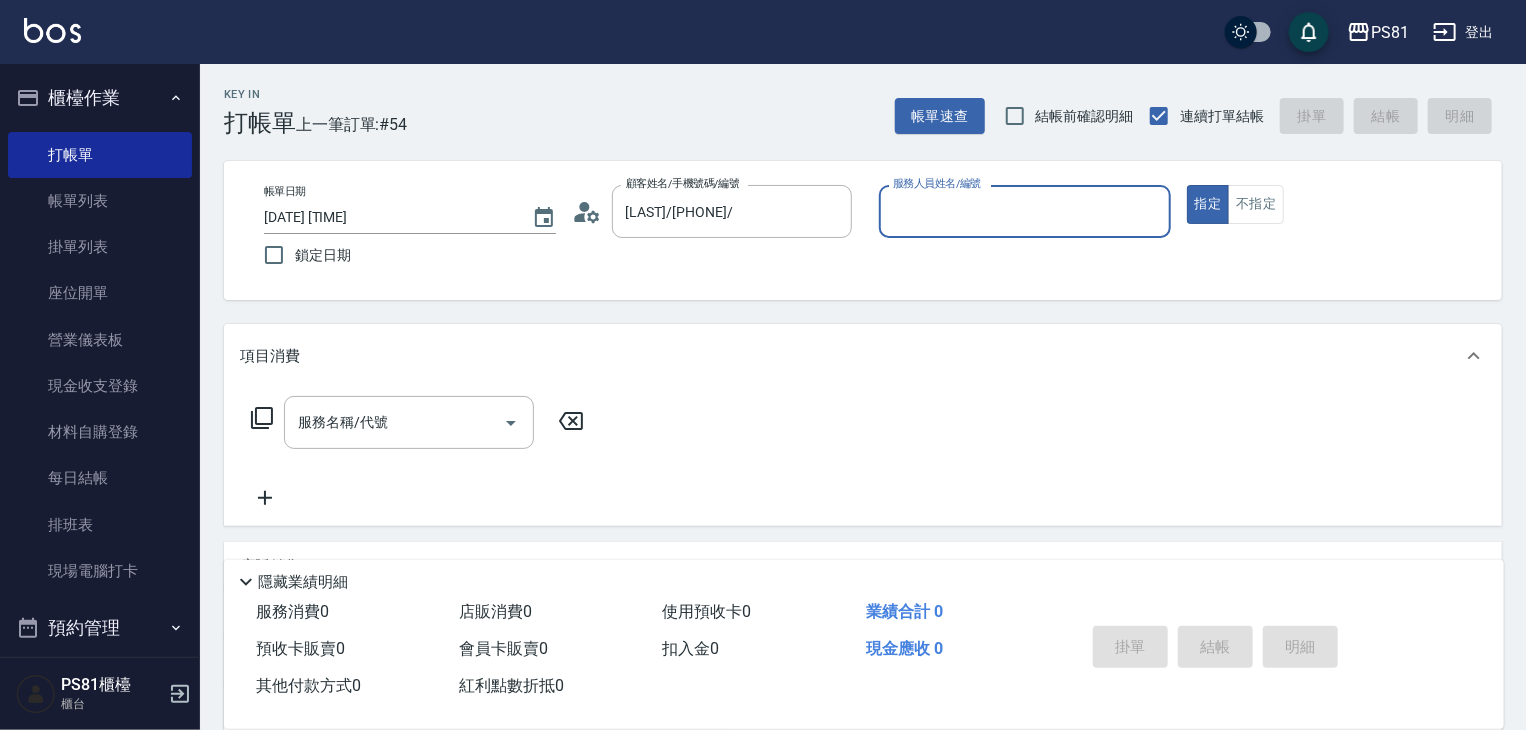 type on "[LAST]-[NUMBER]" 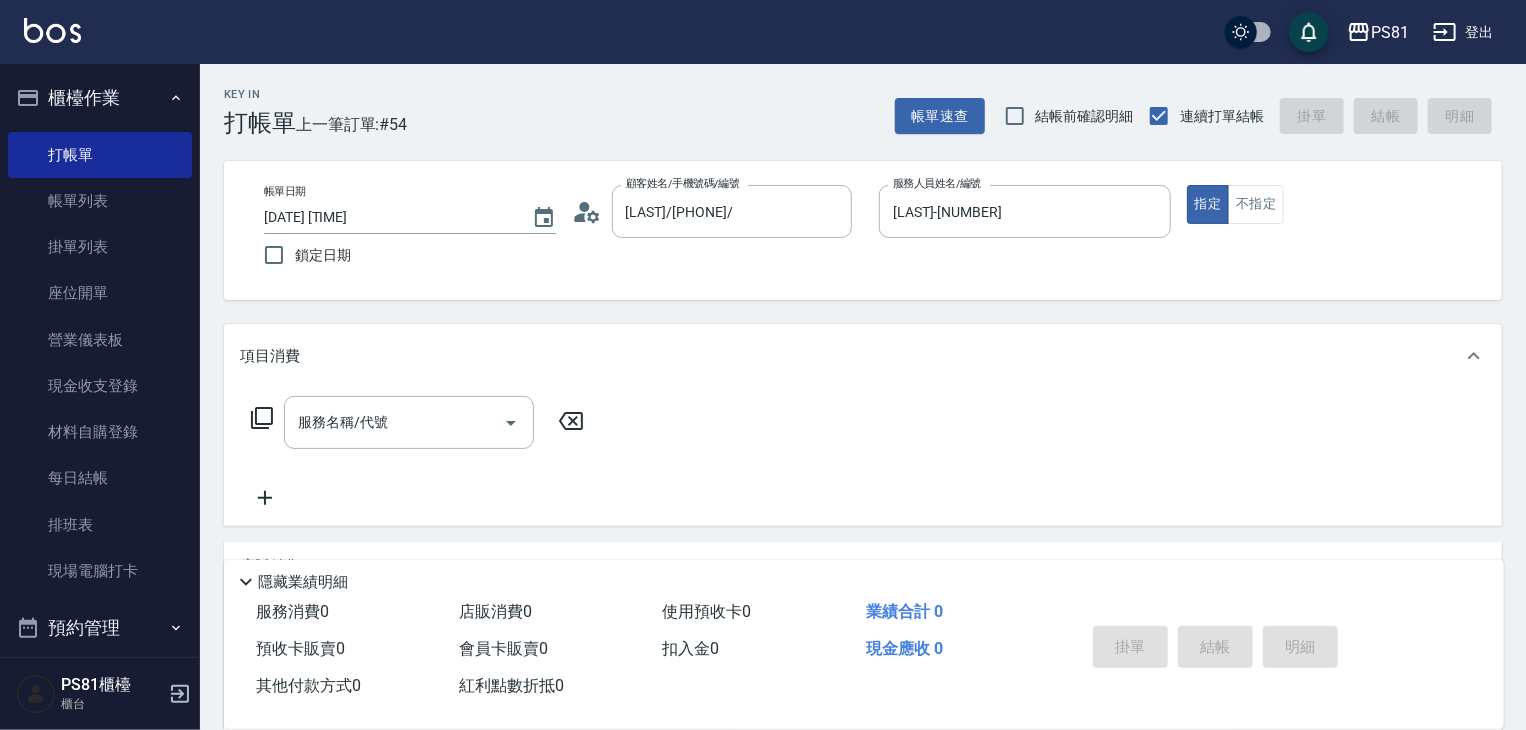 drag, startPoint x: 697, startPoint y: 265, endPoint x: 713, endPoint y: 241, distance: 28.84441 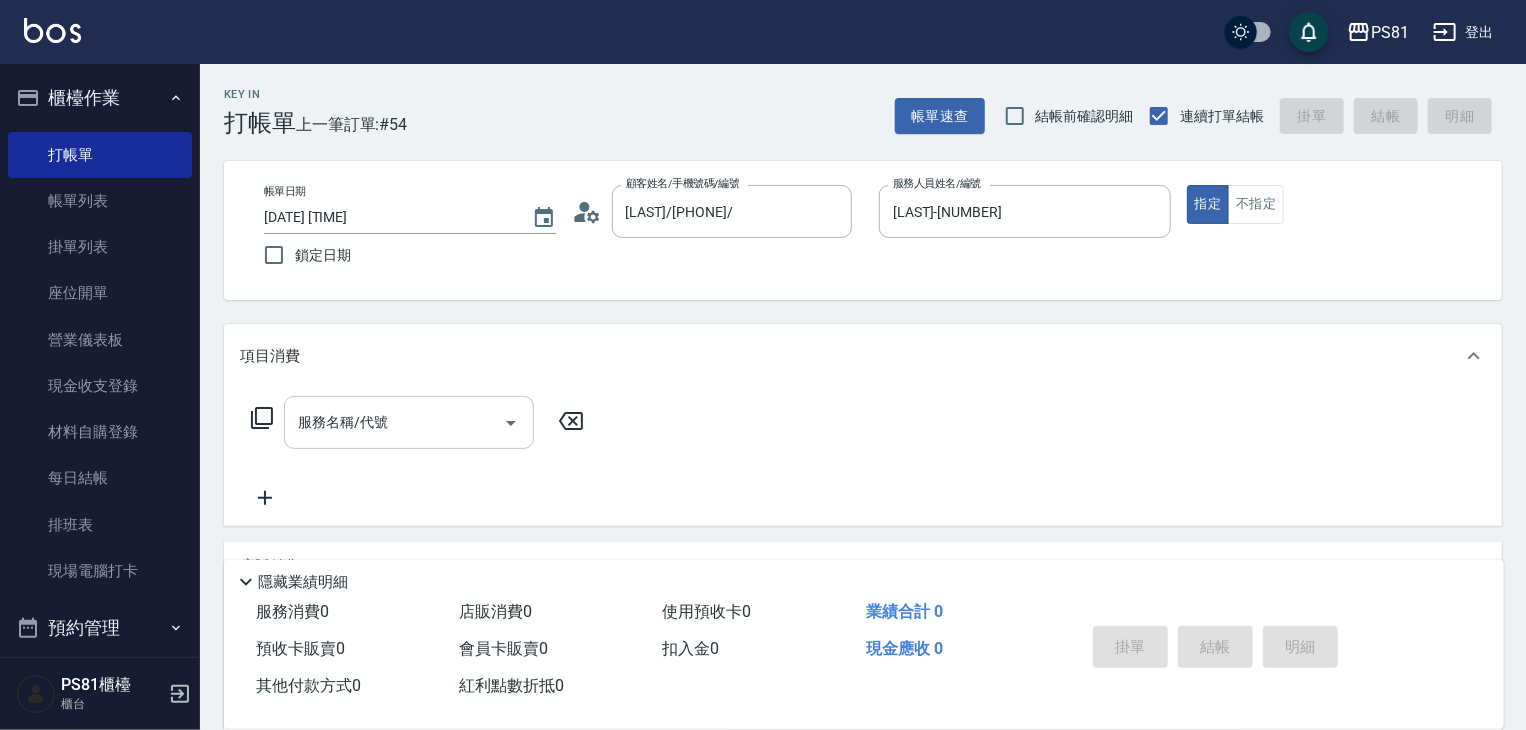 click on "服務名稱/代號" at bounding box center (394, 422) 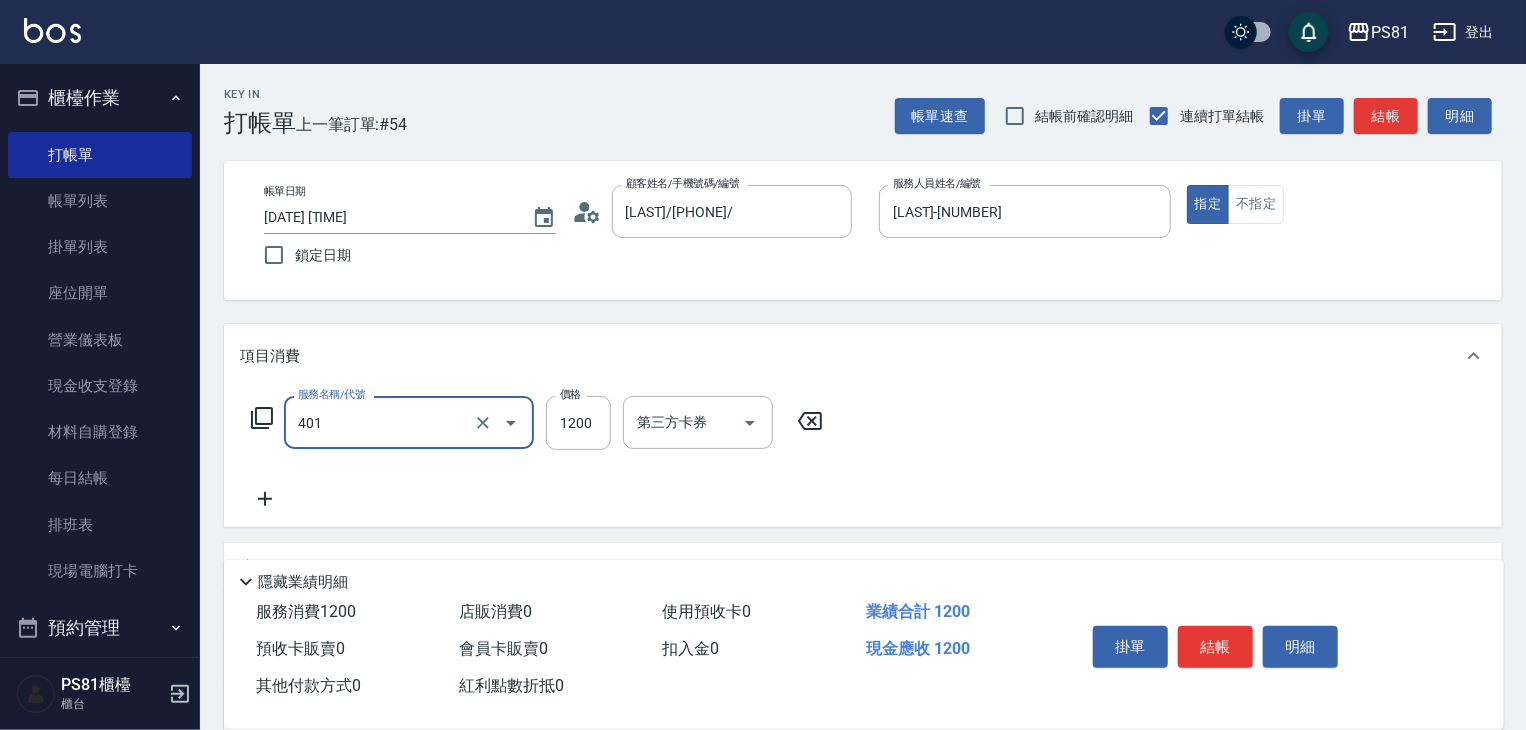 type on "基本染髮(401)" 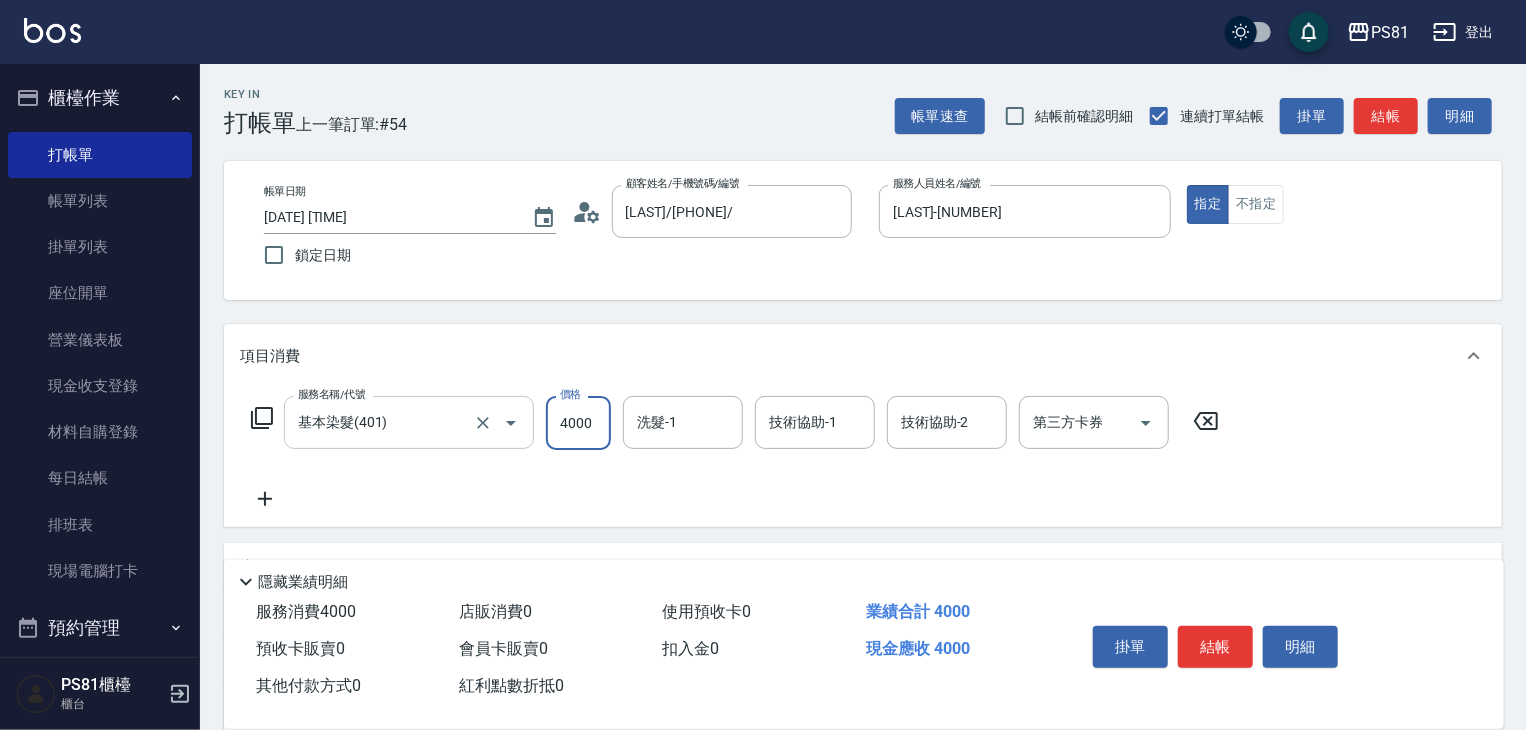 type on "4000" 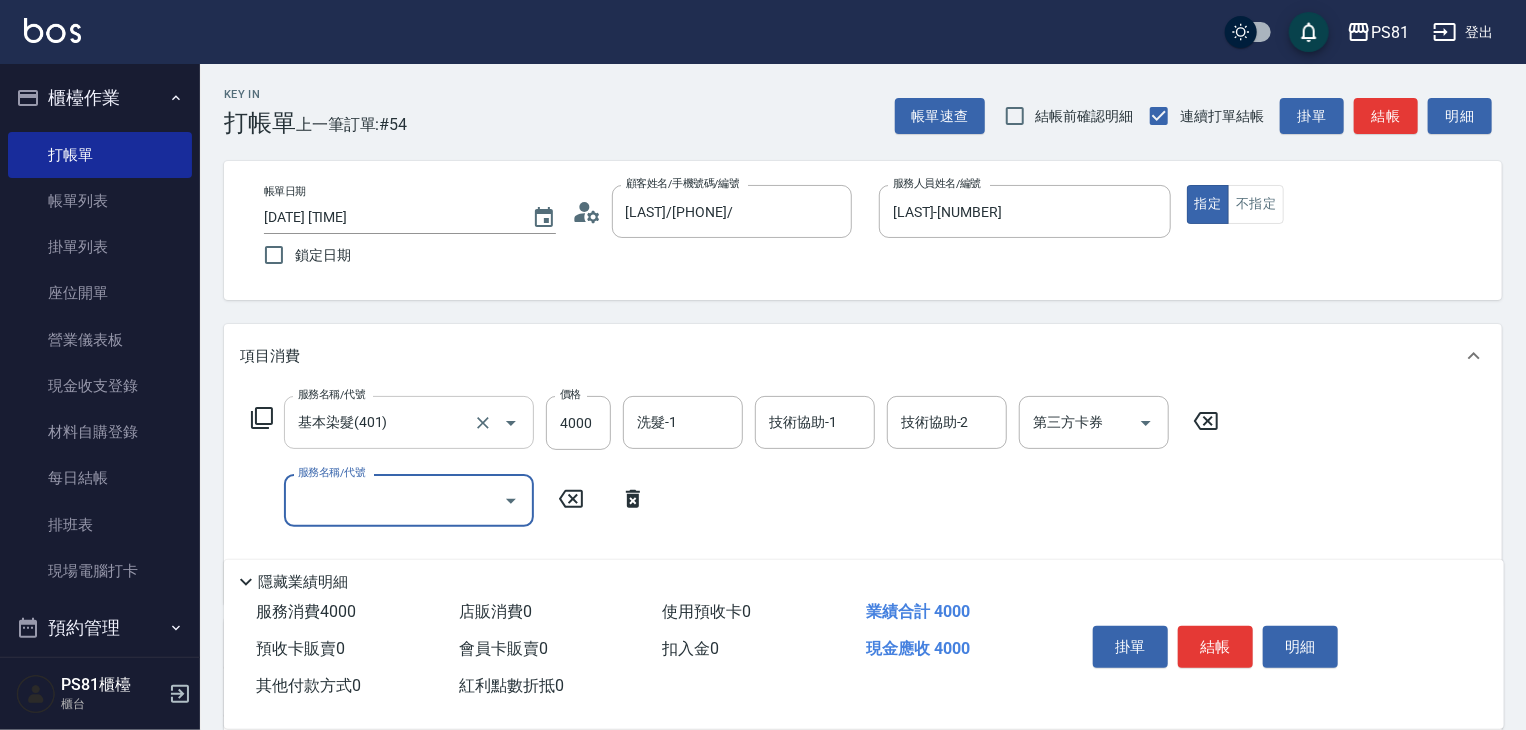 type on "4" 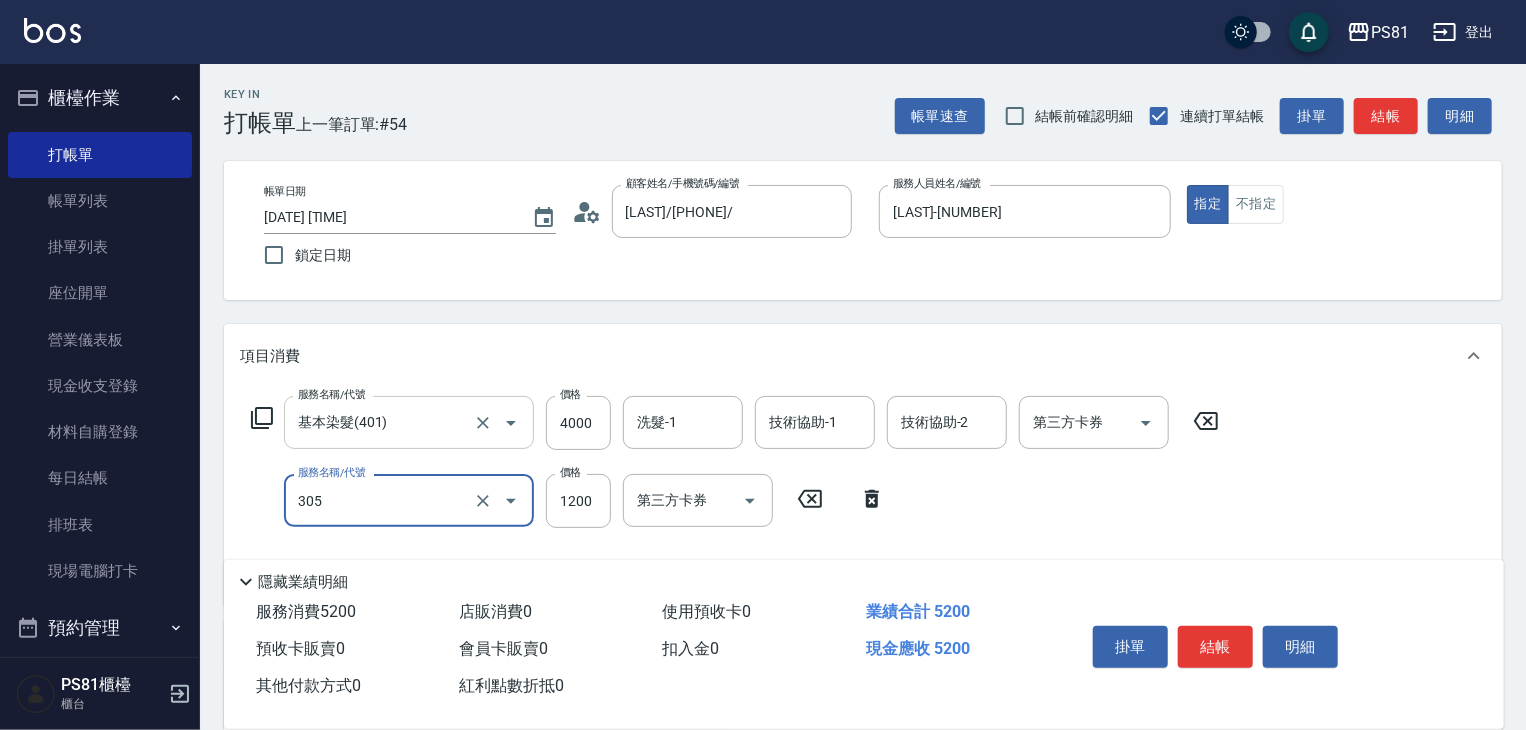 type on "基本離子燙(305)" 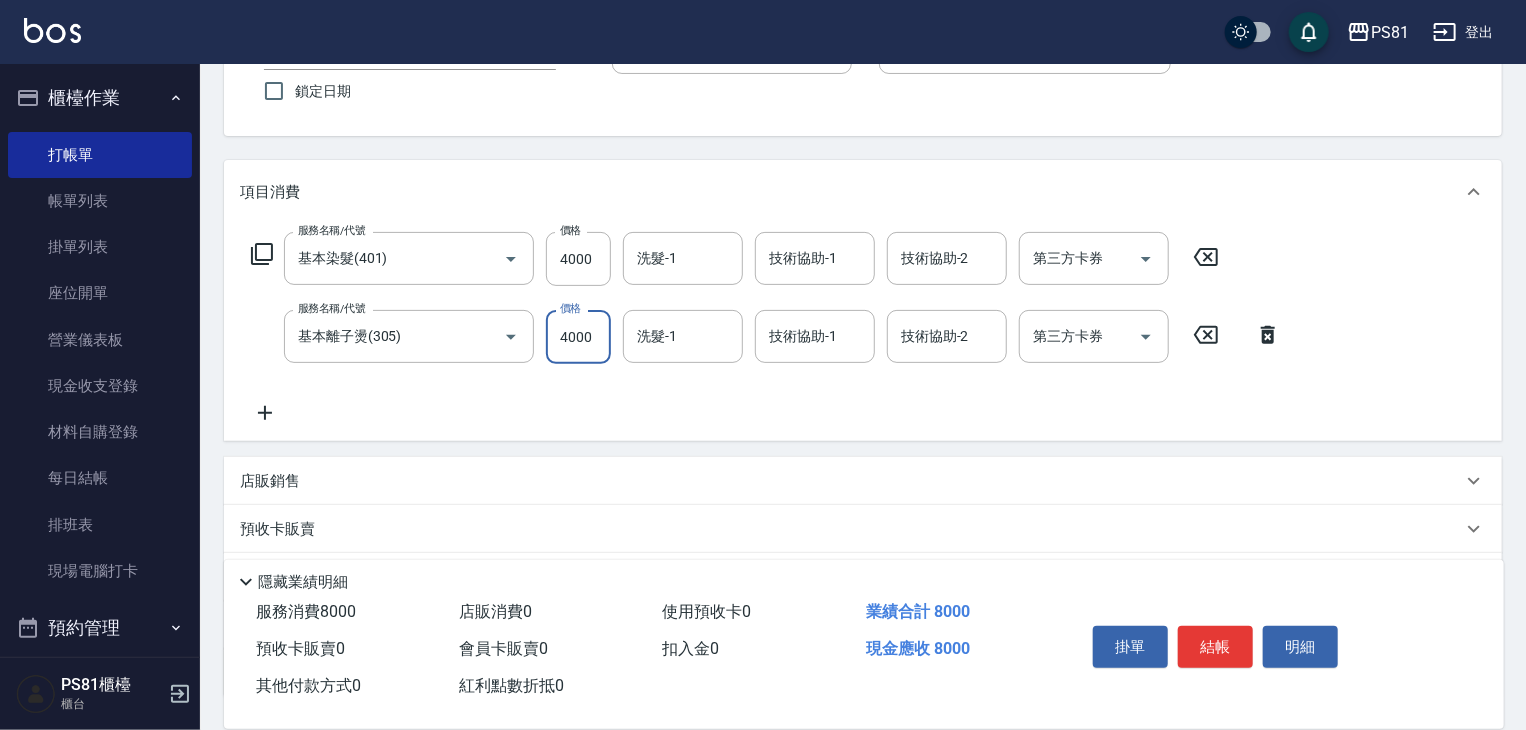 scroll, scrollTop: 205, scrollLeft: 0, axis: vertical 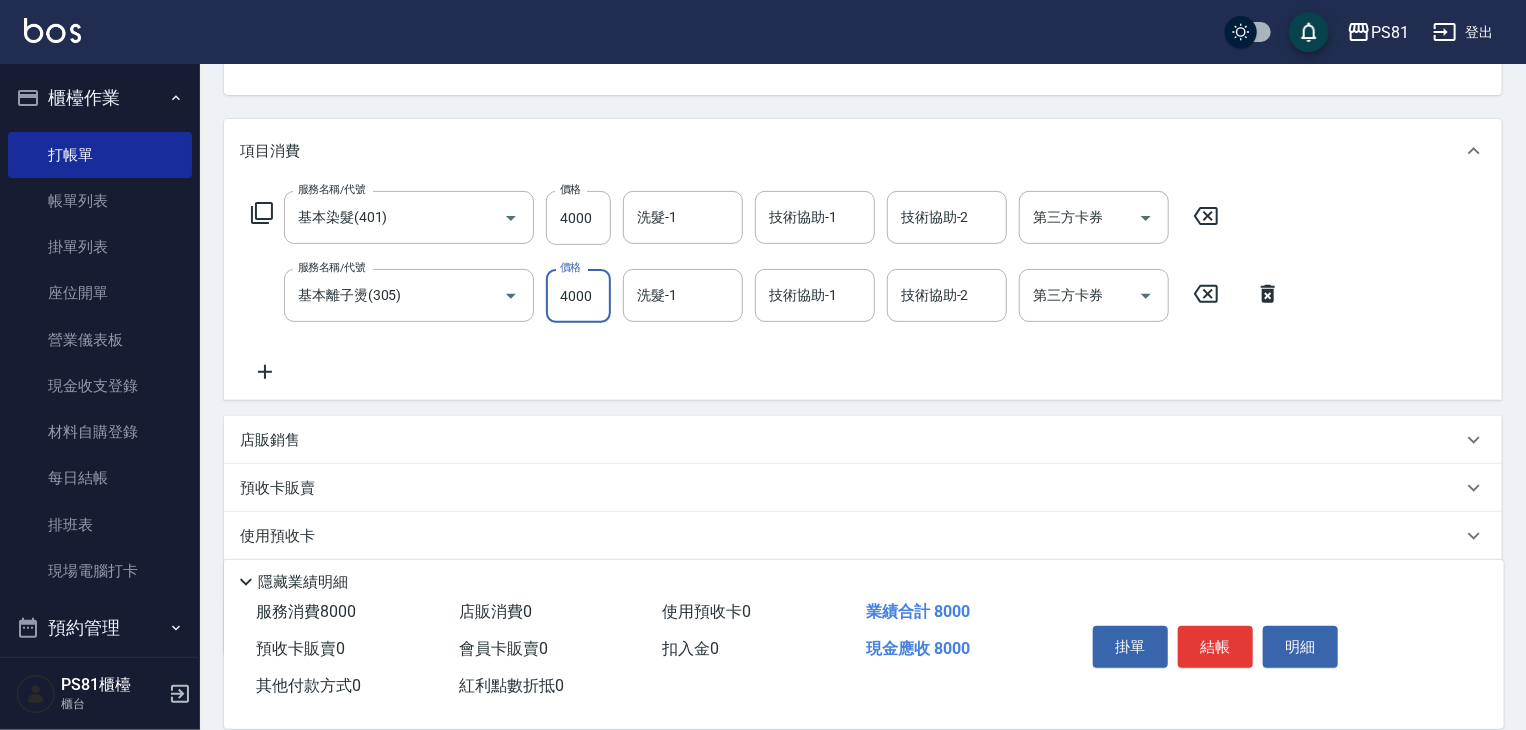 type on "4000" 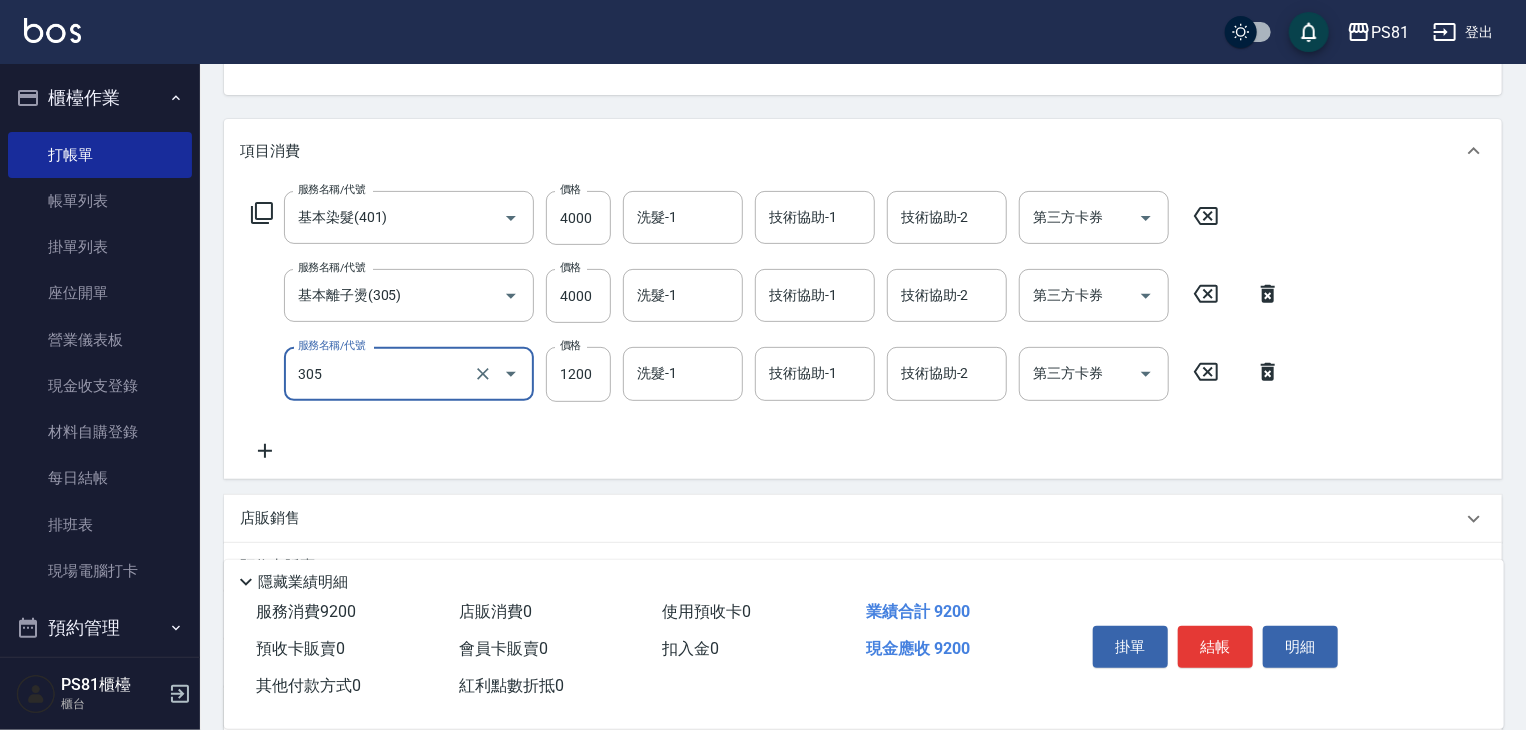 type on "基本離子燙(305)" 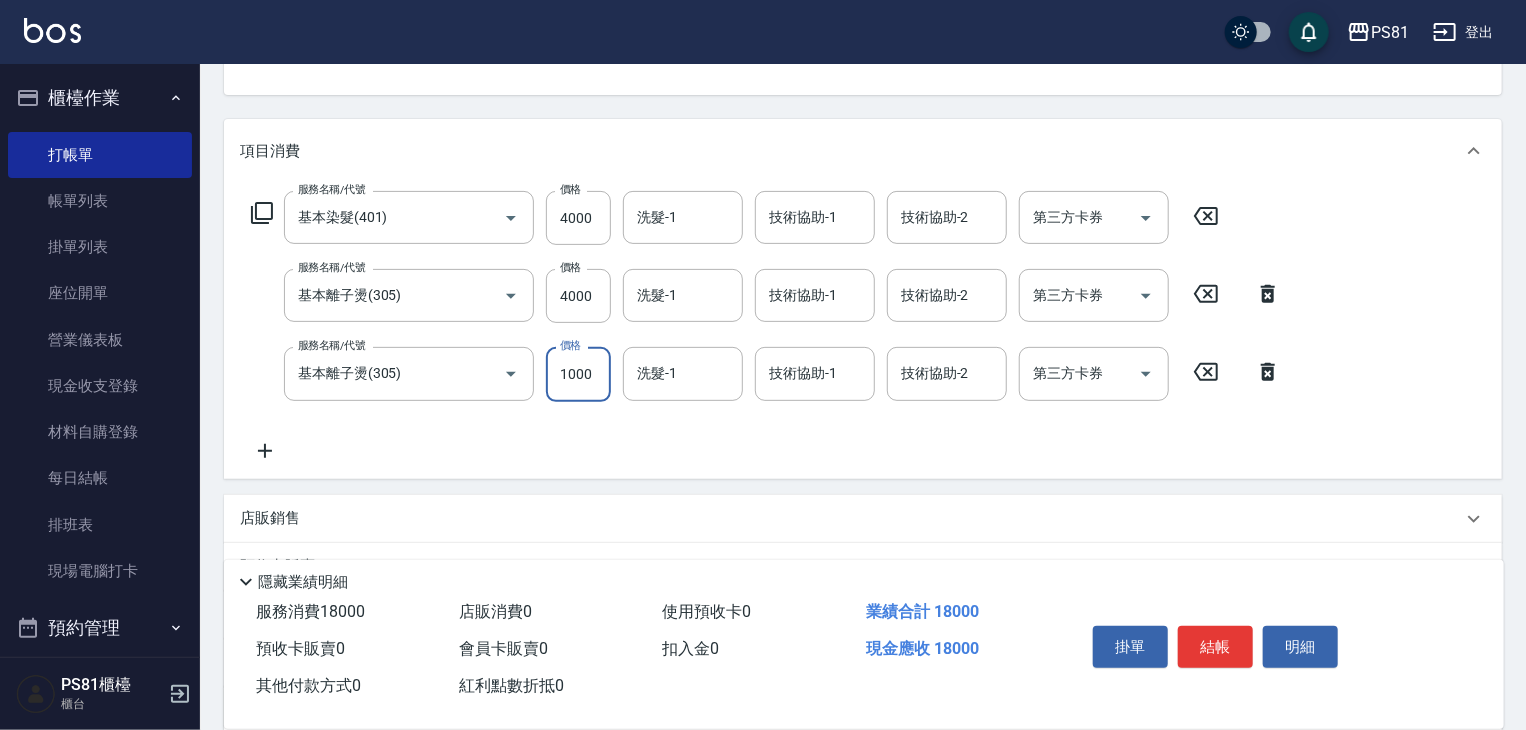 scroll, scrollTop: 0, scrollLeft: 0, axis: both 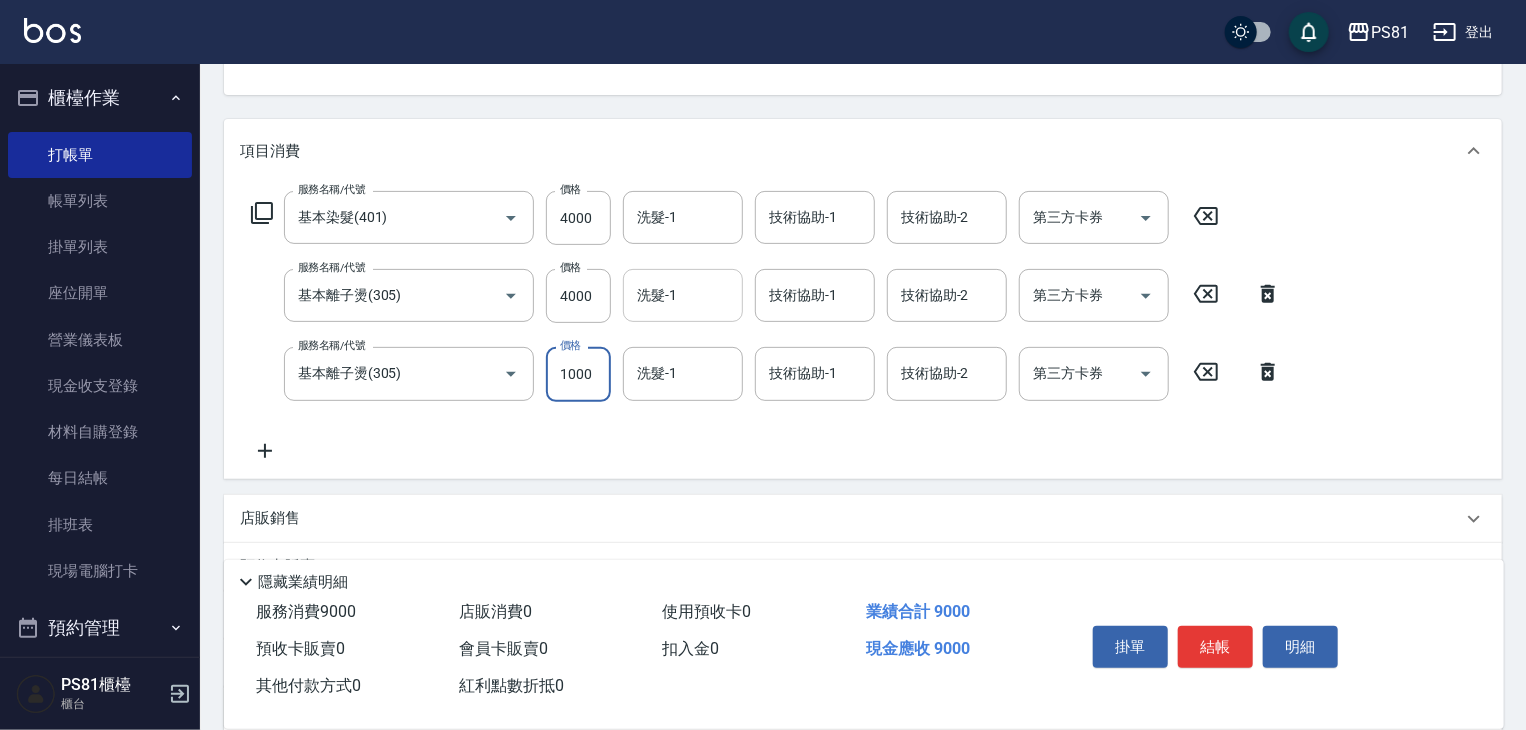type on "1000" 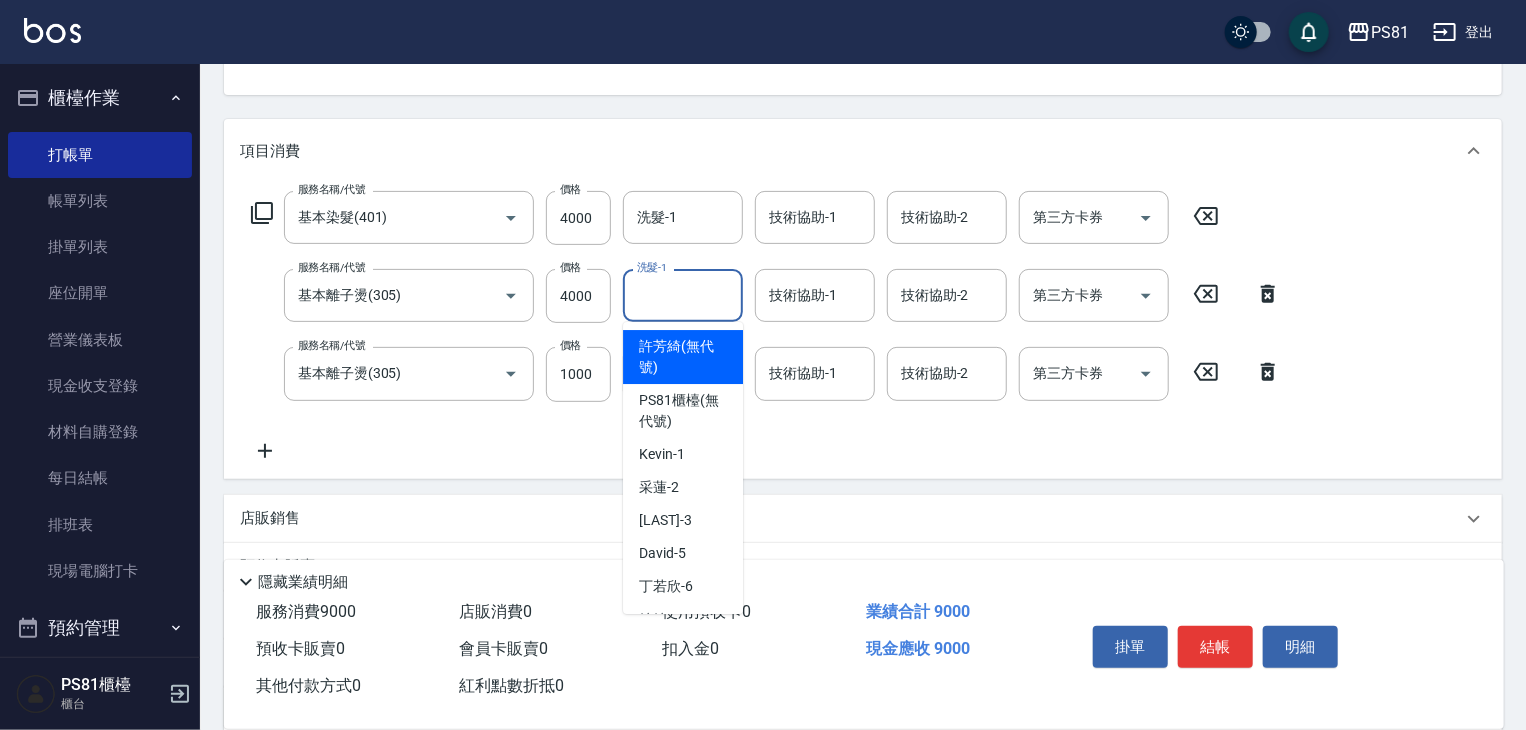 drag, startPoint x: 656, startPoint y: 308, endPoint x: 646, endPoint y: 306, distance: 10.198039 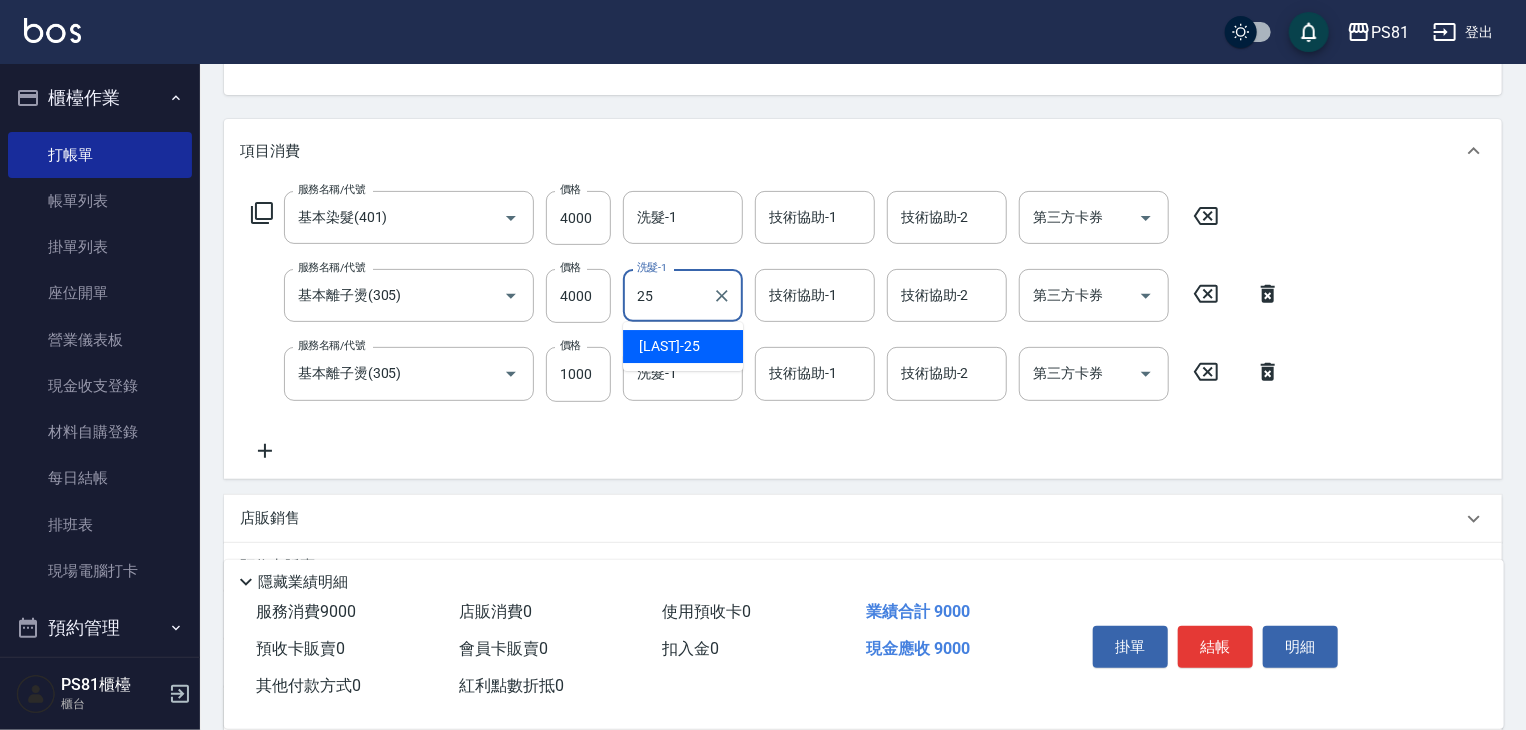 type on "2" 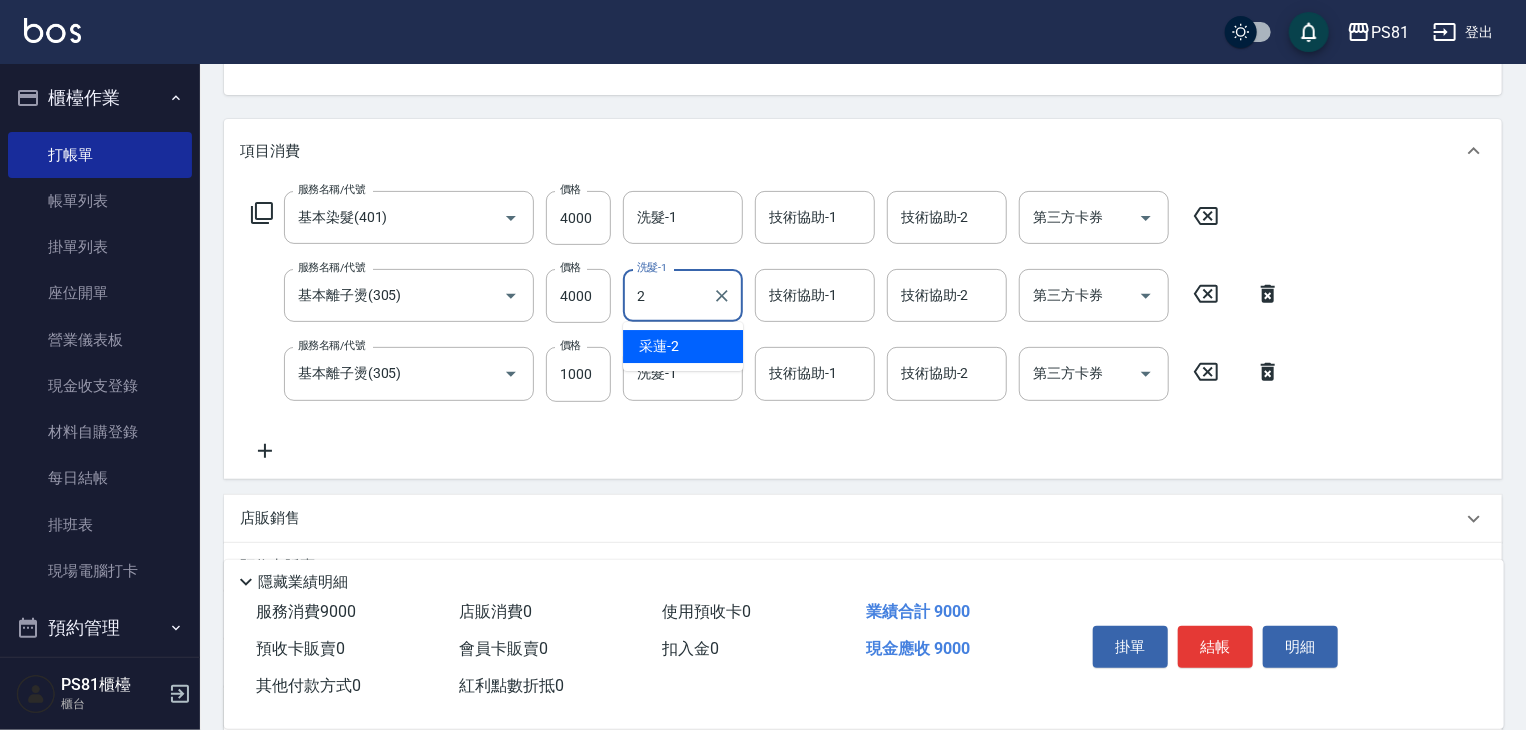 type 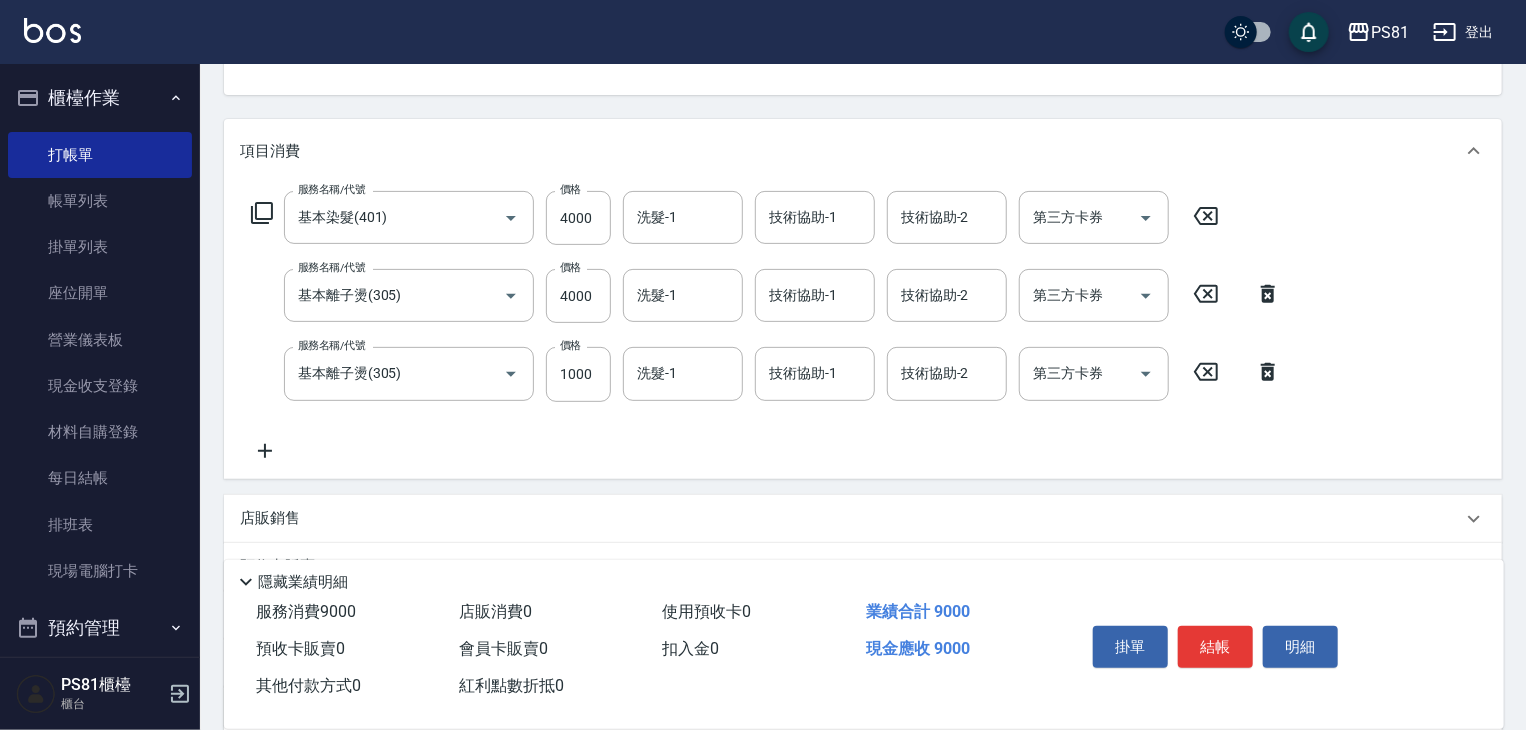 click 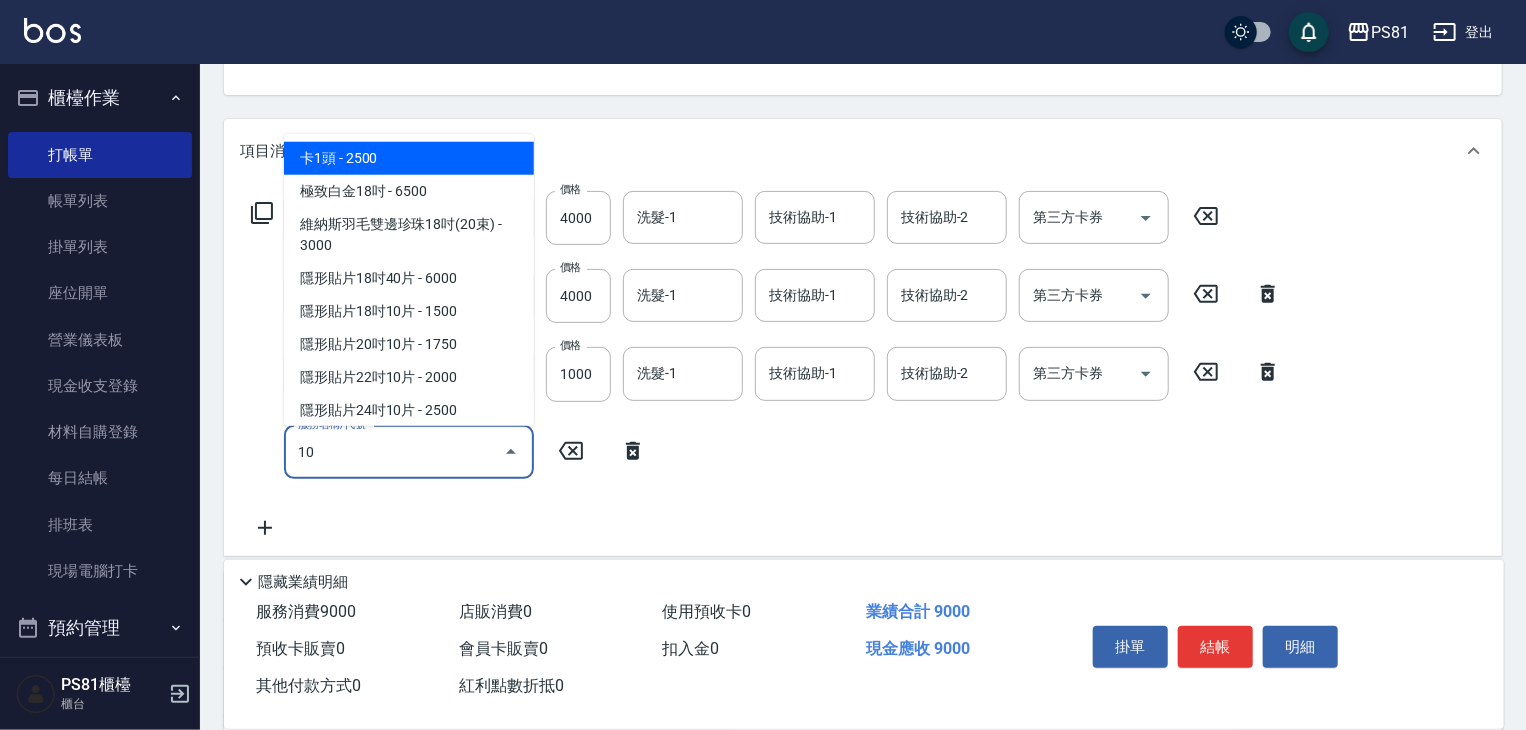 type on "102" 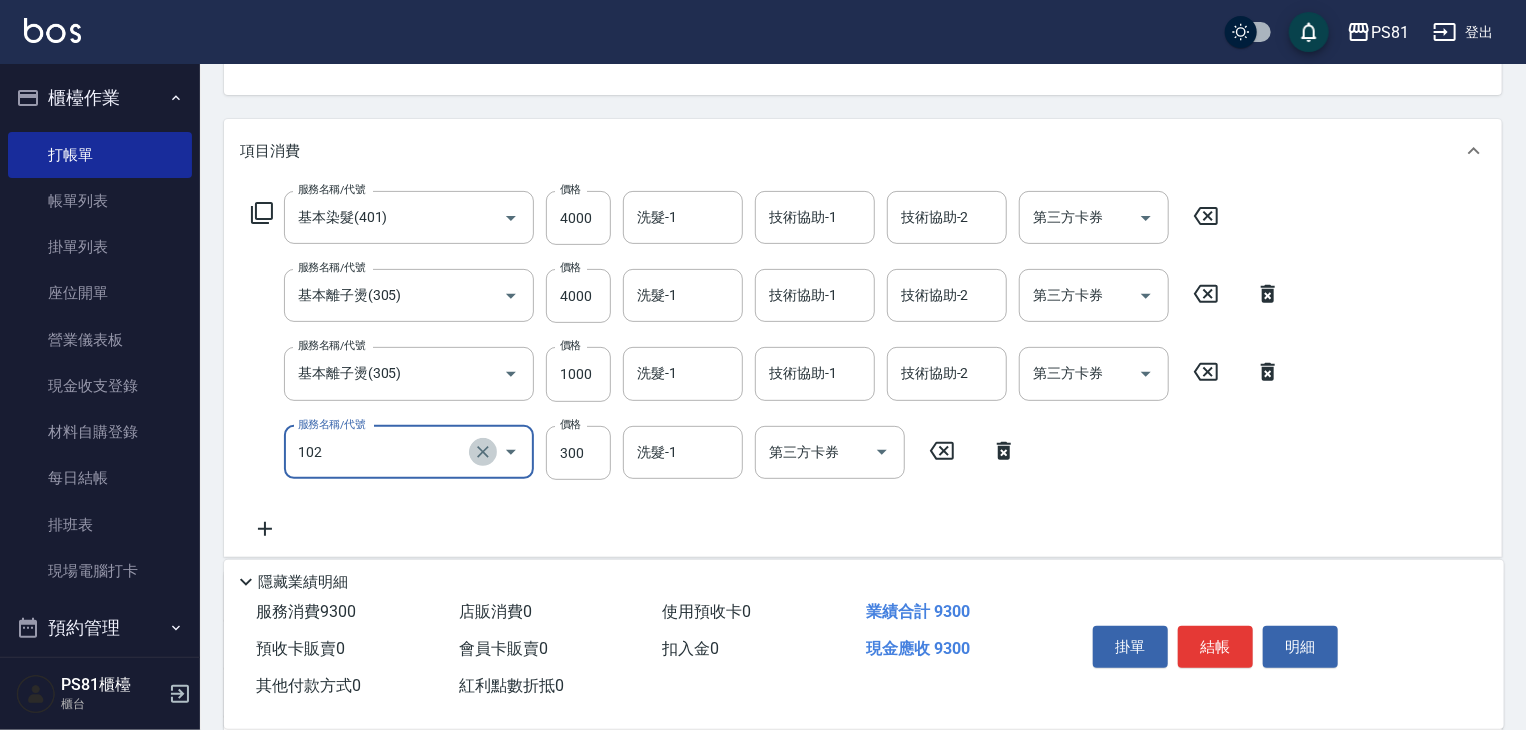 click 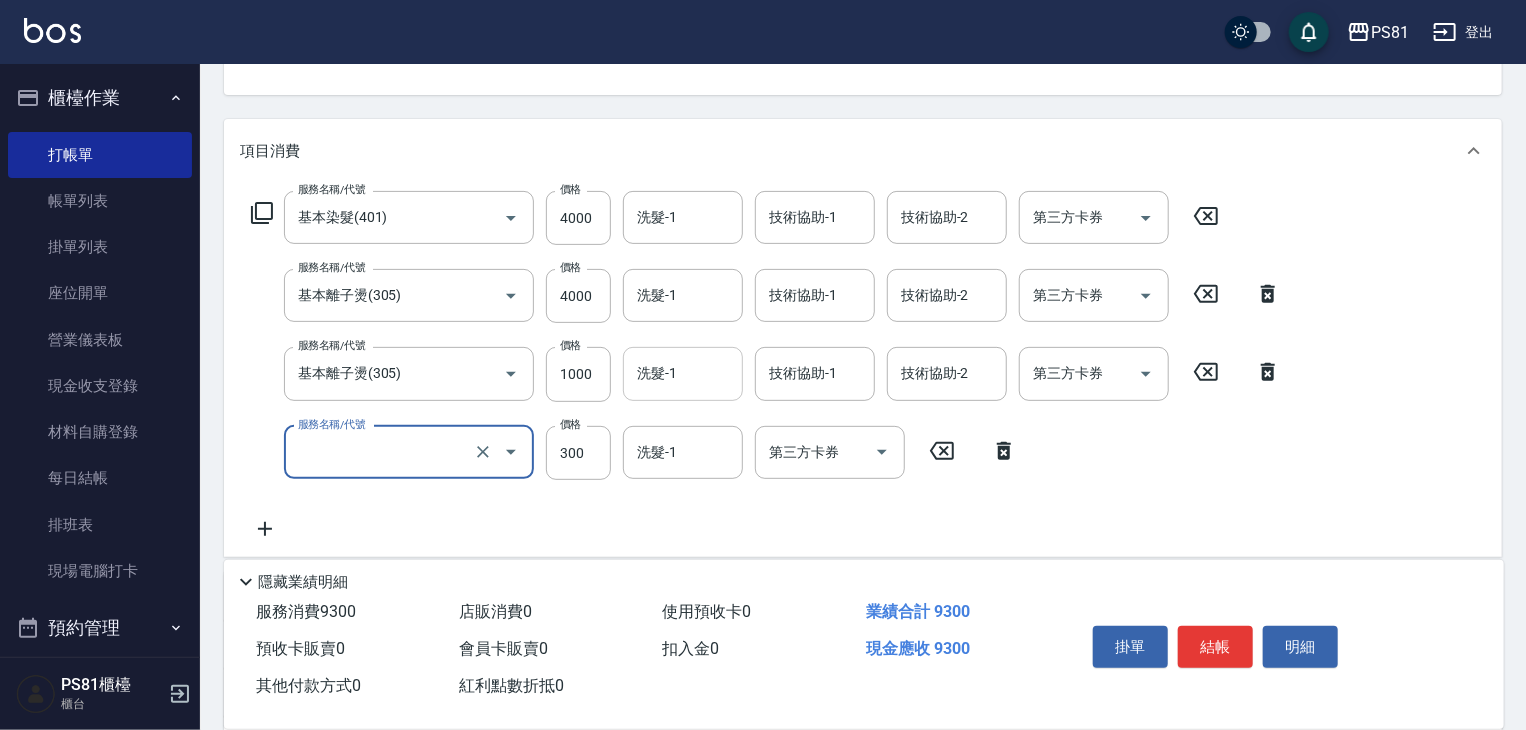type on "保濕洗(102)" 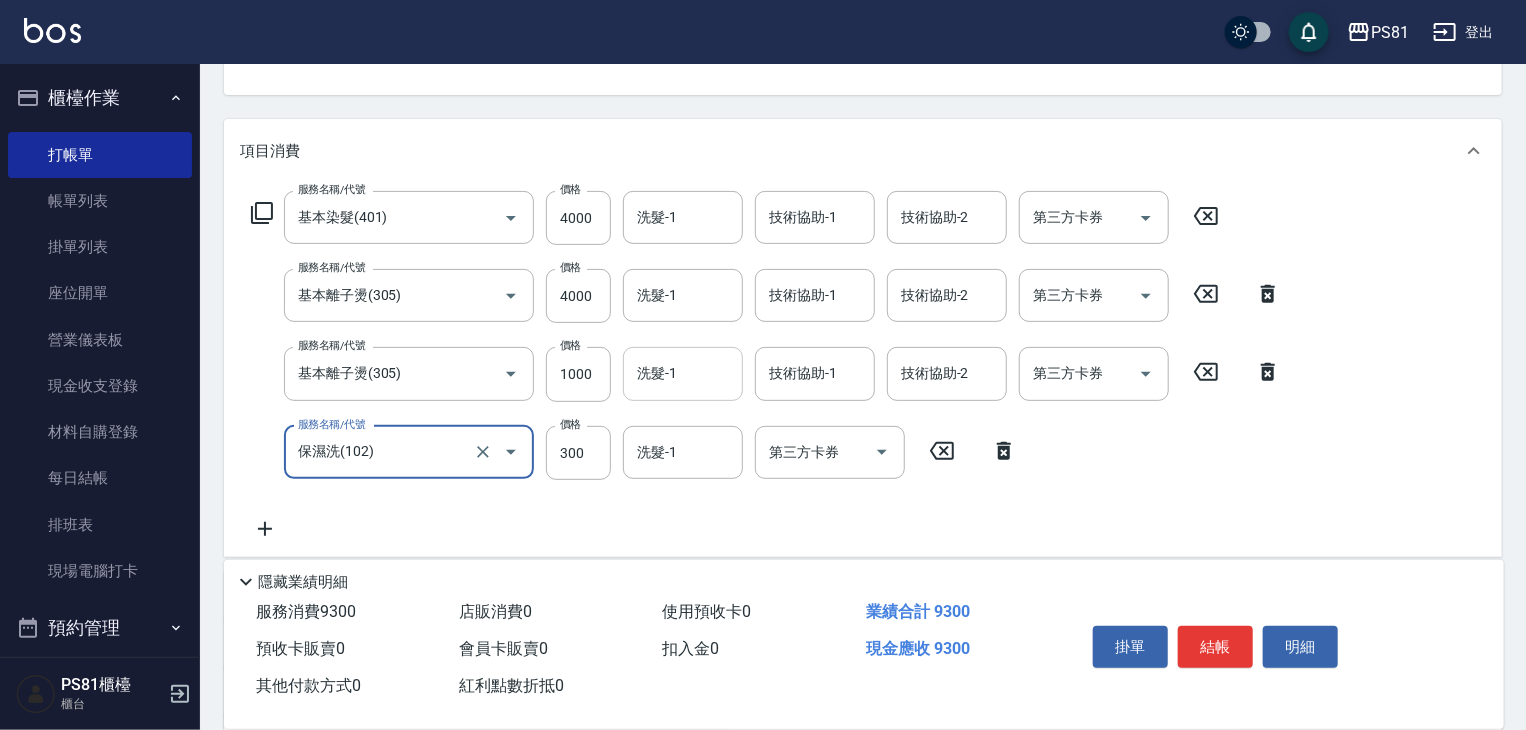 drag, startPoint x: 668, startPoint y: 386, endPoint x: 637, endPoint y: 381, distance: 31.400637 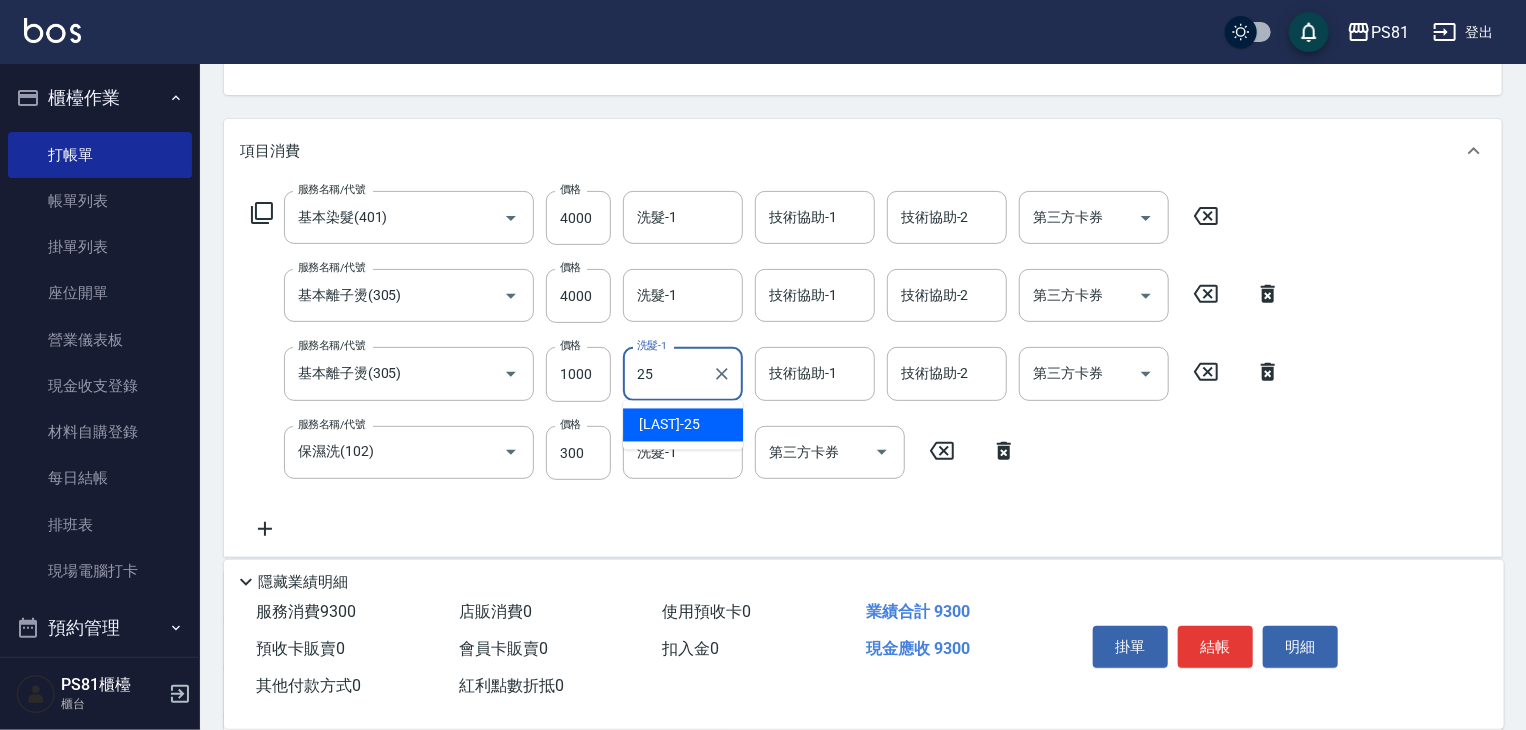 type on "妮可-25" 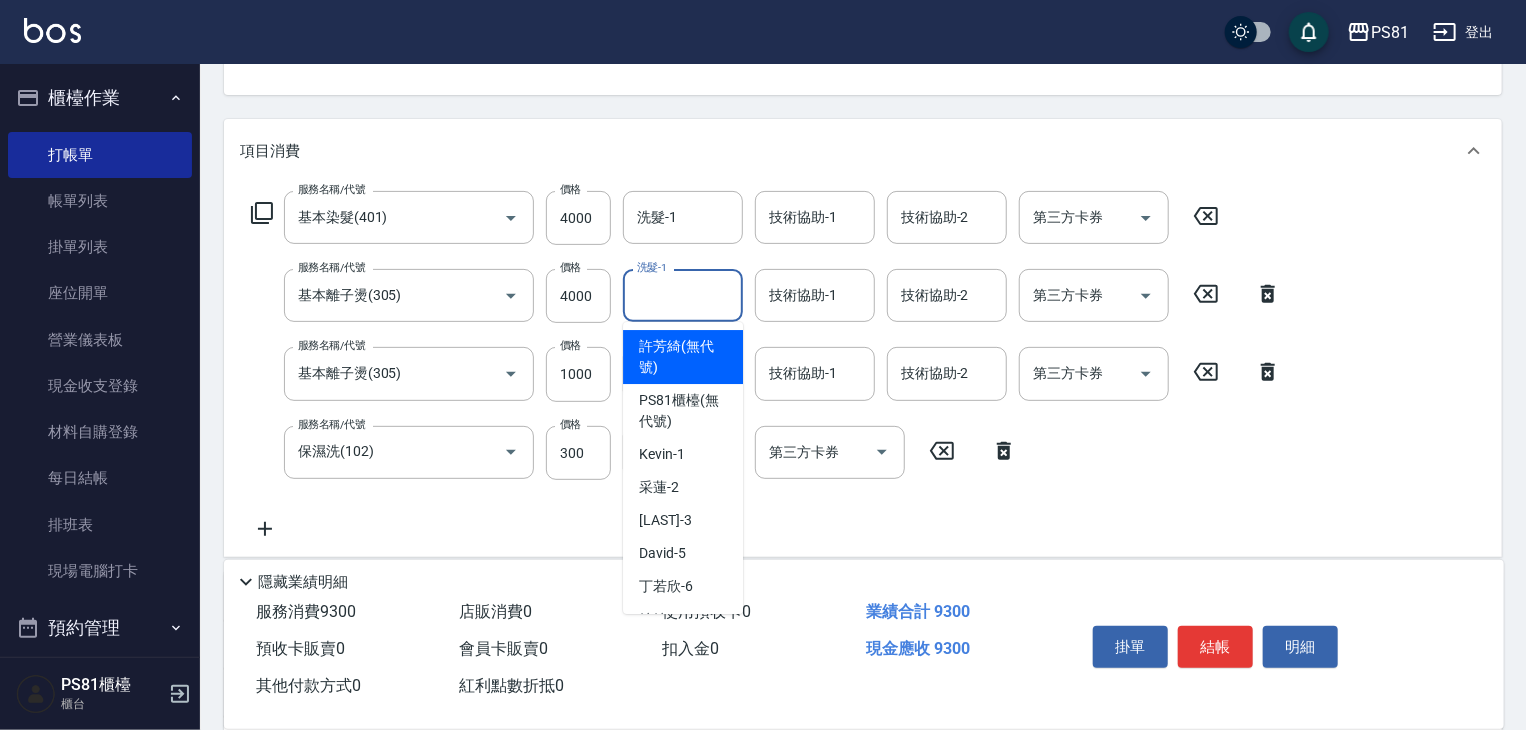 click on "洗髮-1" at bounding box center [683, 295] 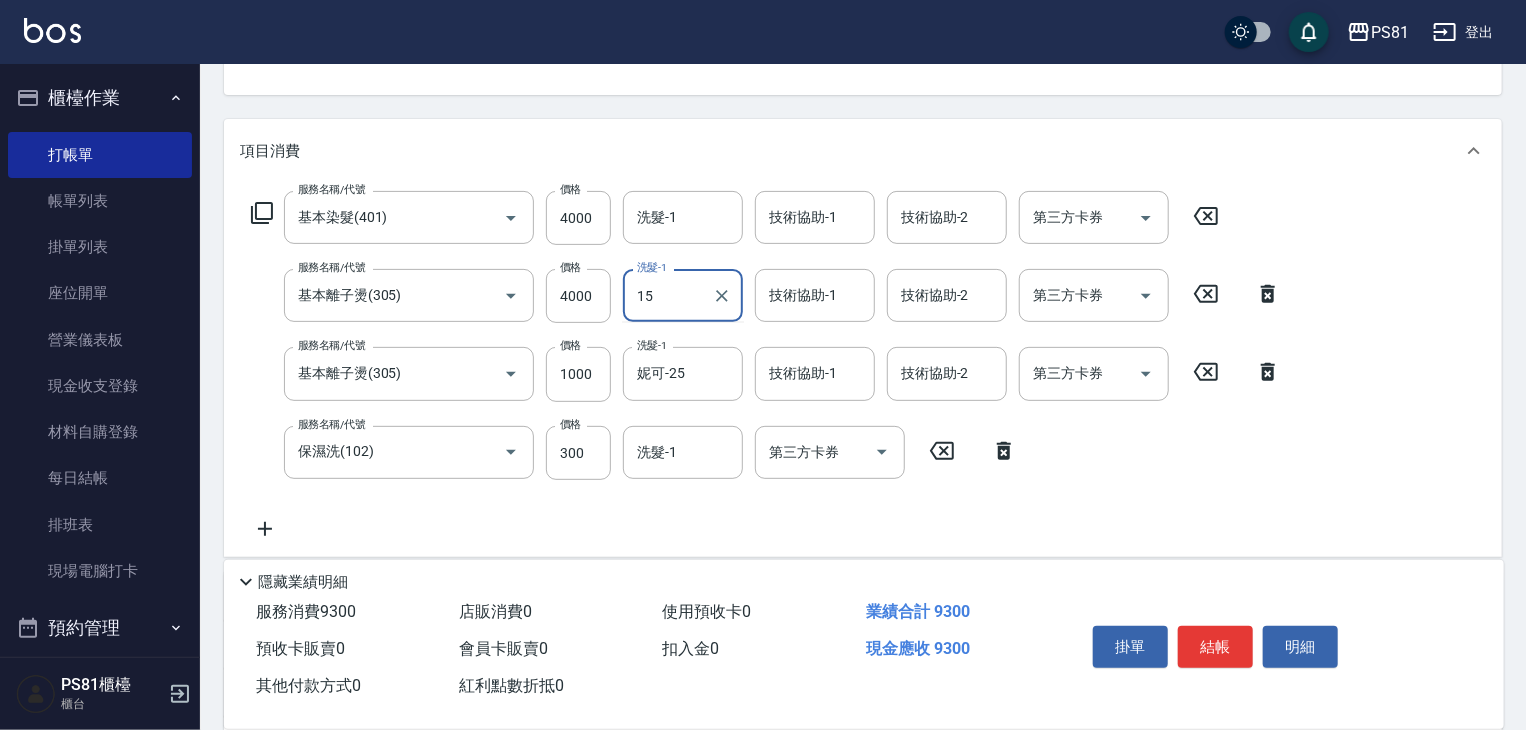type on "1" 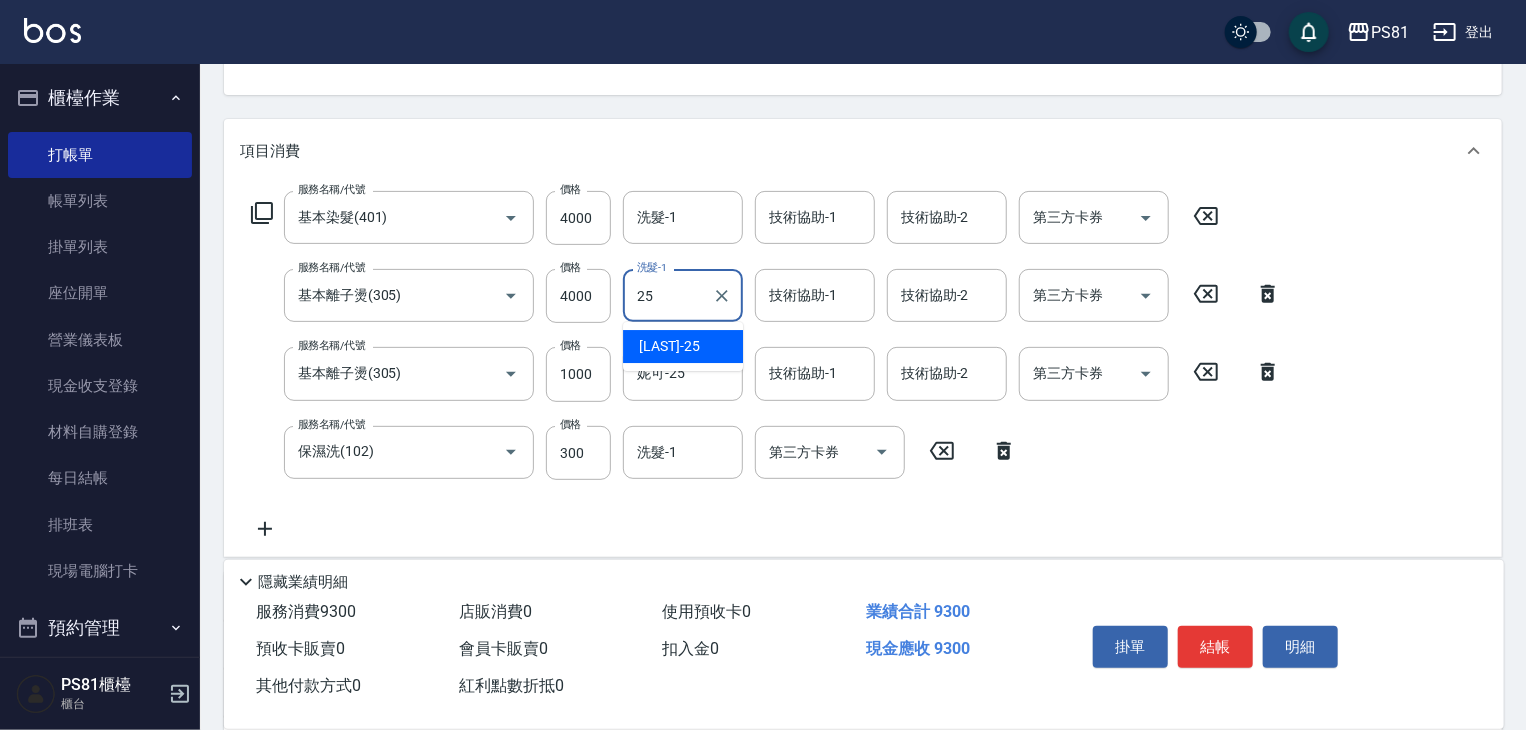 type on "妮可-25" 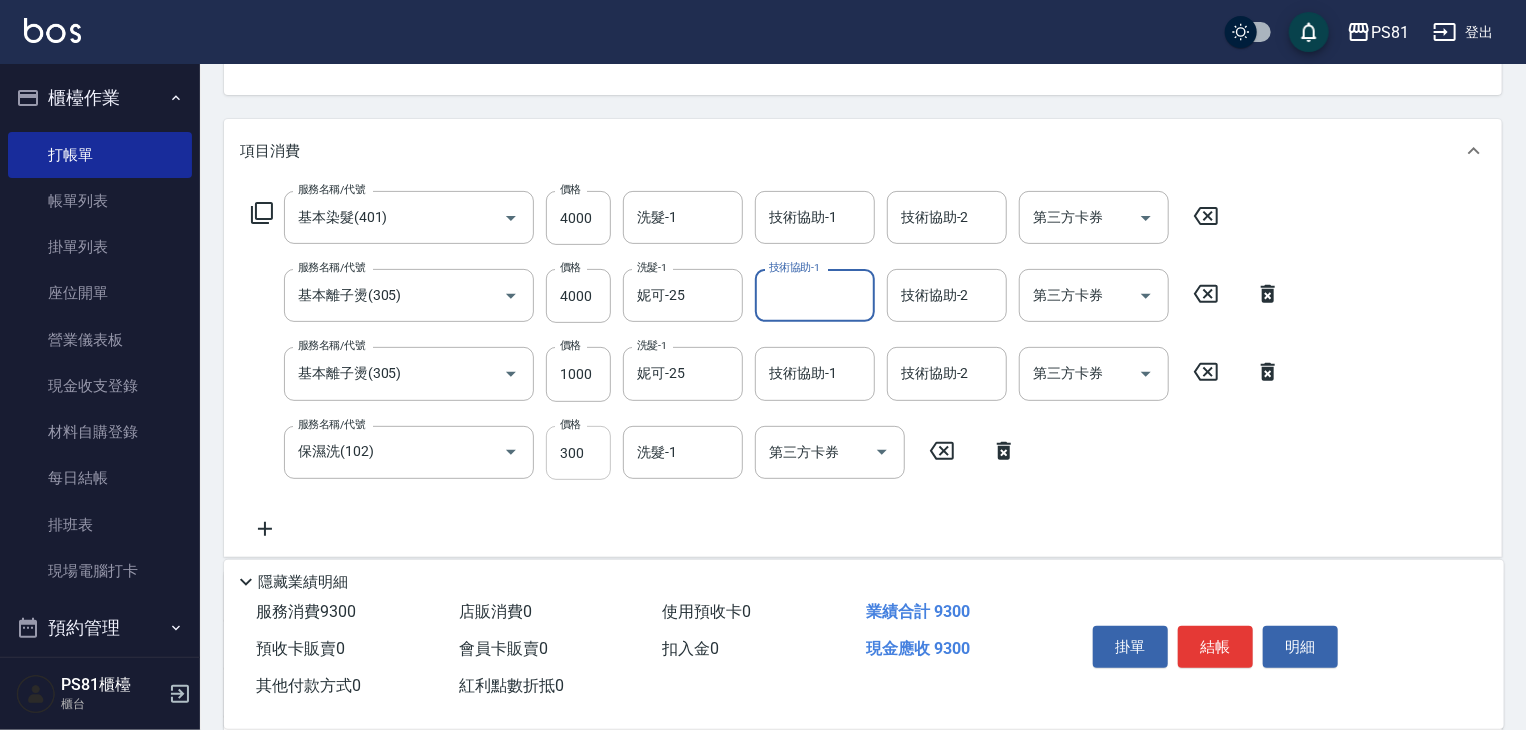 click on "300" at bounding box center [578, 453] 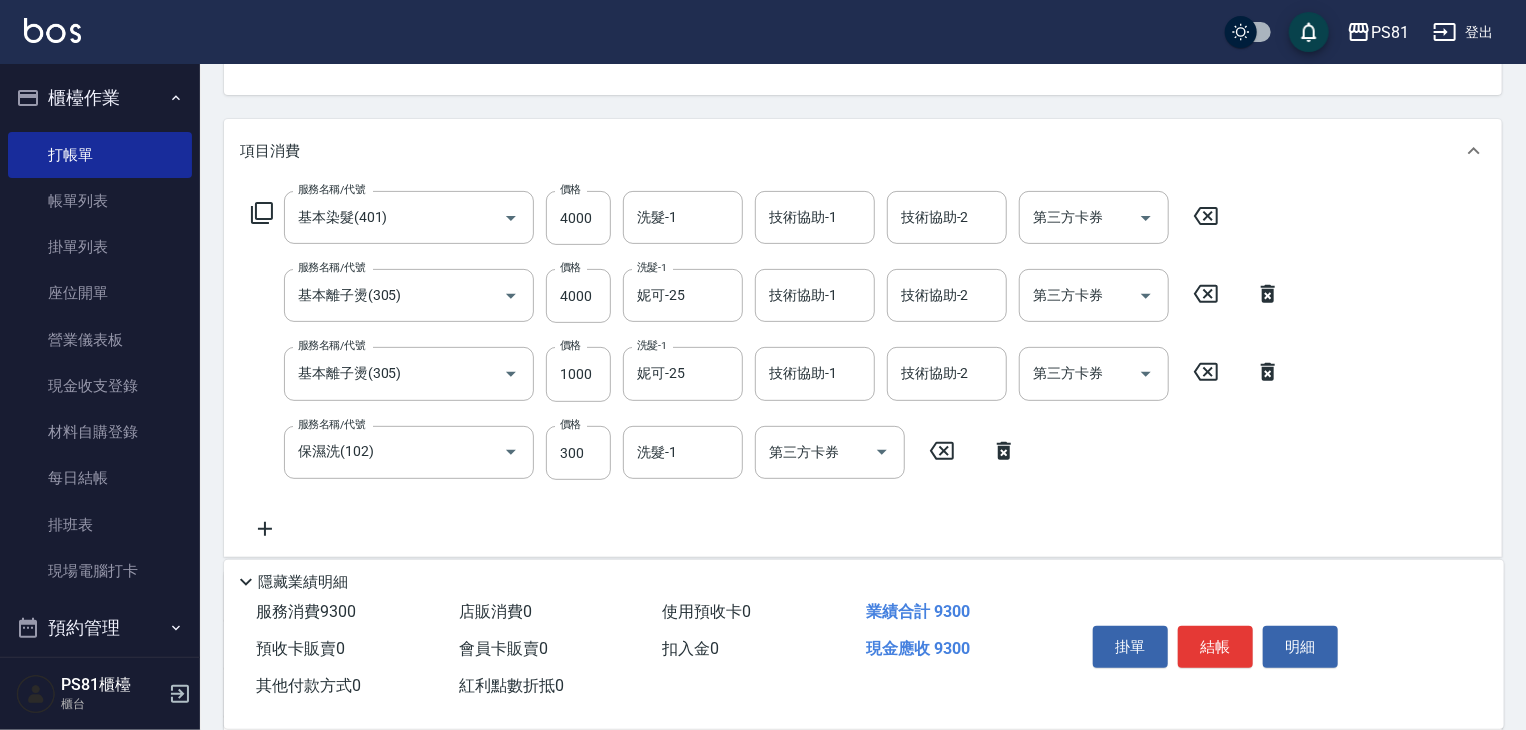 click on "服務名稱/代號 保濕洗(102) 服務名稱/代號 價格 300 價格 洗髮-1 洗髮-1 第三方卡券 第三方卡券" at bounding box center [634, 453] 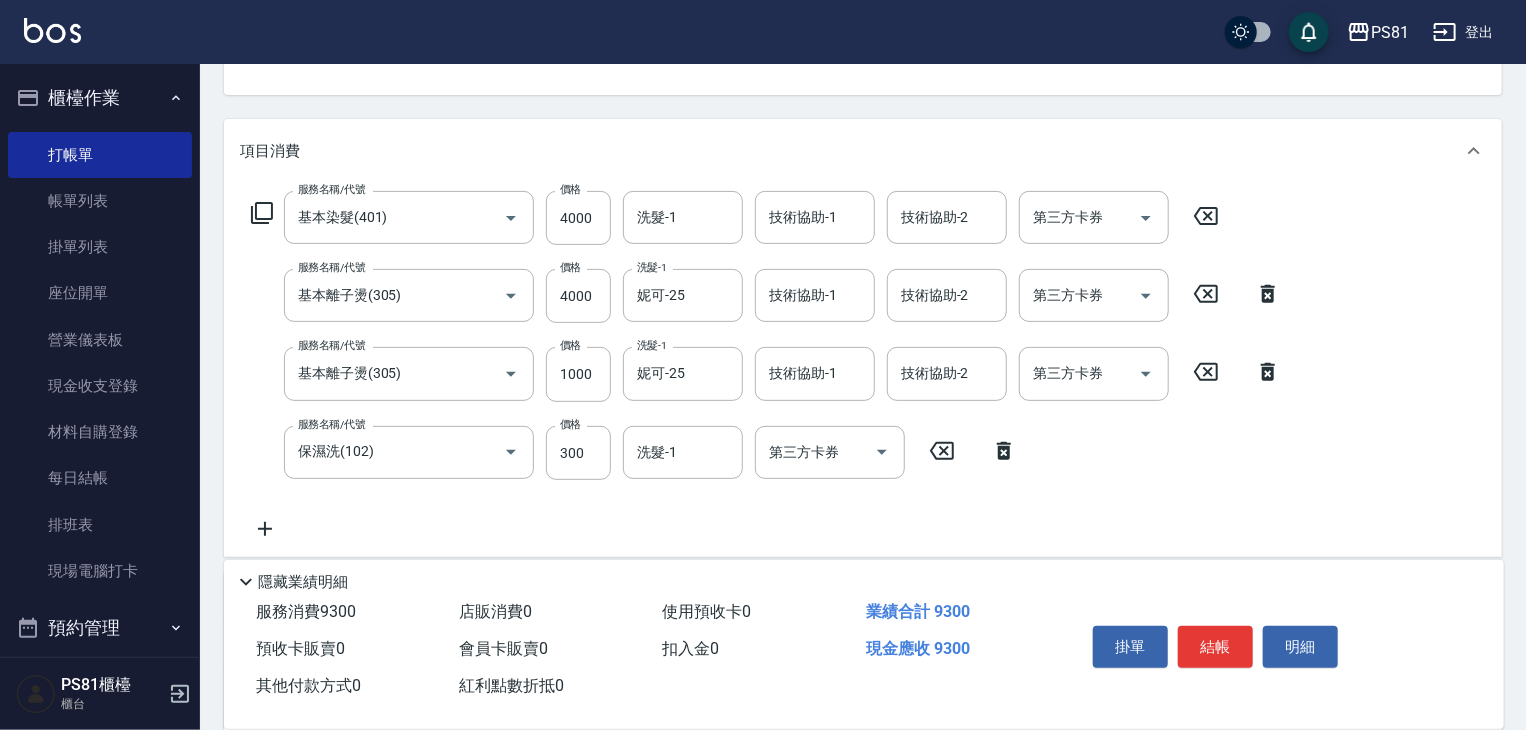 drag, startPoint x: 939, startPoint y: 453, endPoint x: 916, endPoint y: 453, distance: 23 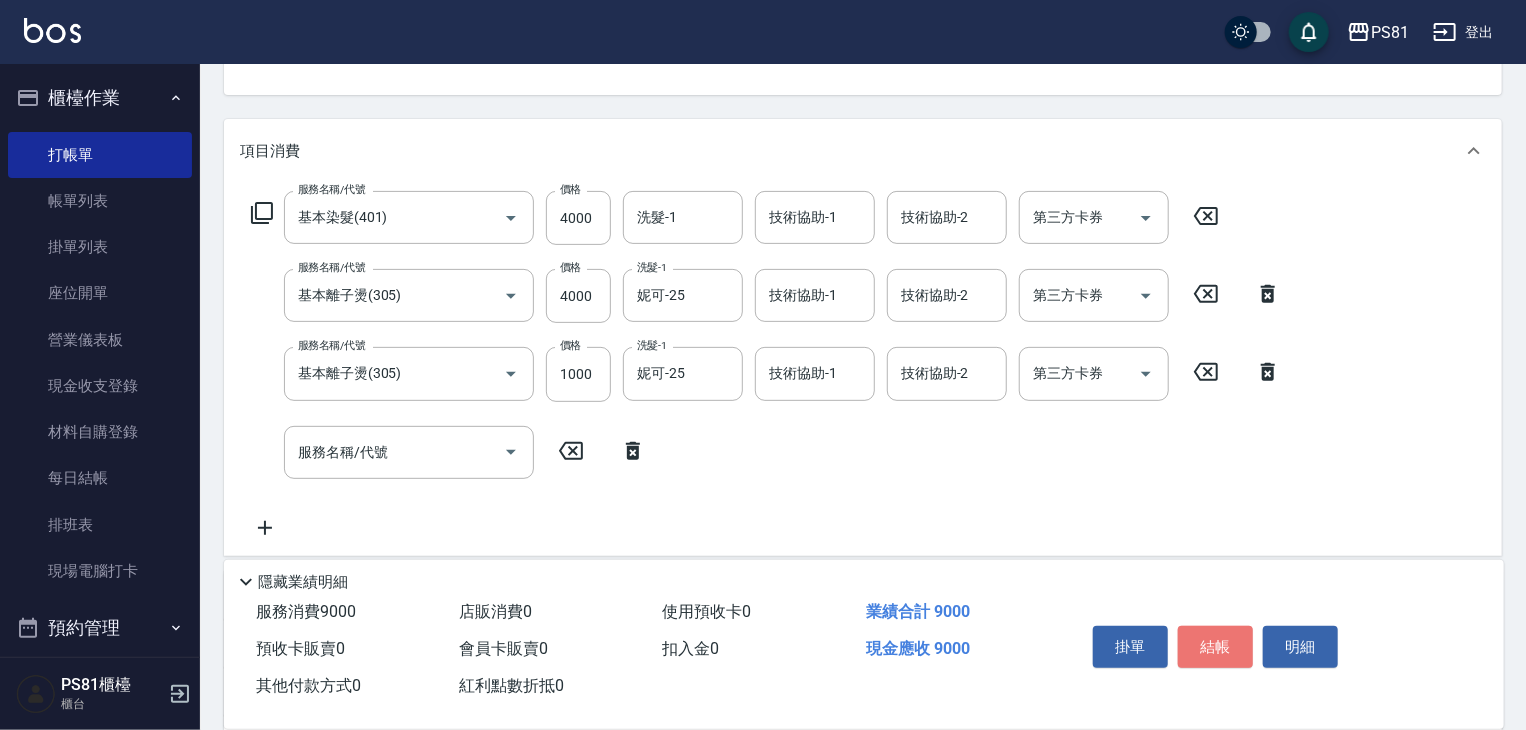 drag, startPoint x: 1232, startPoint y: 639, endPoint x: 689, endPoint y: 261, distance: 661.61395 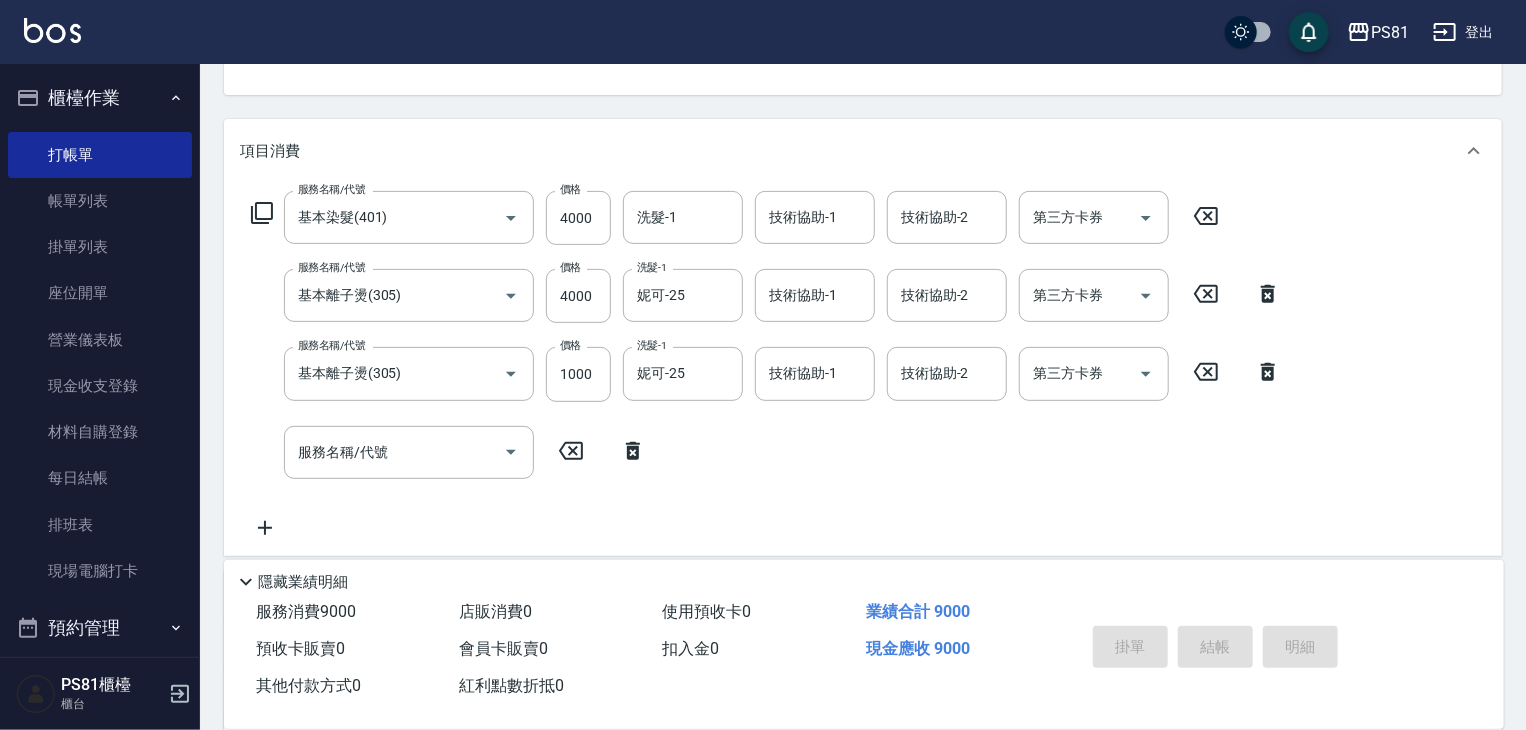 type on "2025/08/08 21:10" 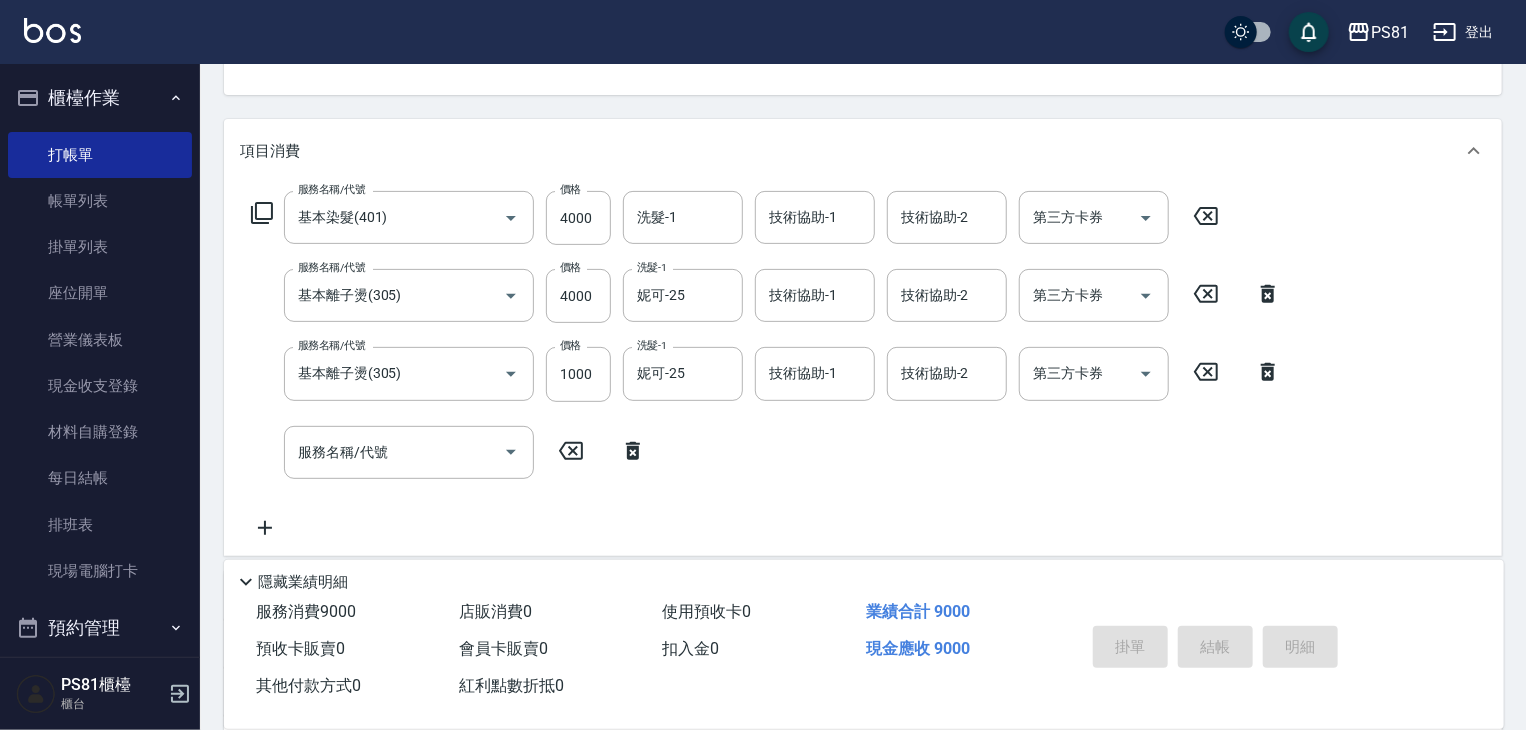 type 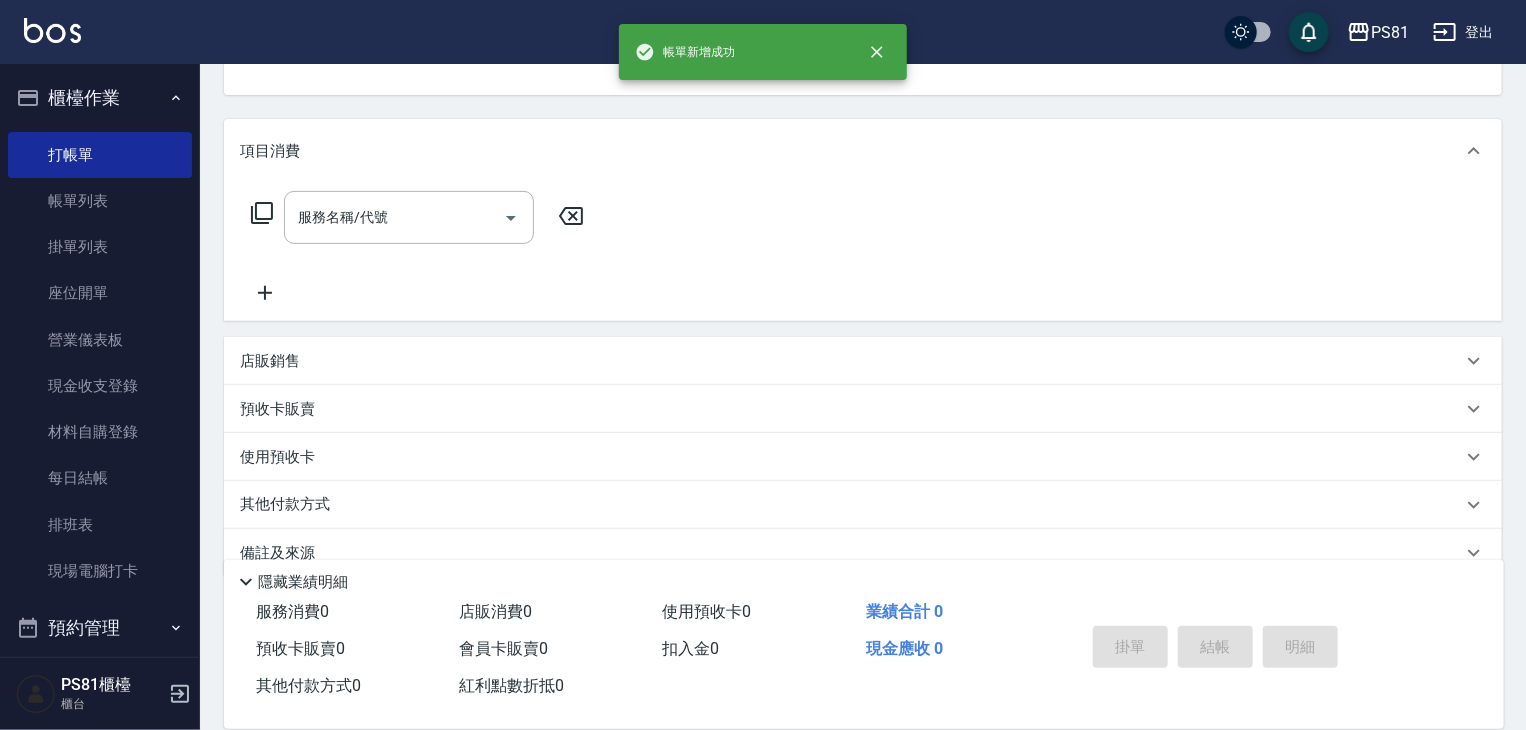 scroll, scrollTop: 194, scrollLeft: 0, axis: vertical 